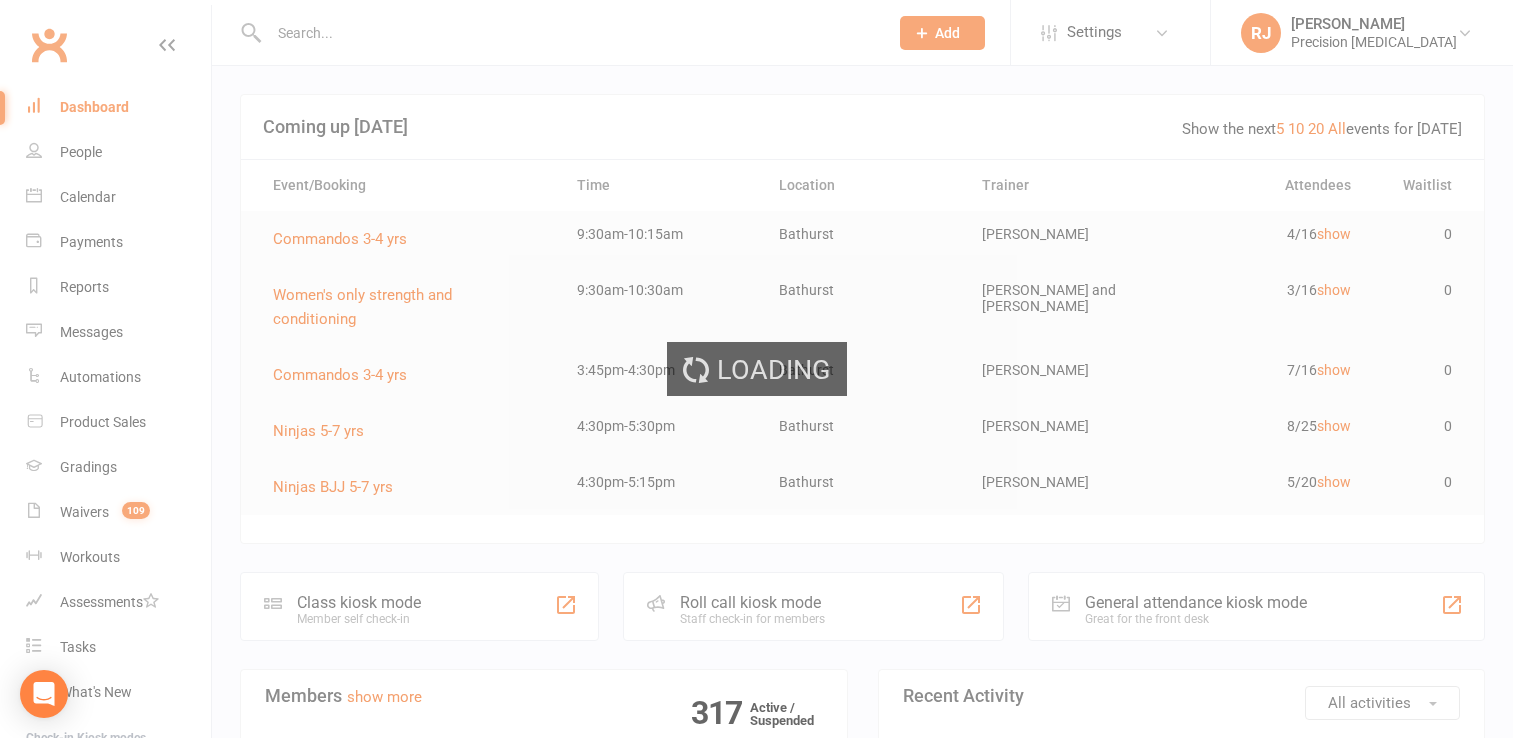 scroll, scrollTop: 0, scrollLeft: 0, axis: both 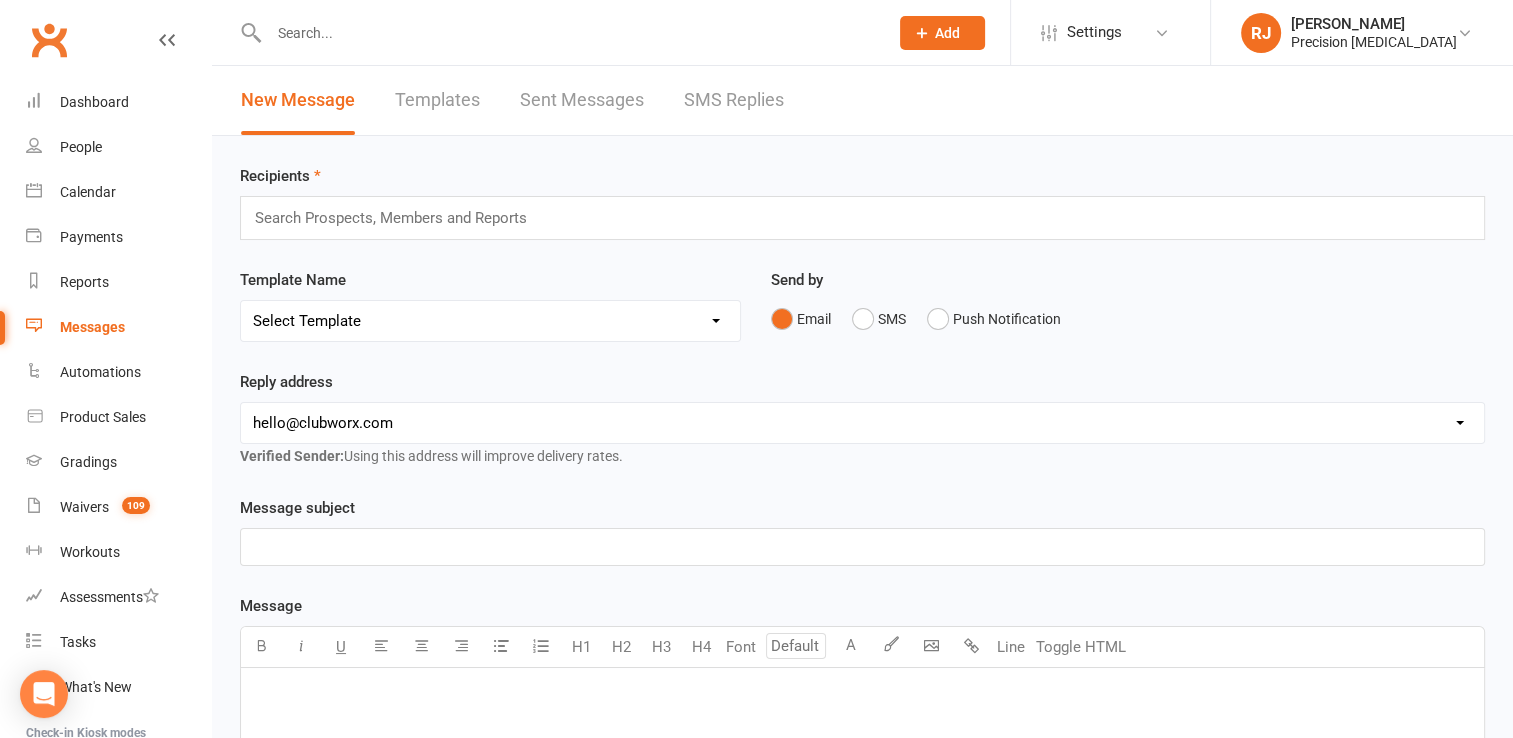 click on "Search Prospects, Members and Reports" at bounding box center (862, 218) 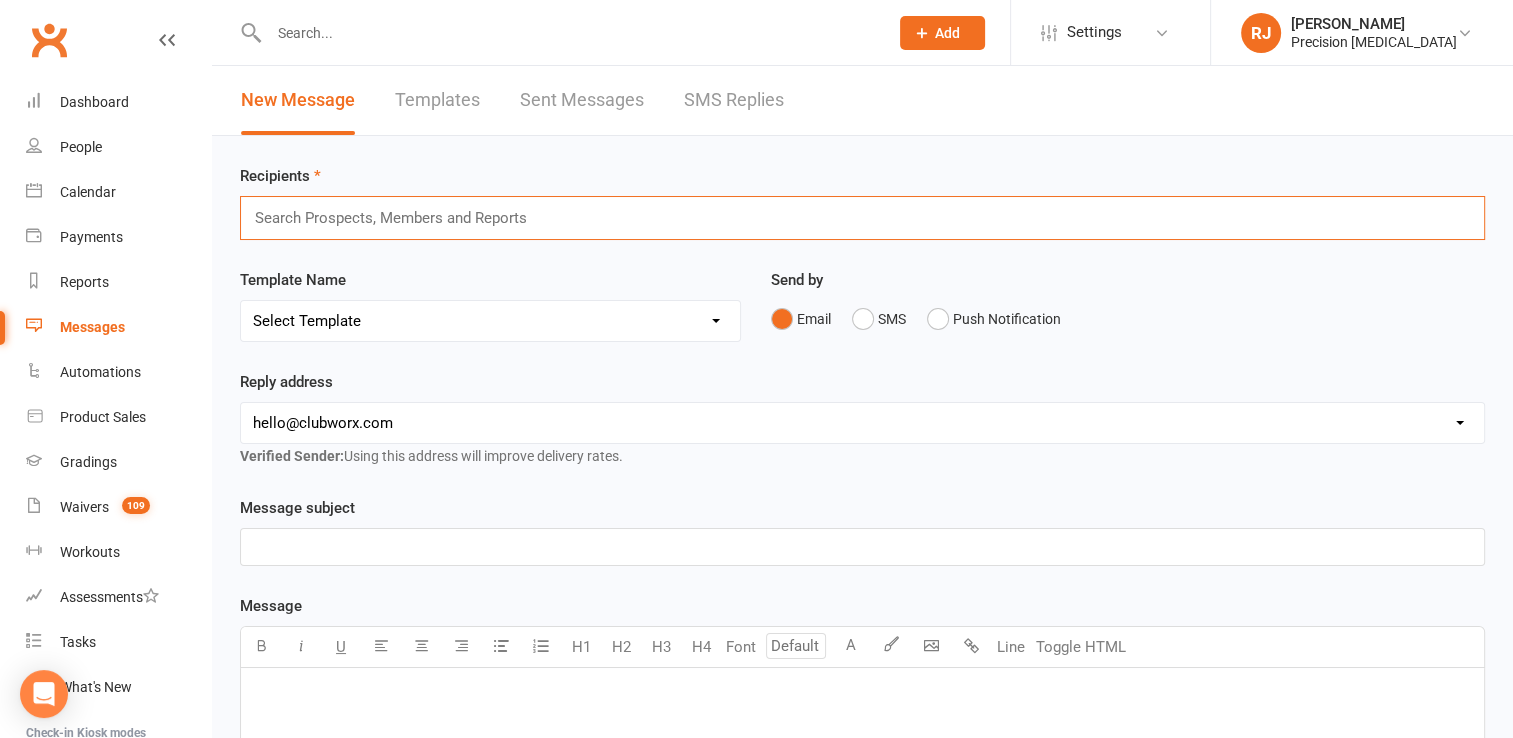 click at bounding box center (399, 218) 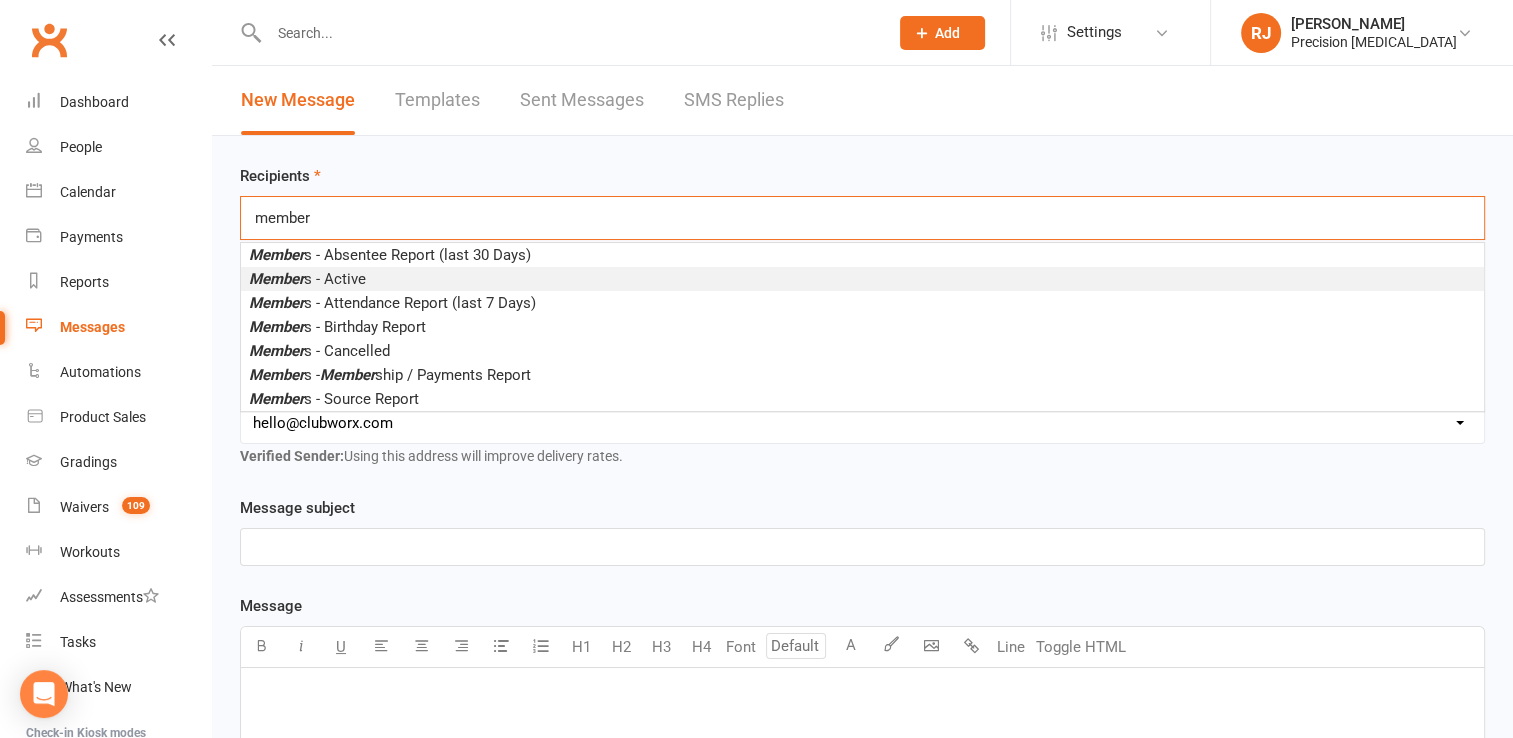 type on "member" 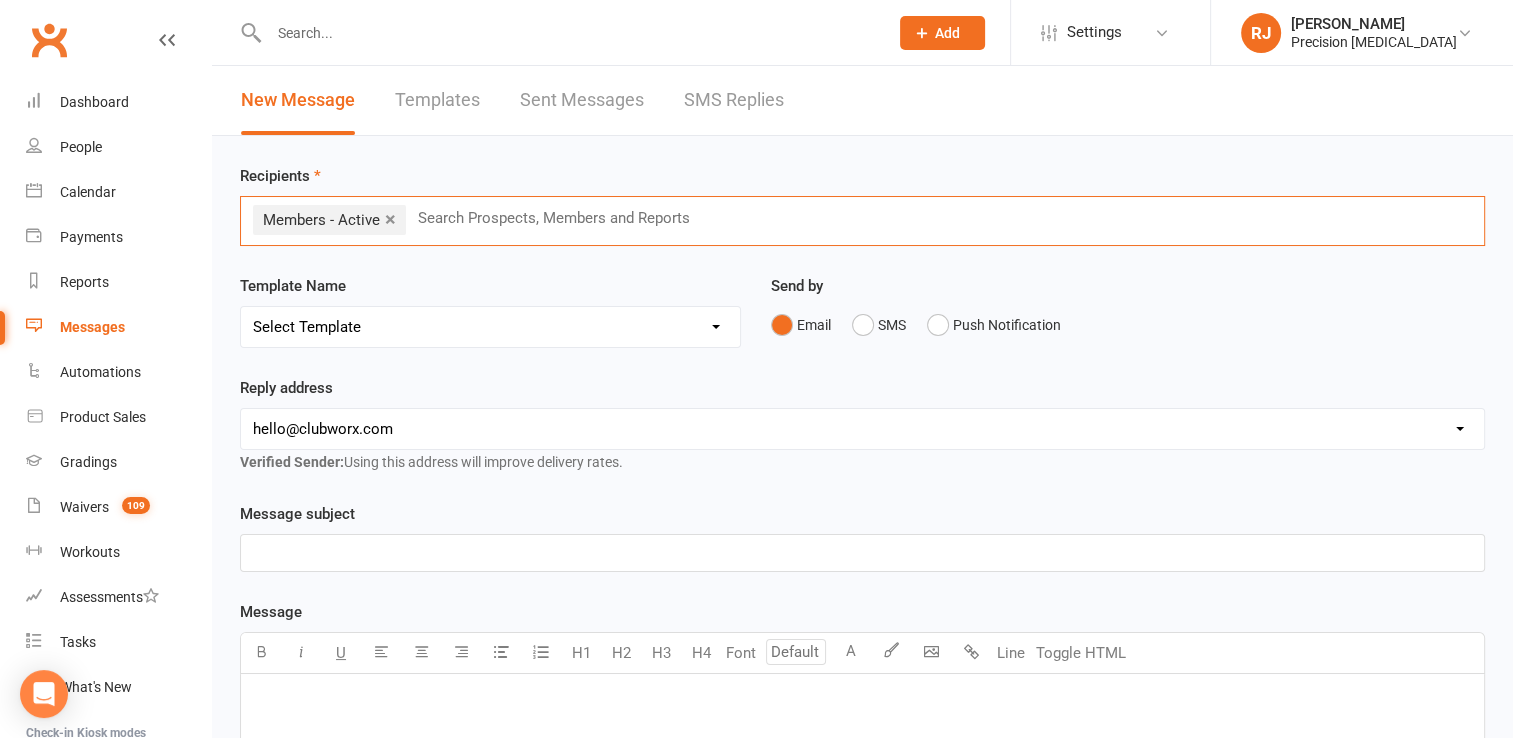 click on "﻿" at bounding box center (862, 553) 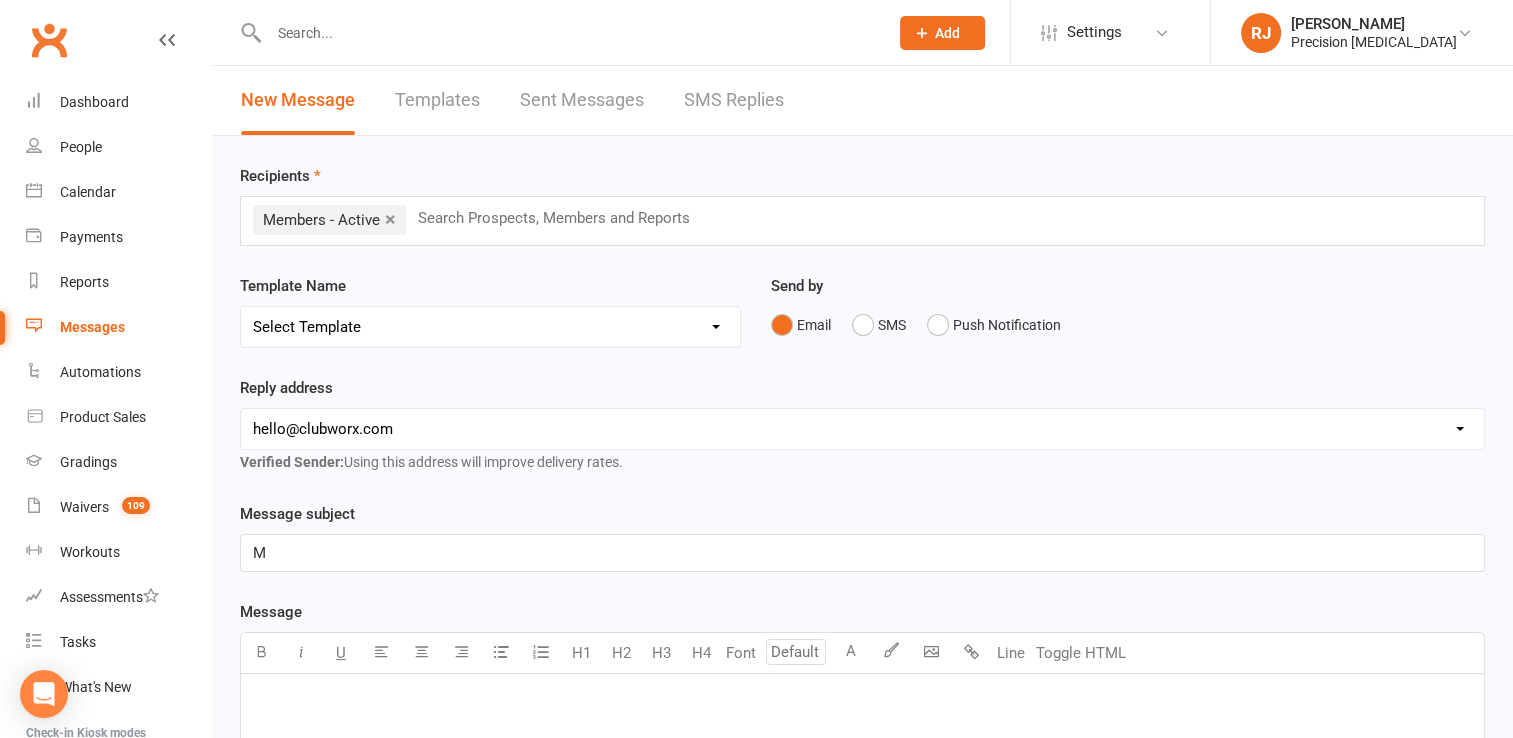 type 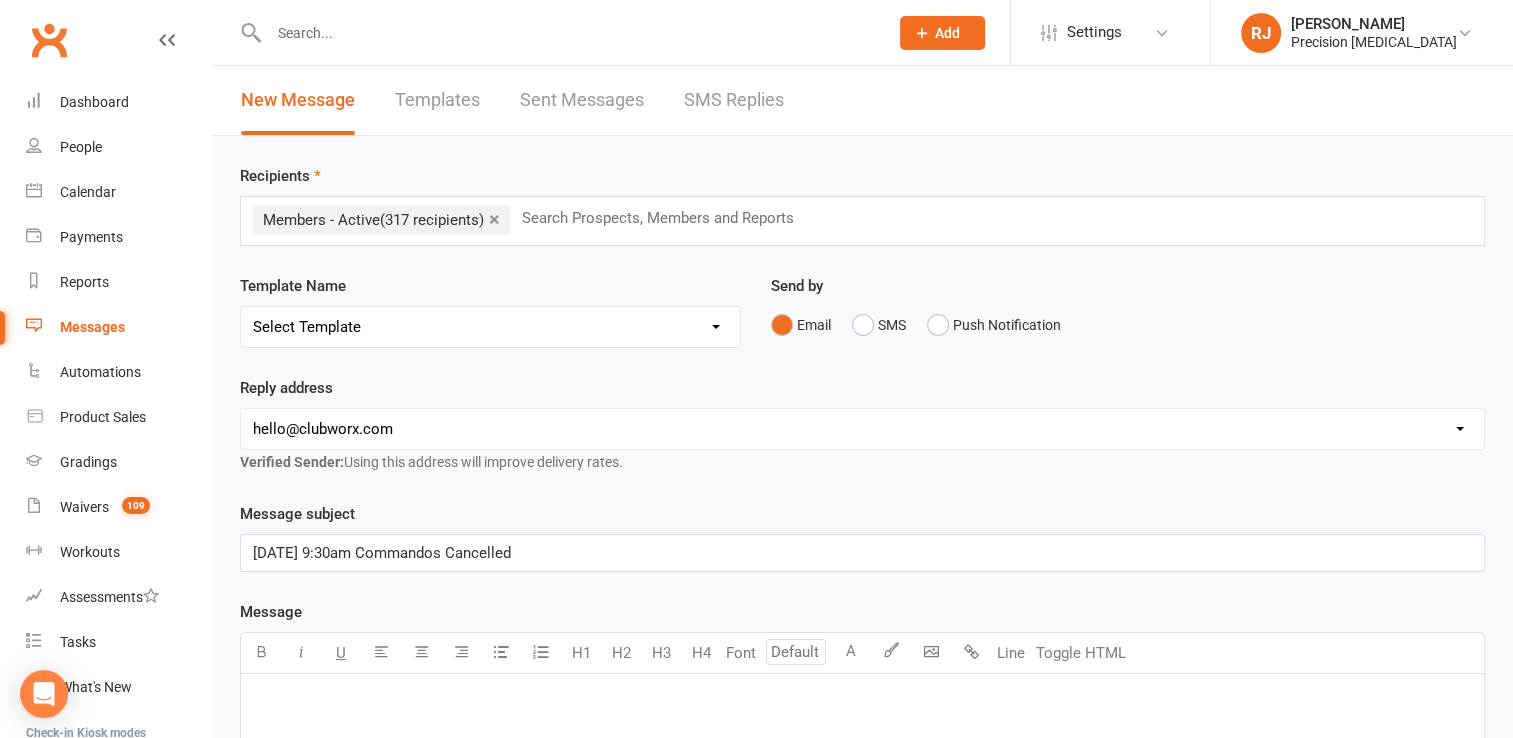 click on "﻿" at bounding box center [862, 700] 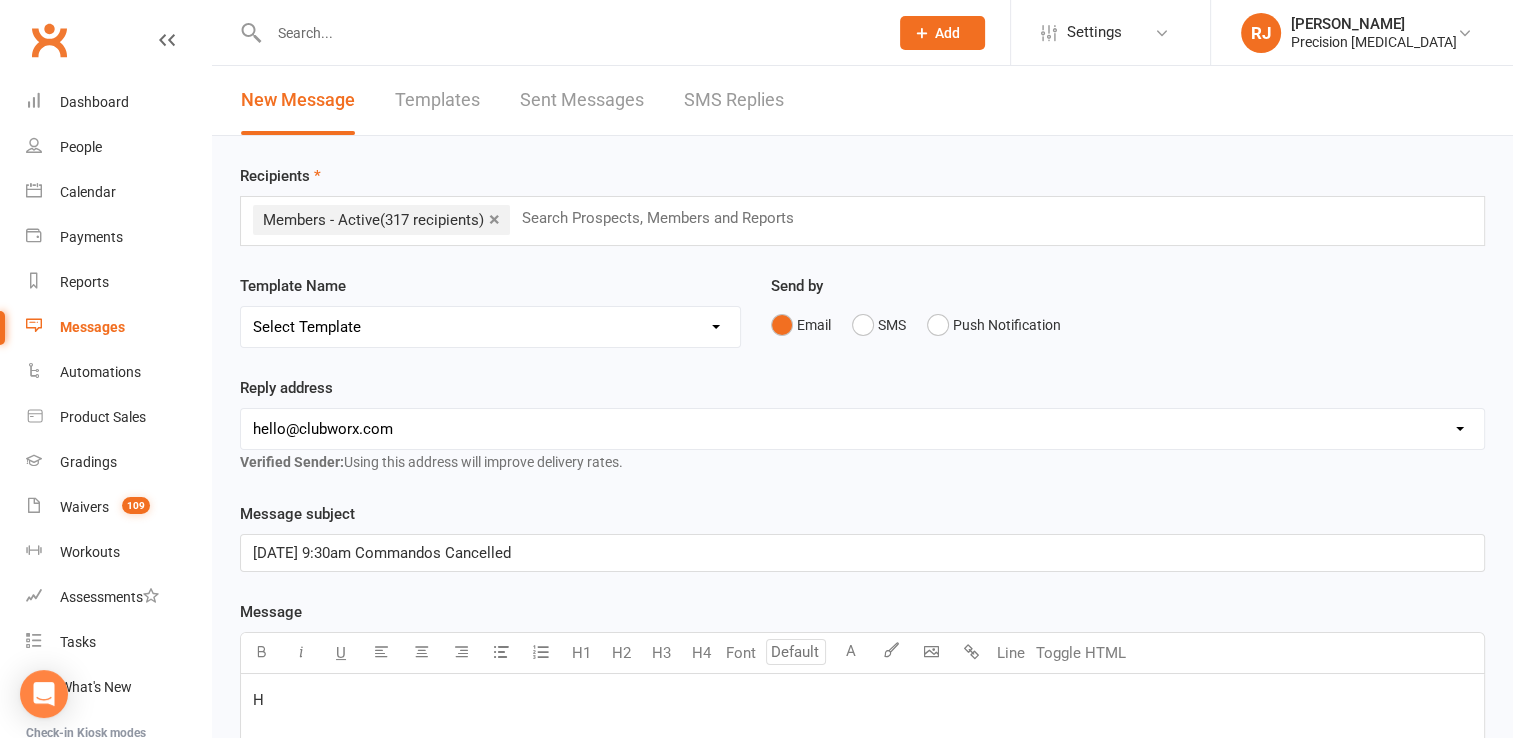 type 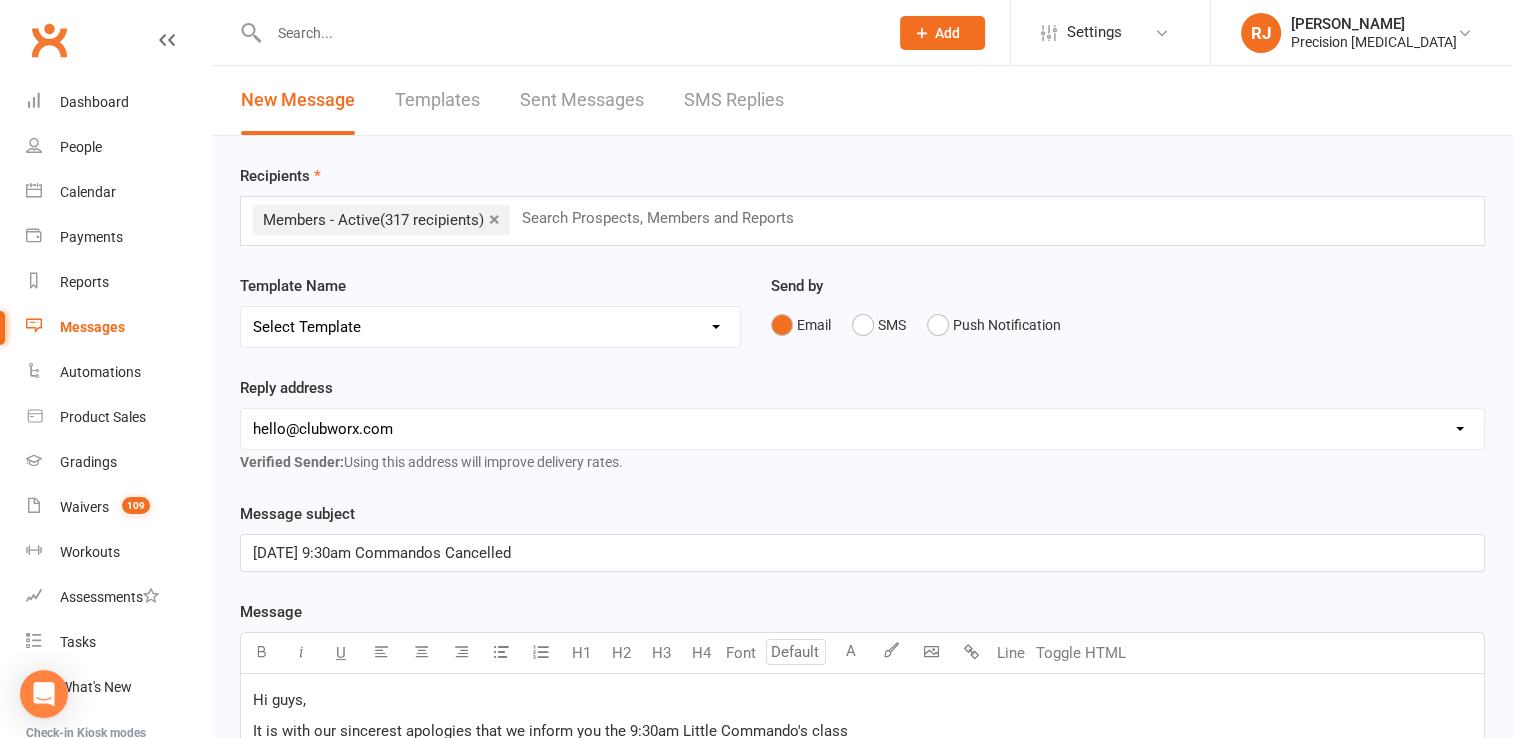 click on "It is with our sincerest apologies that we inform you the 9:30am Little Commando's class" at bounding box center [550, 731] 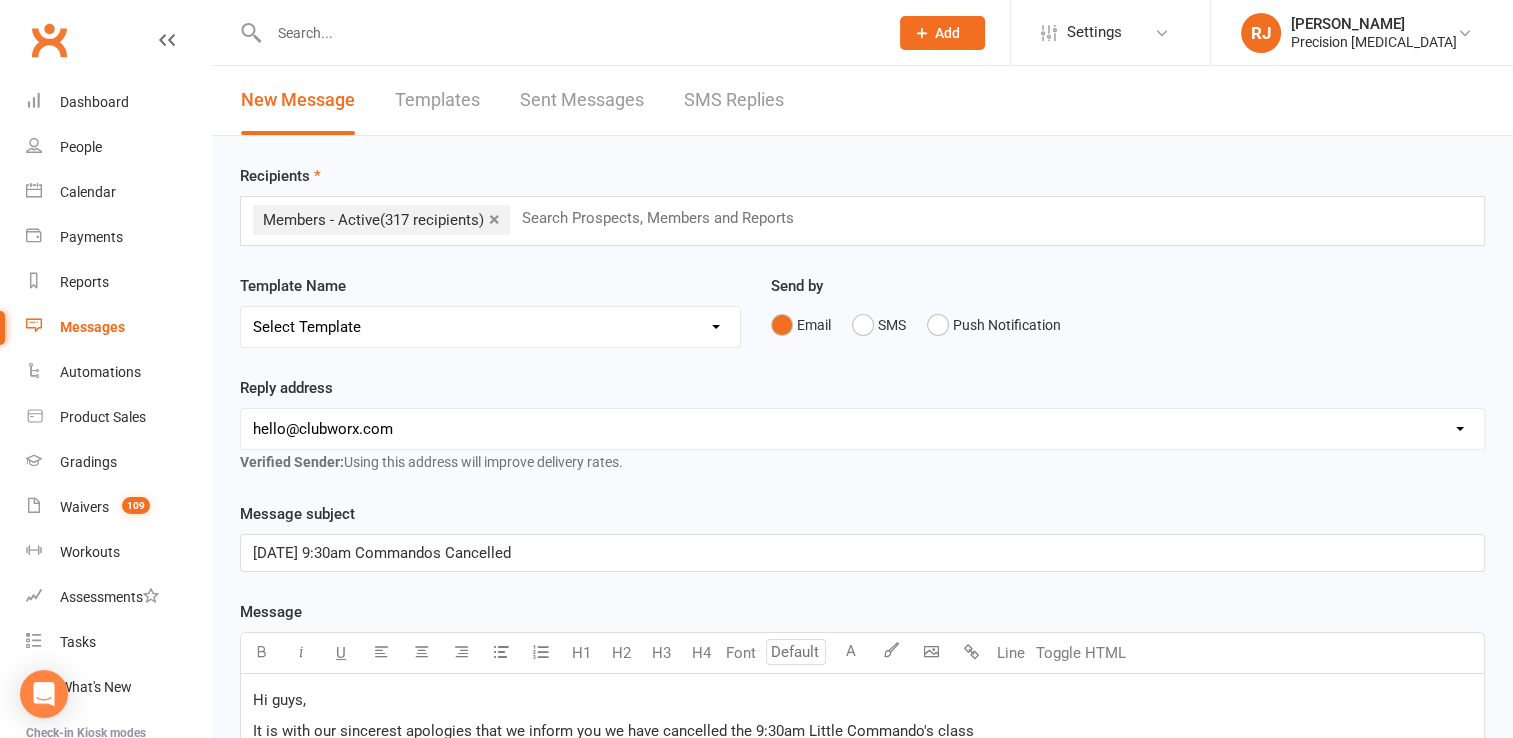 click on "It is with our sincerest apologies that we inform you we have cancelled the 9:30am Little Commando's class" at bounding box center [862, 731] 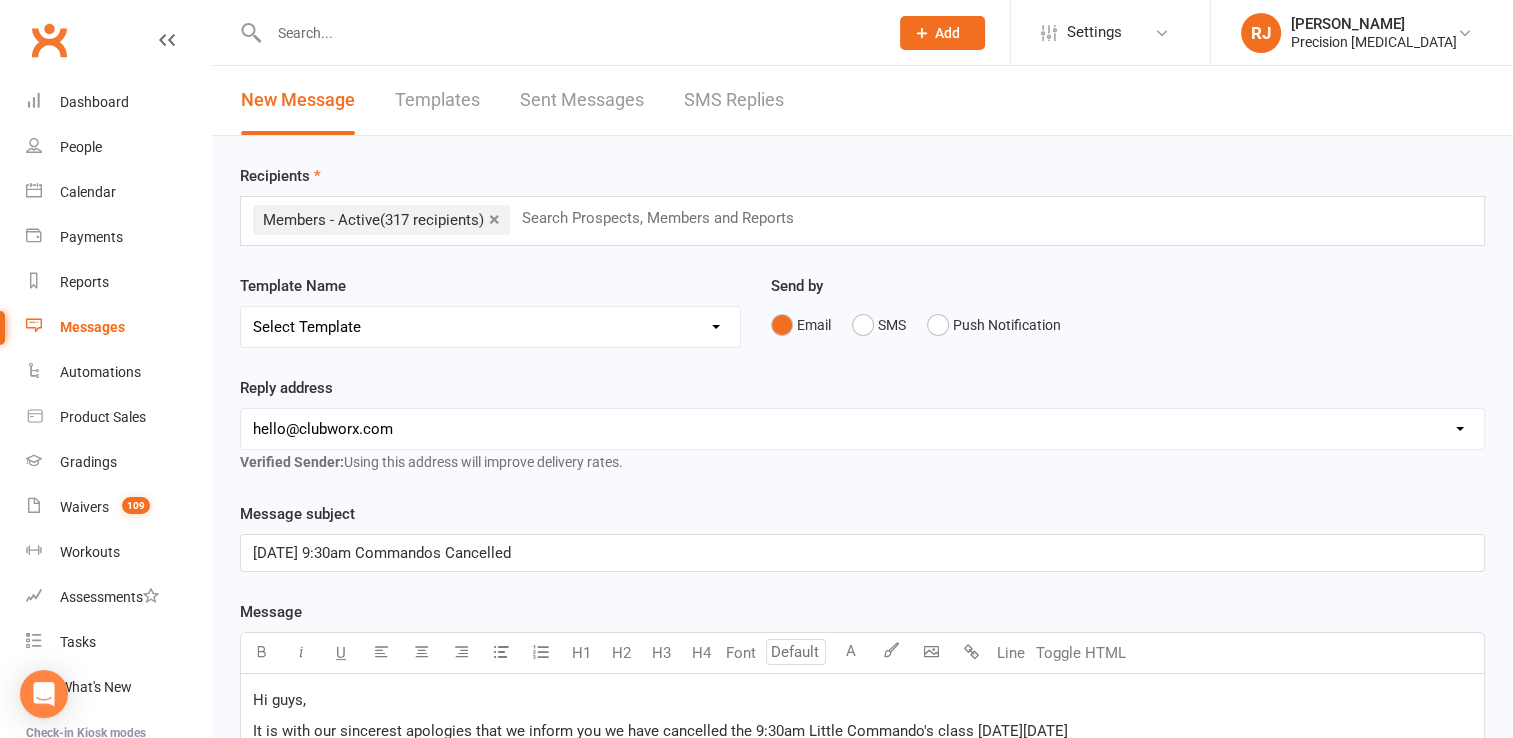 click on "[DATE] 9:30am Commandos Cancelled" at bounding box center [382, 553] 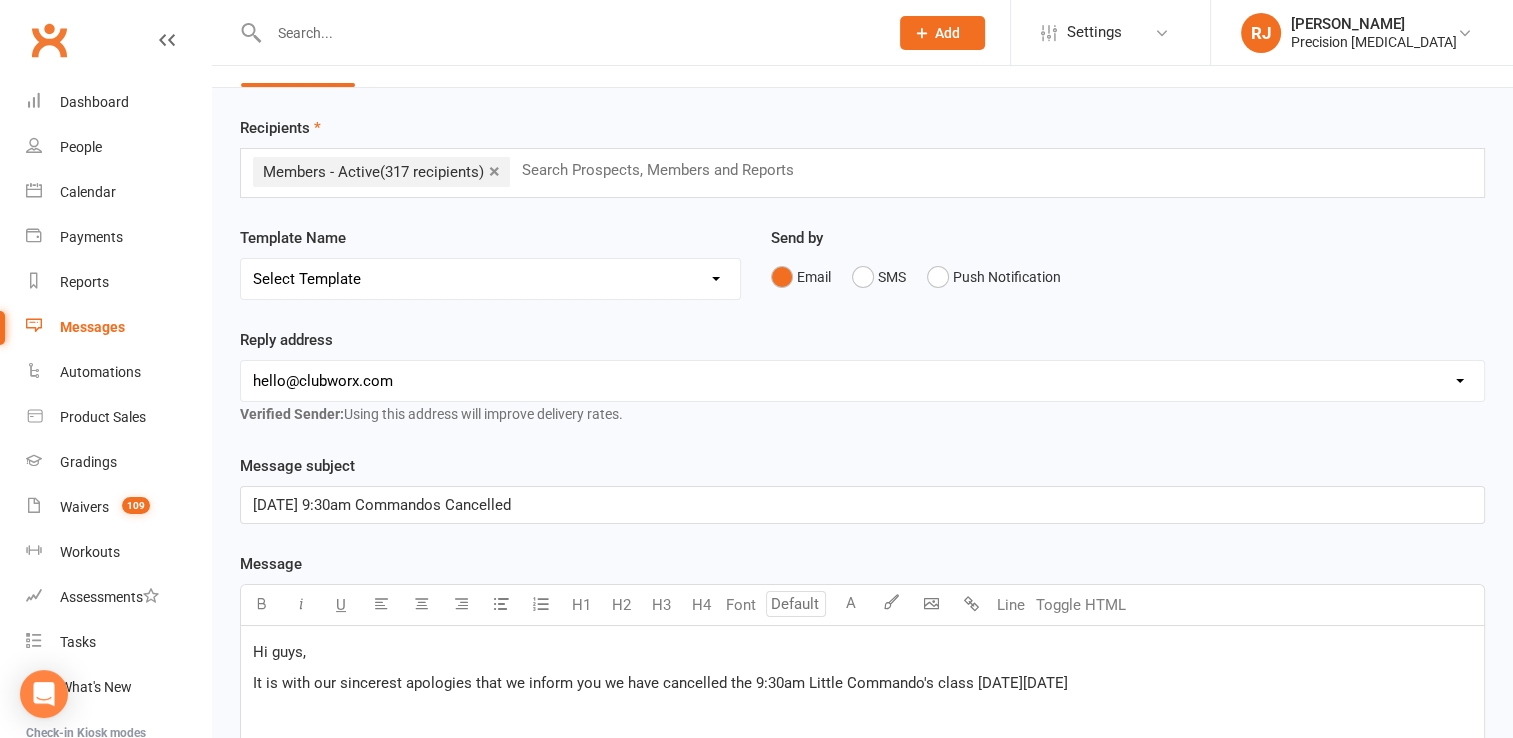 scroll, scrollTop: 55, scrollLeft: 0, axis: vertical 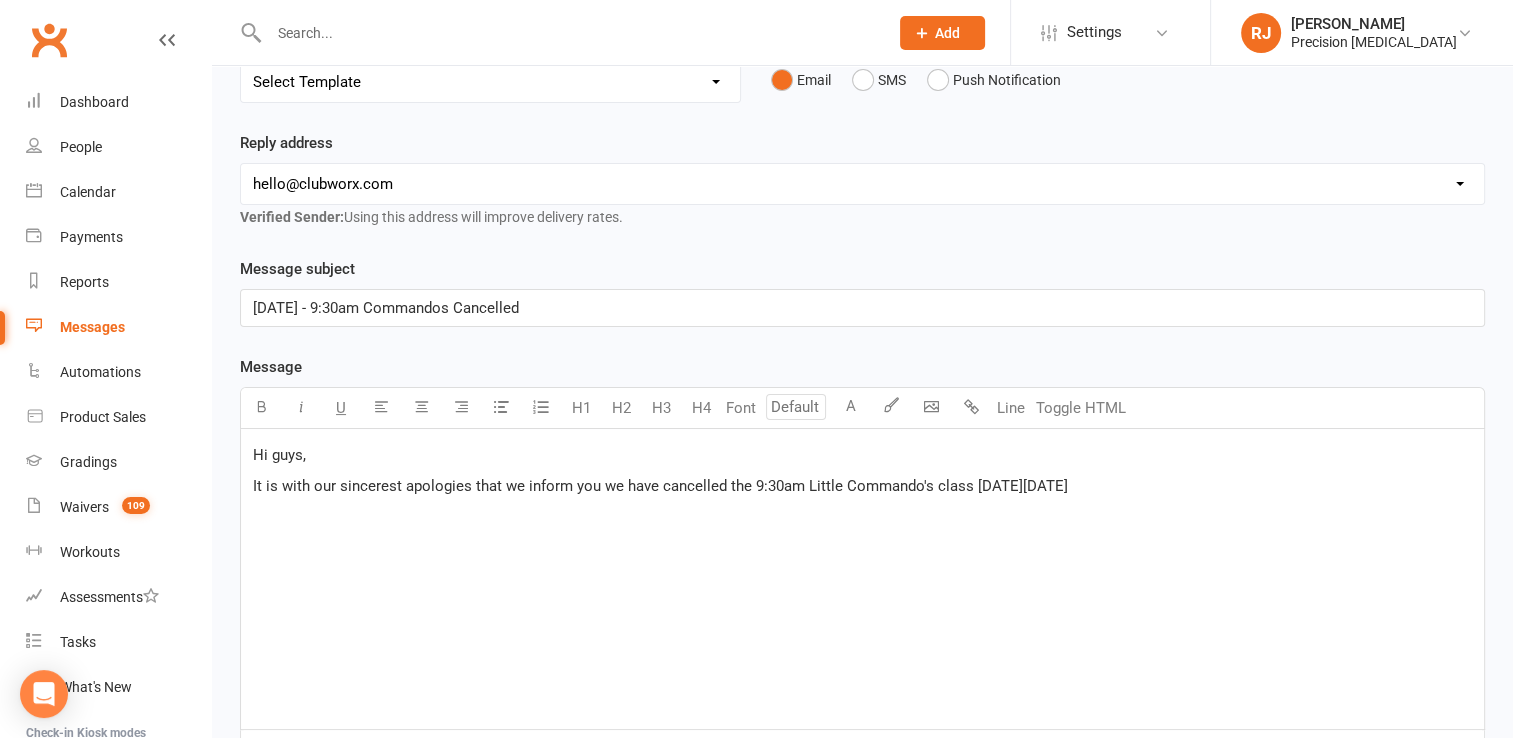 click on "It is with our sincerest apologies that we inform you we have cancelled the 9:30am Little Commando's class [DATE][DATE]" at bounding box center [660, 486] 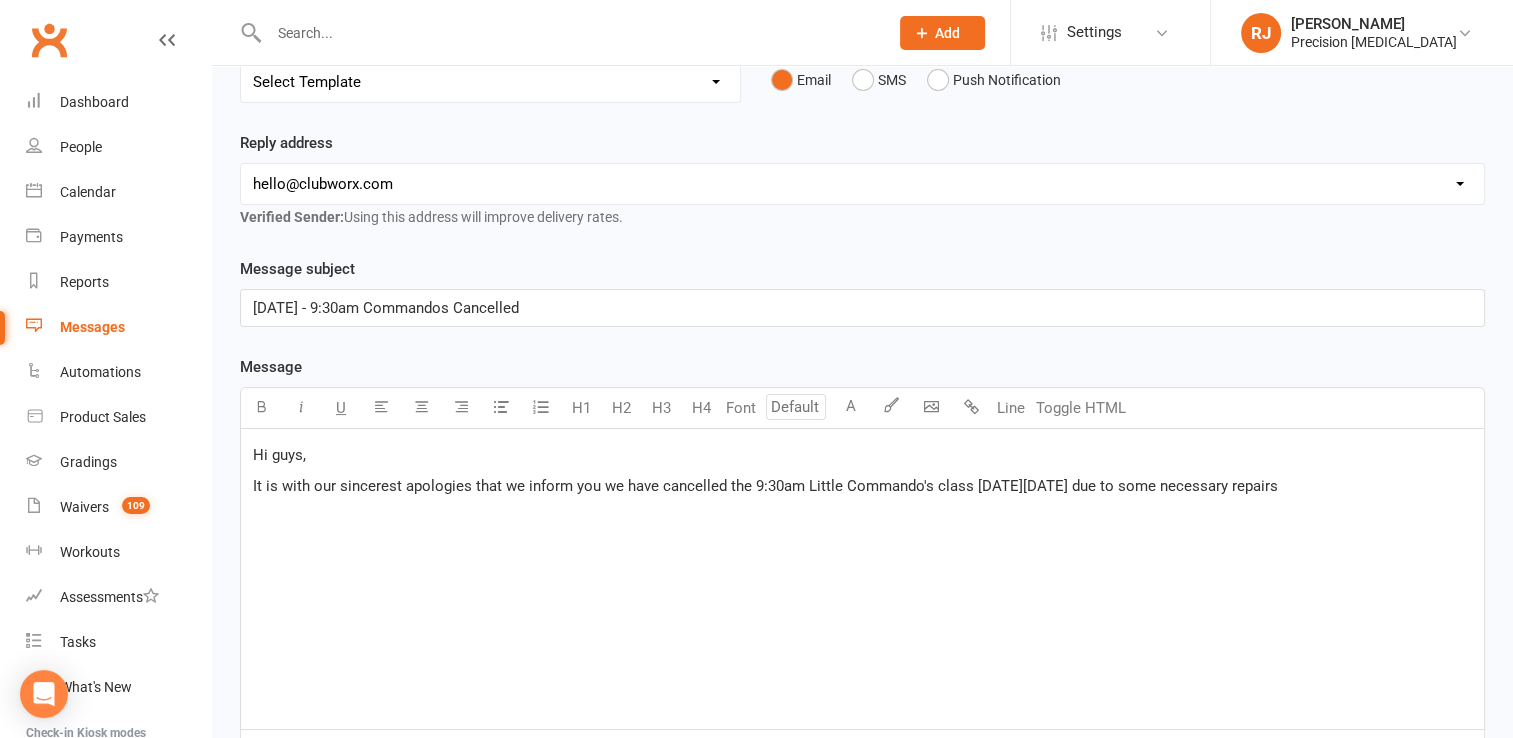 click on "It is with our sincerest apologies that we inform you we have cancelled the 9:30am Little Commando's class [DATE][DATE] due to some necessary repairs" at bounding box center (765, 486) 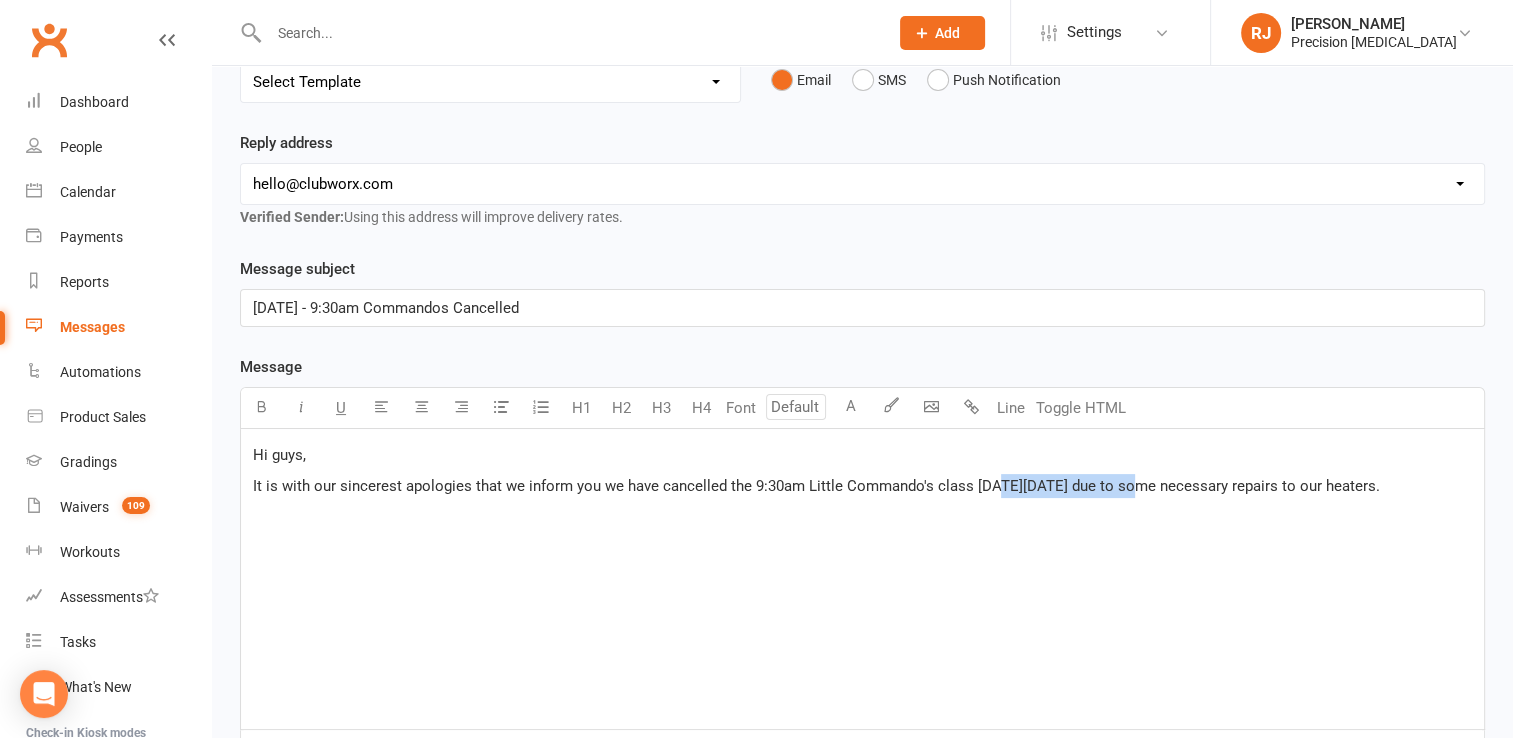 drag, startPoint x: 1124, startPoint y: 483, endPoint x: 990, endPoint y: 488, distance: 134.09325 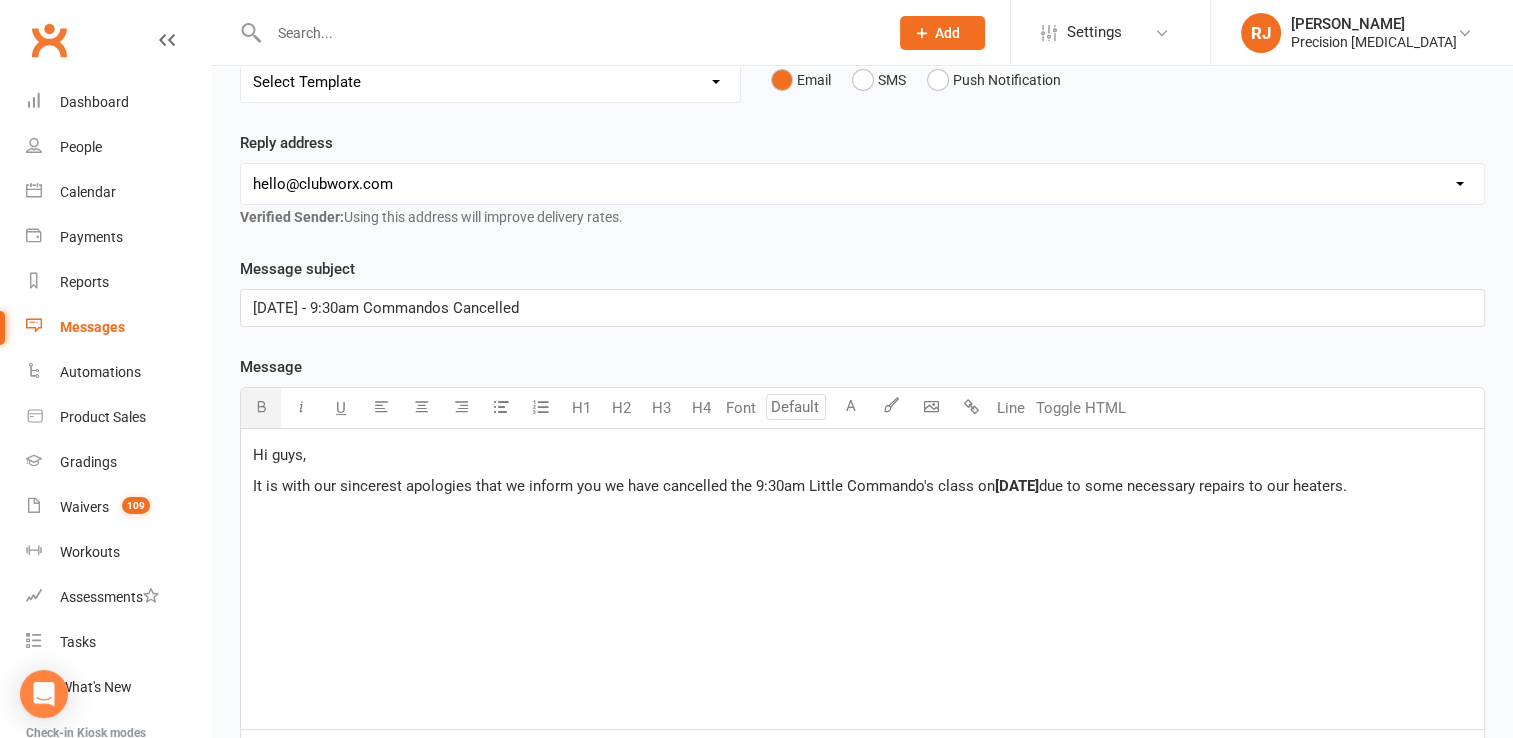 click at bounding box center (261, 406) 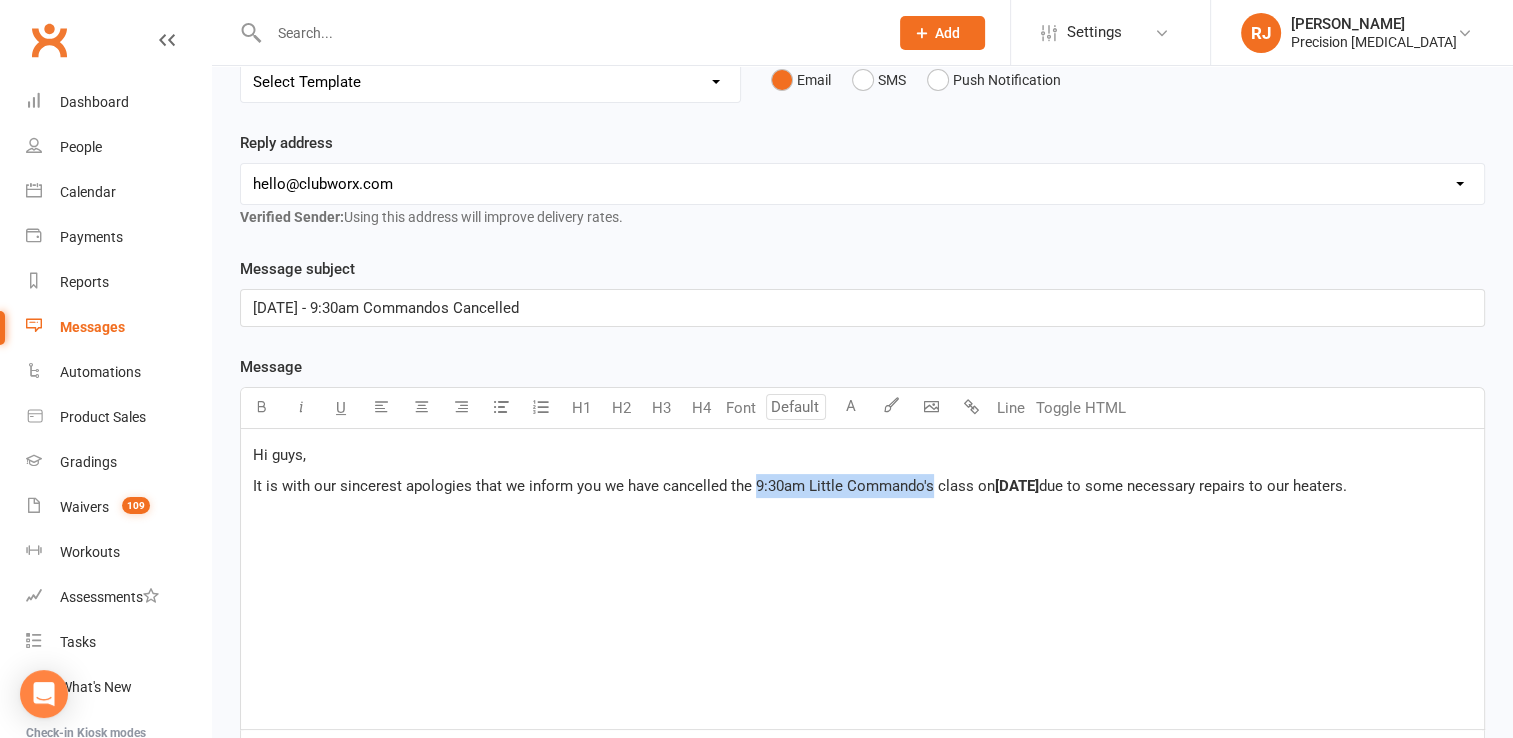 drag, startPoint x: 928, startPoint y: 483, endPoint x: 751, endPoint y: 481, distance: 177.01129 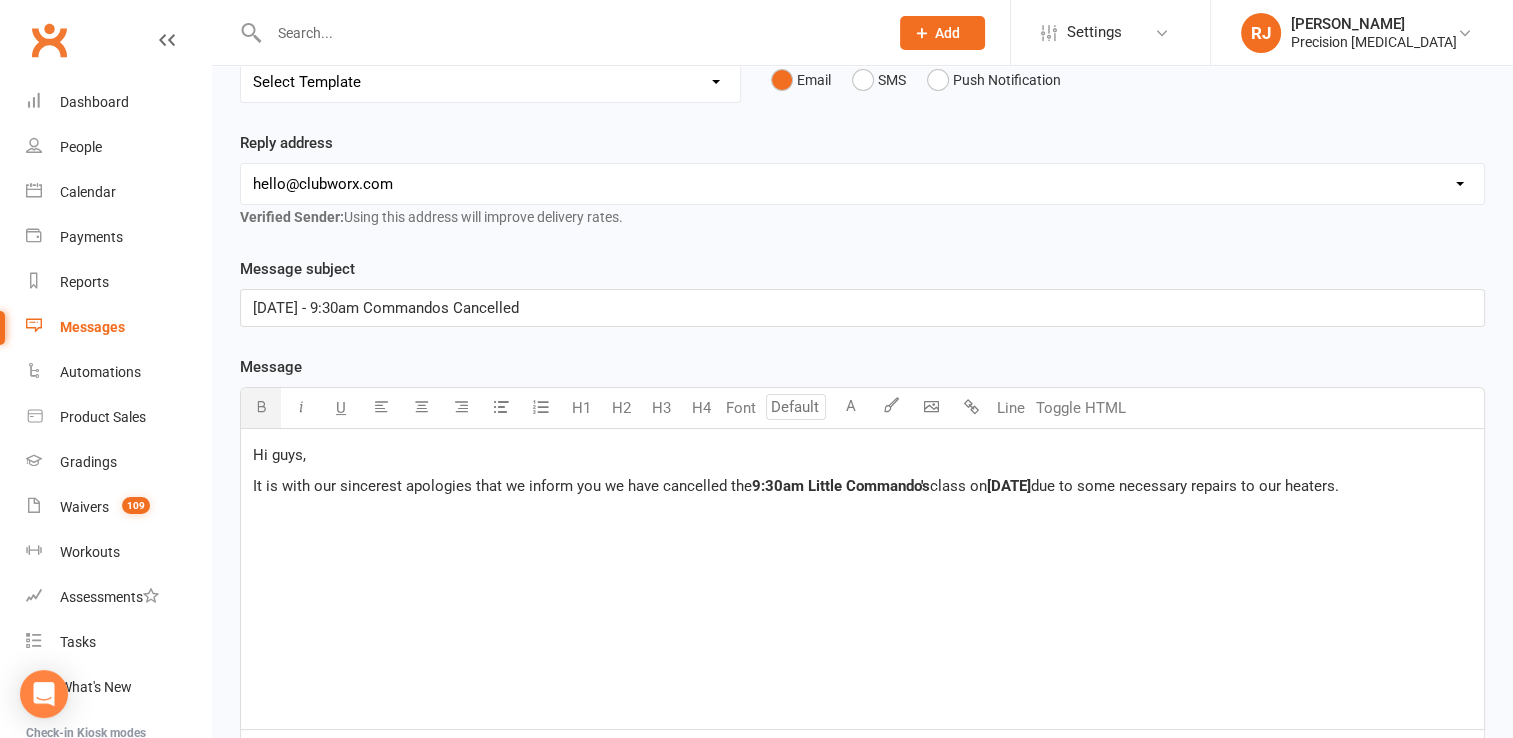 click at bounding box center (261, 408) 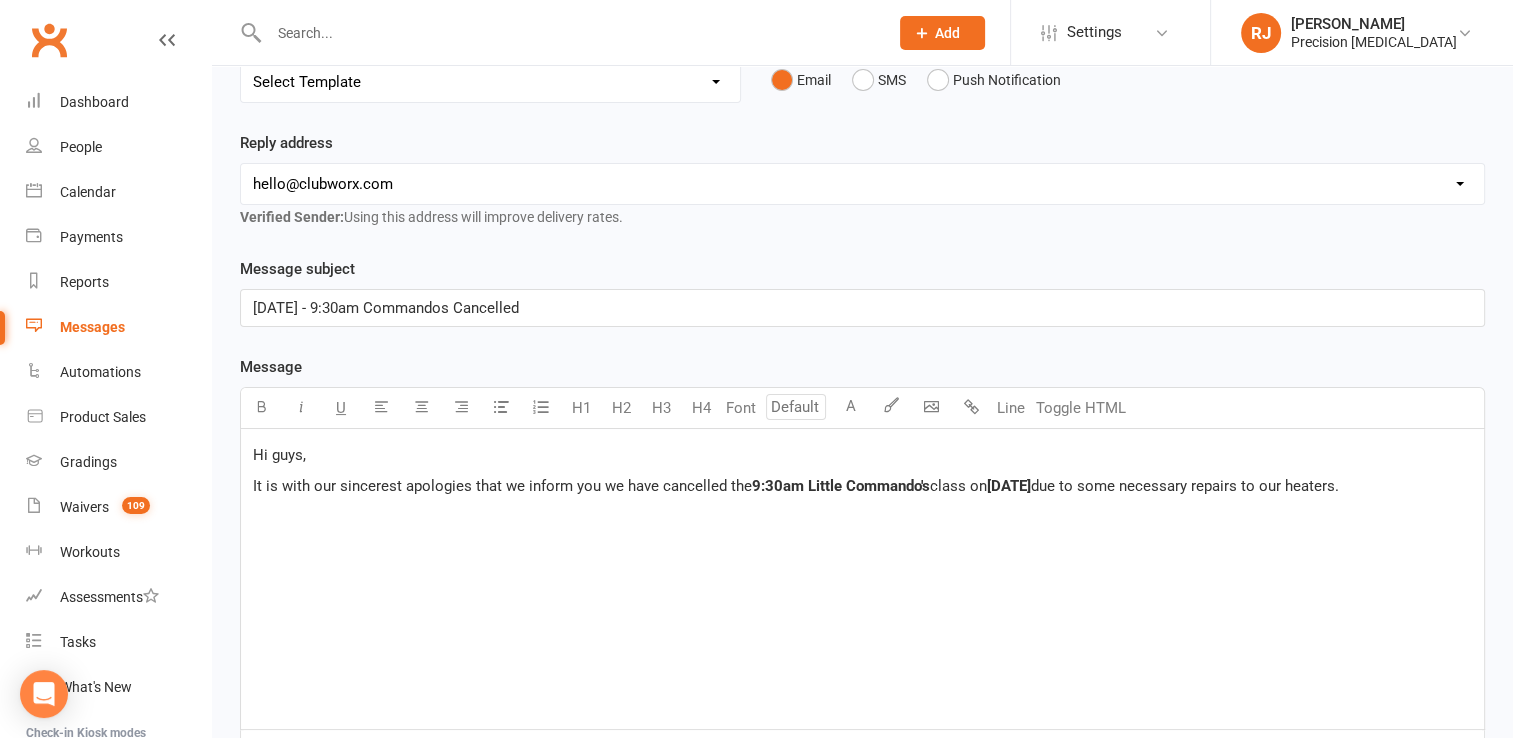 drag, startPoint x: 707, startPoint y: 557, endPoint x: 664, endPoint y: 491, distance: 78.77182 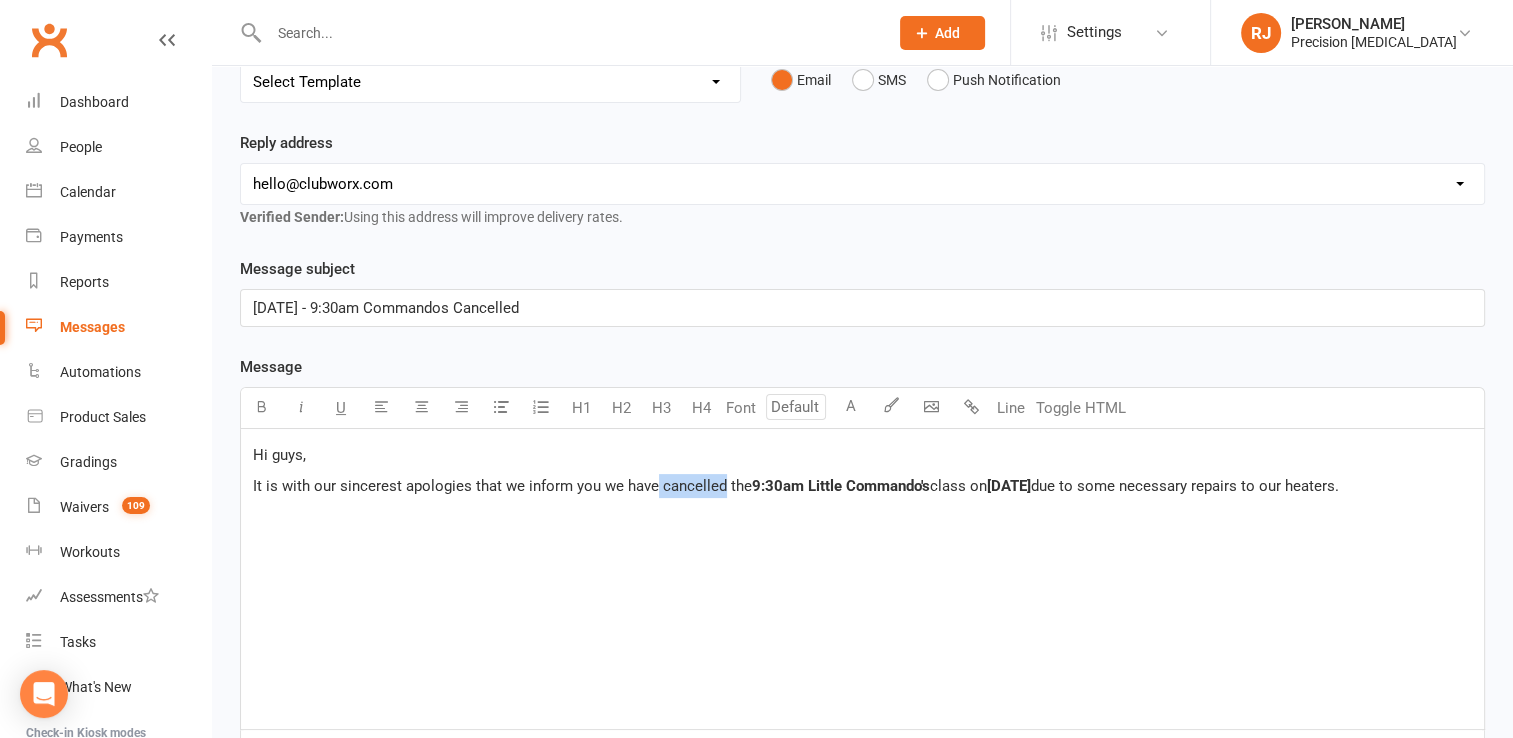drag, startPoint x: 717, startPoint y: 484, endPoint x: 653, endPoint y: 484, distance: 64 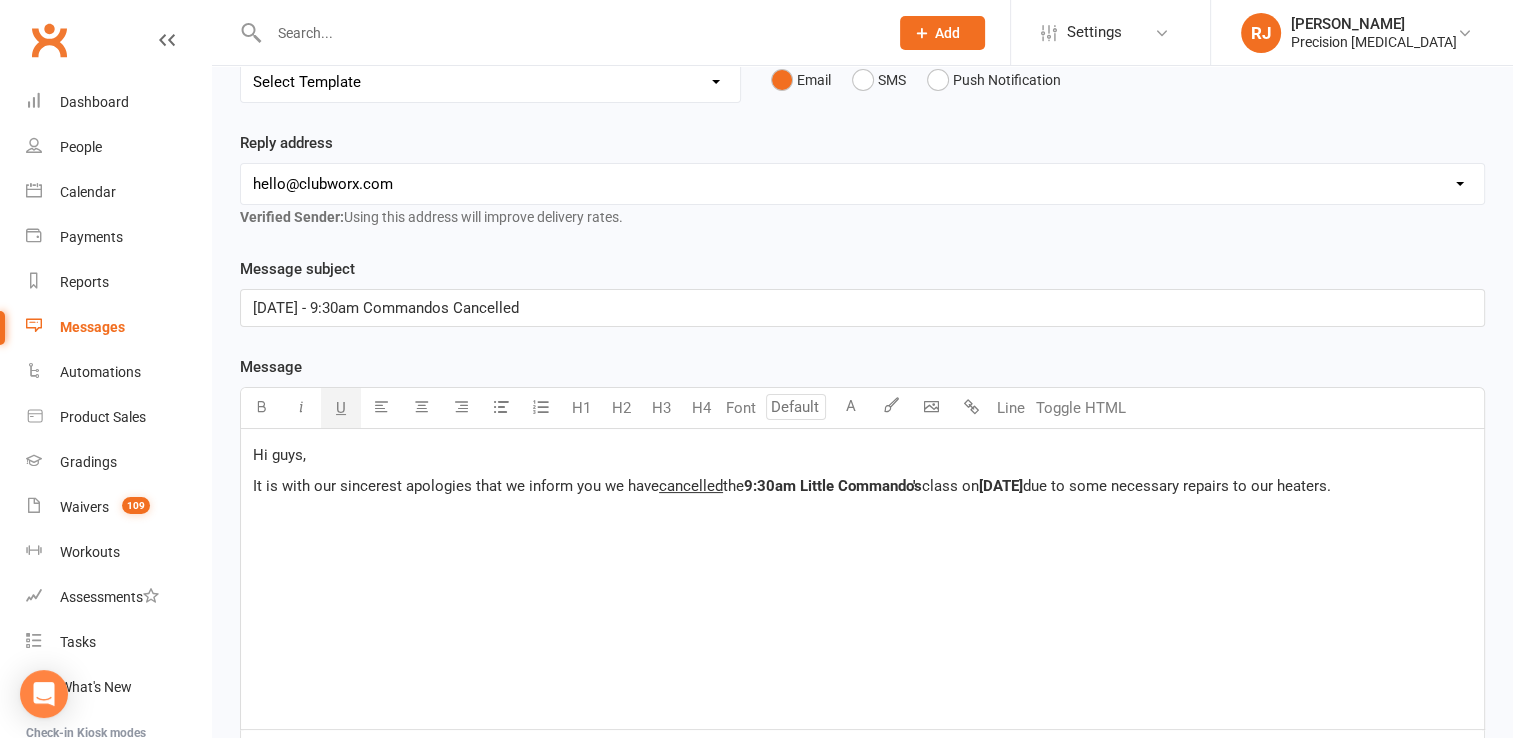 click on "U" at bounding box center [341, 408] 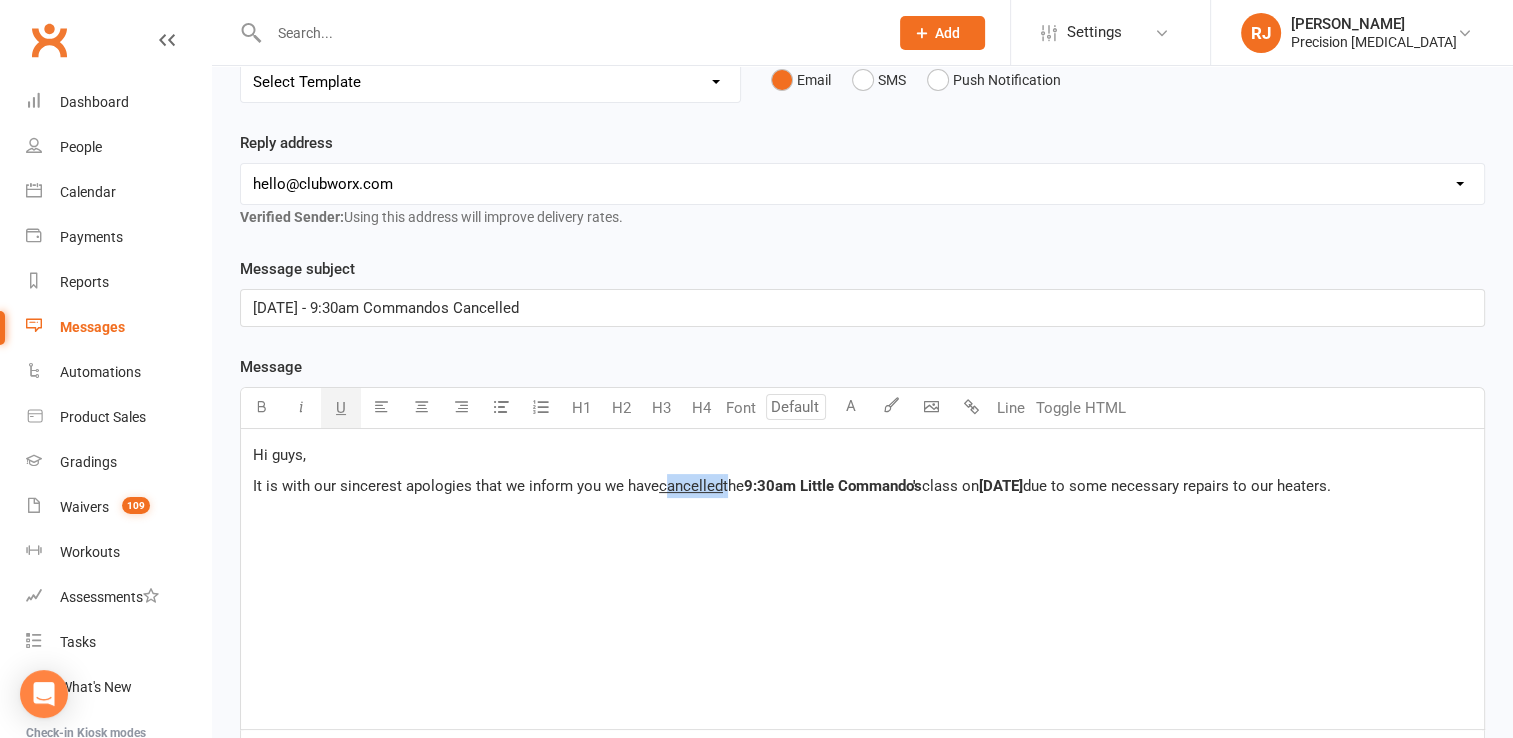 drag, startPoint x: 726, startPoint y: 482, endPoint x: 658, endPoint y: 490, distance: 68.46897 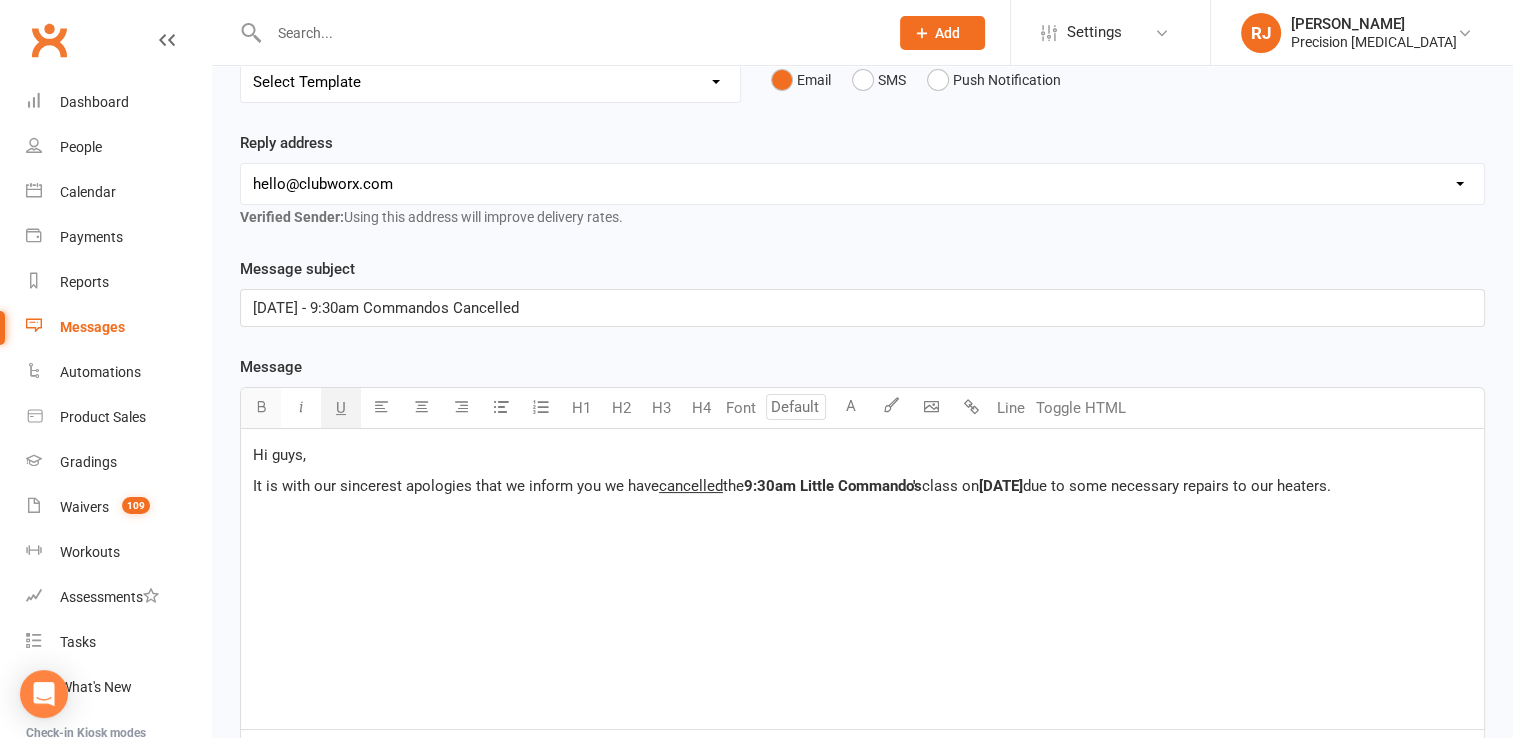 click at bounding box center [261, 406] 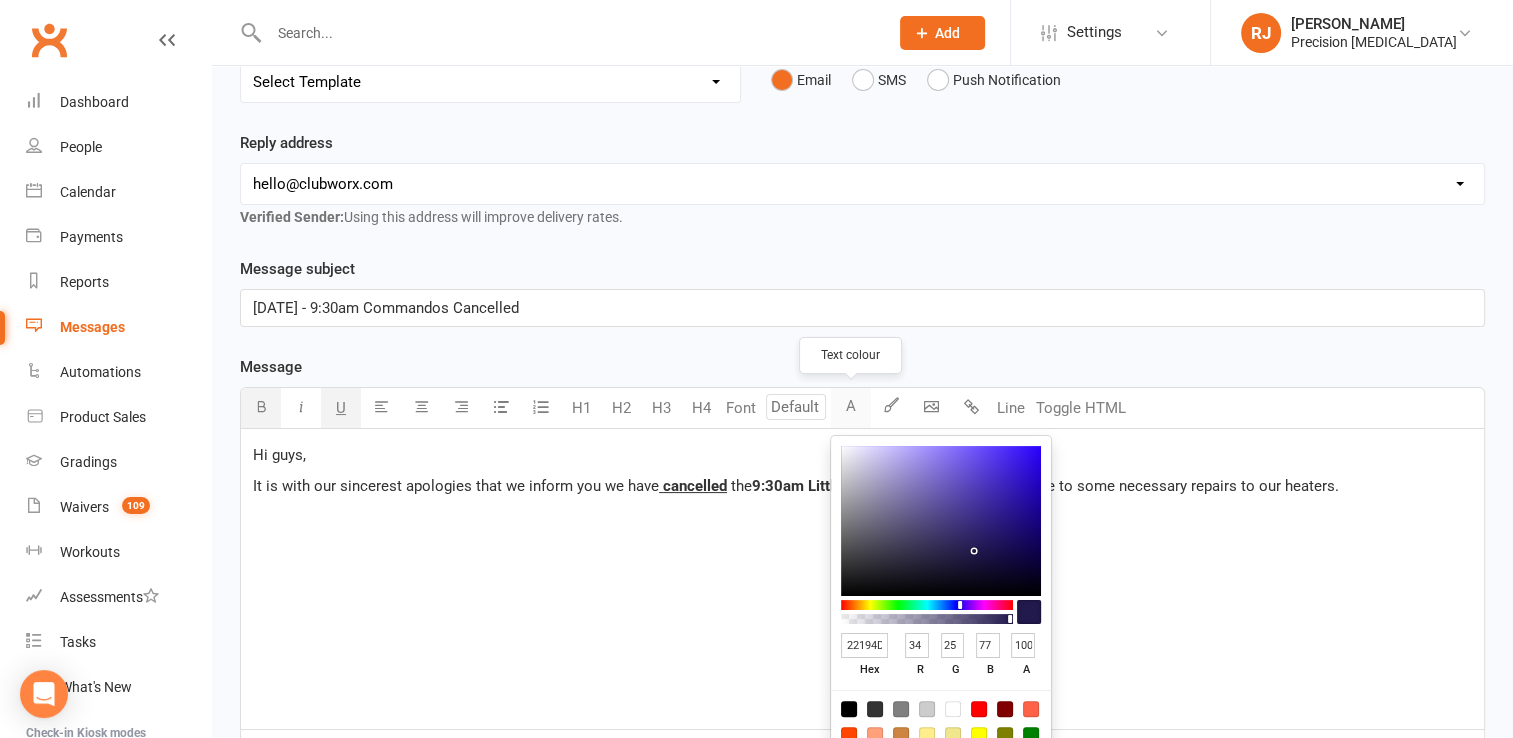 click on "A" at bounding box center [851, 408] 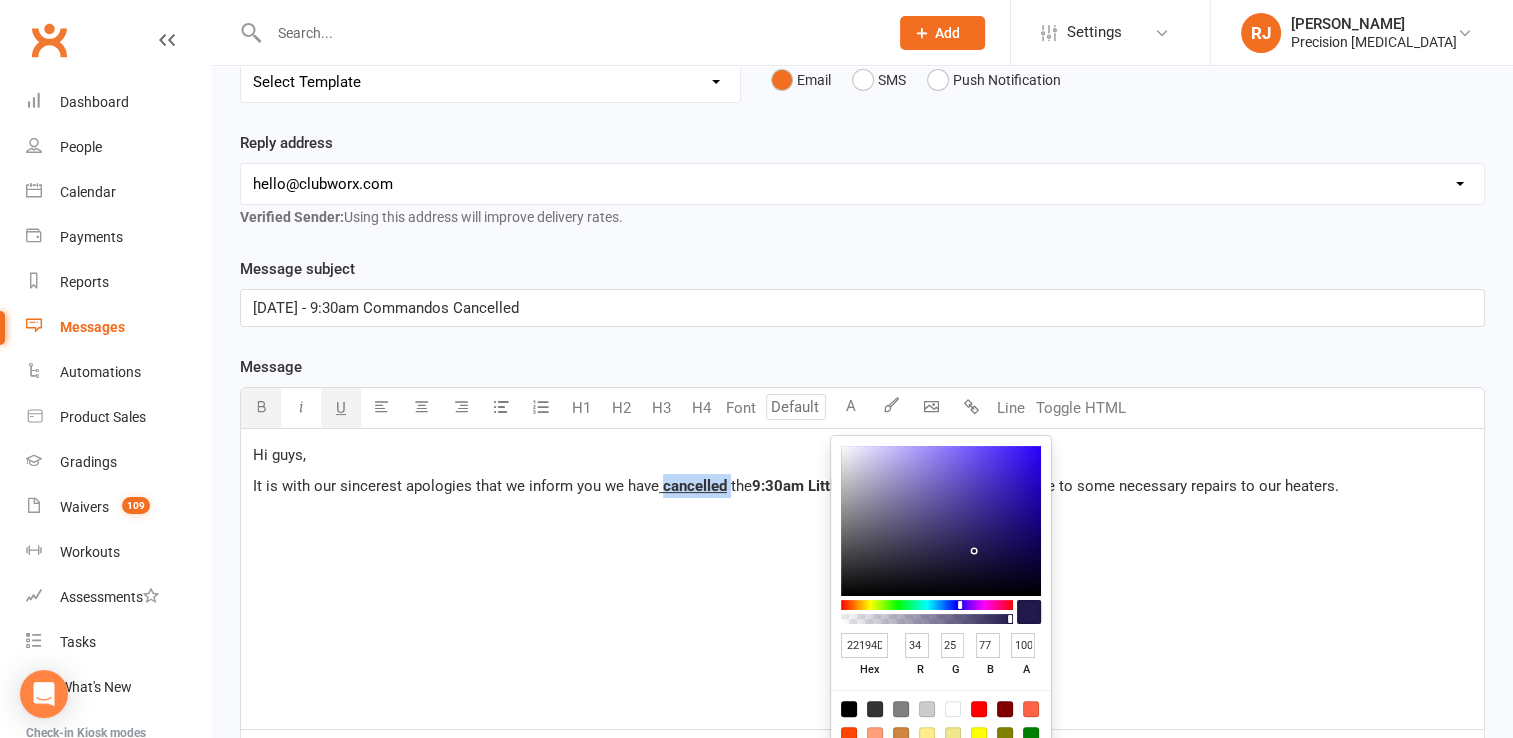 type on "4D2119" 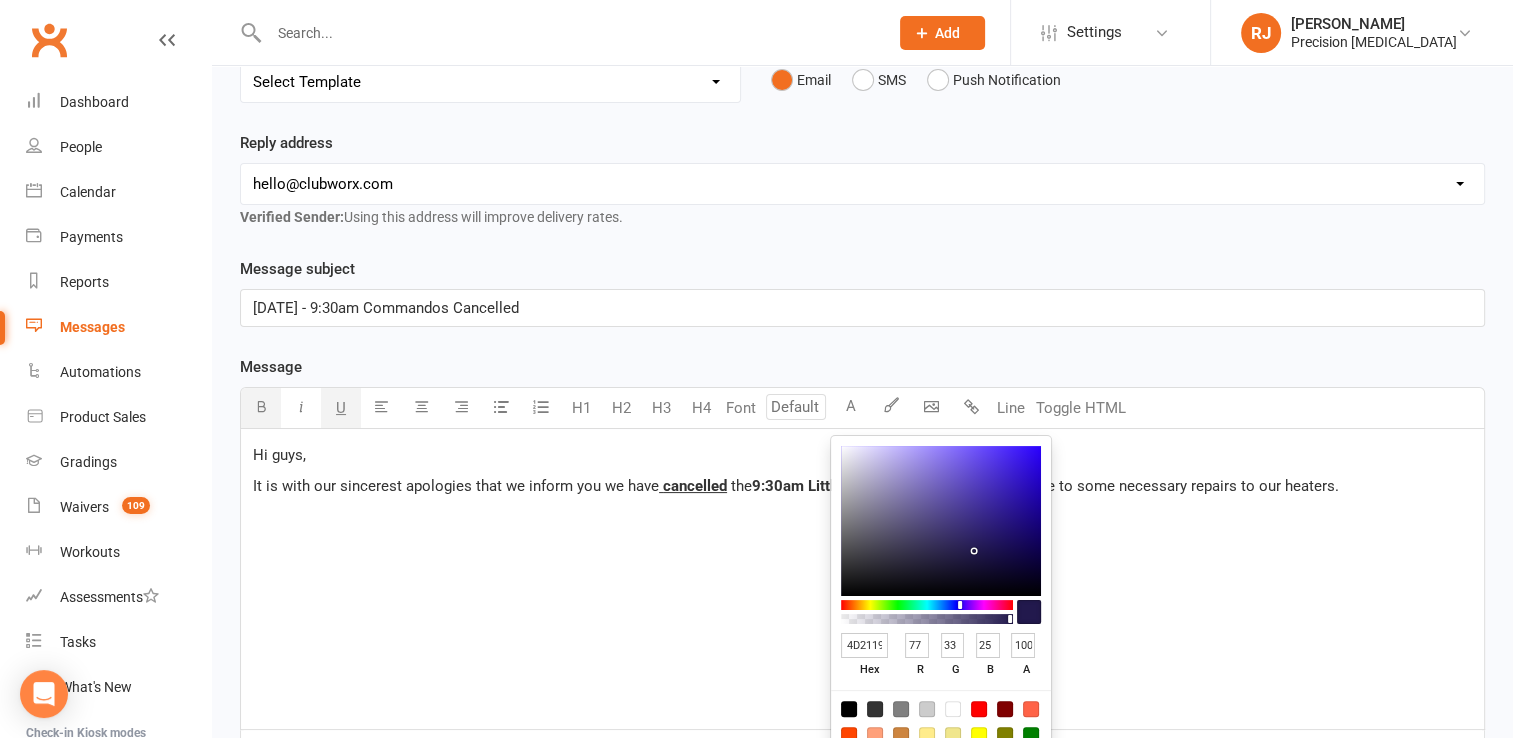 click at bounding box center [927, 605] 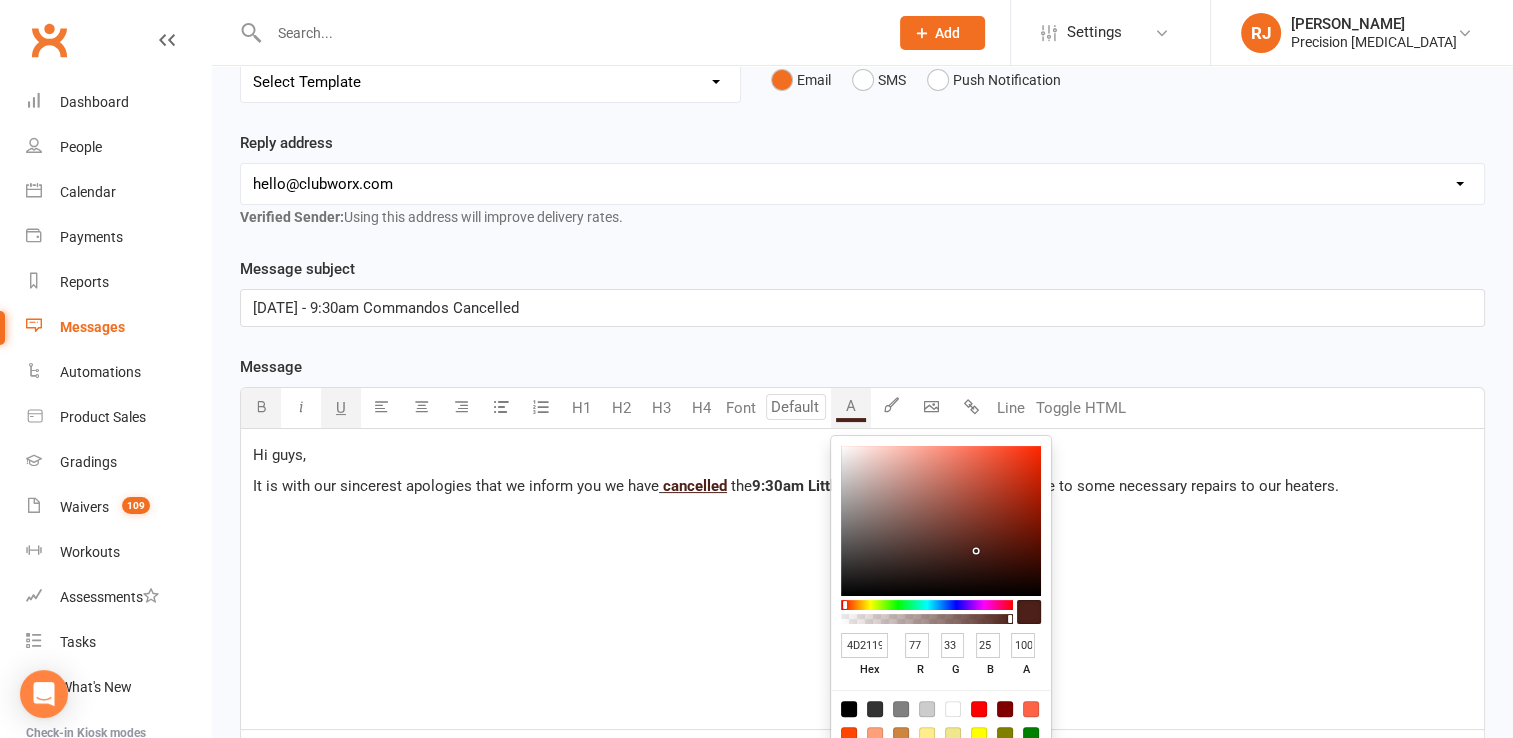type on "F33F1E" 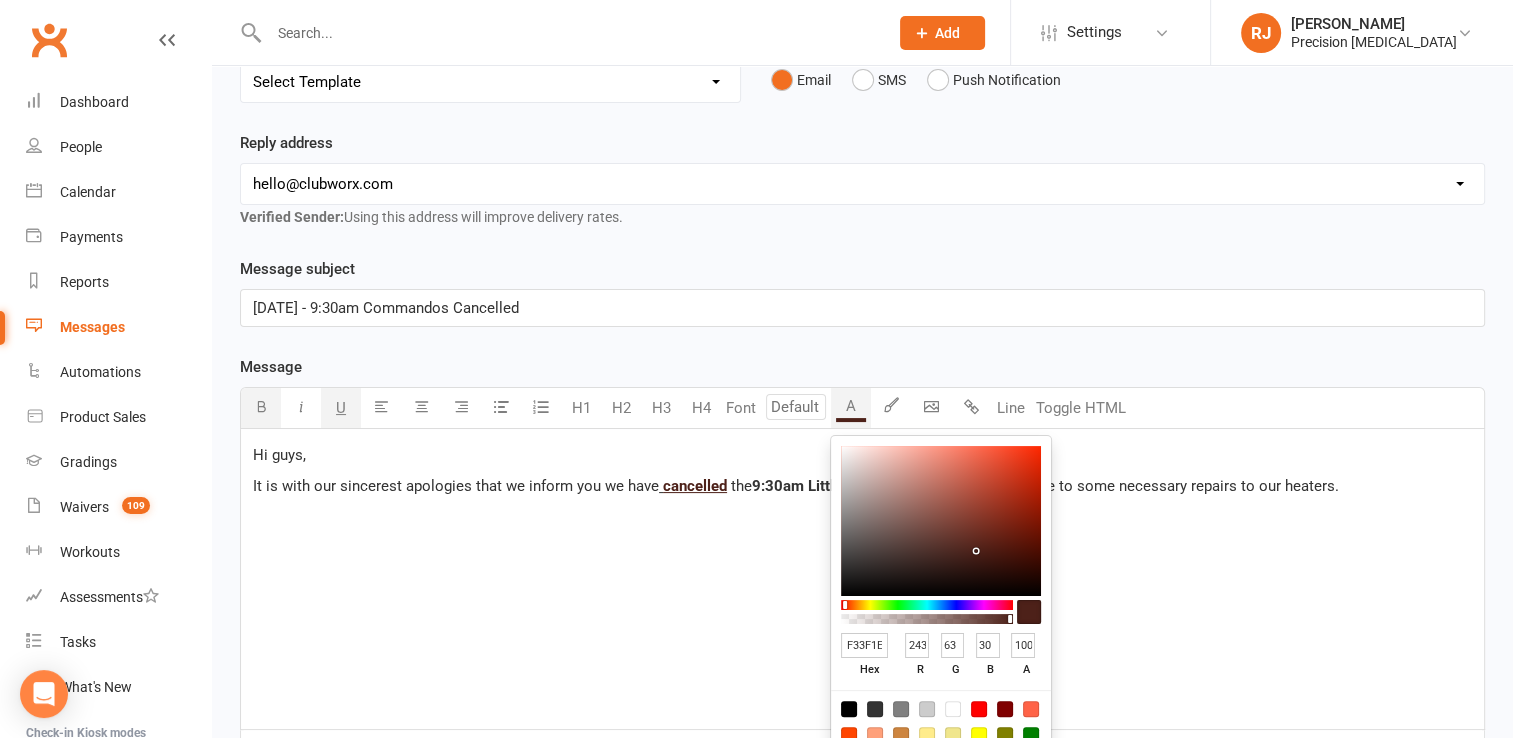 click at bounding box center (941, 521) 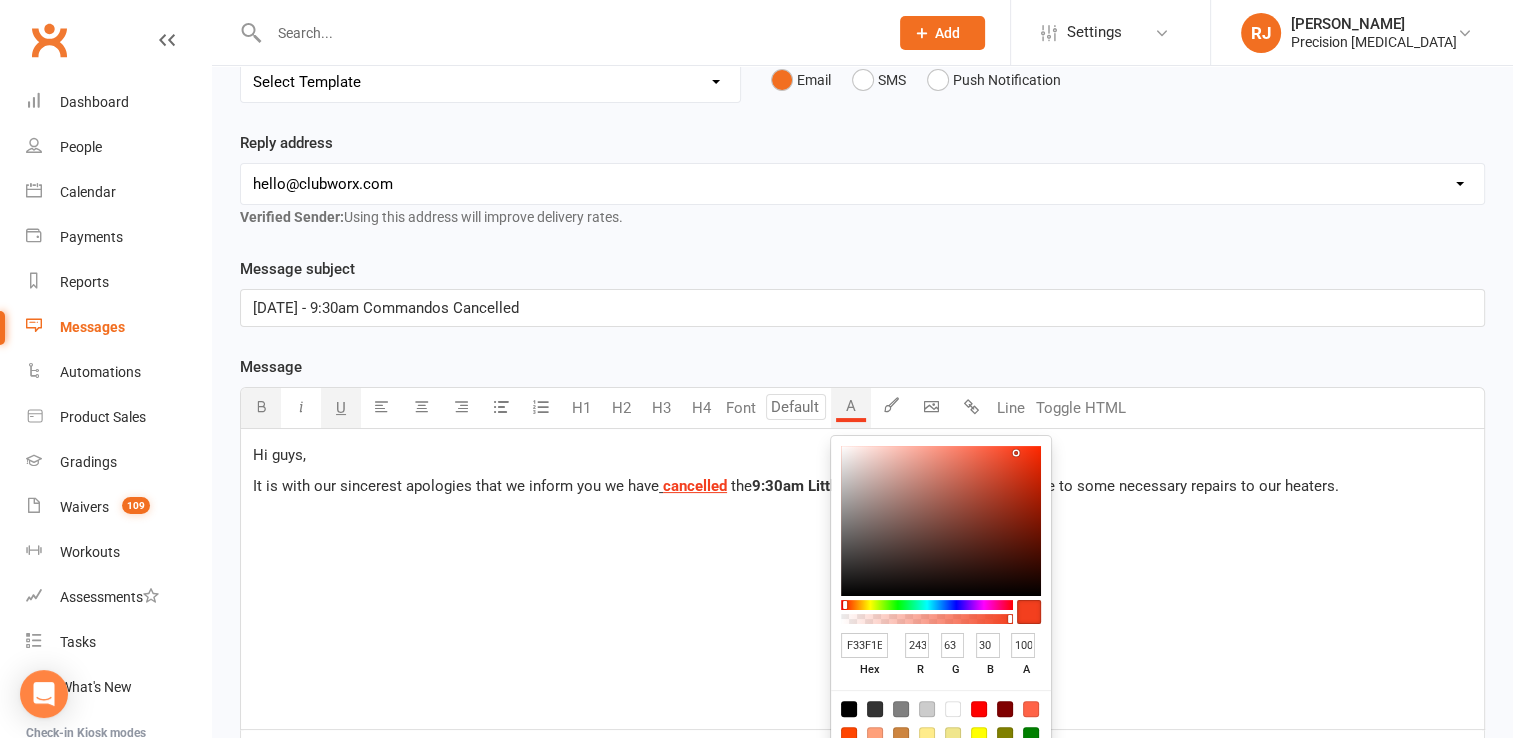 click on "Hi guys, It is with our sincerest apologies that we inform you we have   cancelled   the  9:30am Little Commando's  class [DATE][DATE]  due to some necessary repairs to our heaters. ﻿" at bounding box center (862, 579) 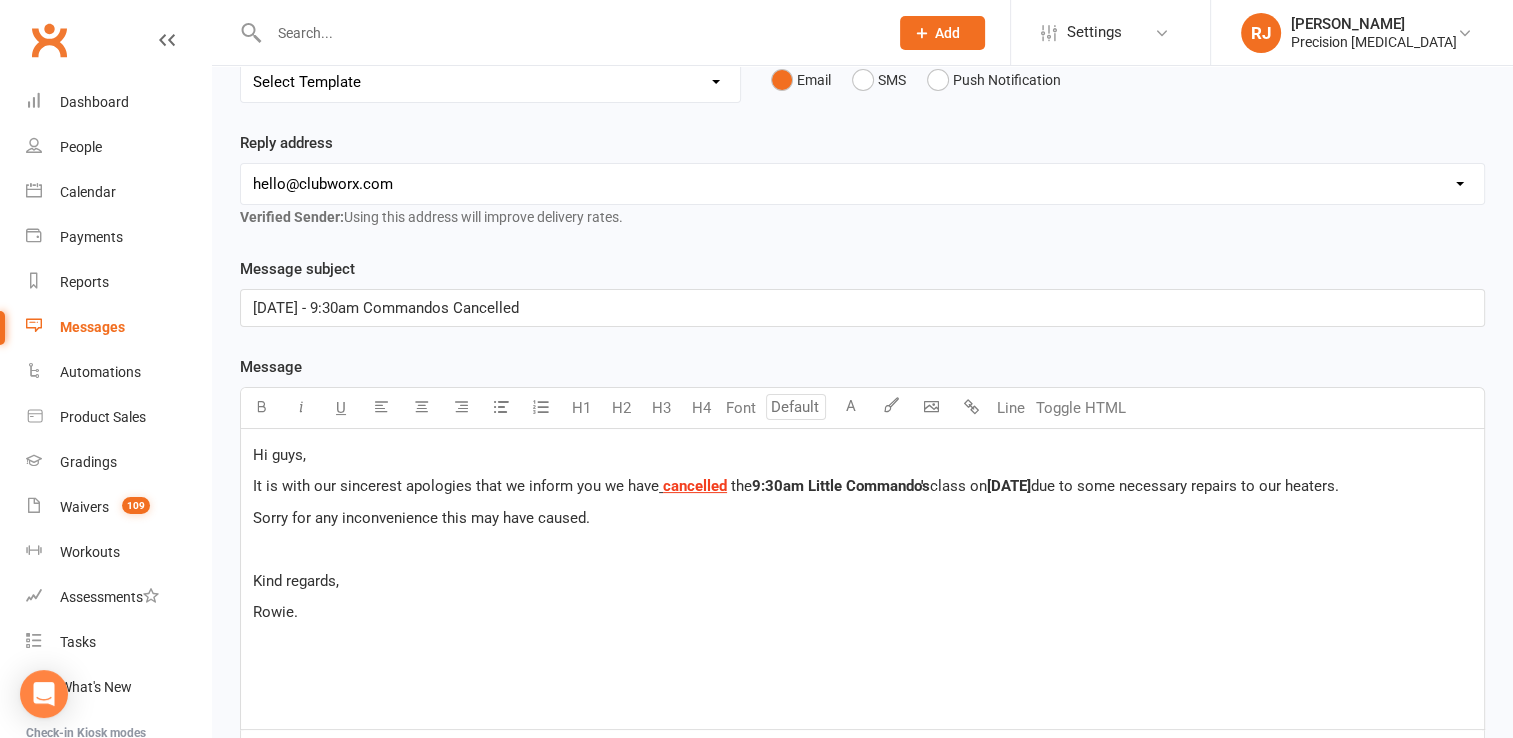 click on "Sorry for any inconvenience this may have caused." at bounding box center (421, 518) 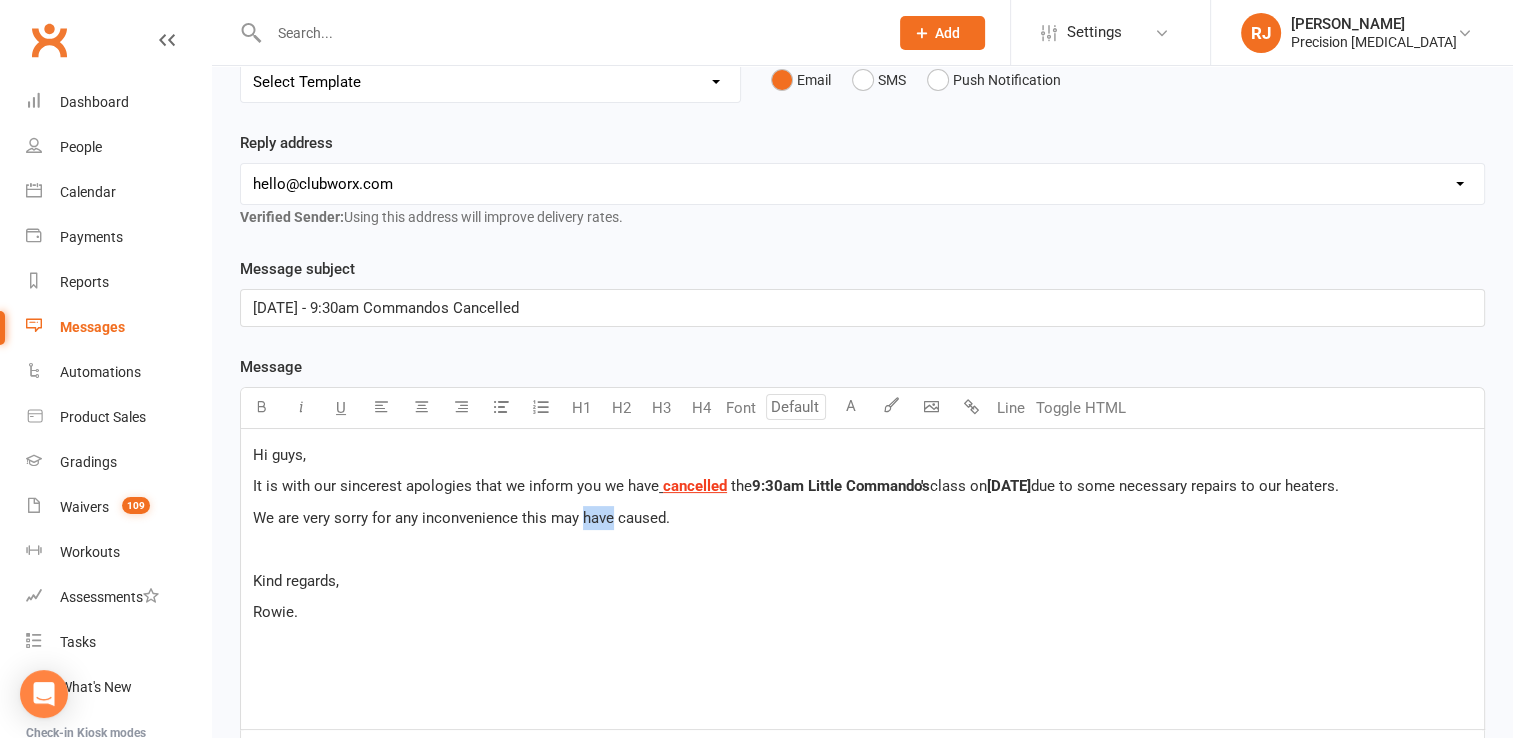 drag, startPoint x: 609, startPoint y: 517, endPoint x: 580, endPoint y: 520, distance: 29.15476 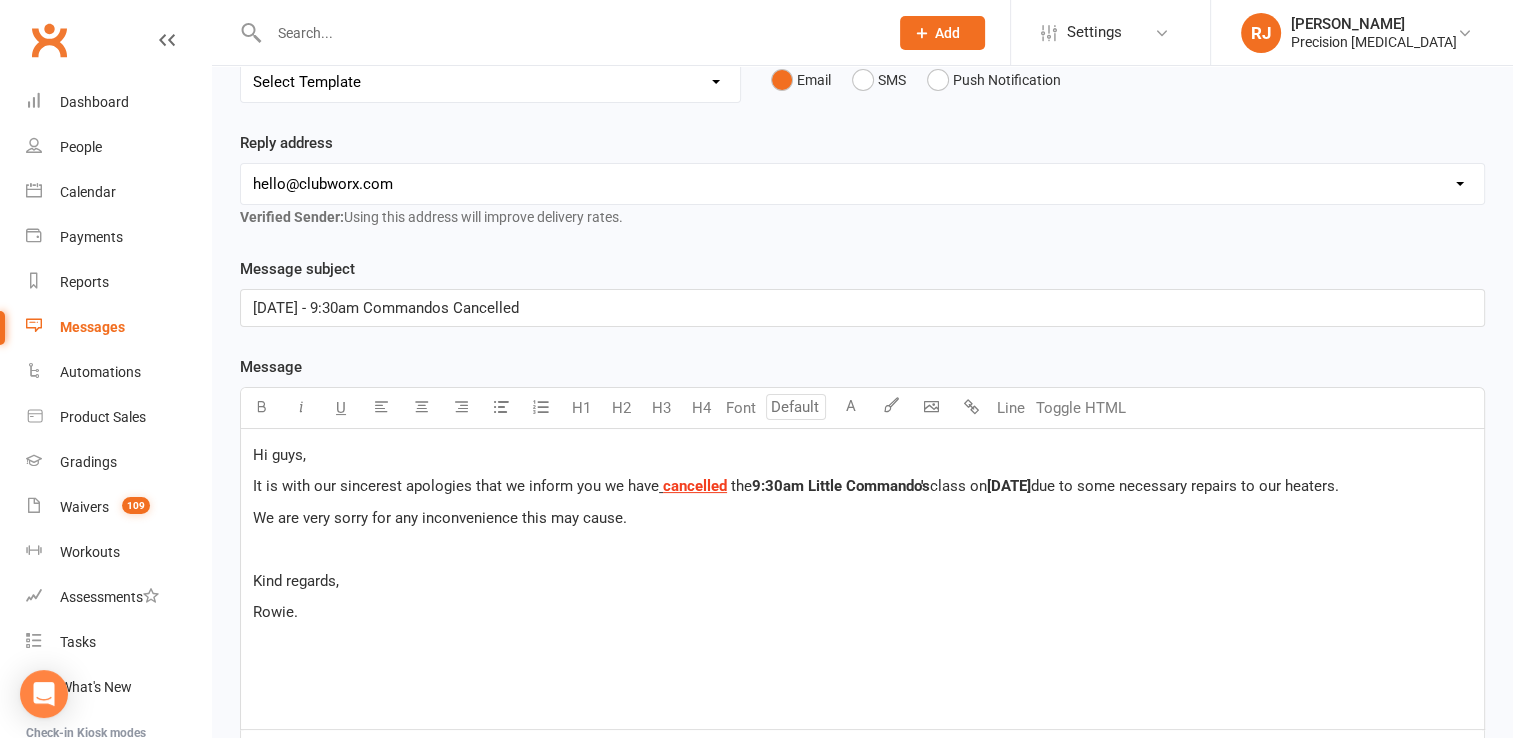 click on "Rowie." at bounding box center [862, 612] 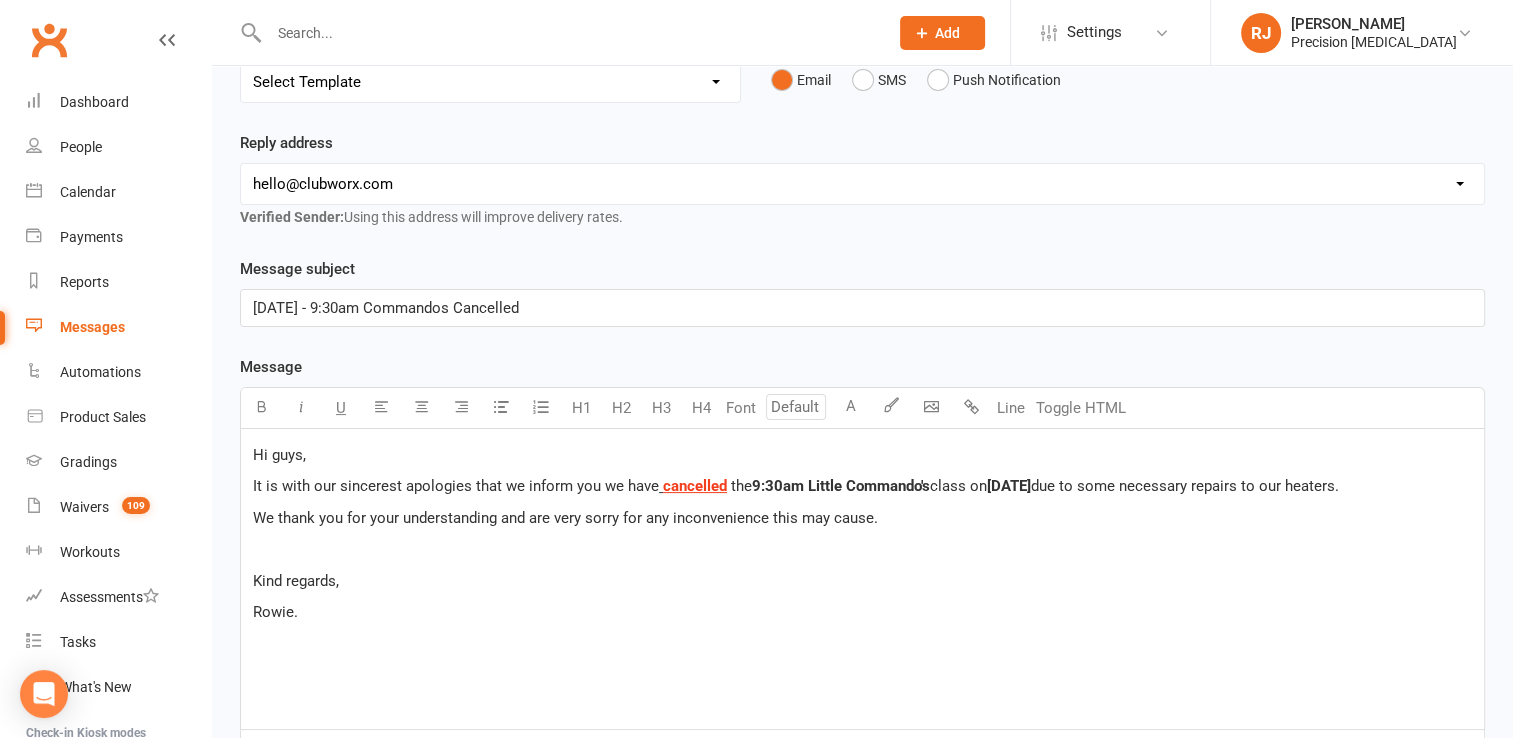 click on "Hi guys," at bounding box center [862, 455] 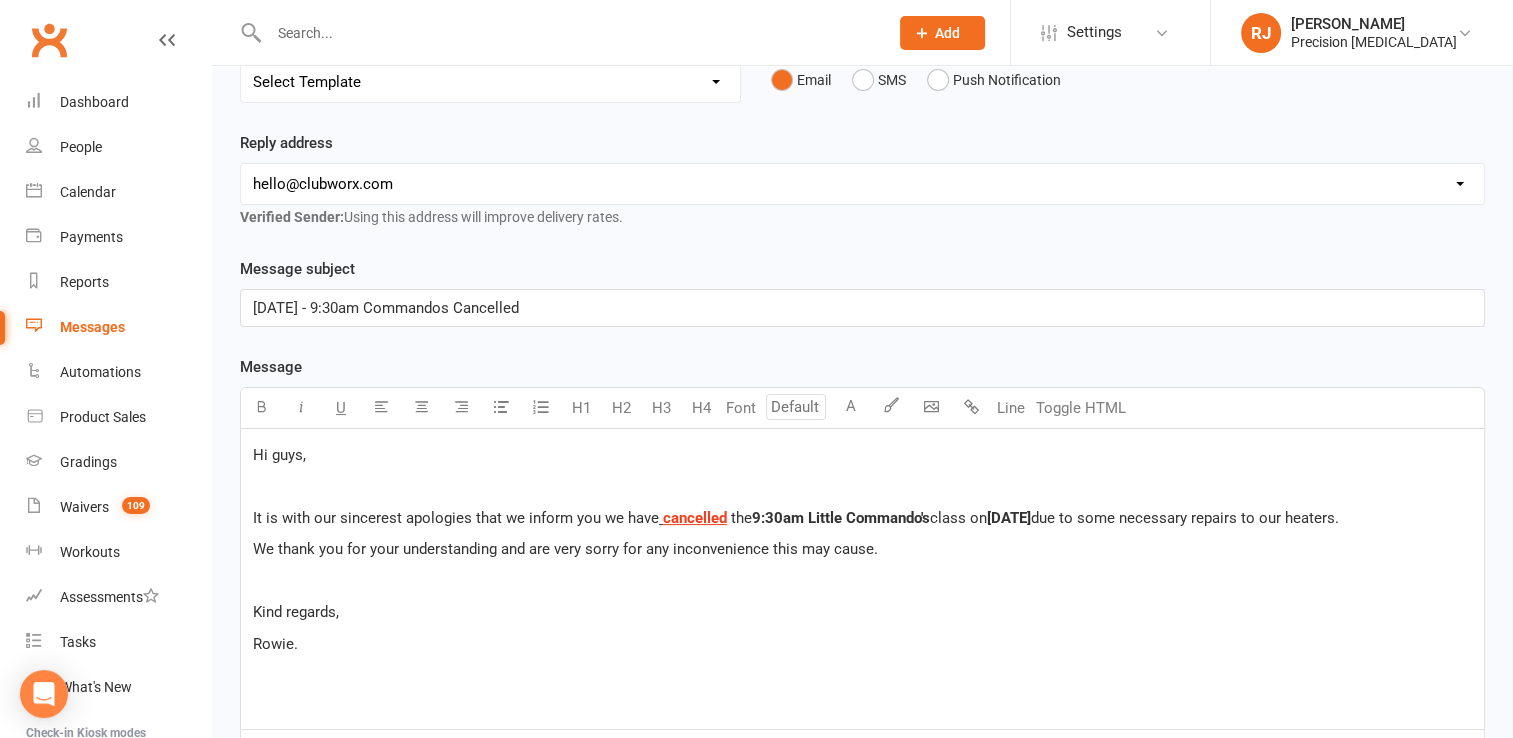 click on "Hi guys," at bounding box center [279, 455] 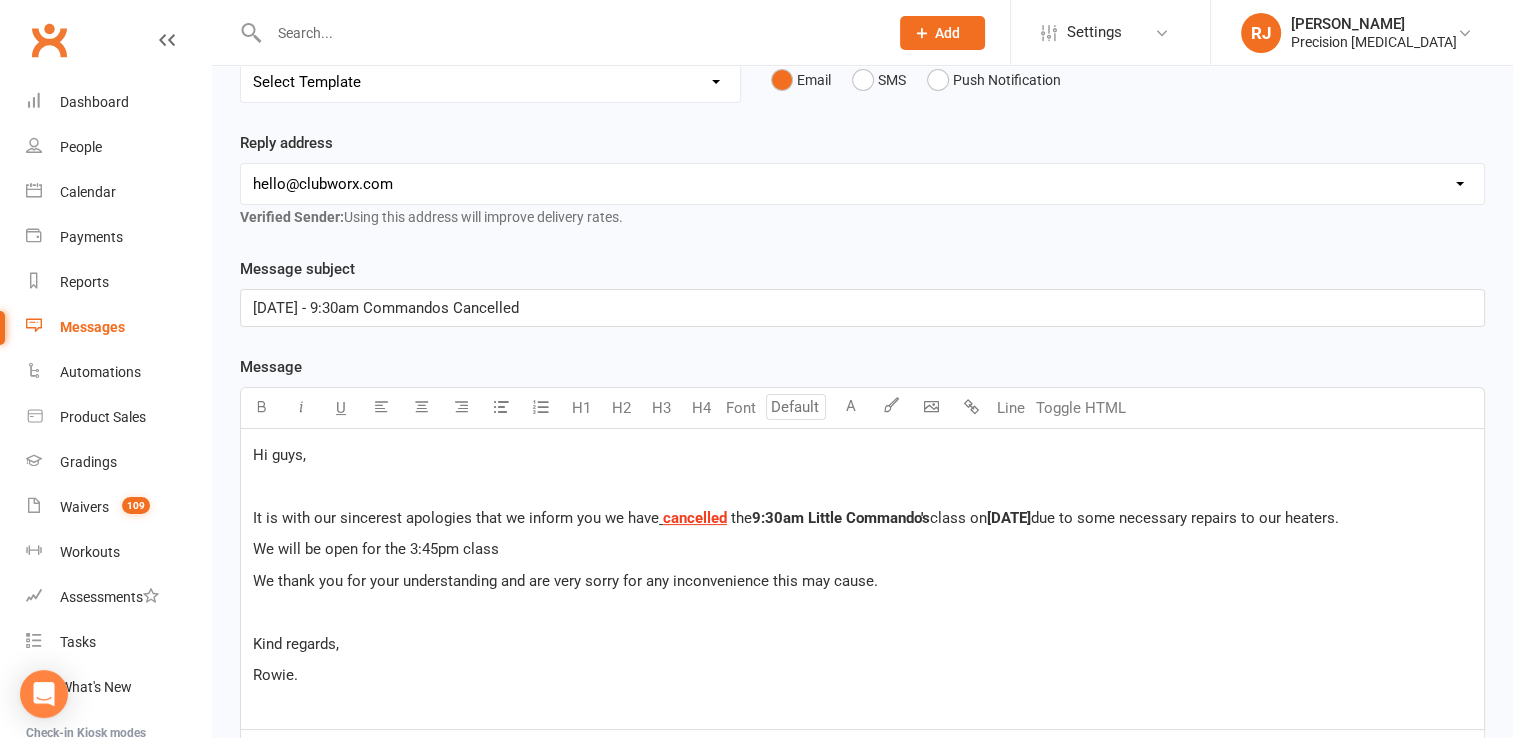 click on "We will be open for the 3:45pm class" at bounding box center (376, 549) 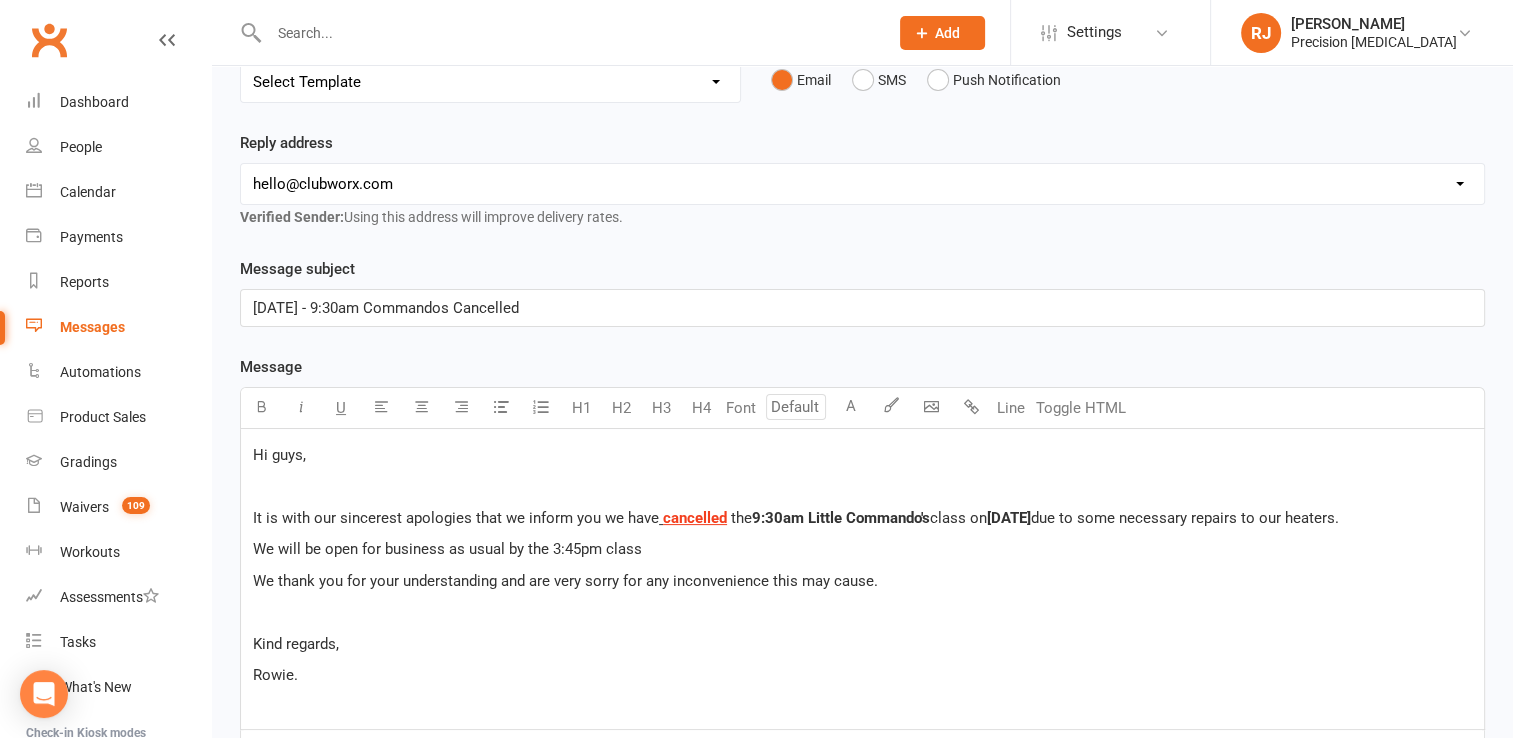 click on "We will be open for business as usual by the 3:45pm class" at bounding box center (862, 549) 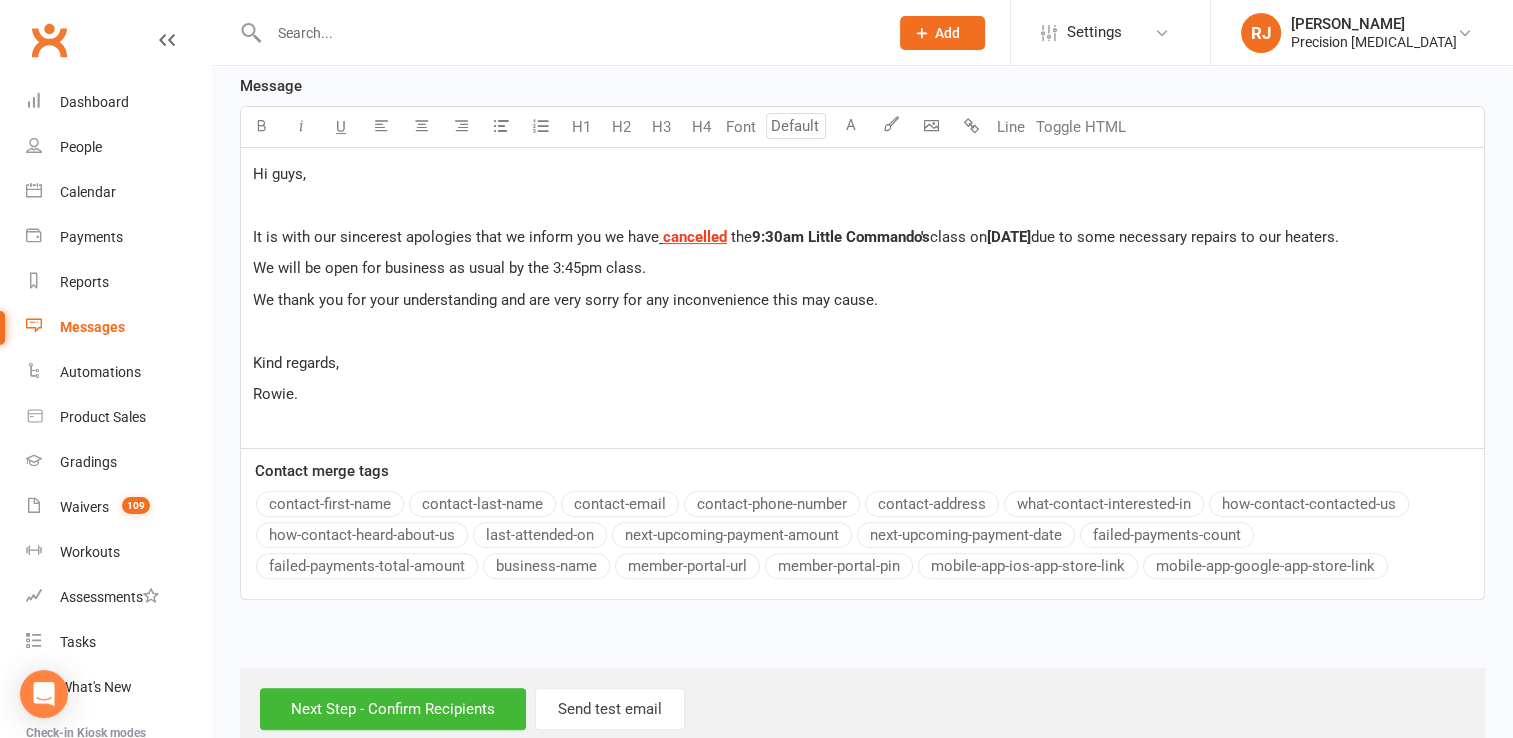 scroll, scrollTop: 531, scrollLeft: 0, axis: vertical 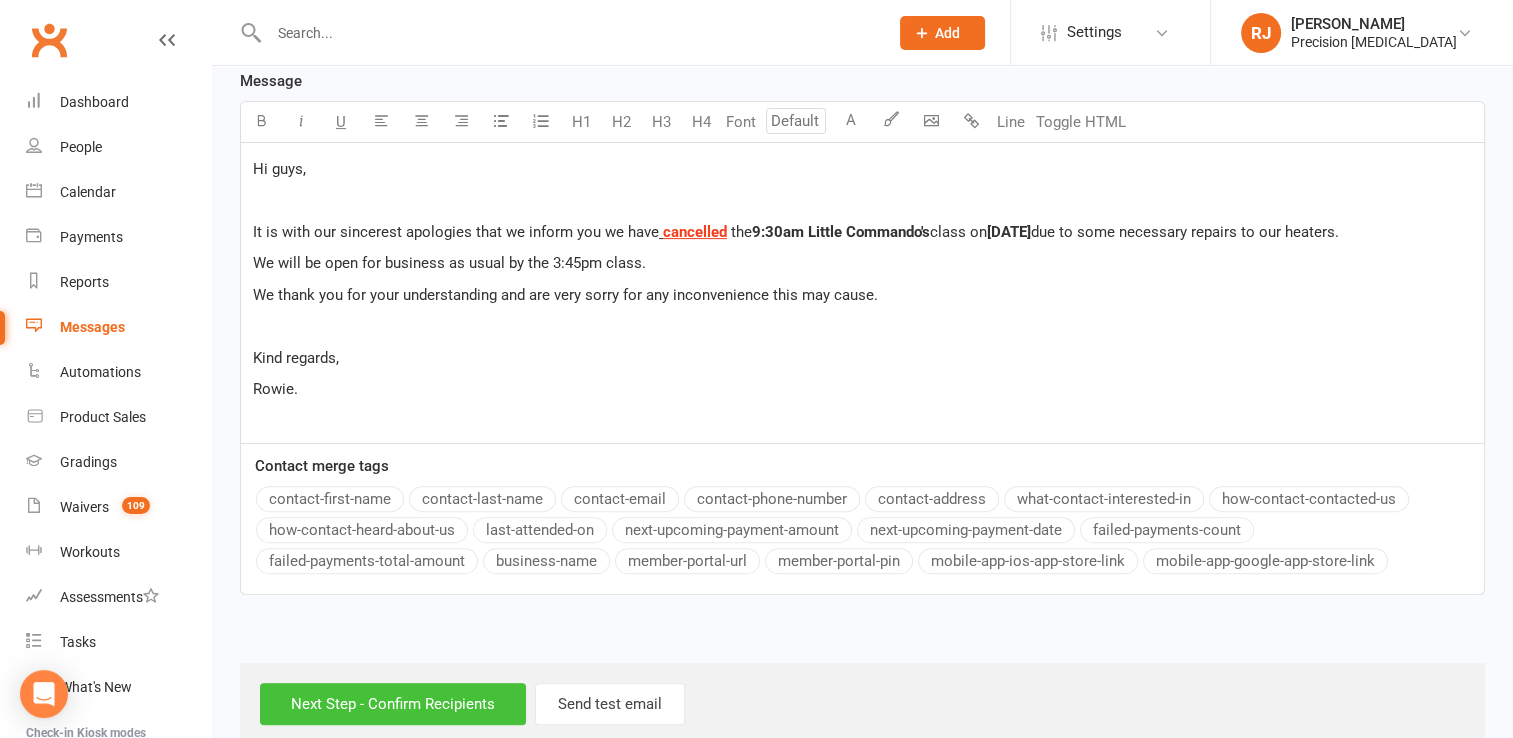 click on "Next Step - Confirm Recipients" at bounding box center [393, 704] 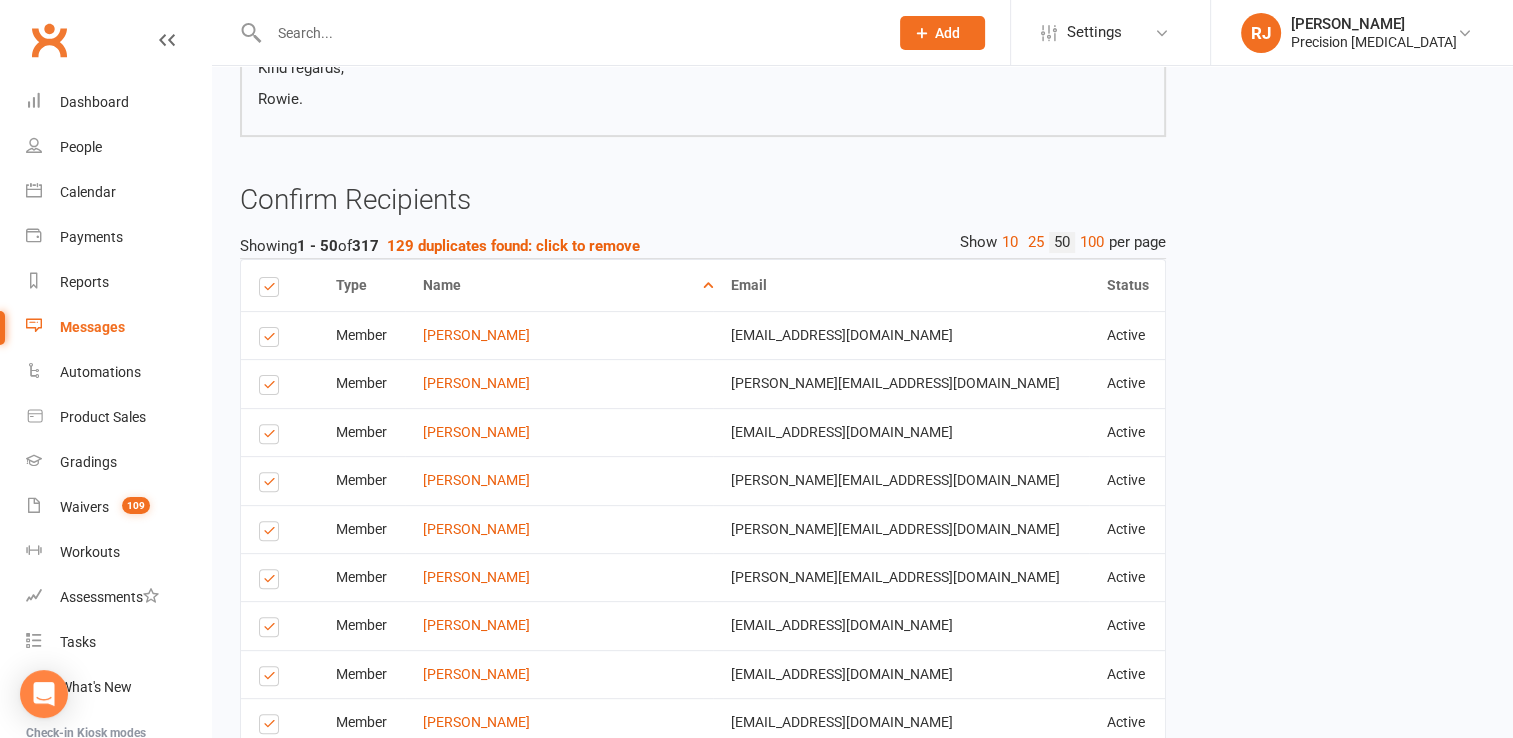 scroll, scrollTop: 0, scrollLeft: 0, axis: both 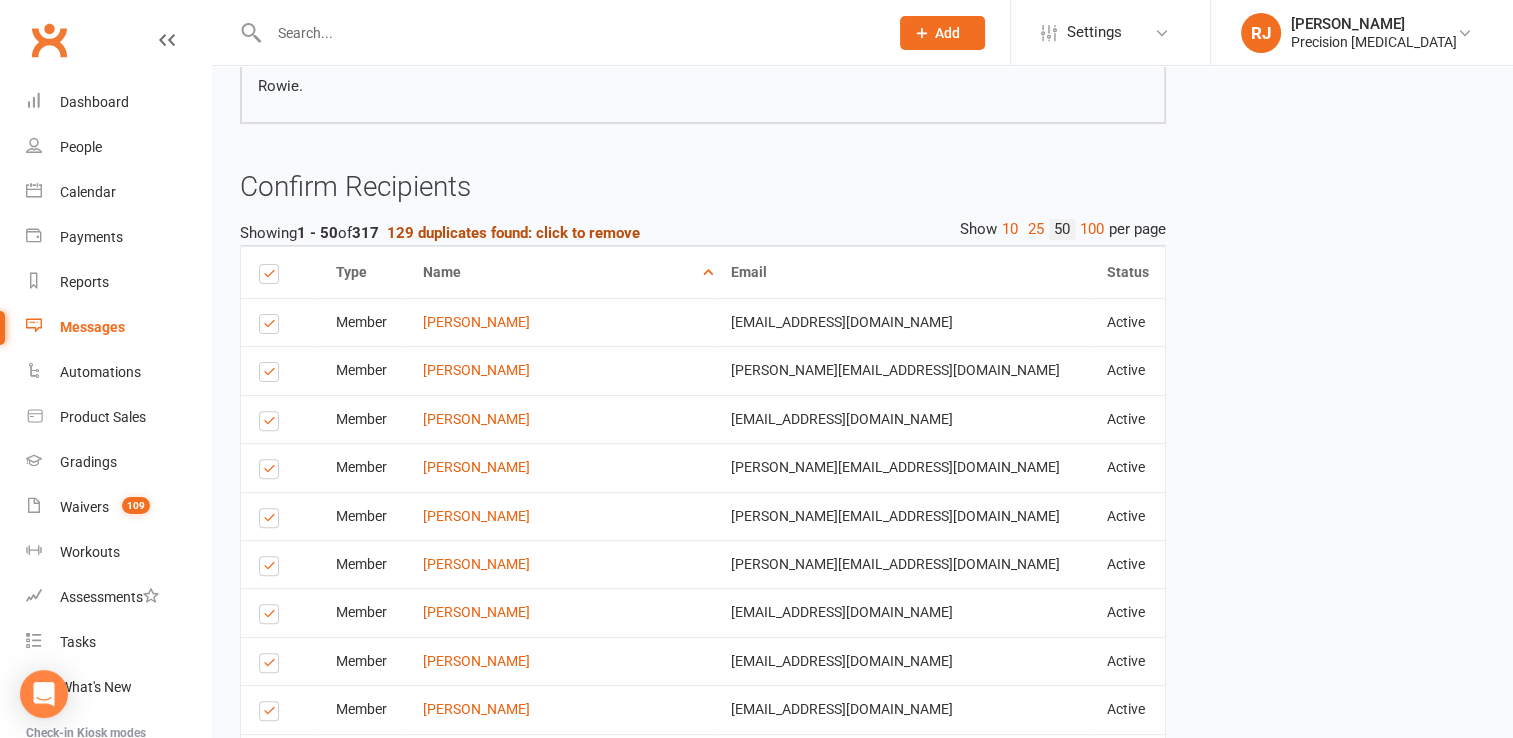 click on "129 duplicates found: click to remove" at bounding box center [513, 233] 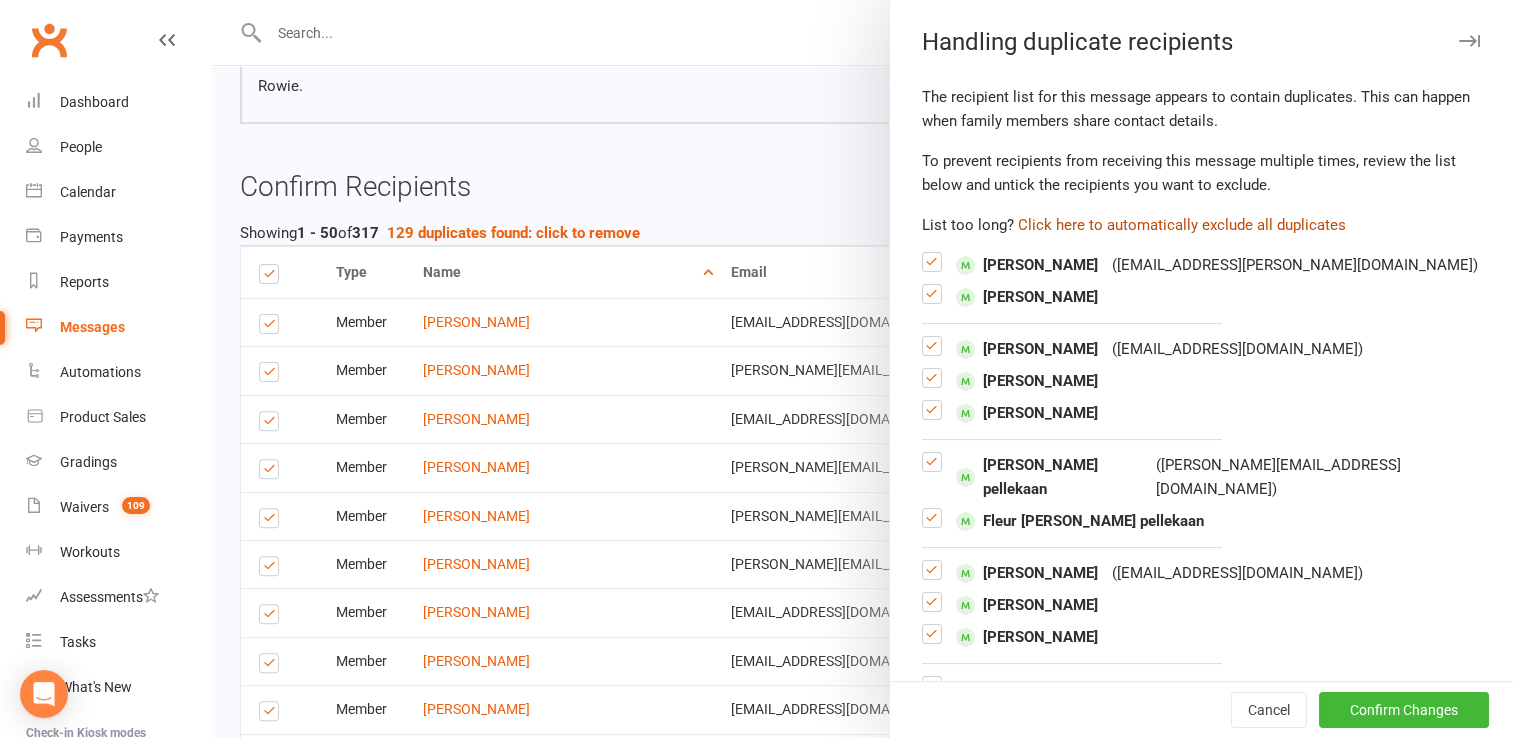 click on "Click here to automatically exclude all duplicates" at bounding box center (1182, 225) 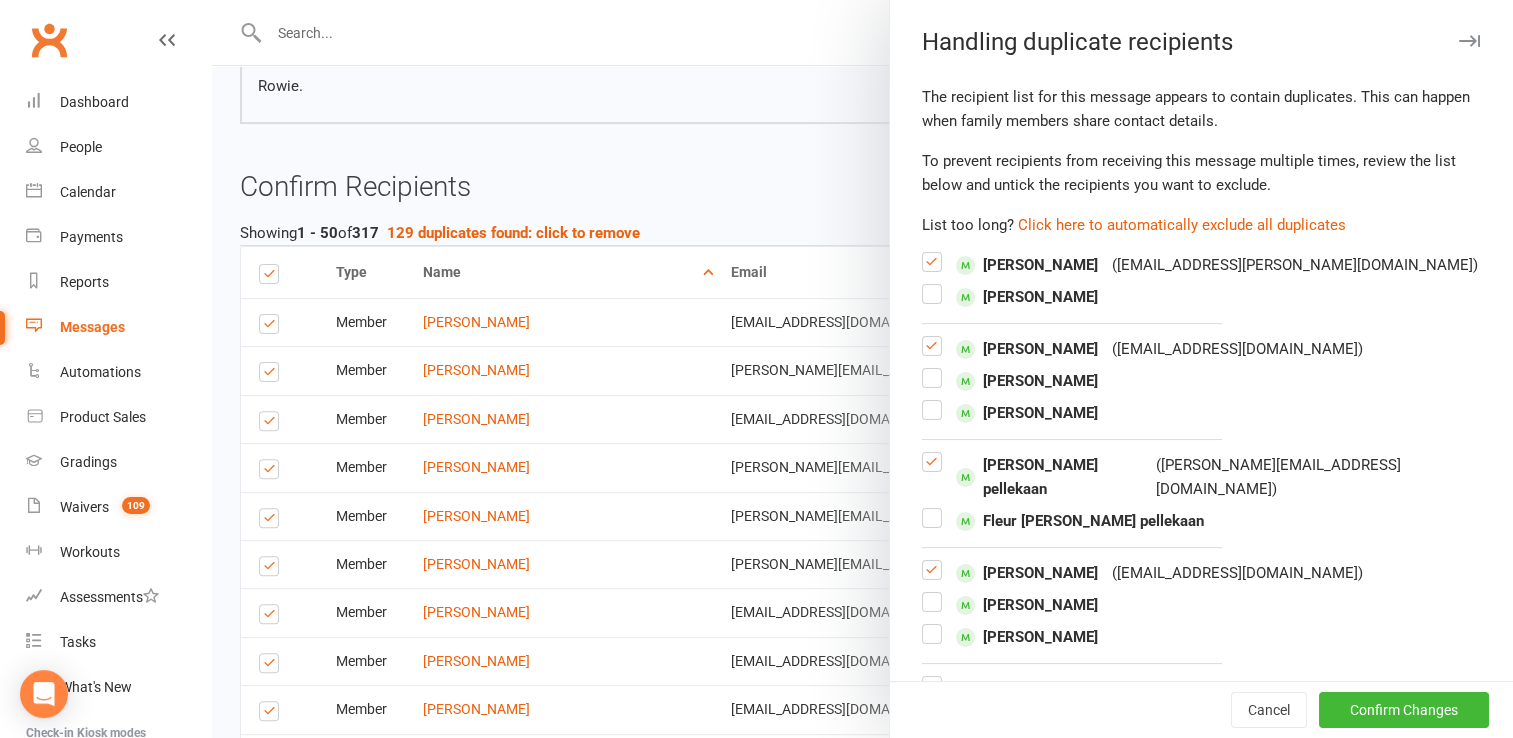 click at bounding box center (932, 270) 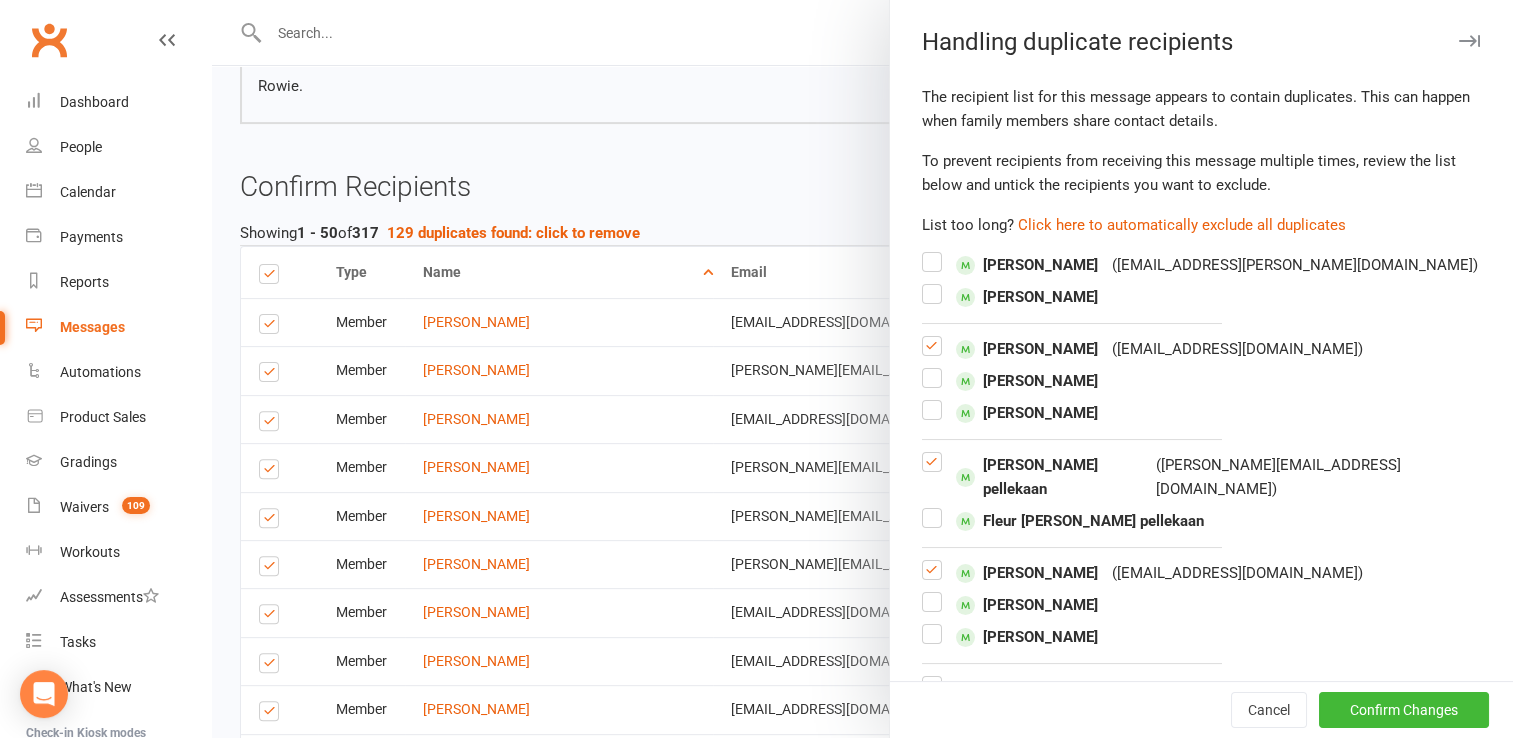 click at bounding box center [932, 354] 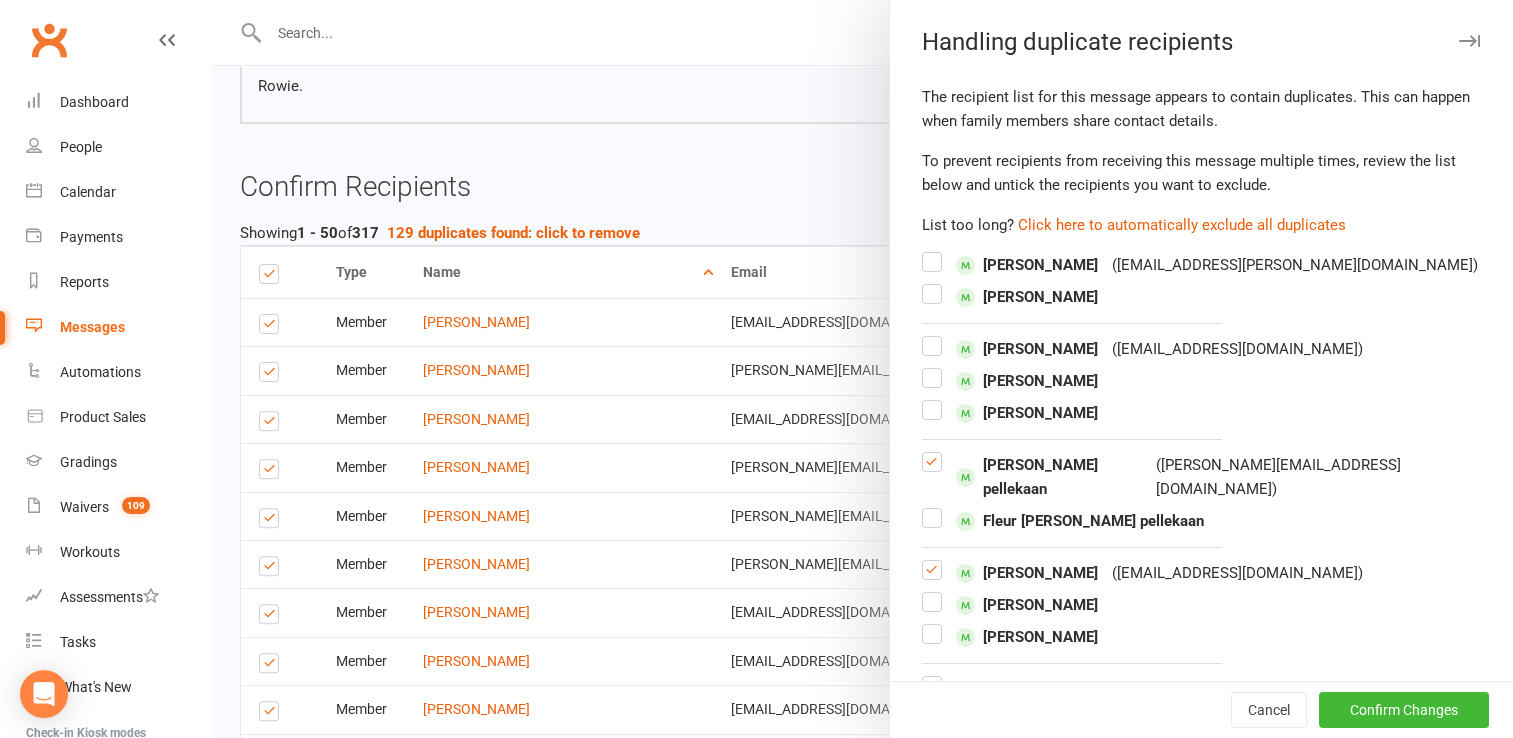 click at bounding box center [932, 470] 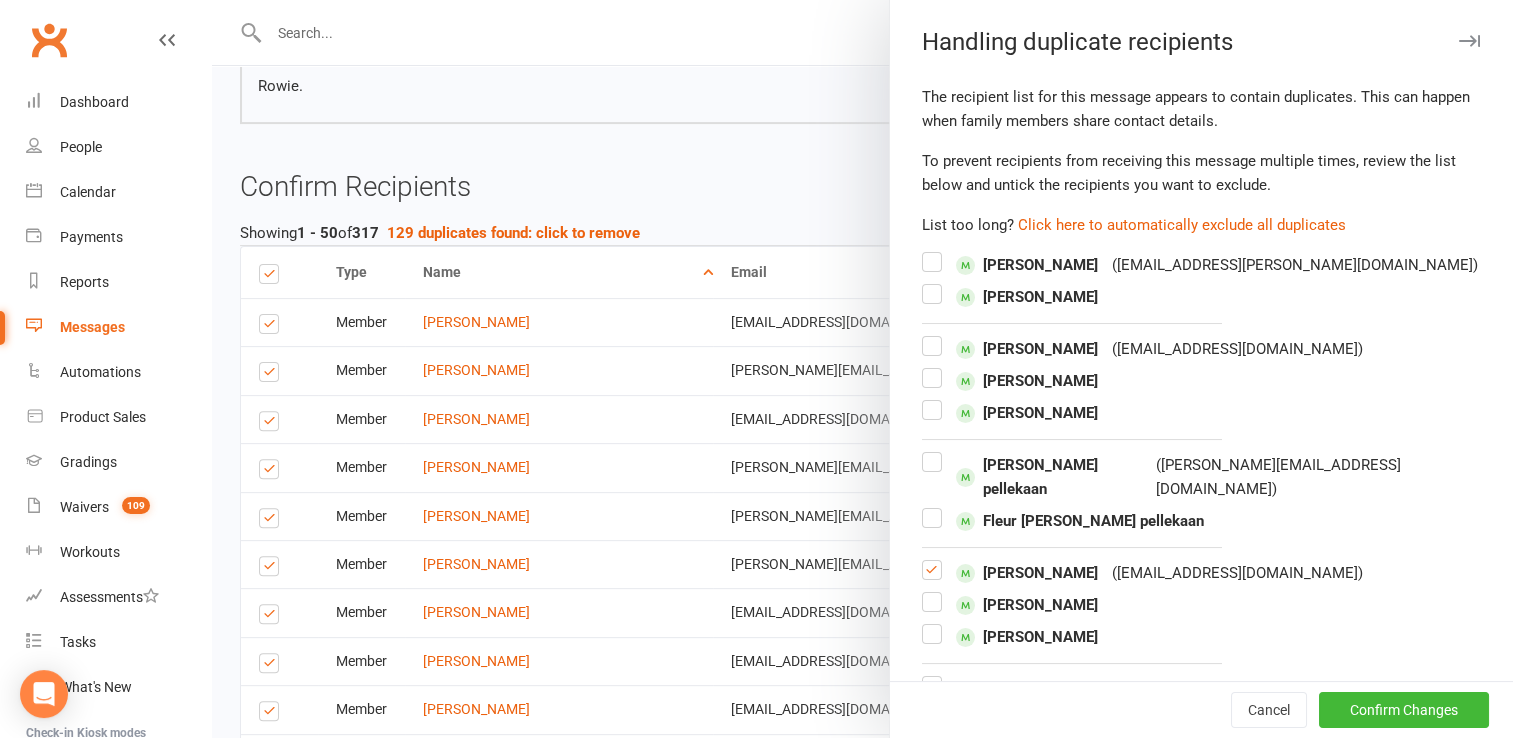 click at bounding box center [932, 578] 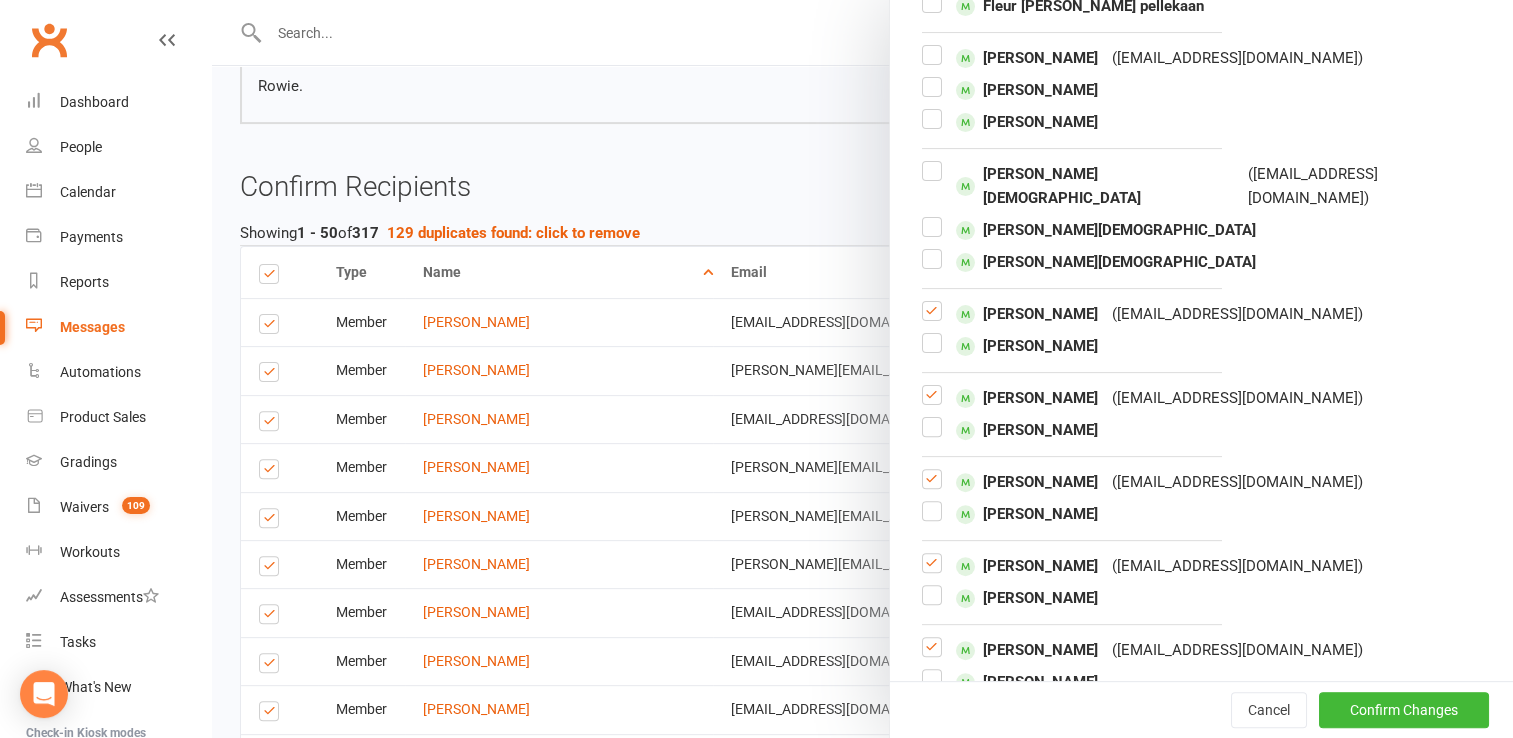 scroll, scrollTop: 522, scrollLeft: 0, axis: vertical 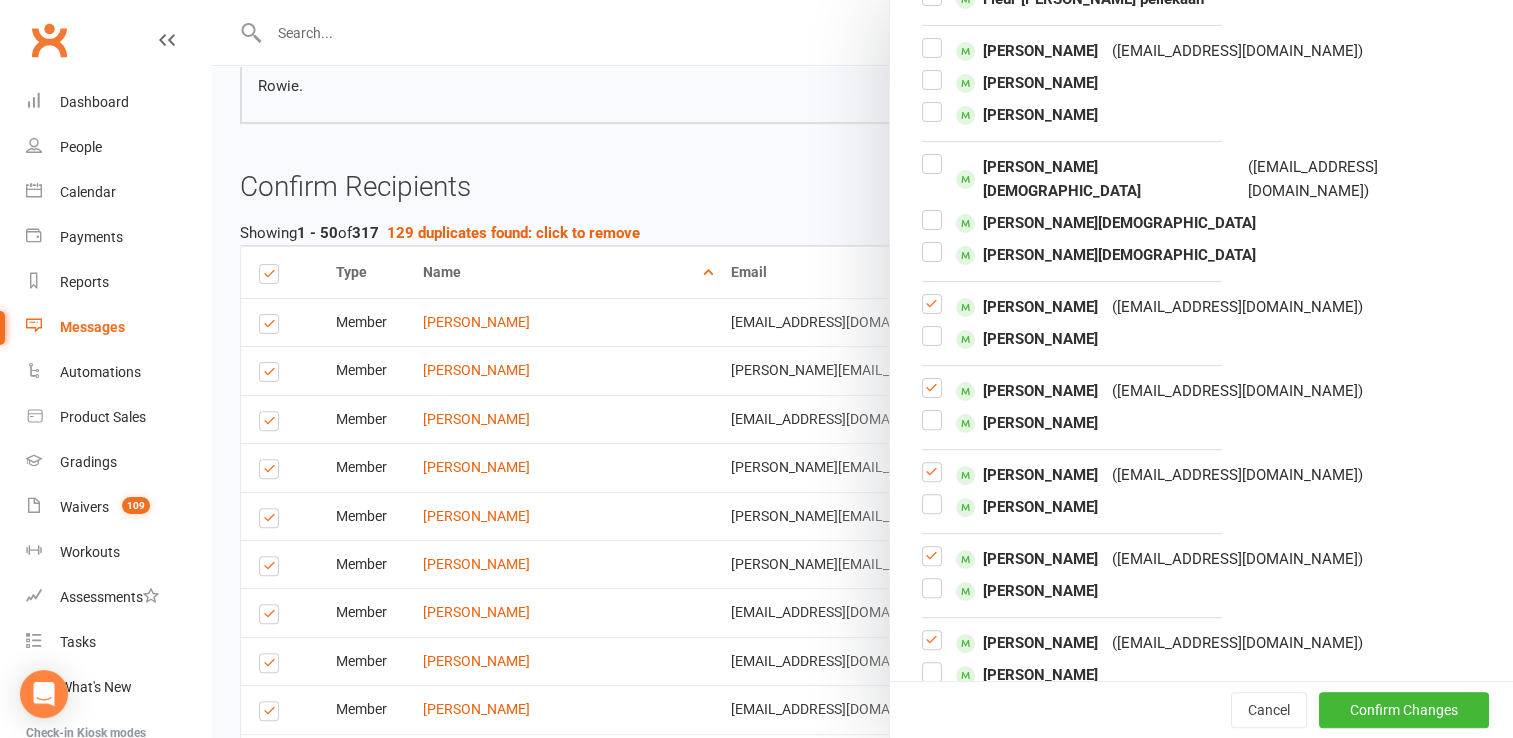 click at bounding box center (932, 312) 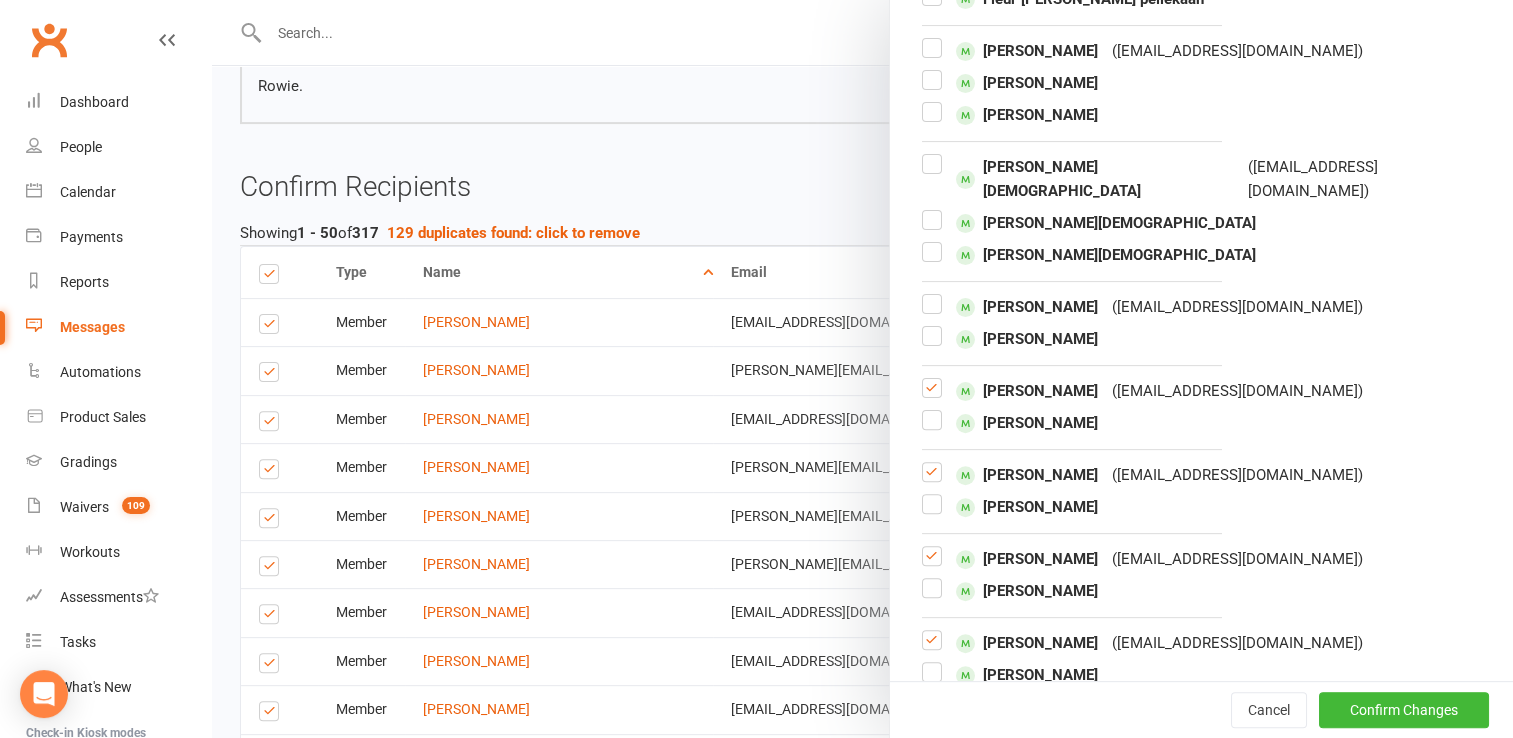 click at bounding box center [932, 396] 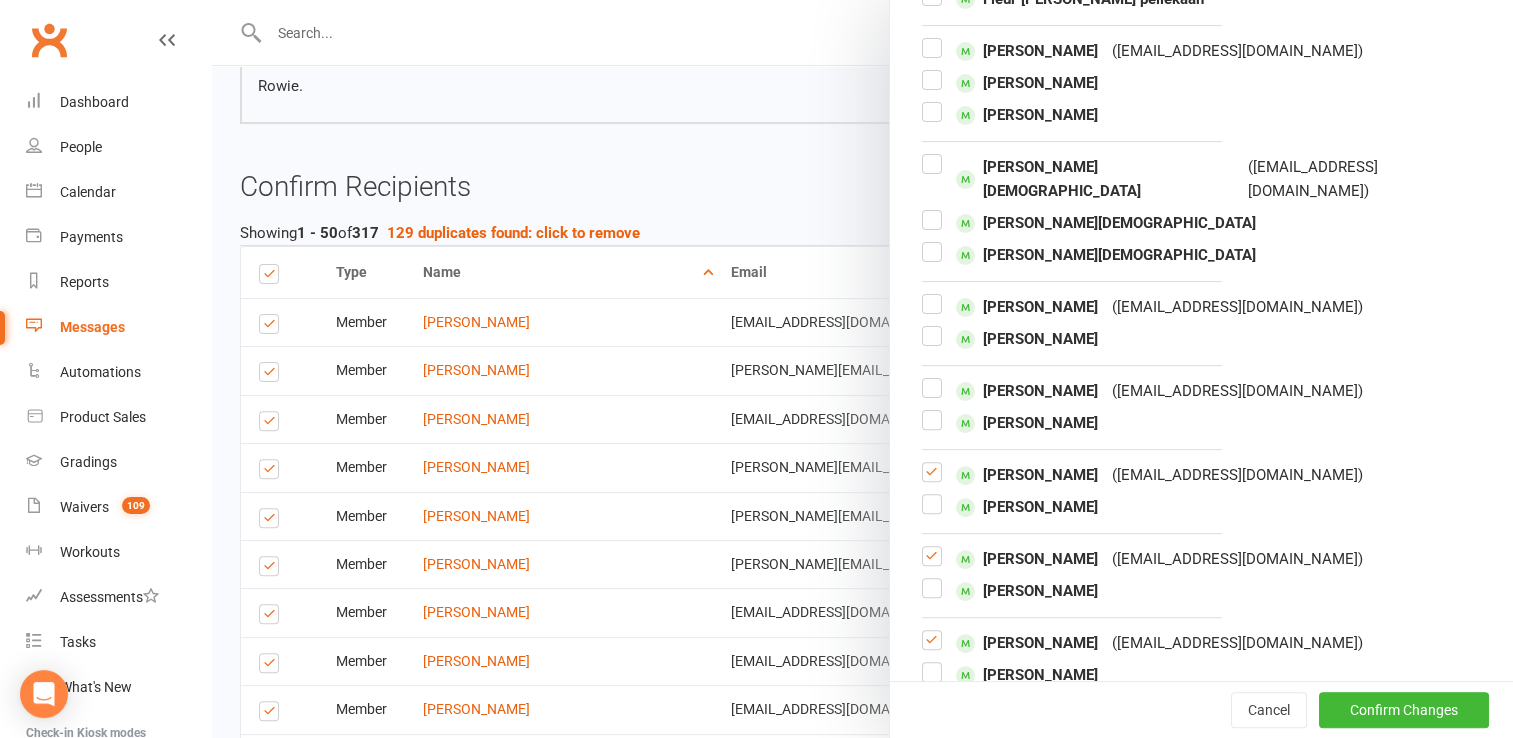 click at bounding box center (932, 480) 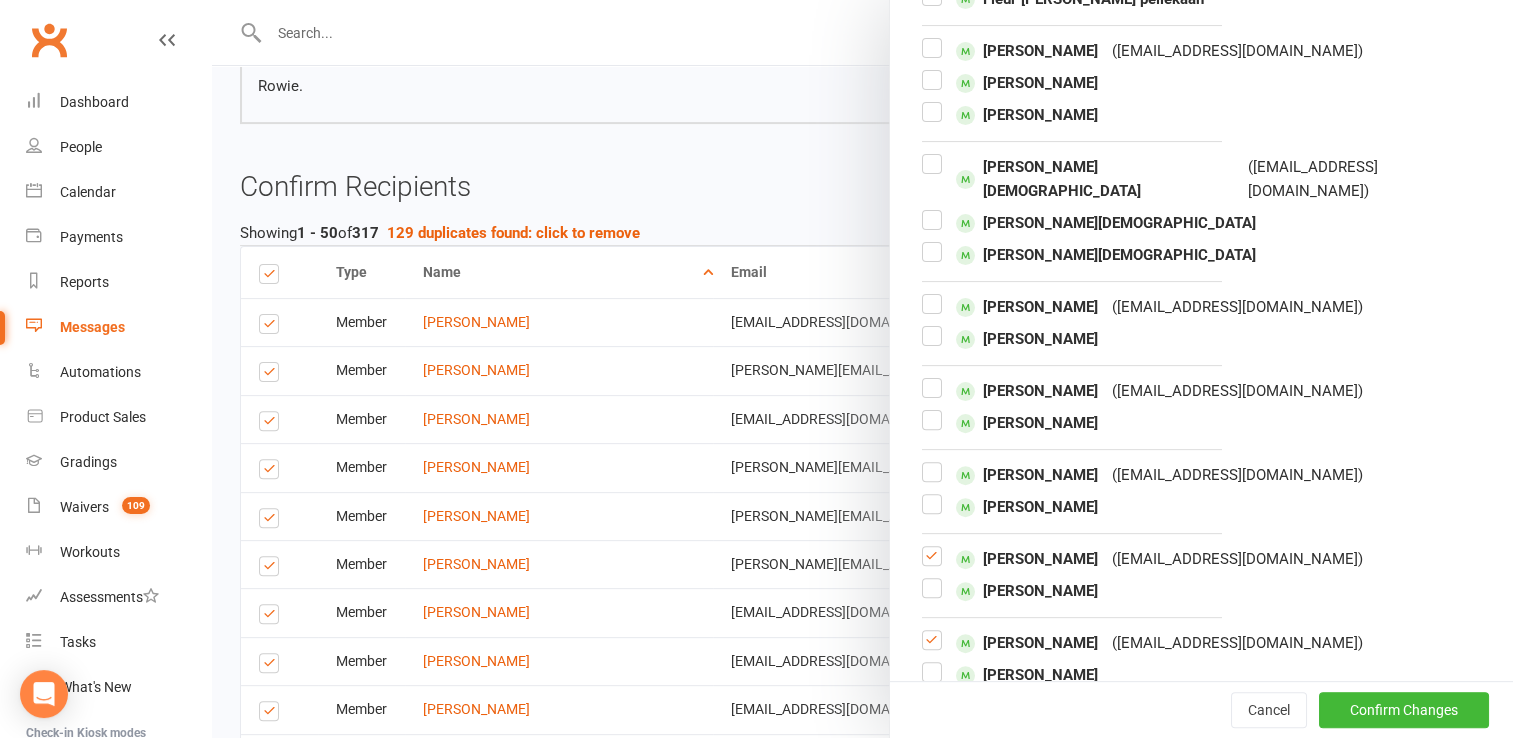 click at bounding box center [932, 564] 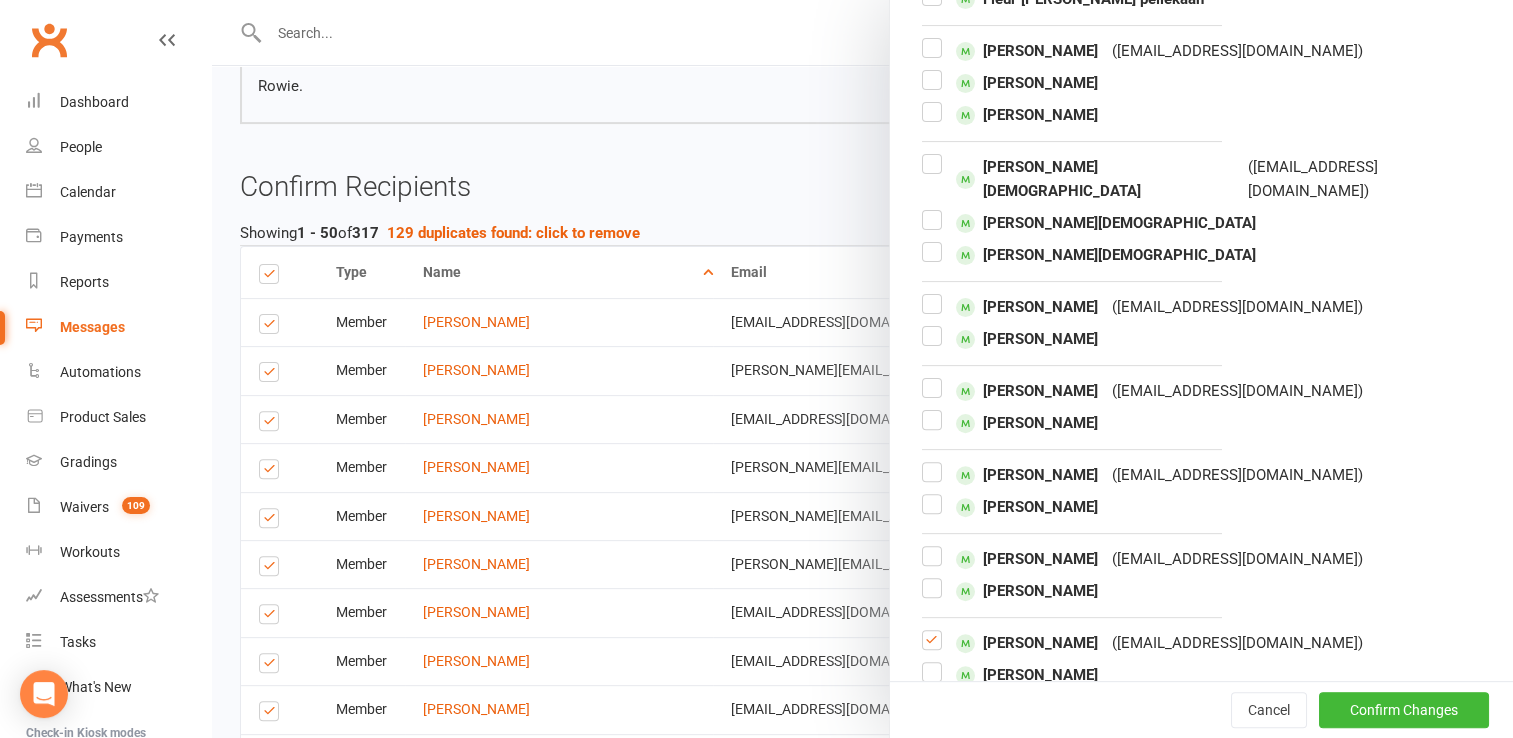 click at bounding box center (932, 648) 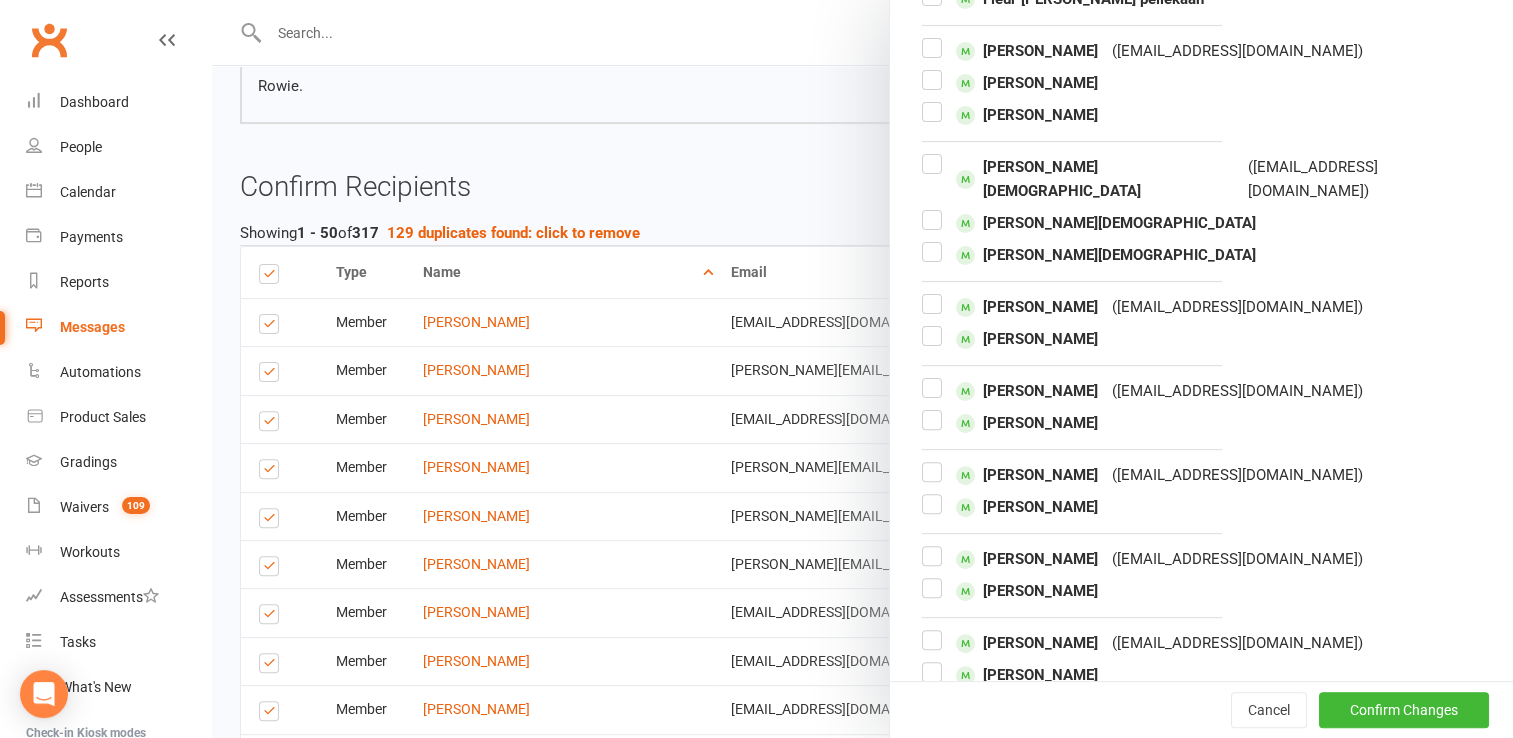 click at bounding box center [932, 732] 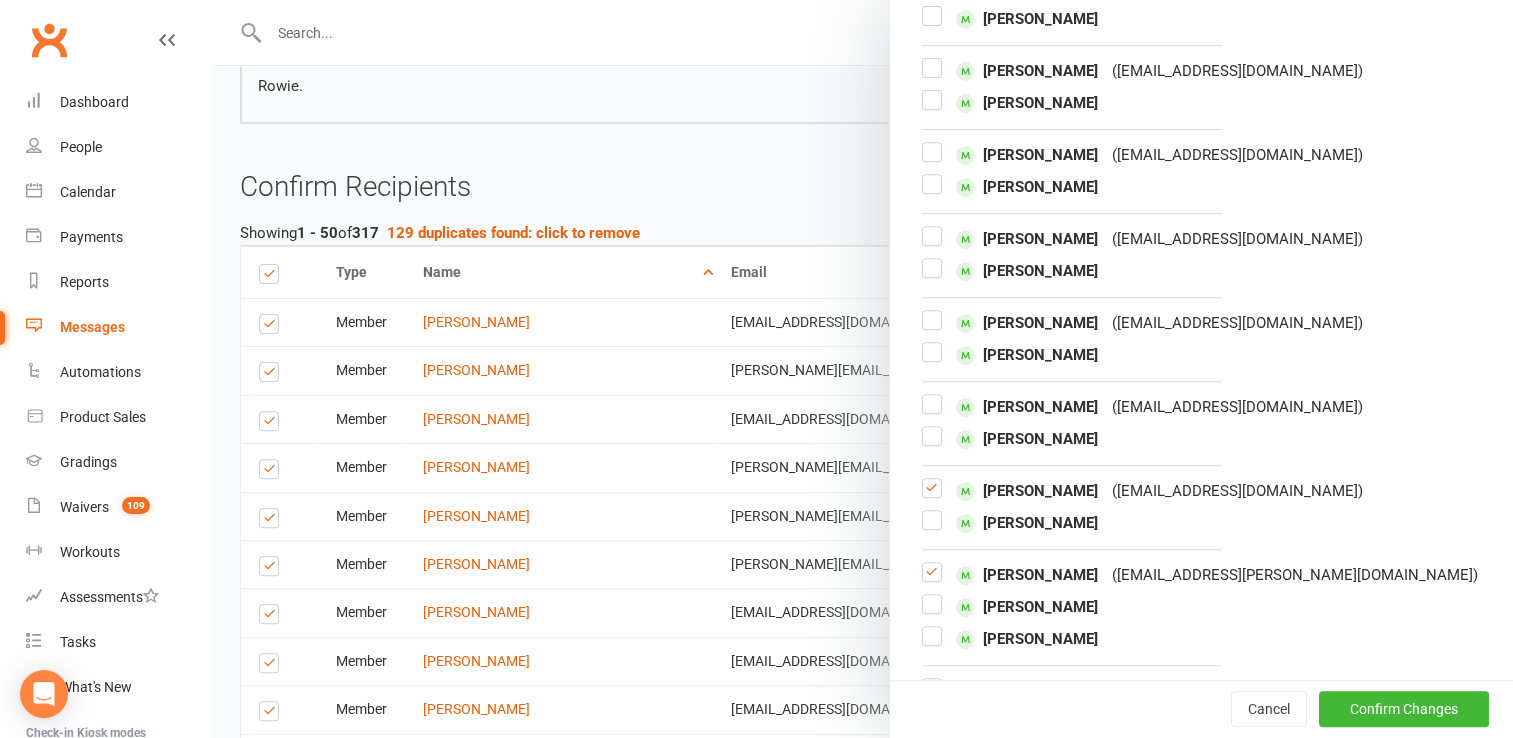scroll, scrollTop: 882, scrollLeft: 0, axis: vertical 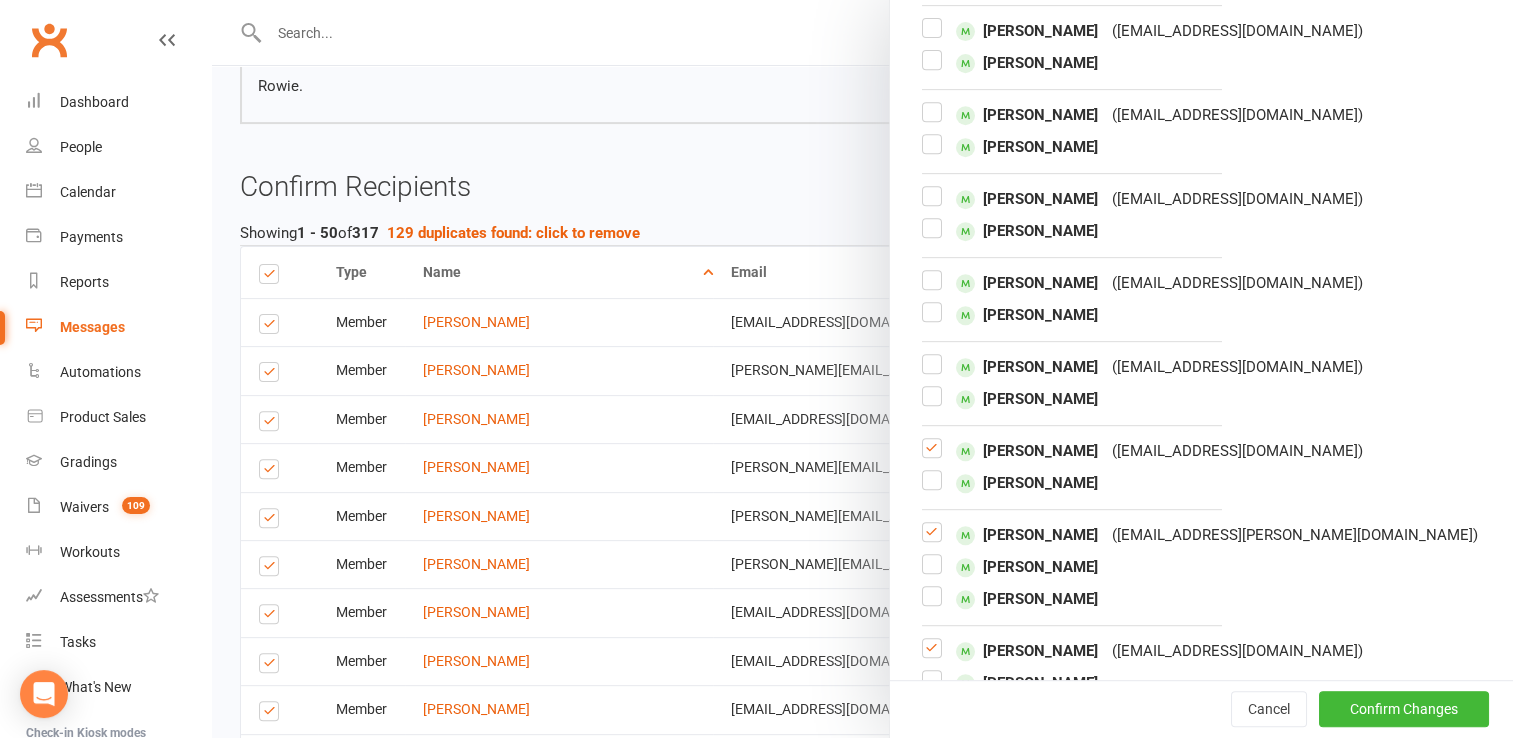 click at bounding box center [932, 540] 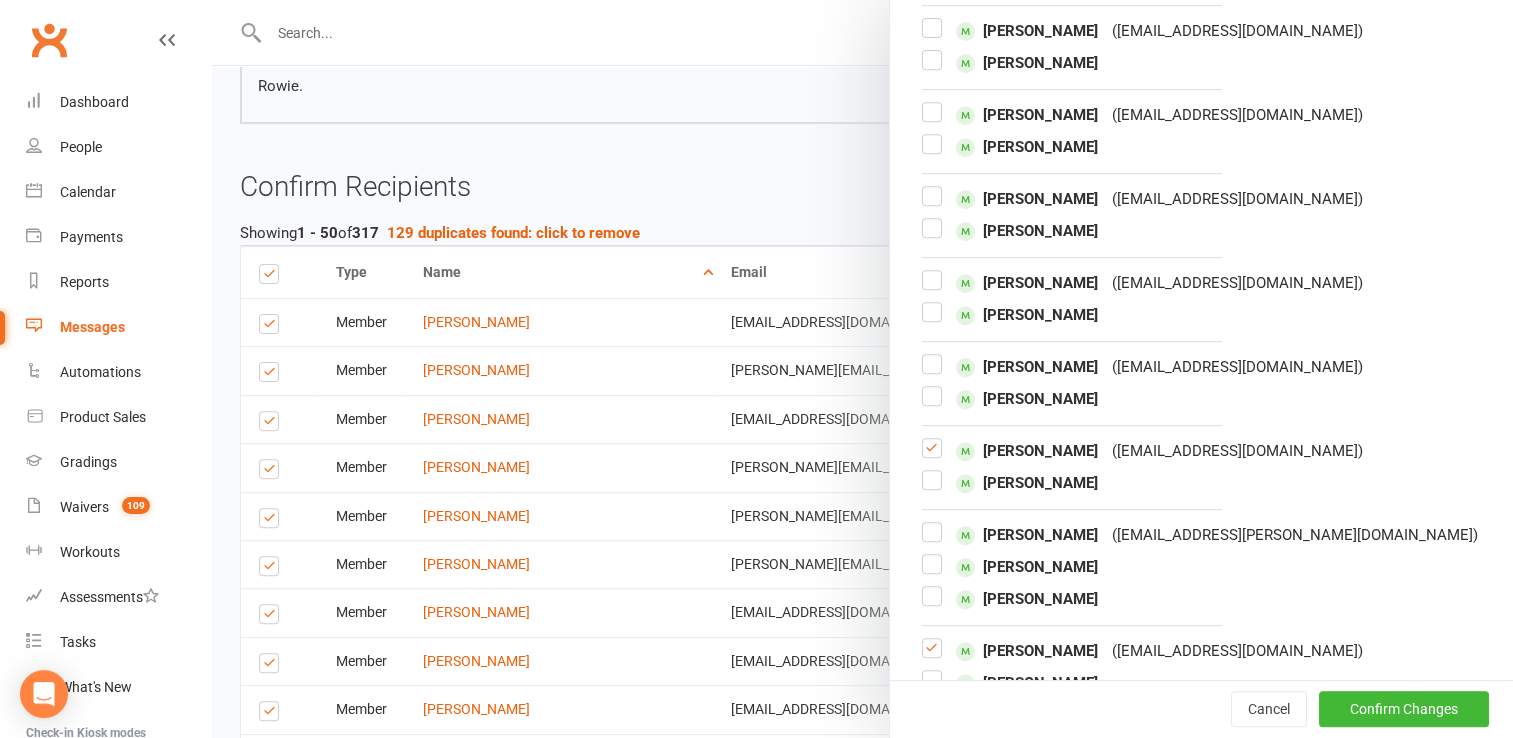 click at bounding box center [932, 456] 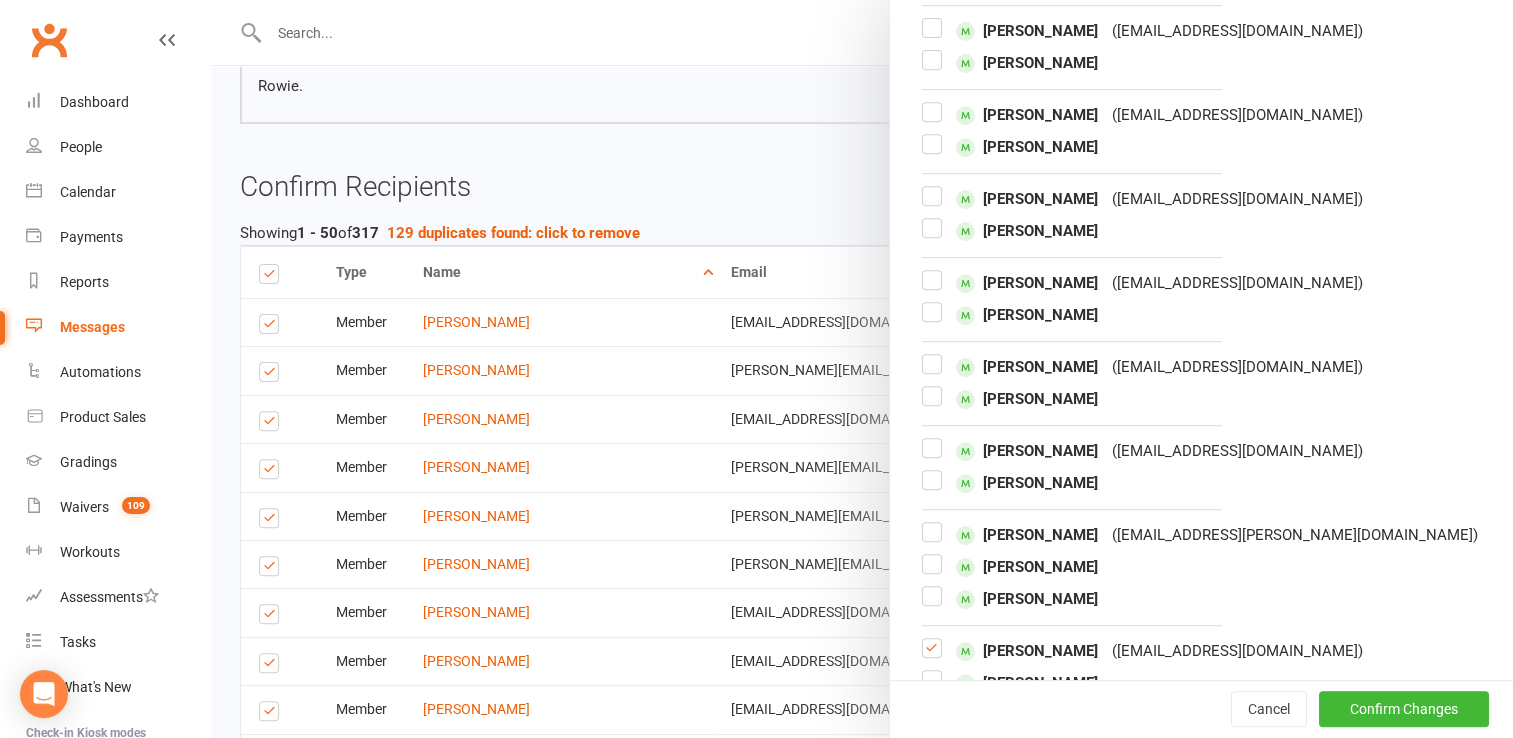 click at bounding box center (932, 656) 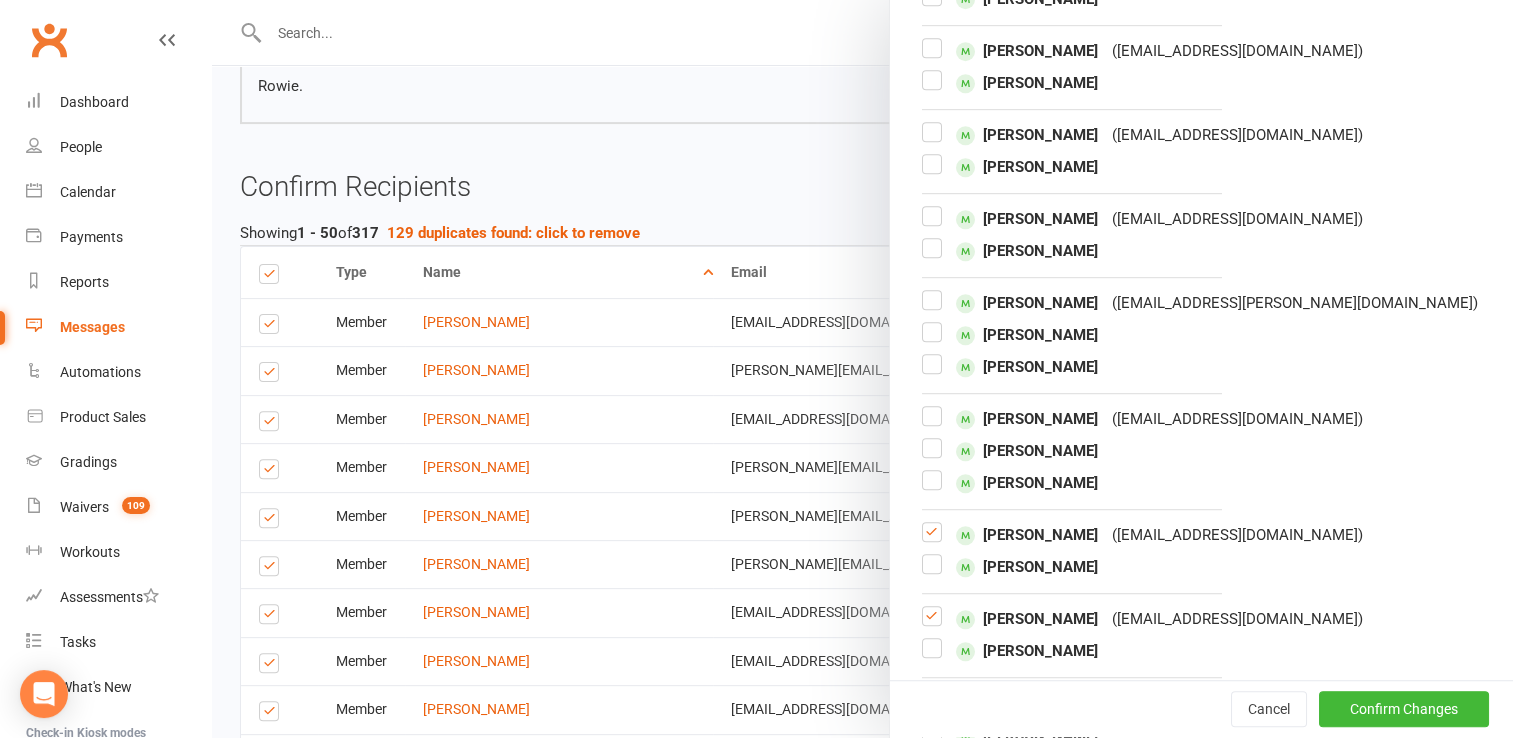 scroll, scrollTop: 1162, scrollLeft: 0, axis: vertical 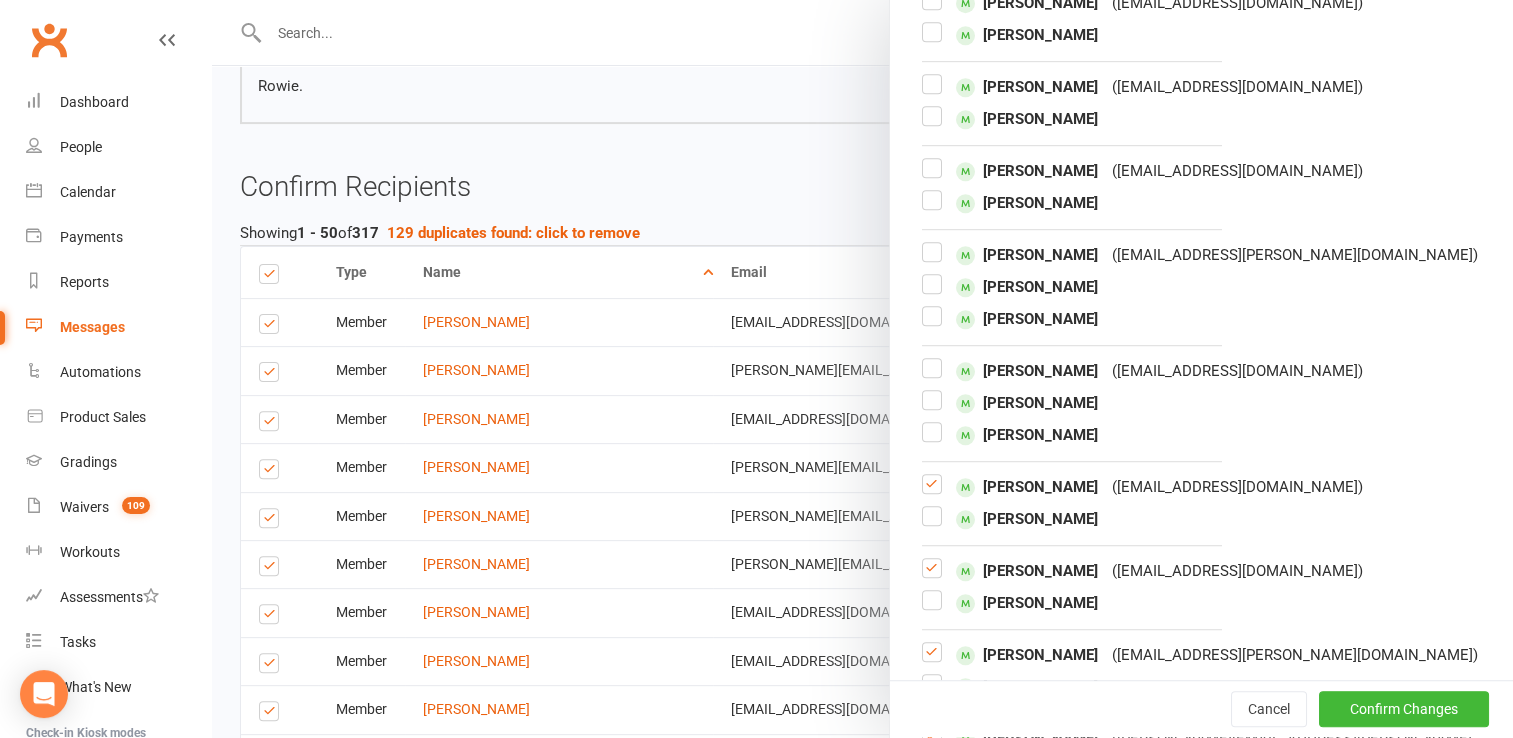 click at bounding box center [932, 576] 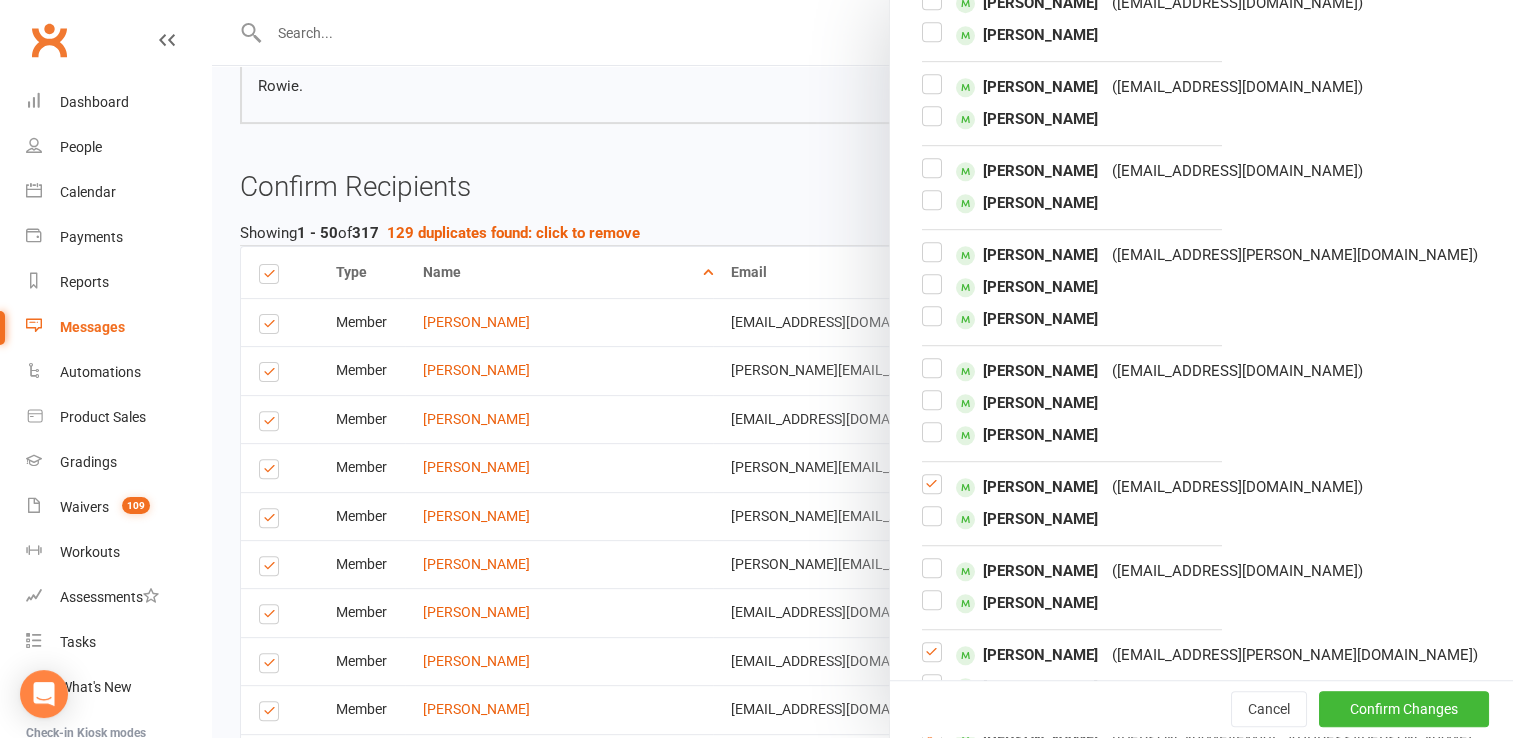click at bounding box center [932, 660] 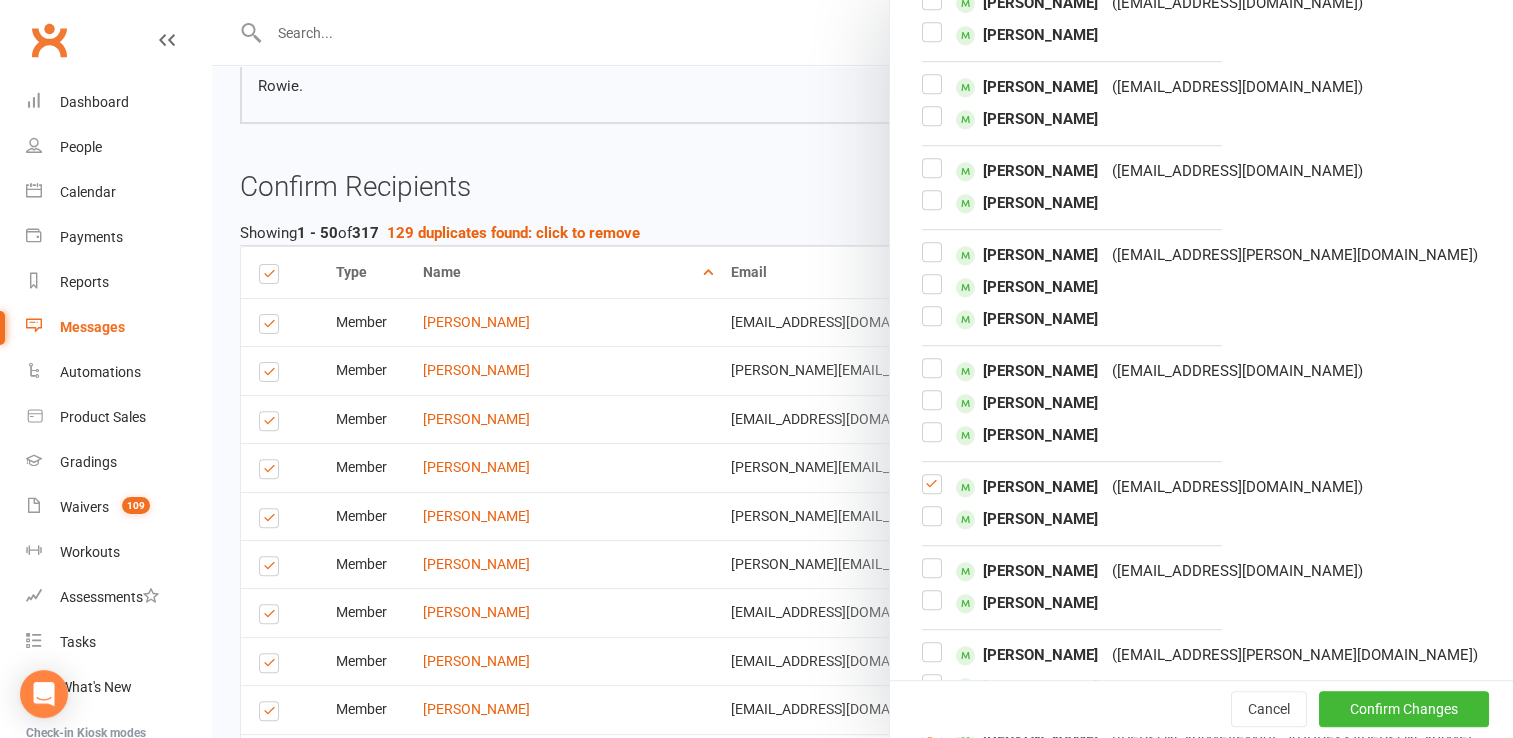 scroll, scrollTop: 1202, scrollLeft: 0, axis: vertical 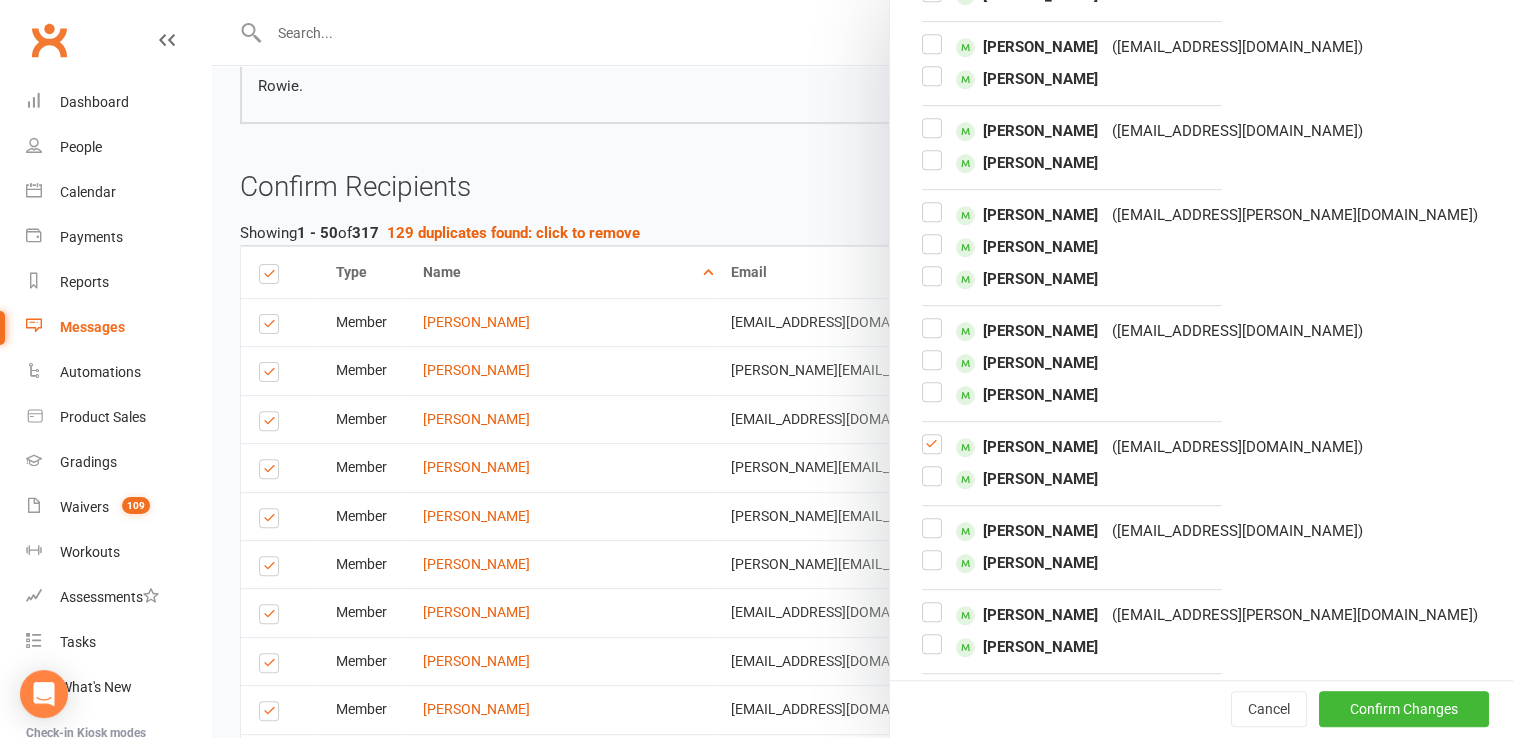 click at bounding box center (932, 704) 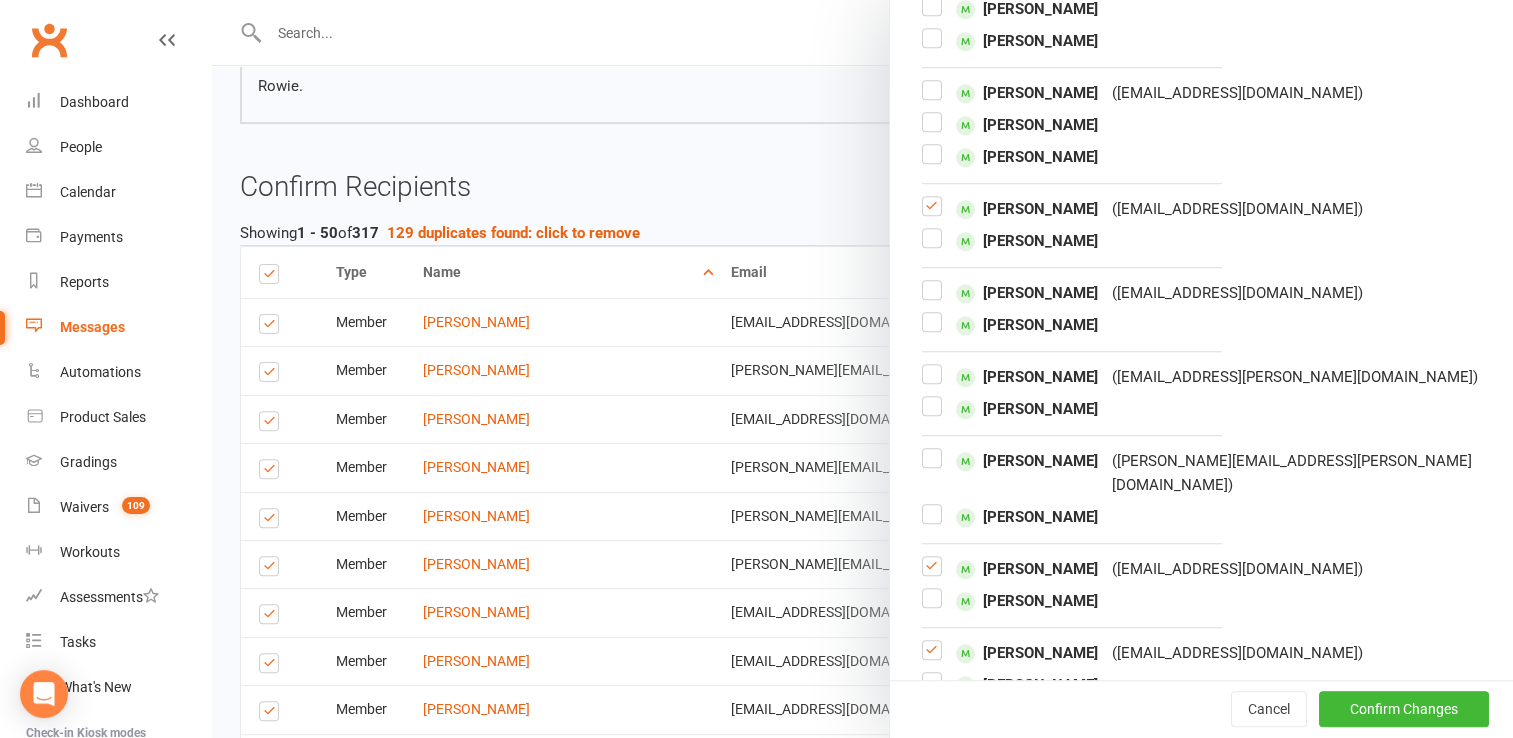 scroll, scrollTop: 1442, scrollLeft: 0, axis: vertical 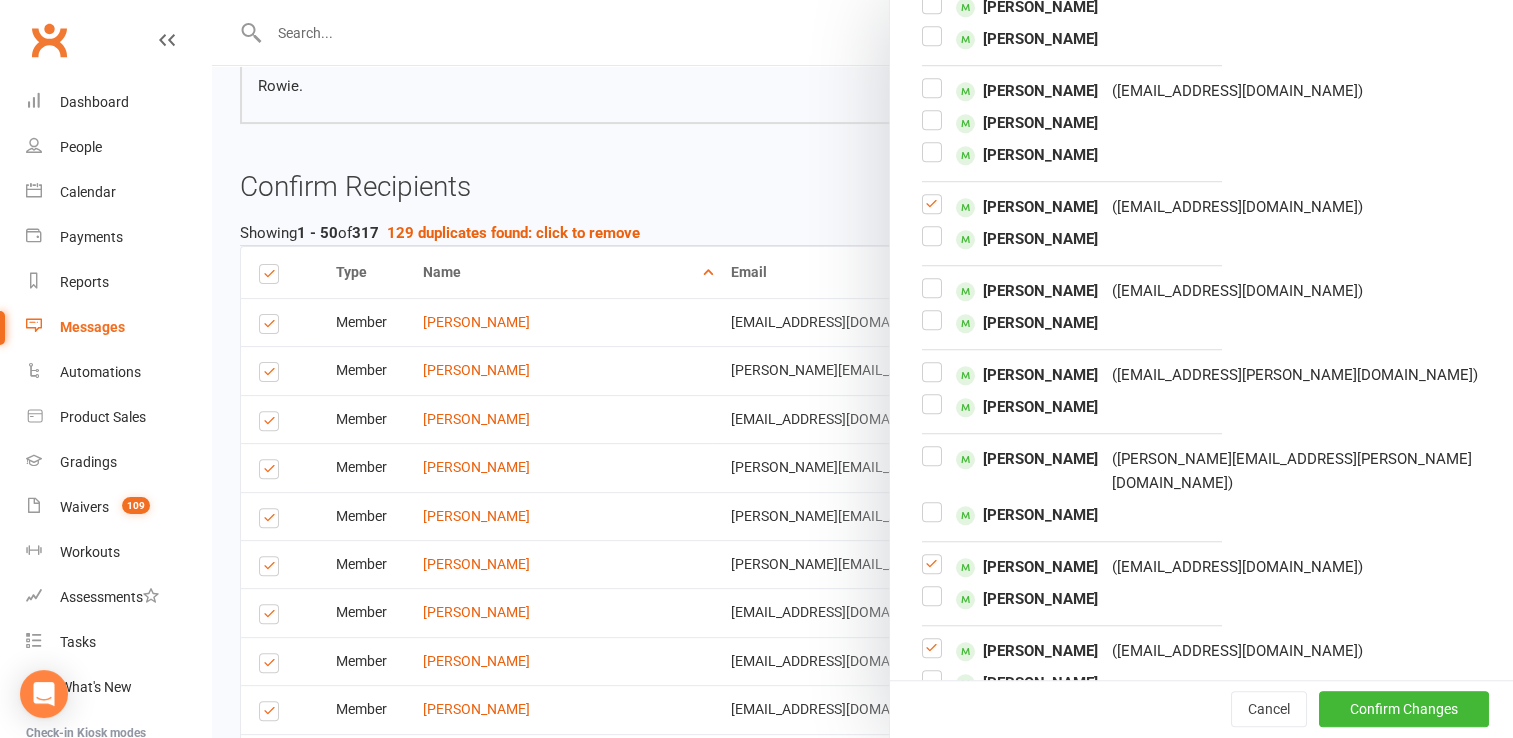 click at bounding box center (932, 656) 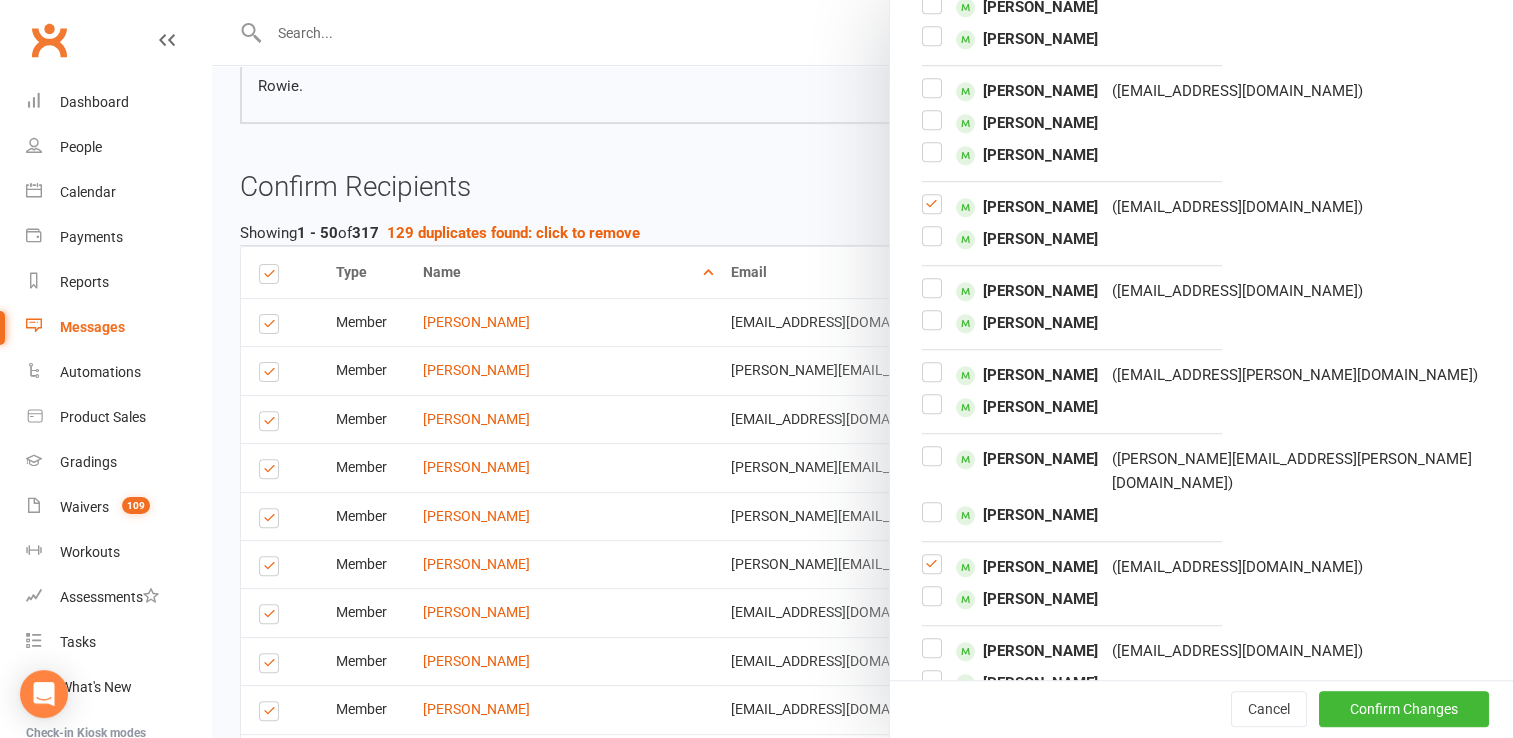 click at bounding box center (932, 572) 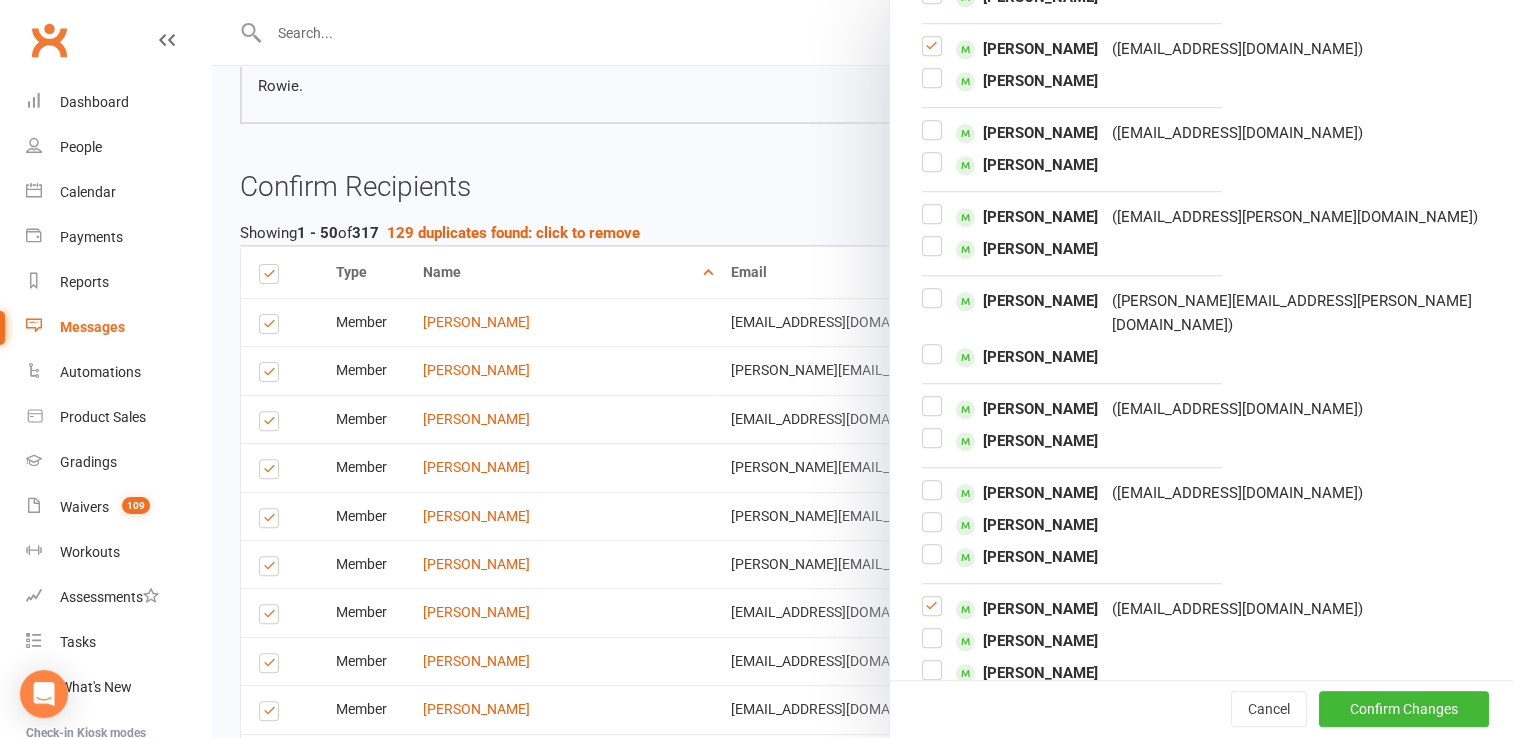 scroll, scrollTop: 1602, scrollLeft: 0, axis: vertical 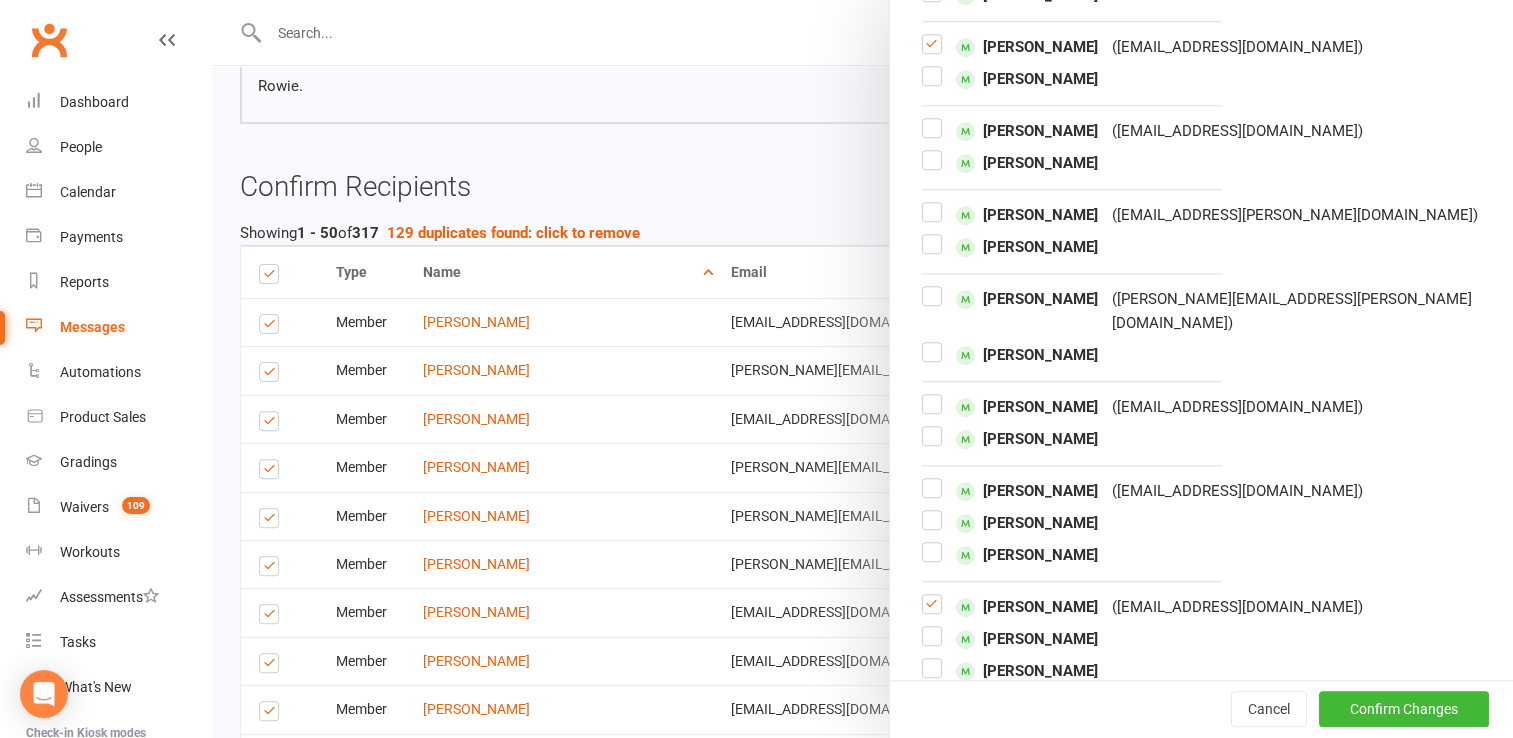 click at bounding box center [932, 612] 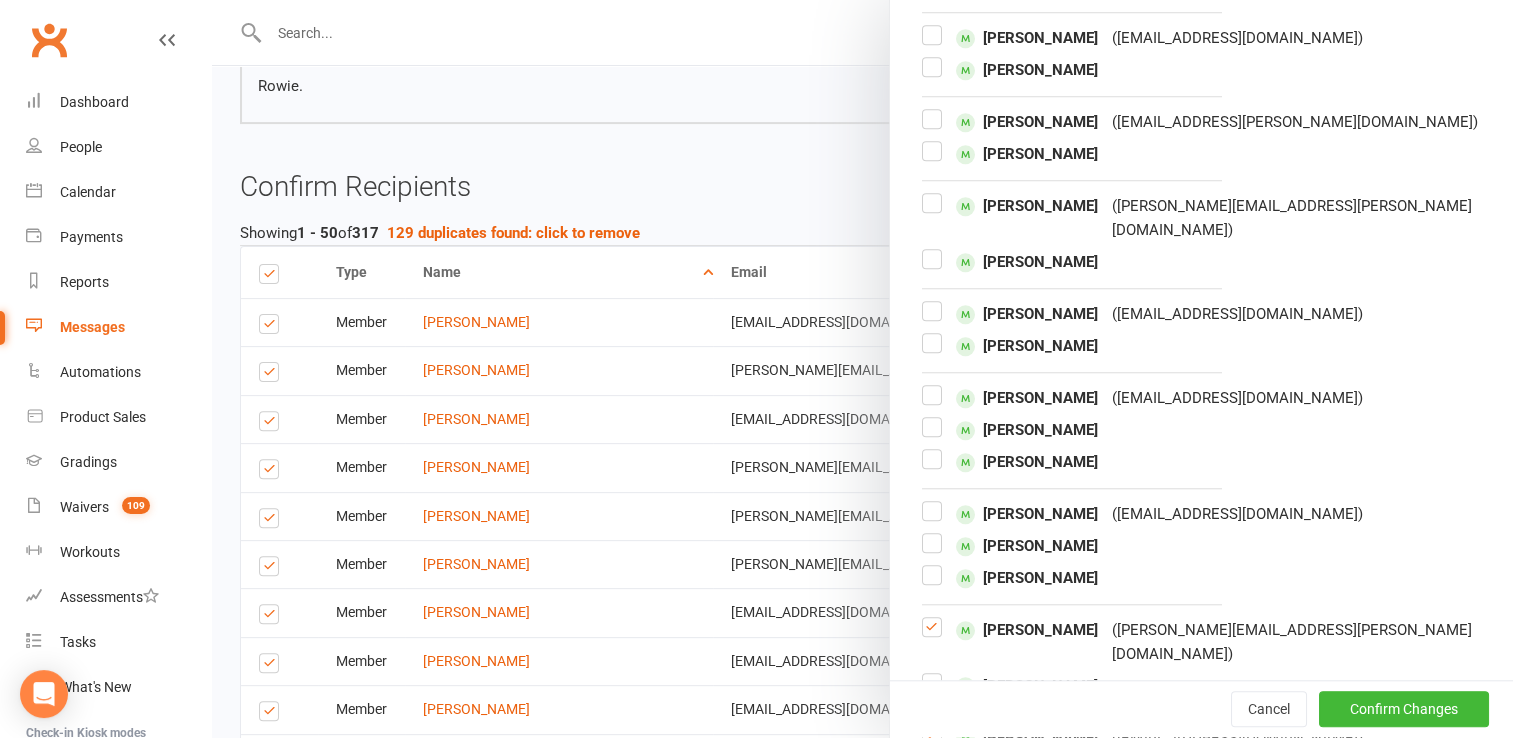 scroll, scrollTop: 1722, scrollLeft: 0, axis: vertical 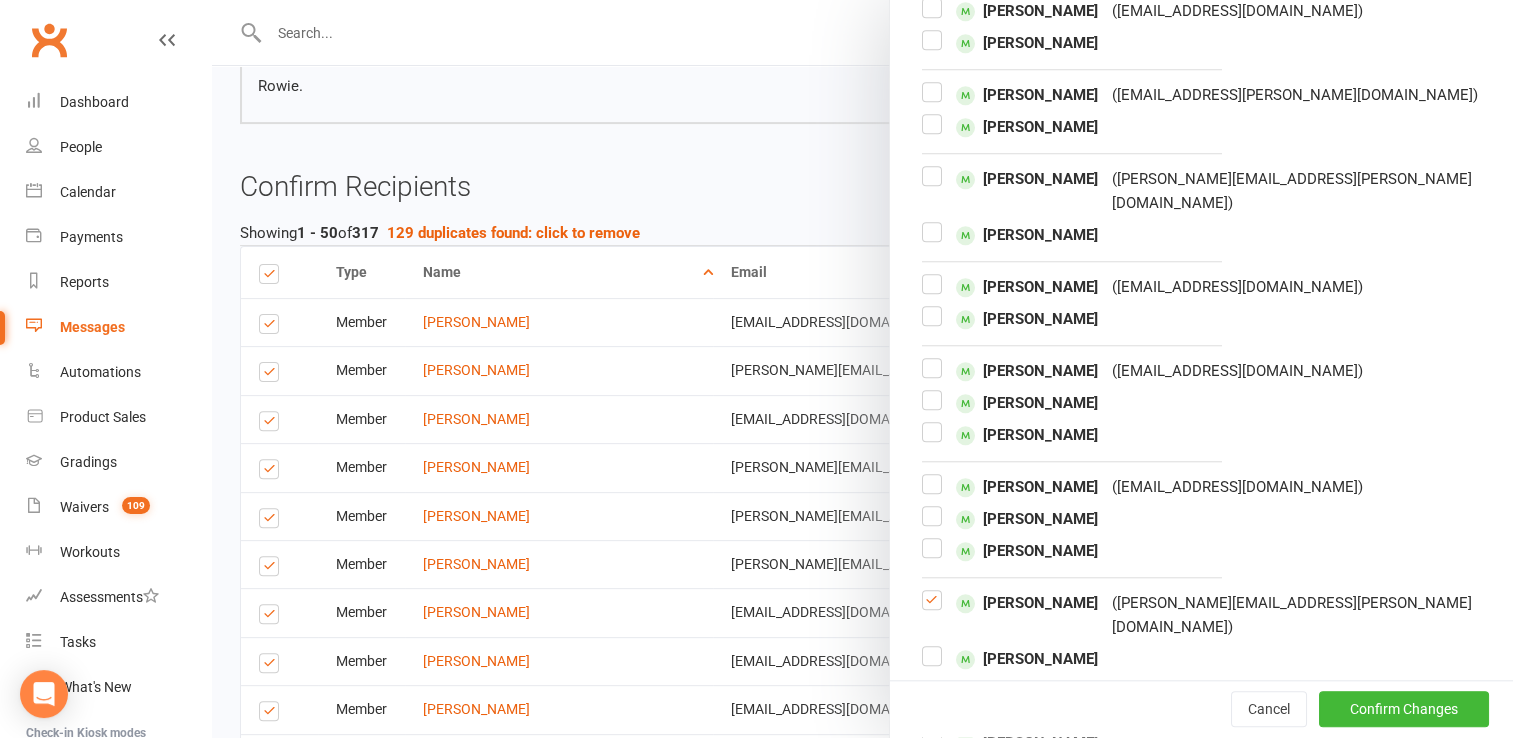 click at bounding box center (932, 608) 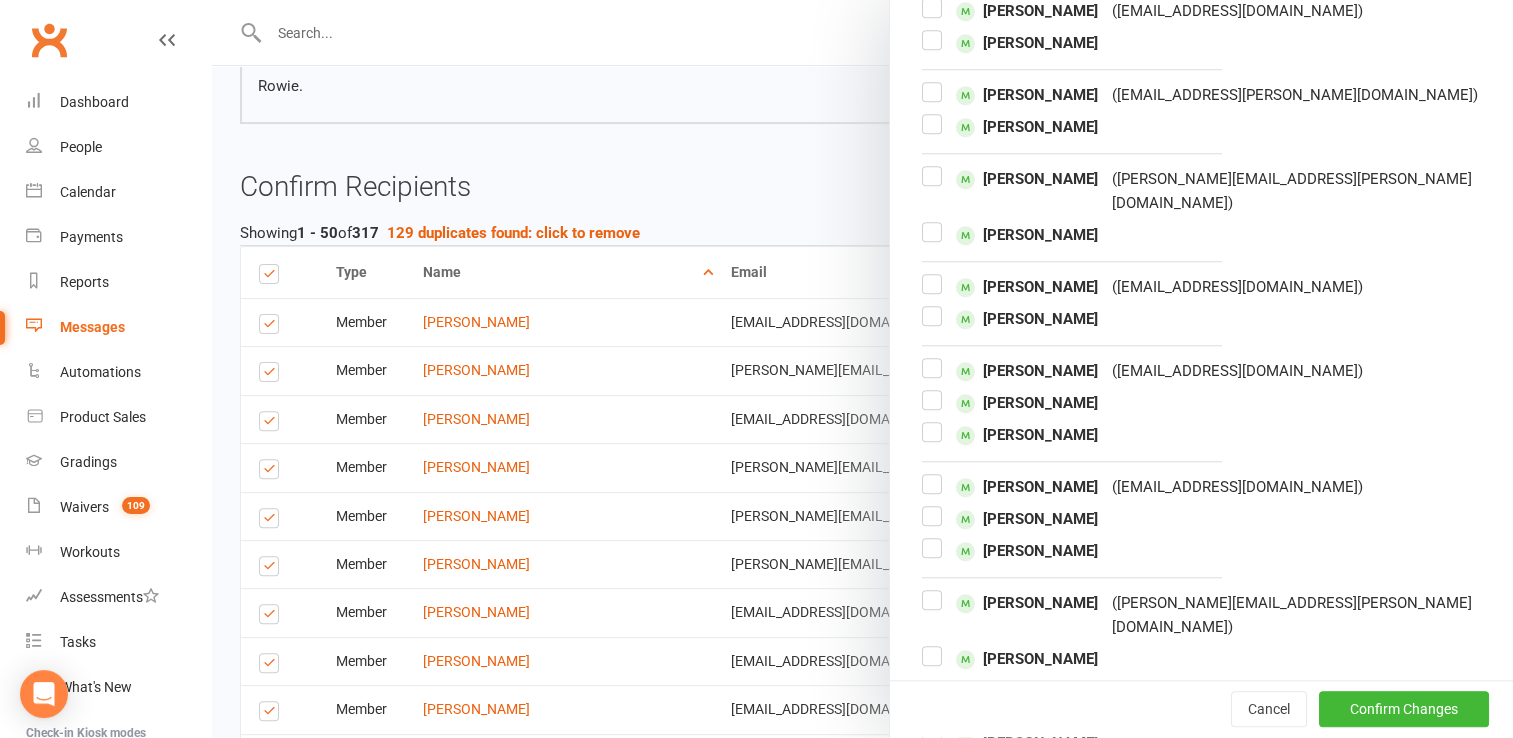scroll, scrollTop: 1762, scrollLeft: 0, axis: vertical 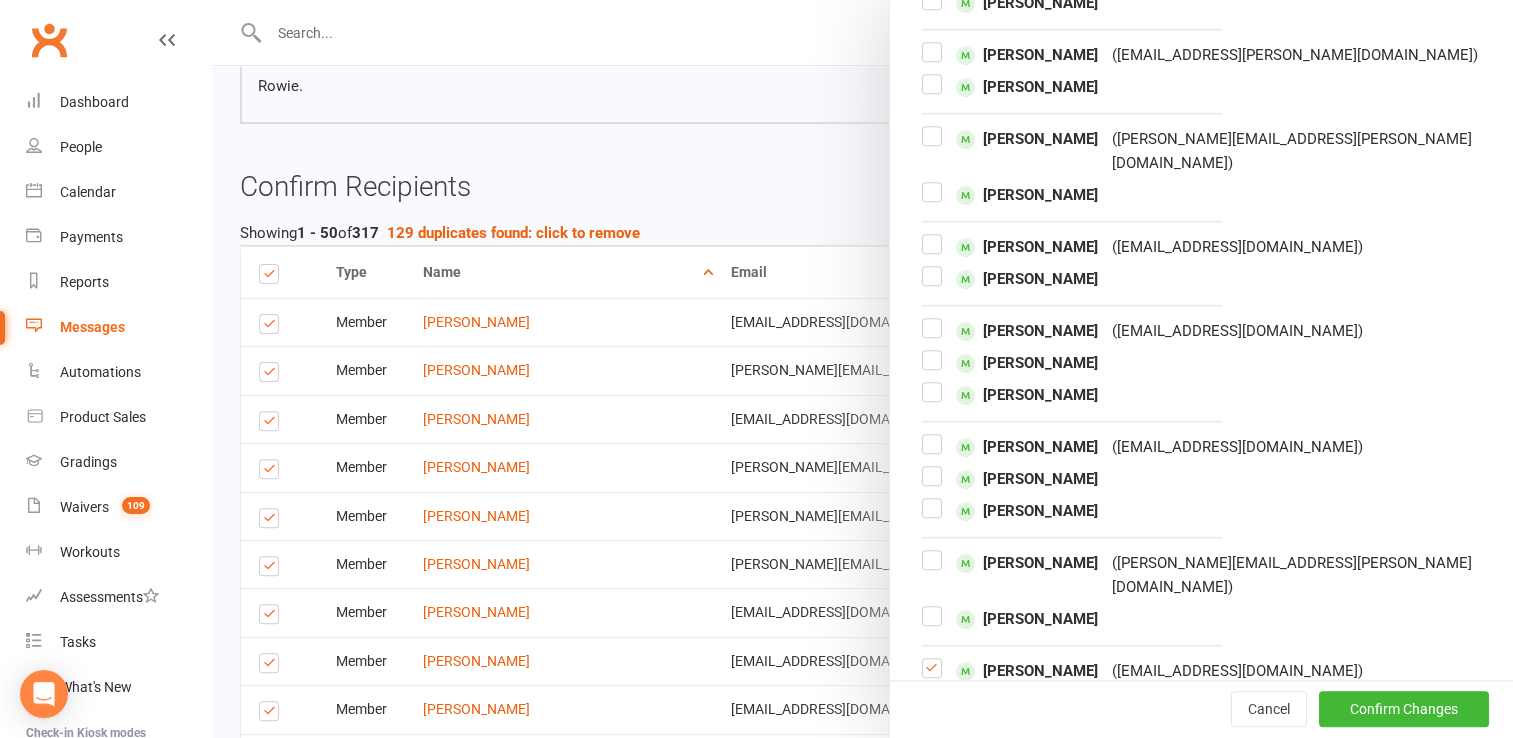 click at bounding box center (932, 676) 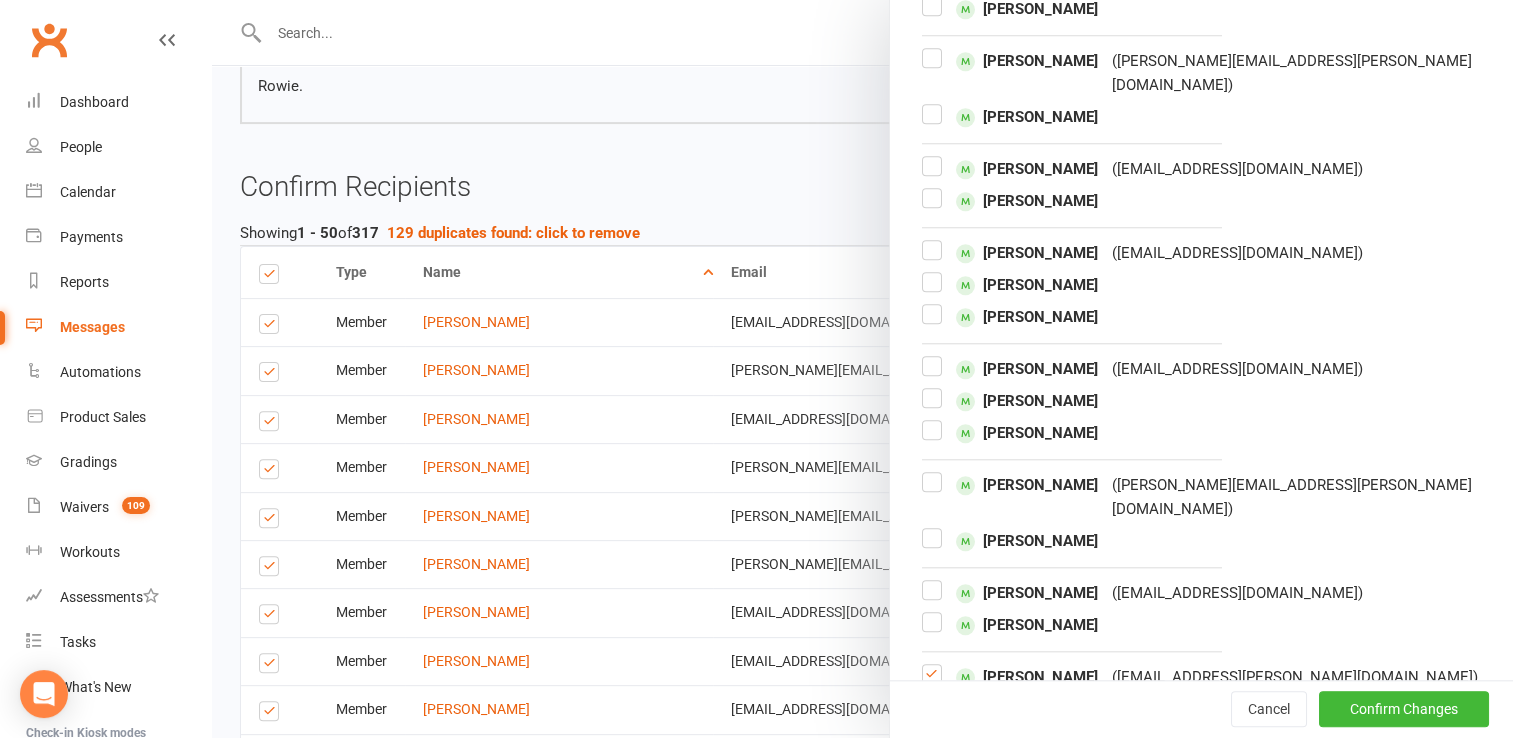 scroll, scrollTop: 1842, scrollLeft: 0, axis: vertical 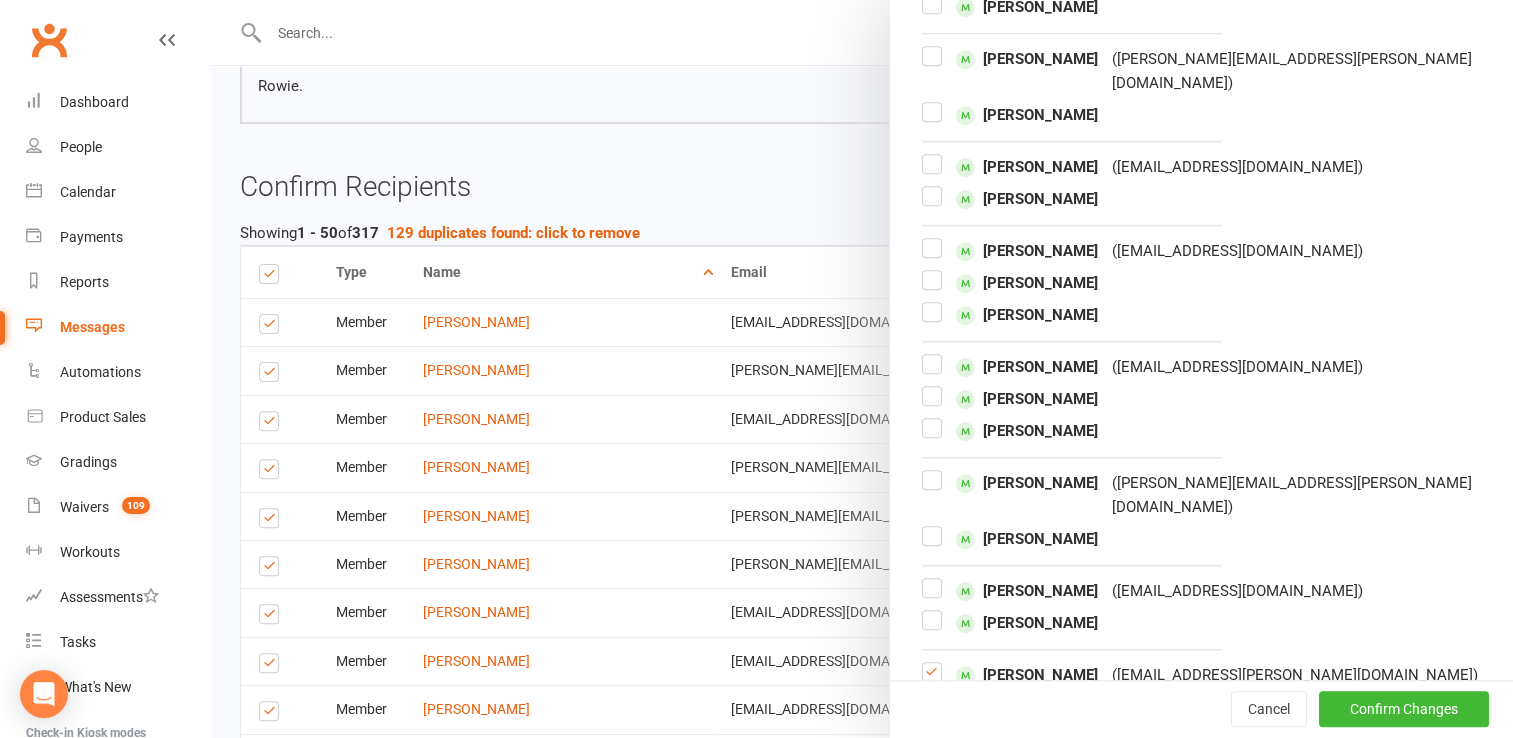 click at bounding box center (932, 680) 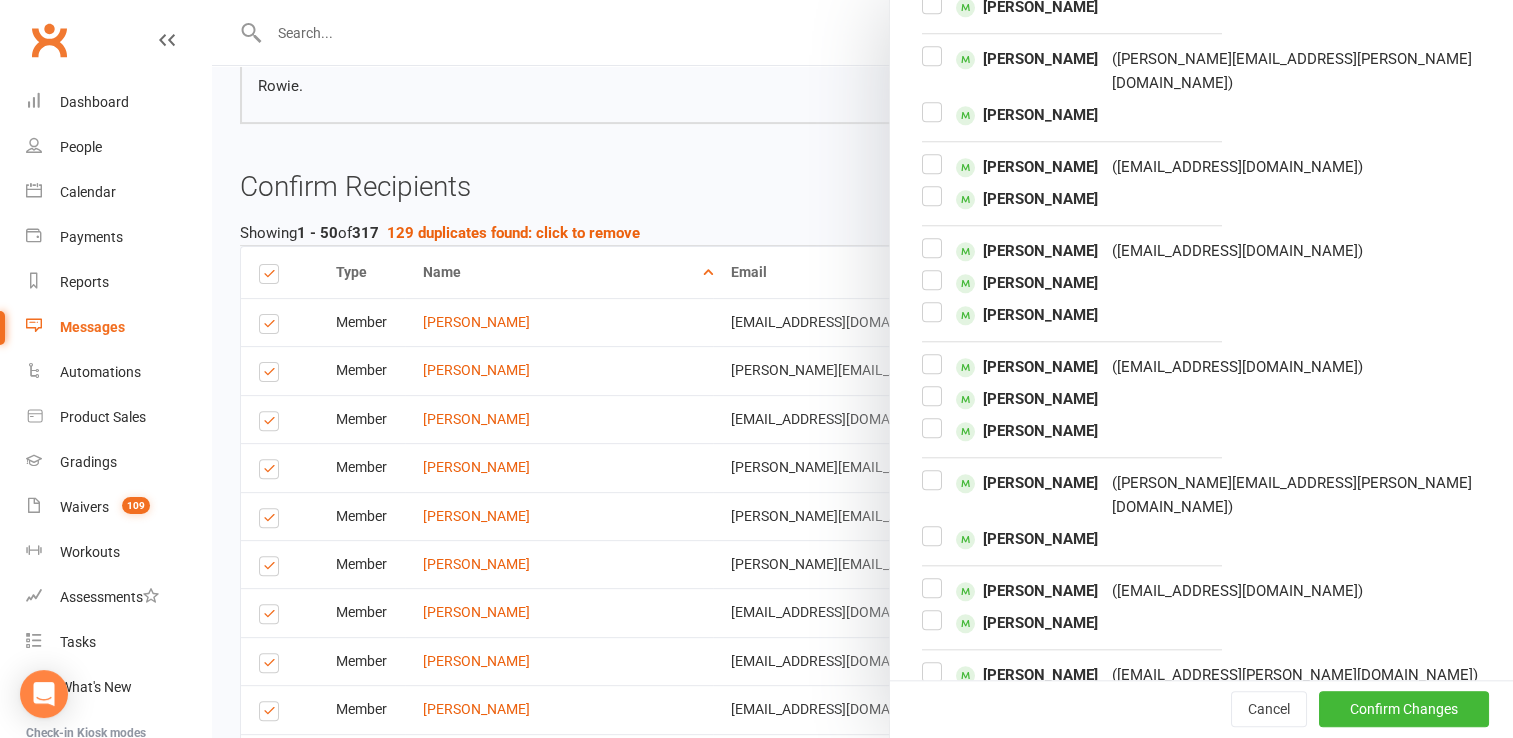 scroll, scrollTop: 584, scrollLeft: 0, axis: vertical 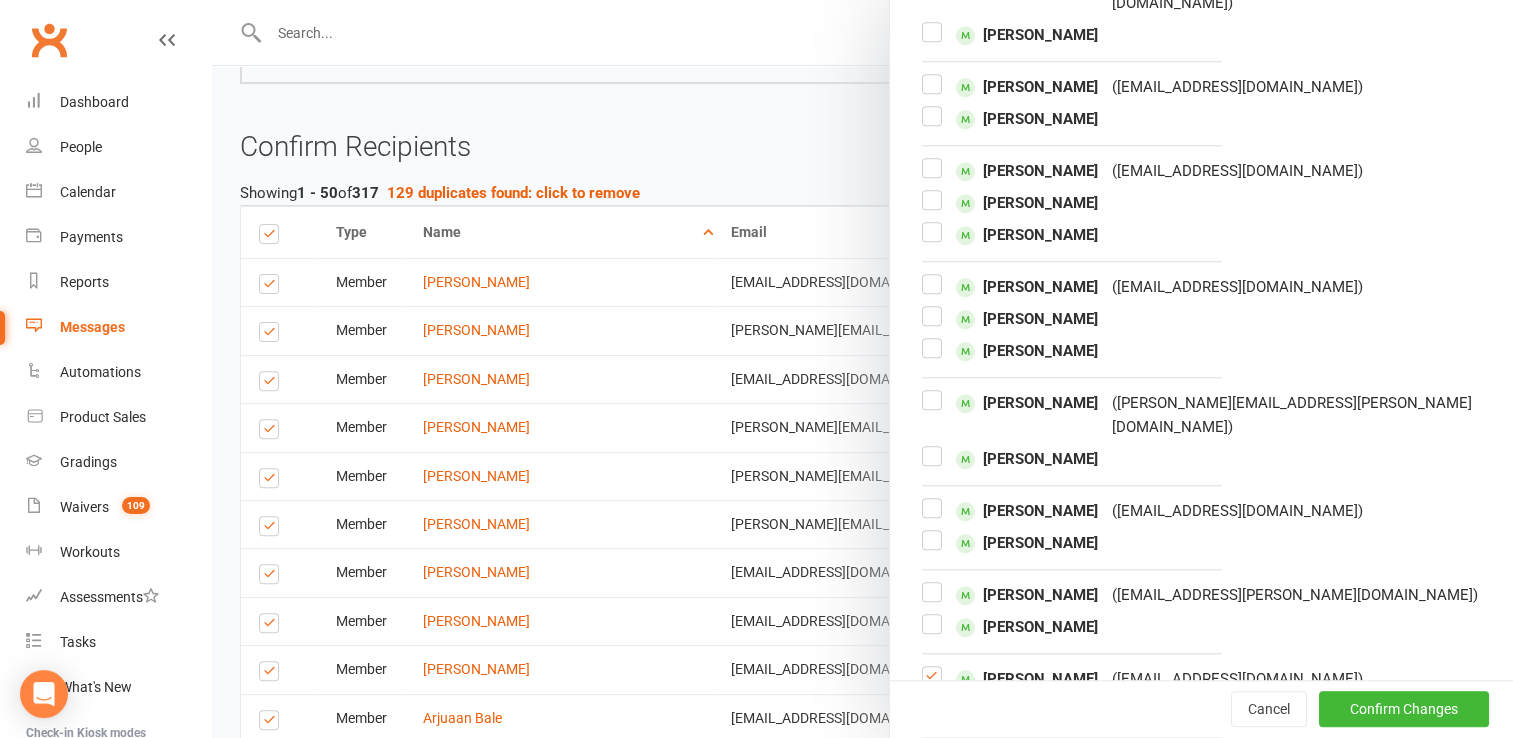 click at bounding box center (932, 684) 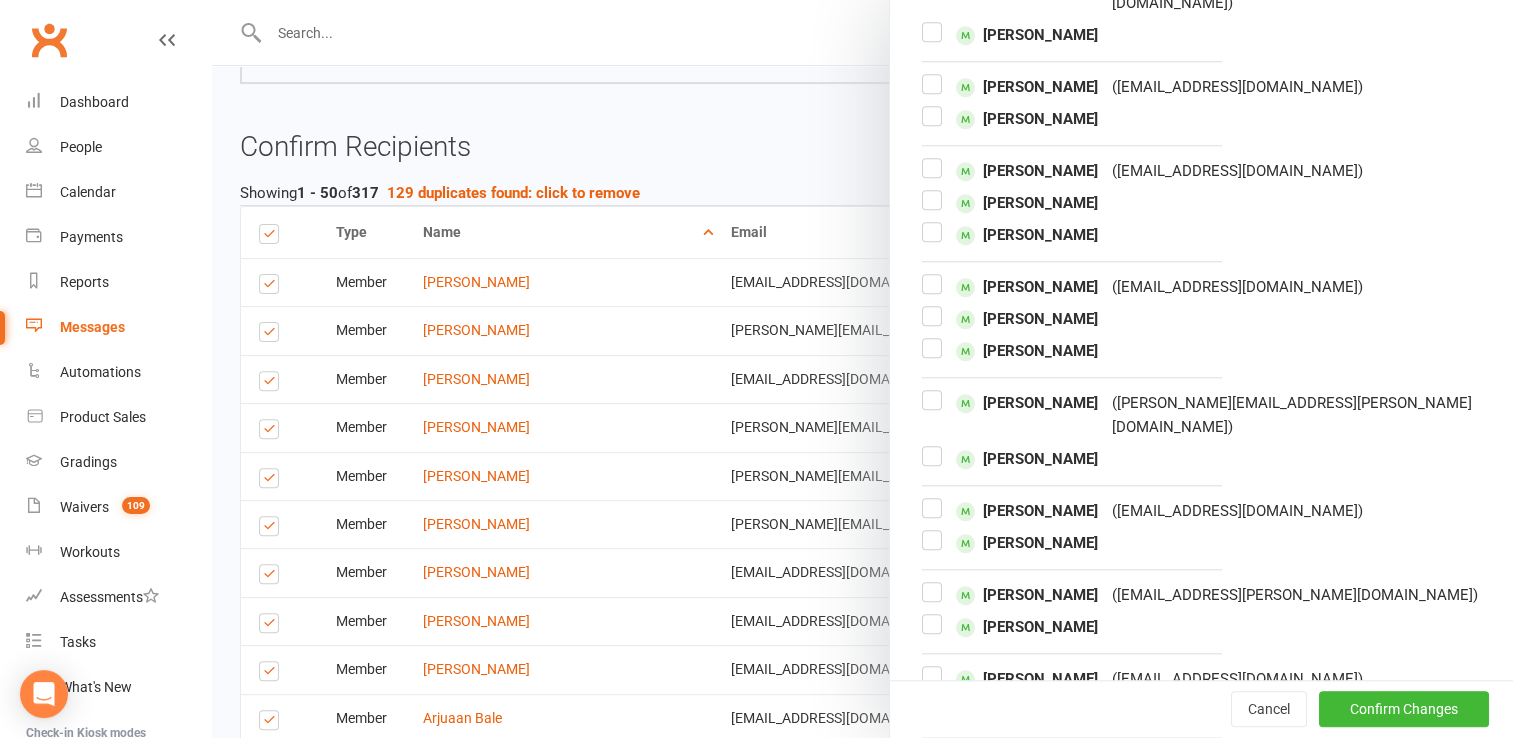 click at bounding box center [932, 768] 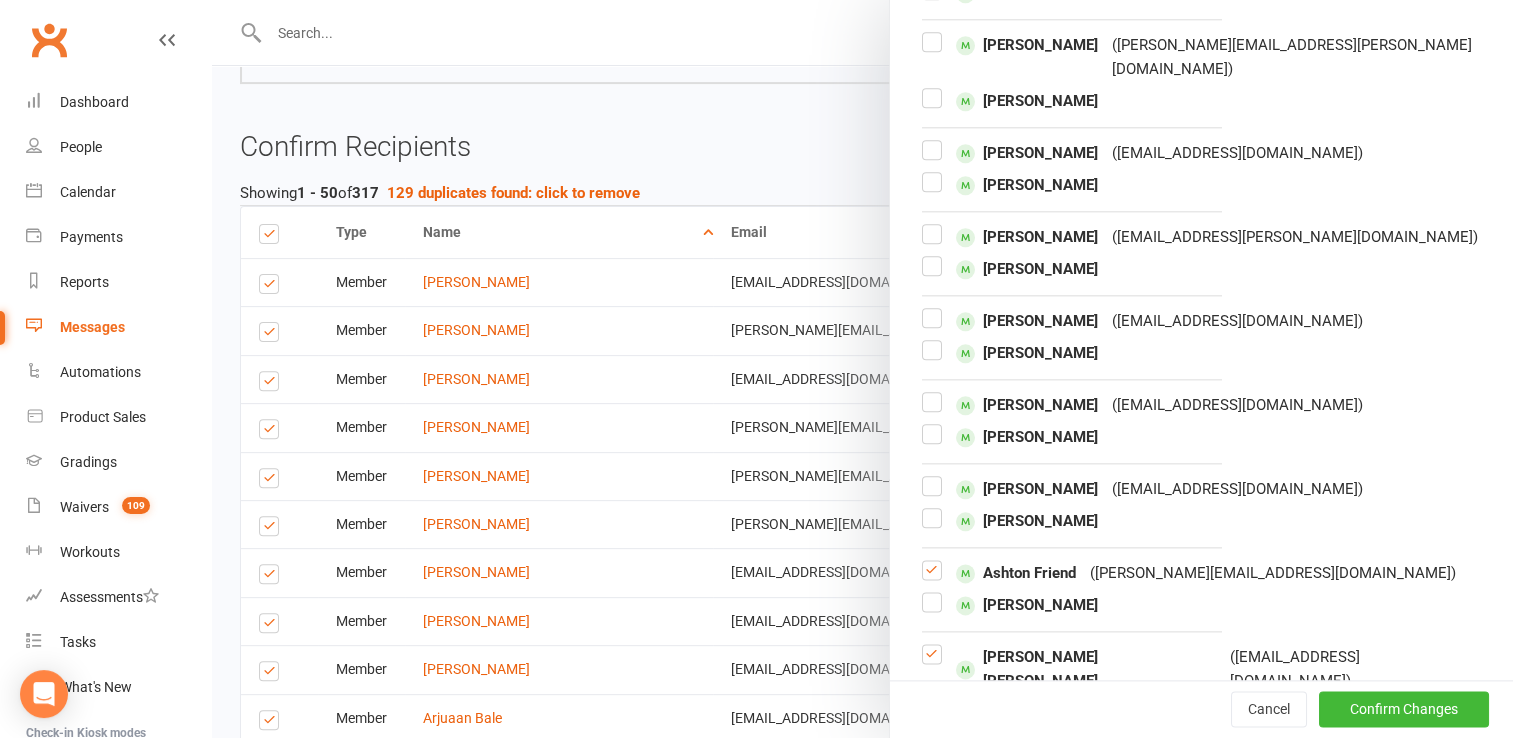 scroll, scrollTop: 2282, scrollLeft: 0, axis: vertical 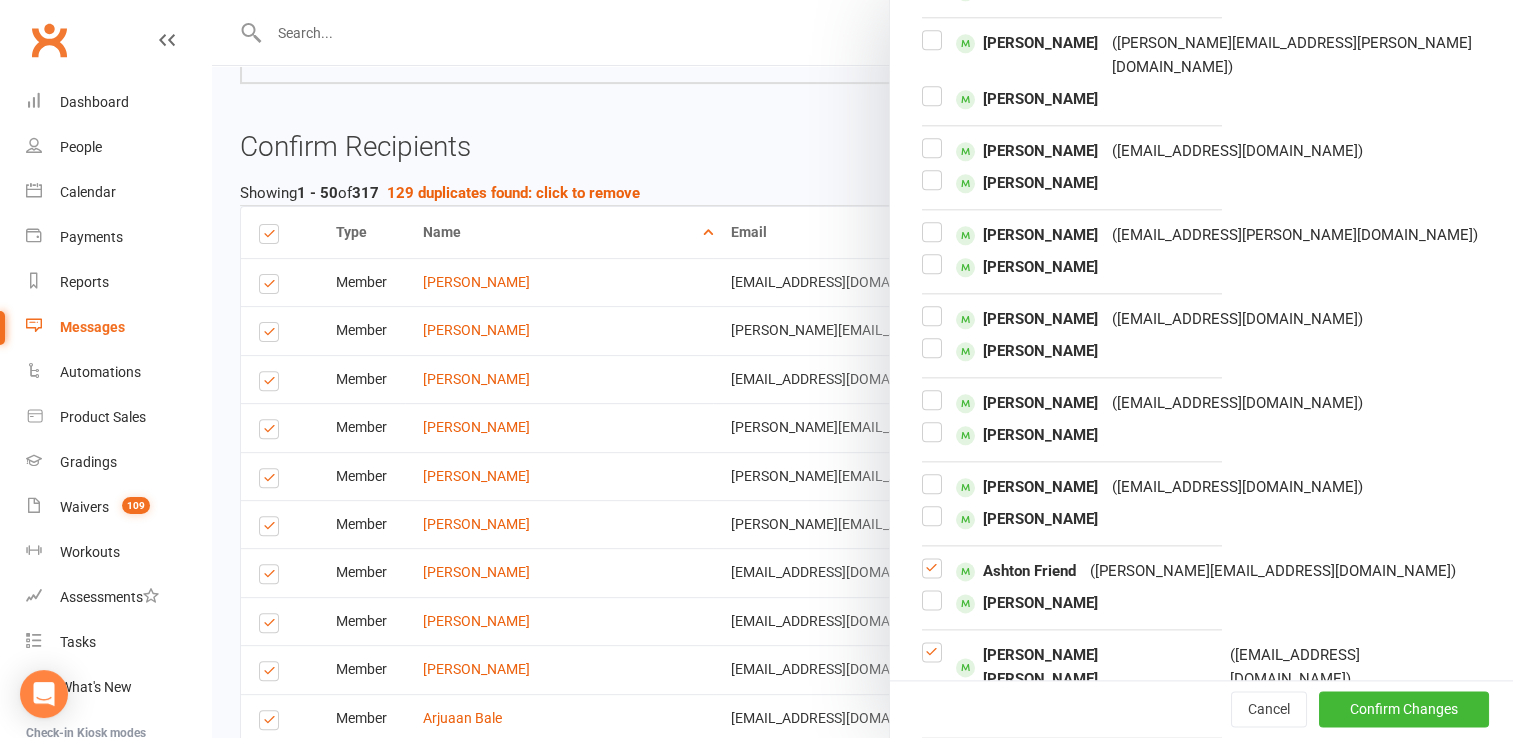 click at bounding box center (932, 660) 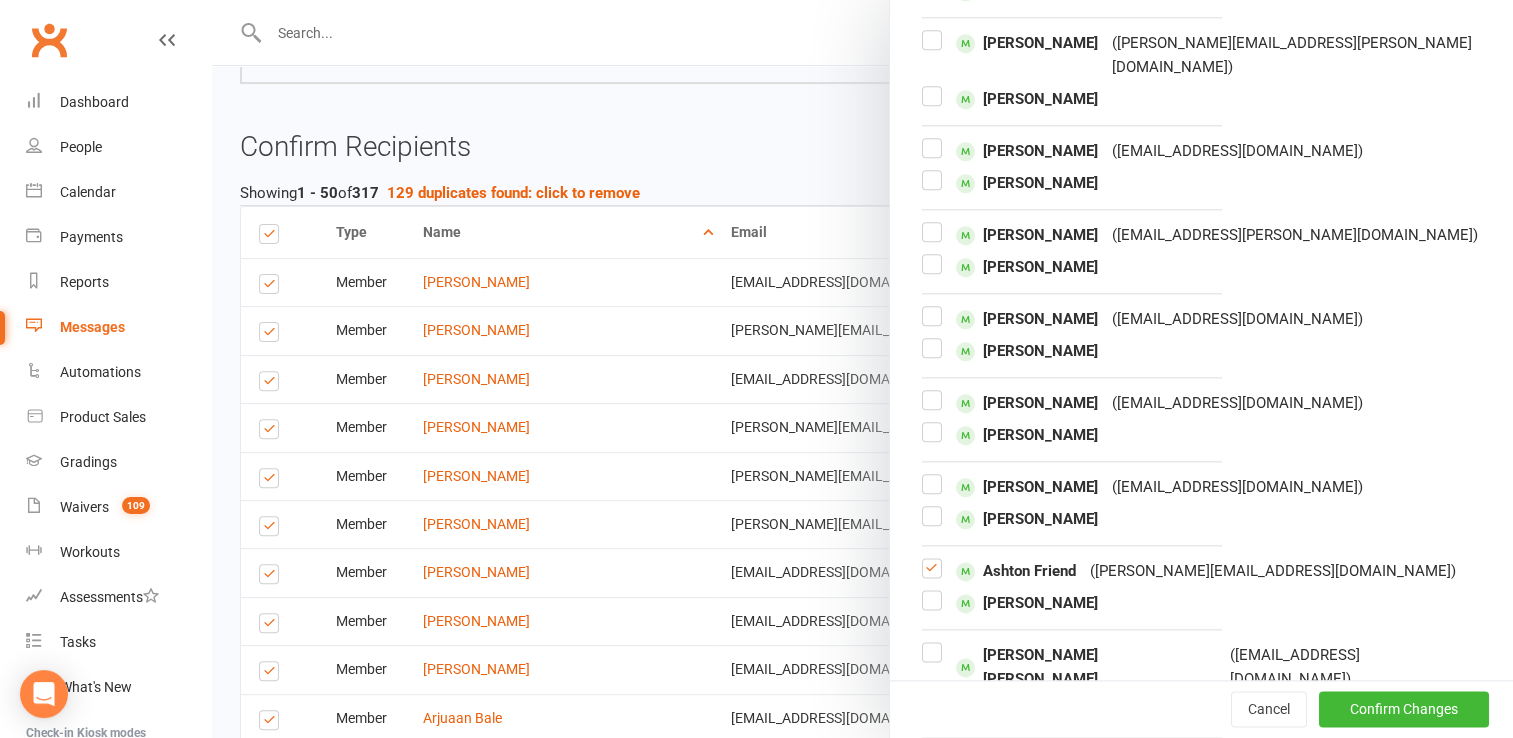 click at bounding box center (932, 576) 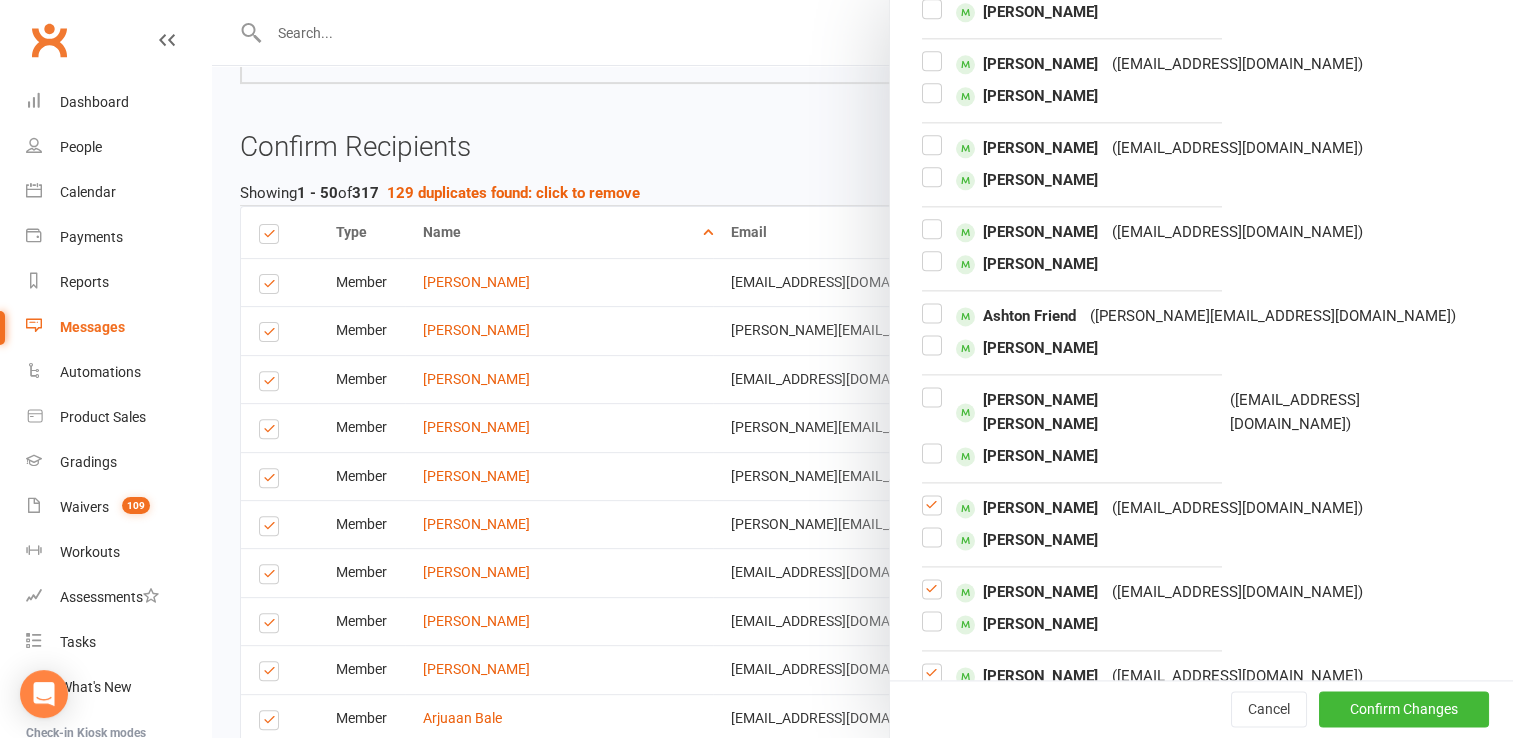 scroll, scrollTop: 2562, scrollLeft: 0, axis: vertical 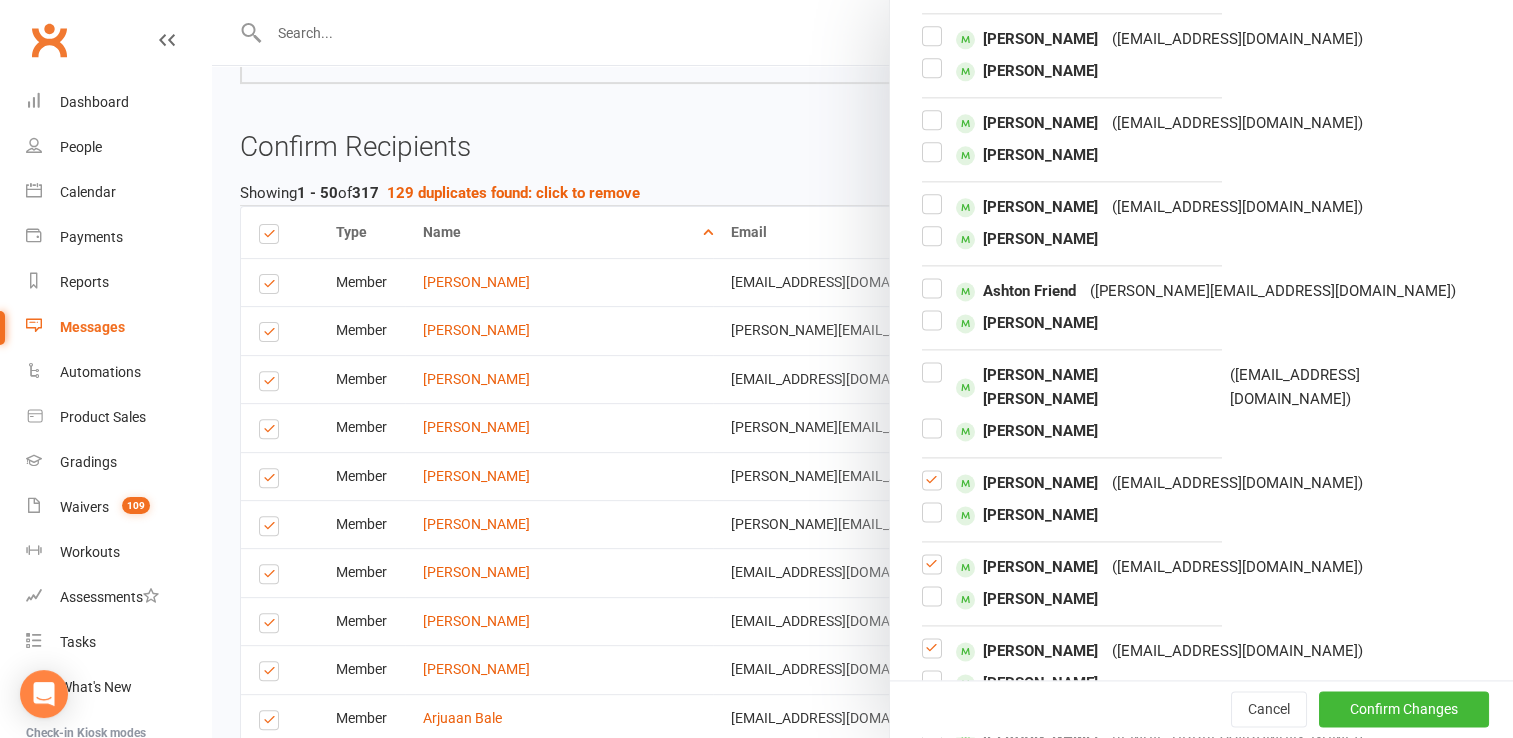 click at bounding box center [932, 488] 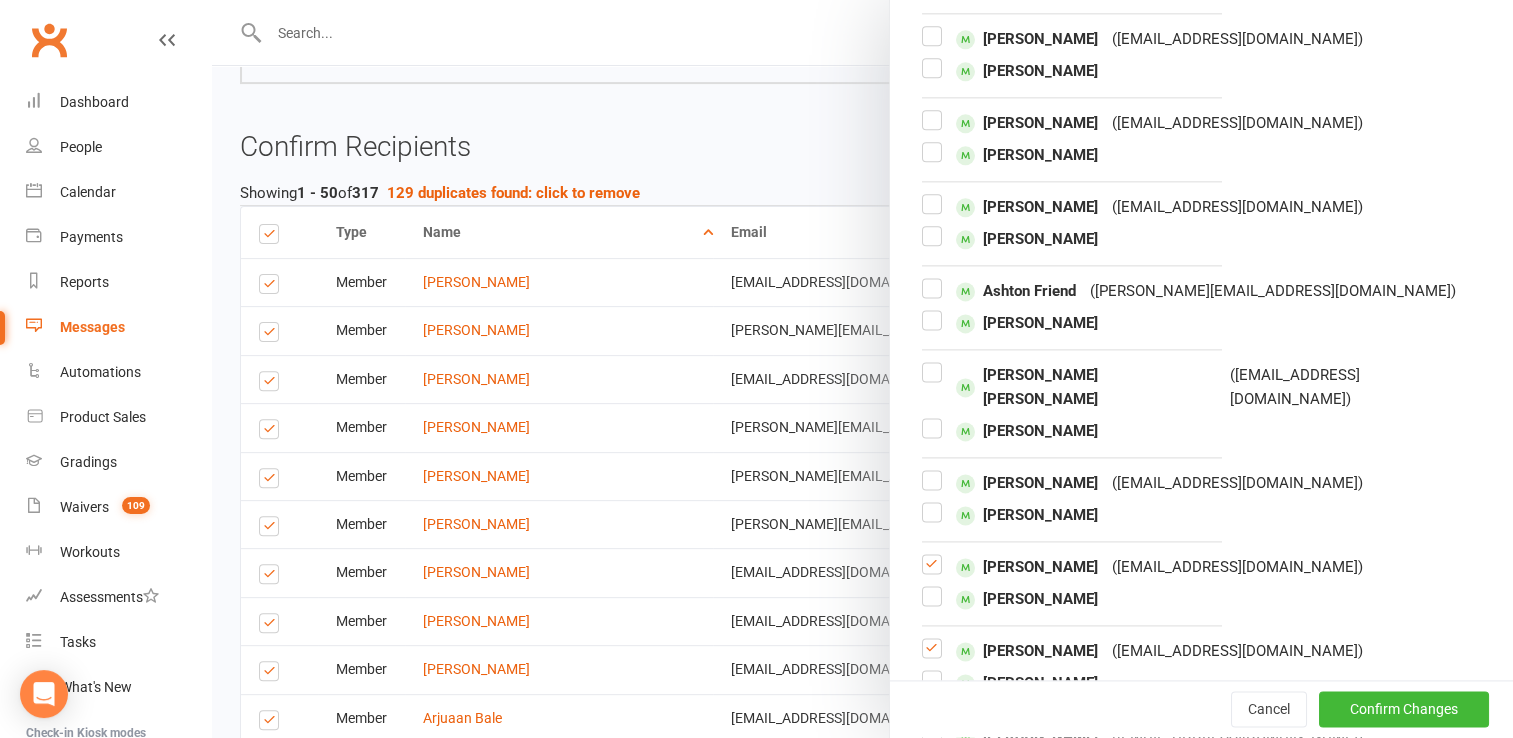 click at bounding box center (932, 572) 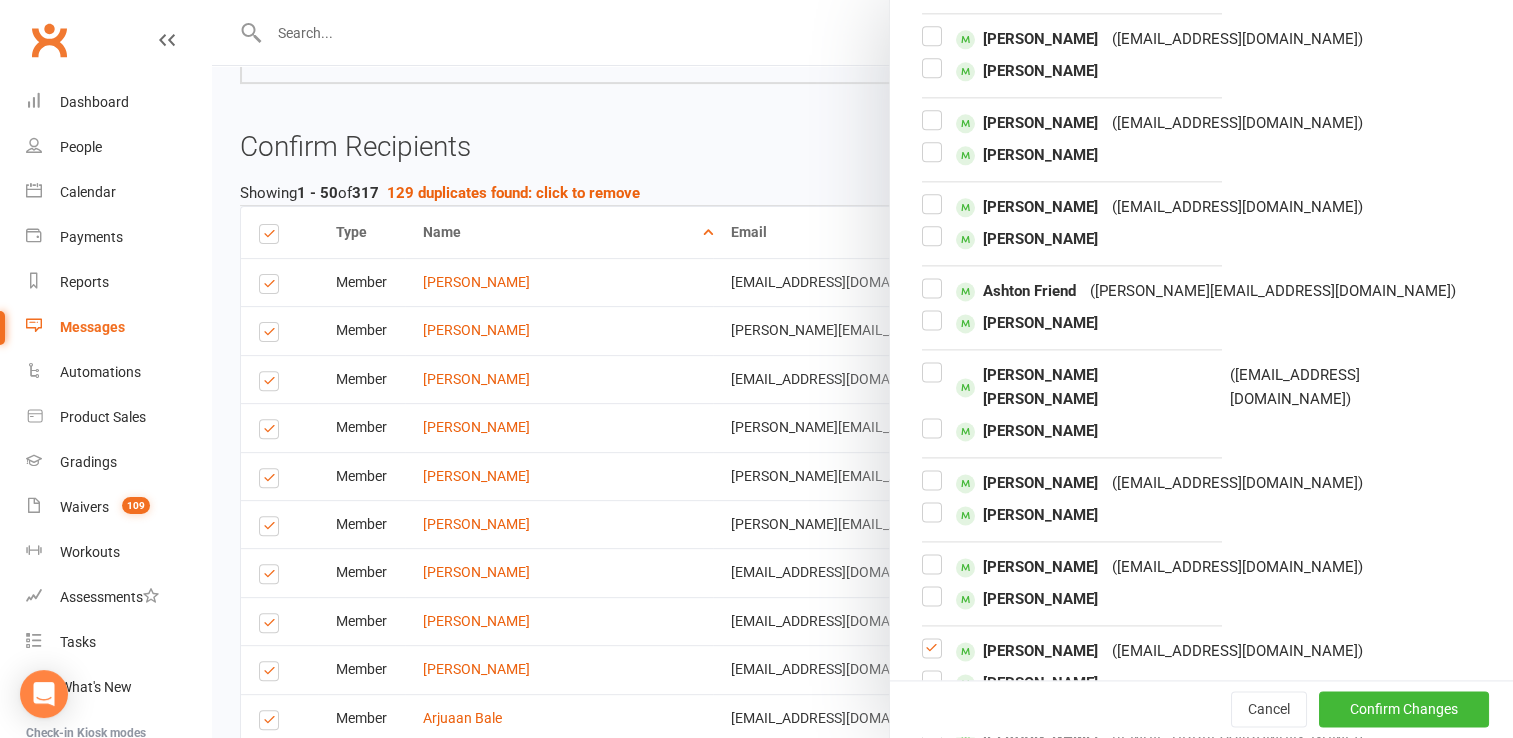 click at bounding box center [932, 656] 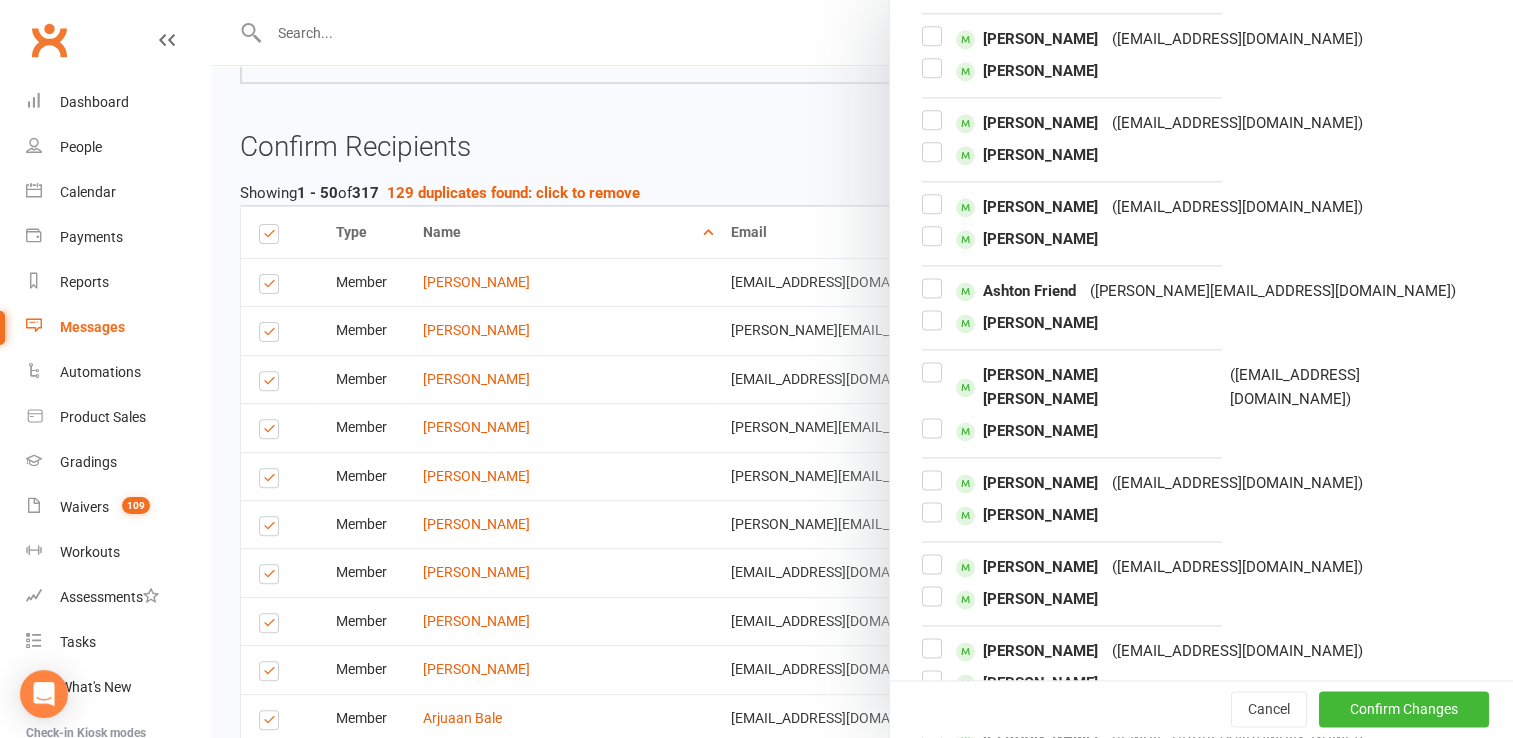 click at bounding box center [932, 740] 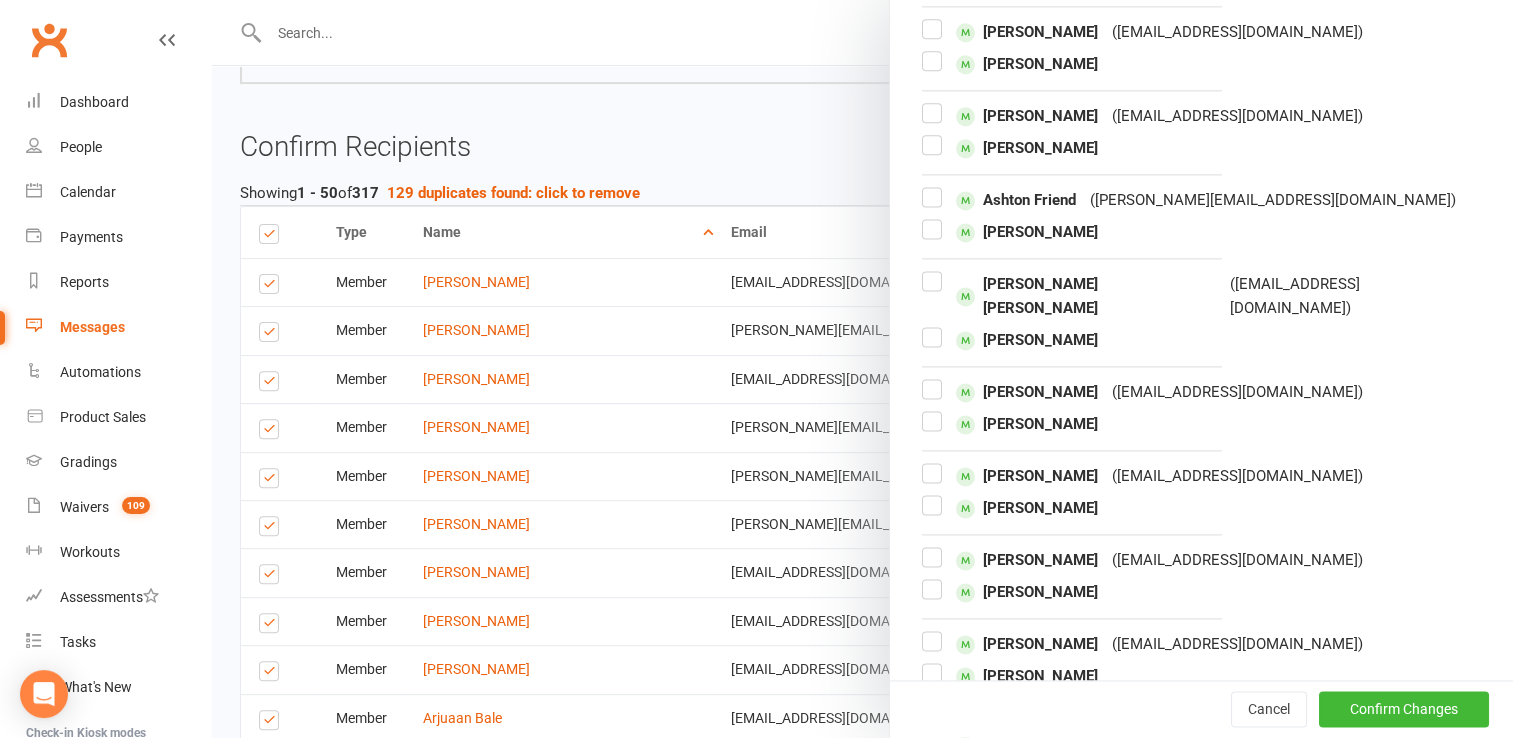 scroll, scrollTop: 2682, scrollLeft: 0, axis: vertical 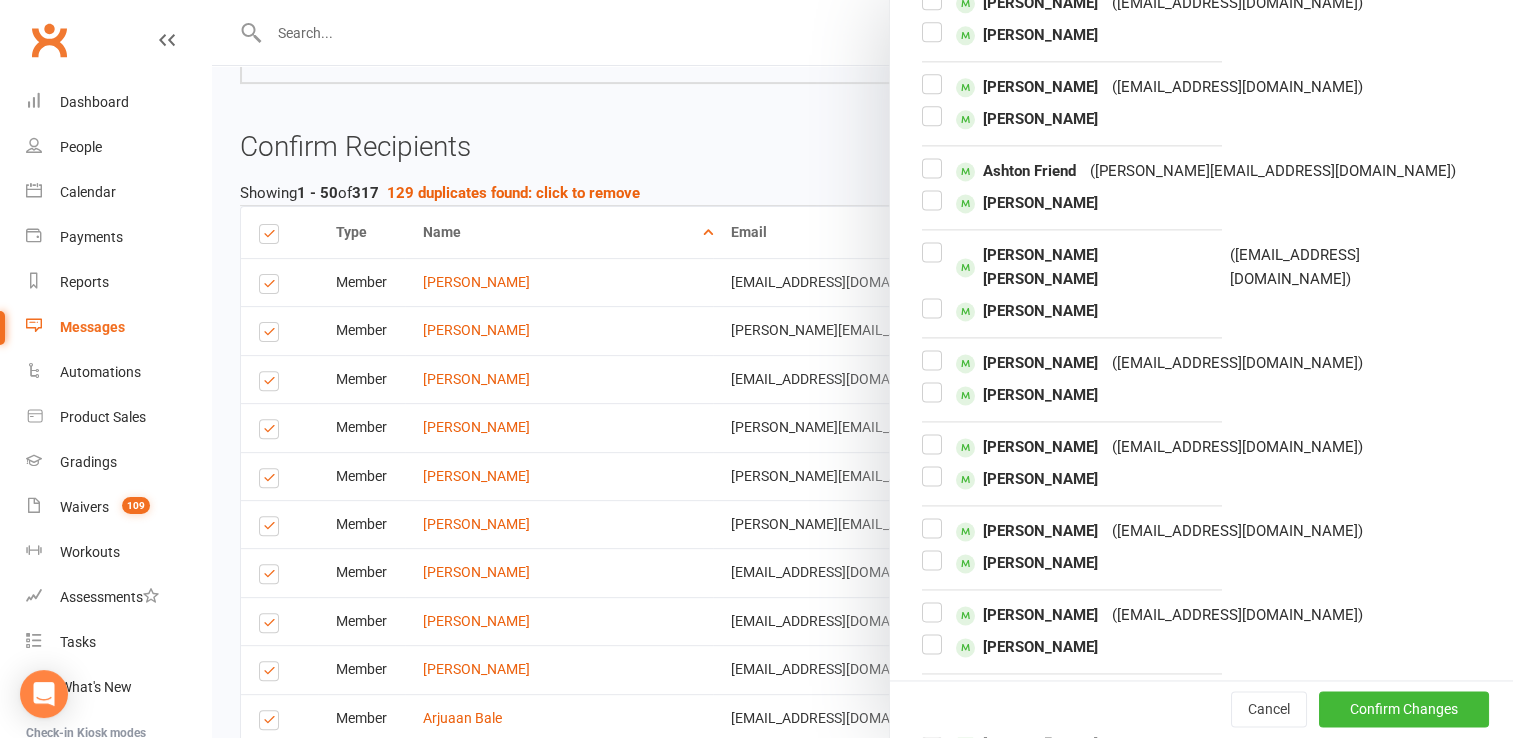click at bounding box center [932, 704] 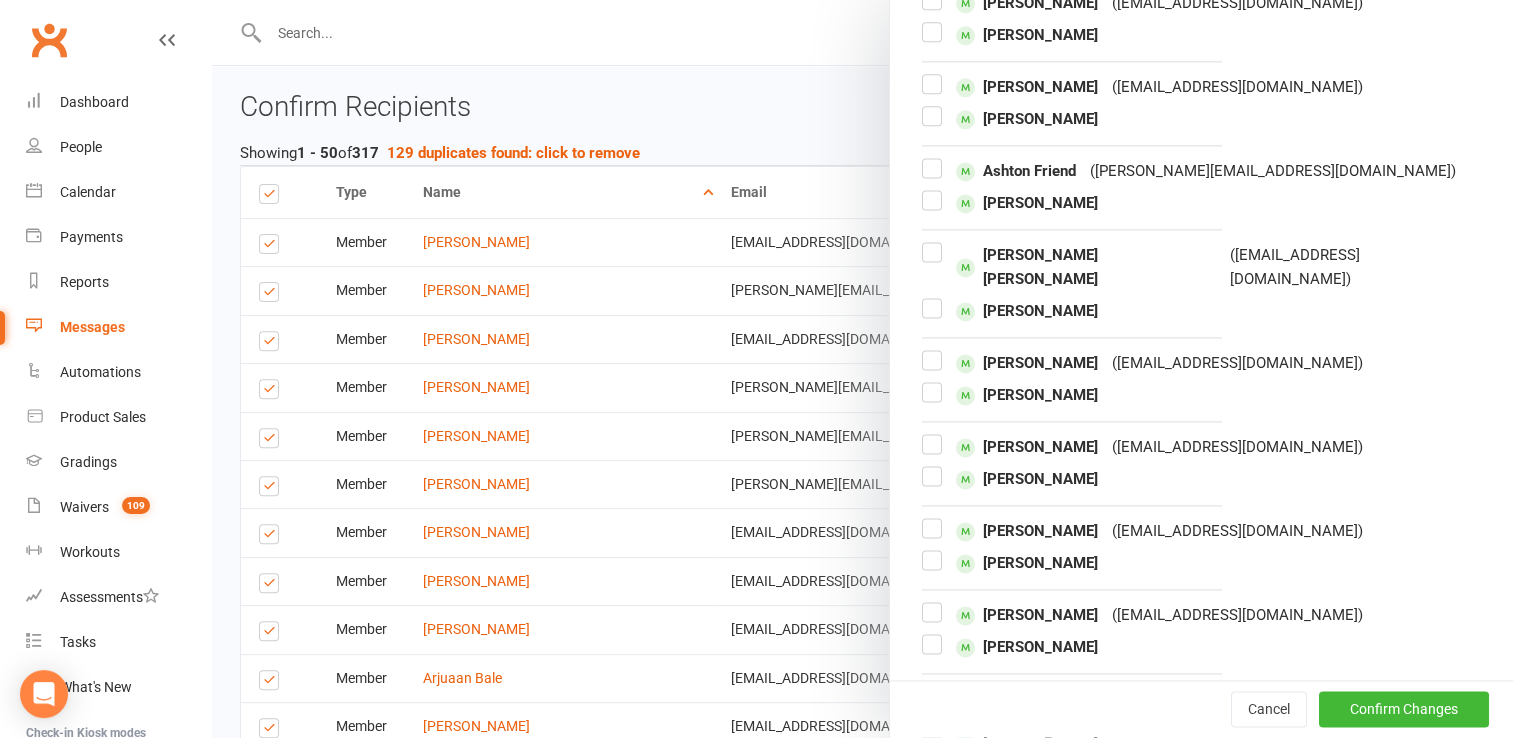 scroll, scrollTop: 2722, scrollLeft: 0, axis: vertical 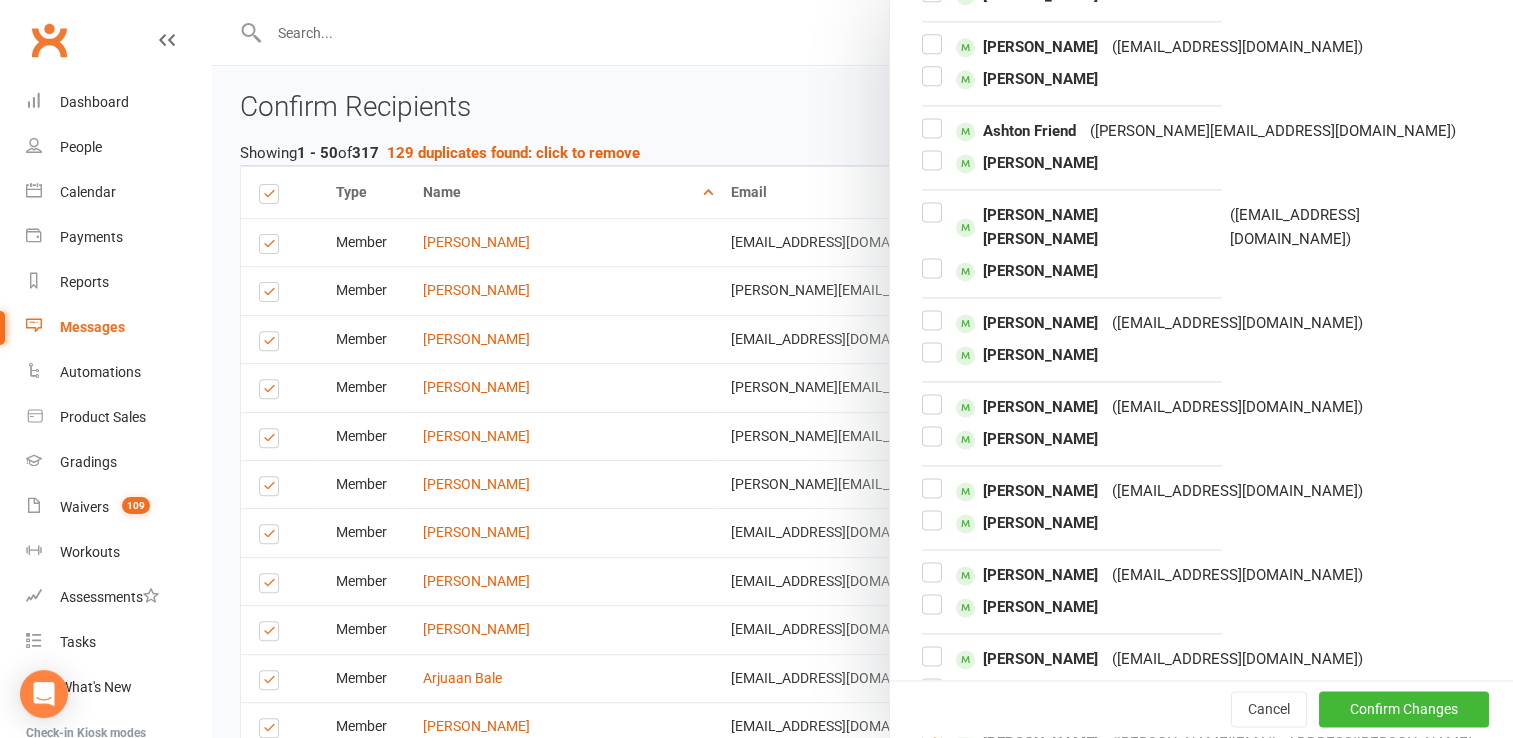 click at bounding box center [932, 748] 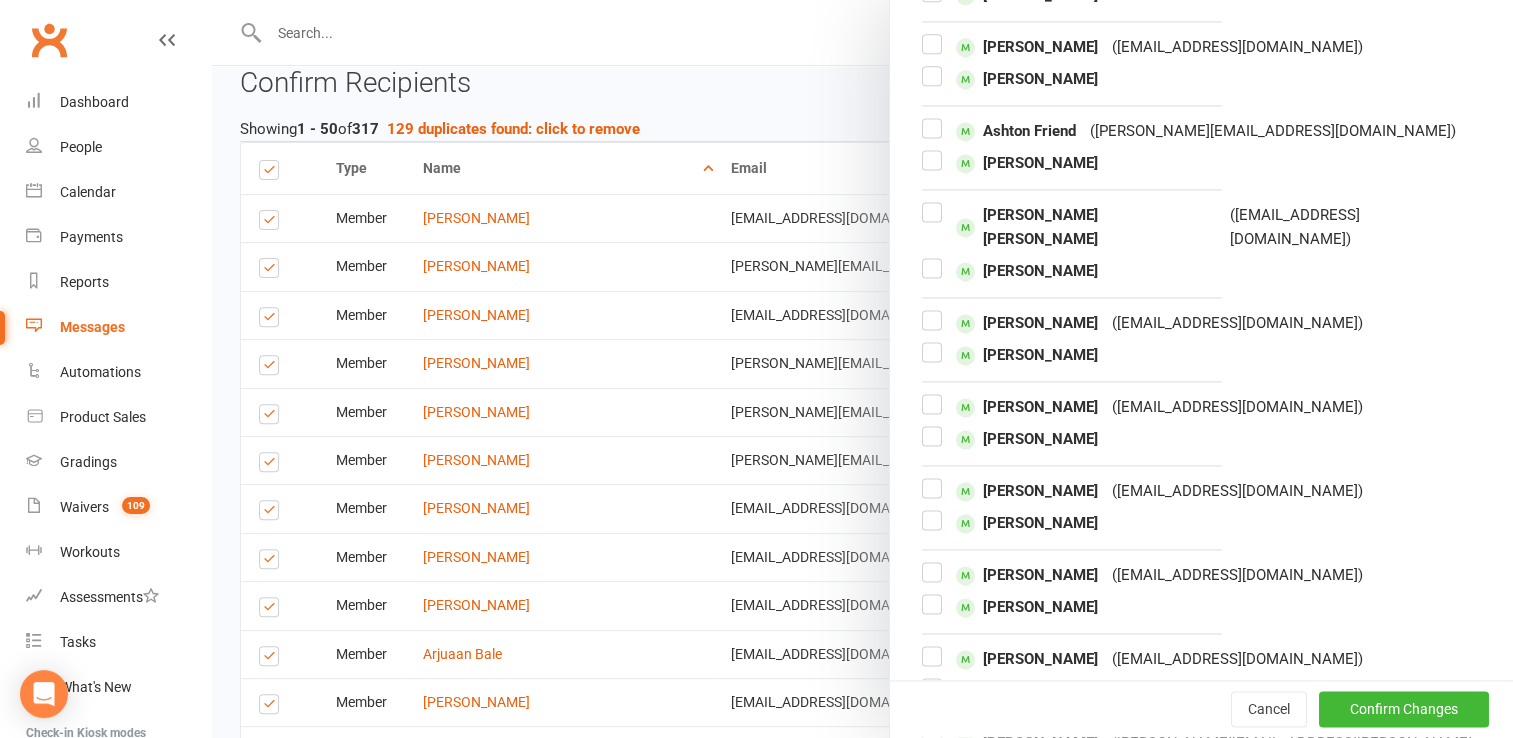 scroll, scrollTop: 664, scrollLeft: 0, axis: vertical 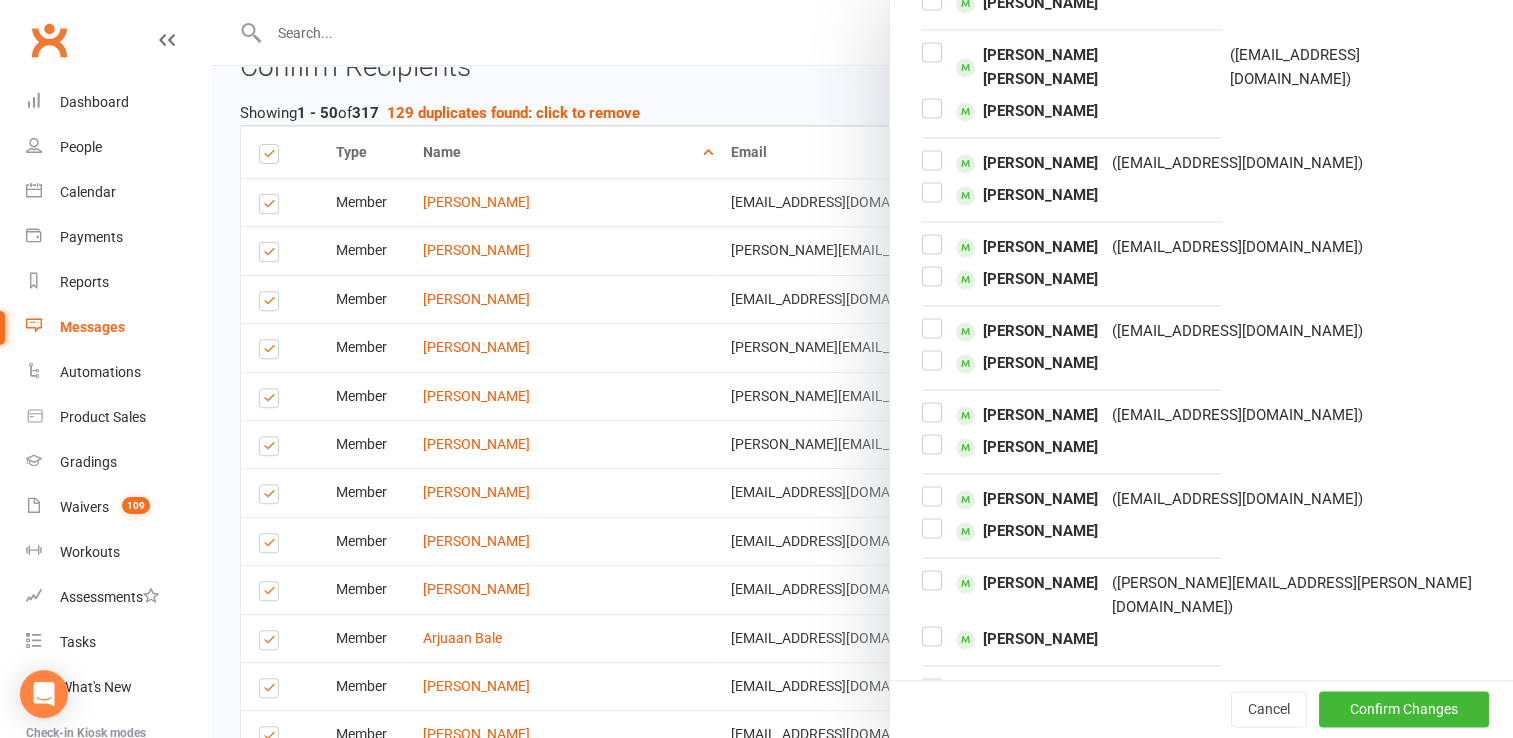 click at bounding box center [932, 696] 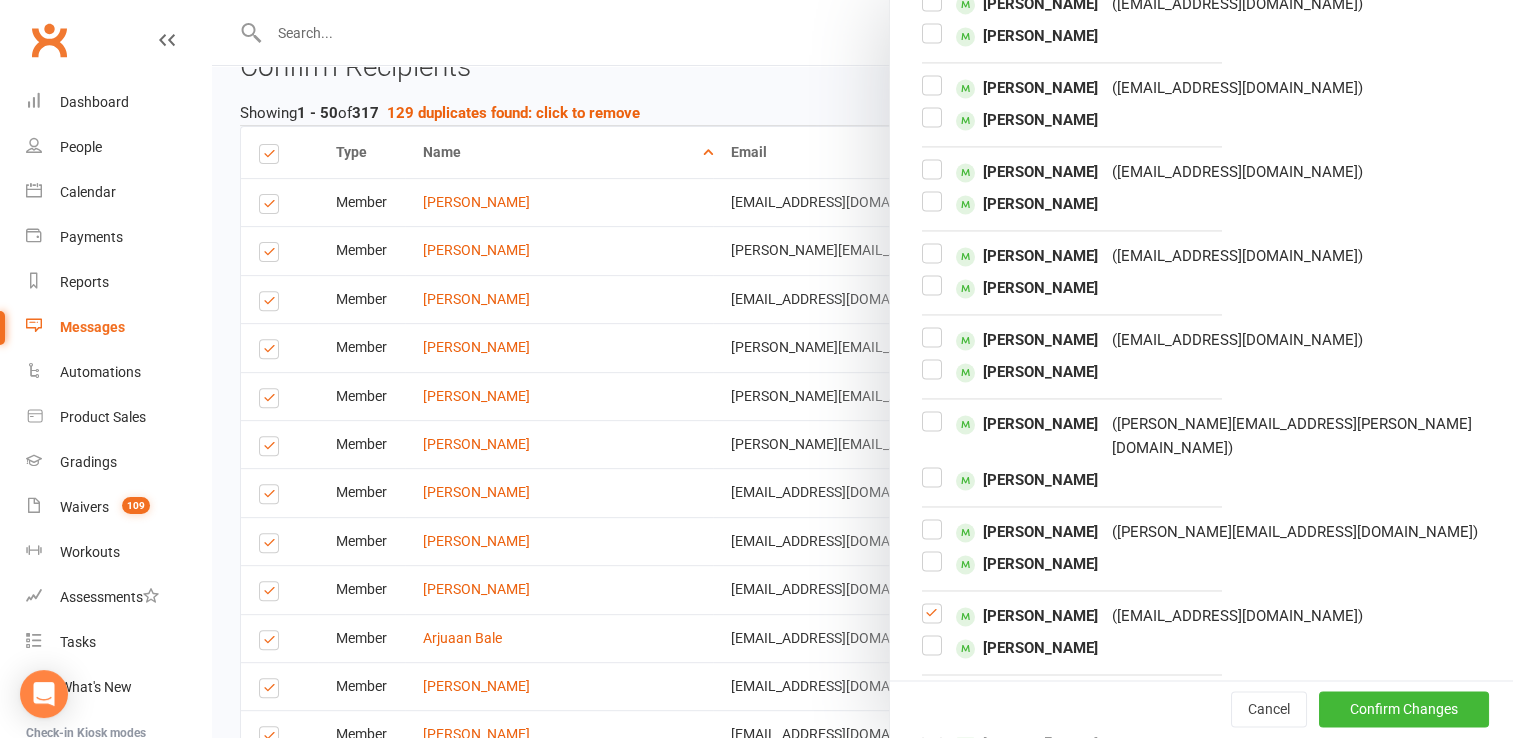 scroll, scrollTop: 3042, scrollLeft: 0, axis: vertical 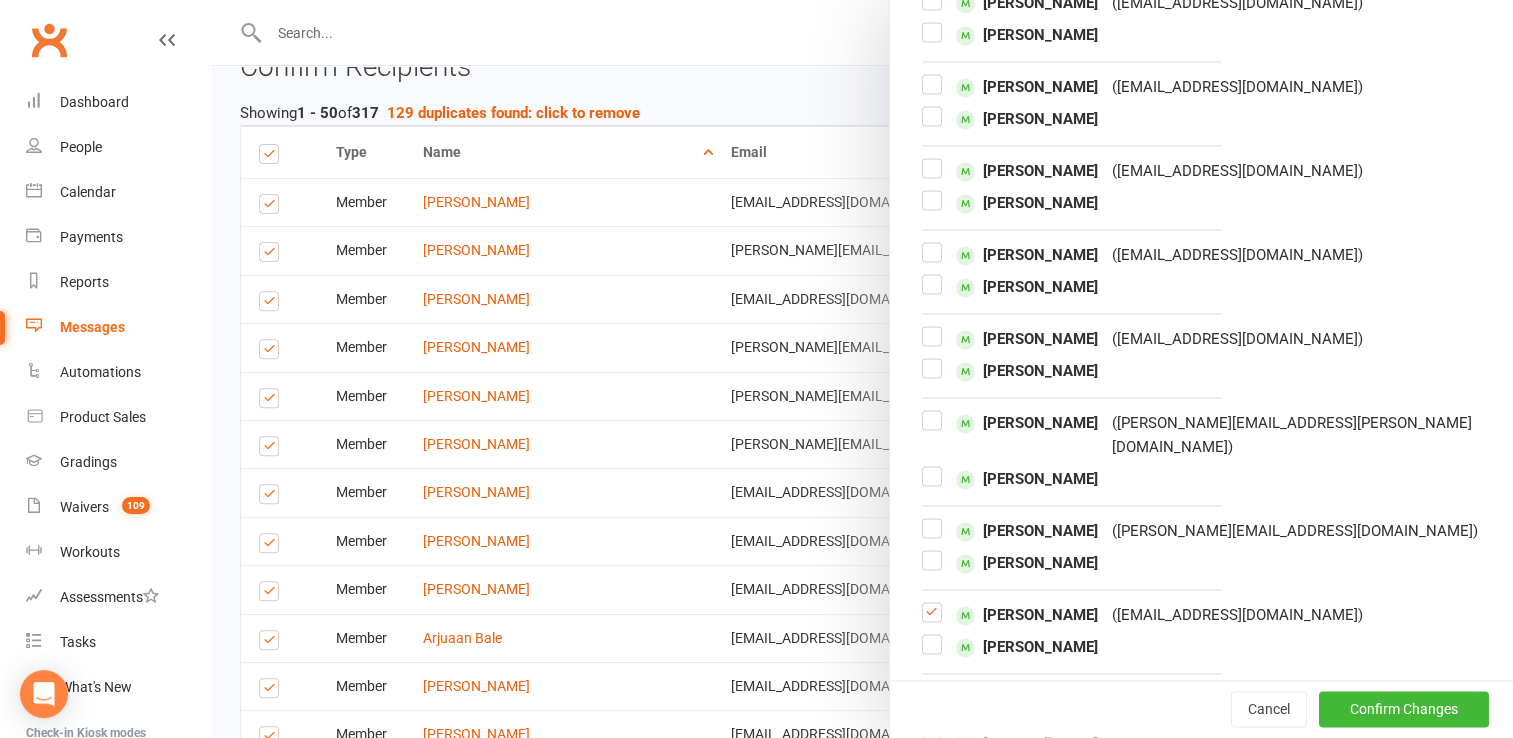 click at bounding box center (932, 620) 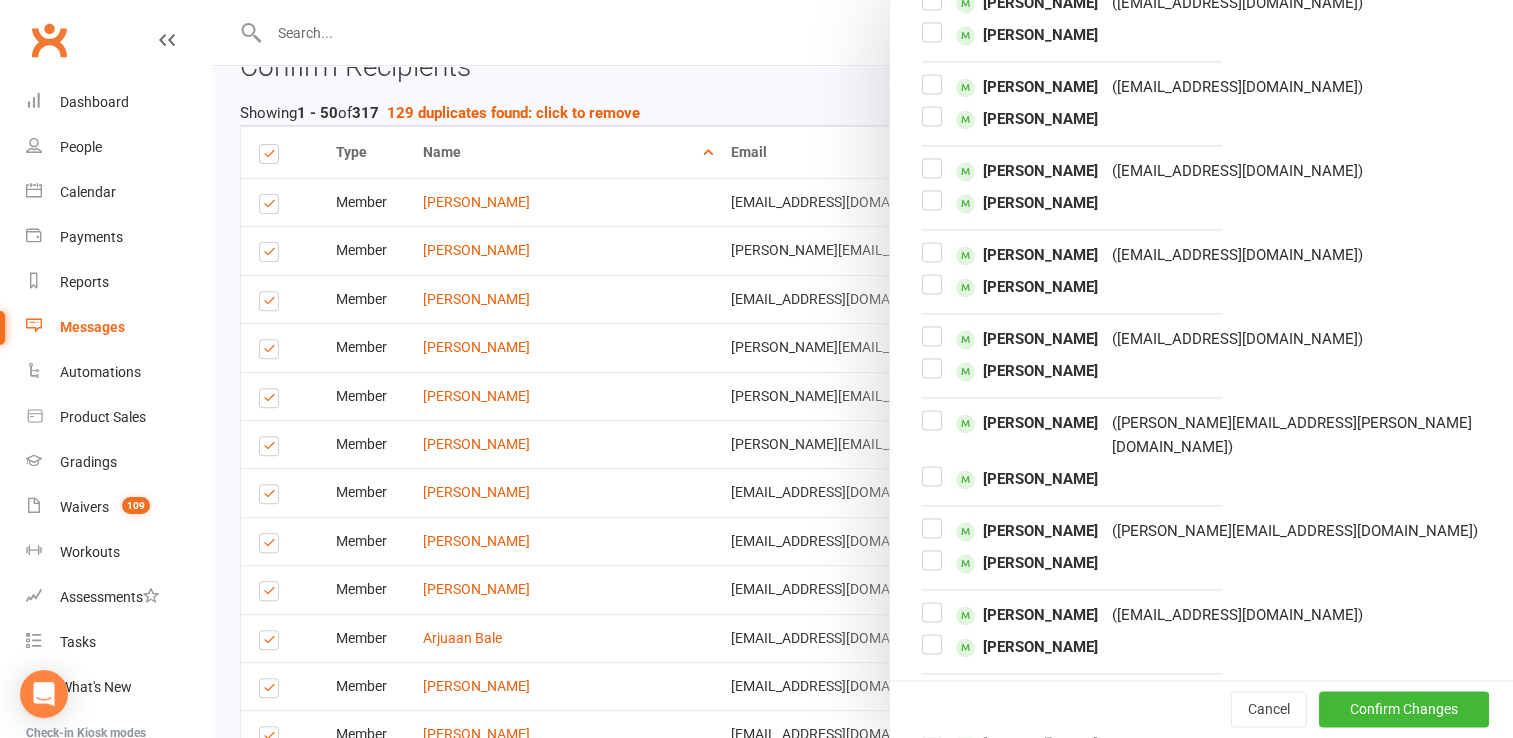 click at bounding box center [932, 704] 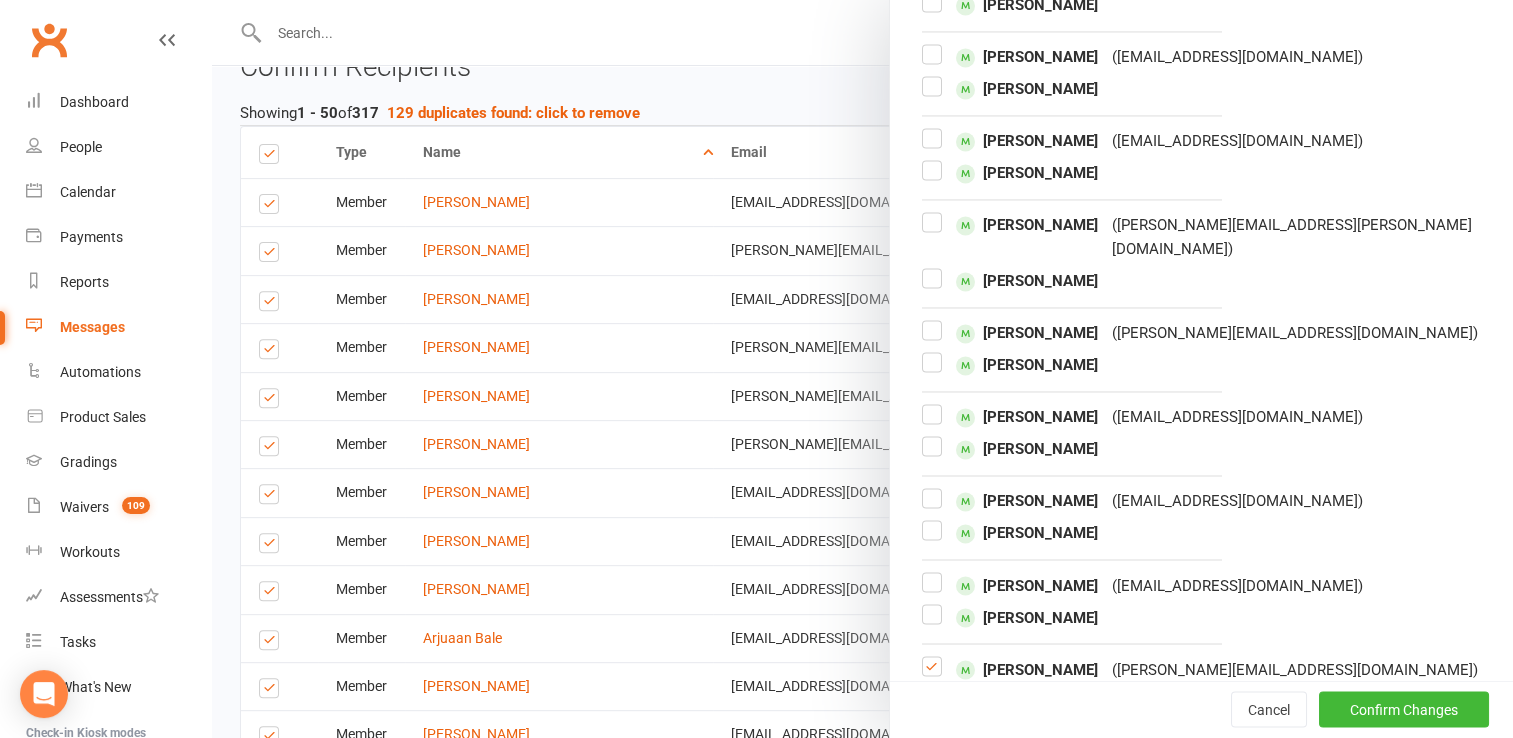 scroll, scrollTop: 3242, scrollLeft: 0, axis: vertical 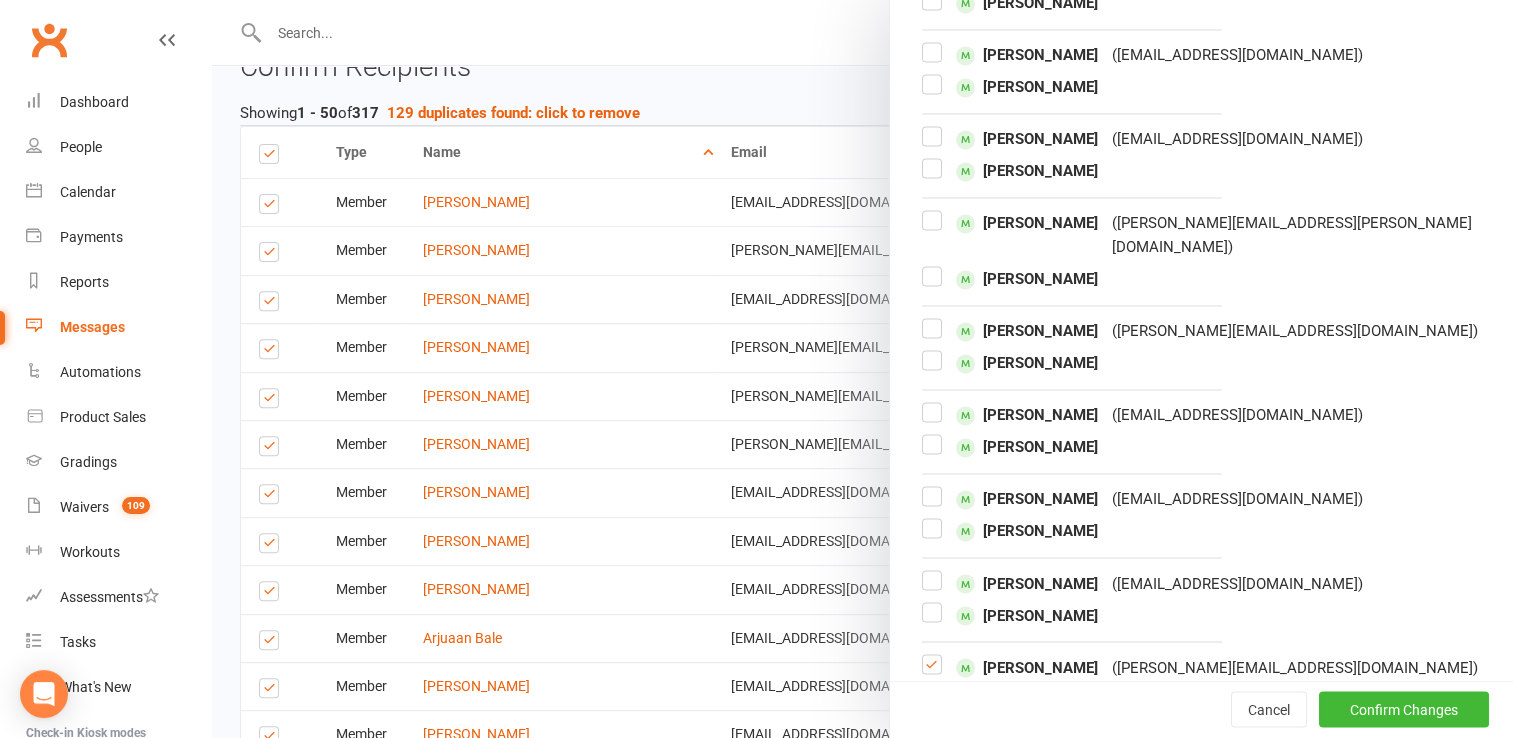 click at bounding box center [932, 672] 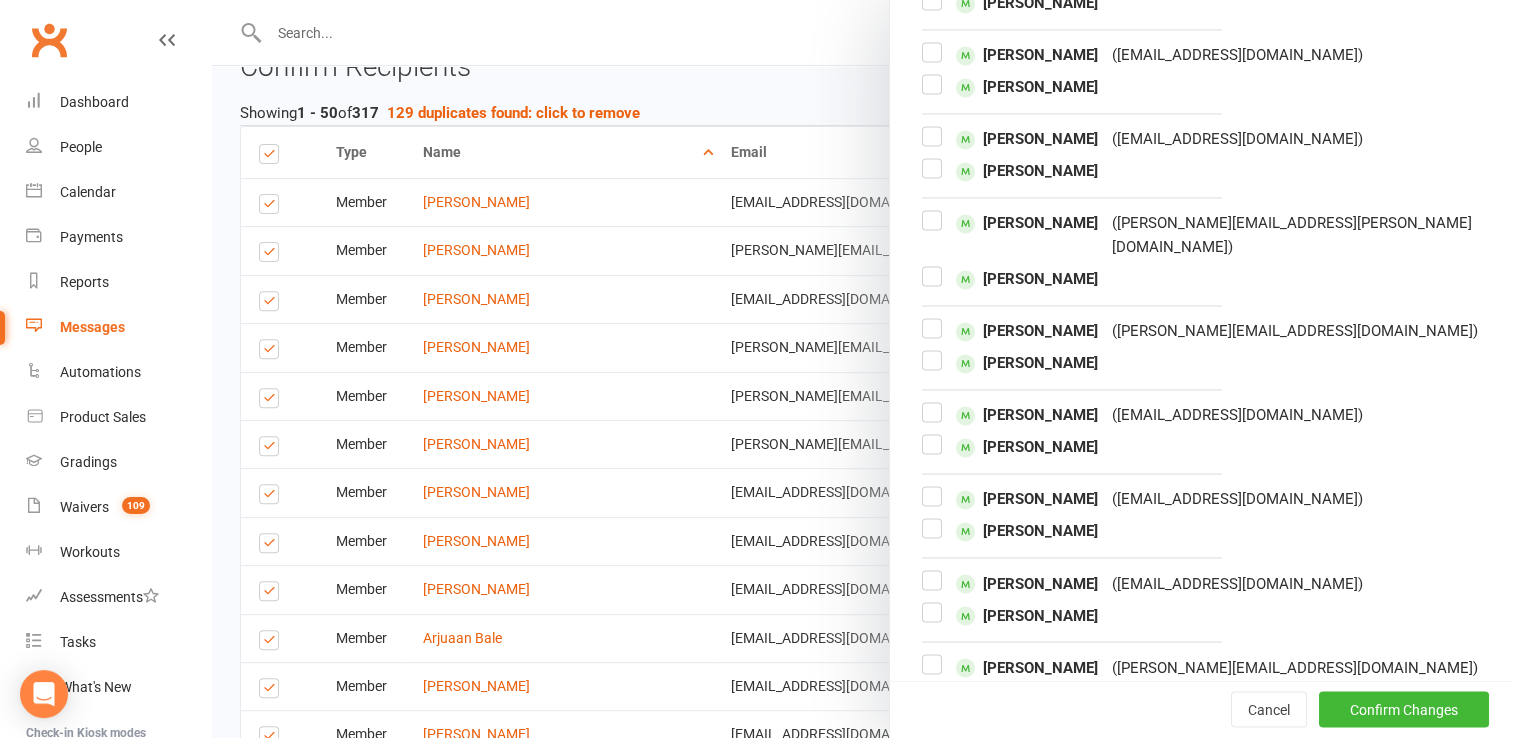 click at bounding box center (932, 756) 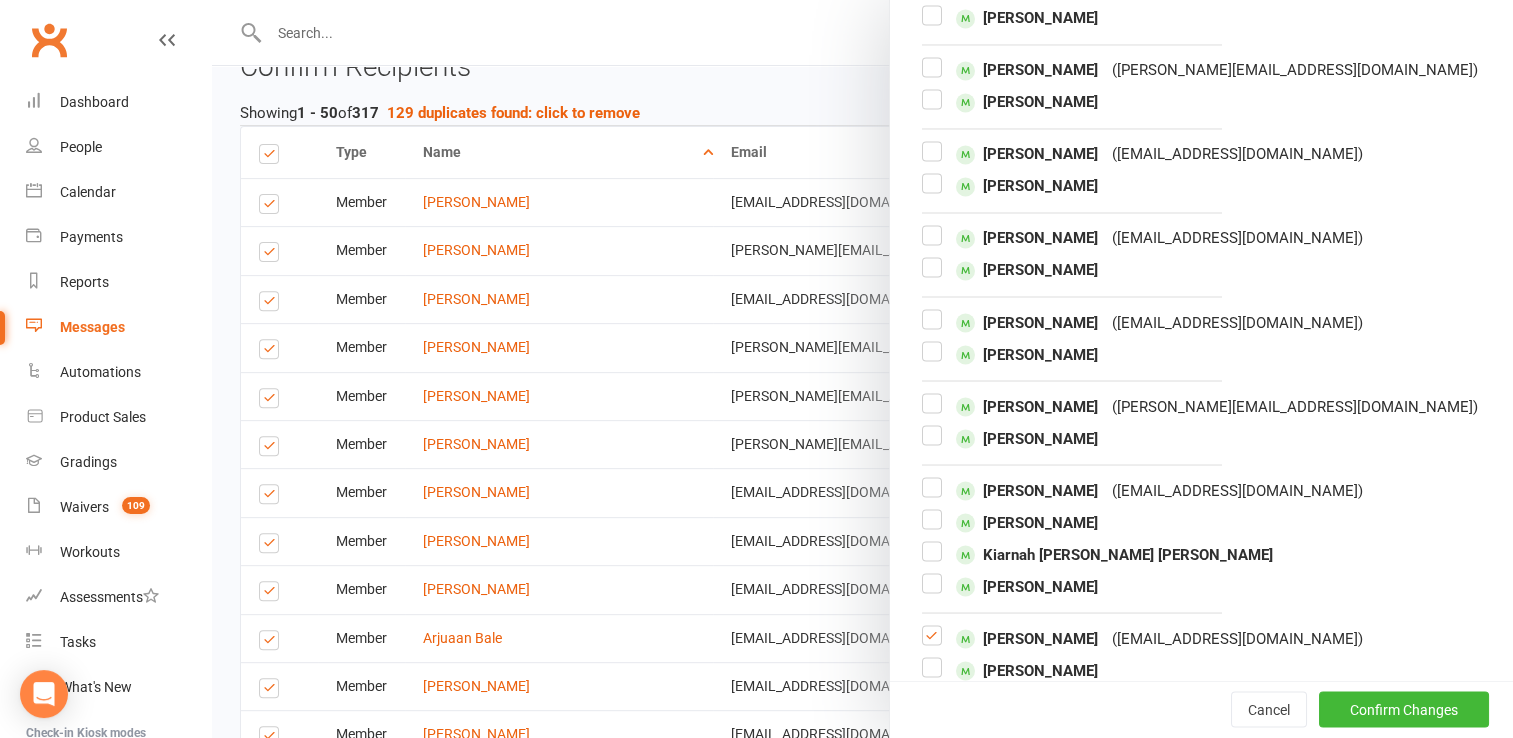 scroll, scrollTop: 3602, scrollLeft: 0, axis: vertical 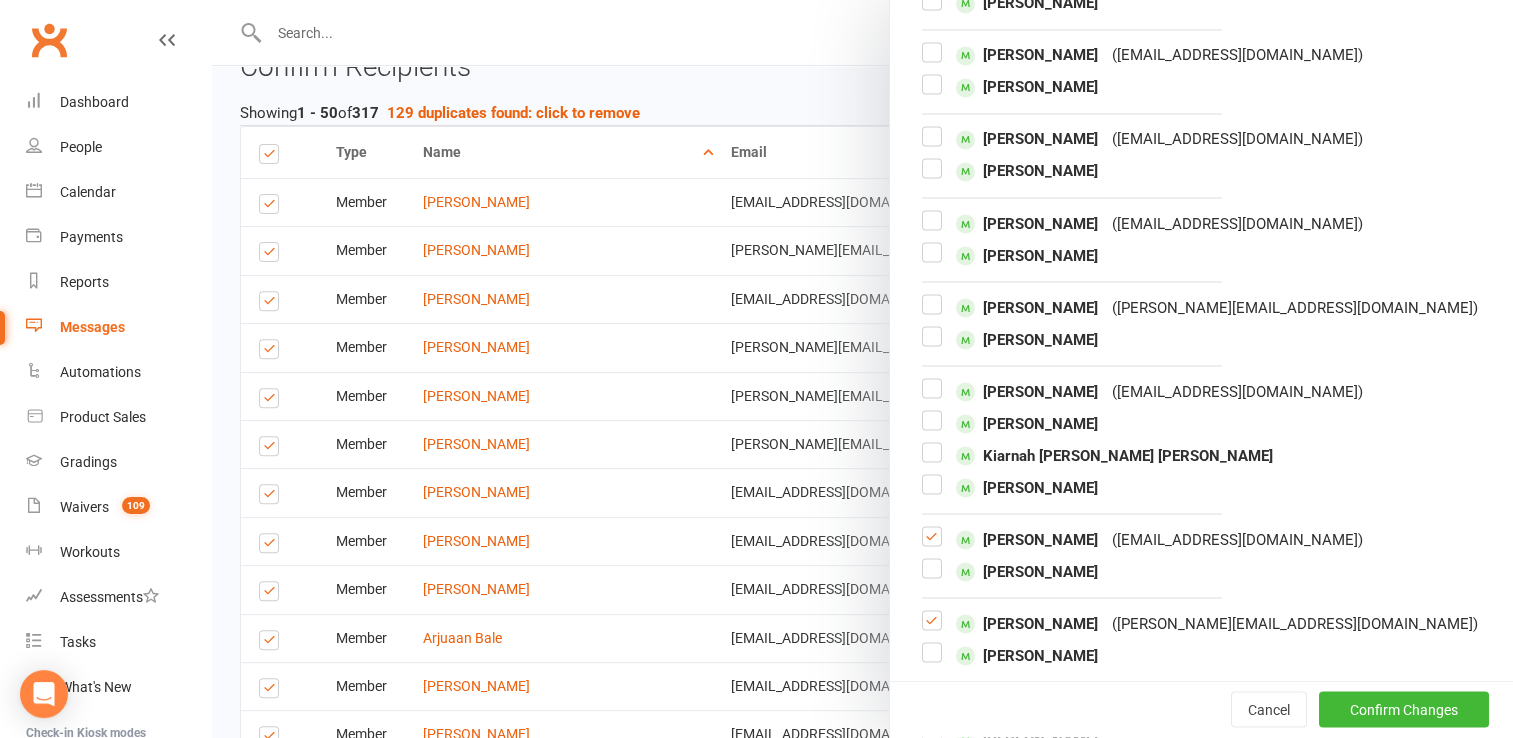 click at bounding box center (932, 544) 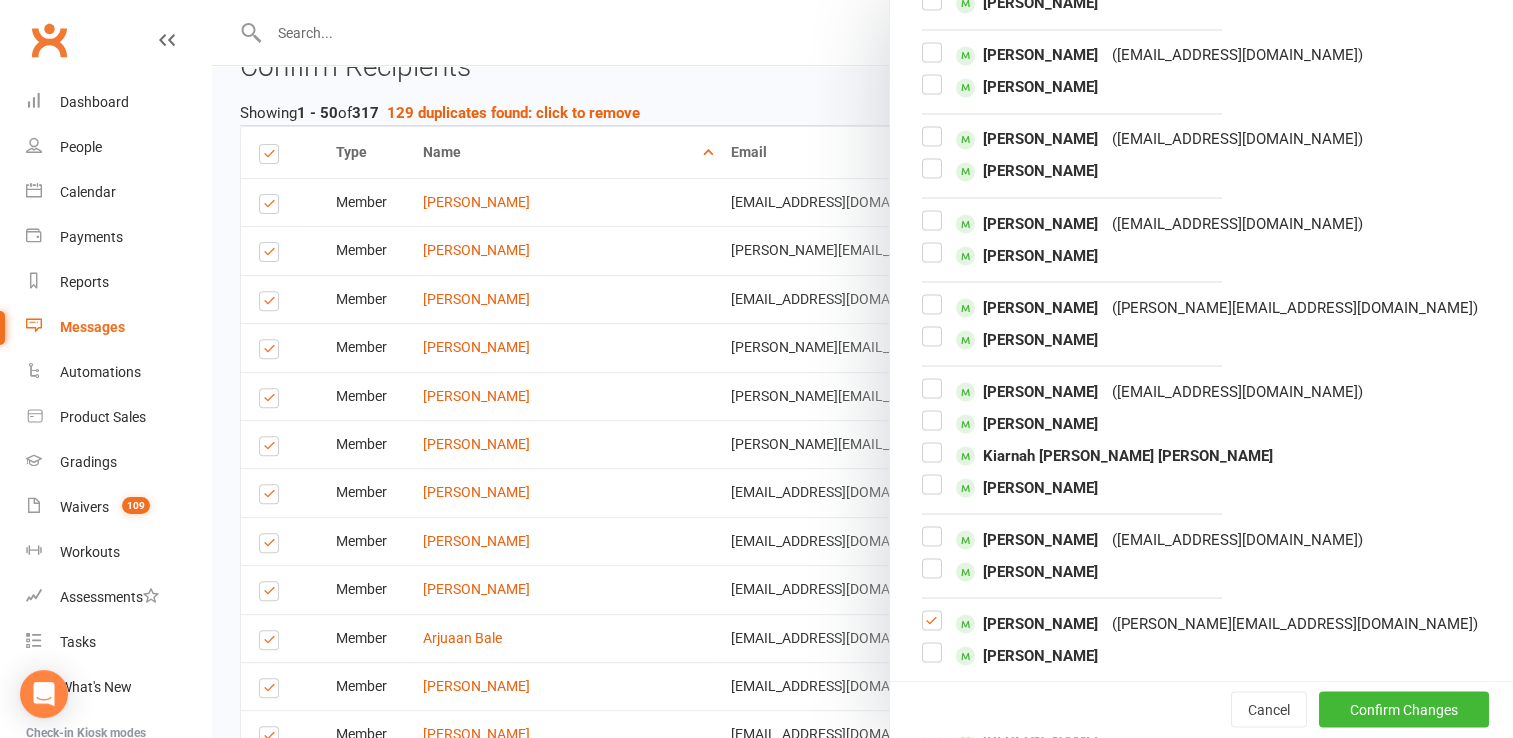 click at bounding box center [932, 628] 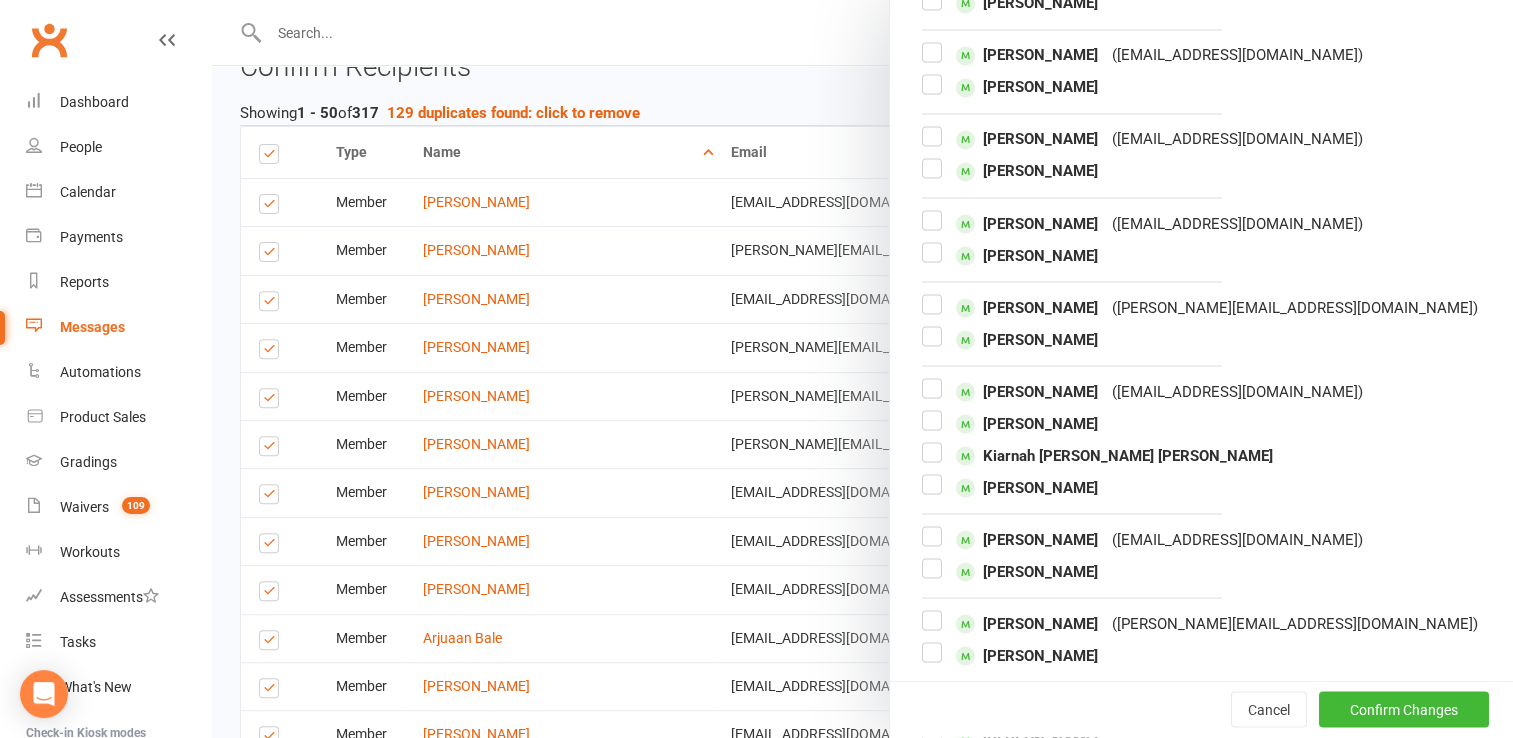 click at bounding box center [932, 796] 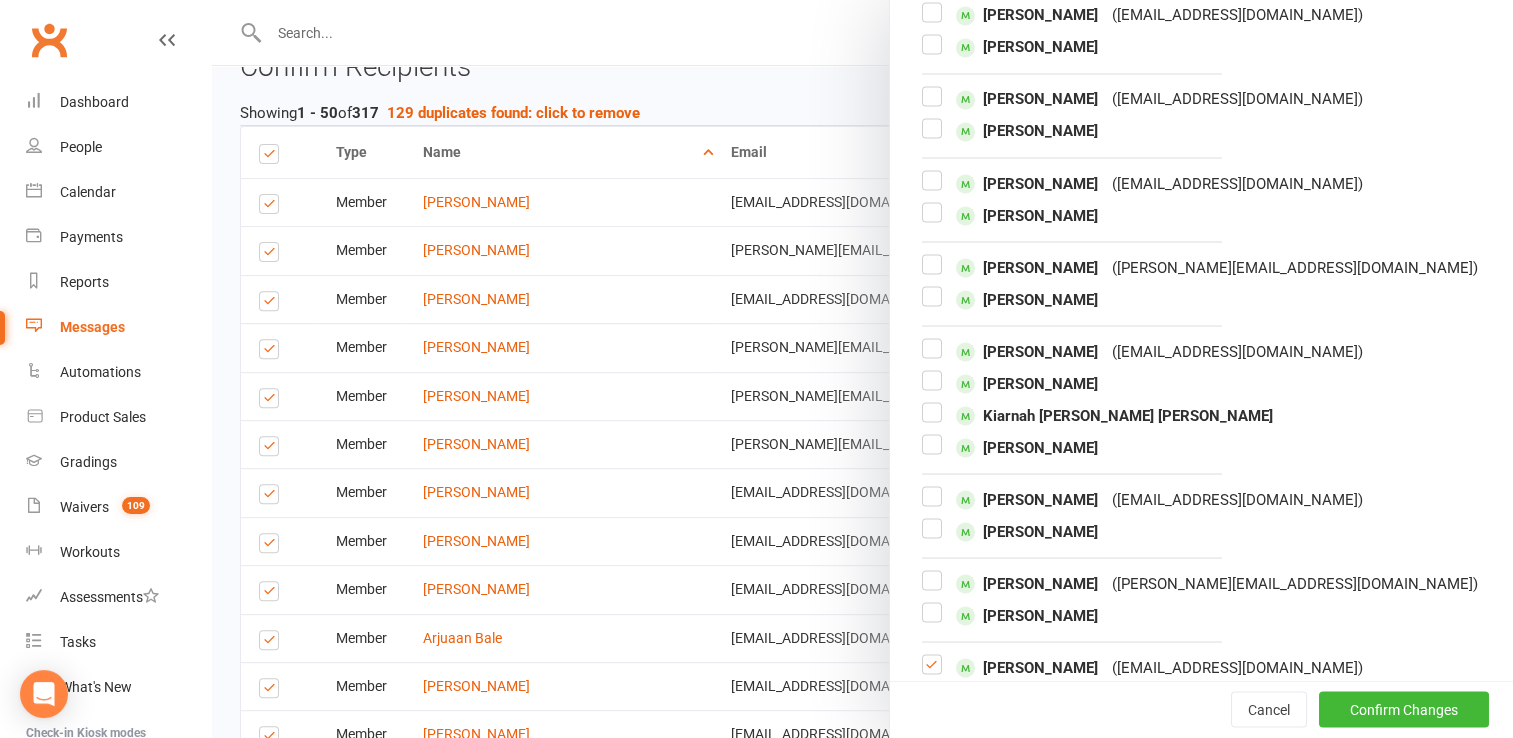 scroll, scrollTop: 3762, scrollLeft: 0, axis: vertical 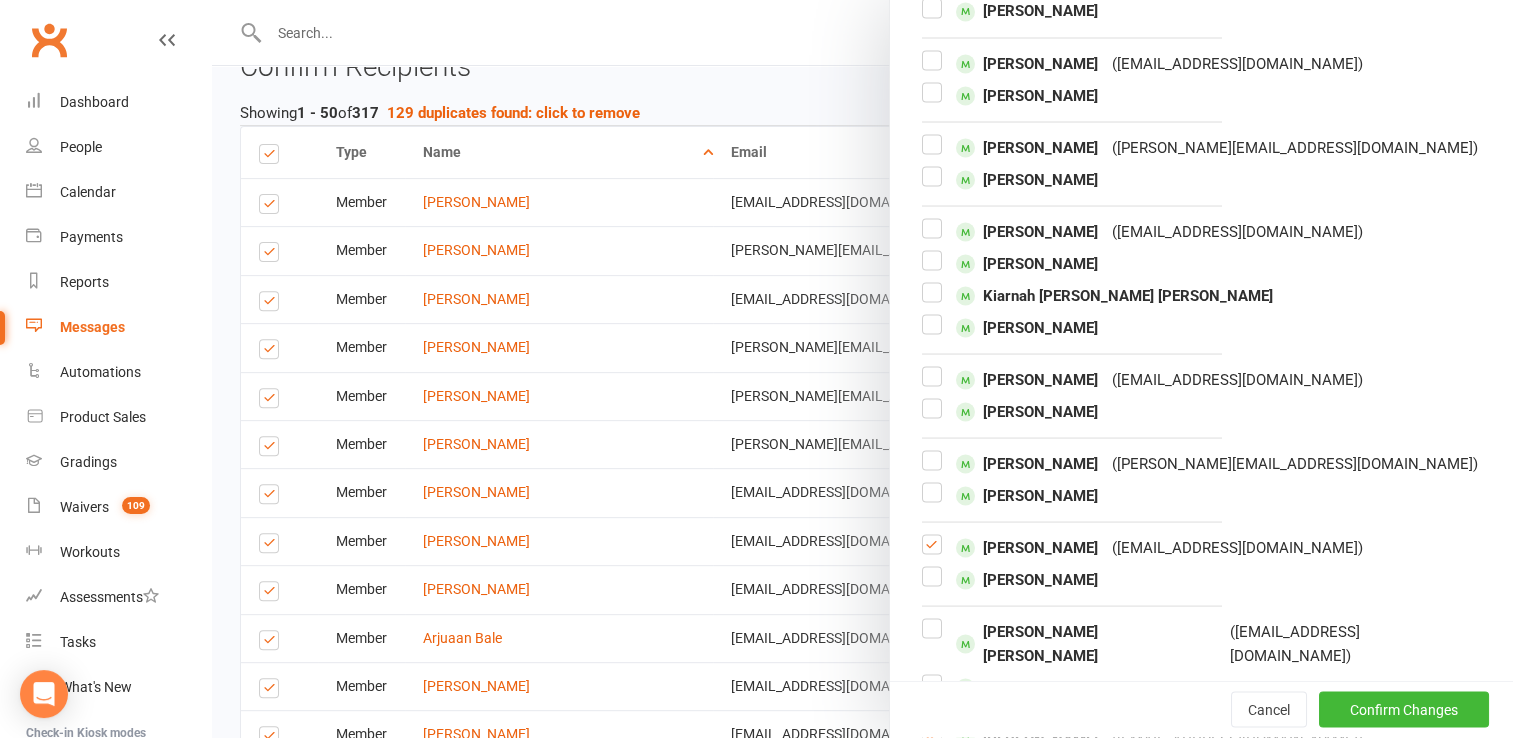 click at bounding box center (932, 744) 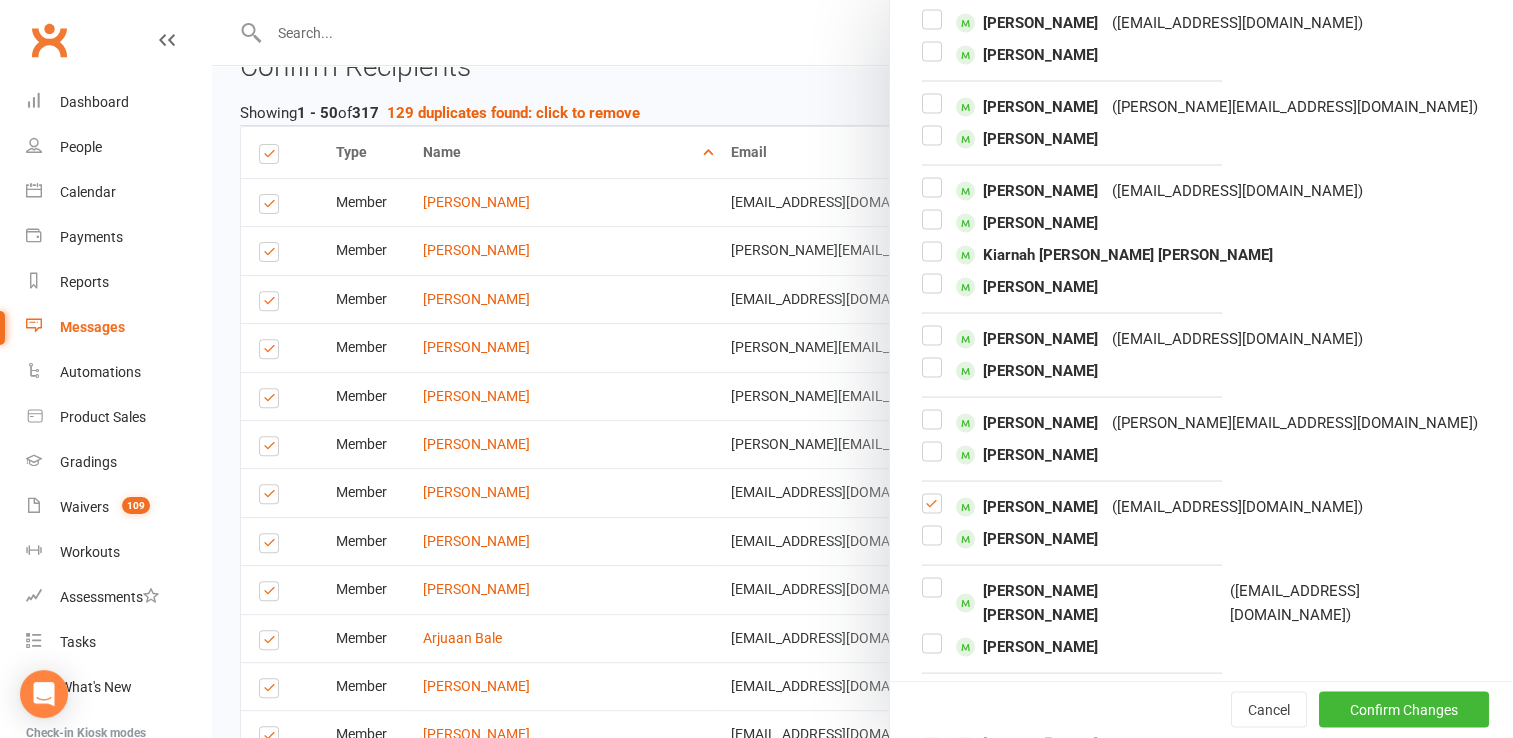 scroll, scrollTop: 3882, scrollLeft: 0, axis: vertical 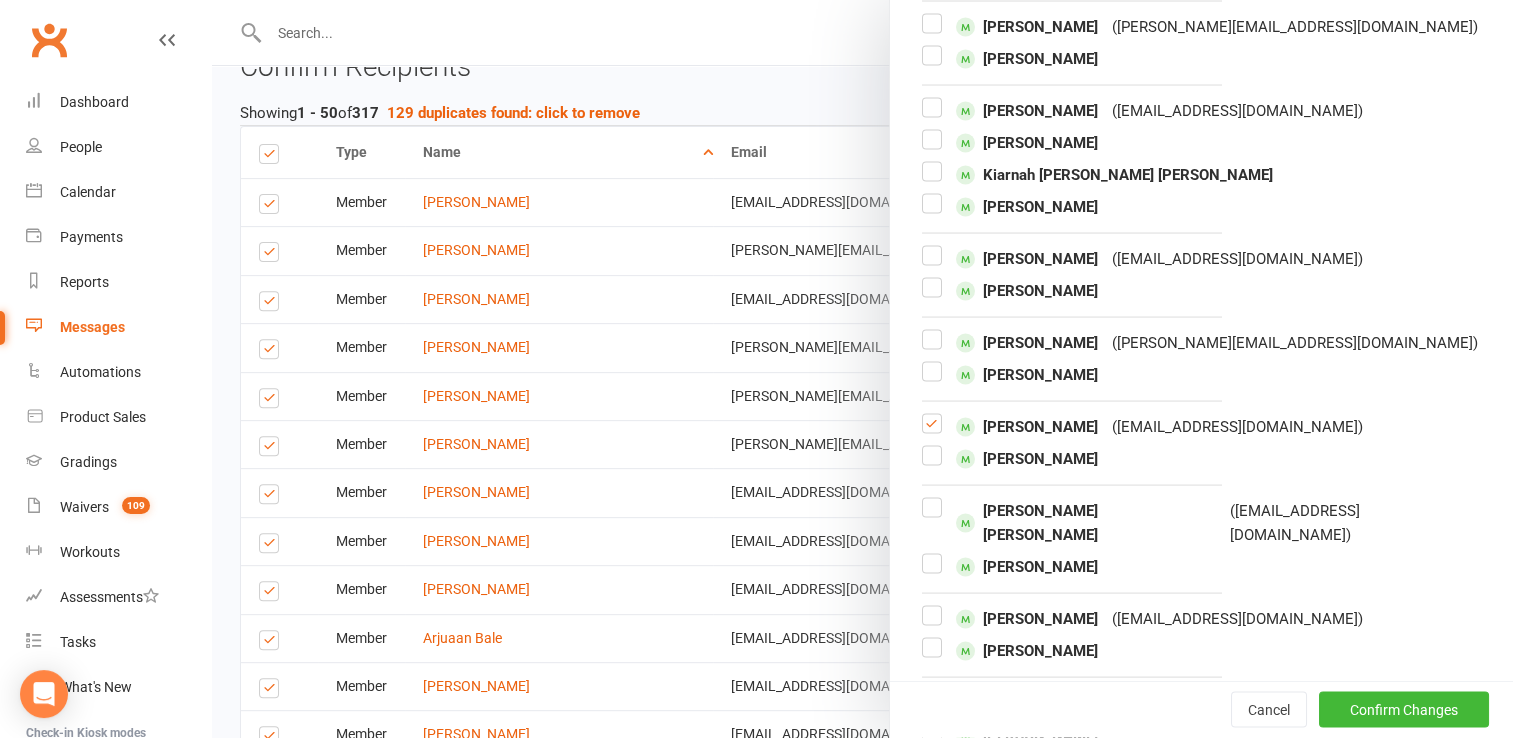 click at bounding box center [932, 708] 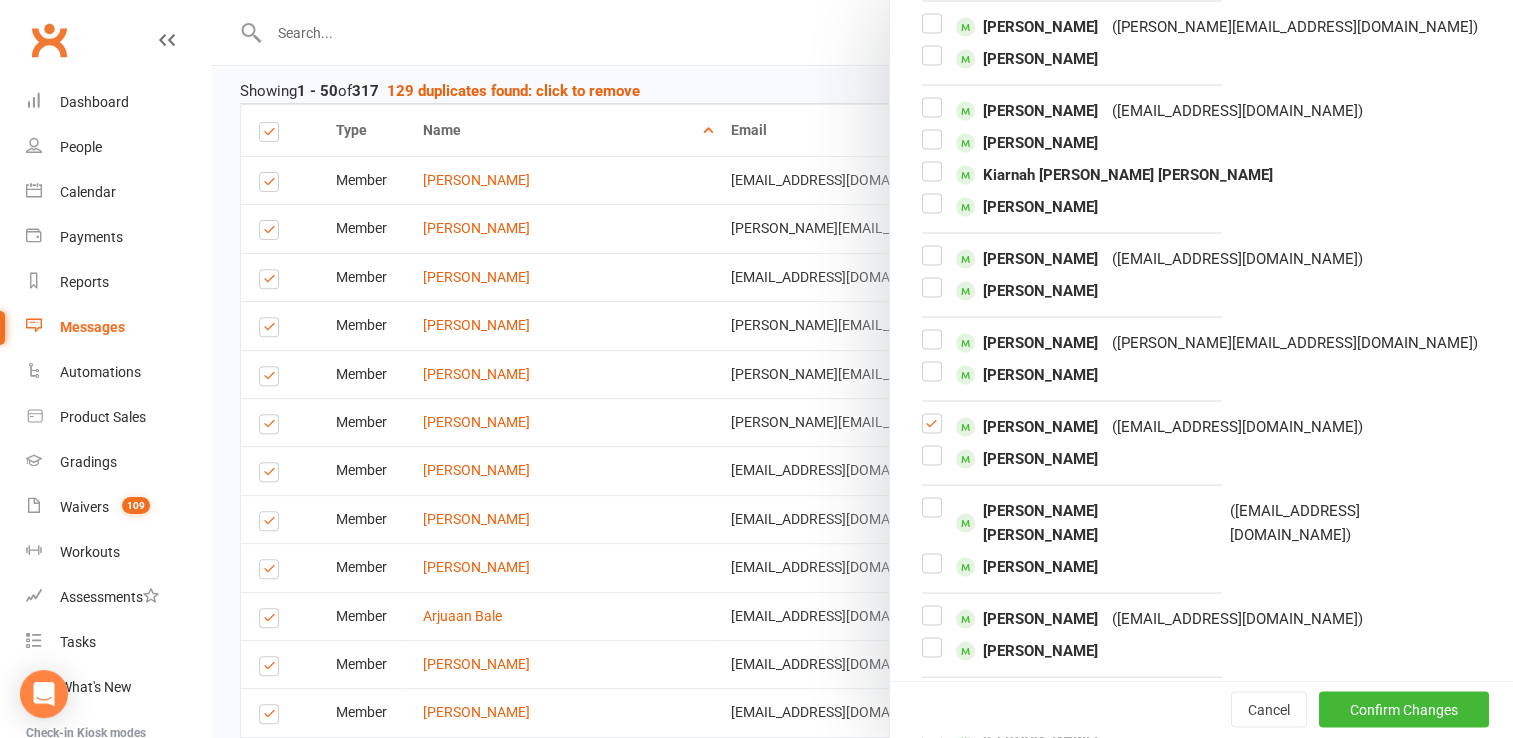 scroll, scrollTop: 704, scrollLeft: 0, axis: vertical 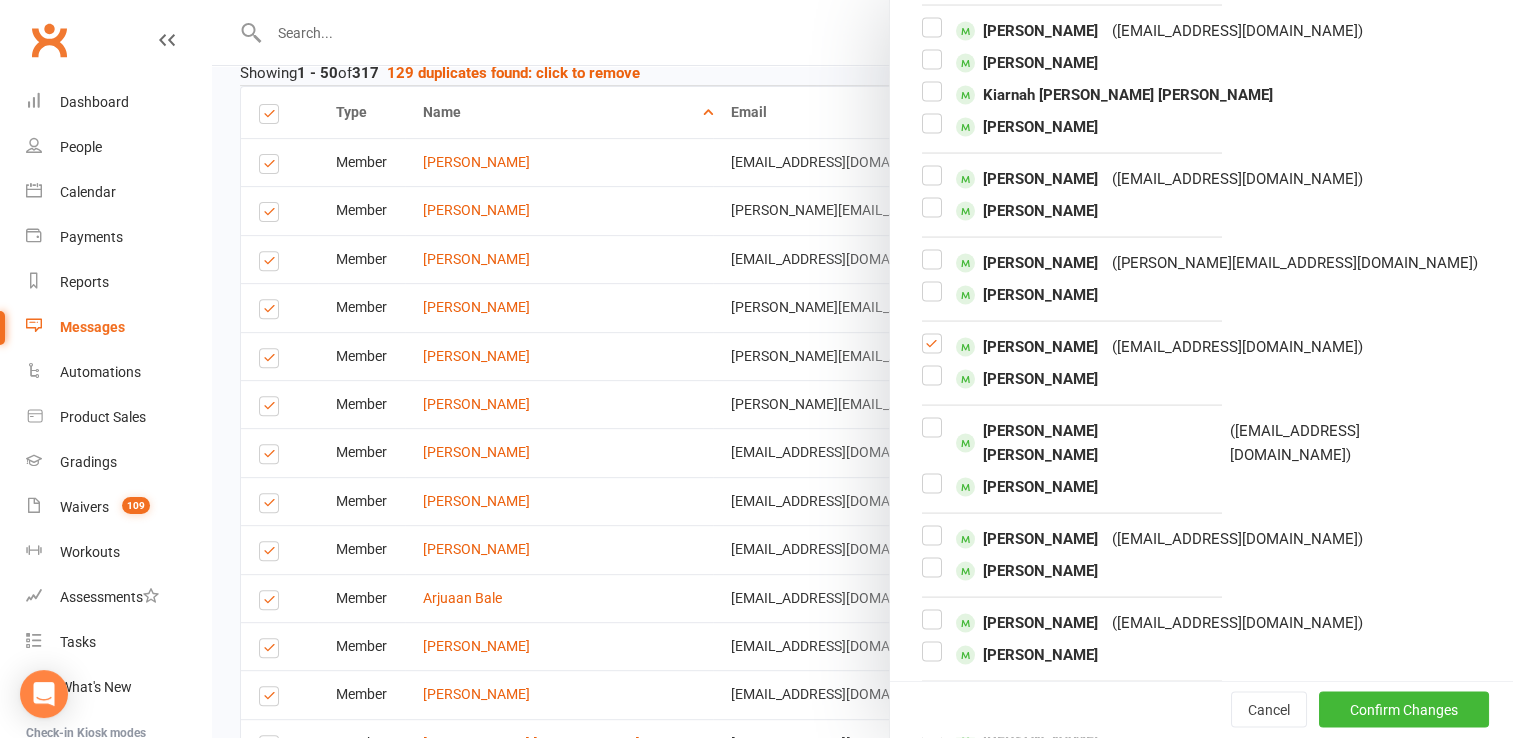 click at bounding box center [932, 796] 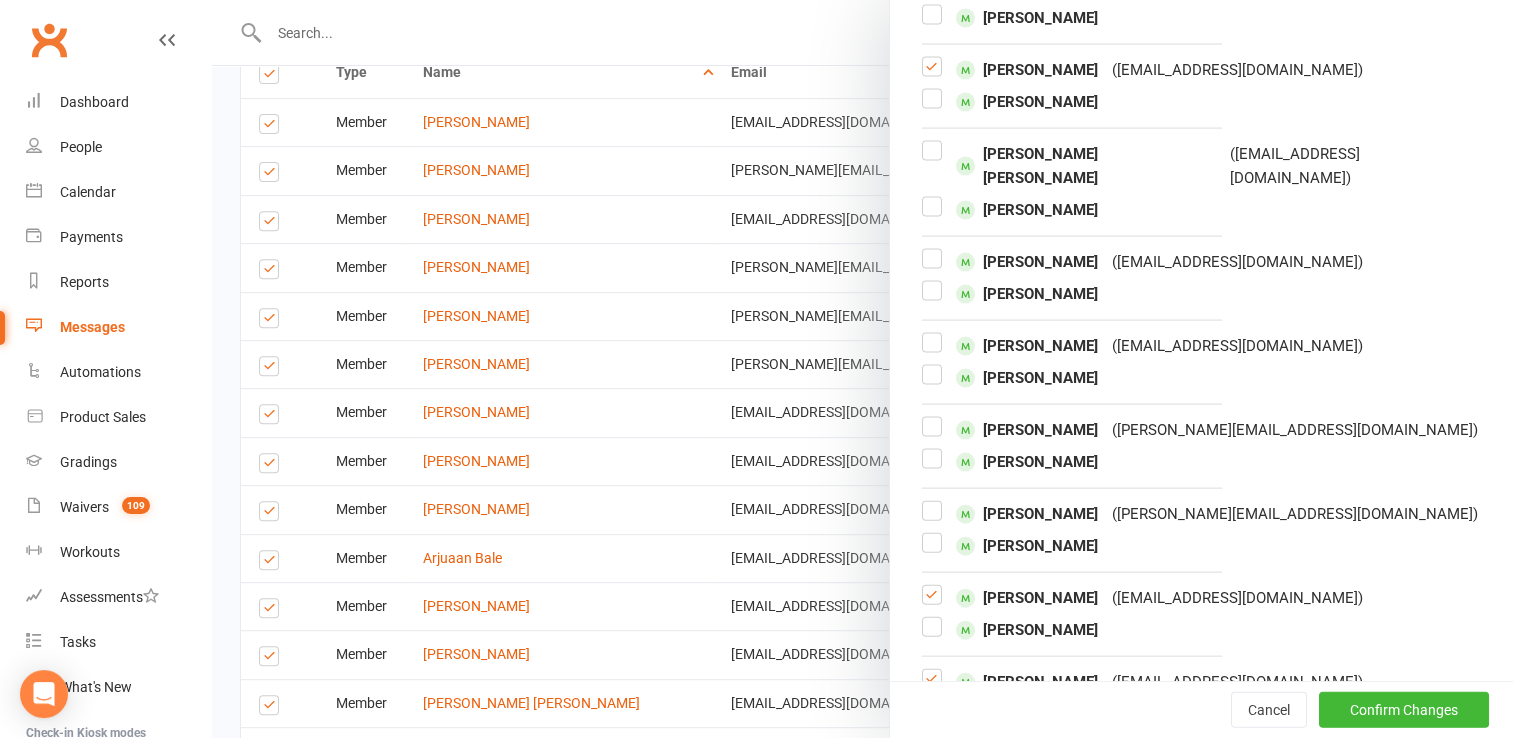 scroll, scrollTop: 4242, scrollLeft: 0, axis: vertical 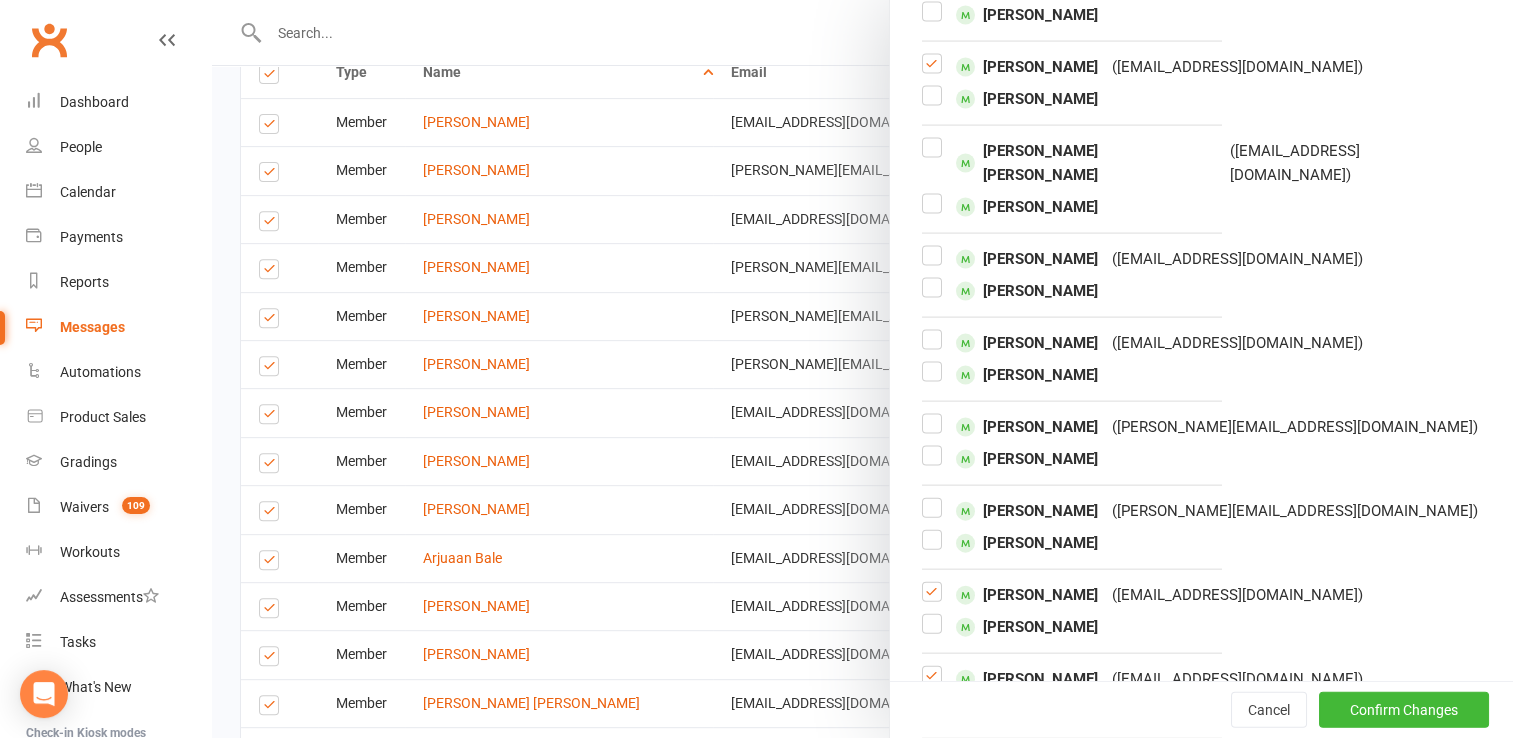click at bounding box center [932, 600] 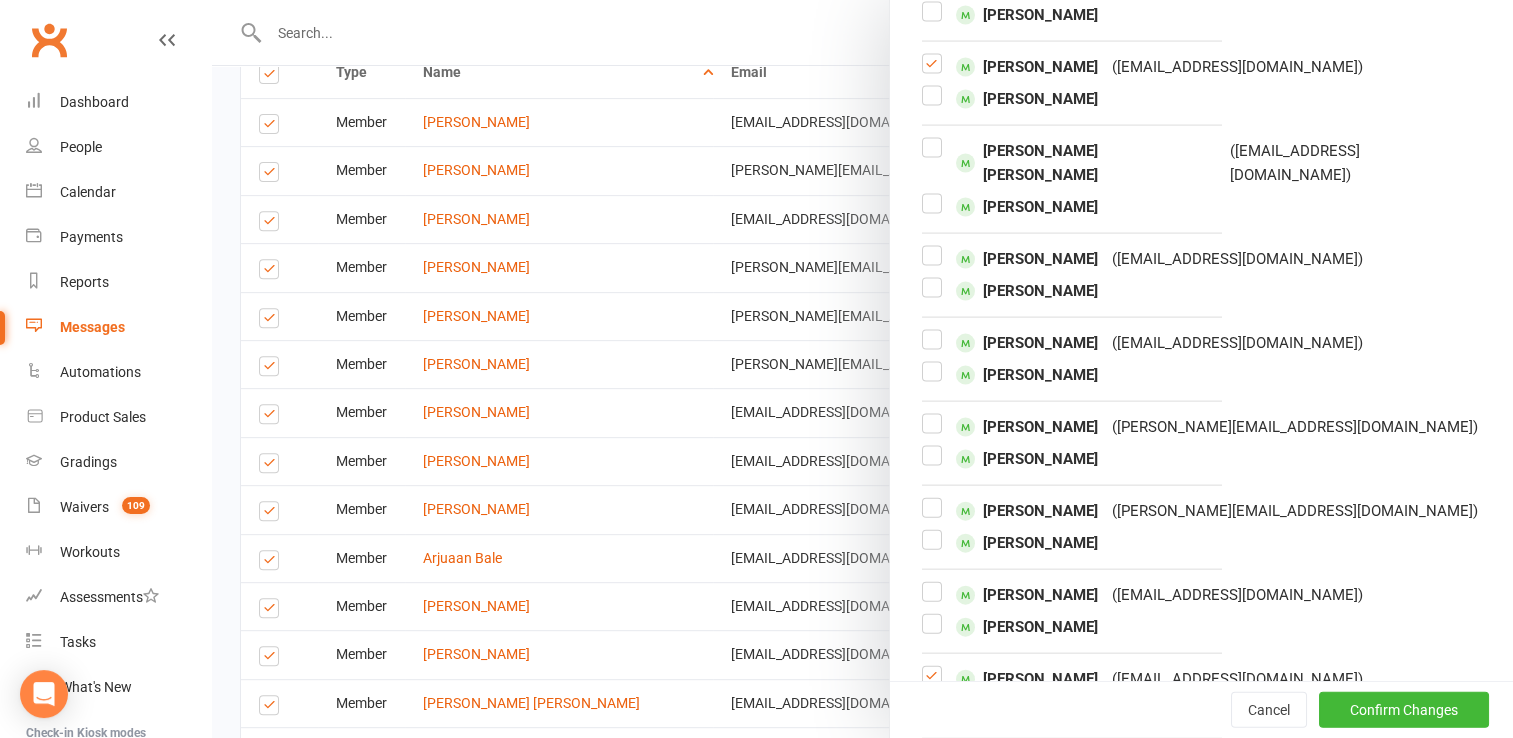 click at bounding box center (932, 684) 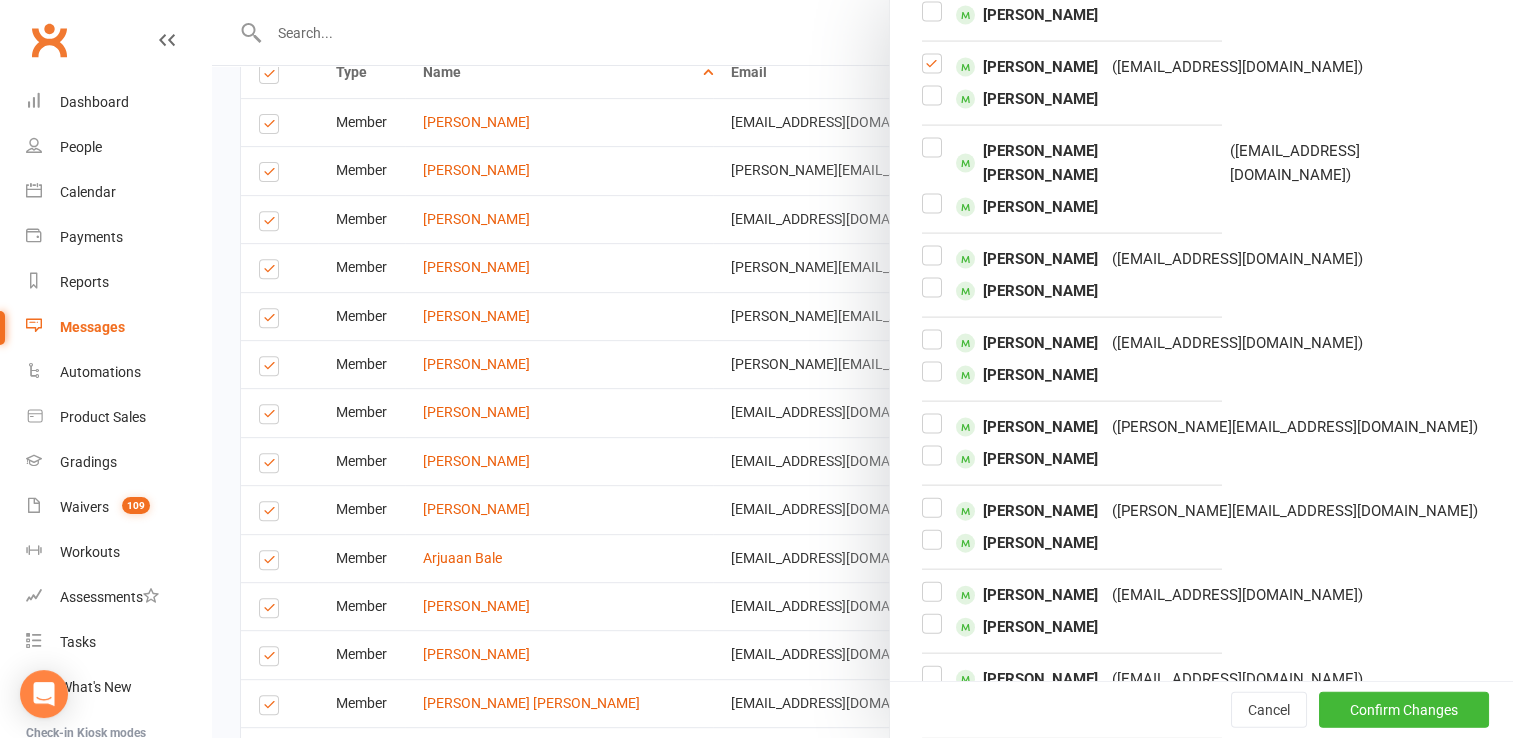 click at bounding box center [932, 768] 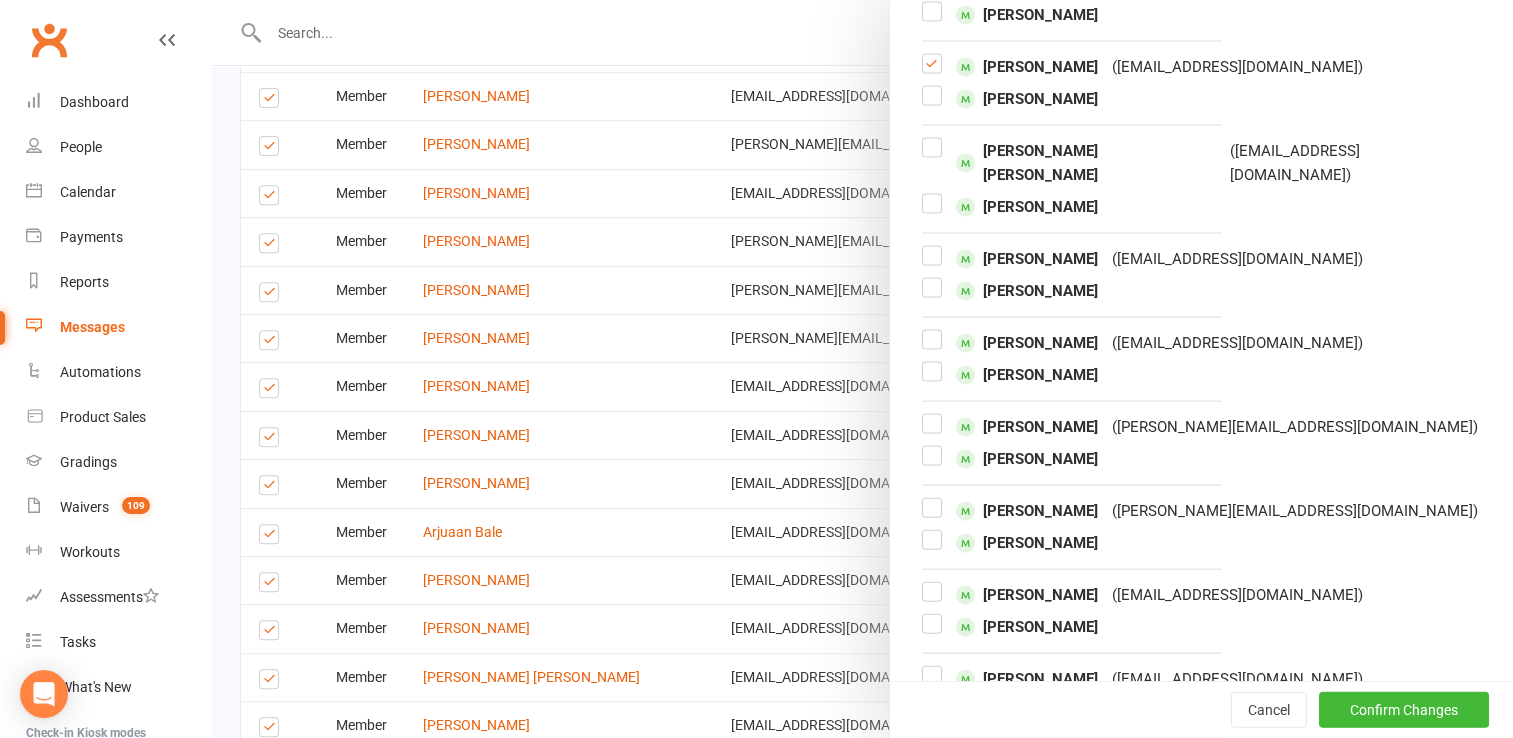 scroll, scrollTop: 784, scrollLeft: 0, axis: vertical 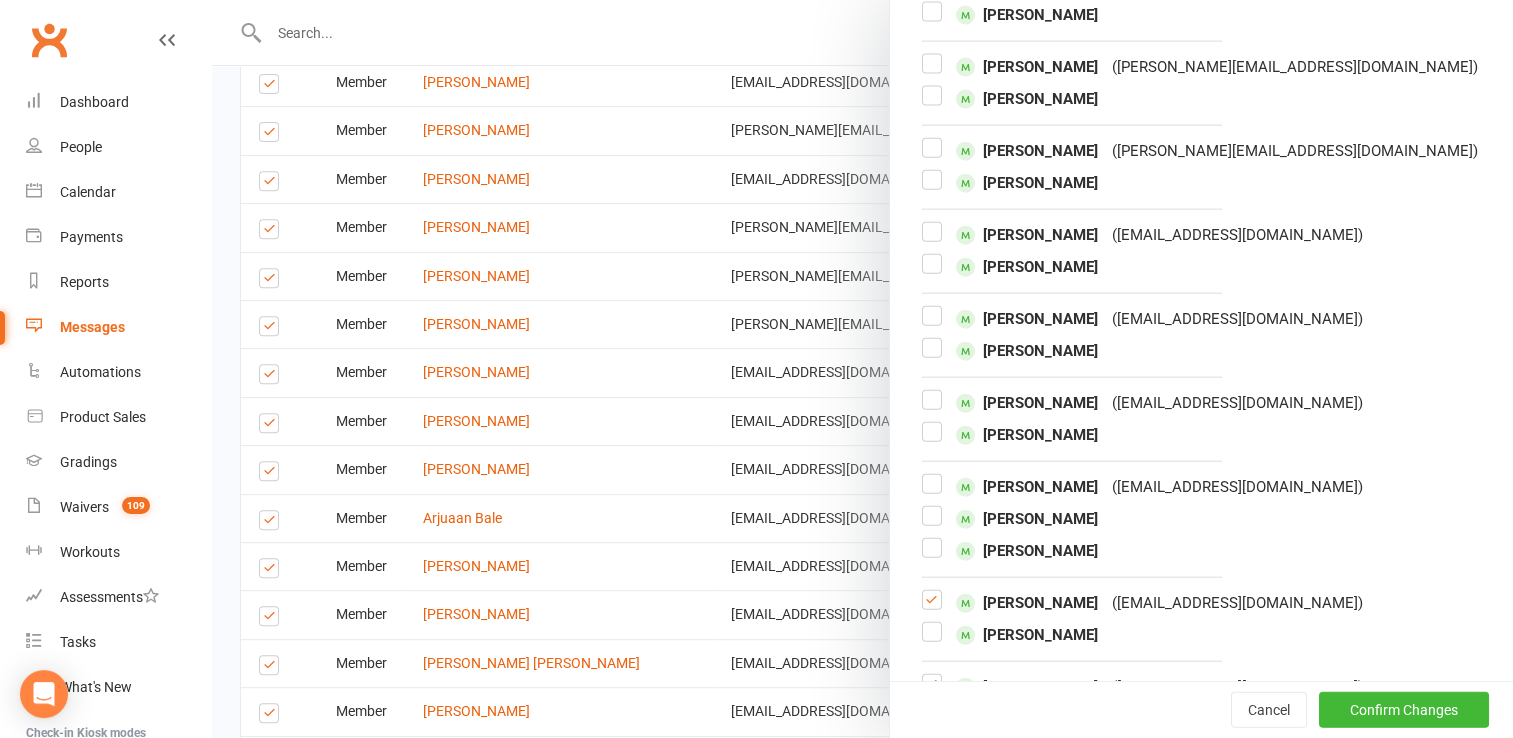 click at bounding box center [932, 608] 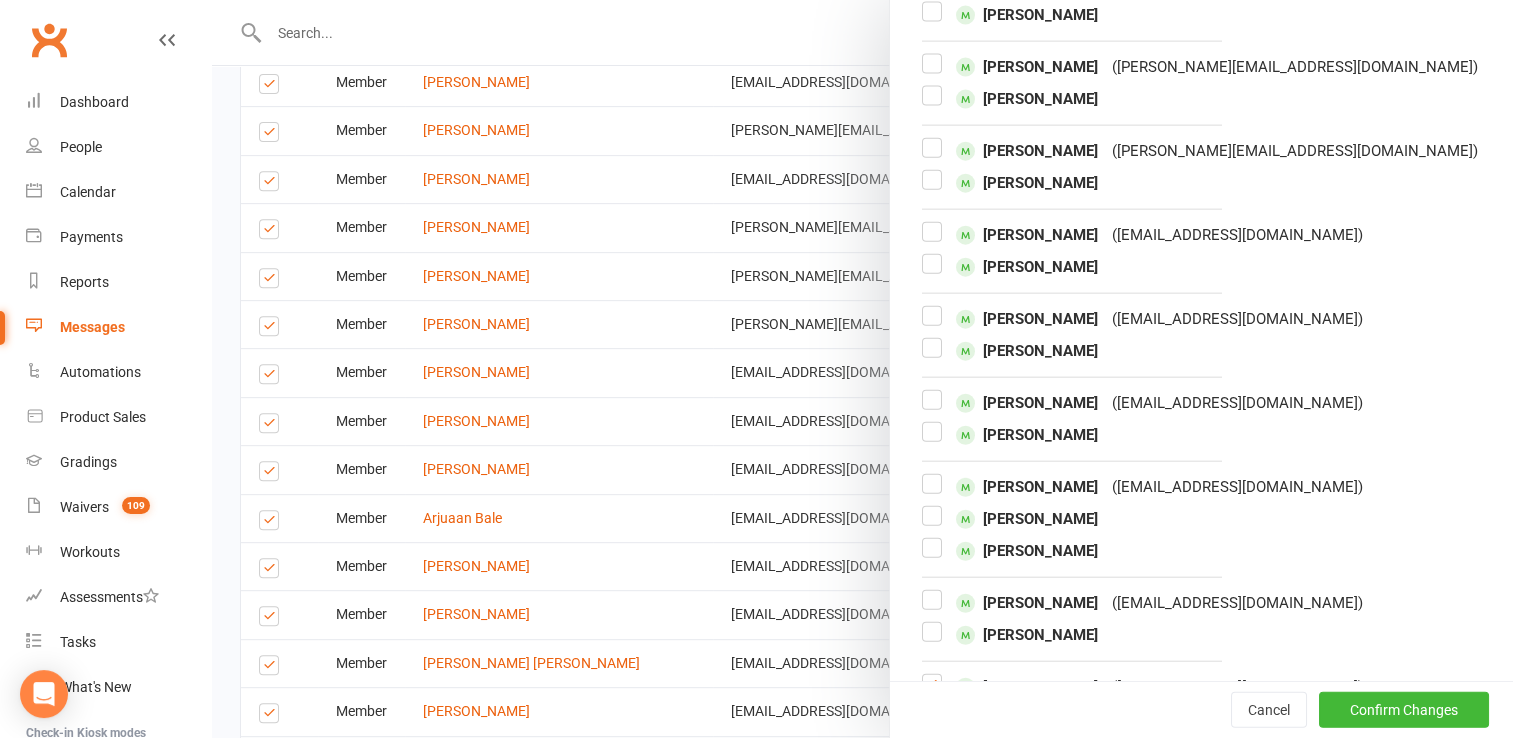 click at bounding box center [932, 692] 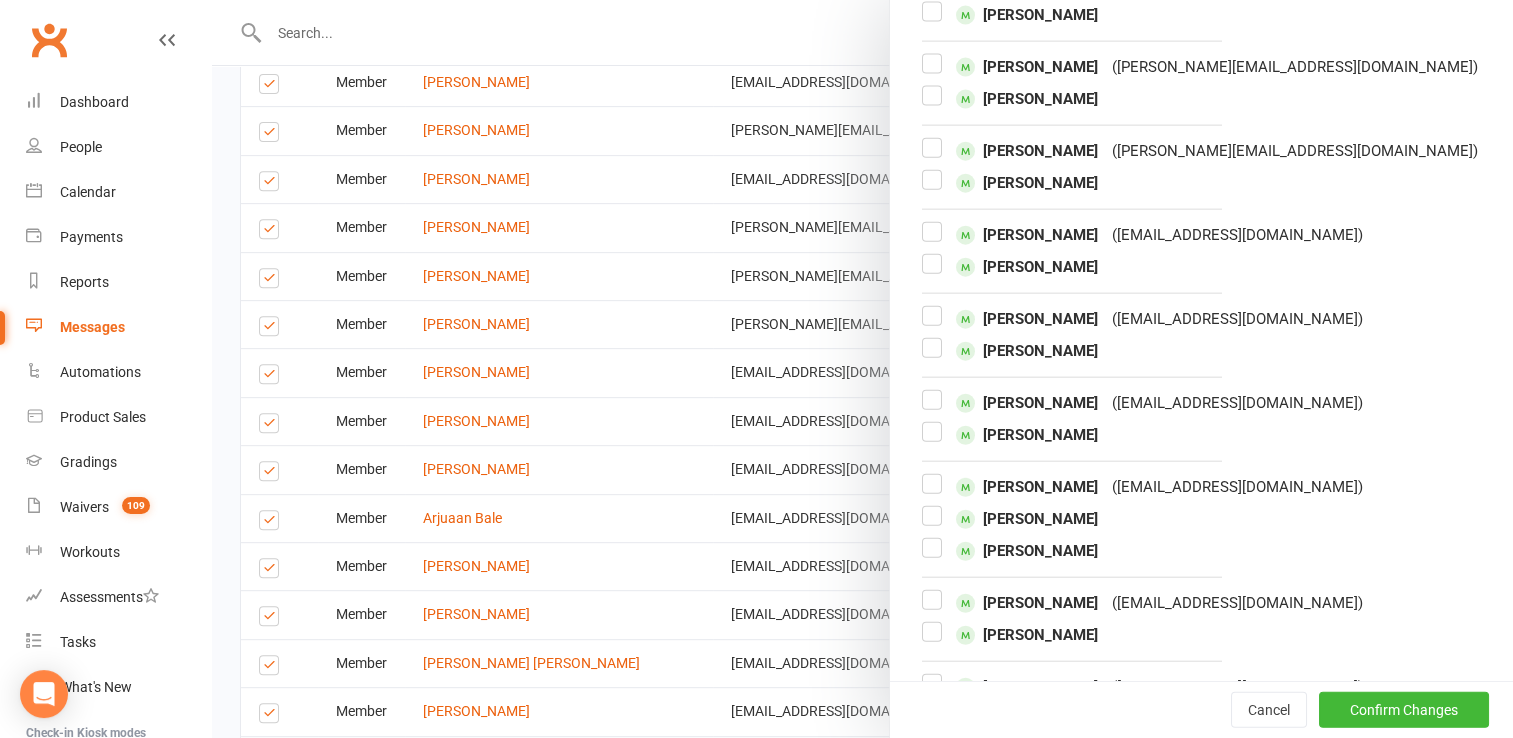 click at bounding box center (932, 776) 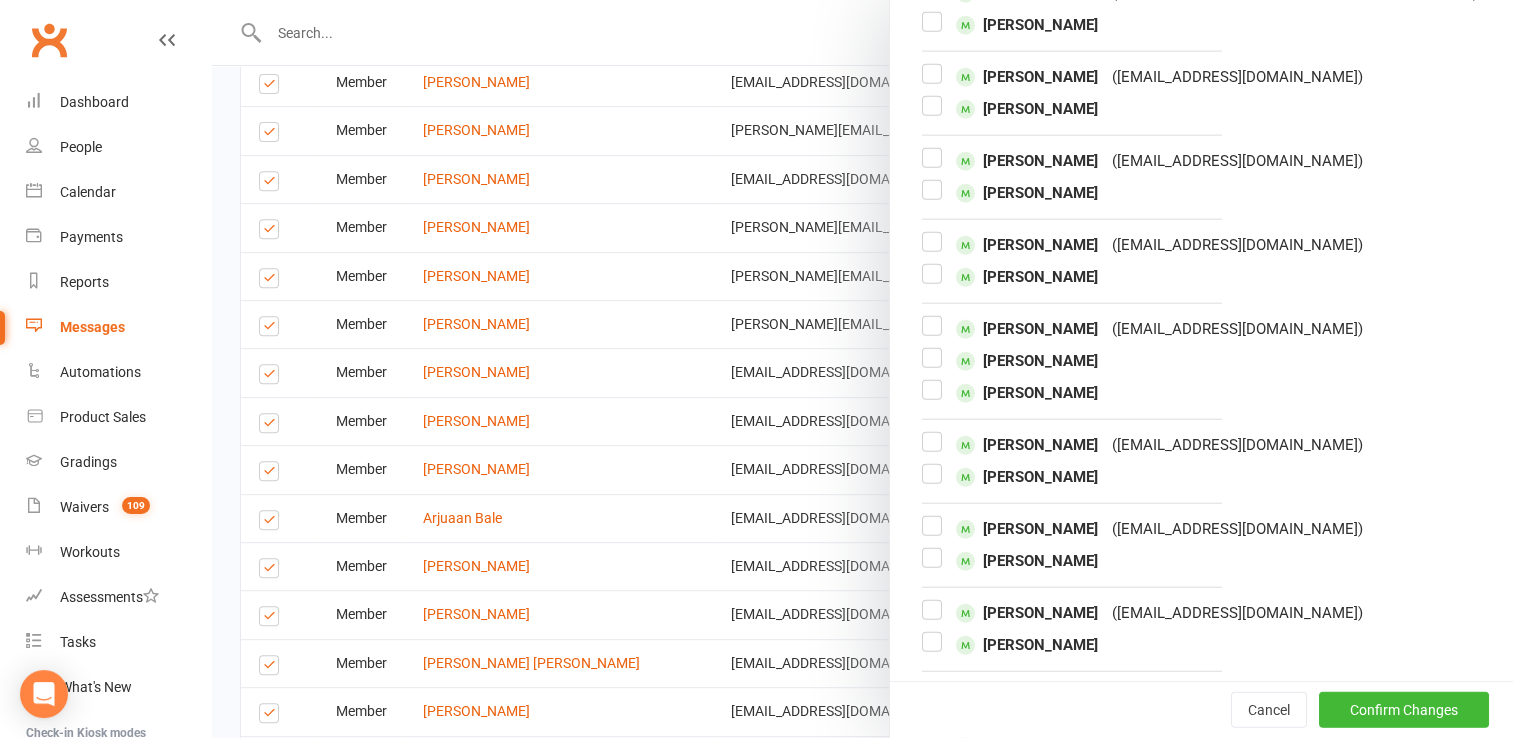 scroll, scrollTop: 4762, scrollLeft: 0, axis: vertical 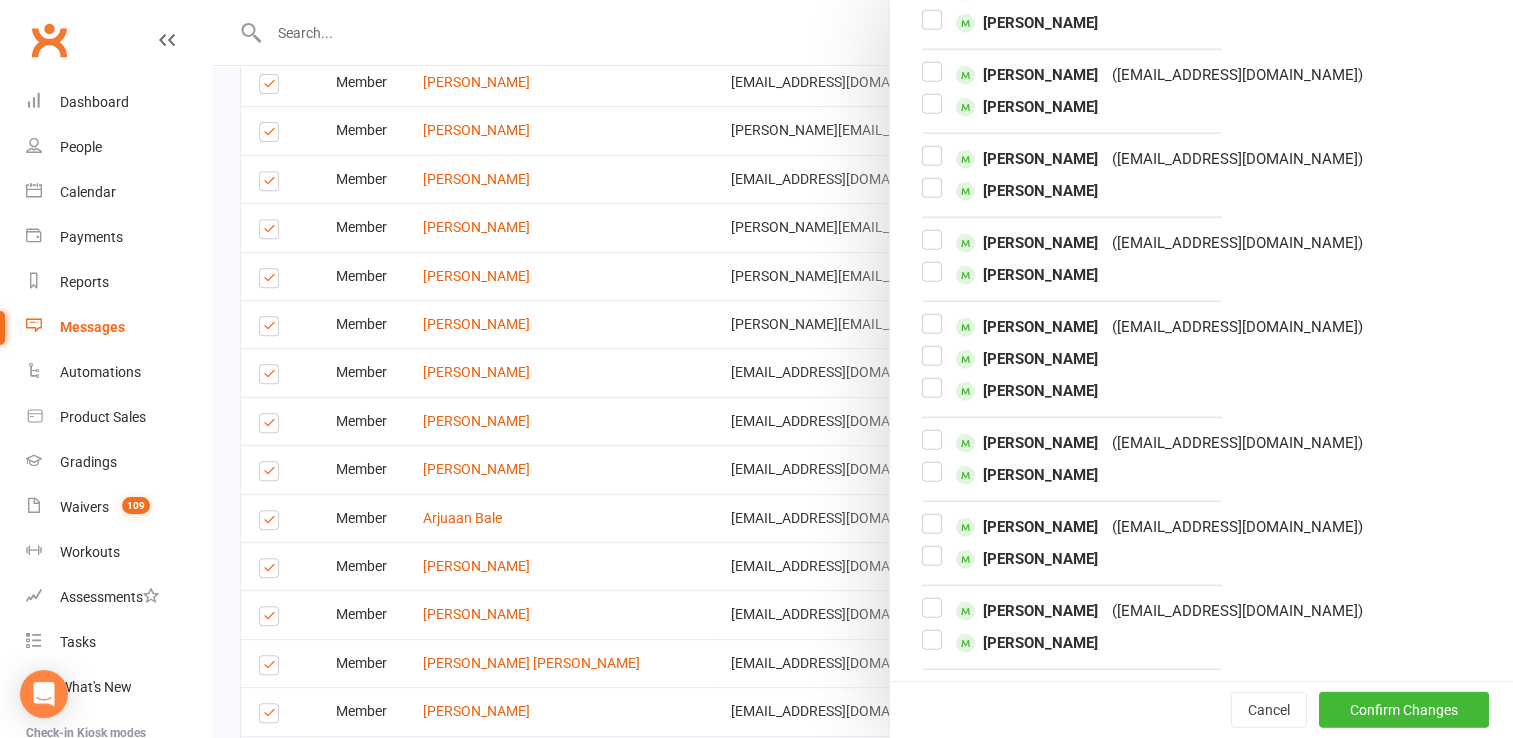 click at bounding box center [932, 616] 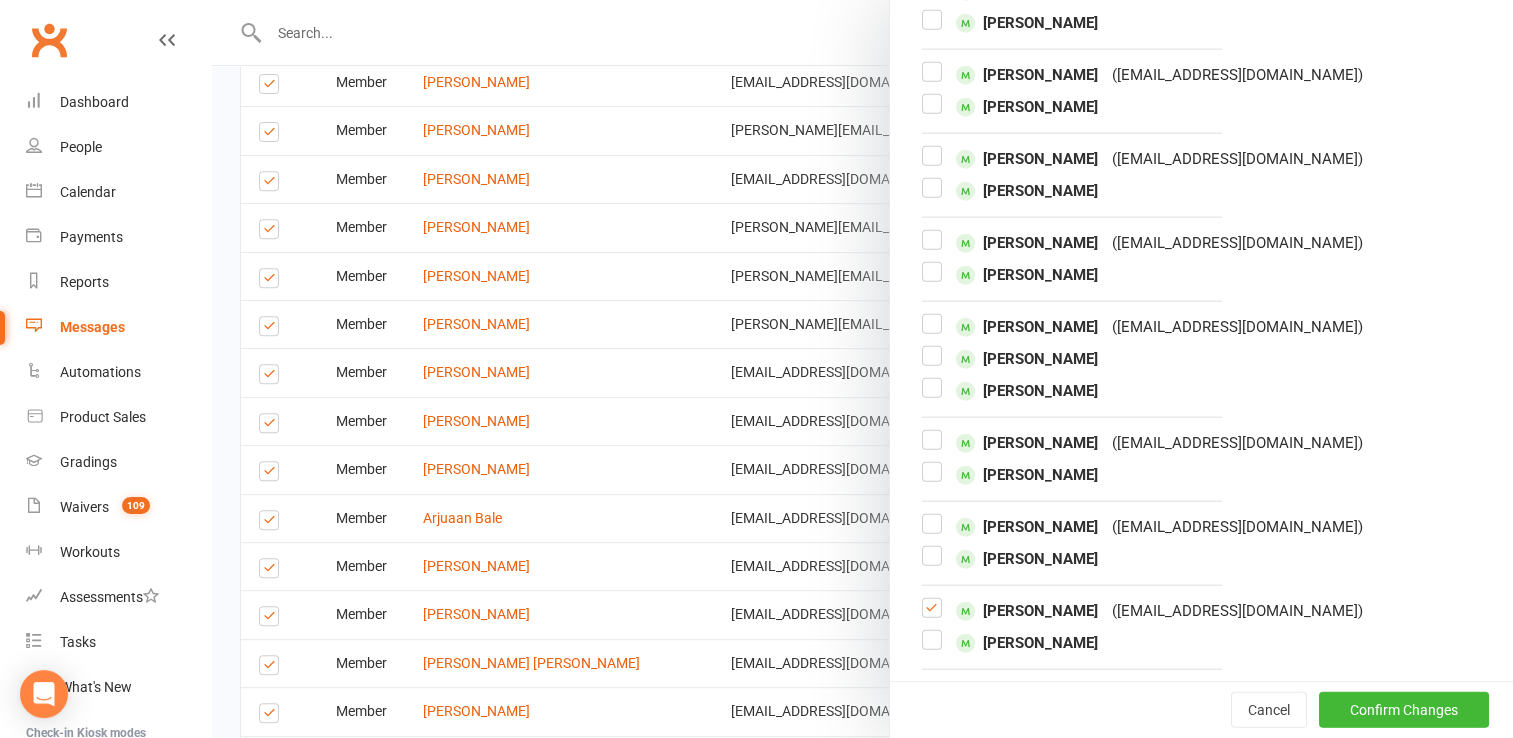 click at bounding box center (932, 784) 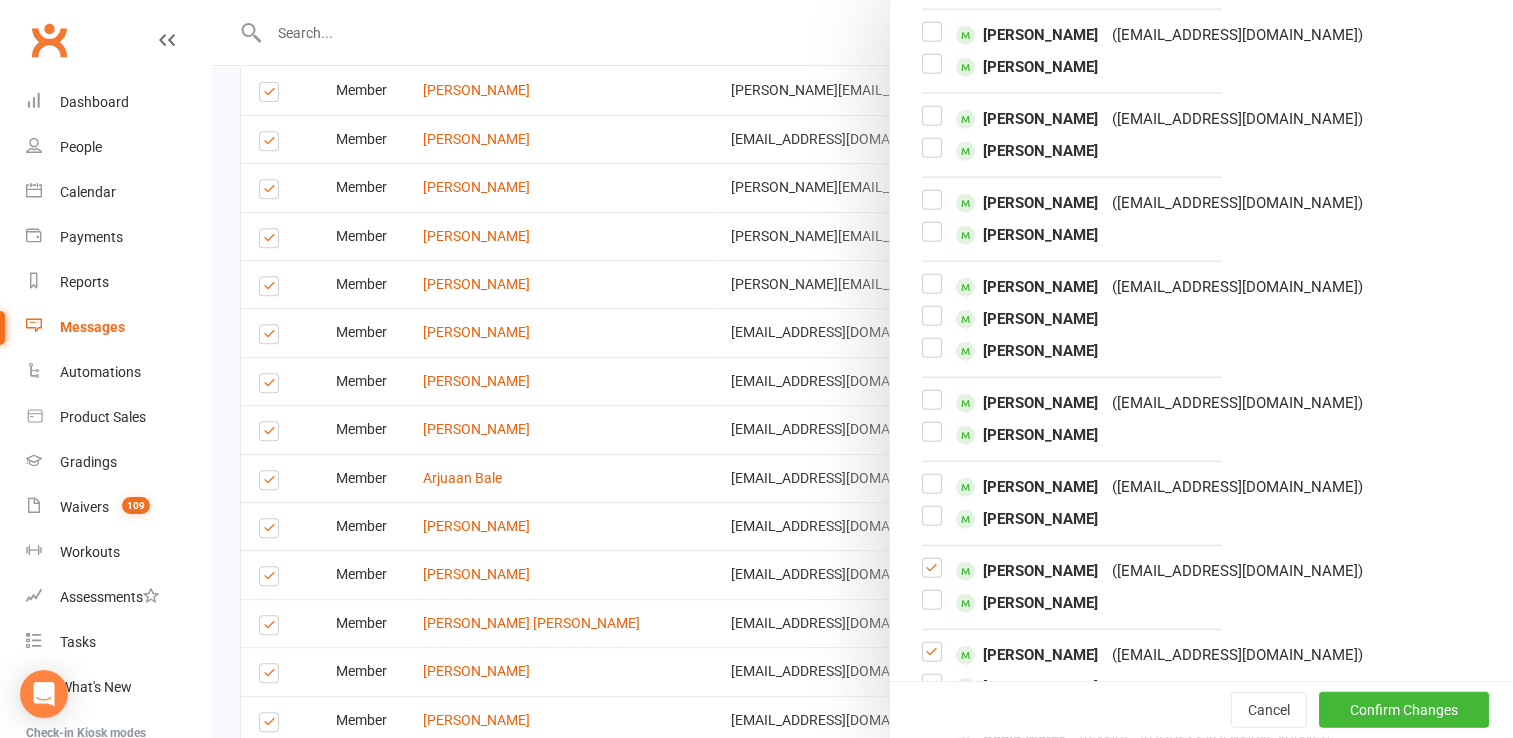 click at bounding box center [932, 771] 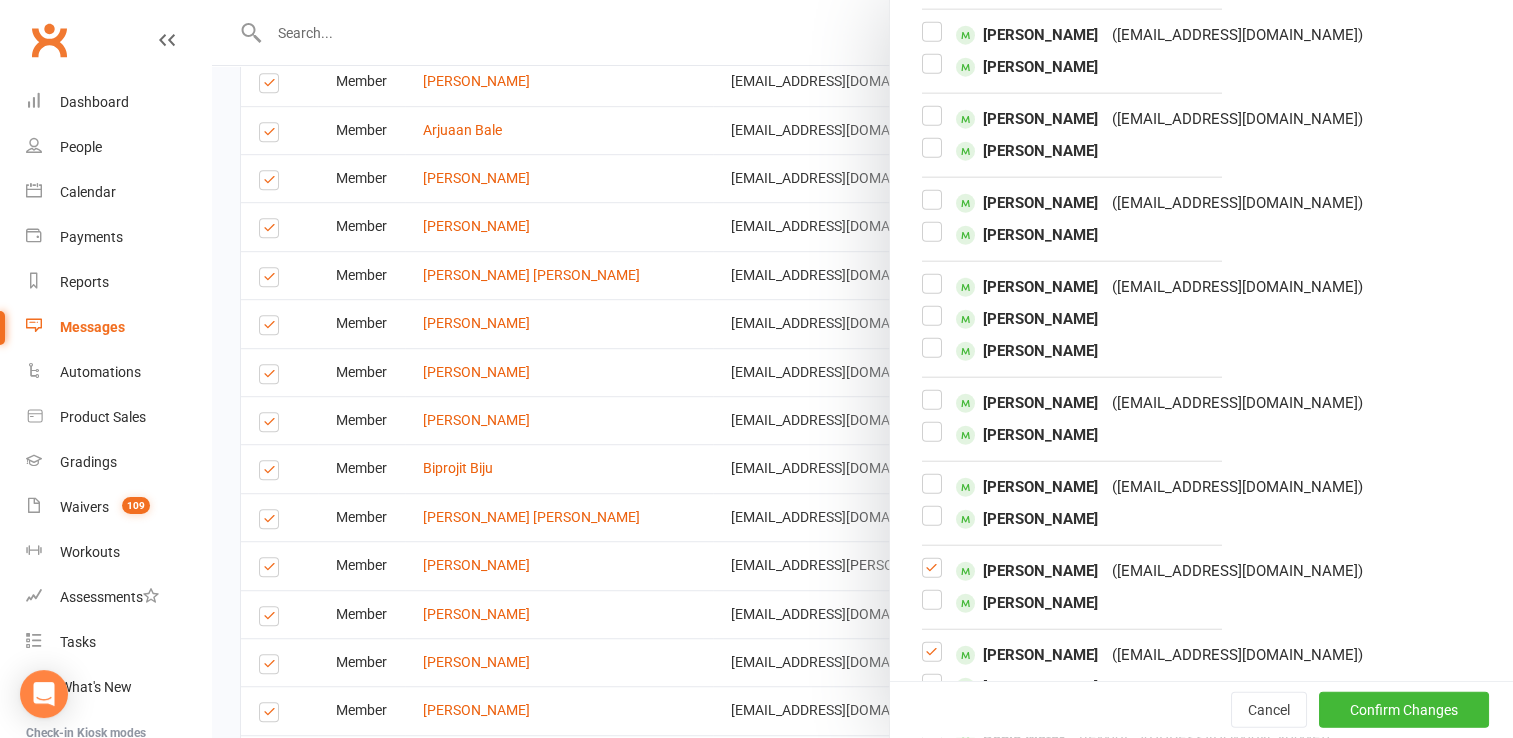 scroll, scrollTop: 1184, scrollLeft: 0, axis: vertical 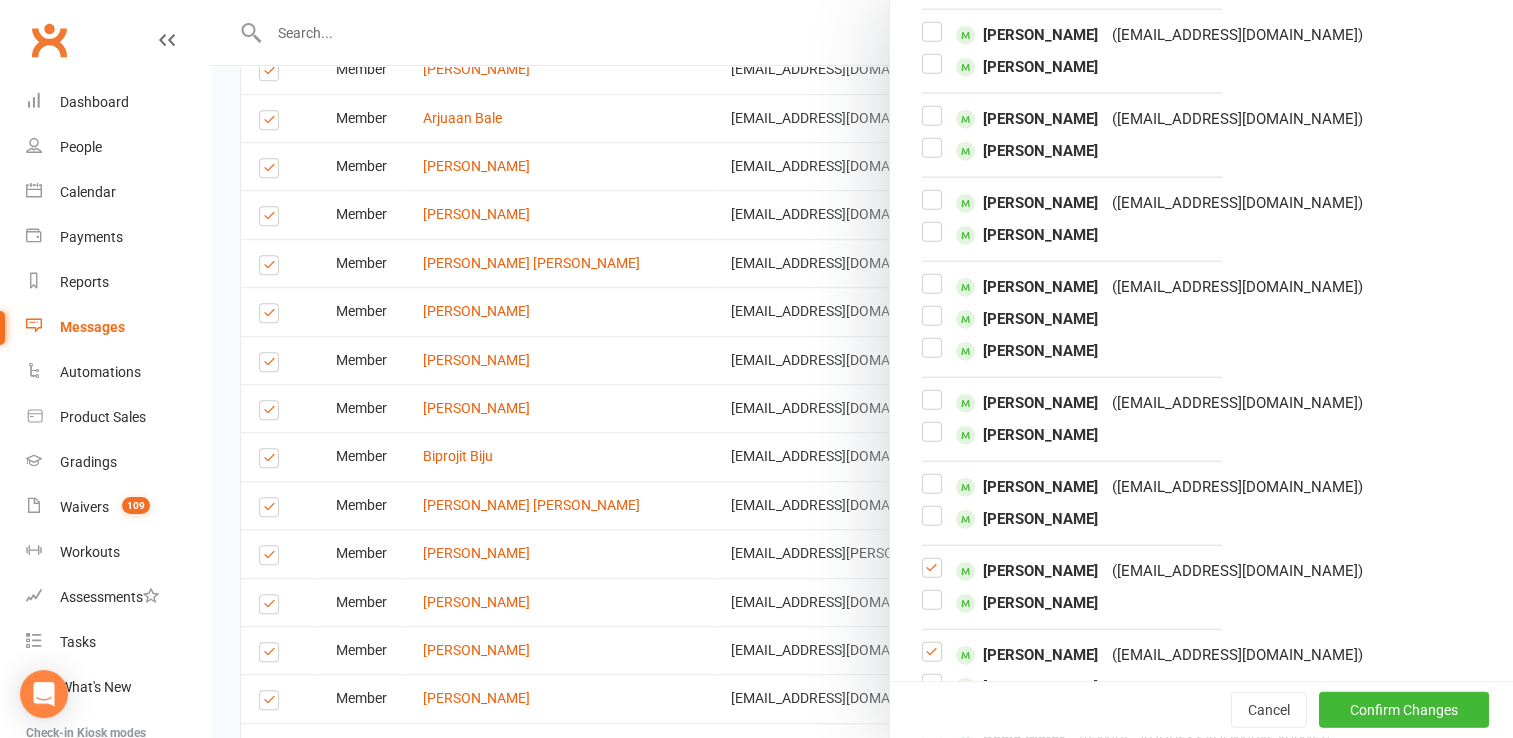 click at bounding box center [932, 828] 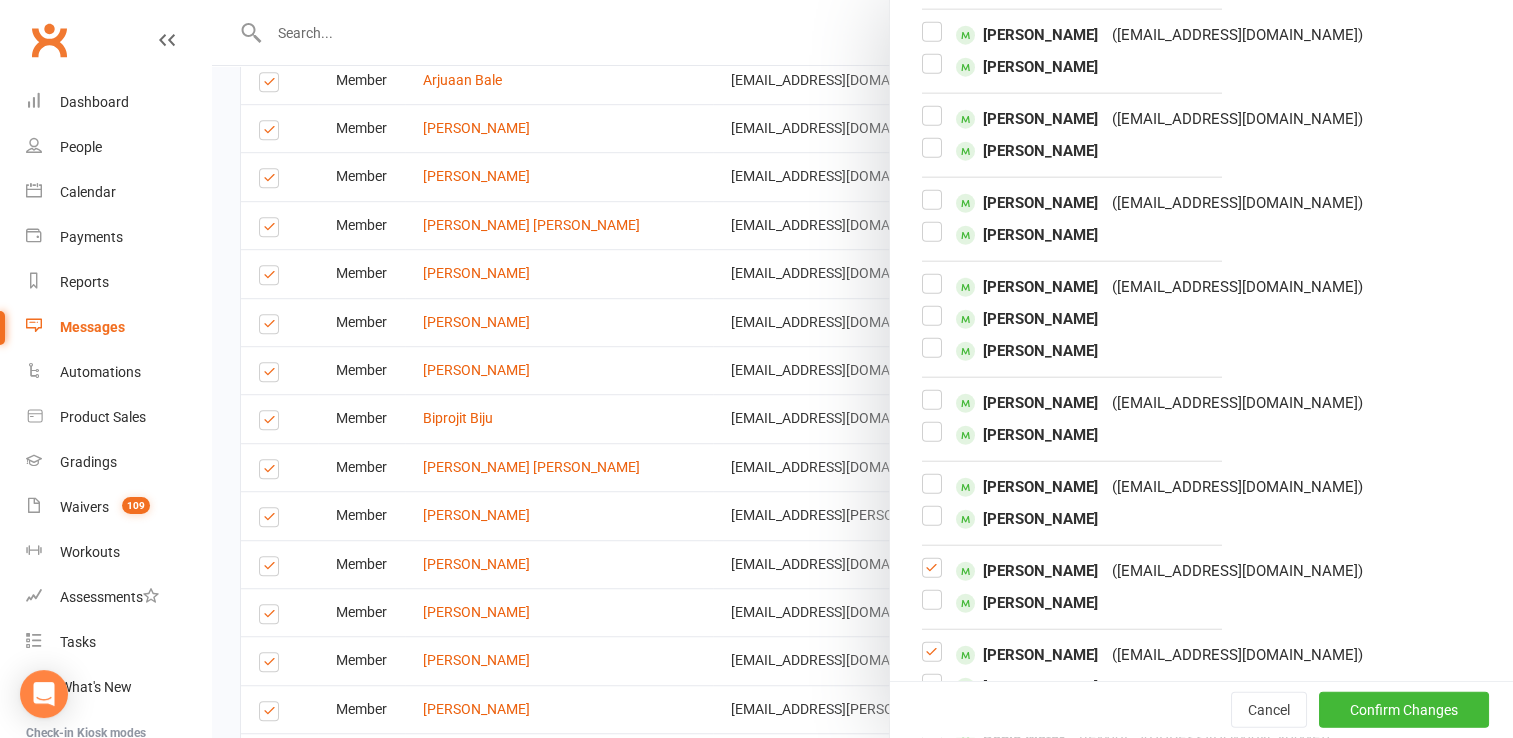 scroll, scrollTop: 1224, scrollLeft: 0, axis: vertical 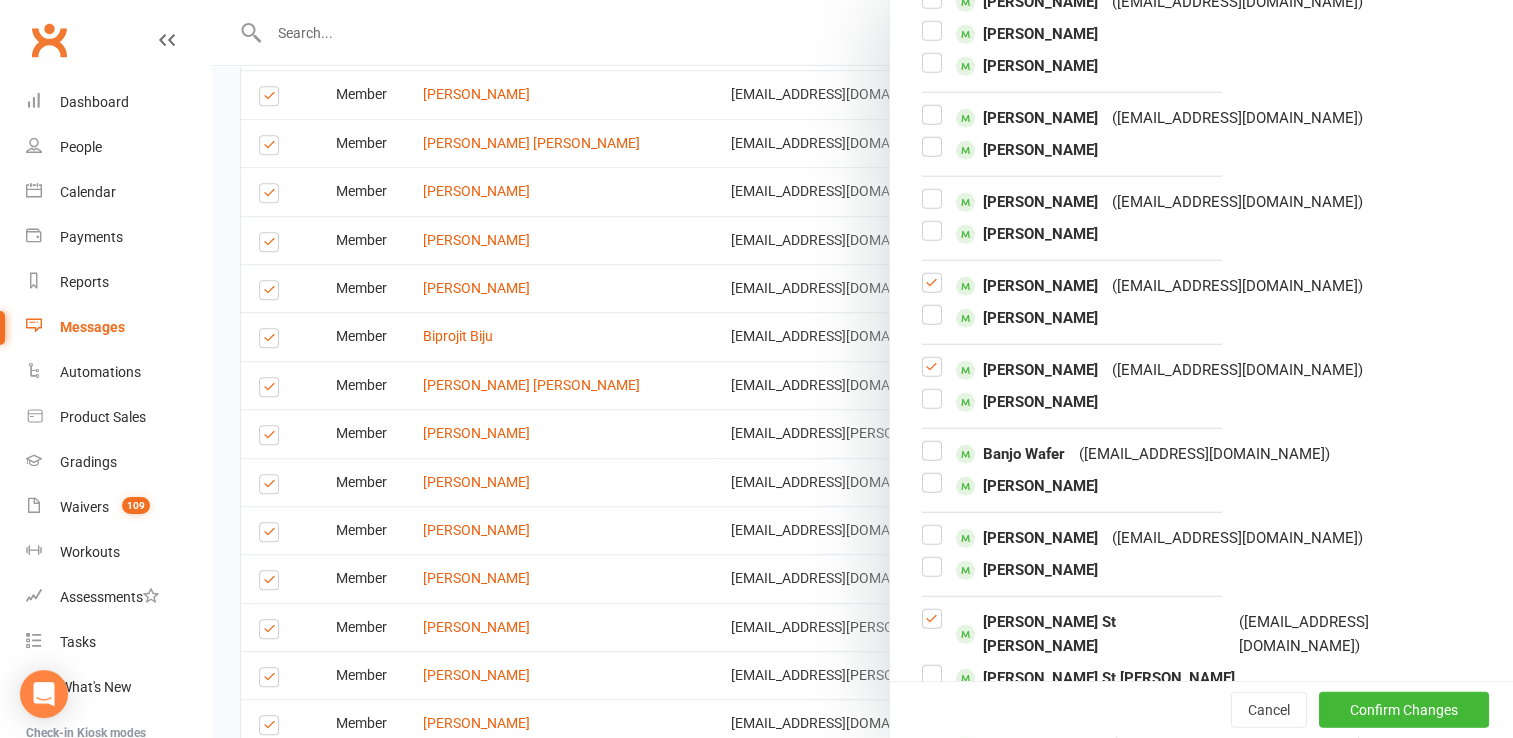 click at bounding box center (932, 735) 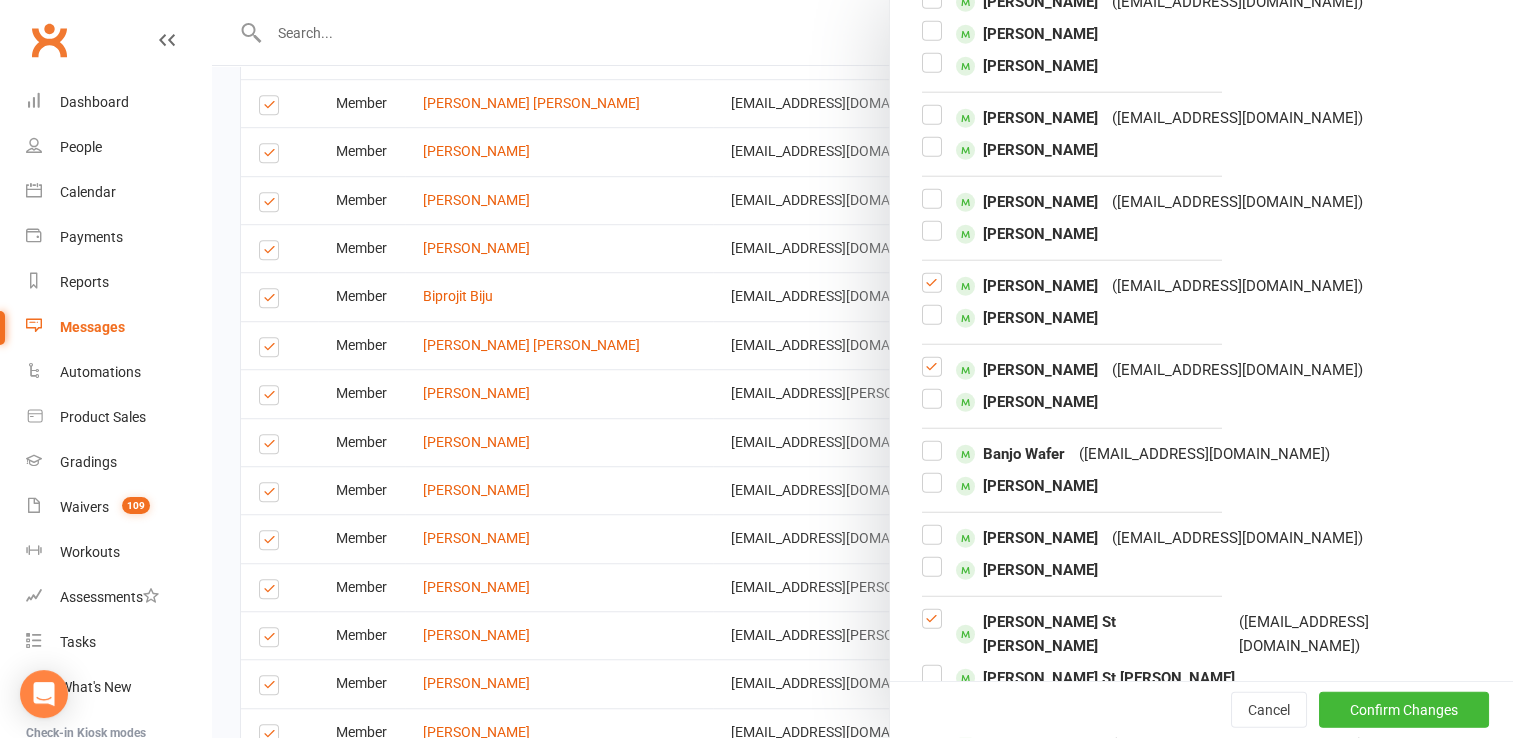 scroll, scrollTop: 1384, scrollLeft: 0, axis: vertical 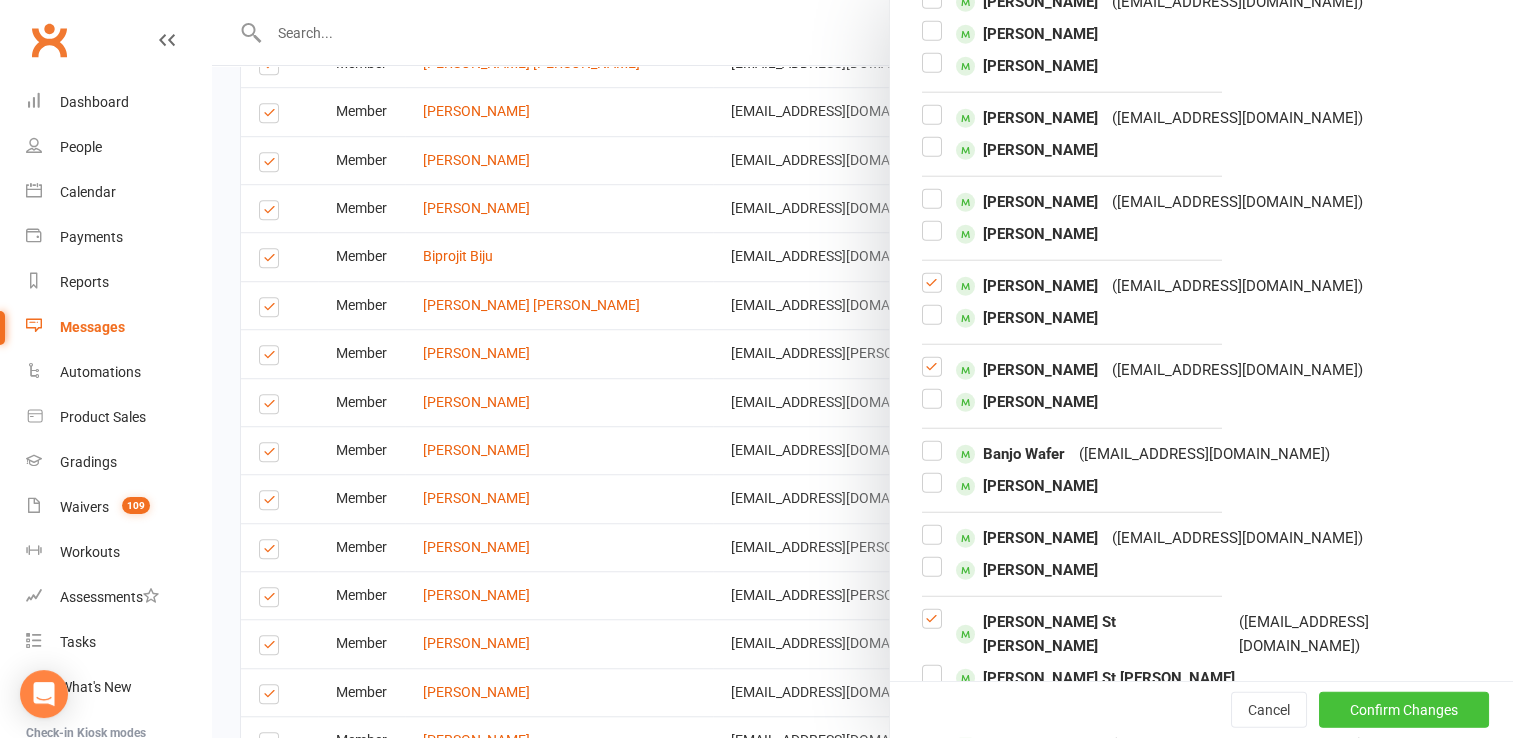 click on "Confirm Changes" at bounding box center [1404, 710] 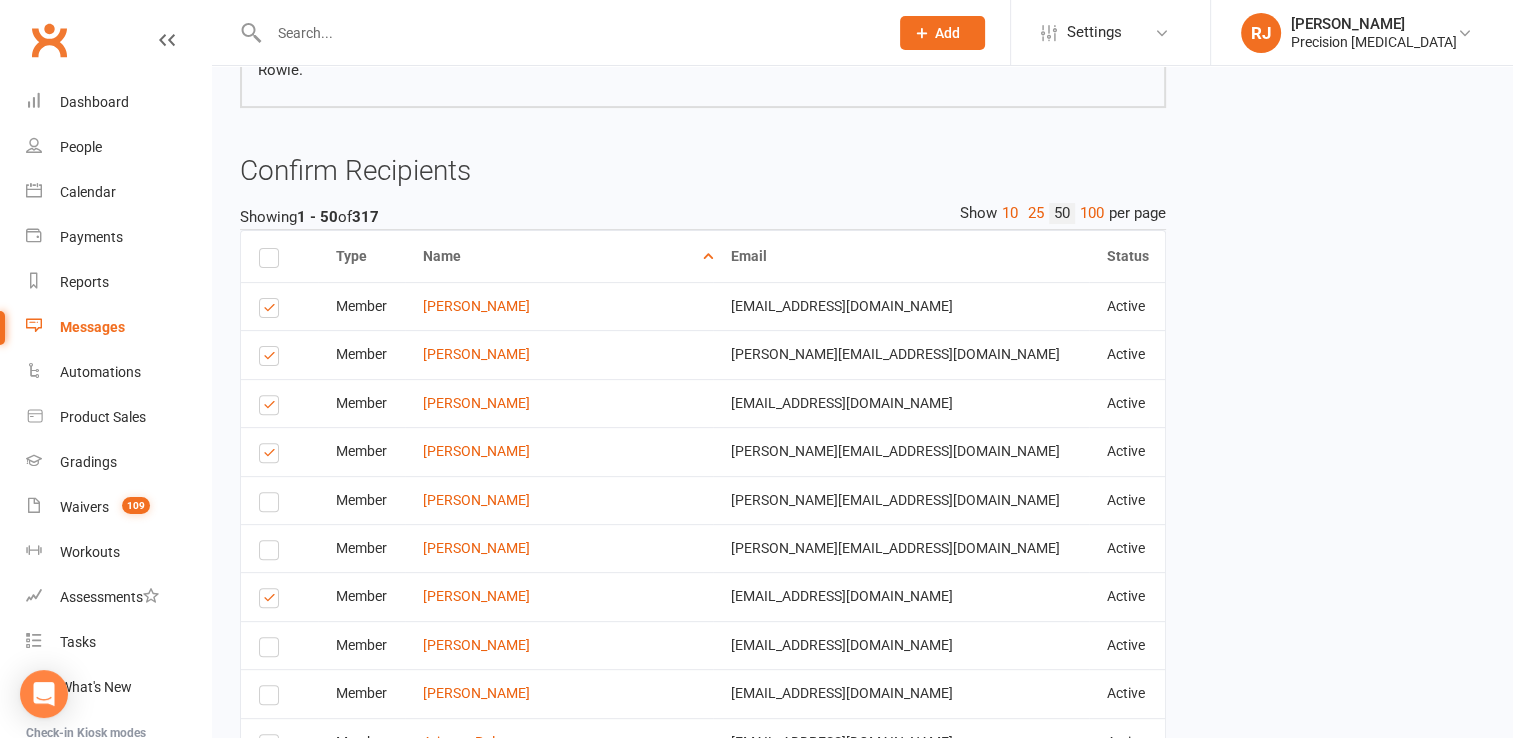 scroll, scrollTop: 584, scrollLeft: 0, axis: vertical 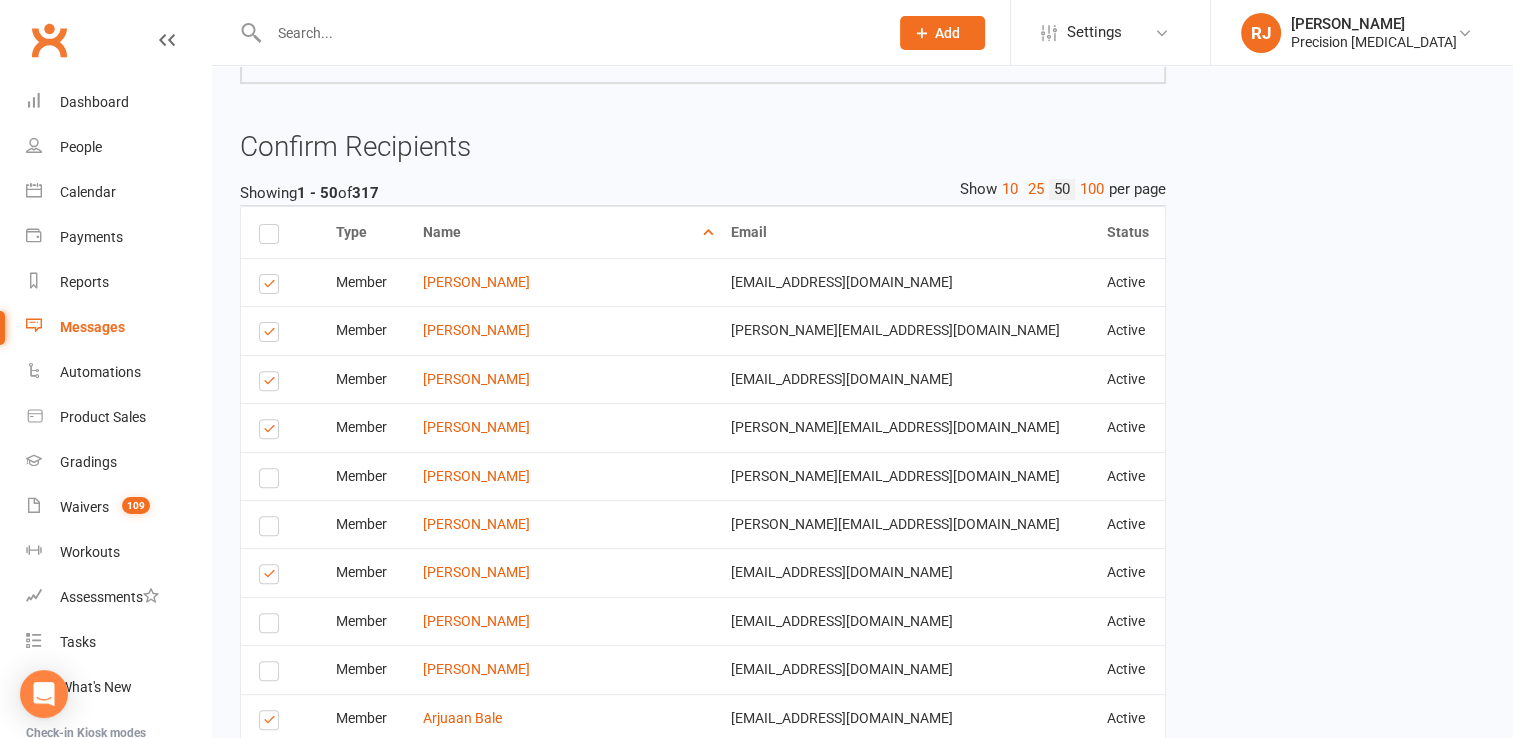 click at bounding box center [272, 287] 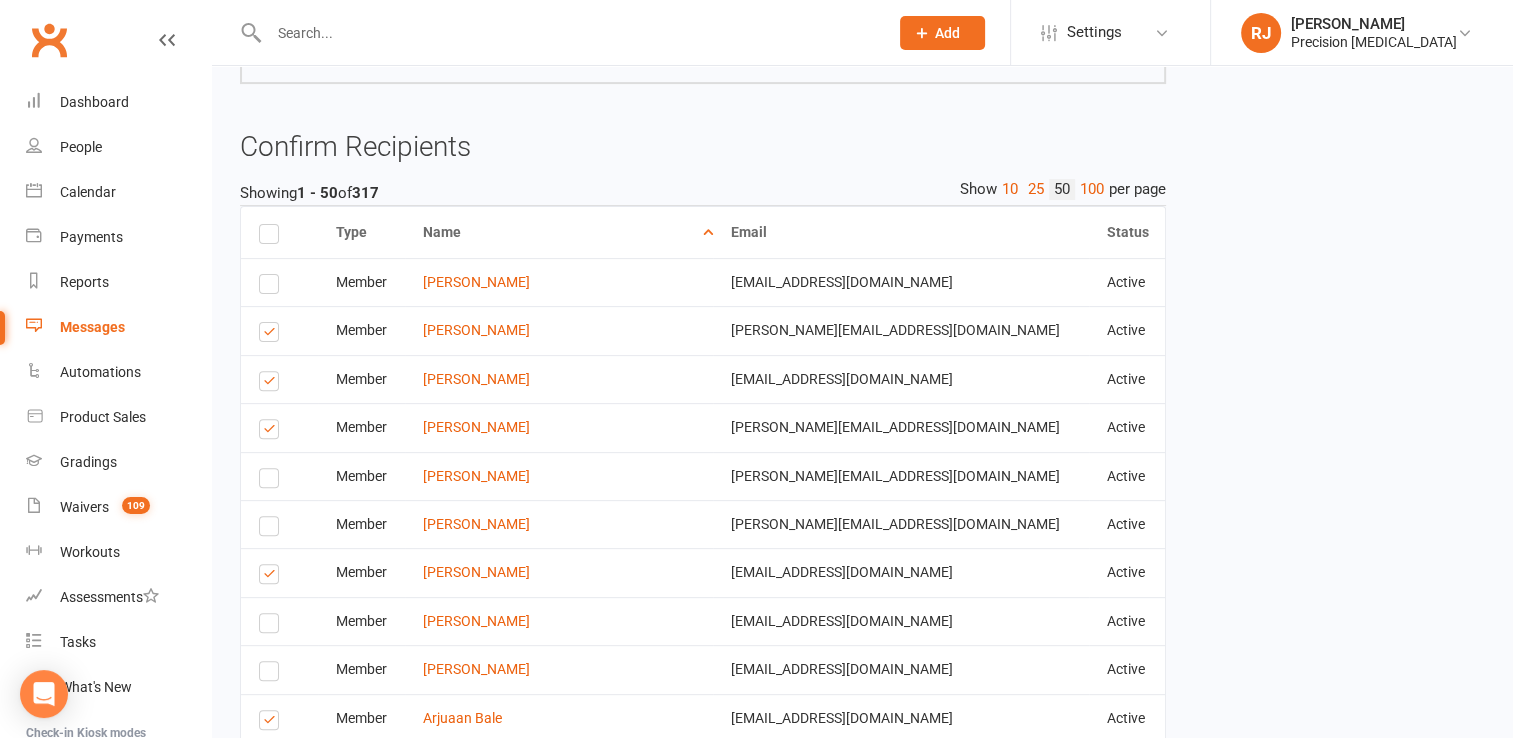 click at bounding box center (272, 384) 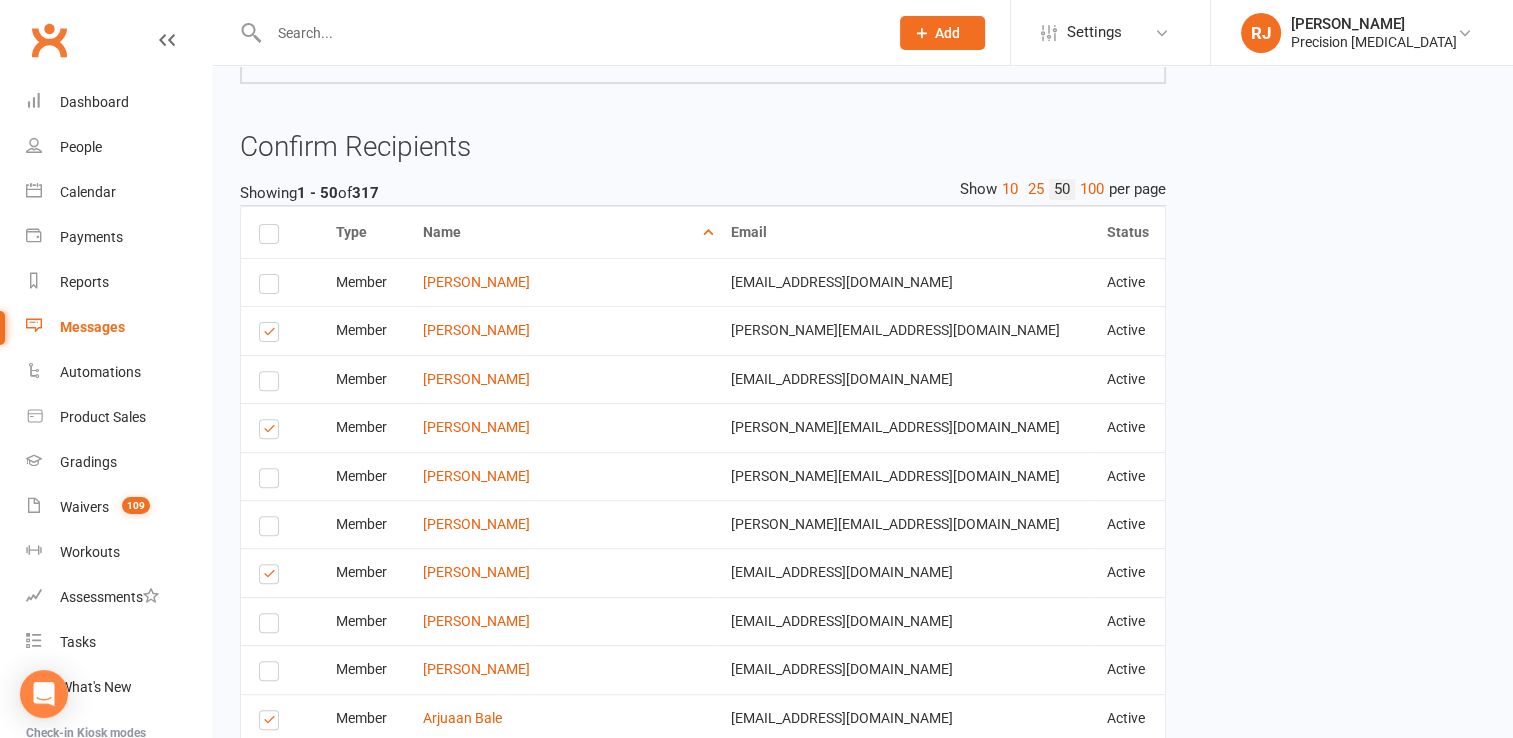 click at bounding box center [272, 432] 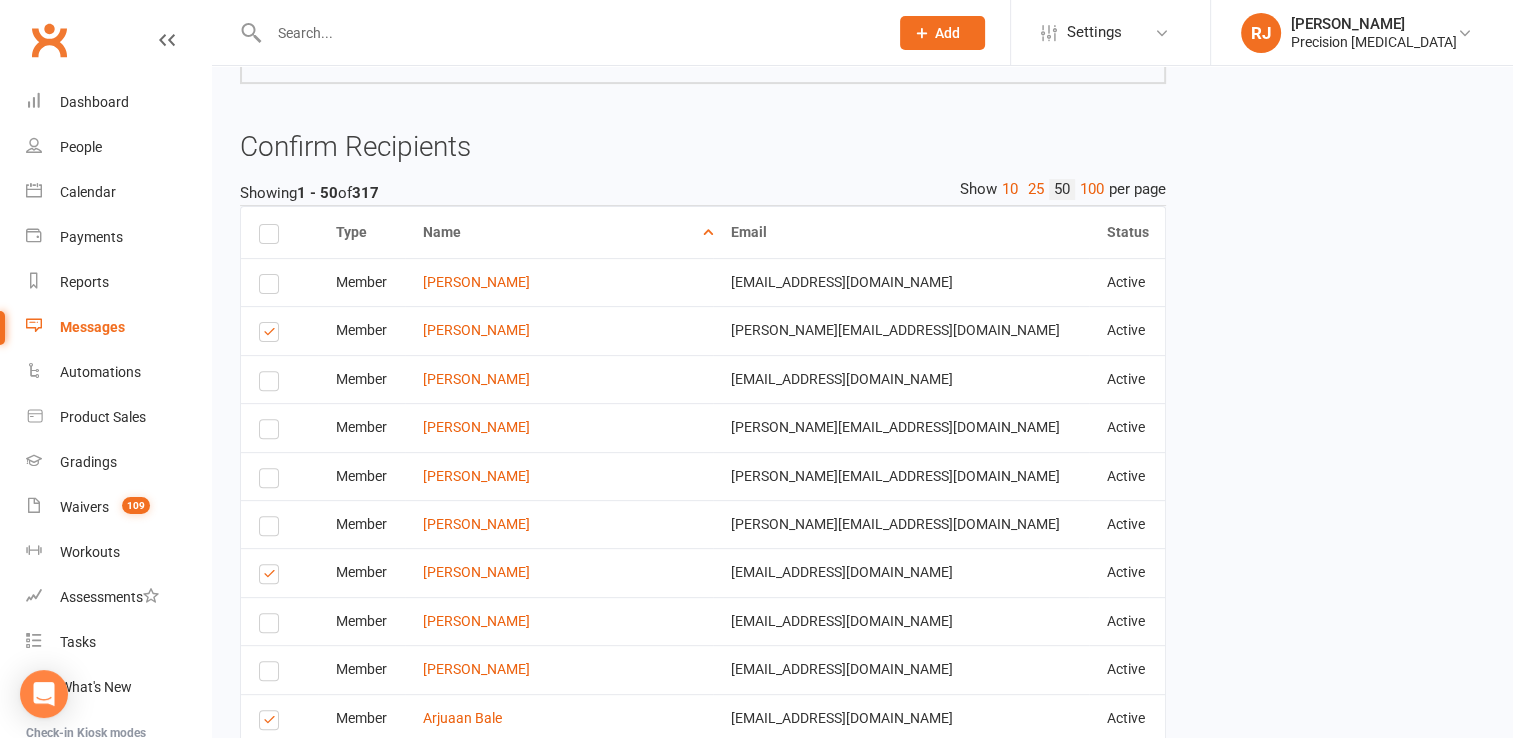 click at bounding box center [272, 577] 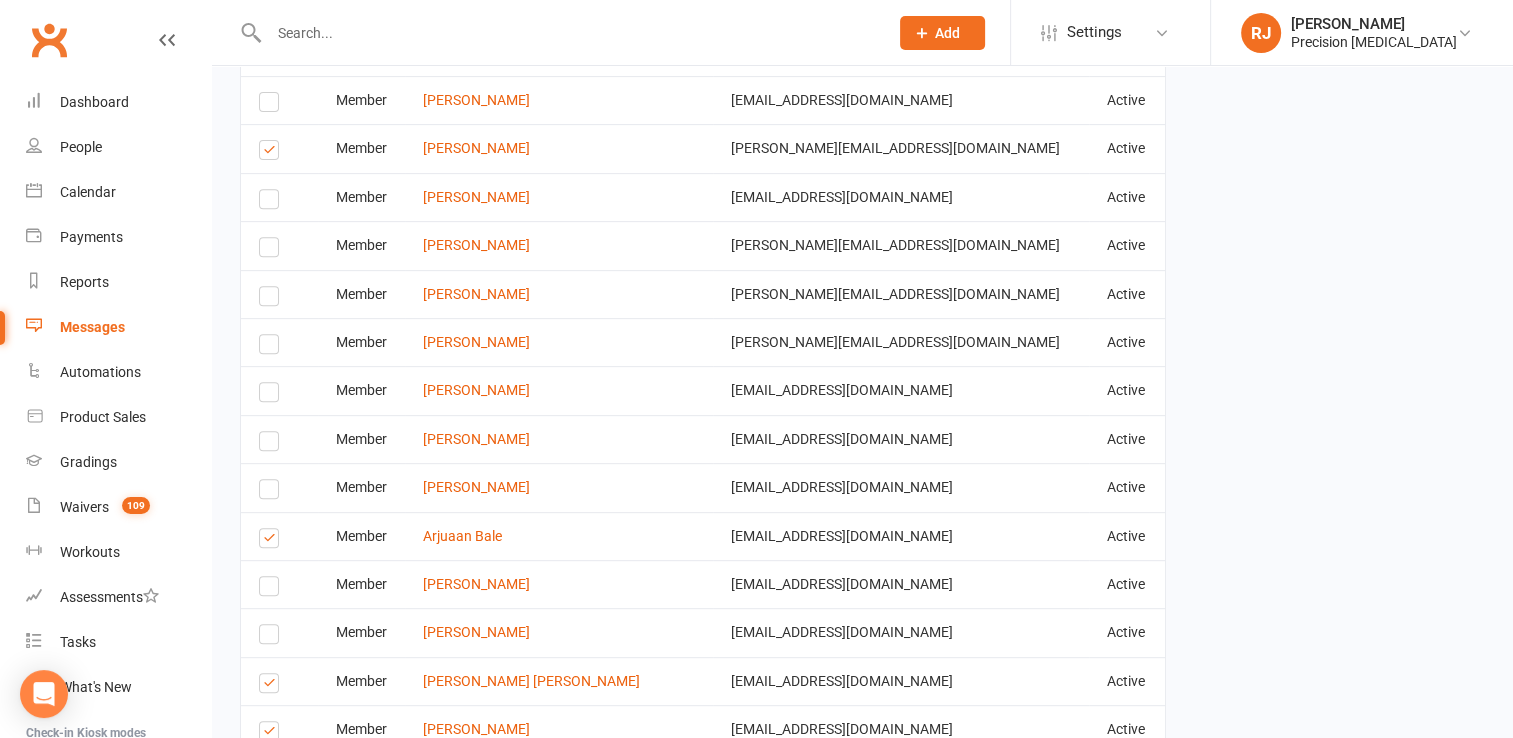 scroll, scrollTop: 784, scrollLeft: 0, axis: vertical 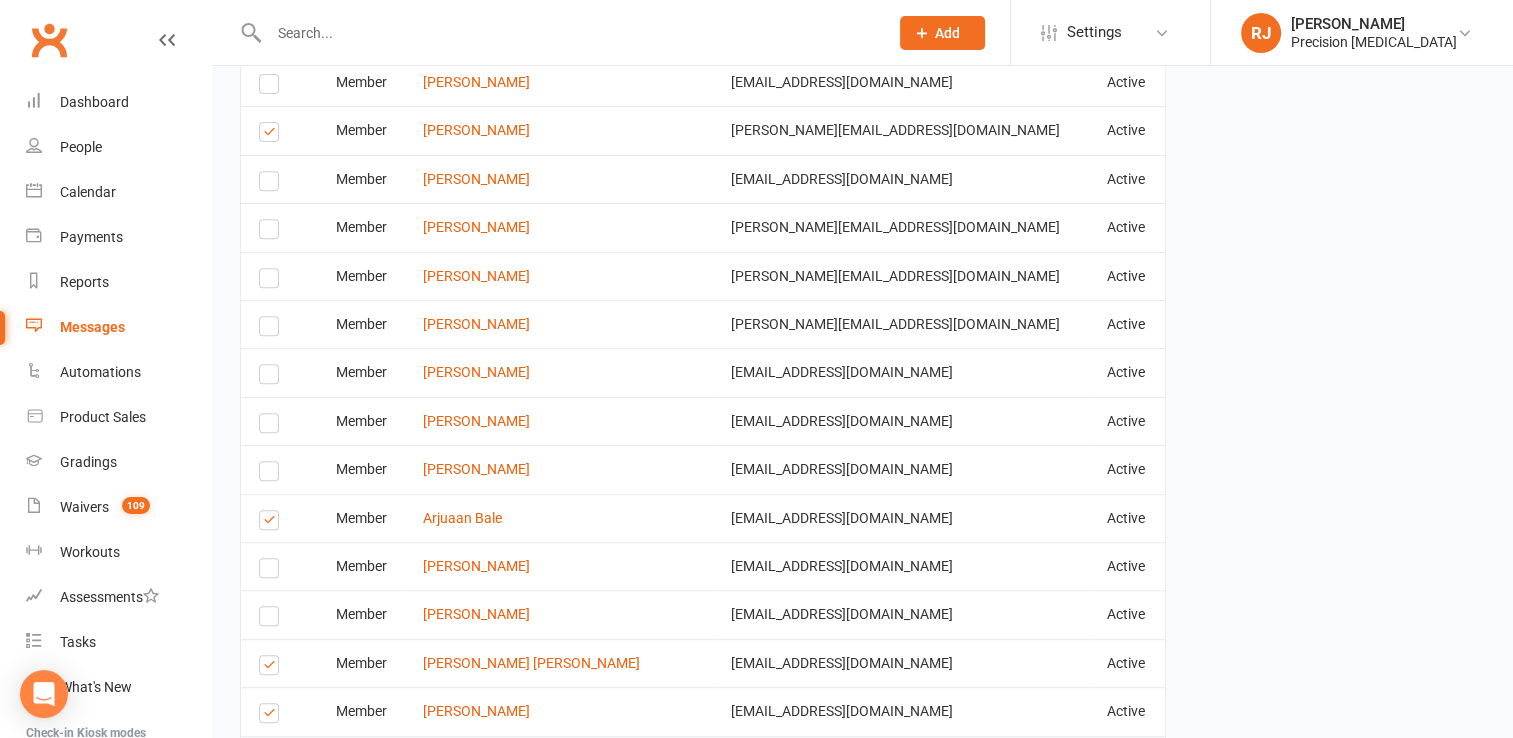 click at bounding box center (272, 523) 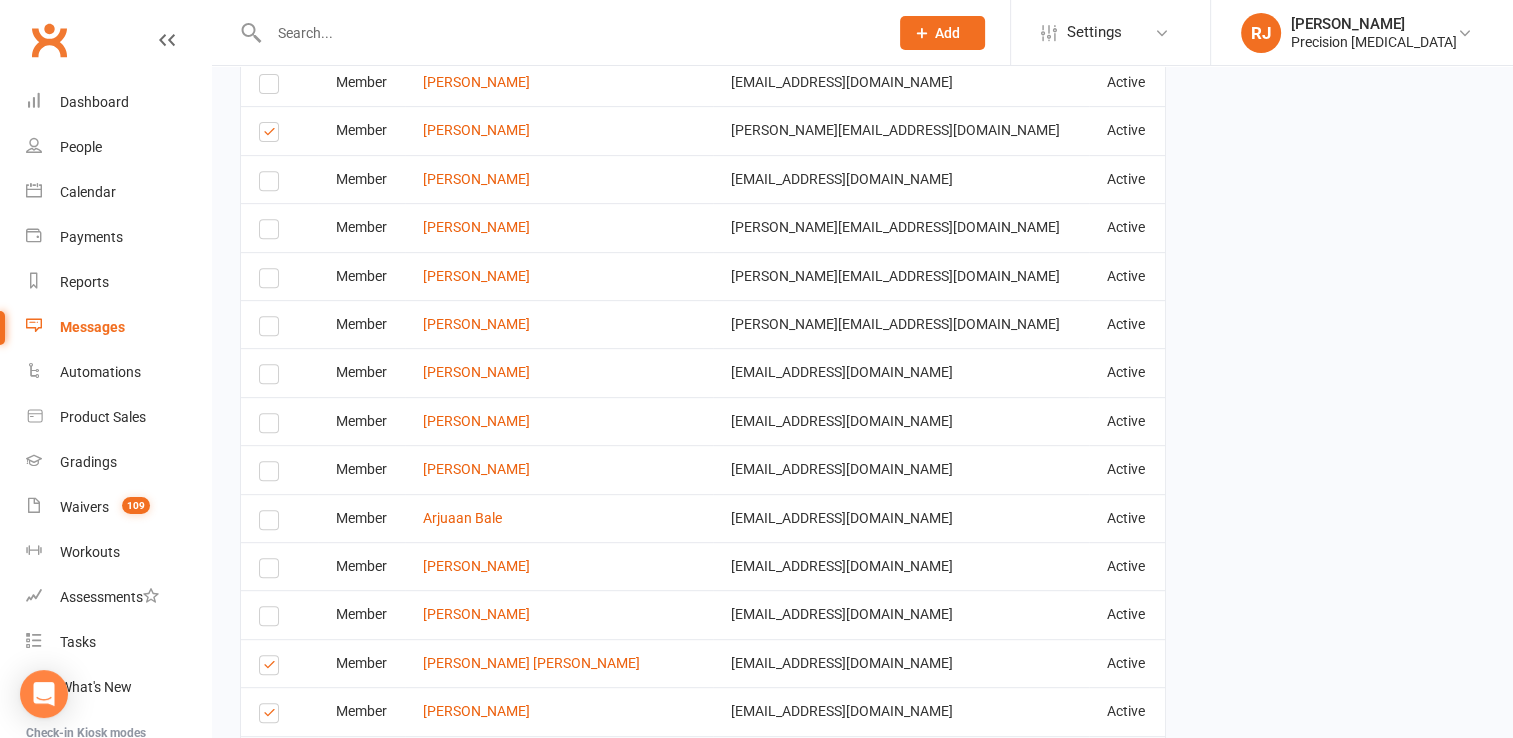 click at bounding box center (272, 668) 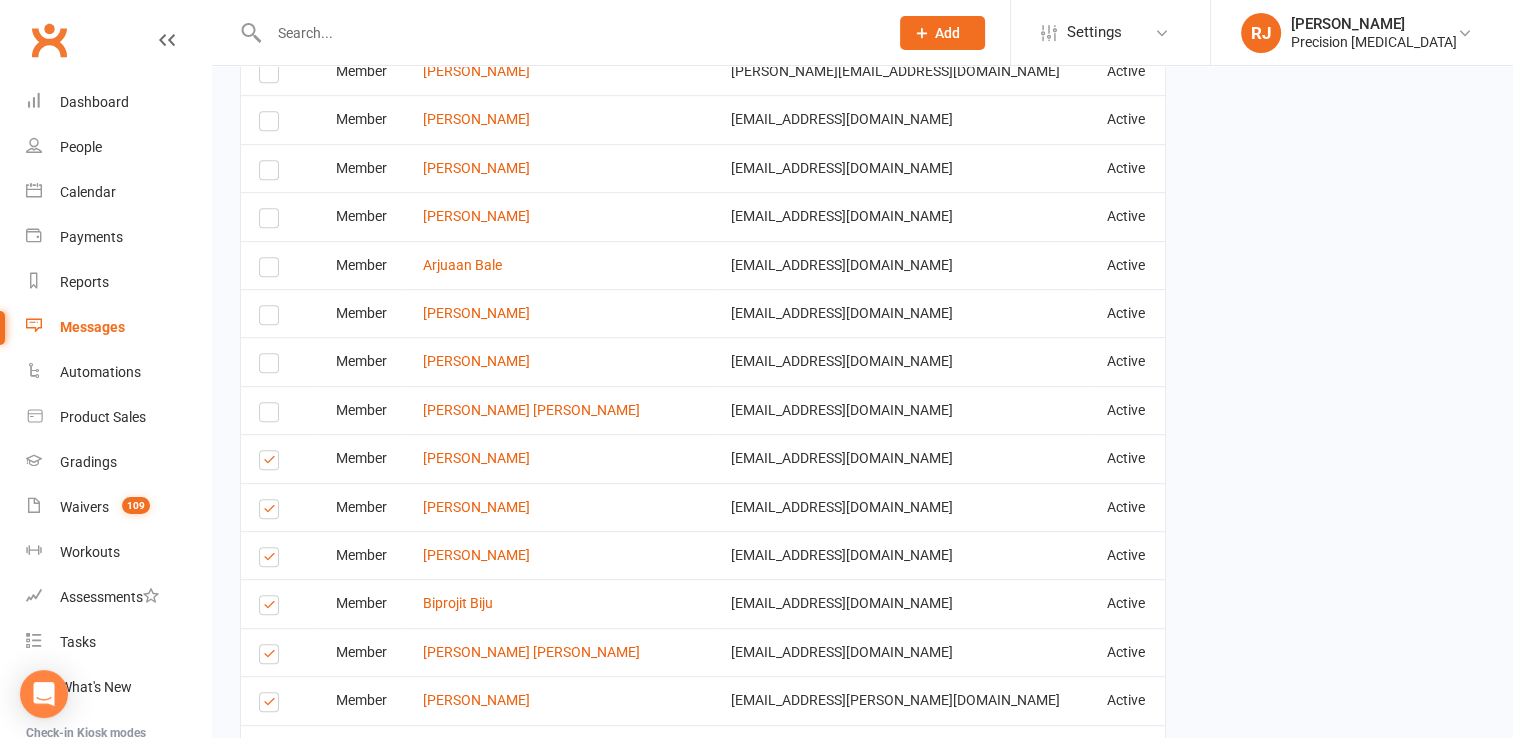 scroll, scrollTop: 1104, scrollLeft: 0, axis: vertical 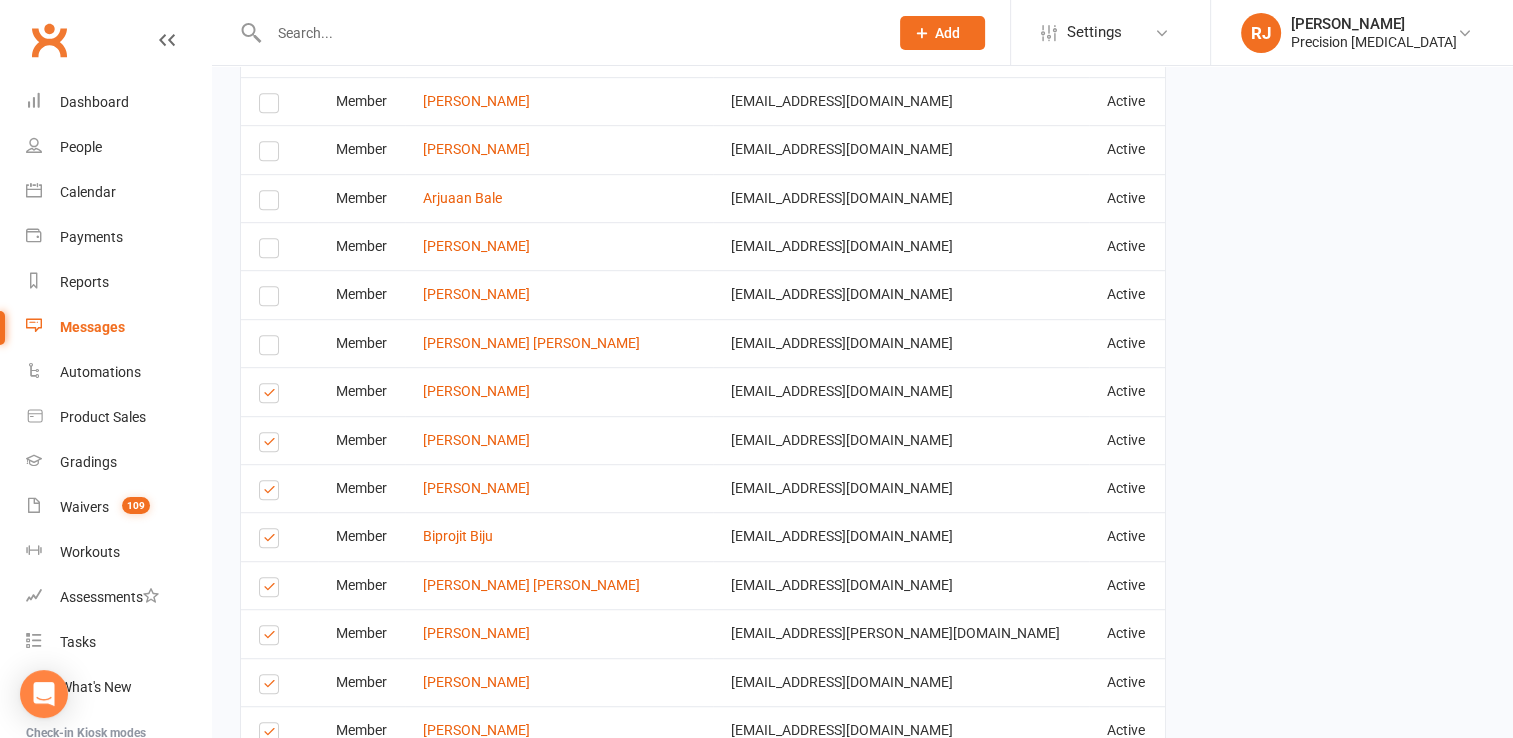 click at bounding box center [272, 541] 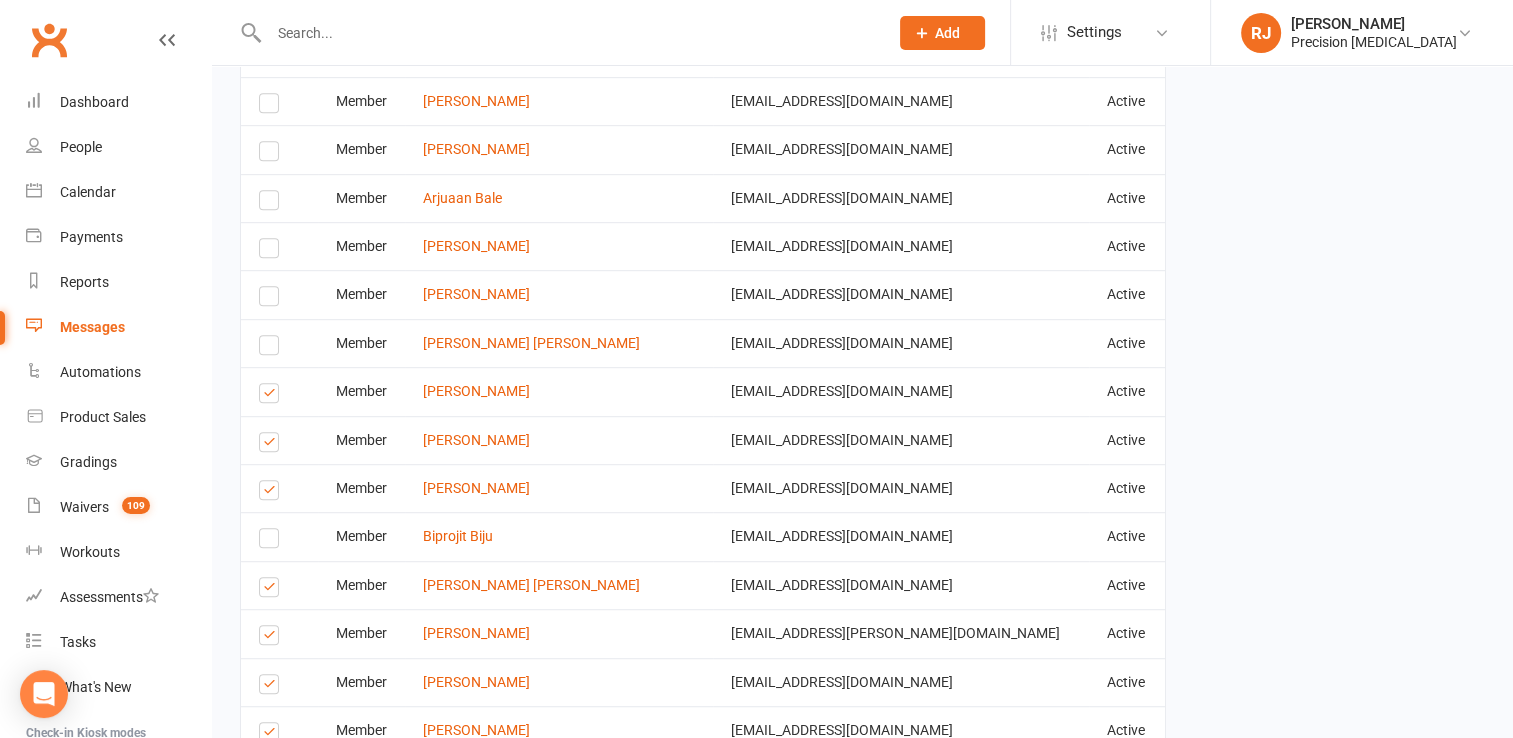 click at bounding box center (272, 590) 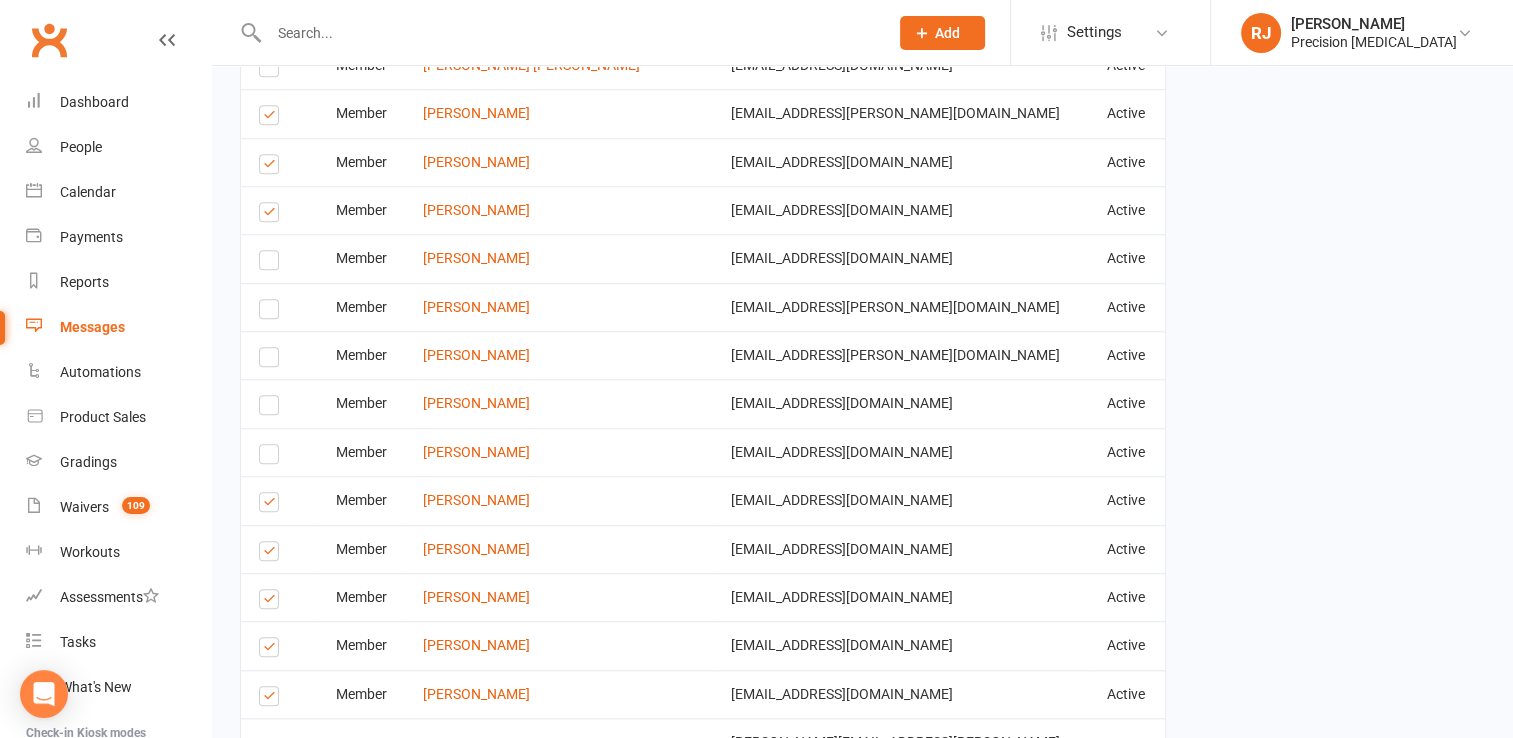 scroll, scrollTop: 1664, scrollLeft: 0, axis: vertical 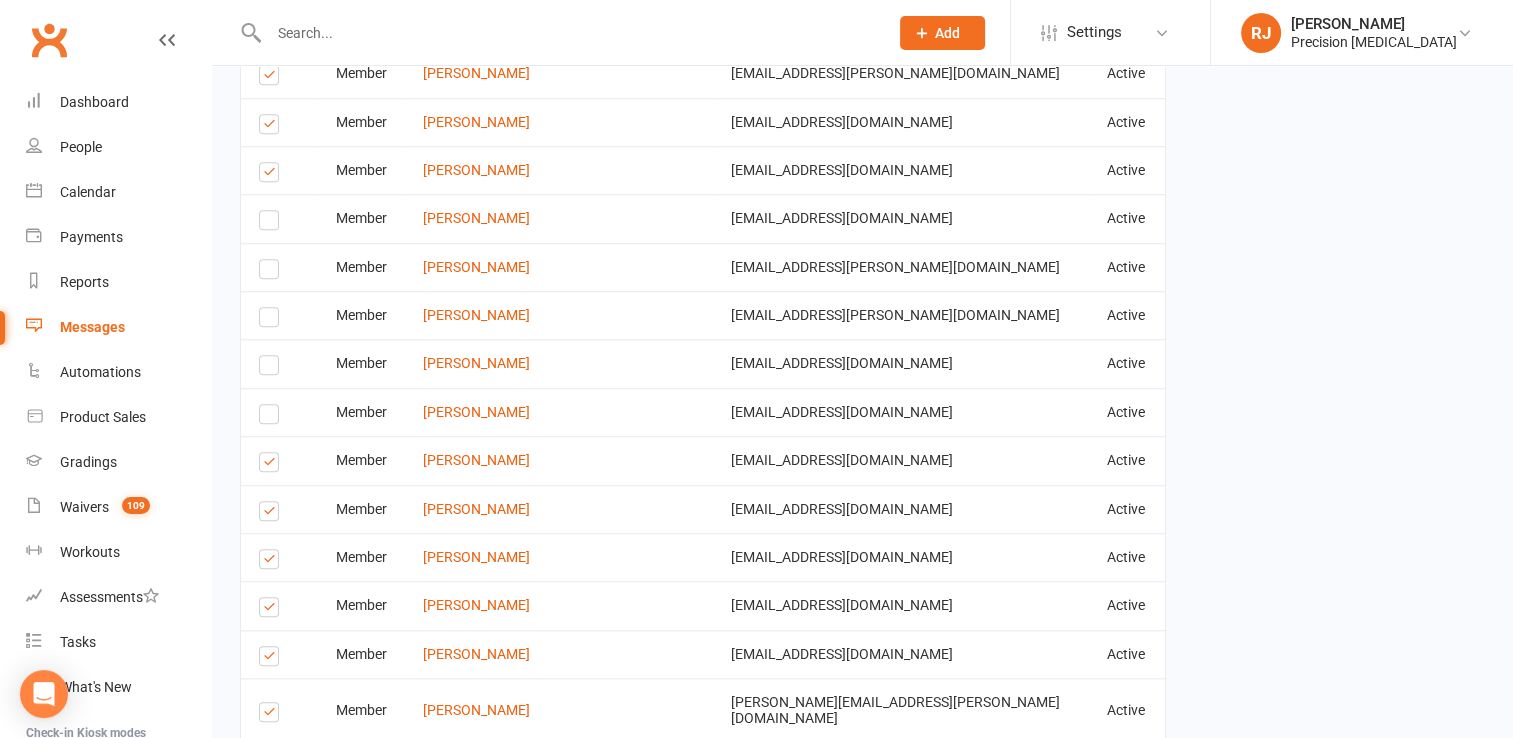 click at bounding box center [272, 465] 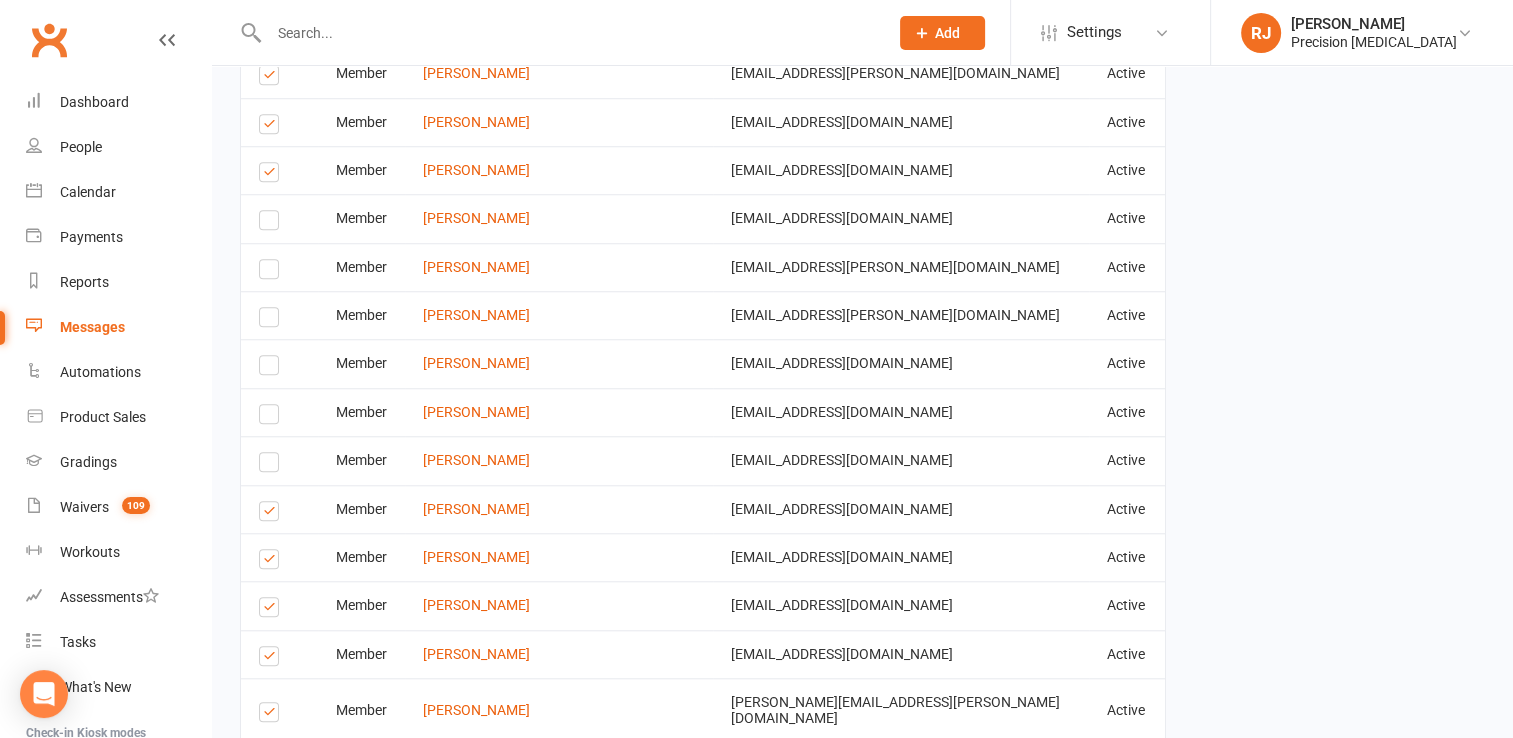 click at bounding box center (272, 514) 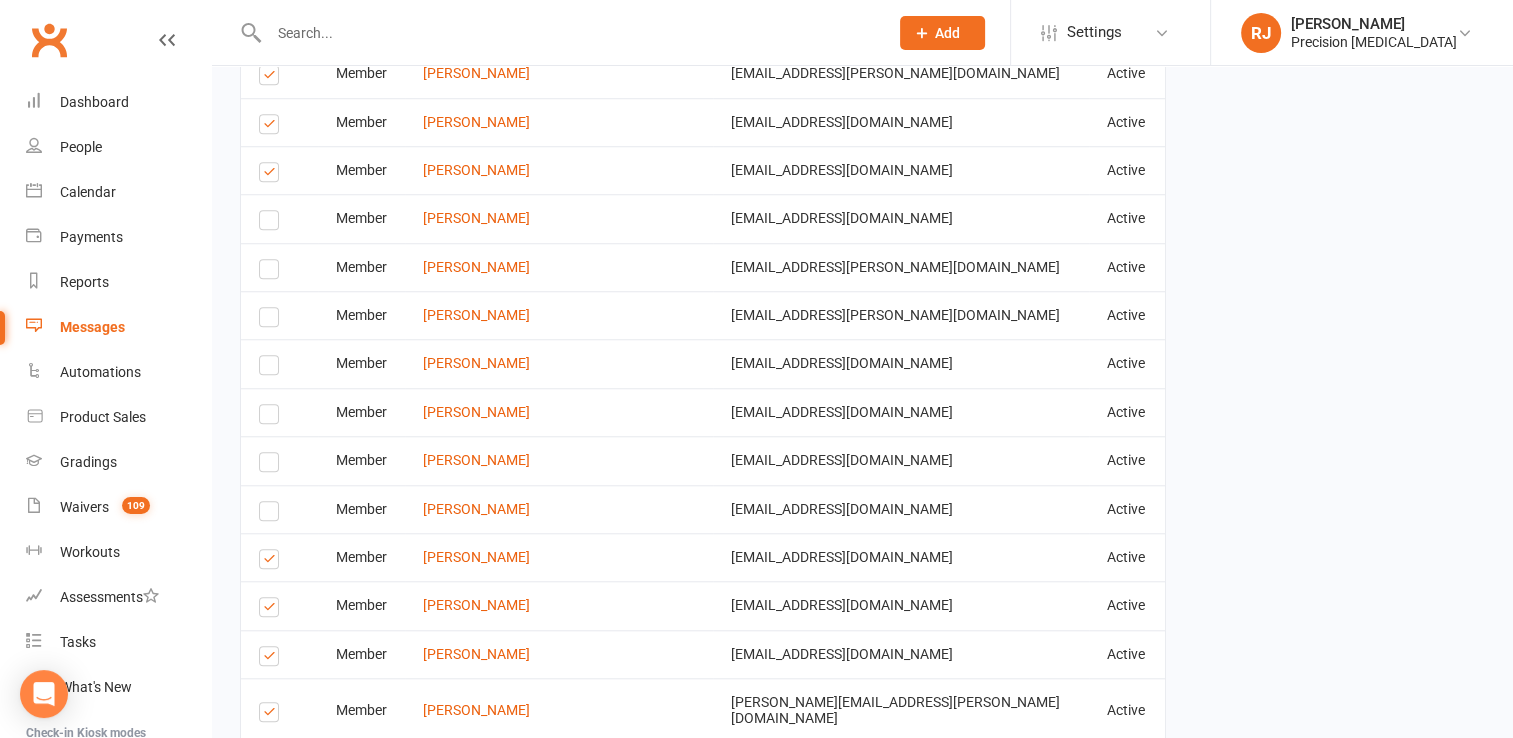 click at bounding box center (272, 562) 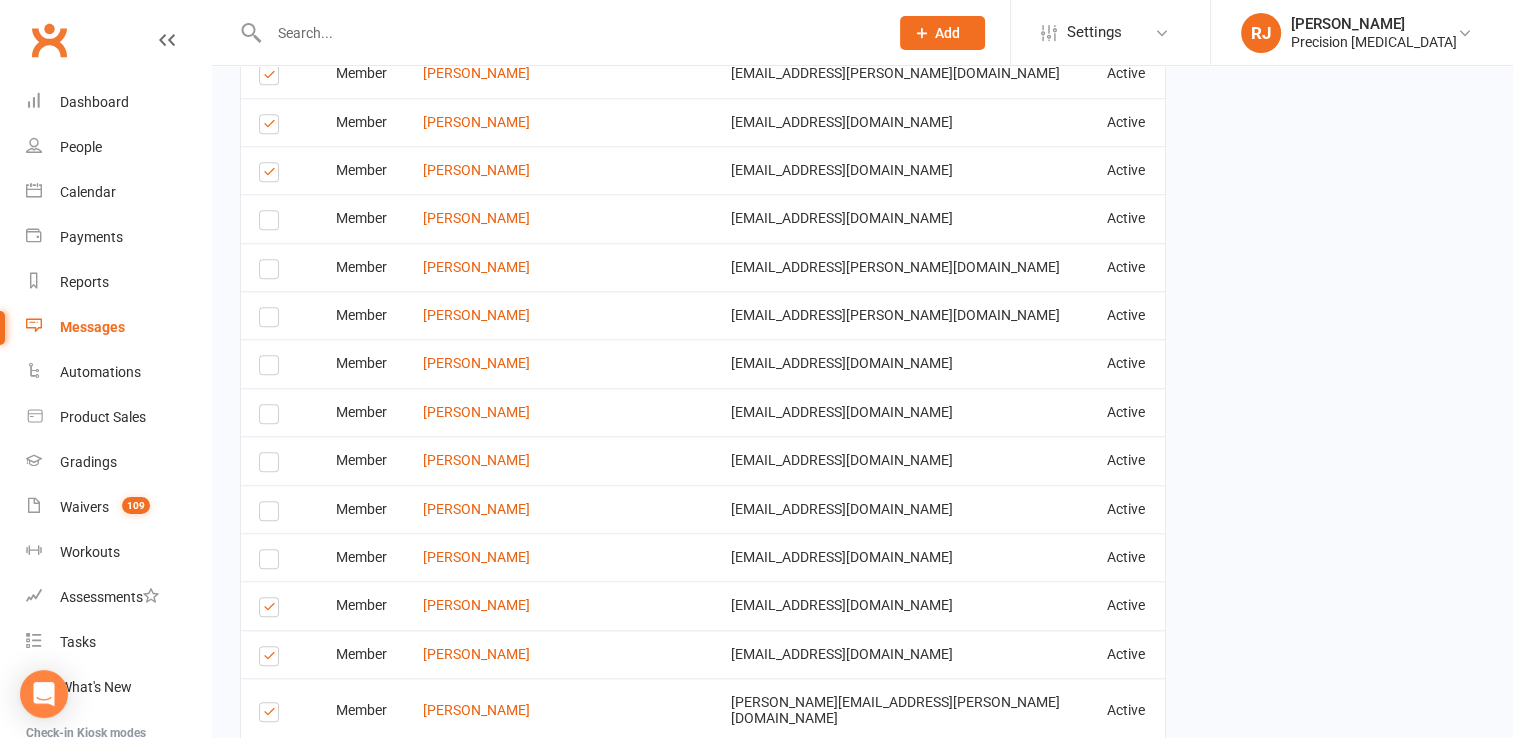 click at bounding box center (272, 610) 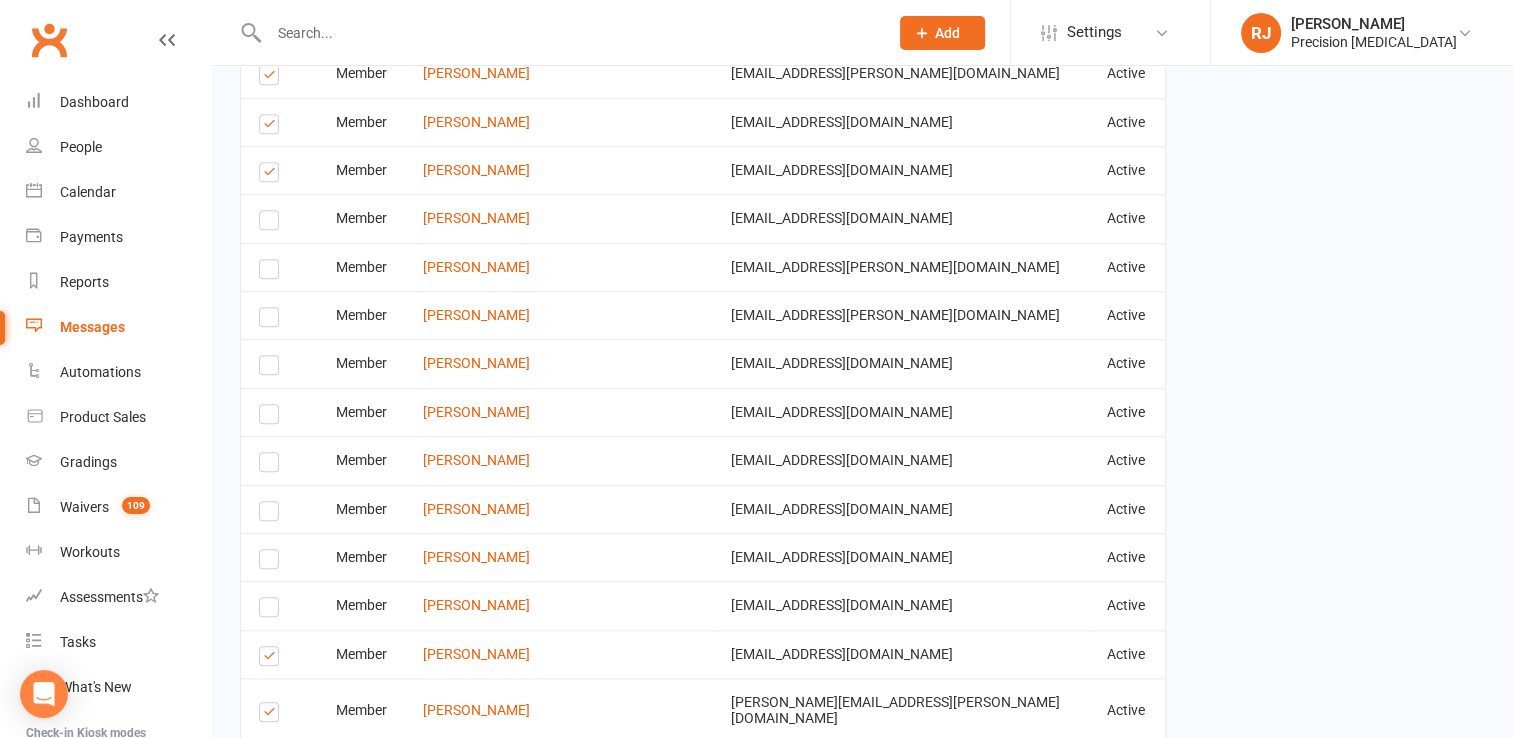 click at bounding box center [272, 659] 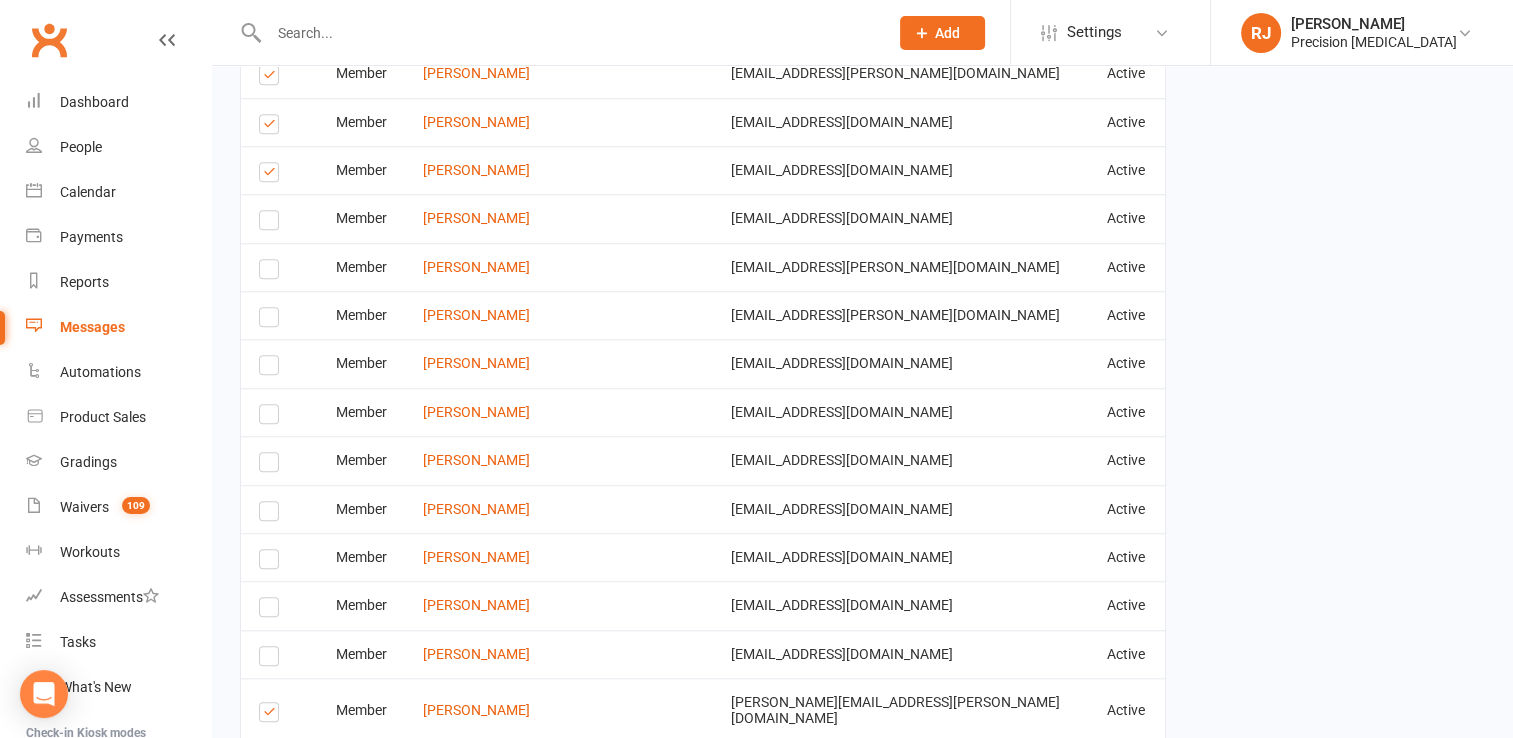 click at bounding box center [272, 659] 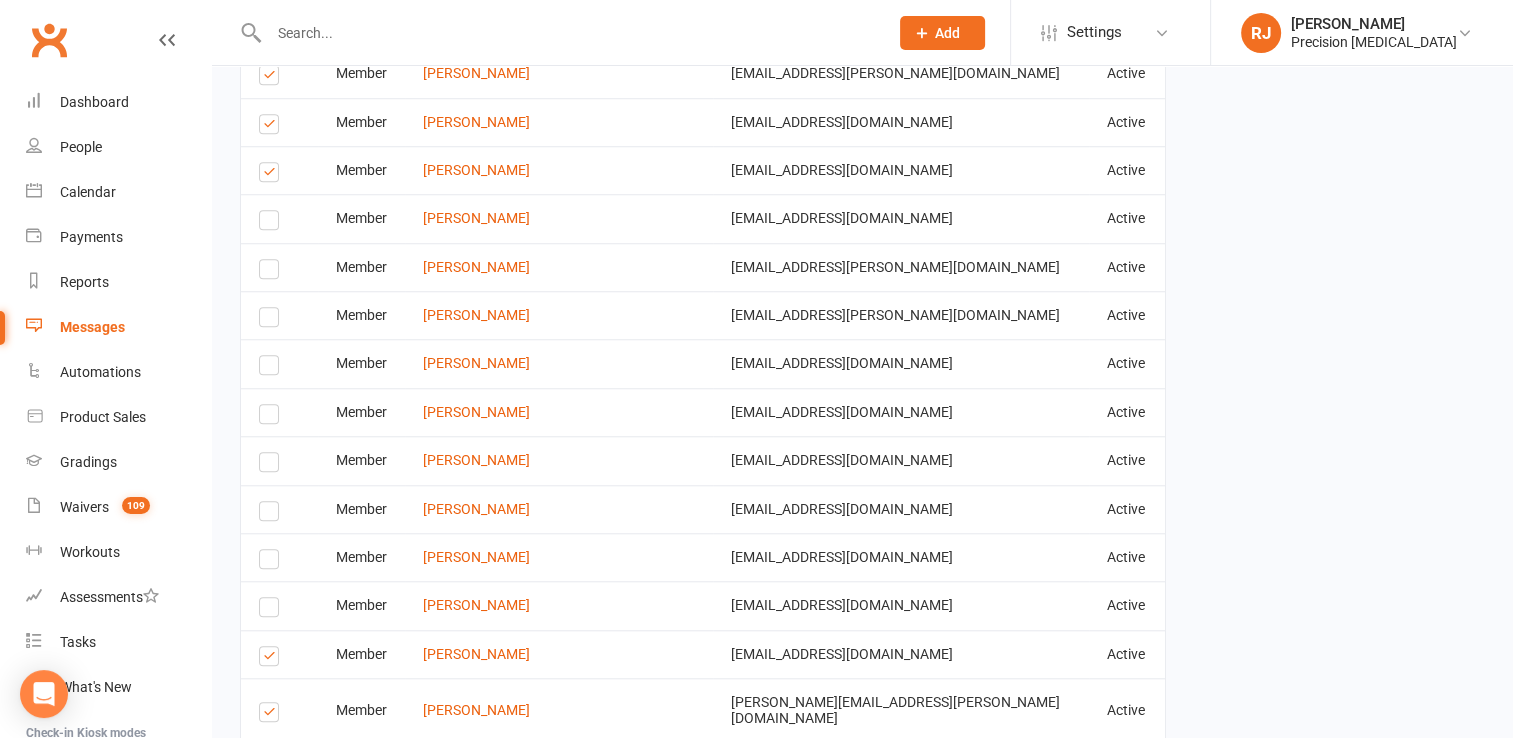 click at bounding box center (272, 715) 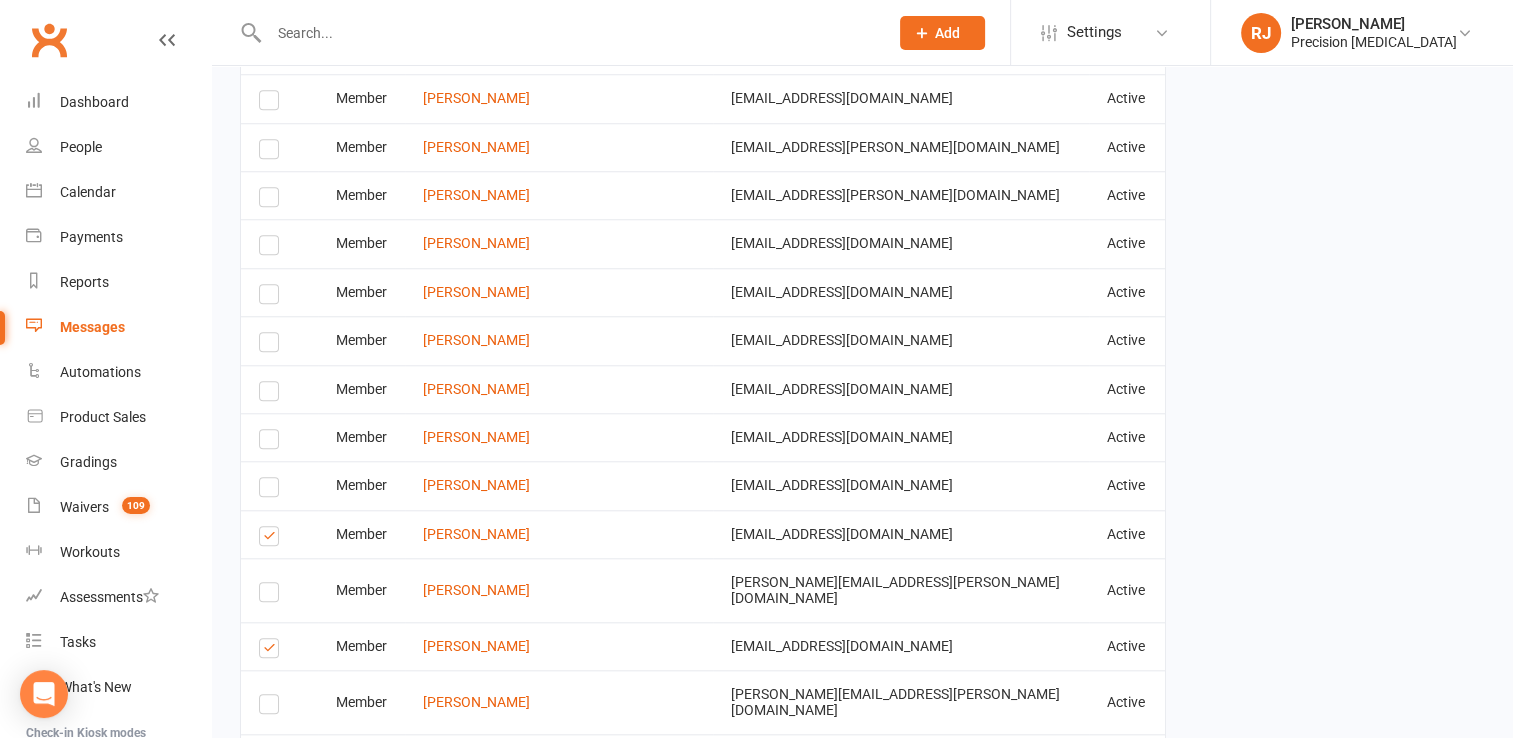 scroll, scrollTop: 1944, scrollLeft: 0, axis: vertical 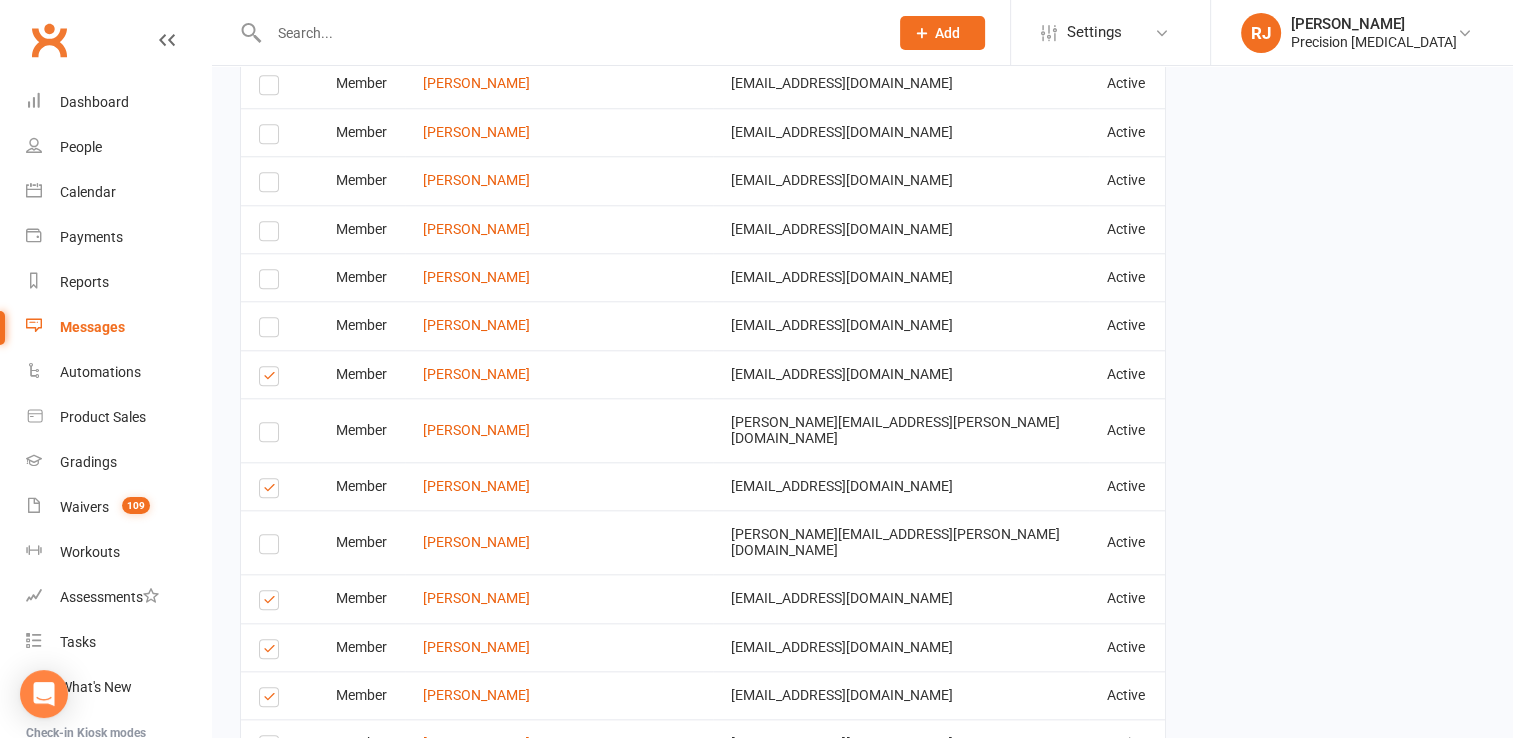 click at bounding box center [272, 491] 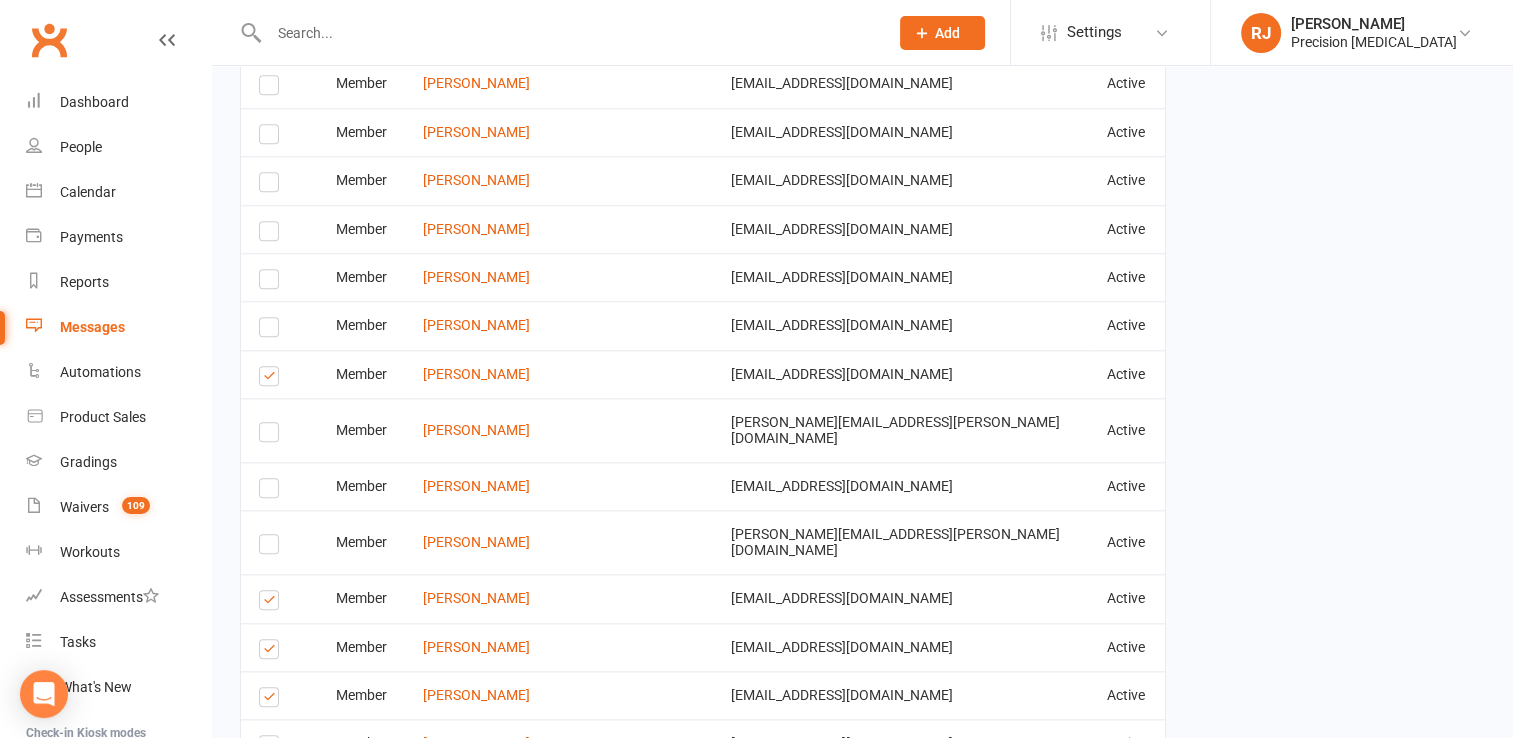click at bounding box center (272, 603) 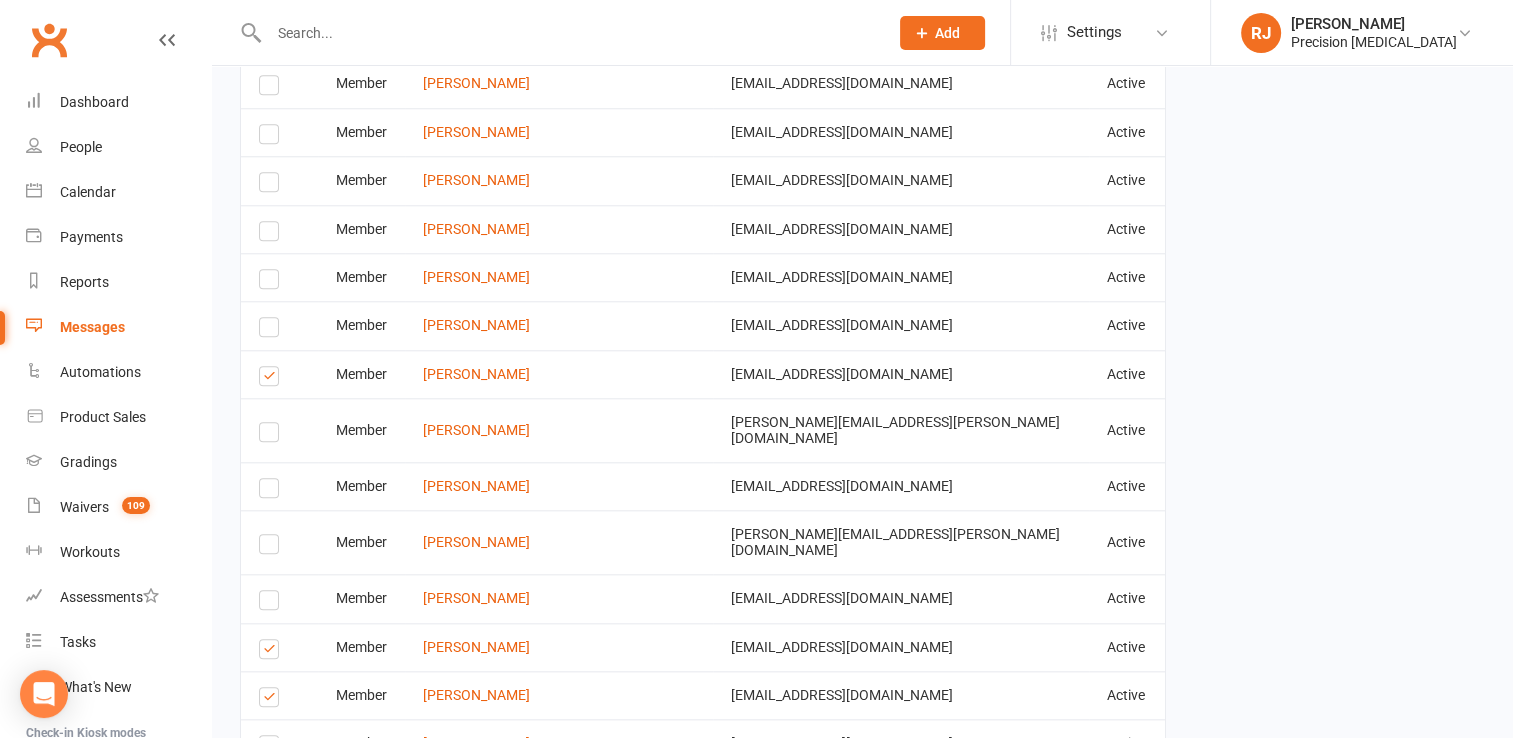 click at bounding box center (272, 652) 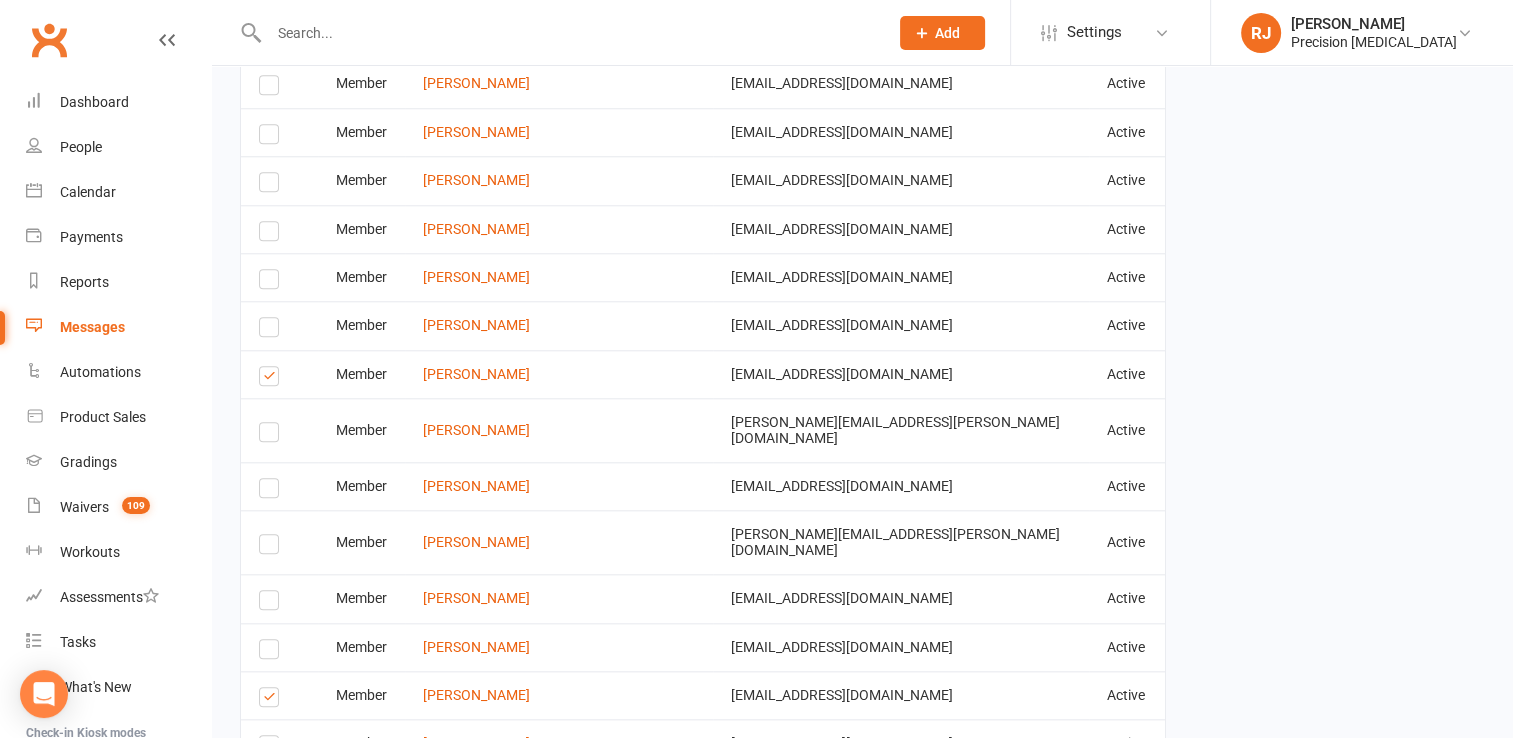 click at bounding box center (272, 700) 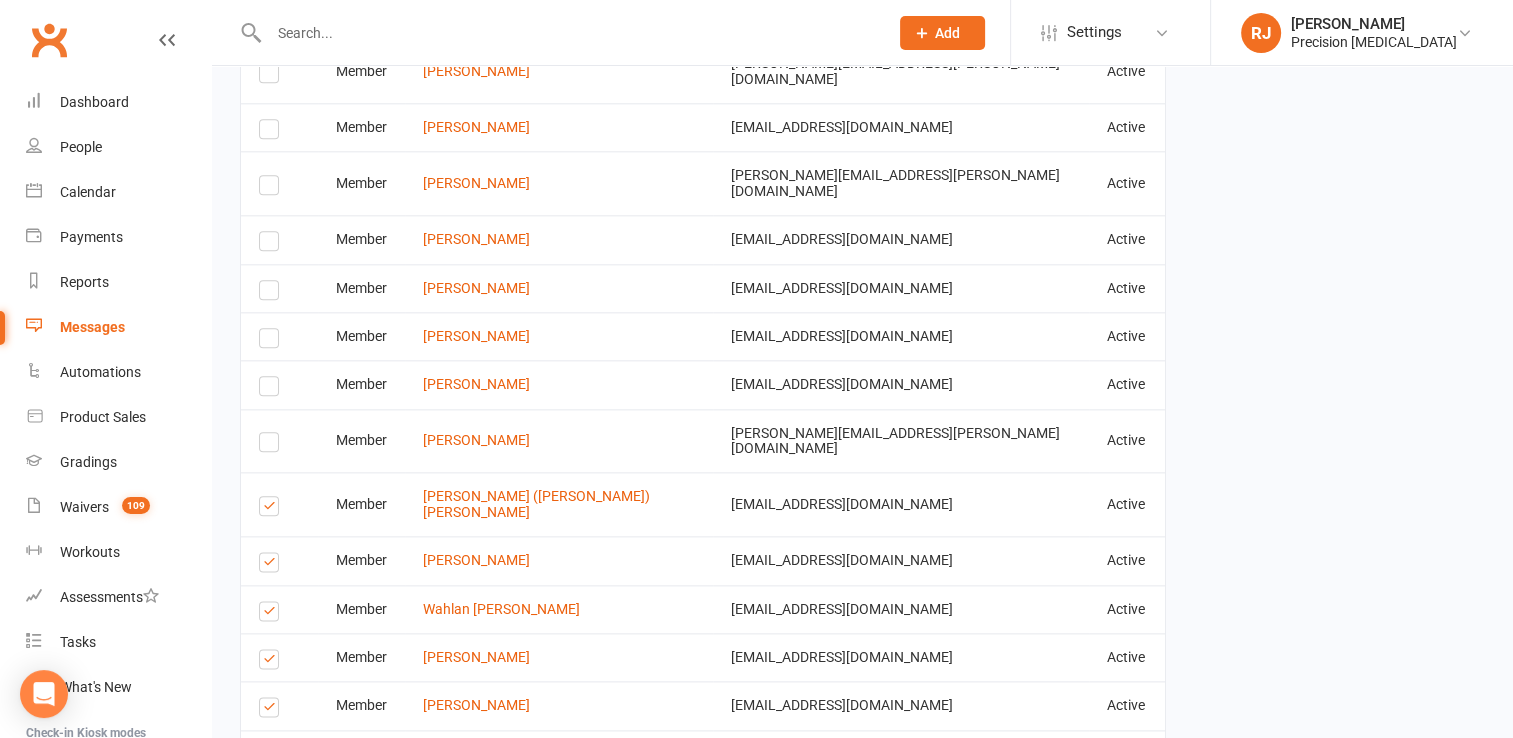 scroll, scrollTop: 2304, scrollLeft: 0, axis: vertical 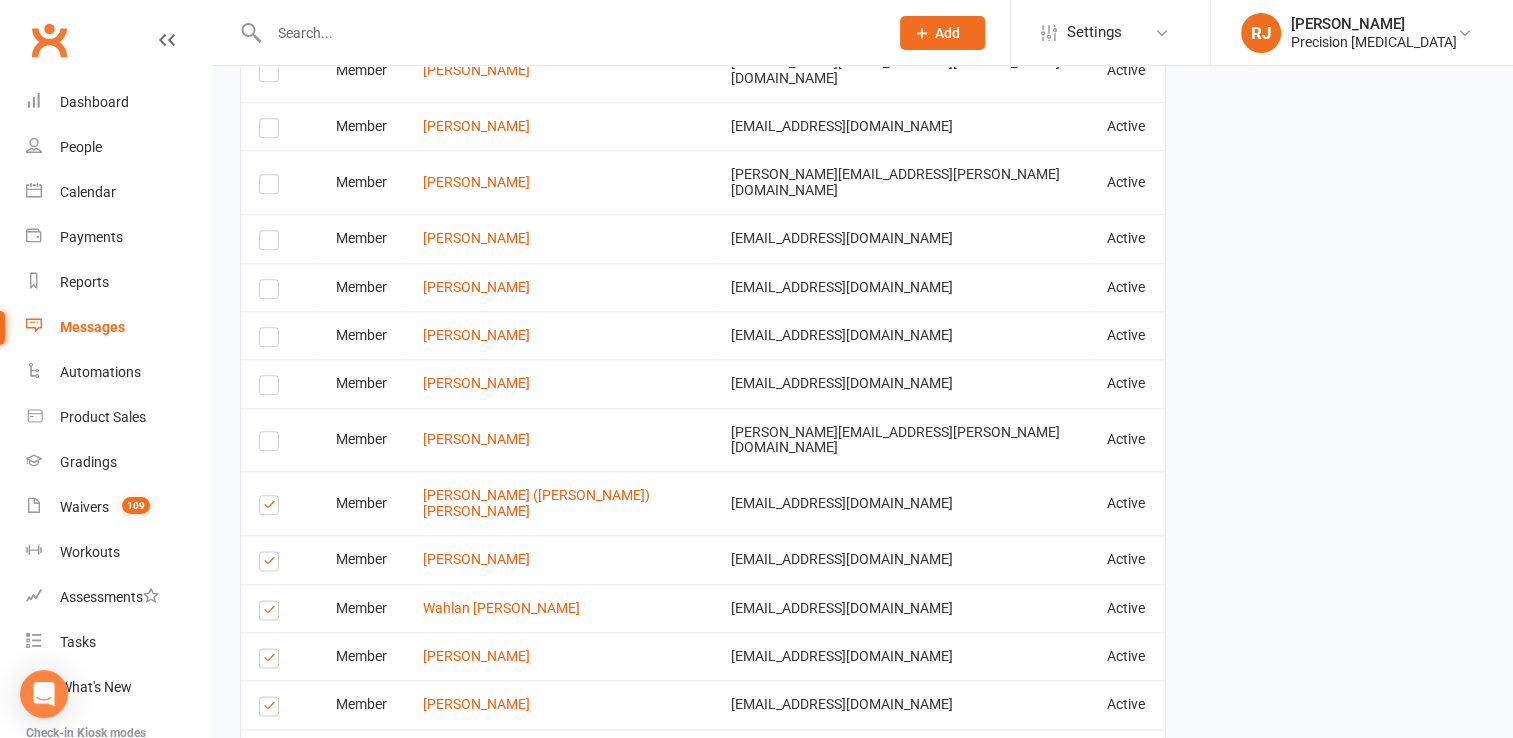 click at bounding box center [272, 564] 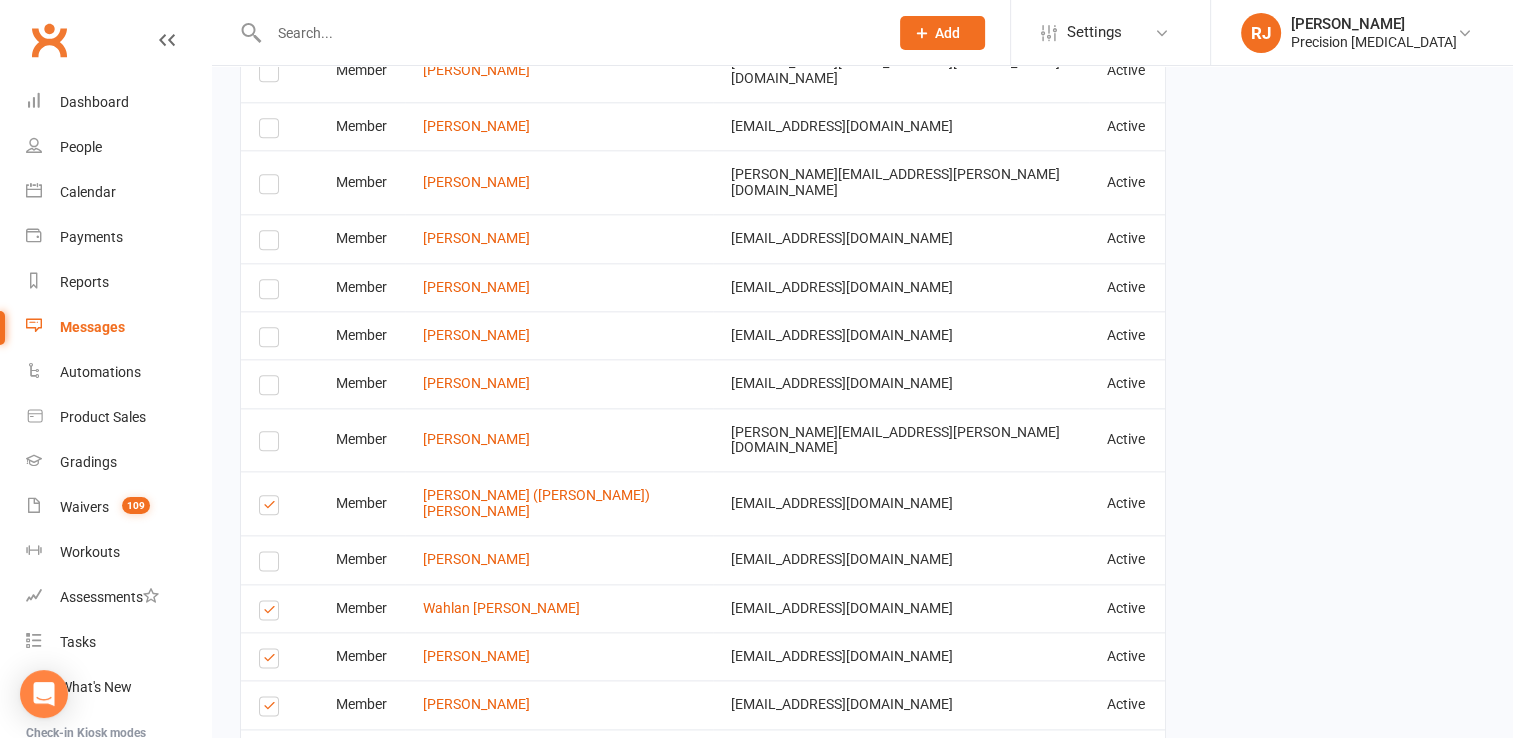 click at bounding box center [272, 613] 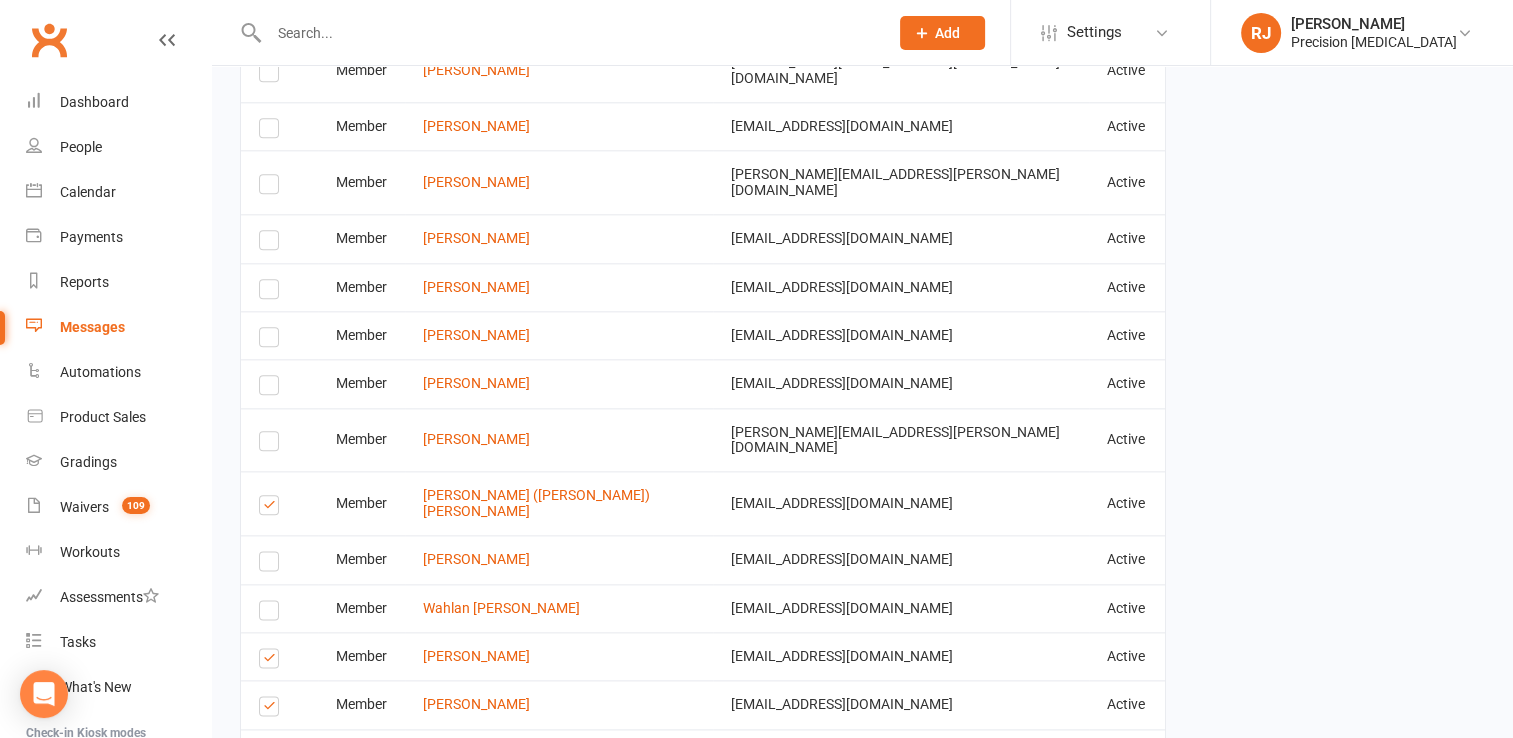 click at bounding box center (272, 661) 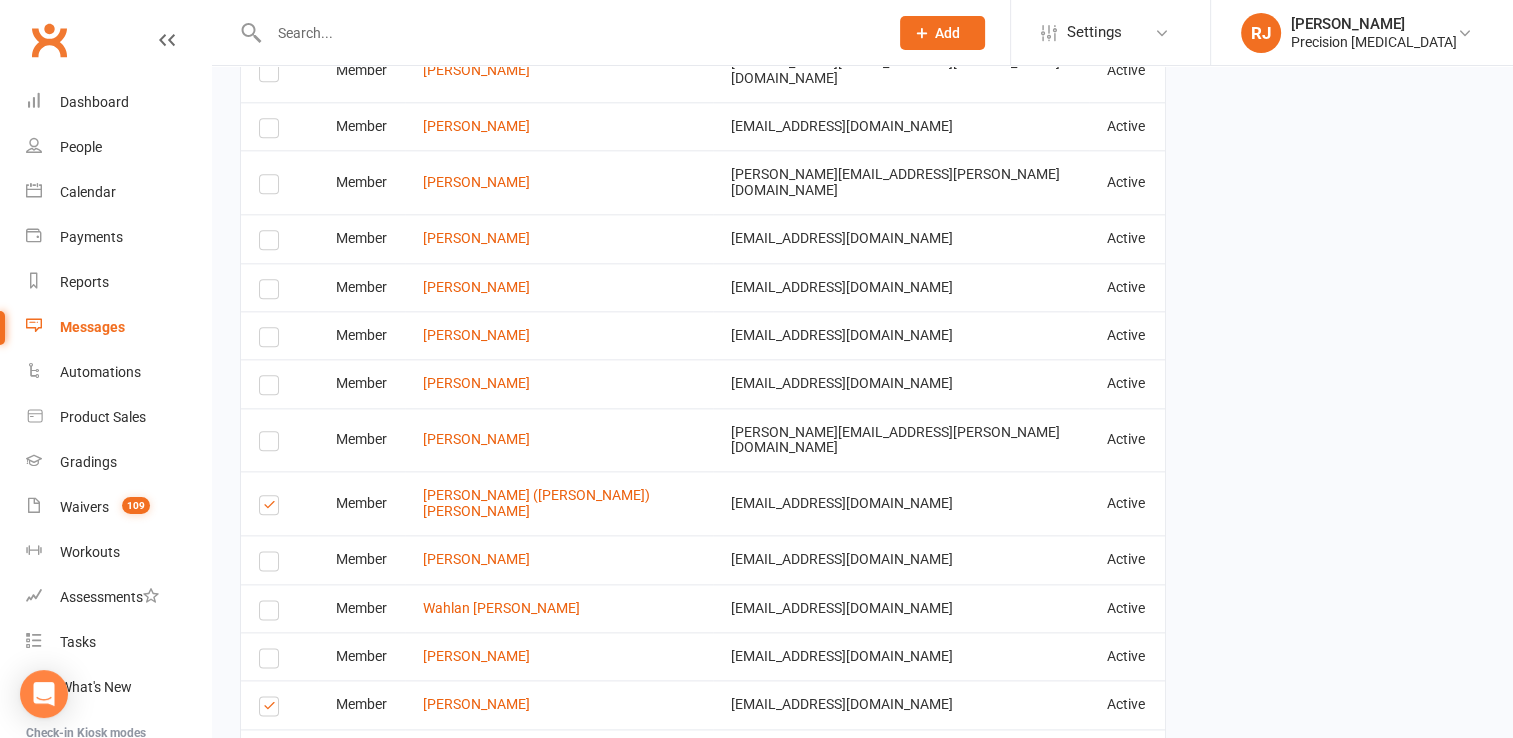 click at bounding box center (272, 709) 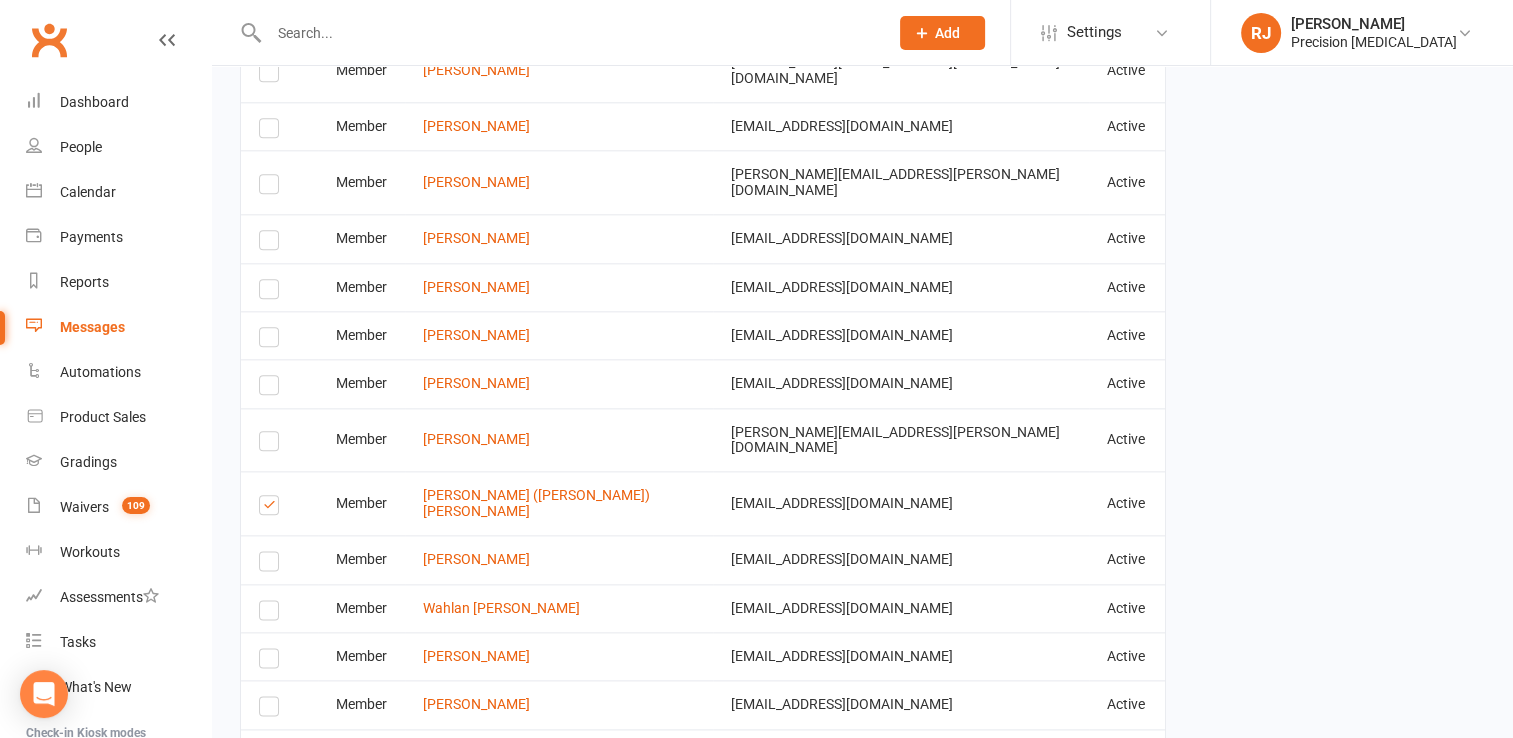 click at bounding box center (272, 758) 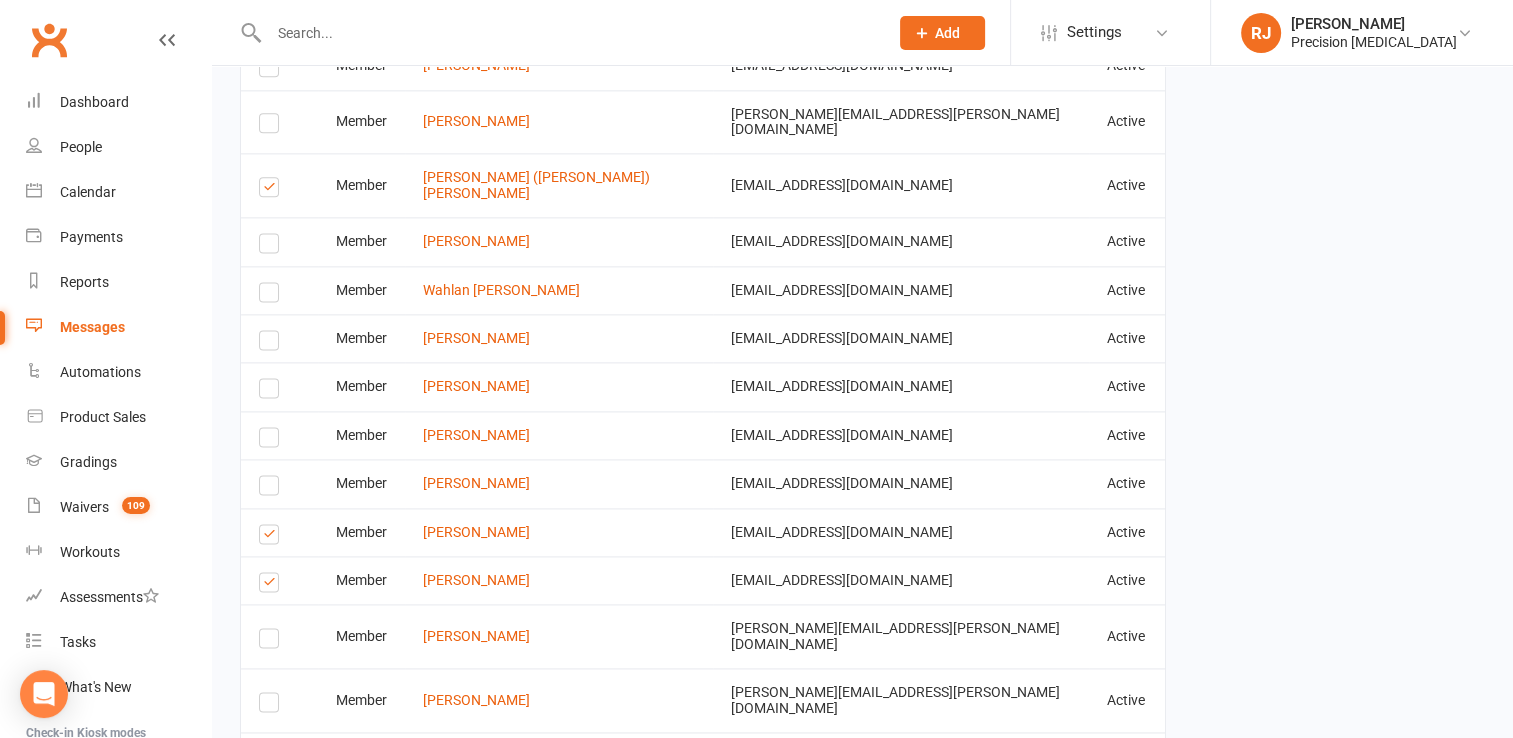 scroll, scrollTop: 2624, scrollLeft: 0, axis: vertical 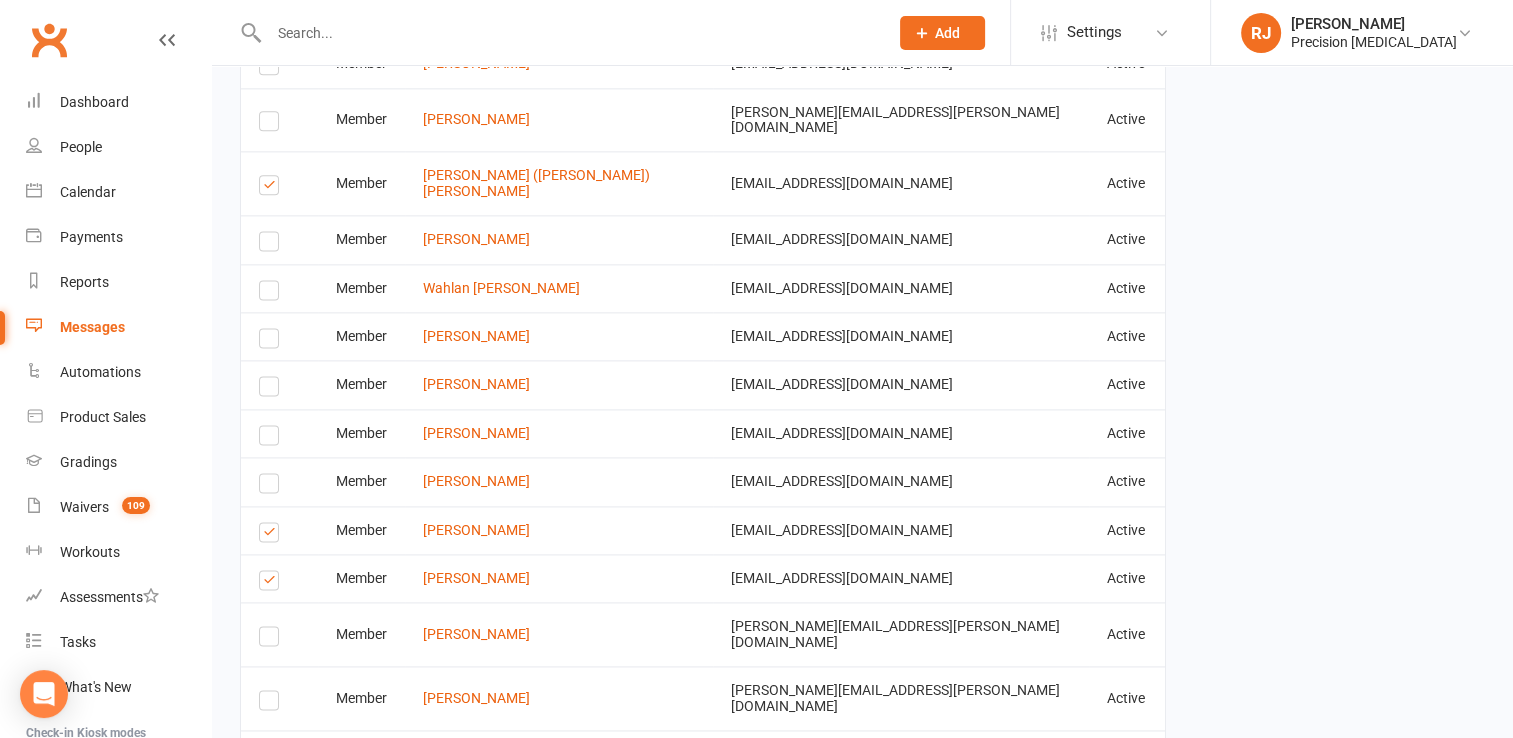 click at bounding box center [272, 535] 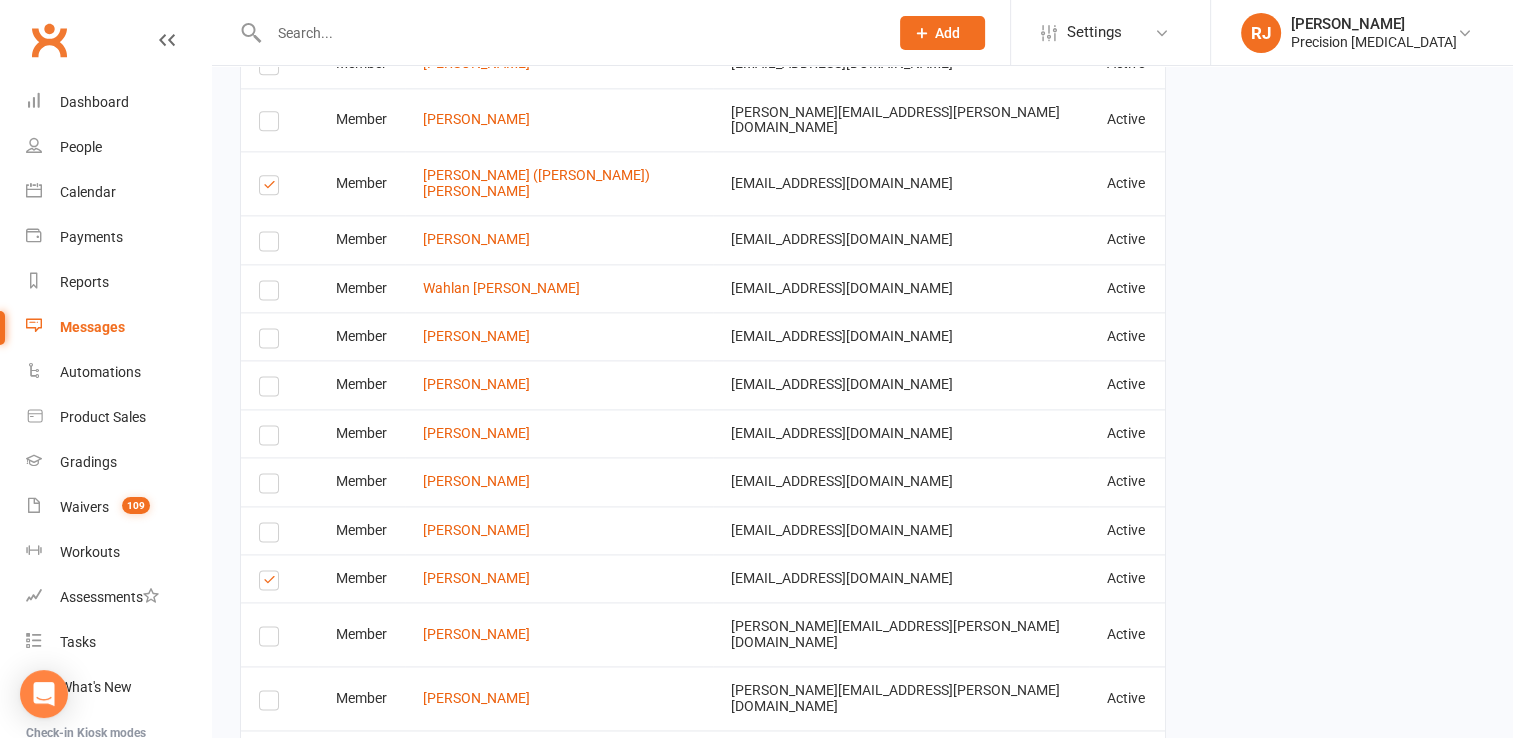 click at bounding box center (272, 583) 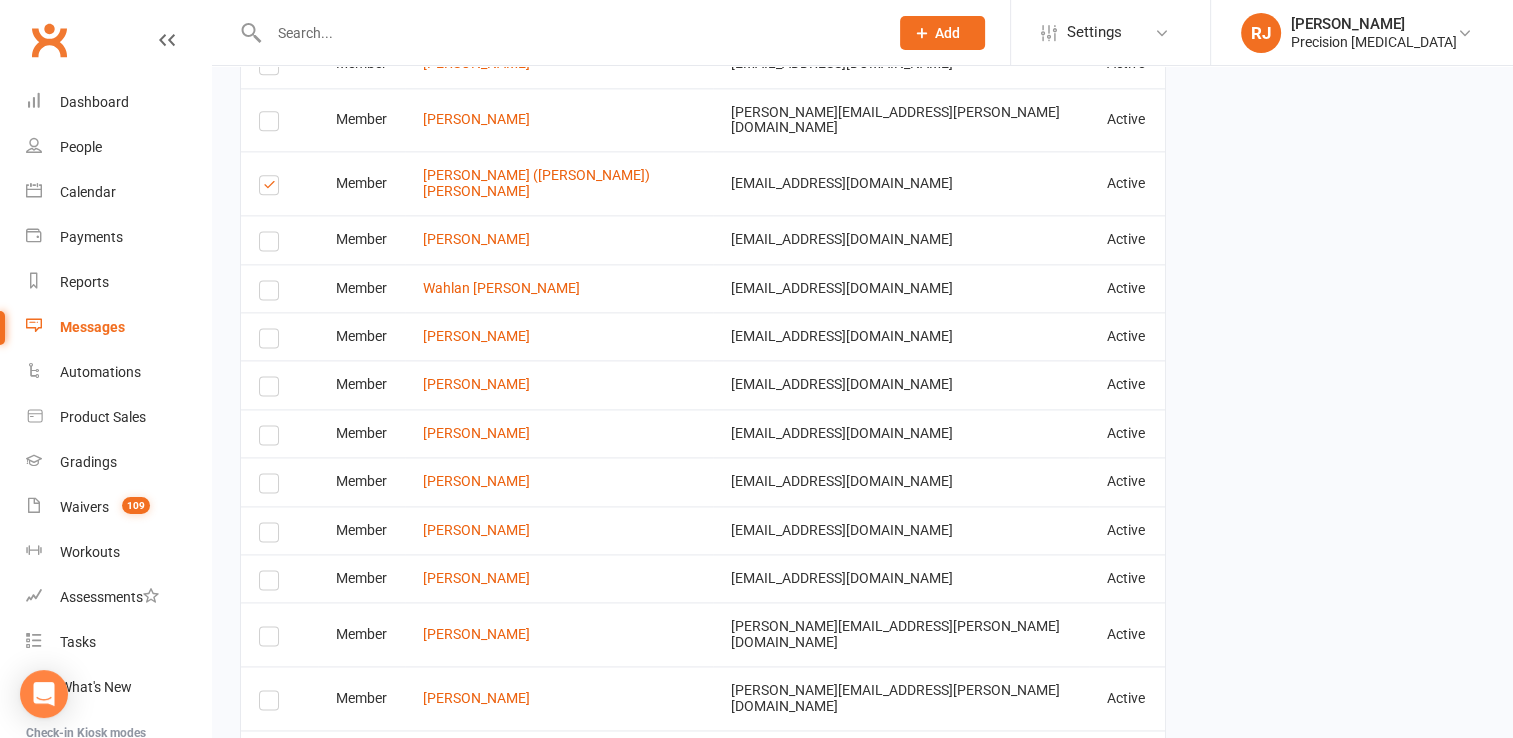 click on "2" at bounding box center [887, 766] 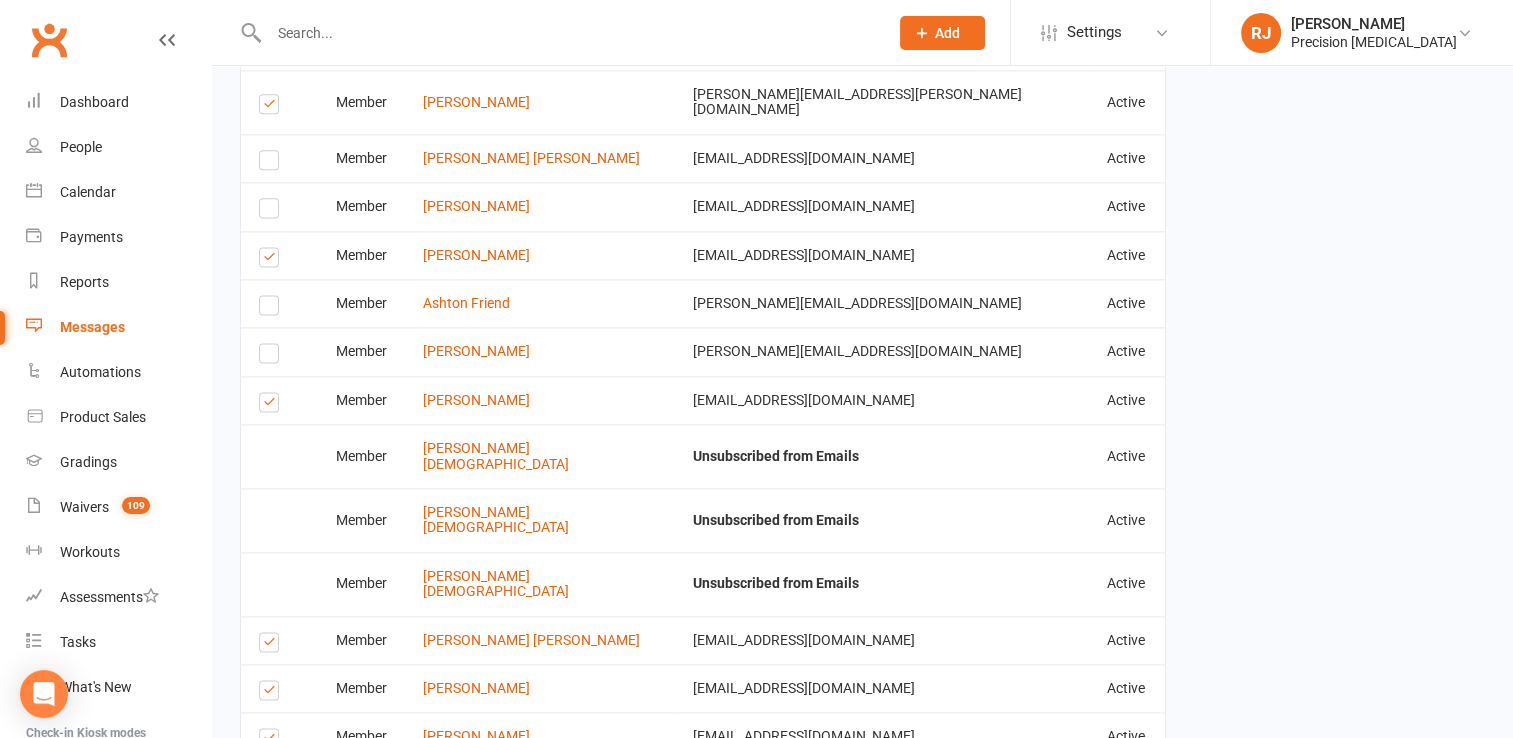click at bounding box center (272, 741) 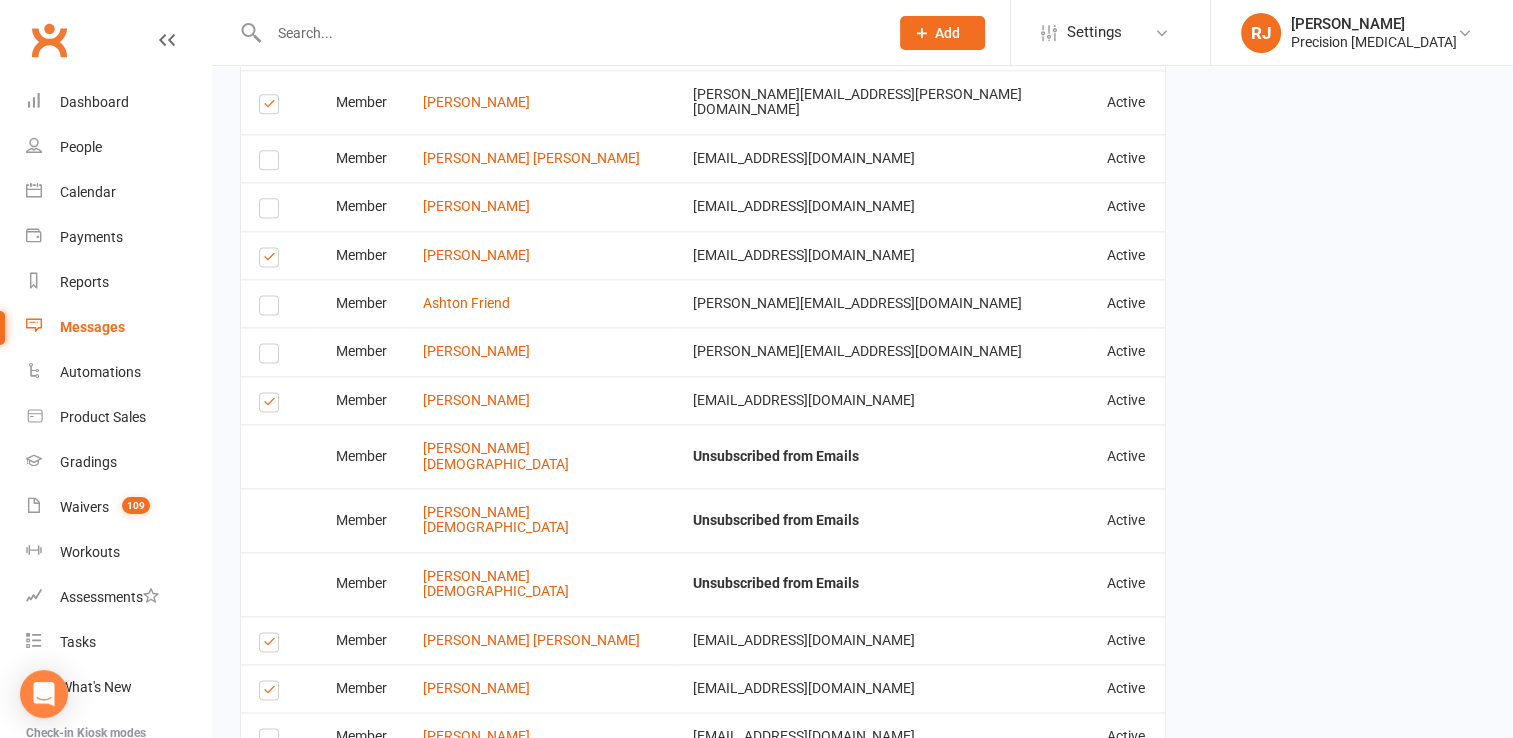 click at bounding box center [272, 693] 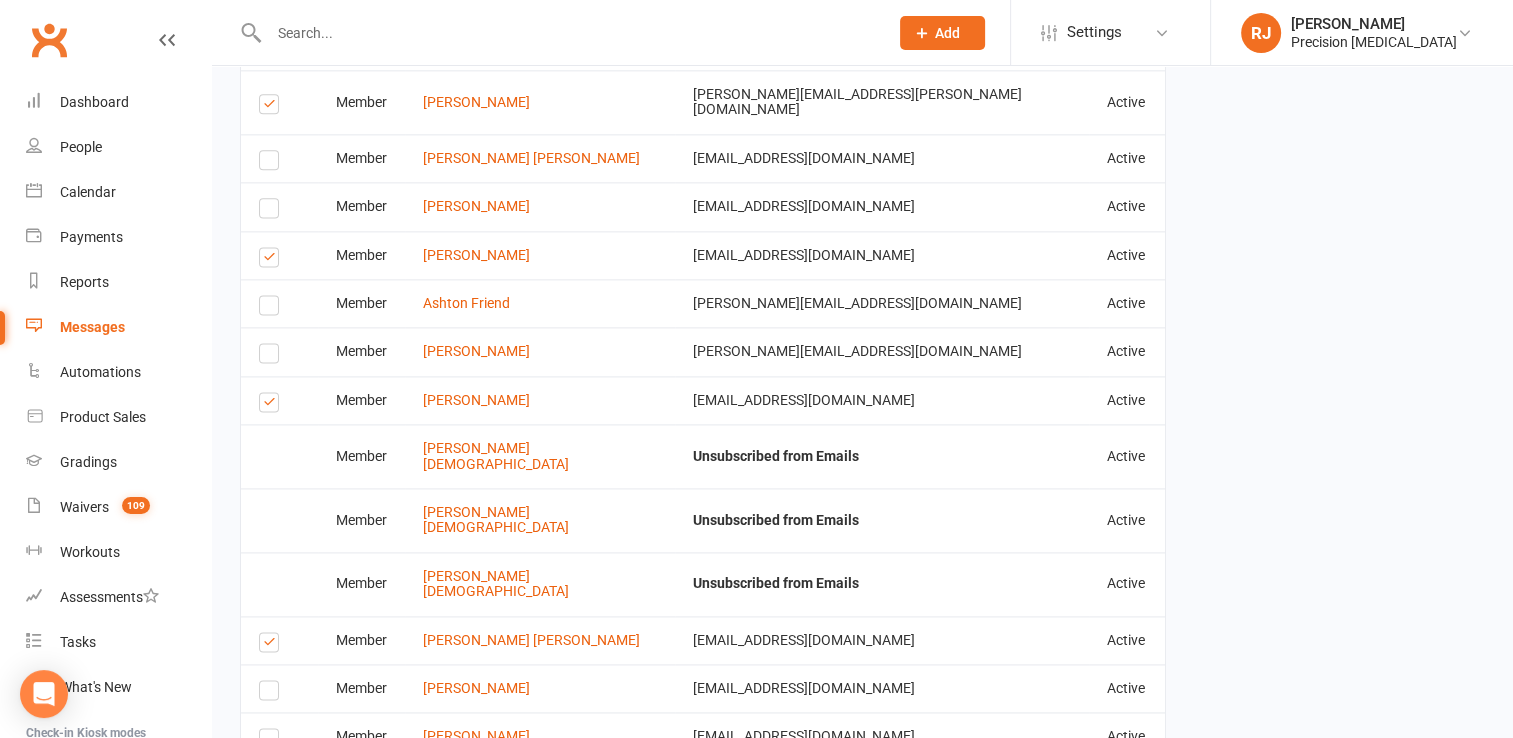 click at bounding box center (272, 405) 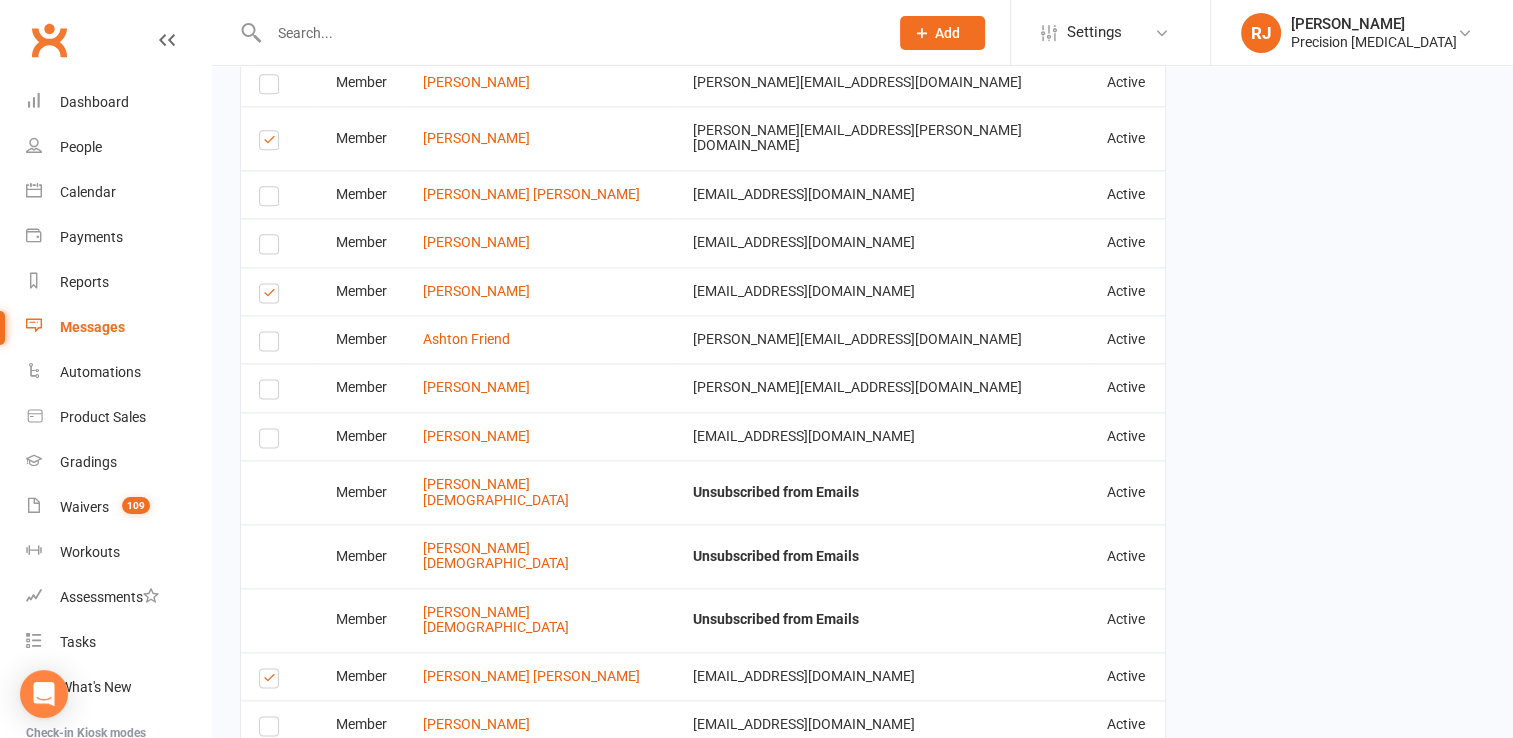 scroll, scrollTop: 2584, scrollLeft: 0, axis: vertical 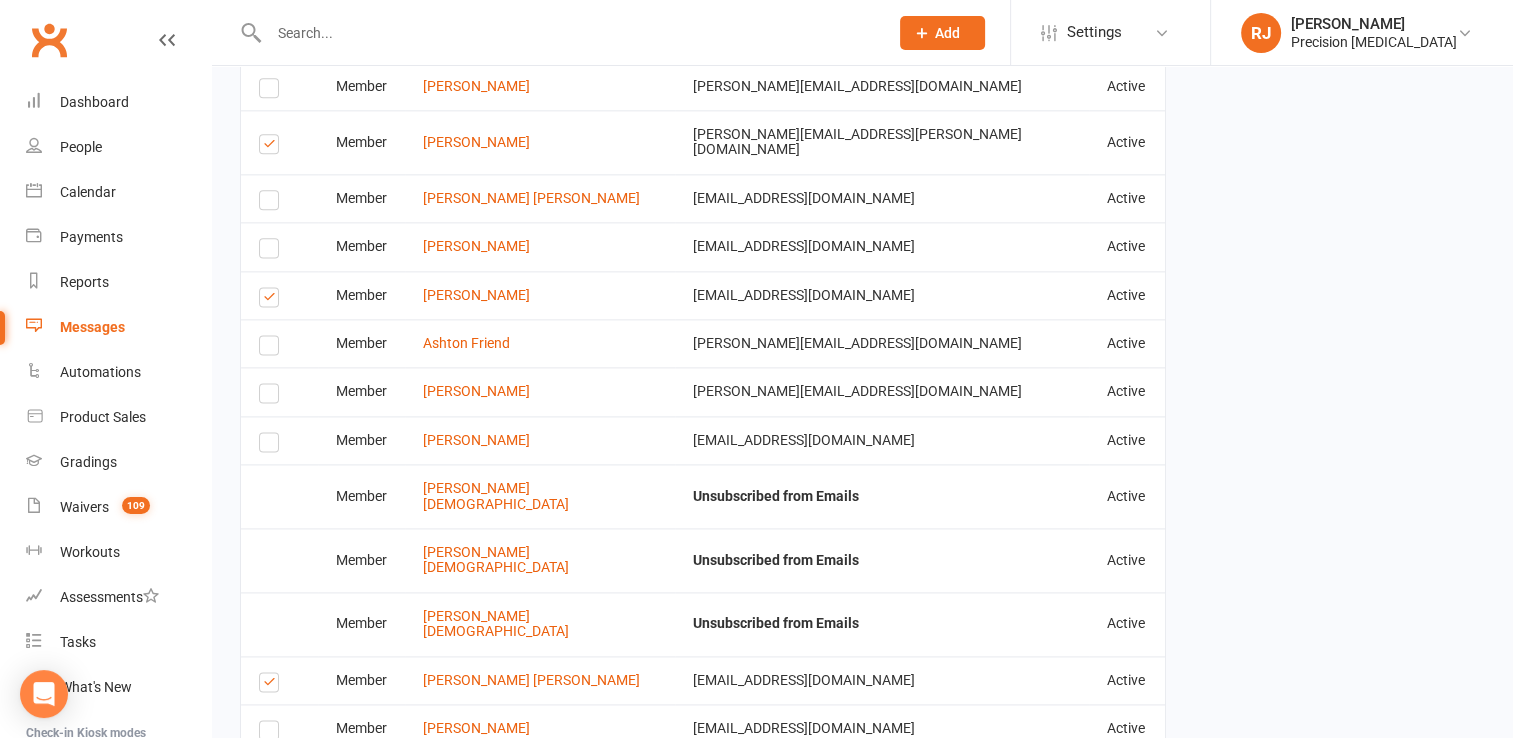click at bounding box center [272, 300] 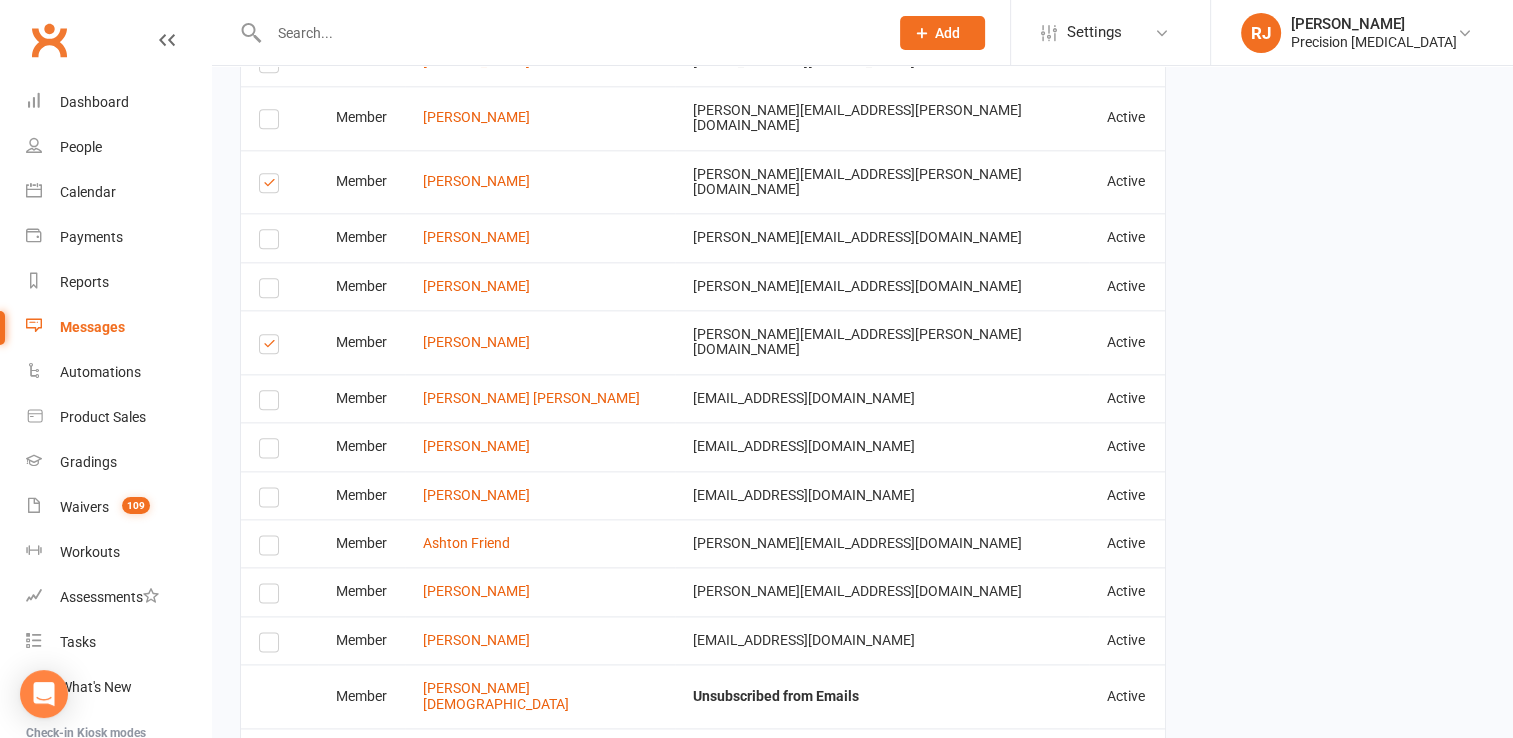 scroll, scrollTop: 2344, scrollLeft: 0, axis: vertical 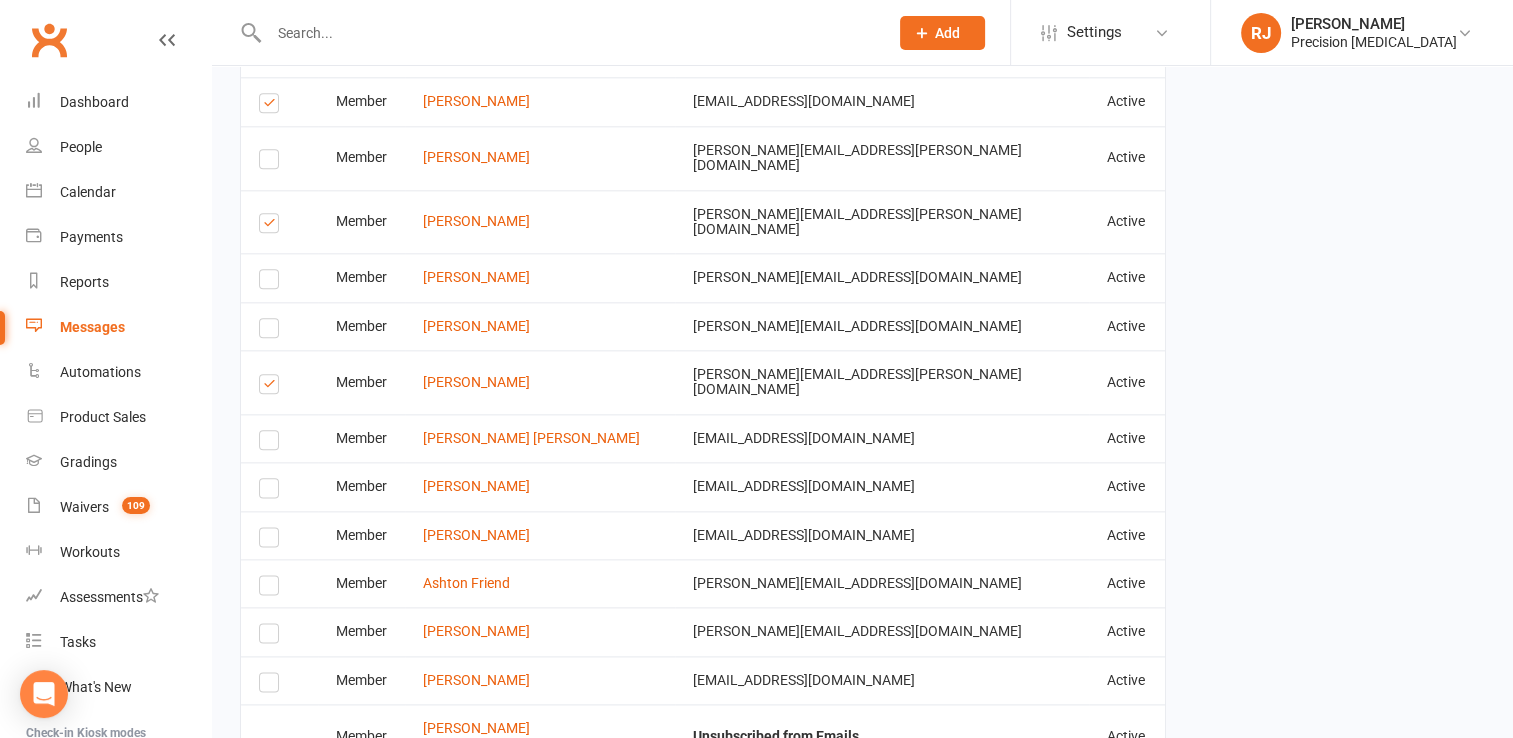 click at bounding box center [272, 387] 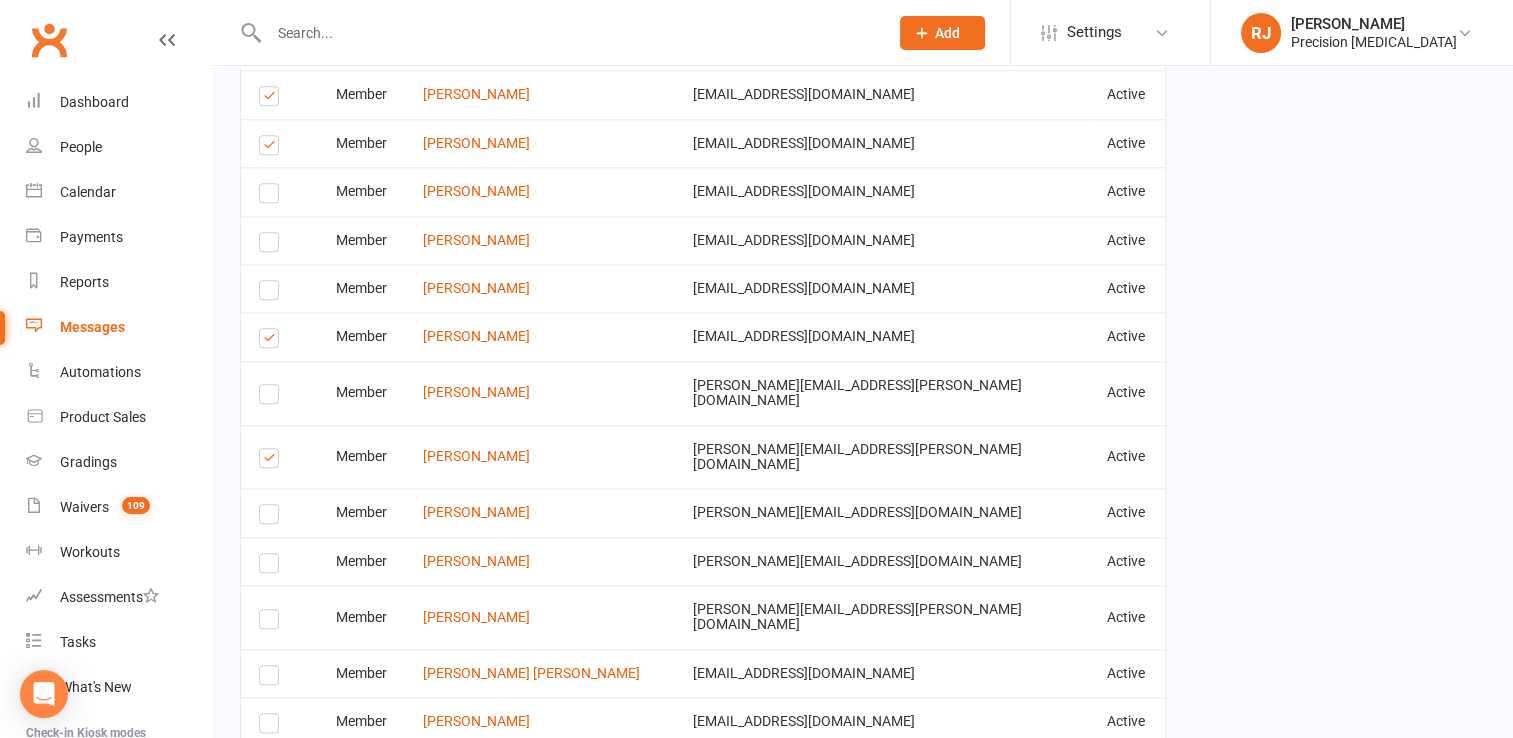 scroll, scrollTop: 2104, scrollLeft: 0, axis: vertical 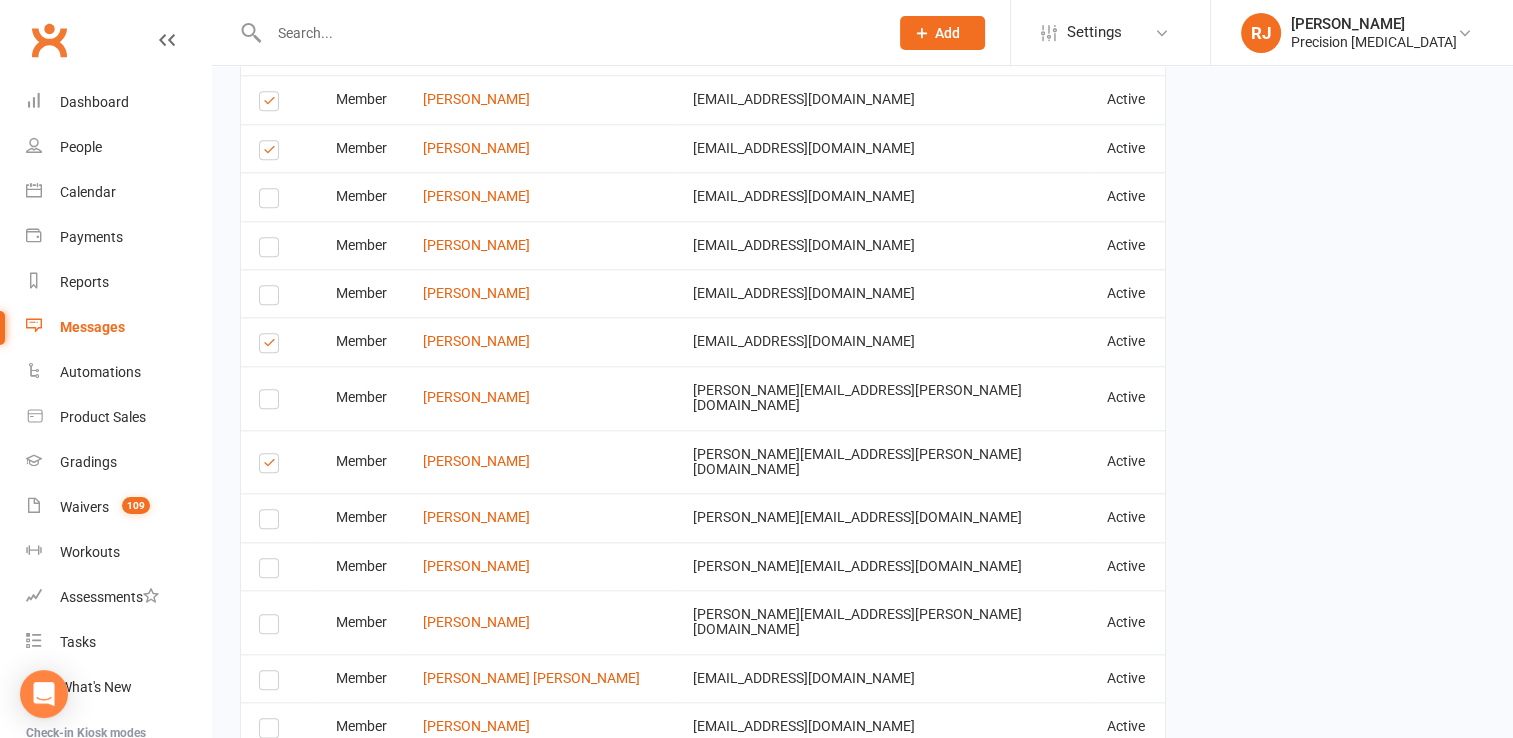 click at bounding box center [272, 466] 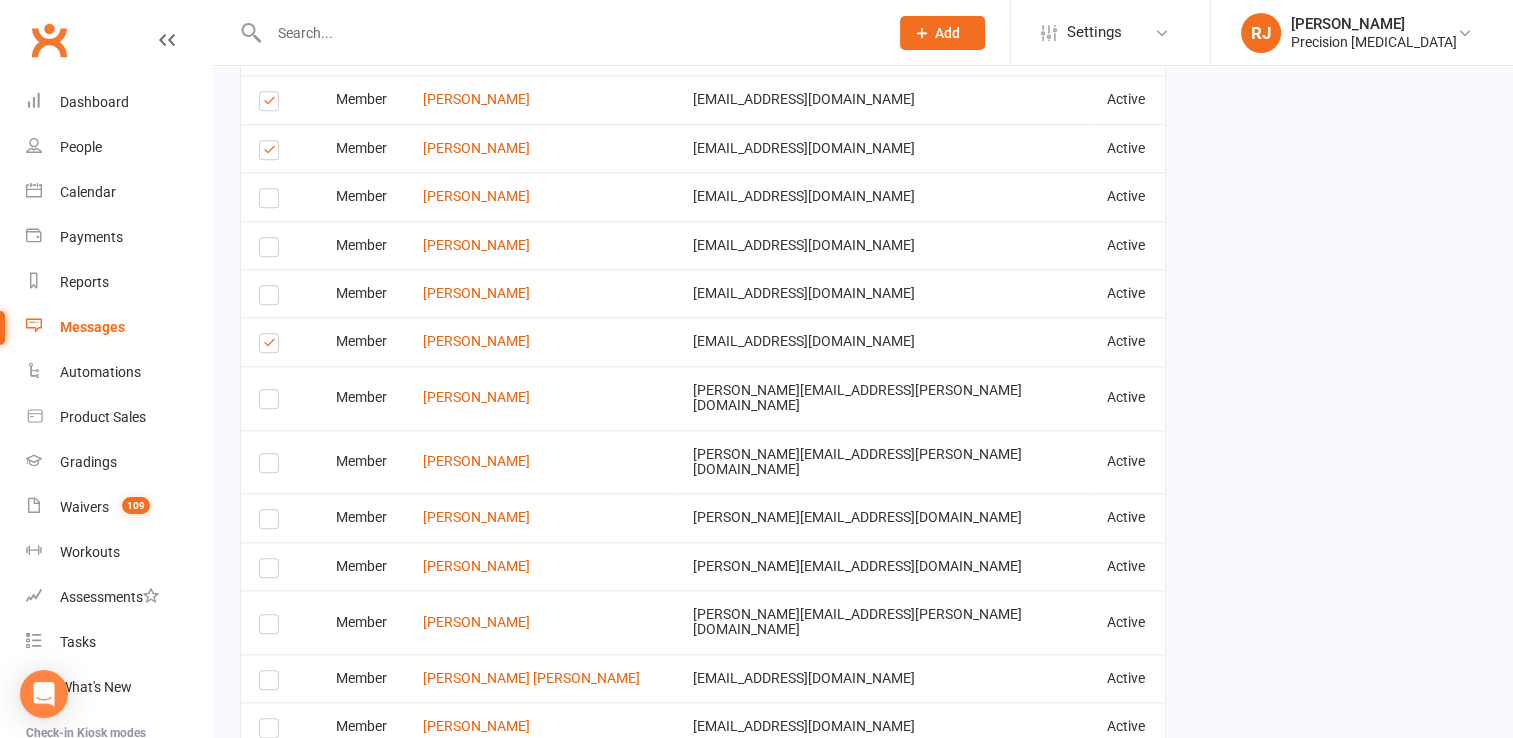 click at bounding box center [272, 346] 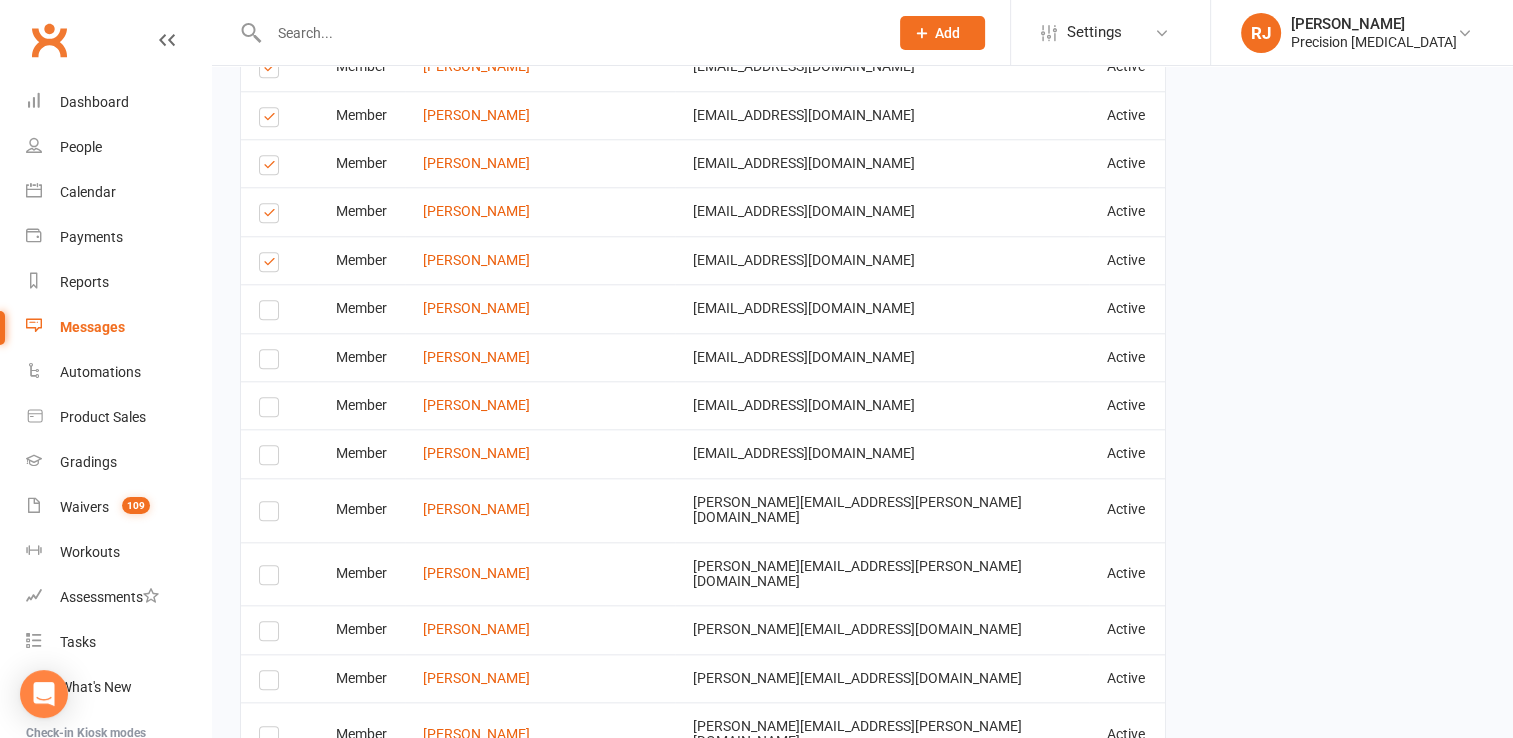 scroll, scrollTop: 1904, scrollLeft: 0, axis: vertical 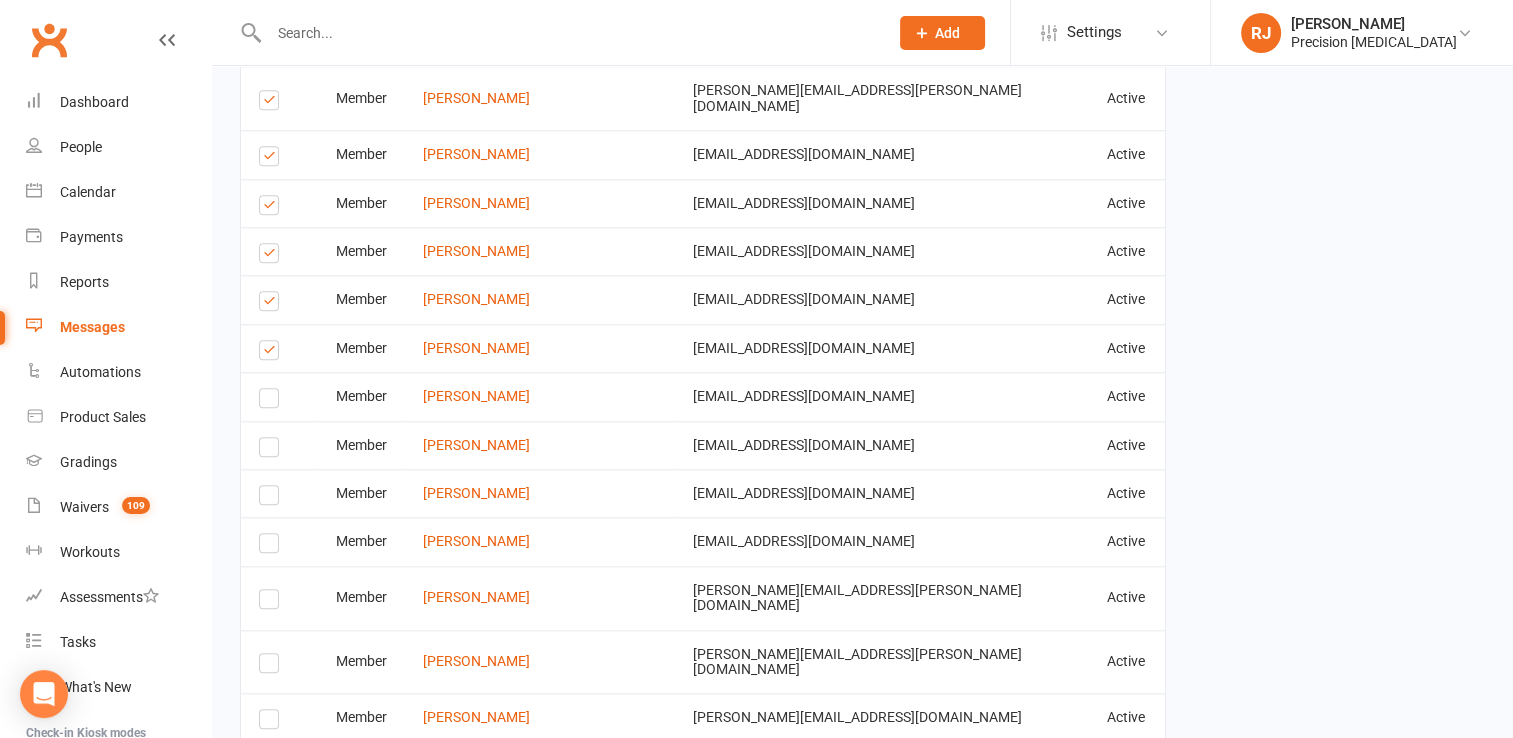 click at bounding box center (272, 353) 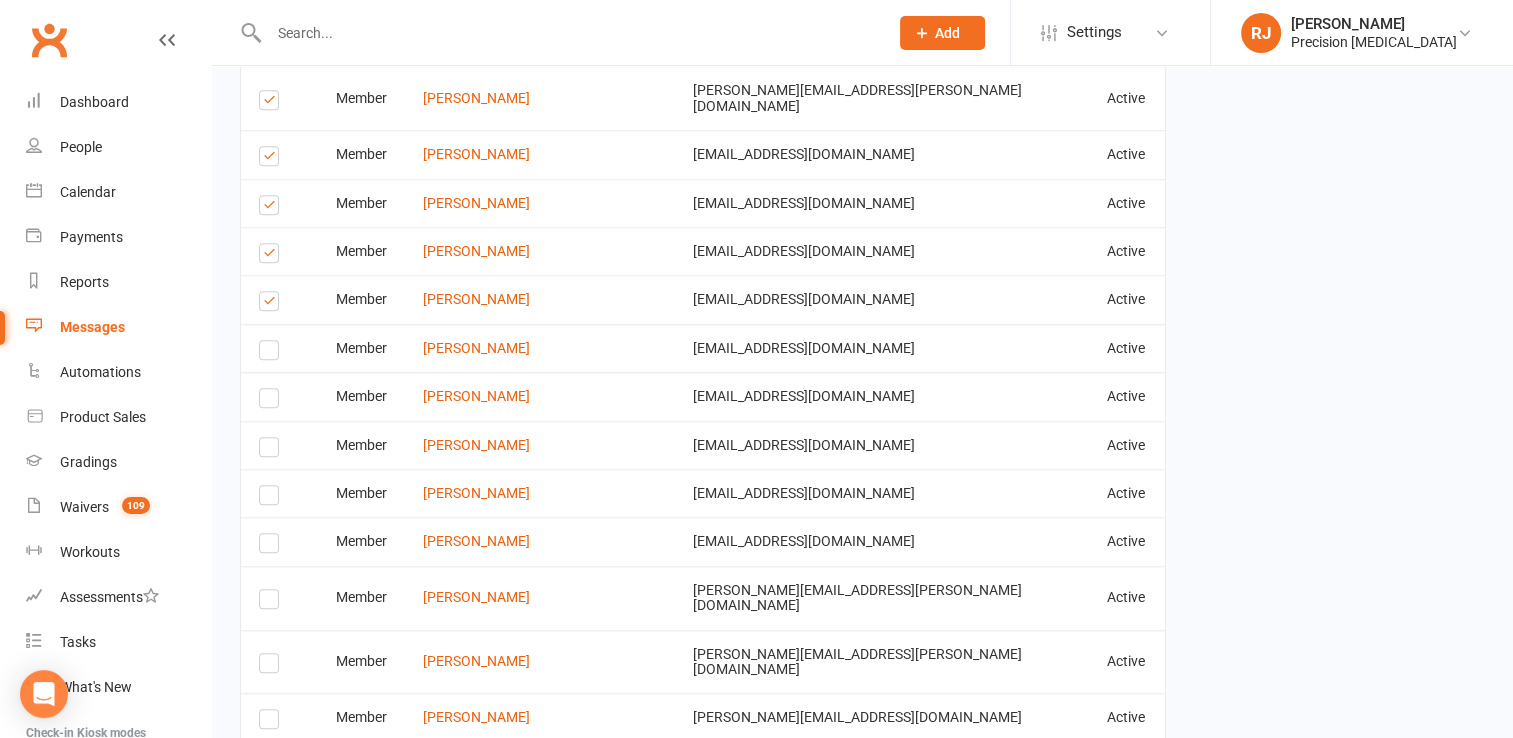 click at bounding box center (272, 304) 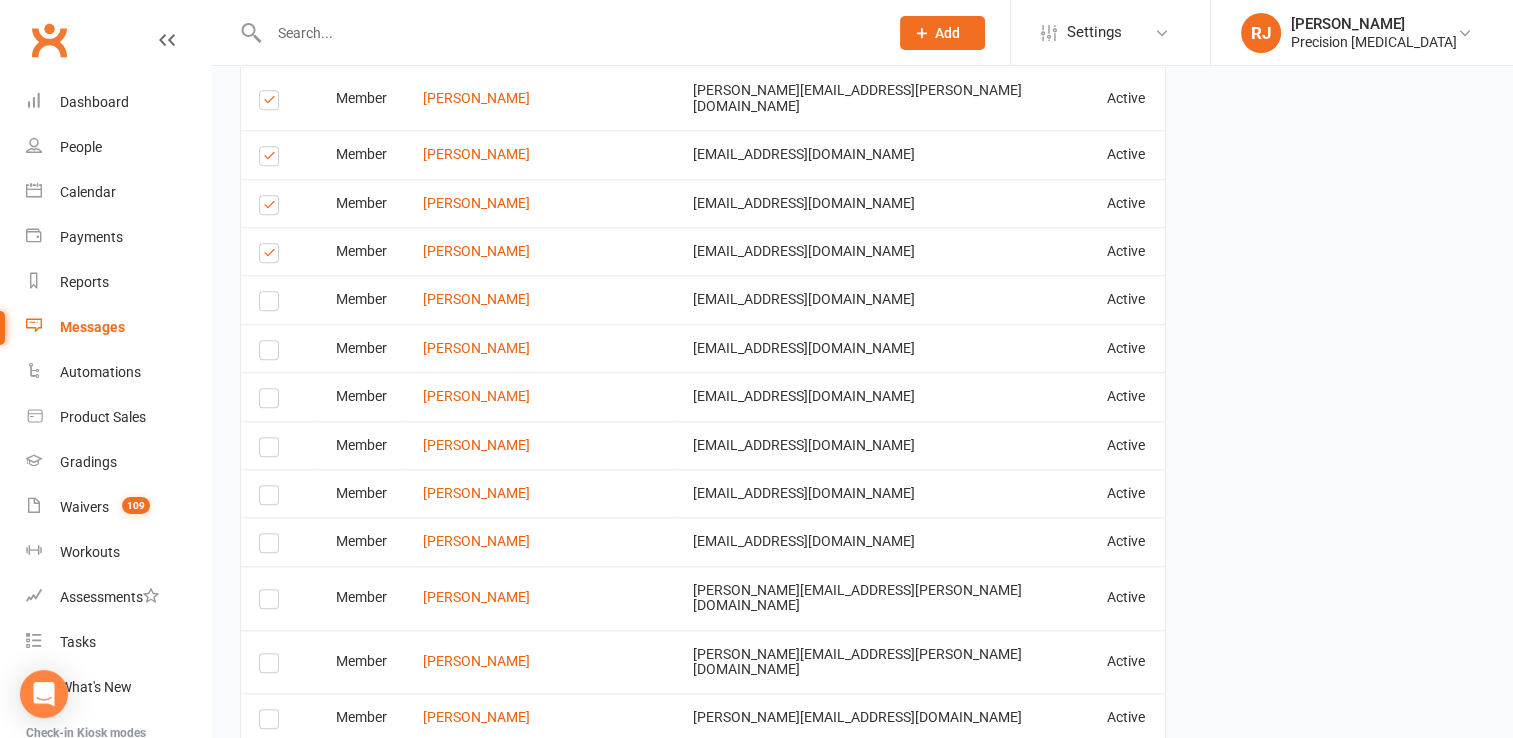 click at bounding box center (272, 256) 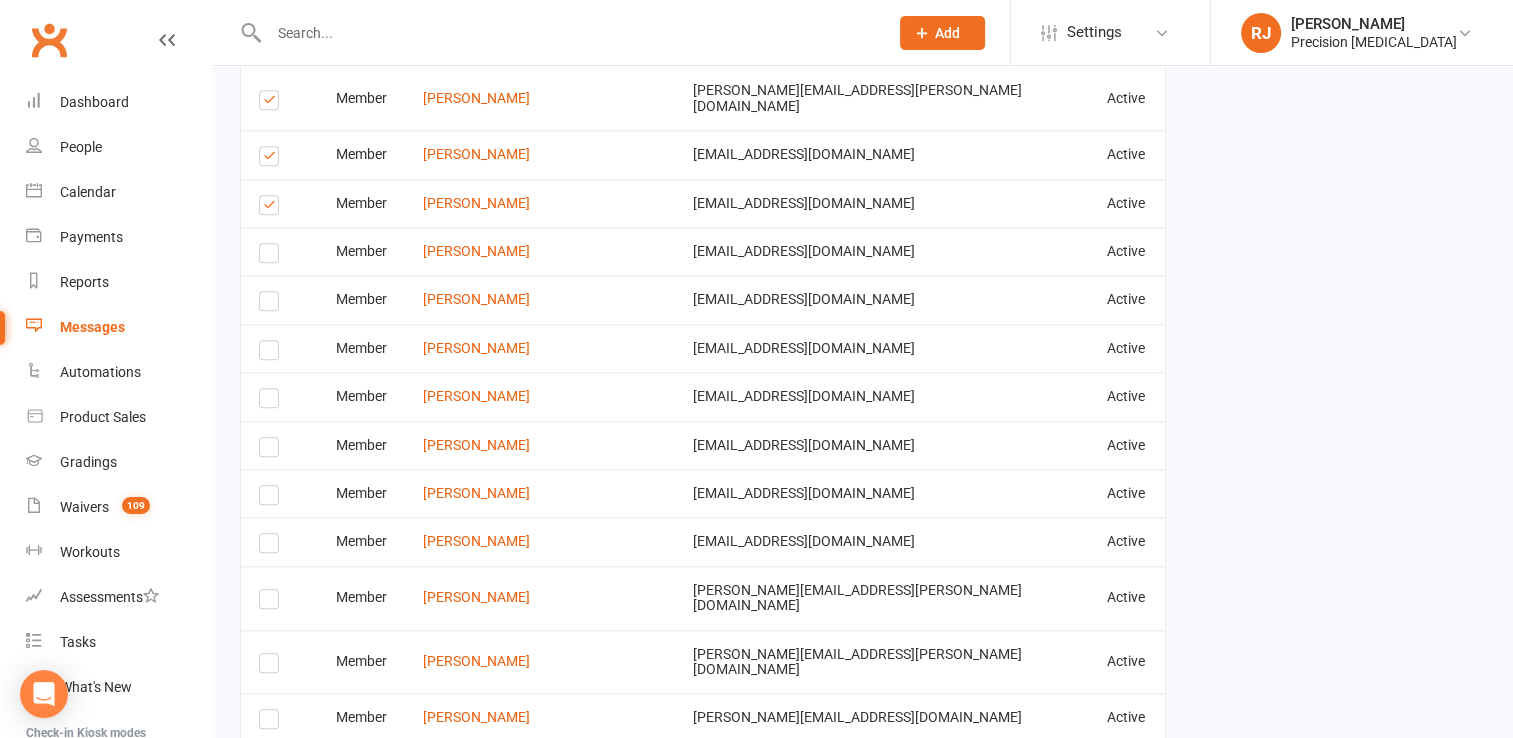 click at bounding box center (272, 159) 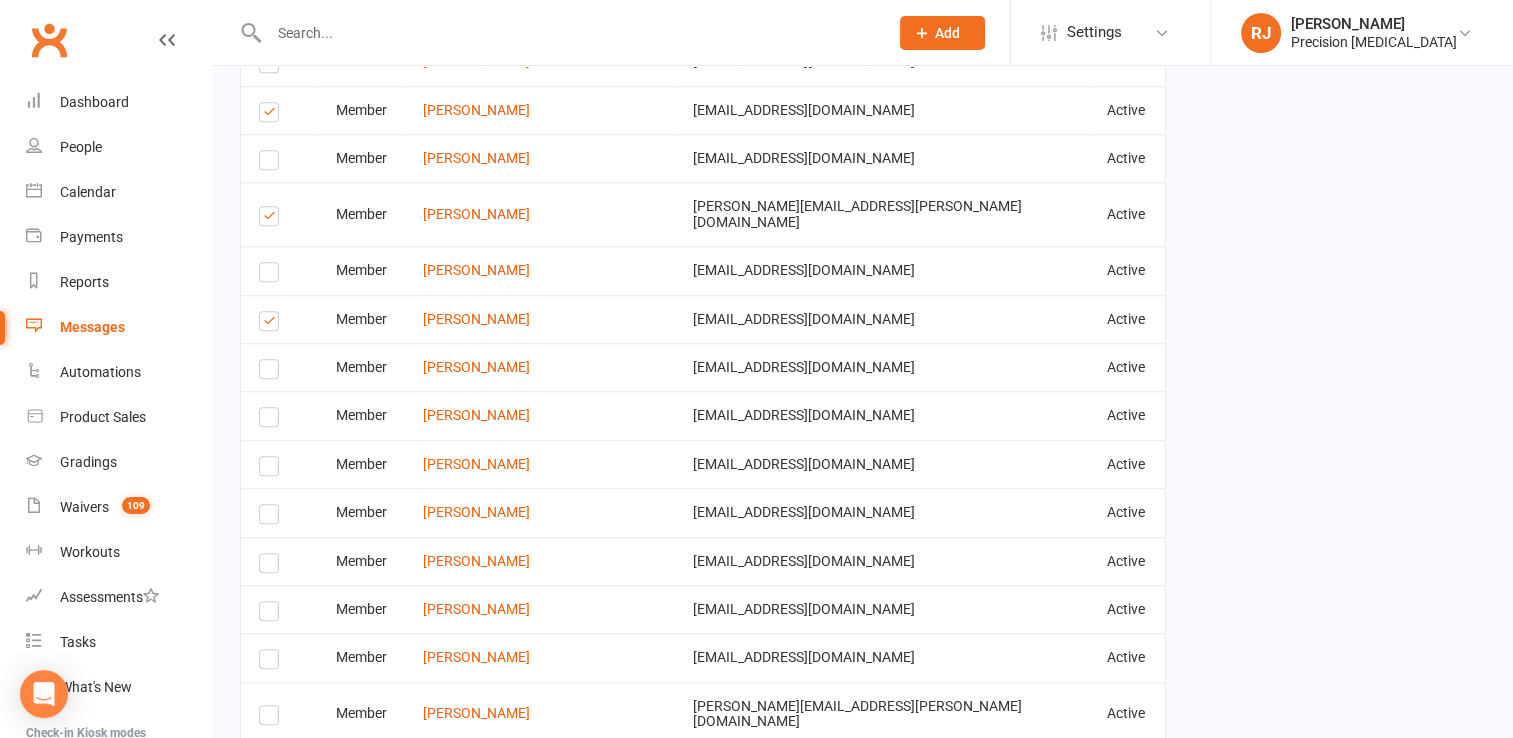 scroll, scrollTop: 1784, scrollLeft: 0, axis: vertical 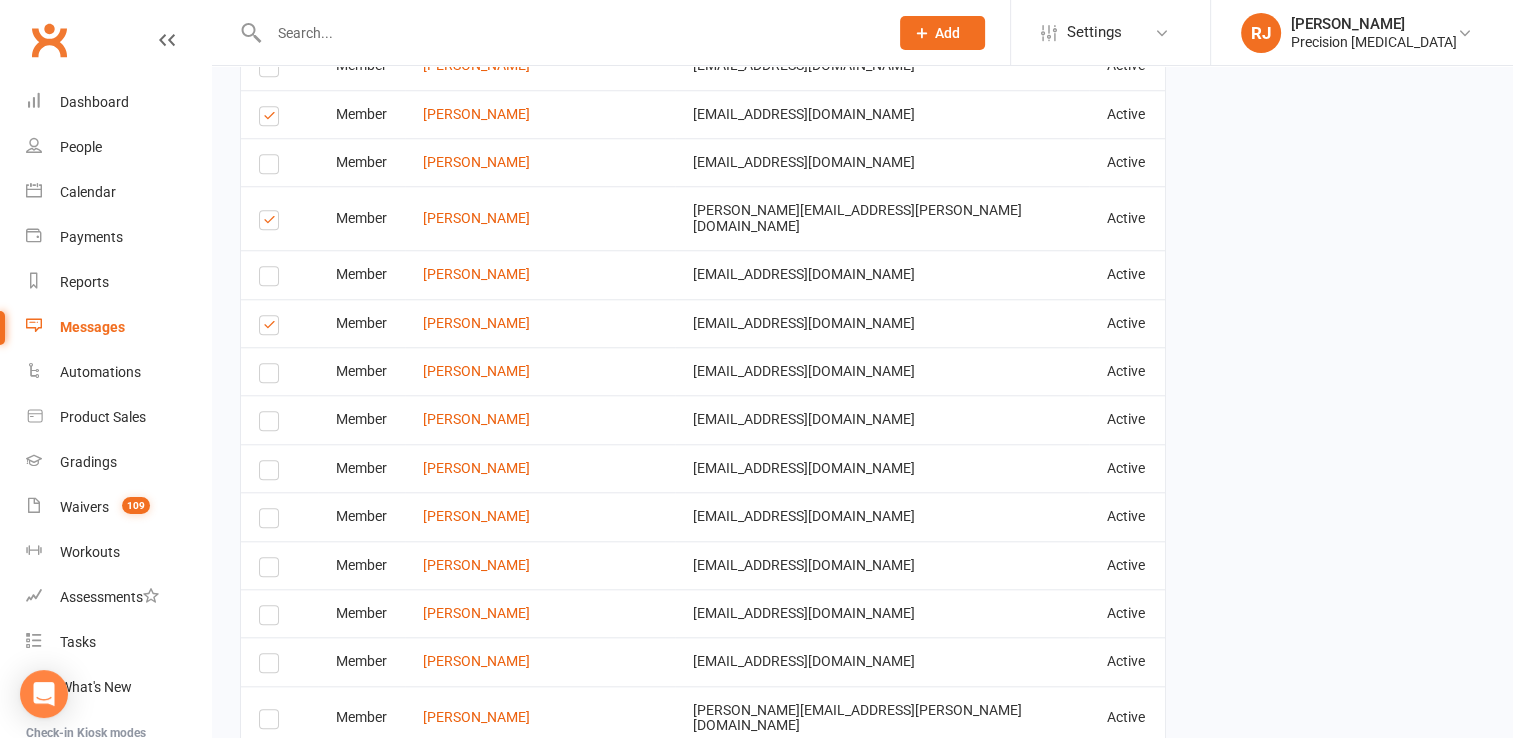click at bounding box center (272, 223) 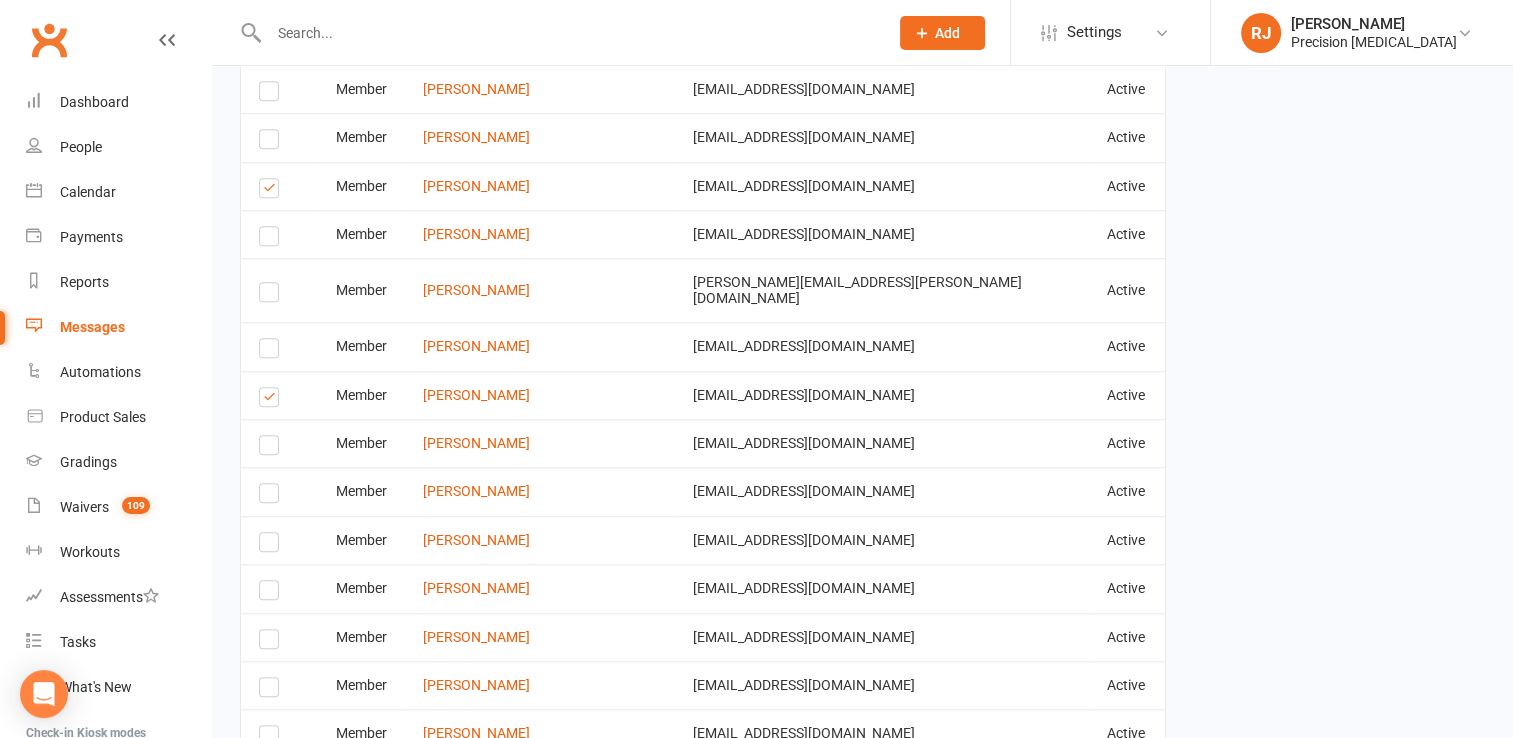 scroll, scrollTop: 1704, scrollLeft: 0, axis: vertical 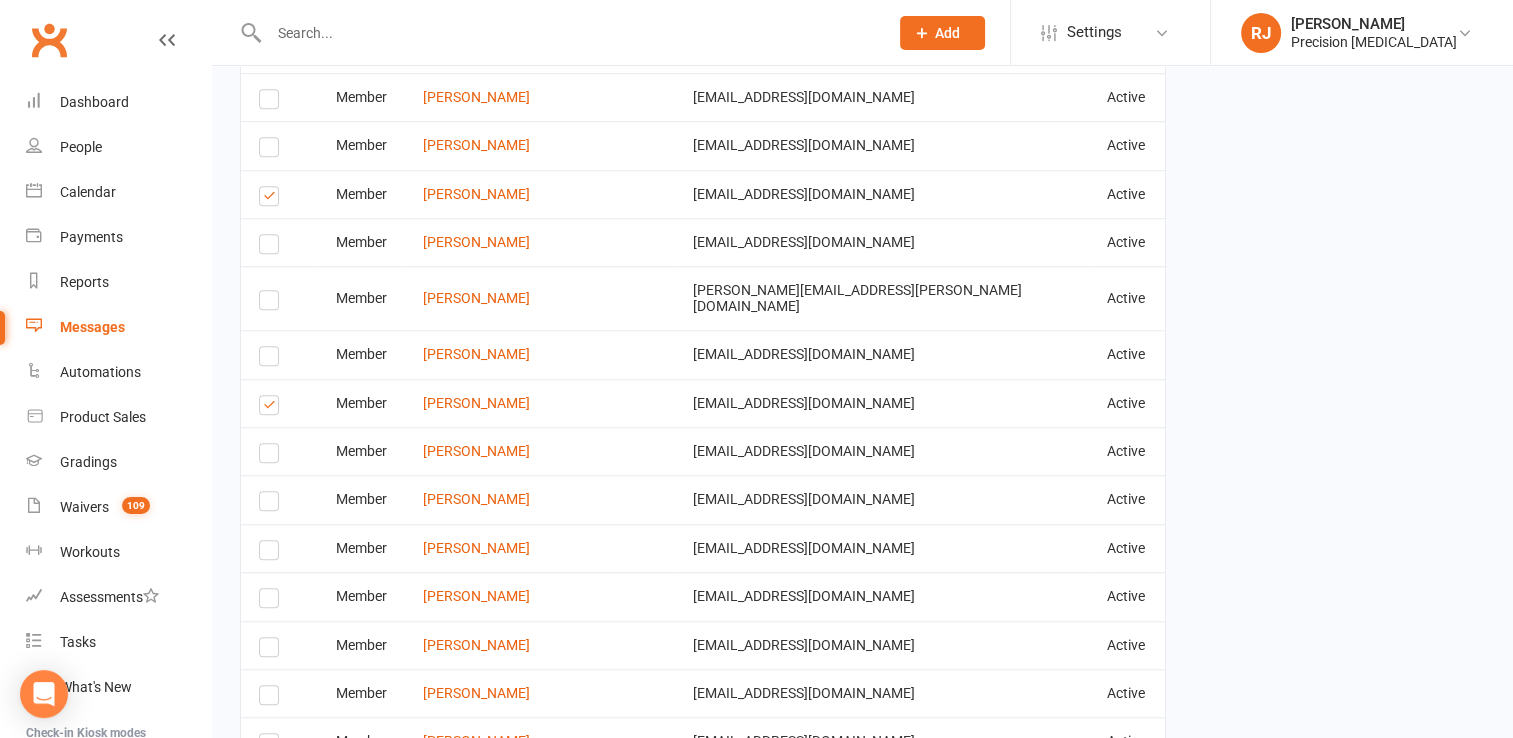 click at bounding box center [272, 199] 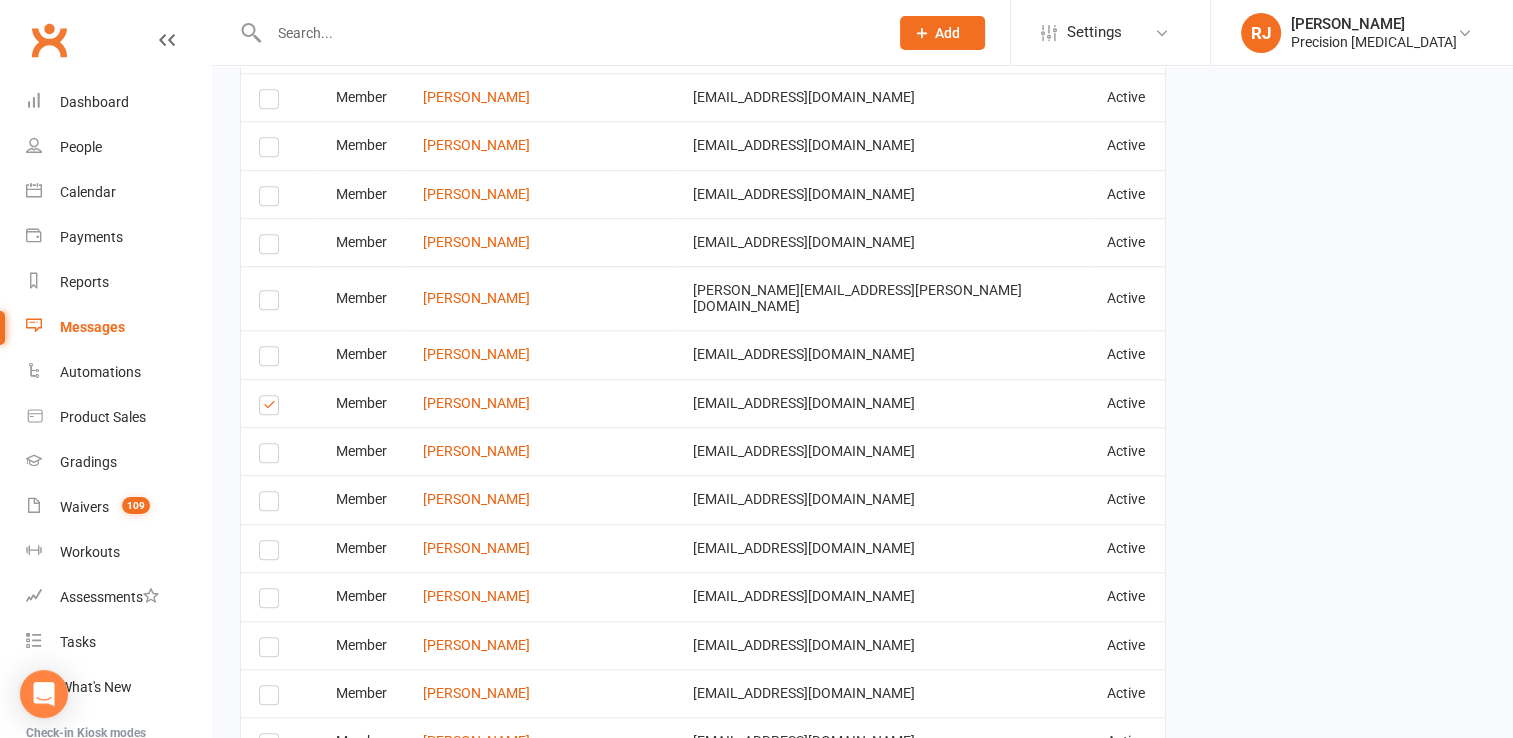 click at bounding box center (272, 247) 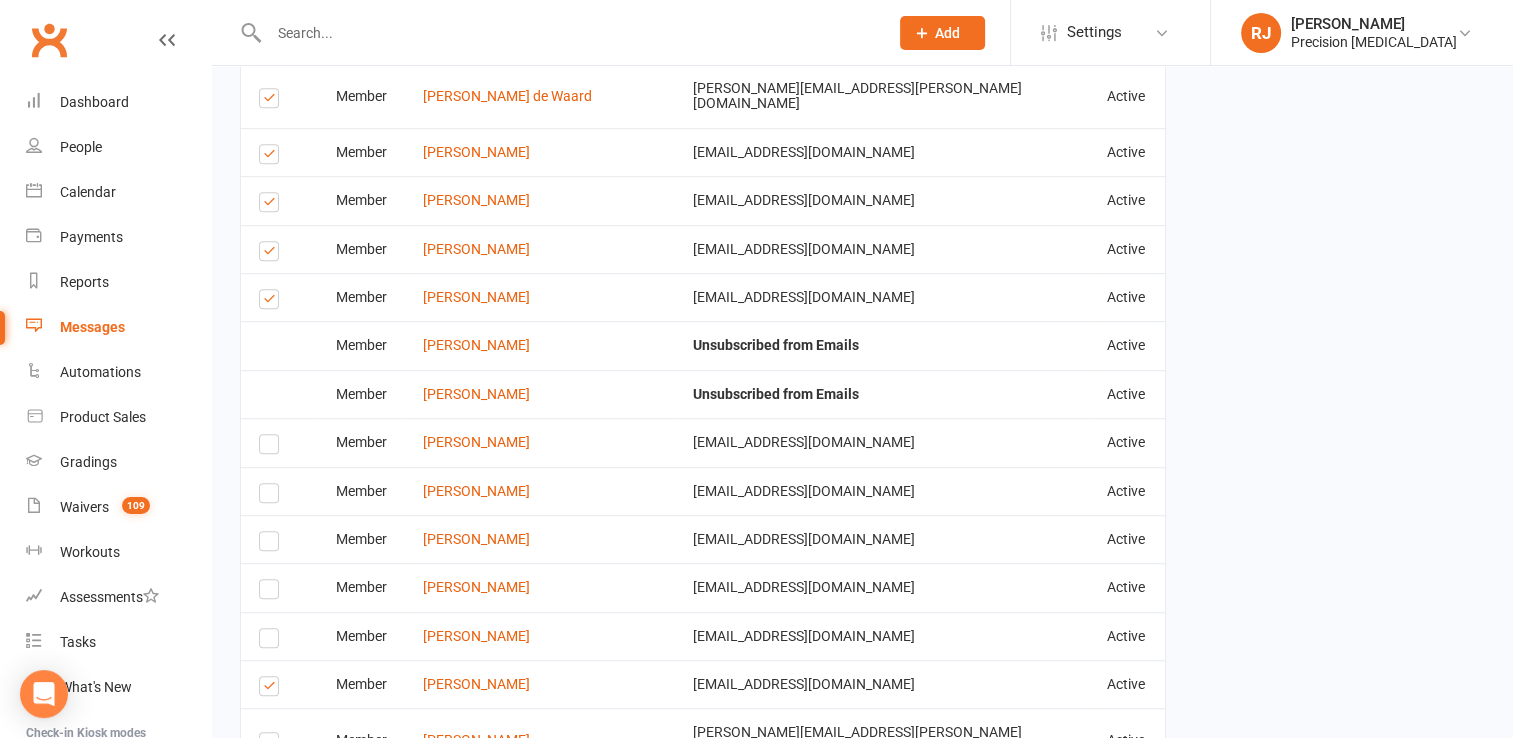 scroll, scrollTop: 1224, scrollLeft: 0, axis: vertical 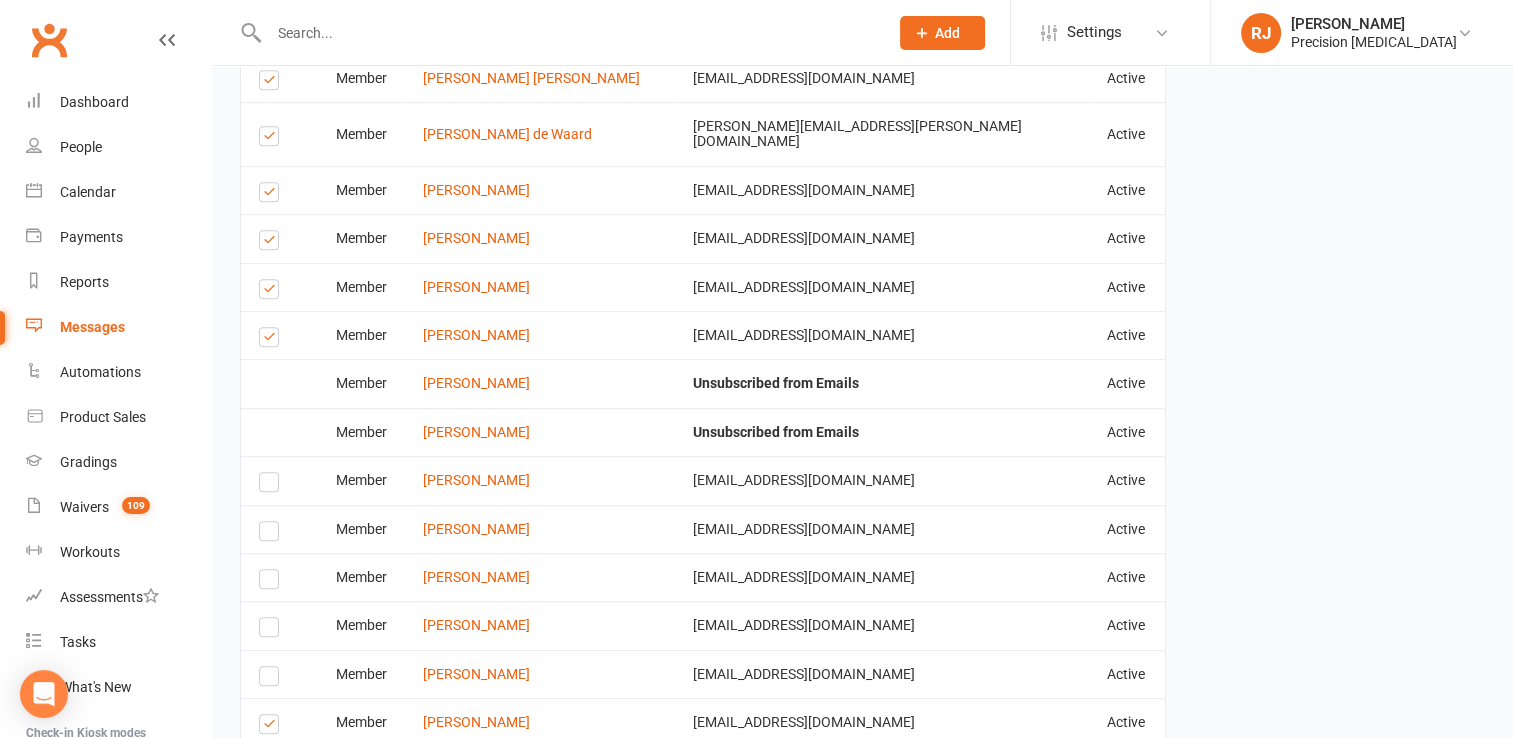 click at bounding box center [272, 340] 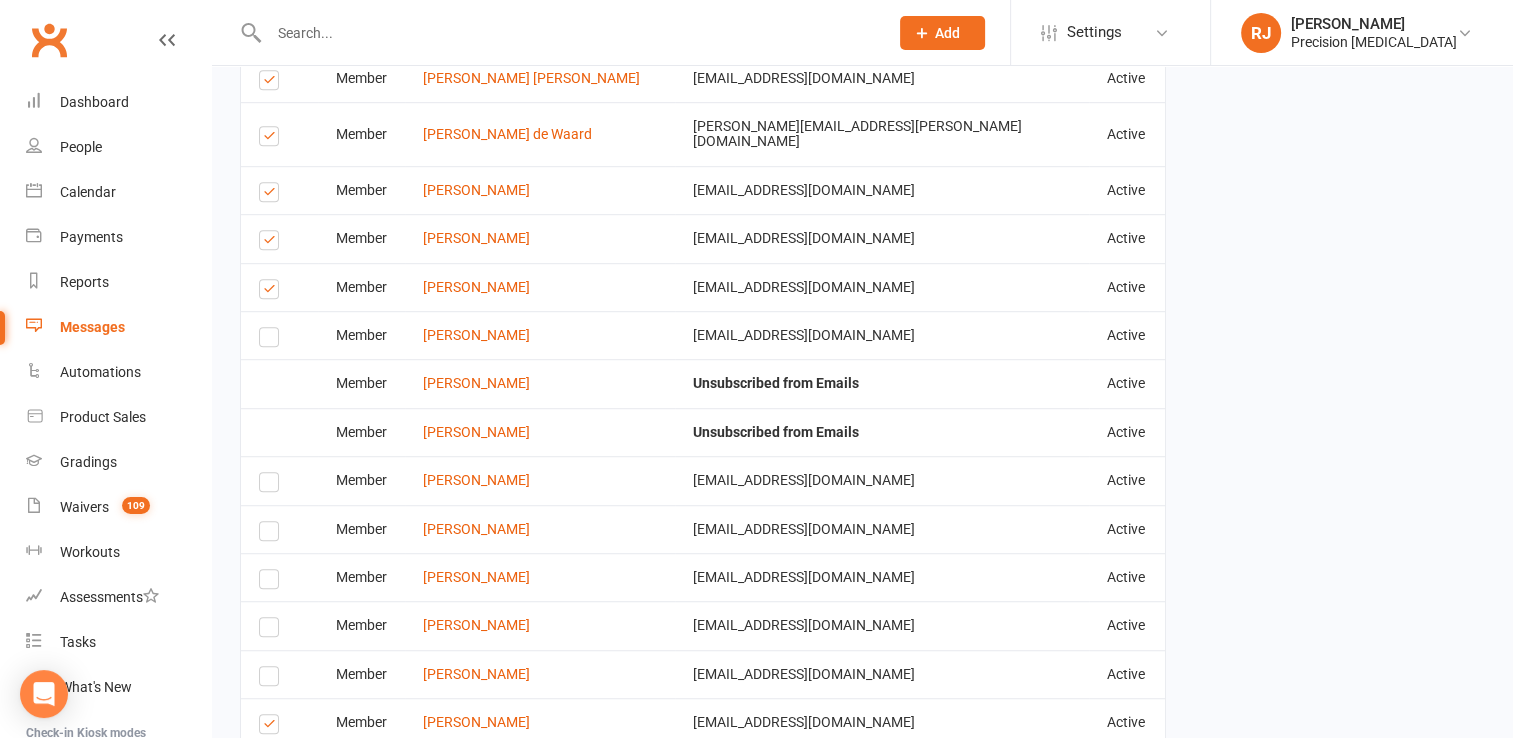 click at bounding box center (272, 292) 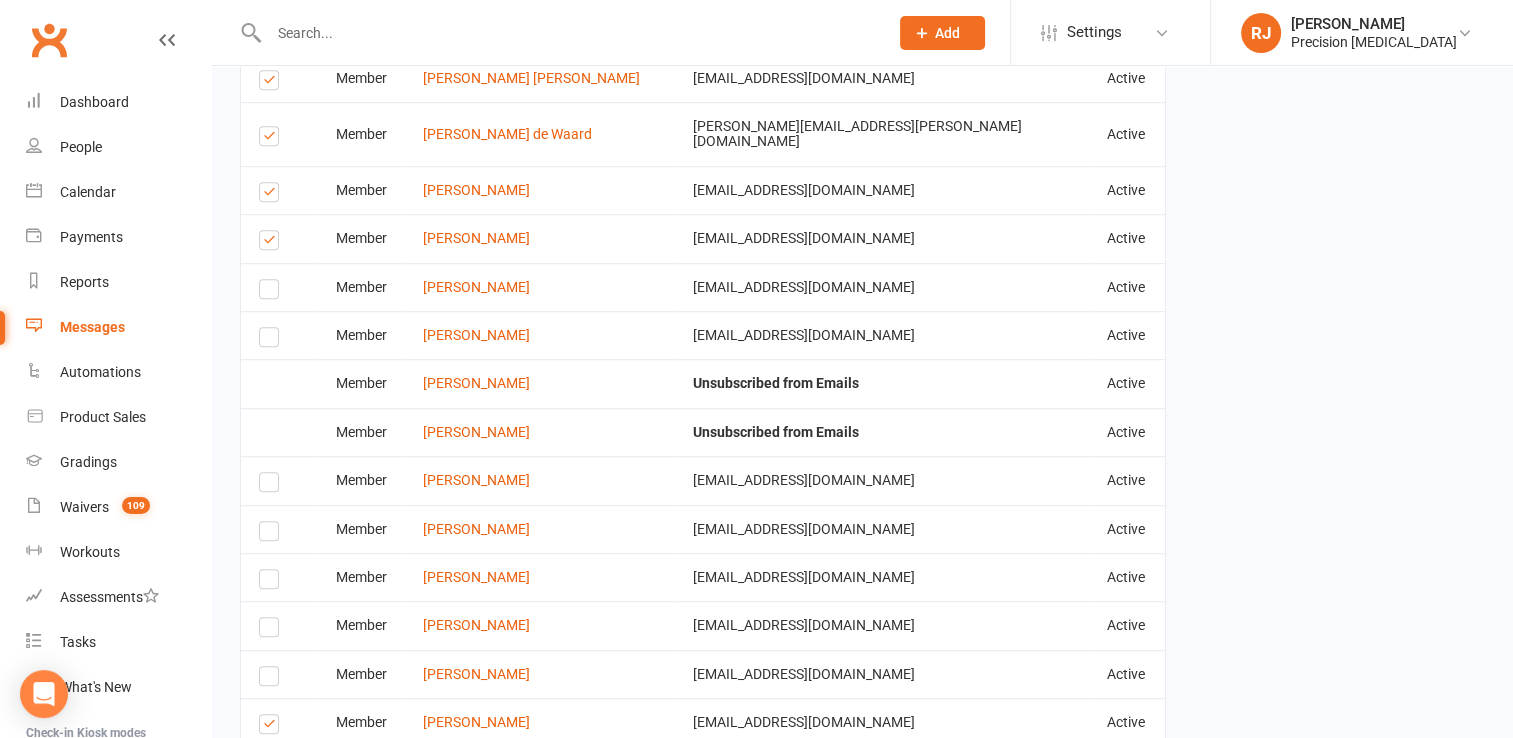 click at bounding box center (272, 243) 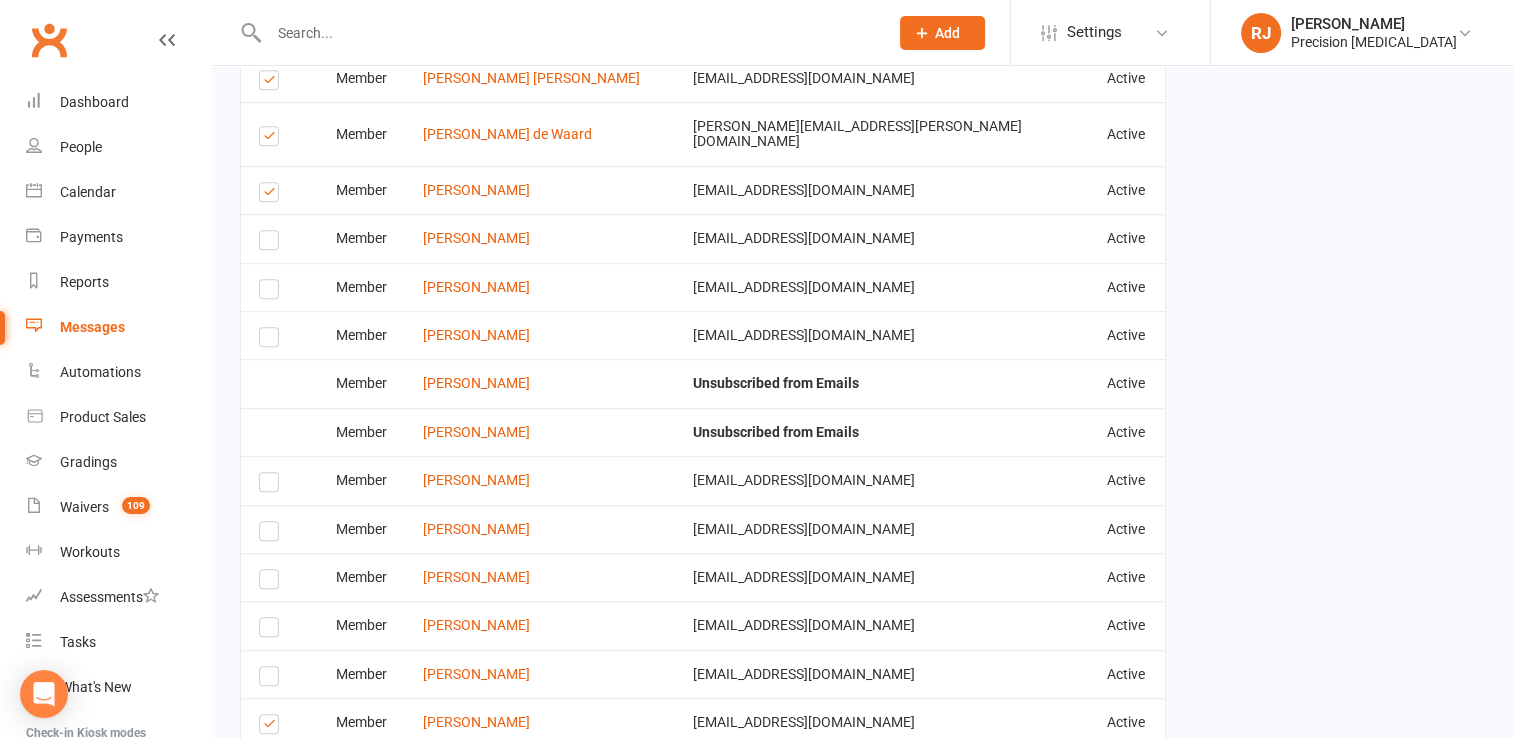click at bounding box center [272, 195] 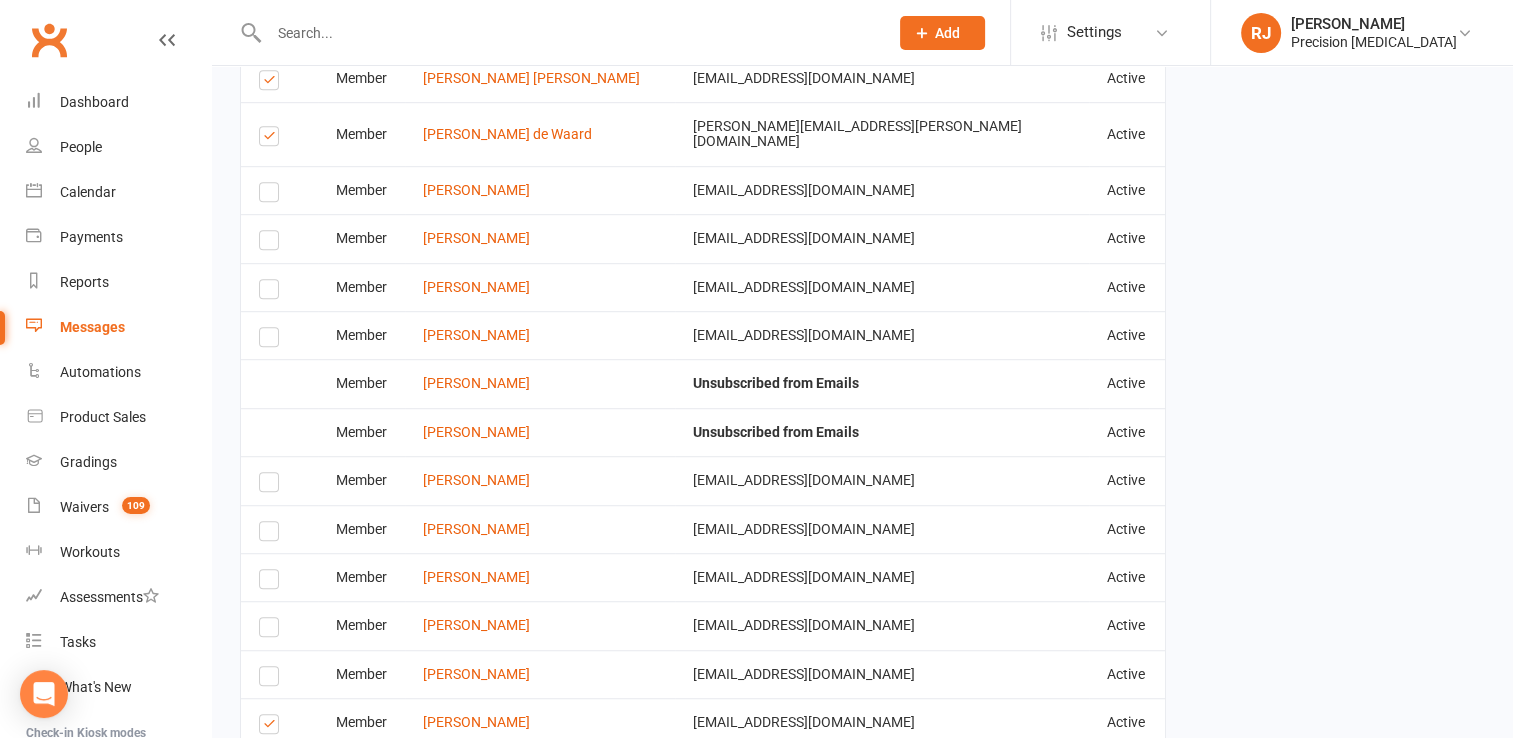 click at bounding box center [272, 83] 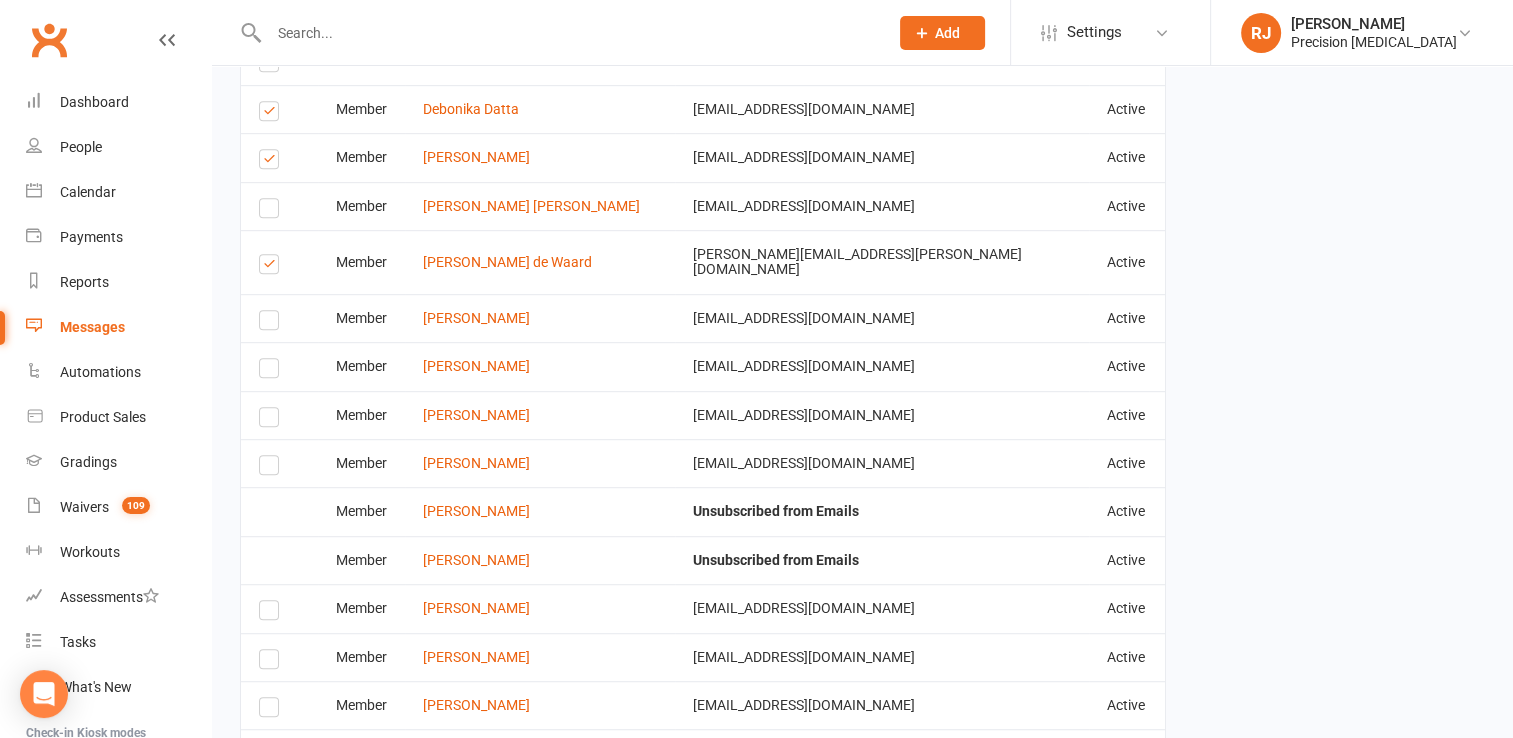 scroll, scrollTop: 1064, scrollLeft: 0, axis: vertical 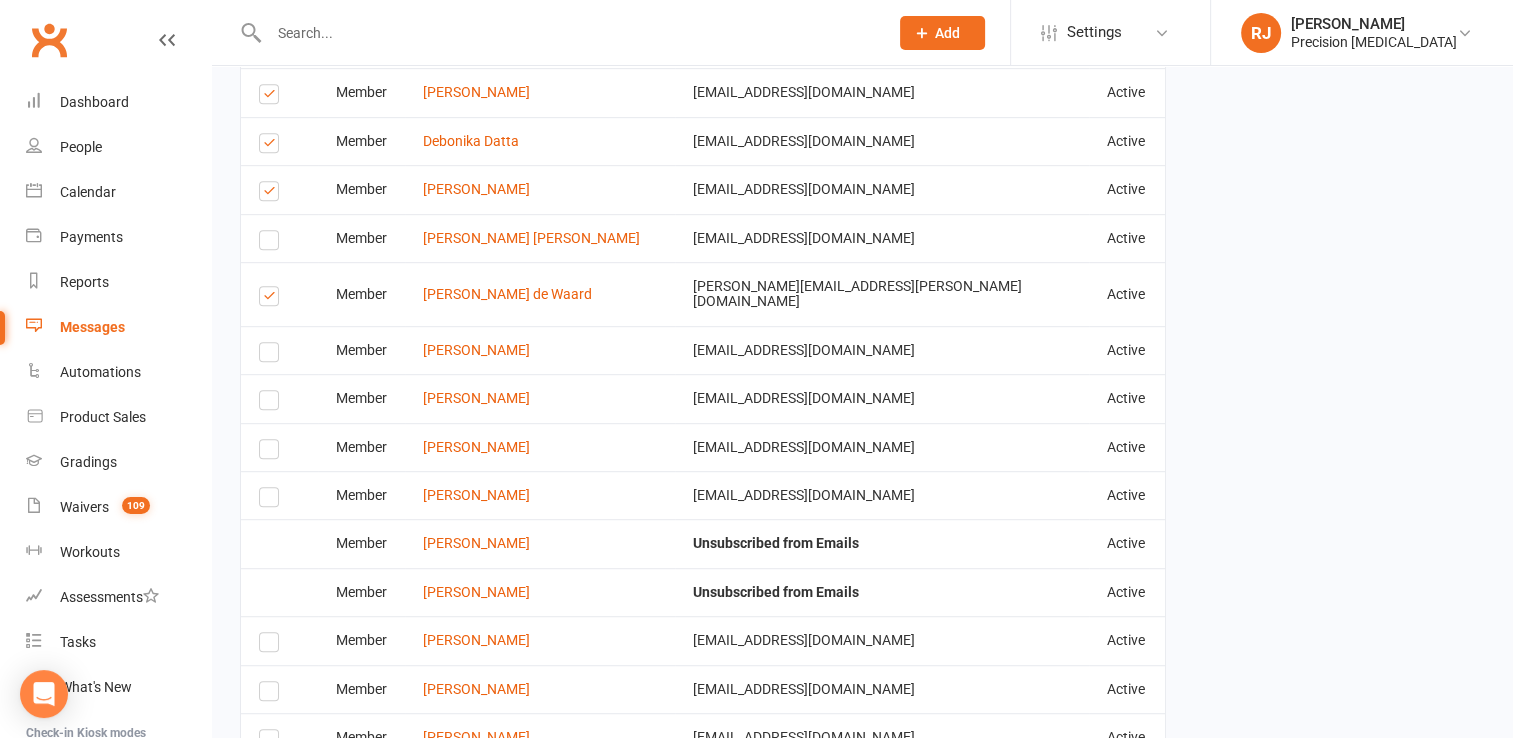 click at bounding box center (272, 194) 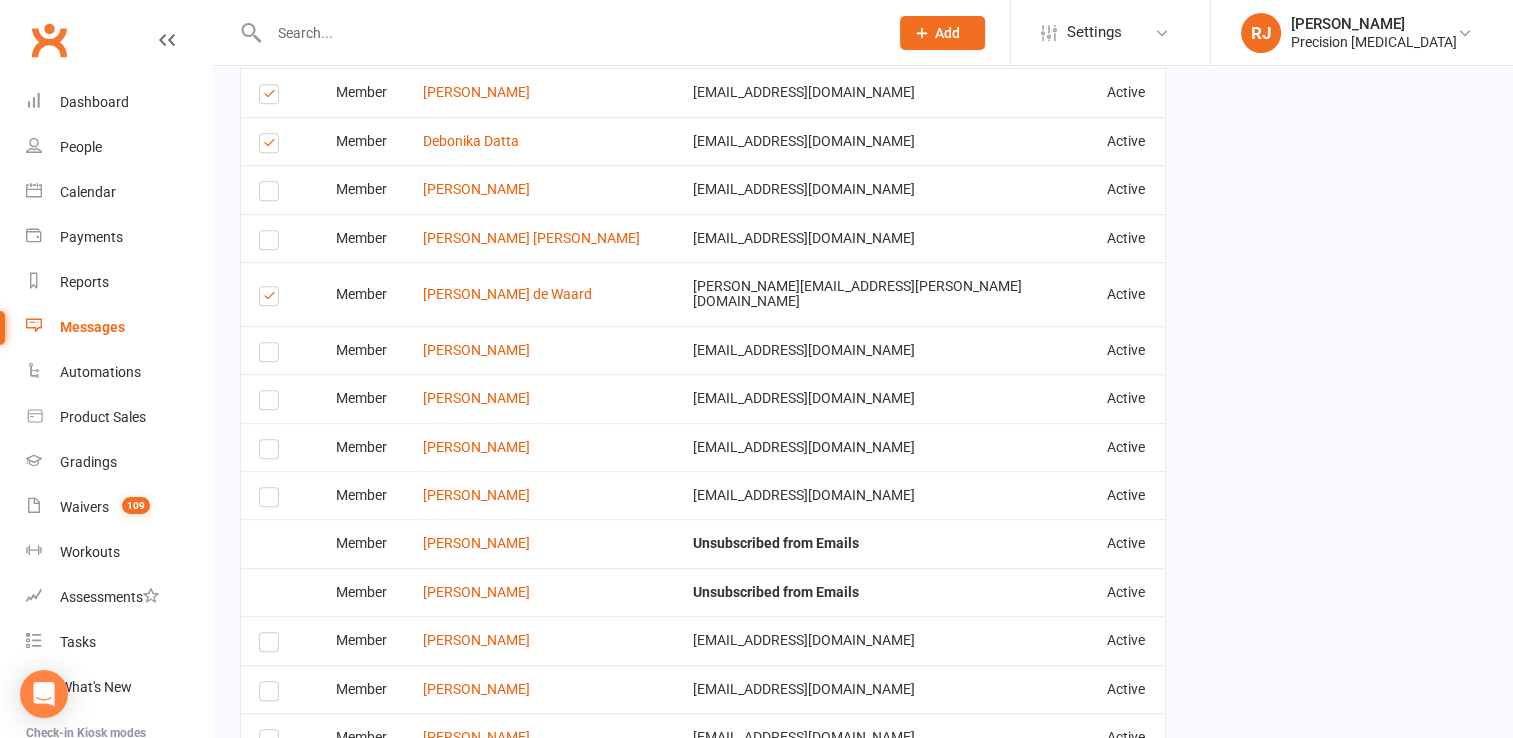 click at bounding box center [272, 146] 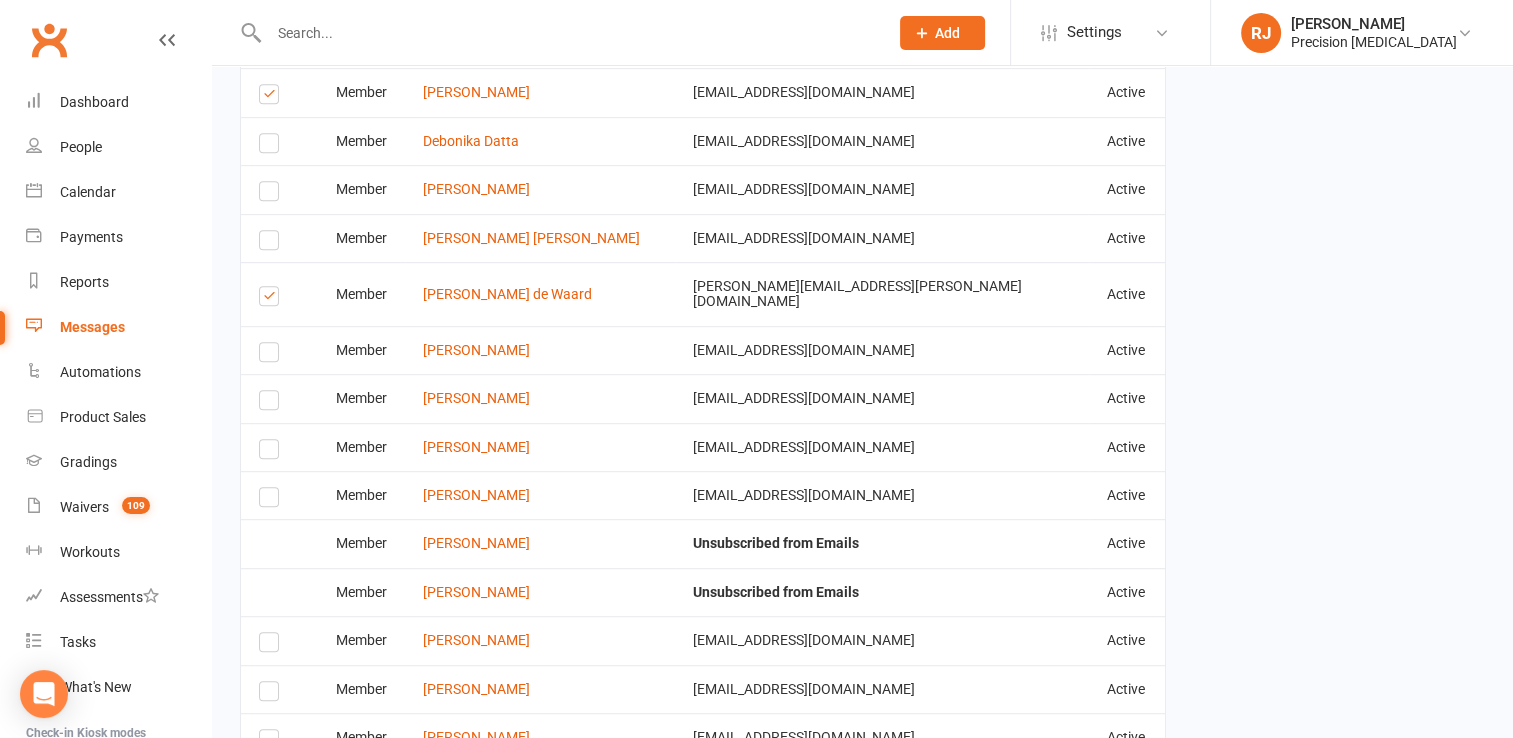 click at bounding box center (272, 97) 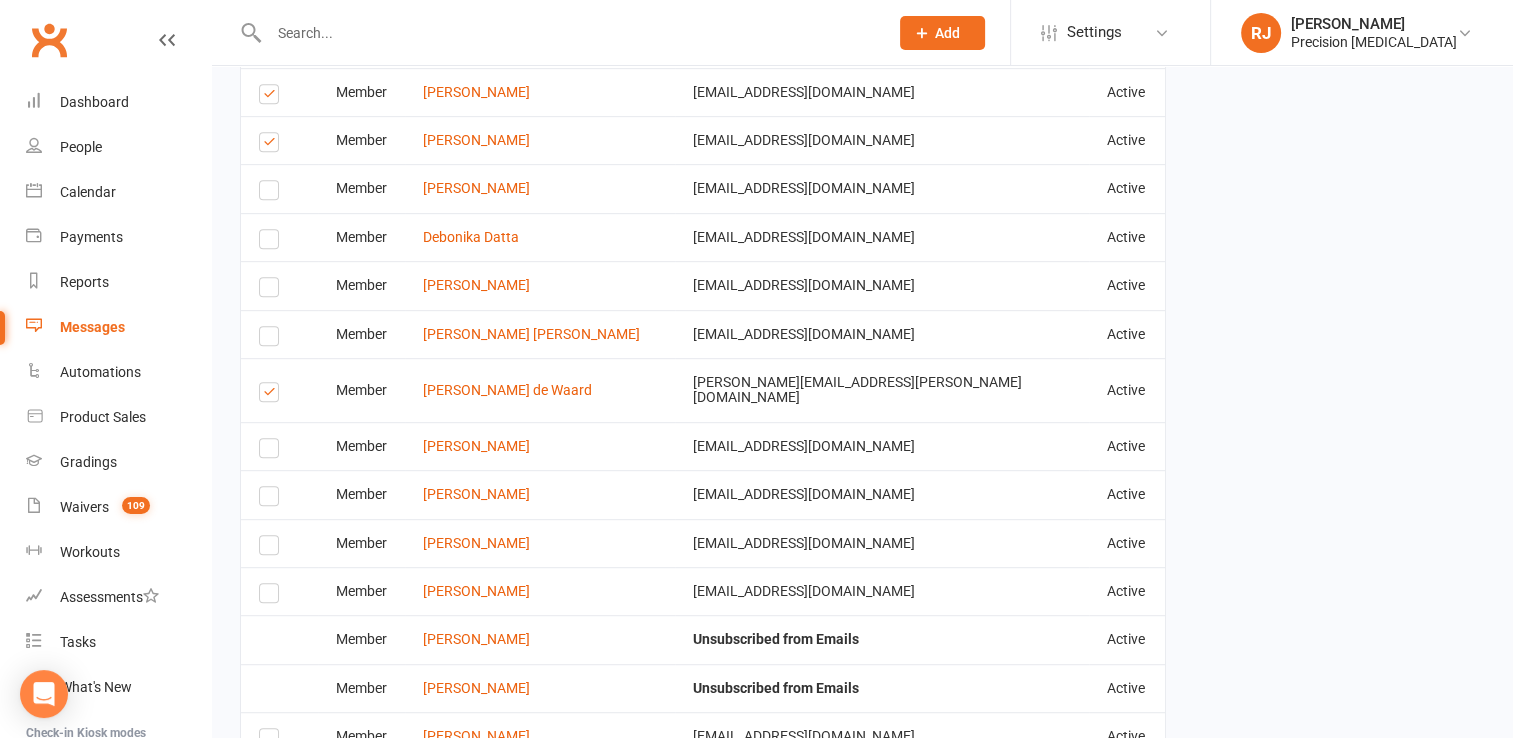 scroll, scrollTop: 944, scrollLeft: 0, axis: vertical 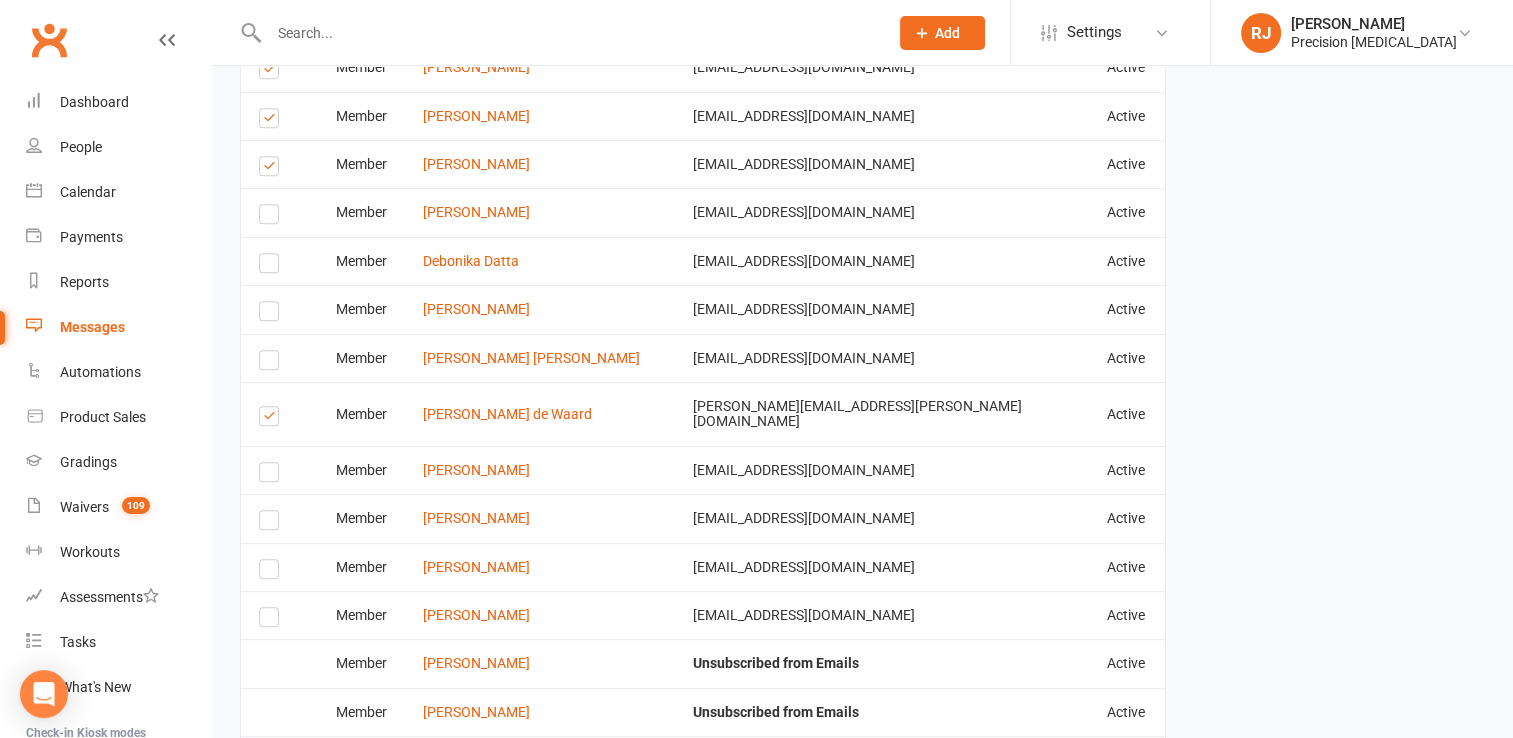 click at bounding box center [272, 169] 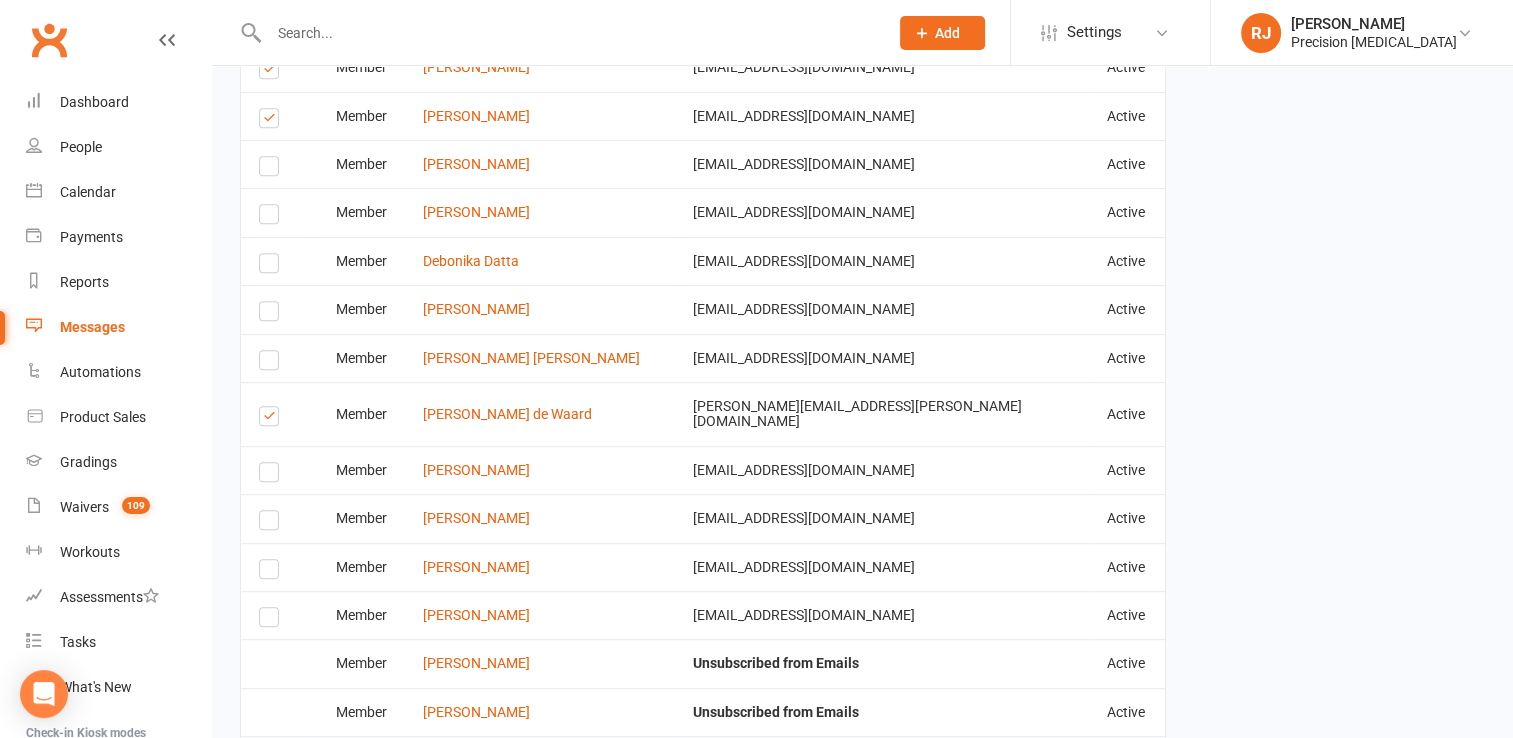 click at bounding box center (272, 121) 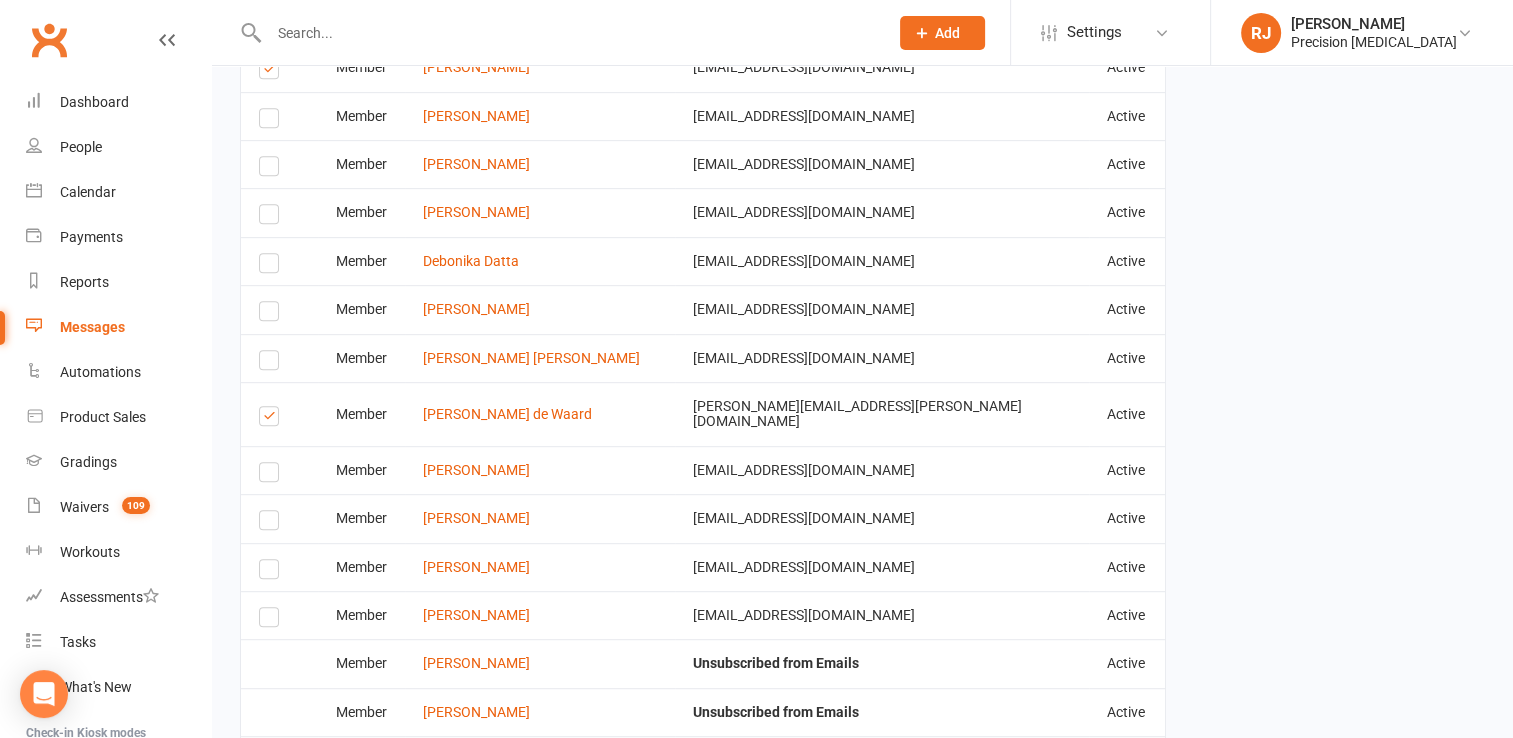 click at bounding box center [272, 169] 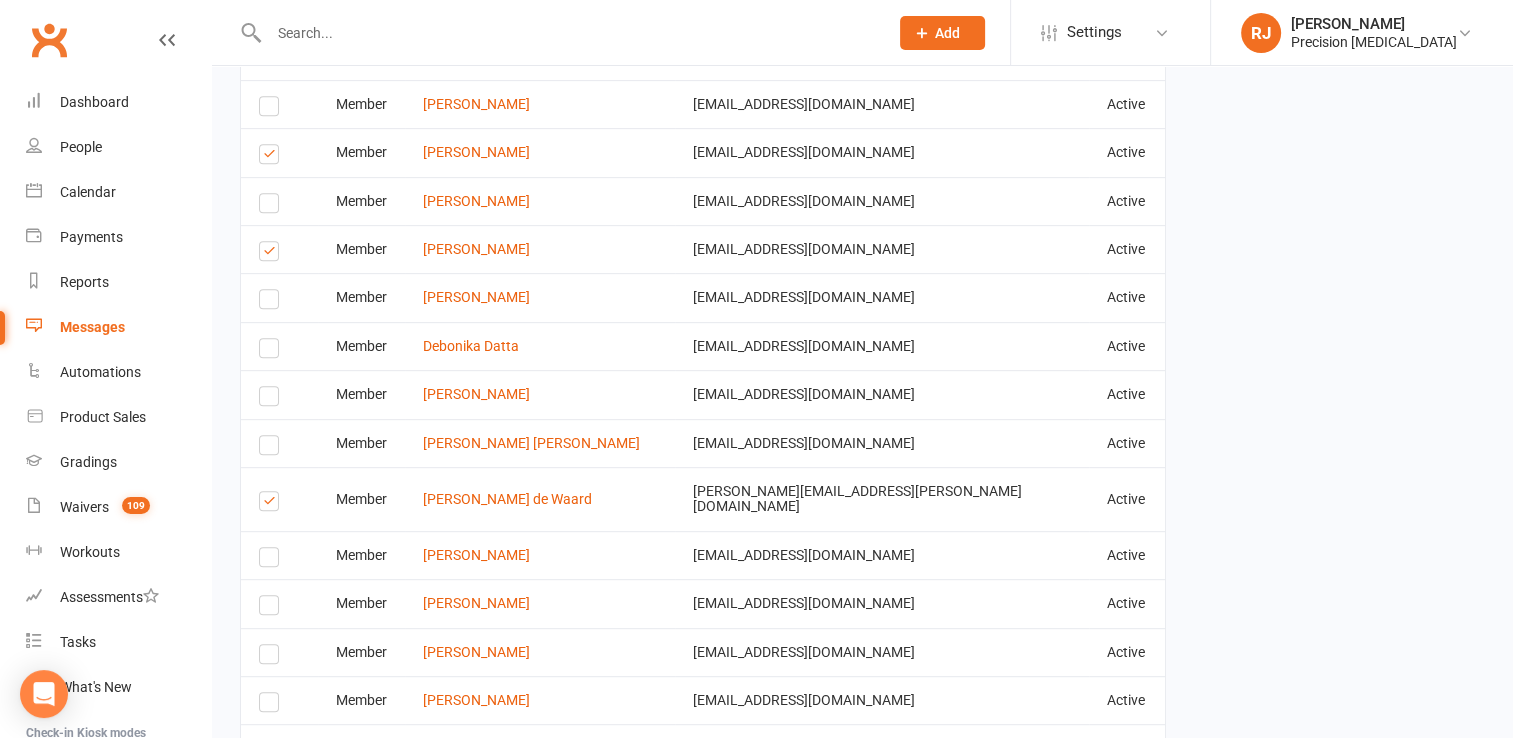 scroll, scrollTop: 824, scrollLeft: 0, axis: vertical 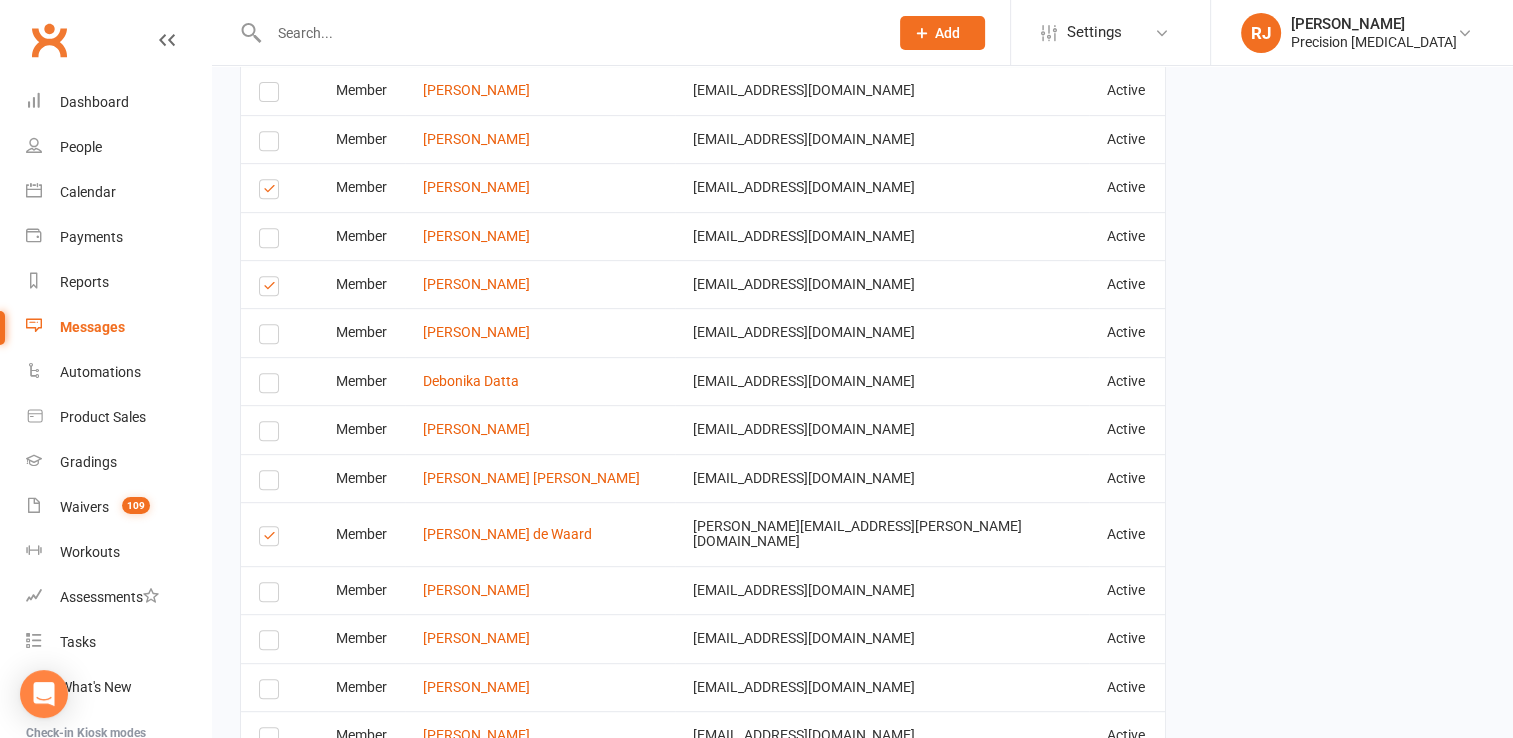 click at bounding box center [272, 192] 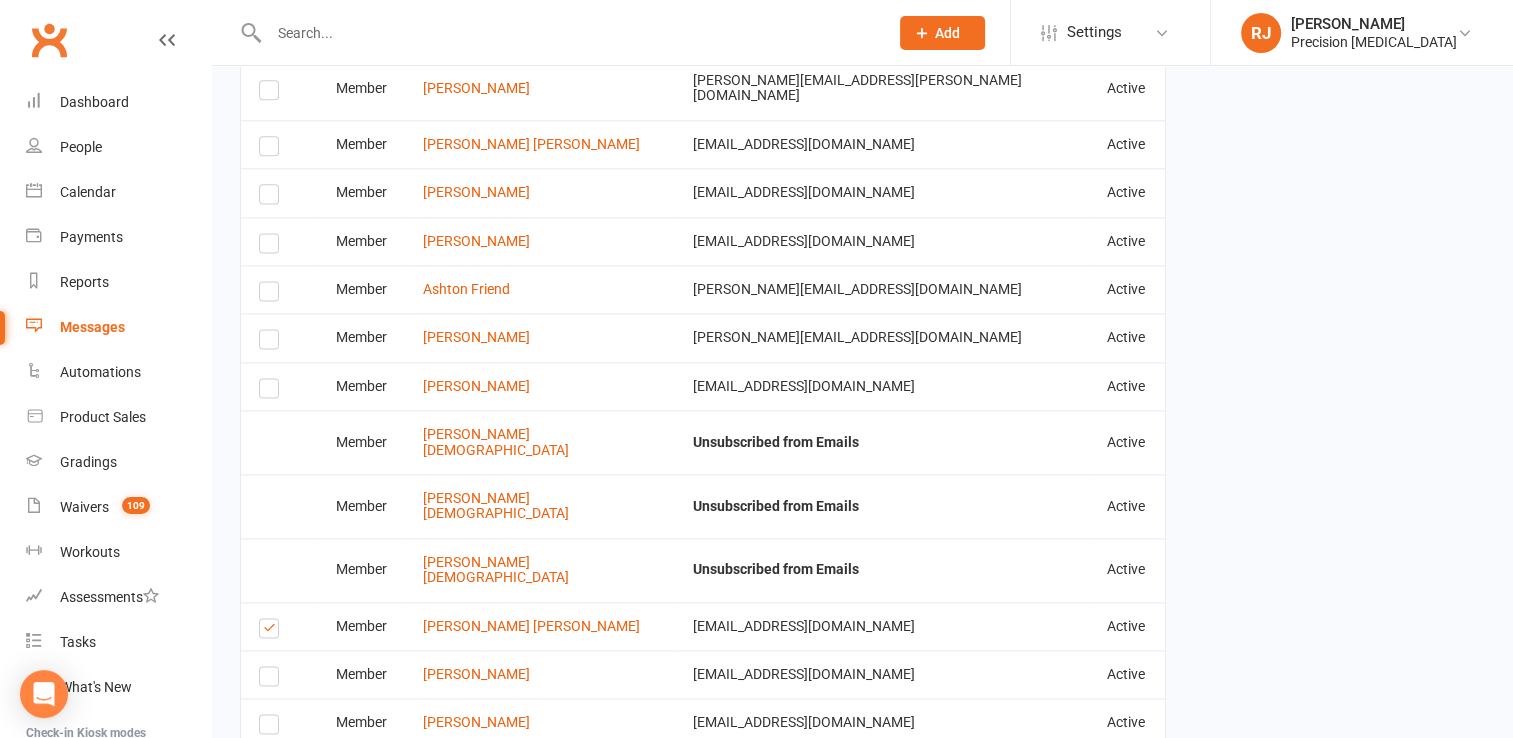 scroll, scrollTop: 2710, scrollLeft: 0, axis: vertical 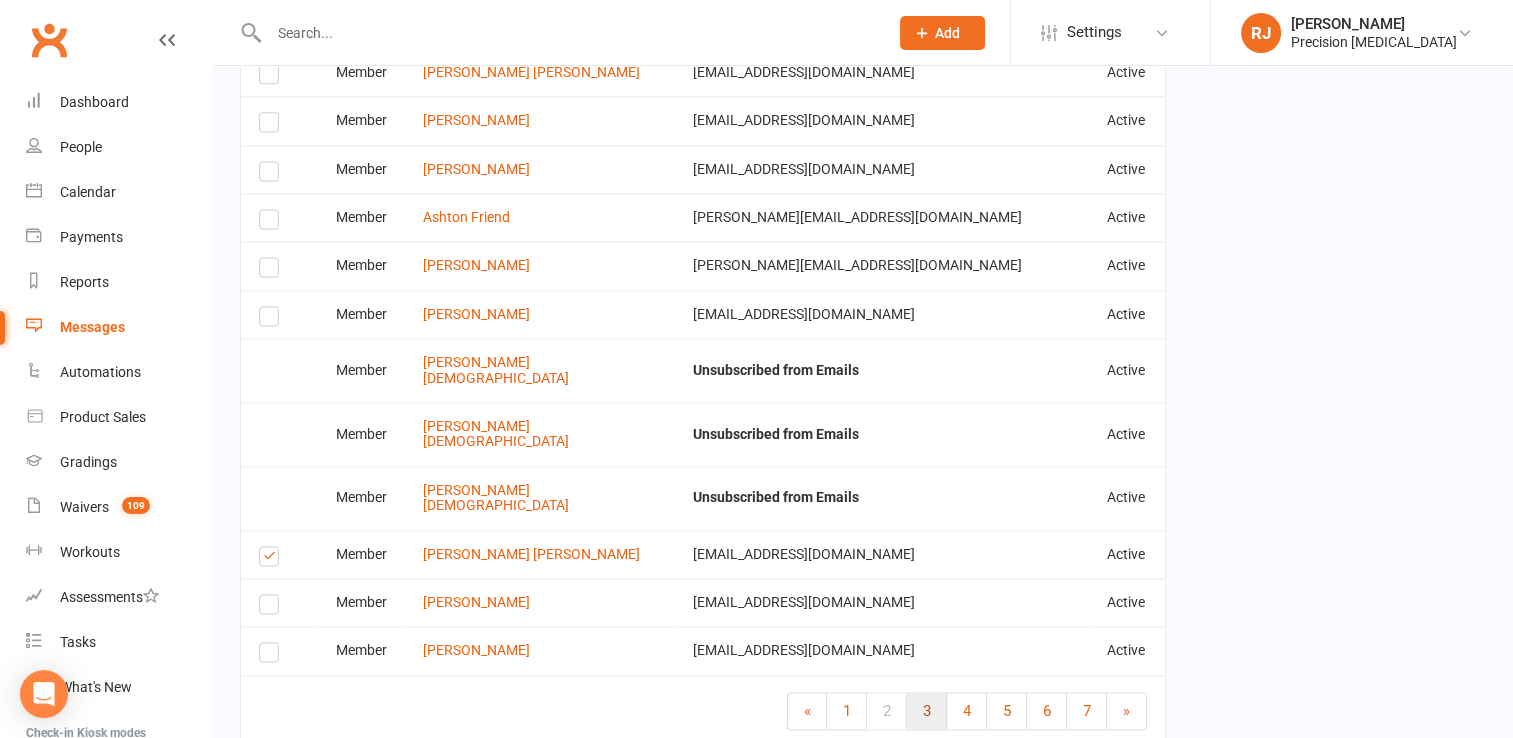 click on "3" at bounding box center [927, 711] 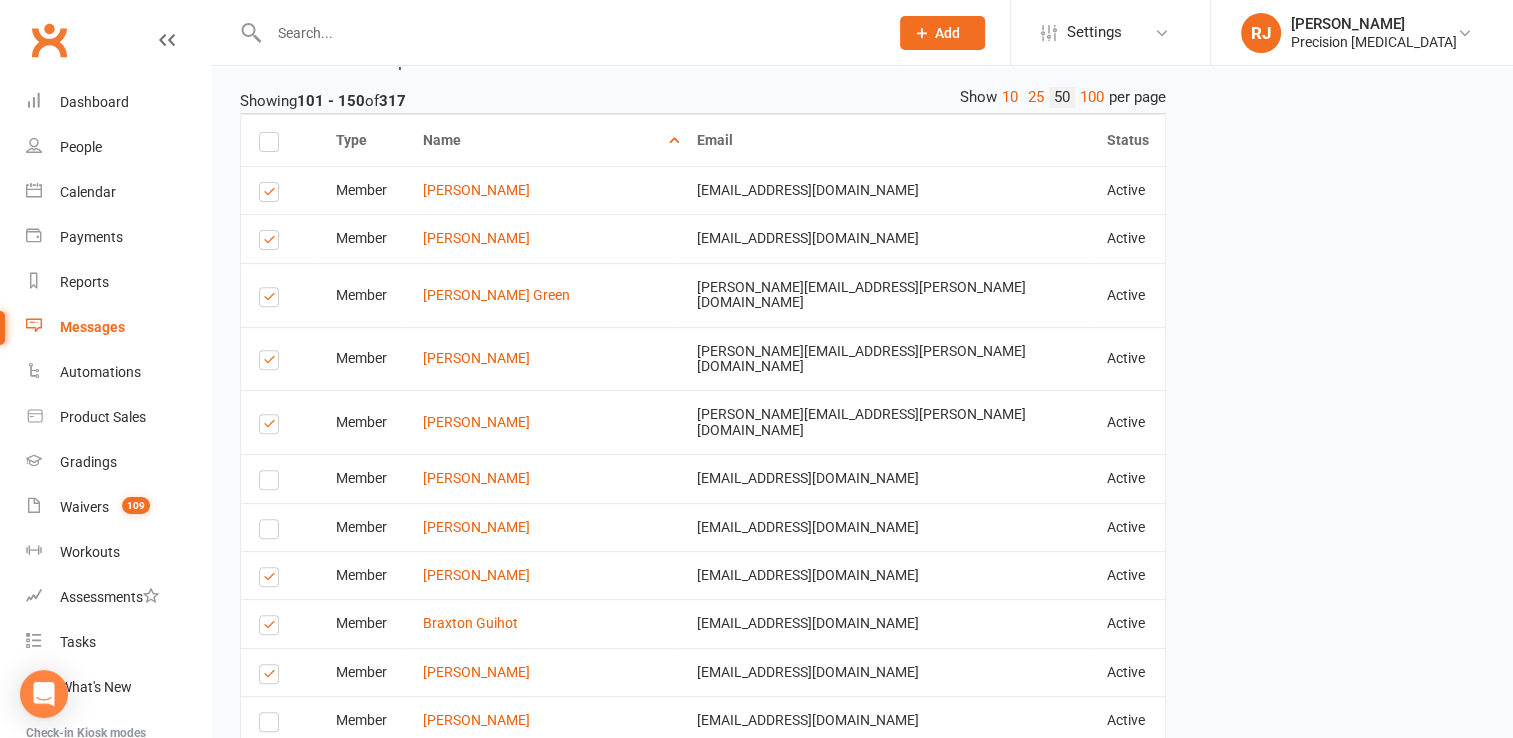 scroll, scrollTop: 670, scrollLeft: 0, axis: vertical 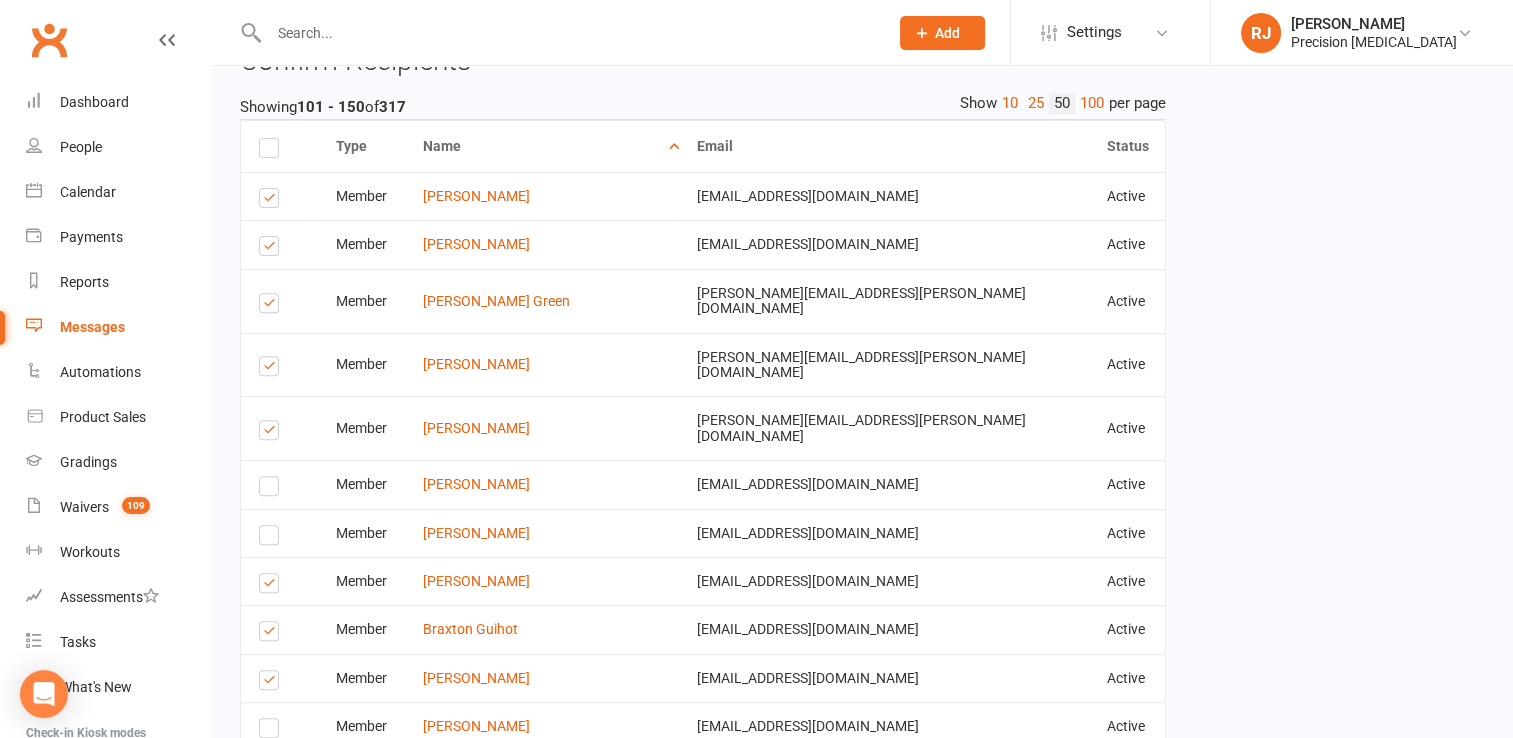 click at bounding box center (272, 201) 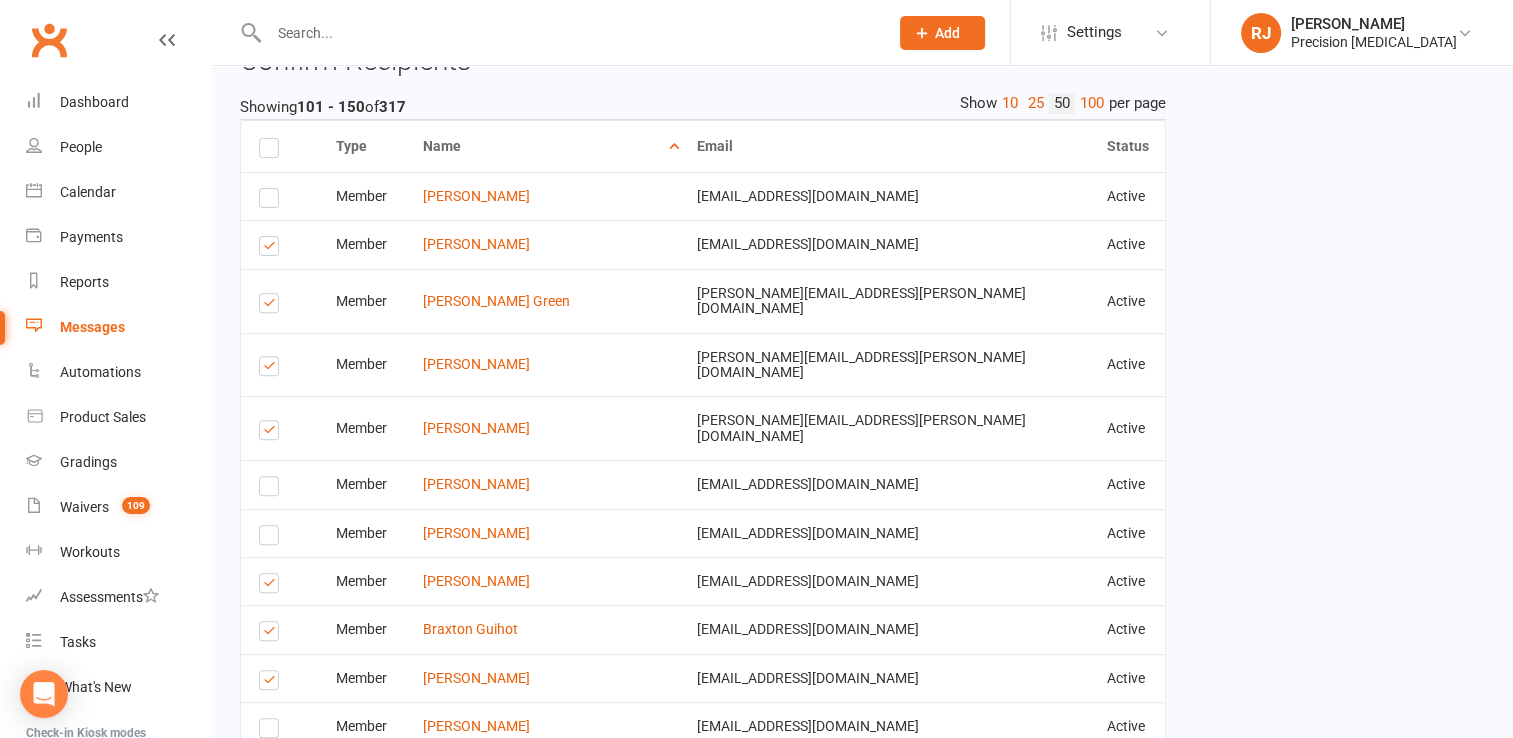 click at bounding box center (272, 249) 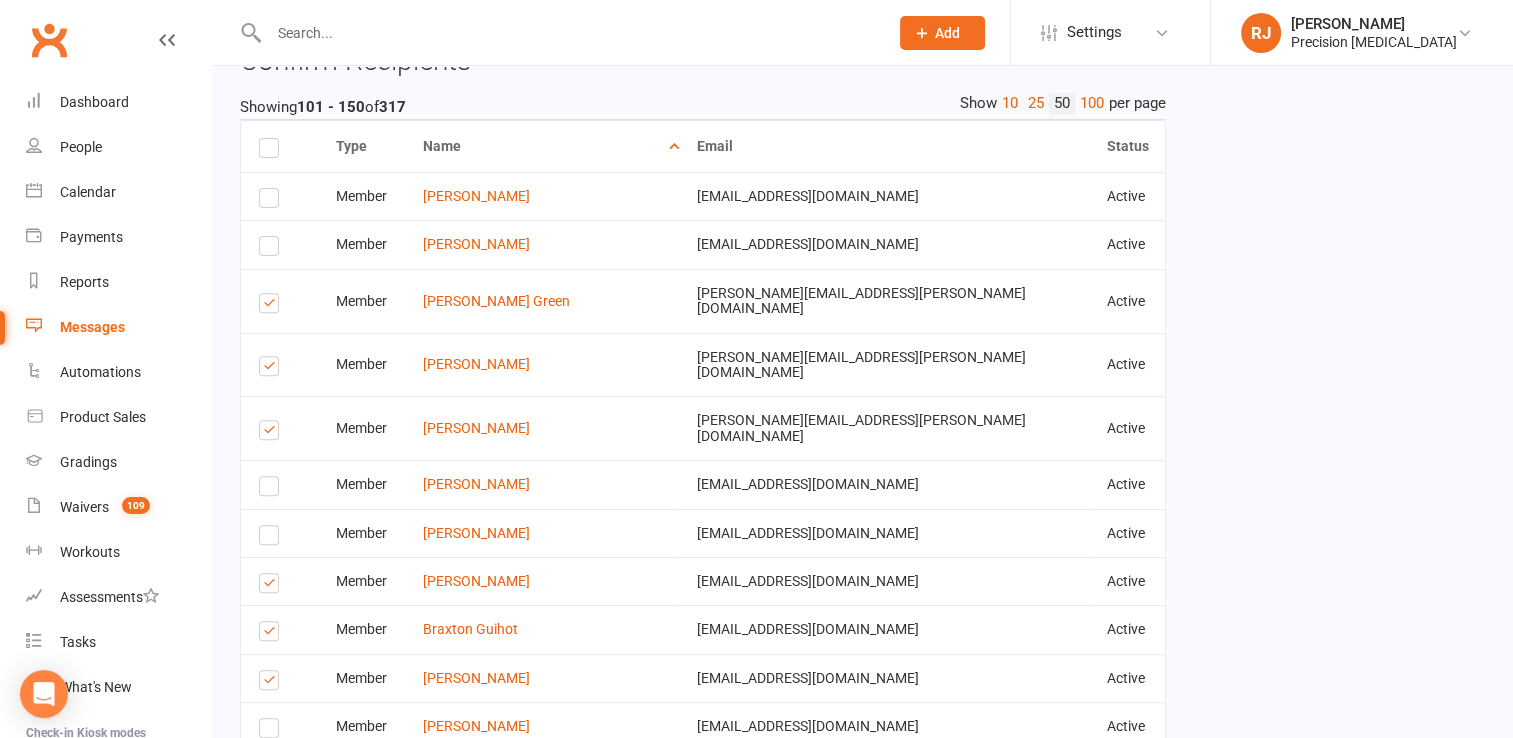 click at bounding box center [272, 306] 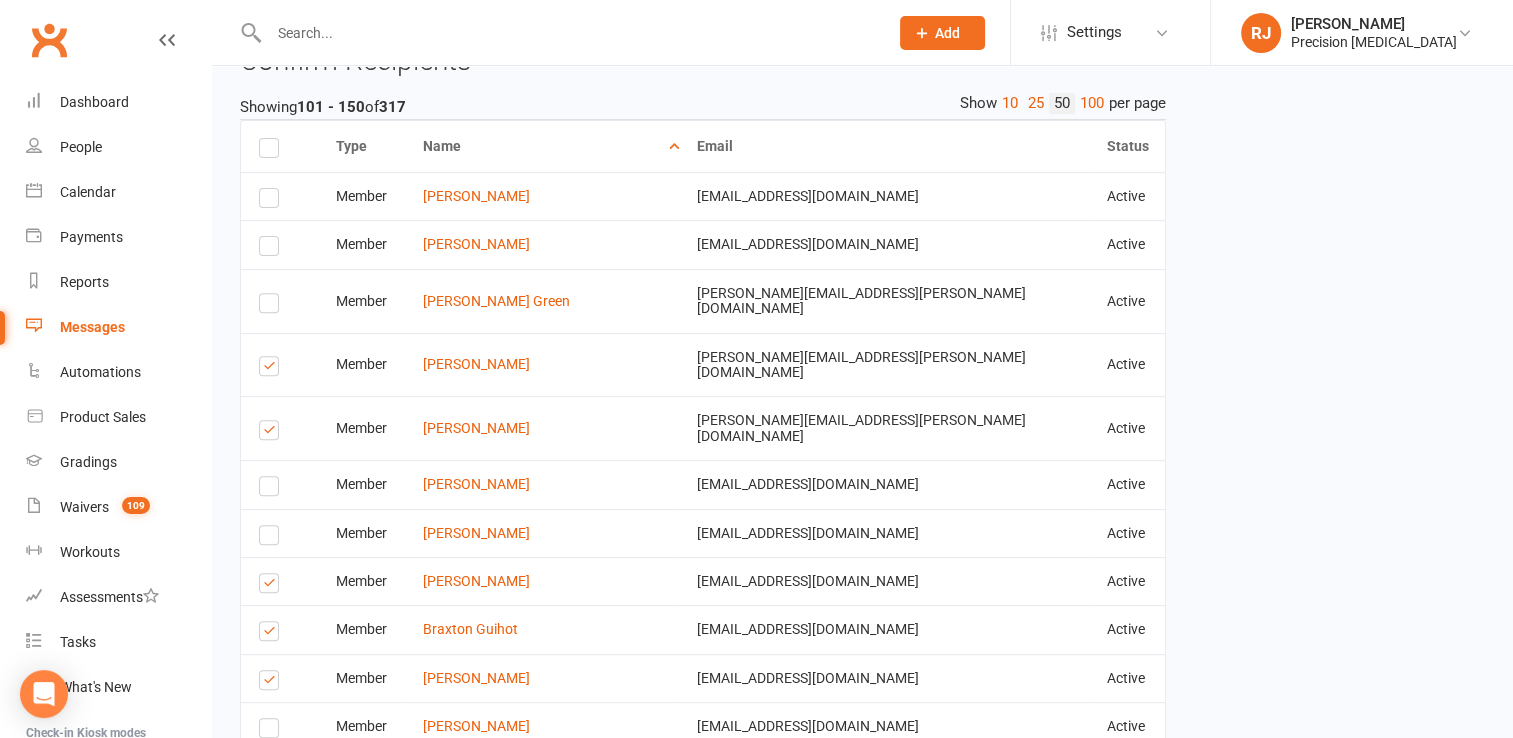 click at bounding box center (272, 369) 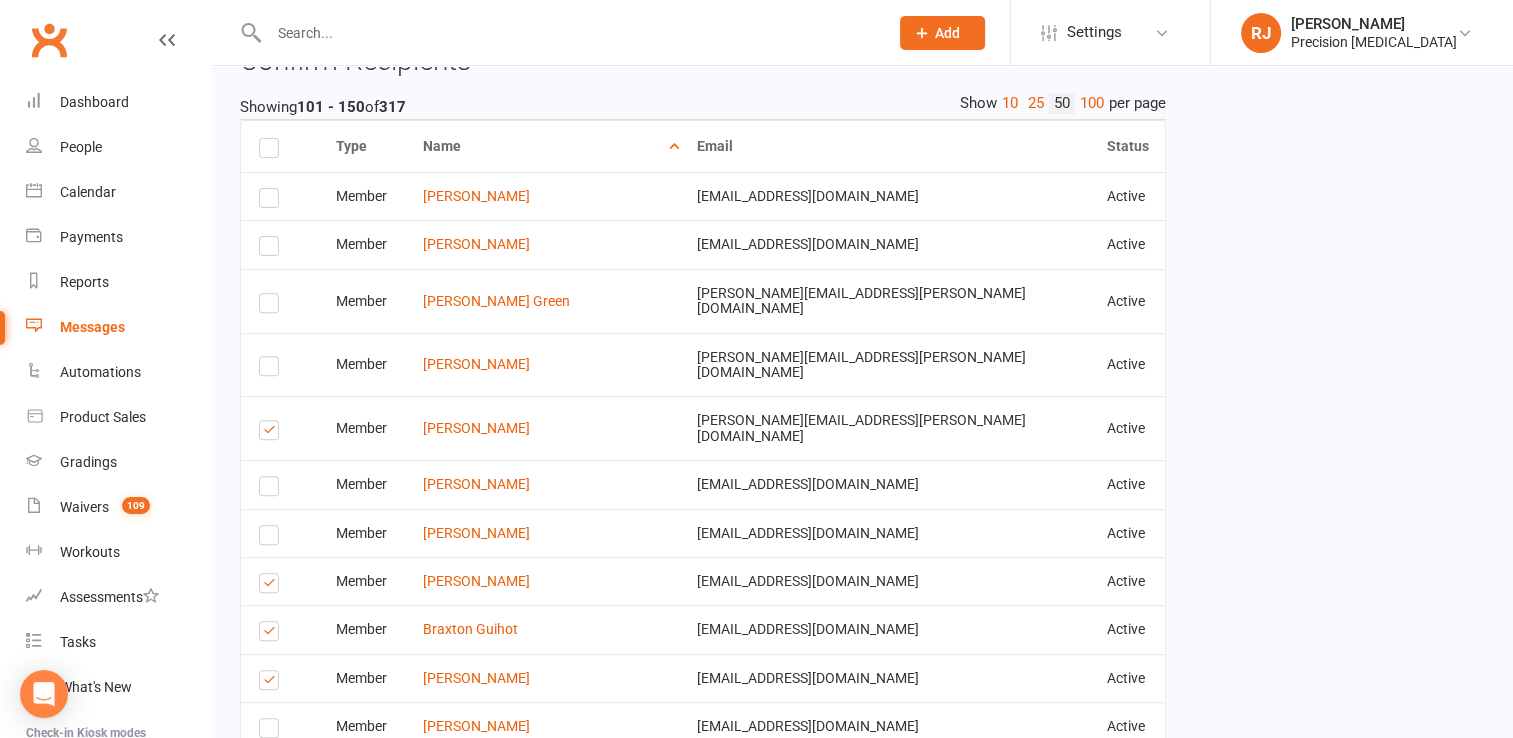 click at bounding box center (272, 433) 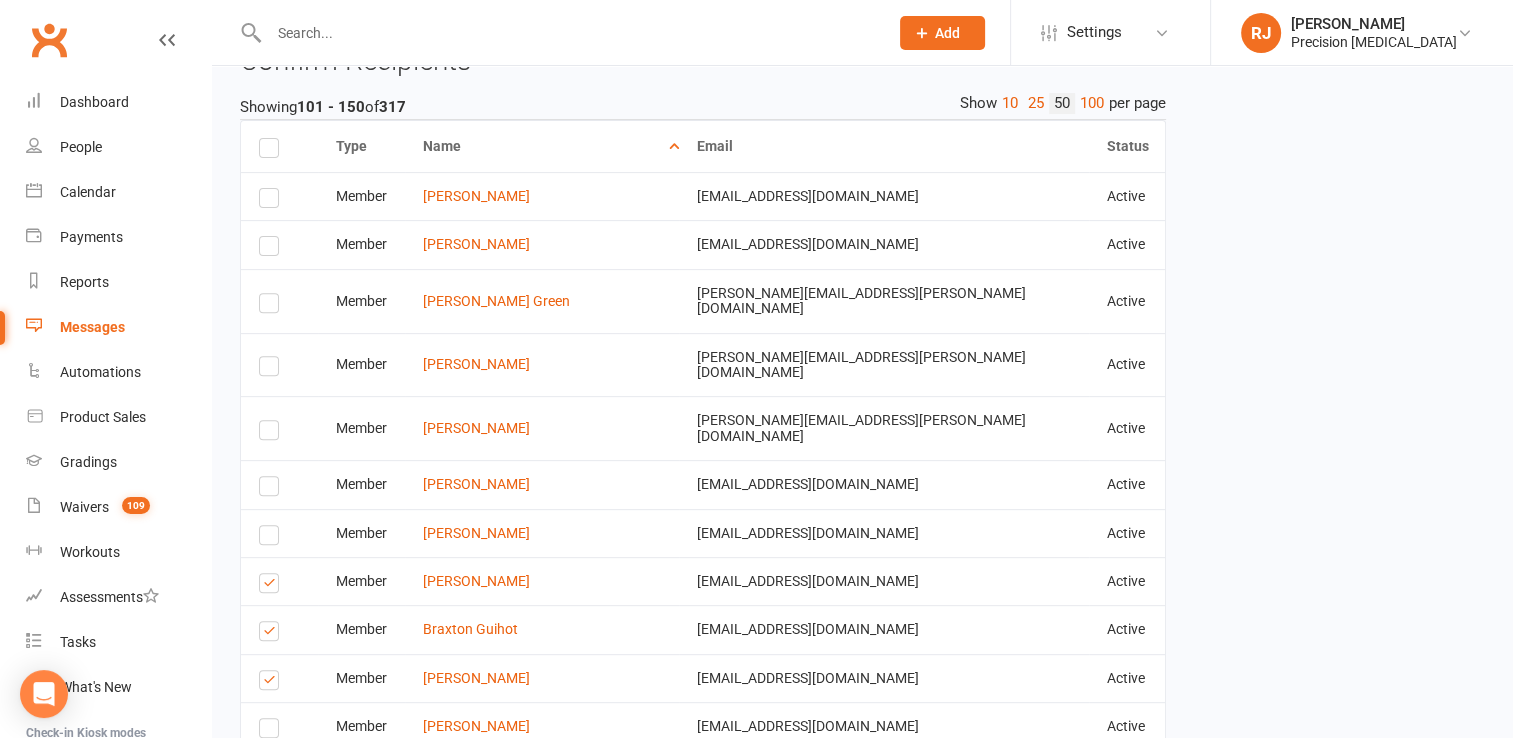 scroll, scrollTop: 710, scrollLeft: 0, axis: vertical 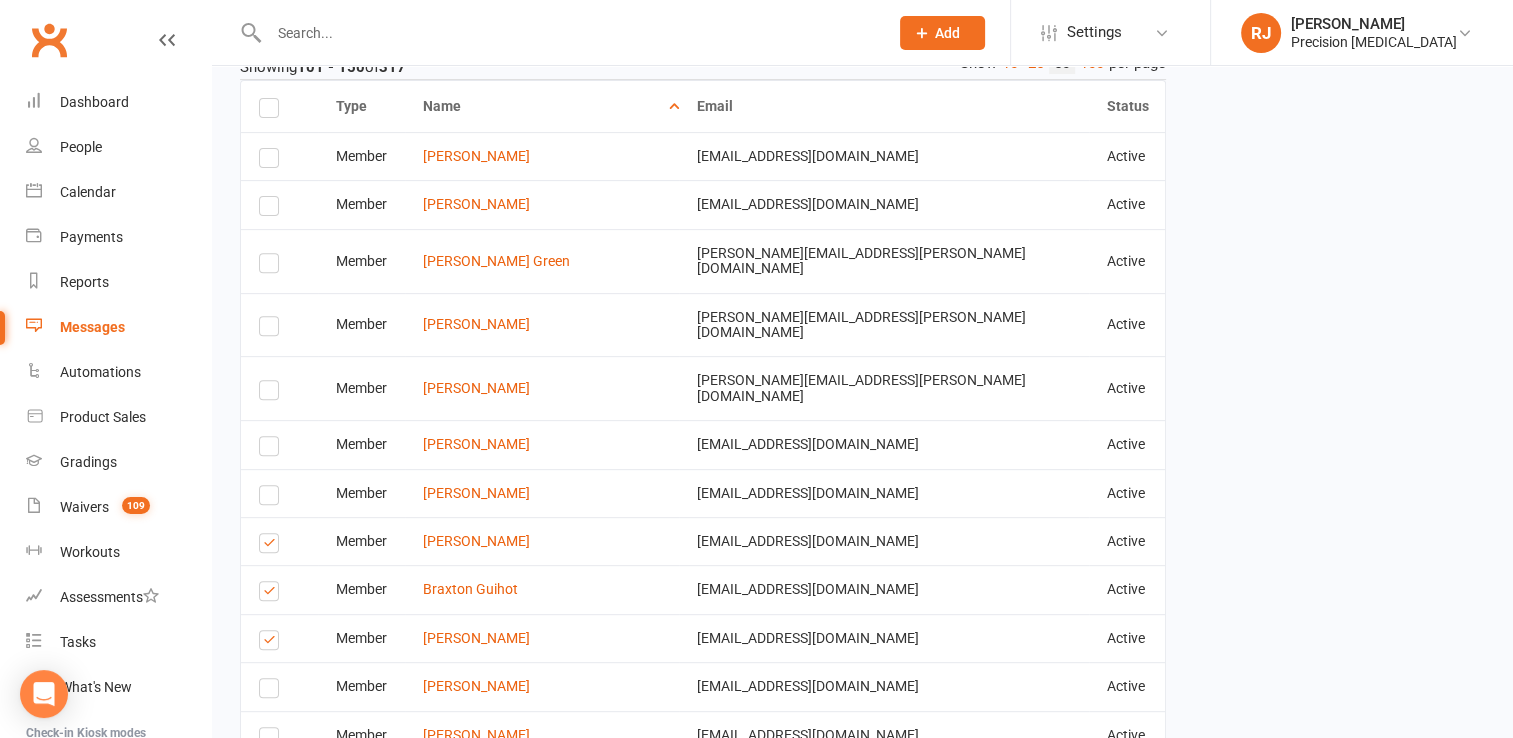 click at bounding box center (272, 393) 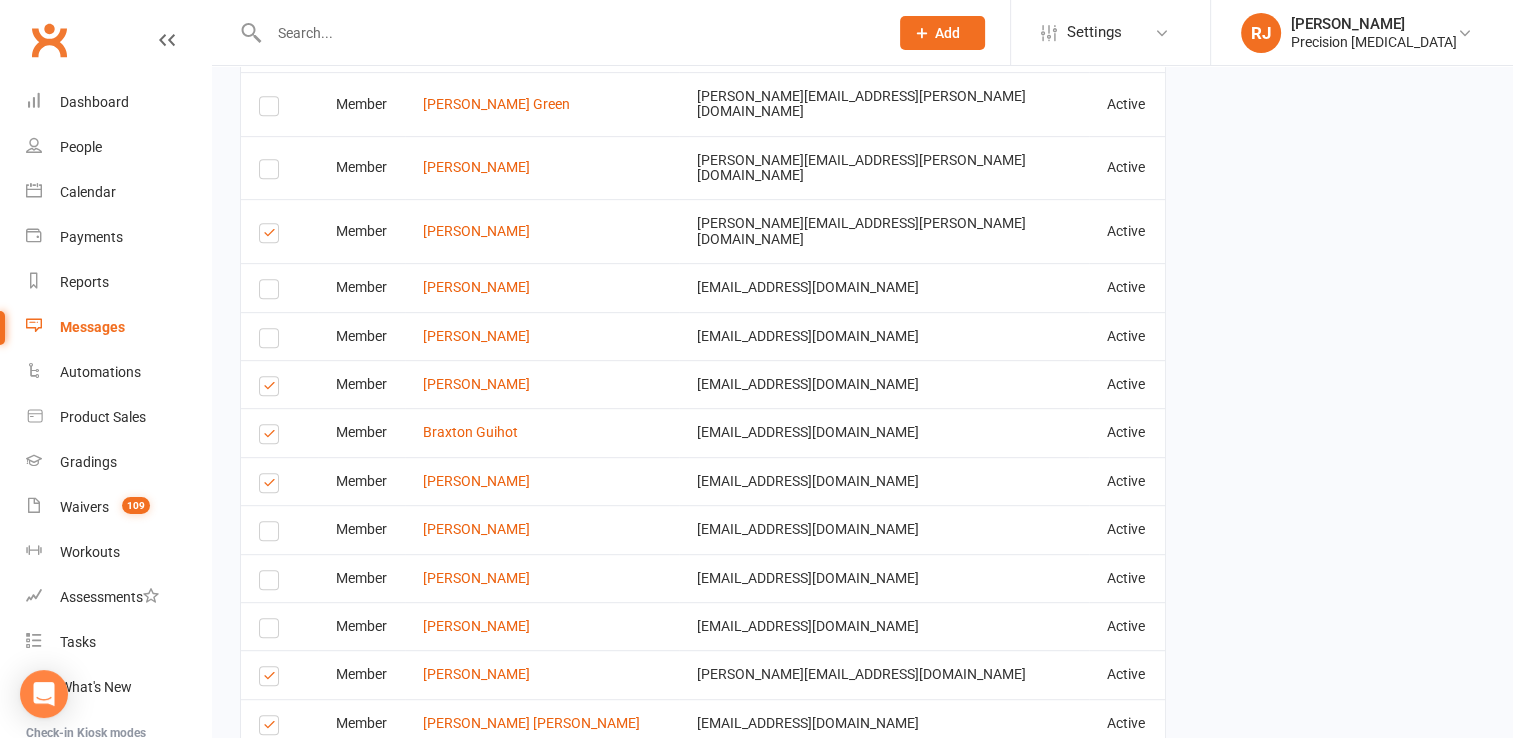 scroll, scrollTop: 870, scrollLeft: 0, axis: vertical 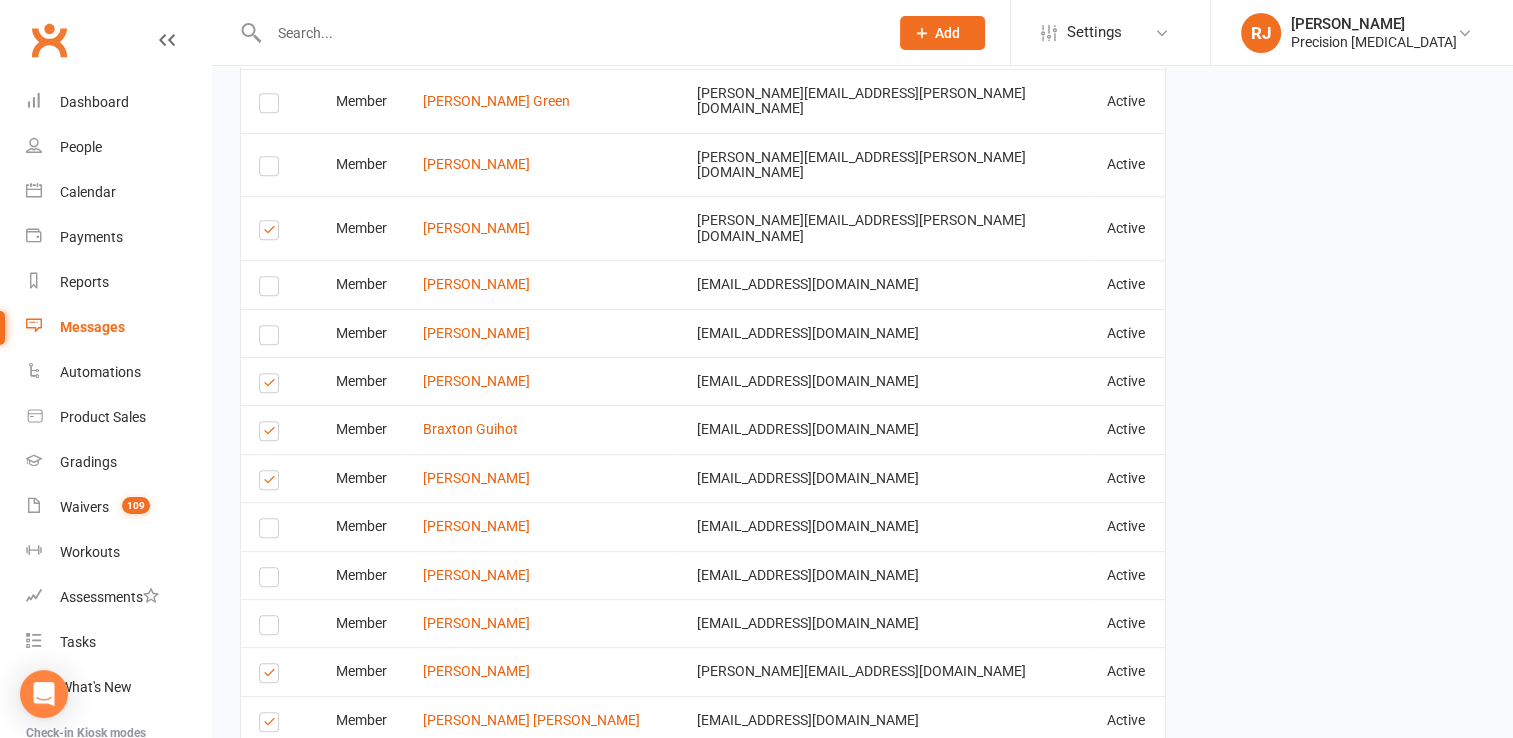 click at bounding box center (272, 386) 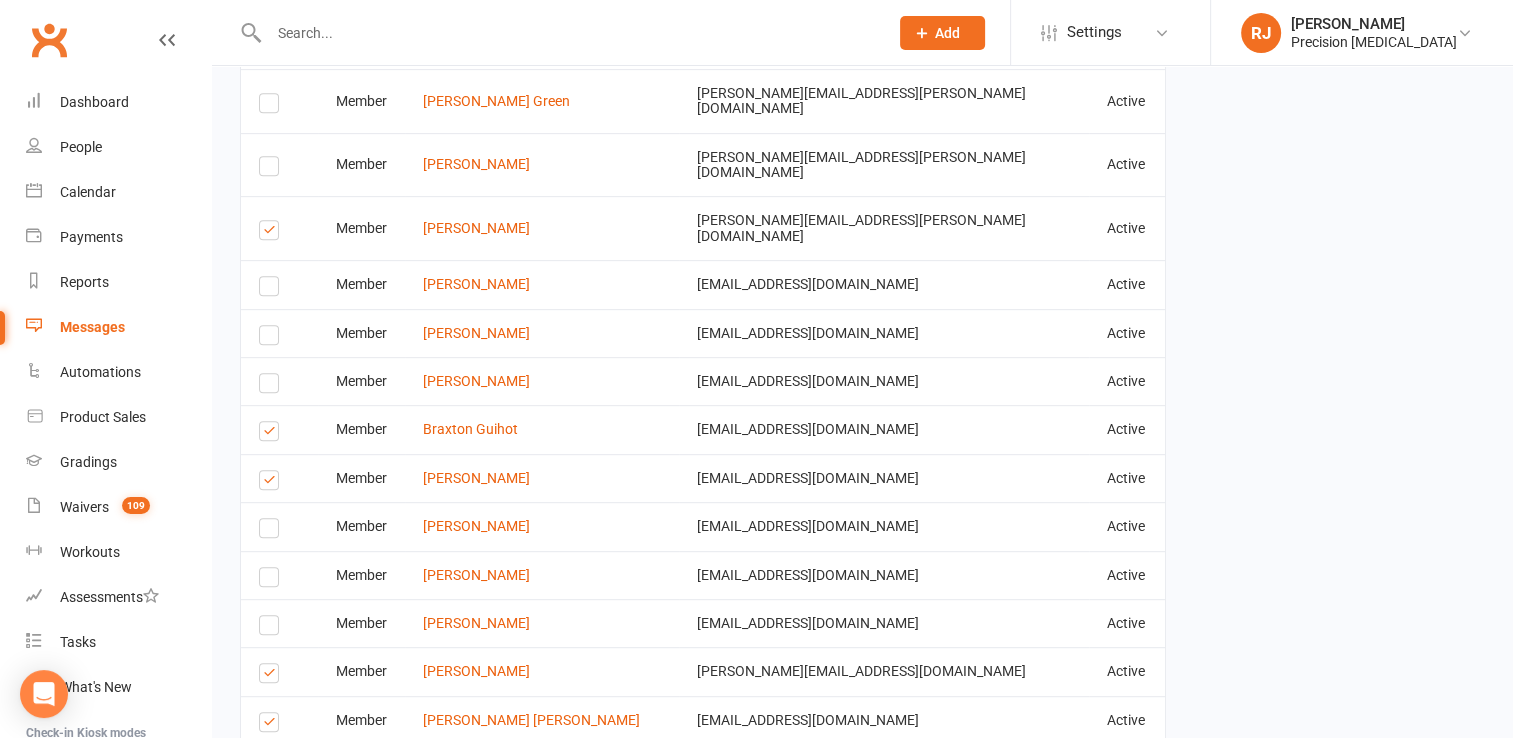 click at bounding box center [272, 434] 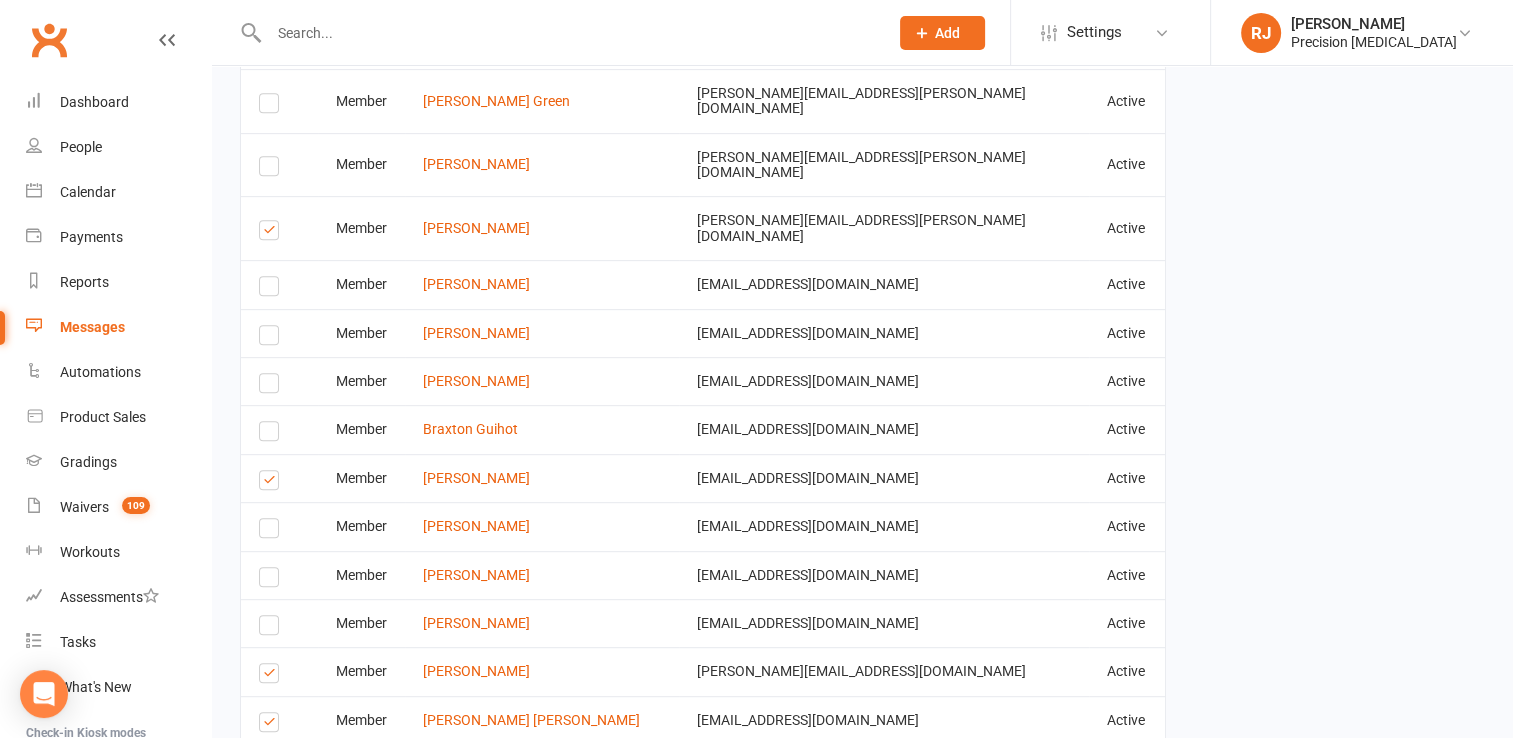 click at bounding box center (272, 483) 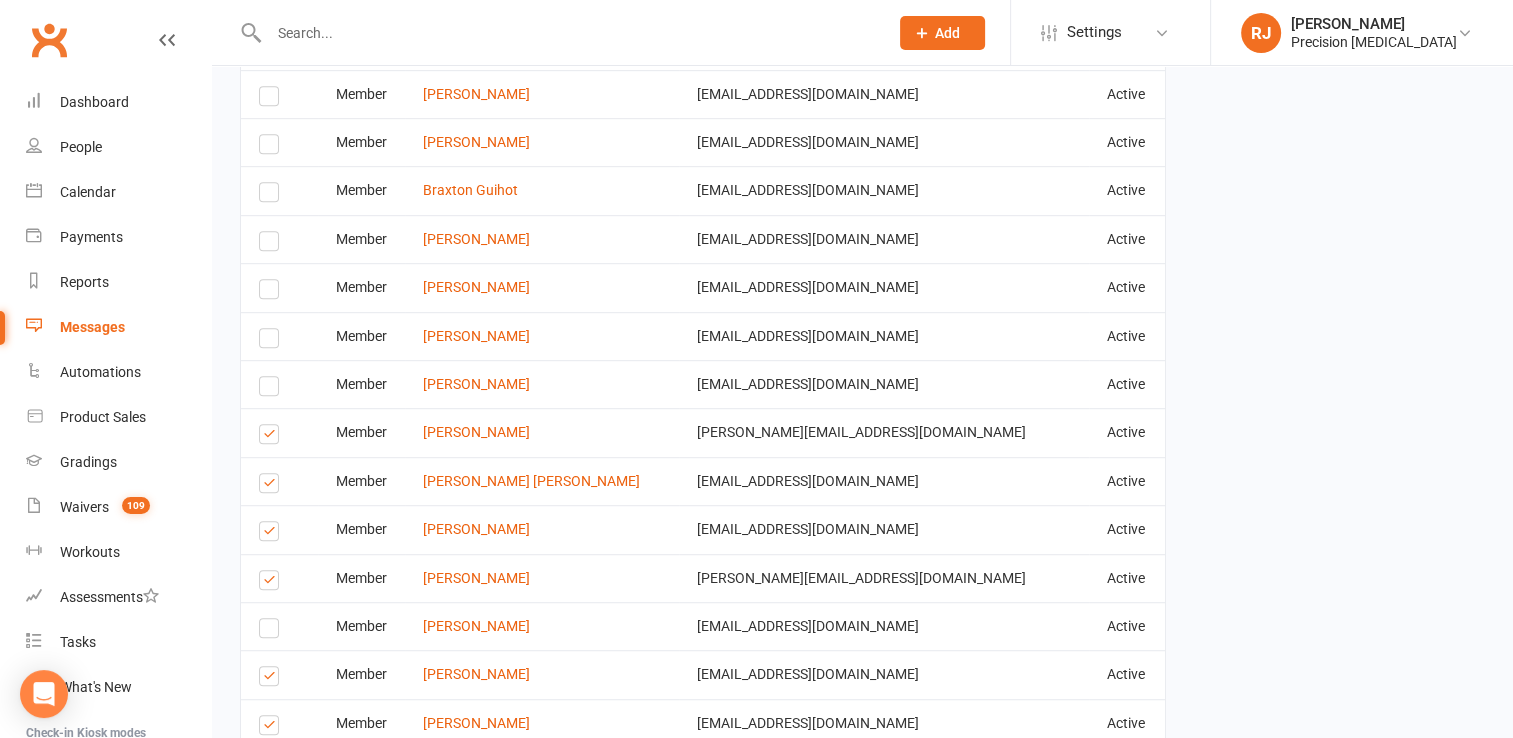 scroll, scrollTop: 1190, scrollLeft: 0, axis: vertical 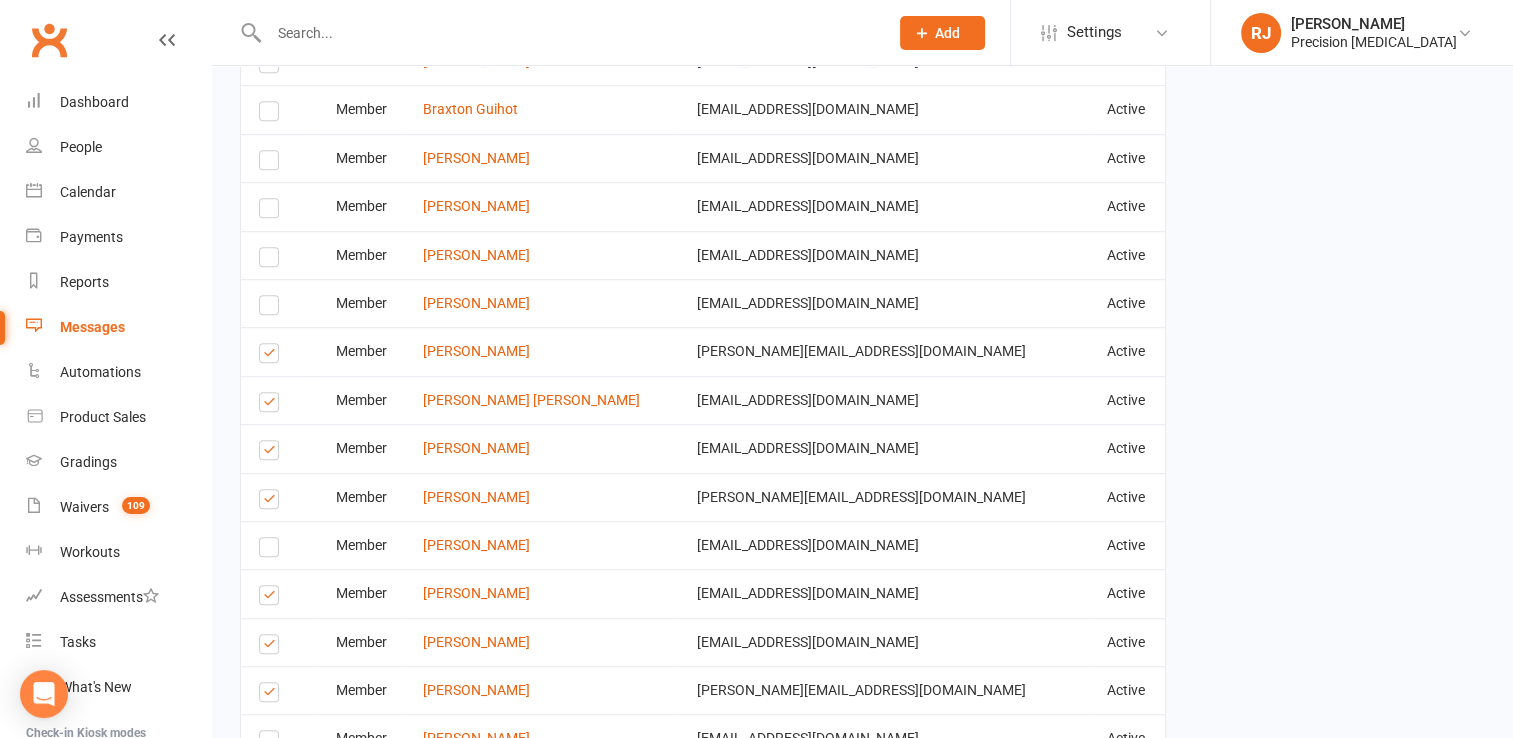 click at bounding box center [272, 405] 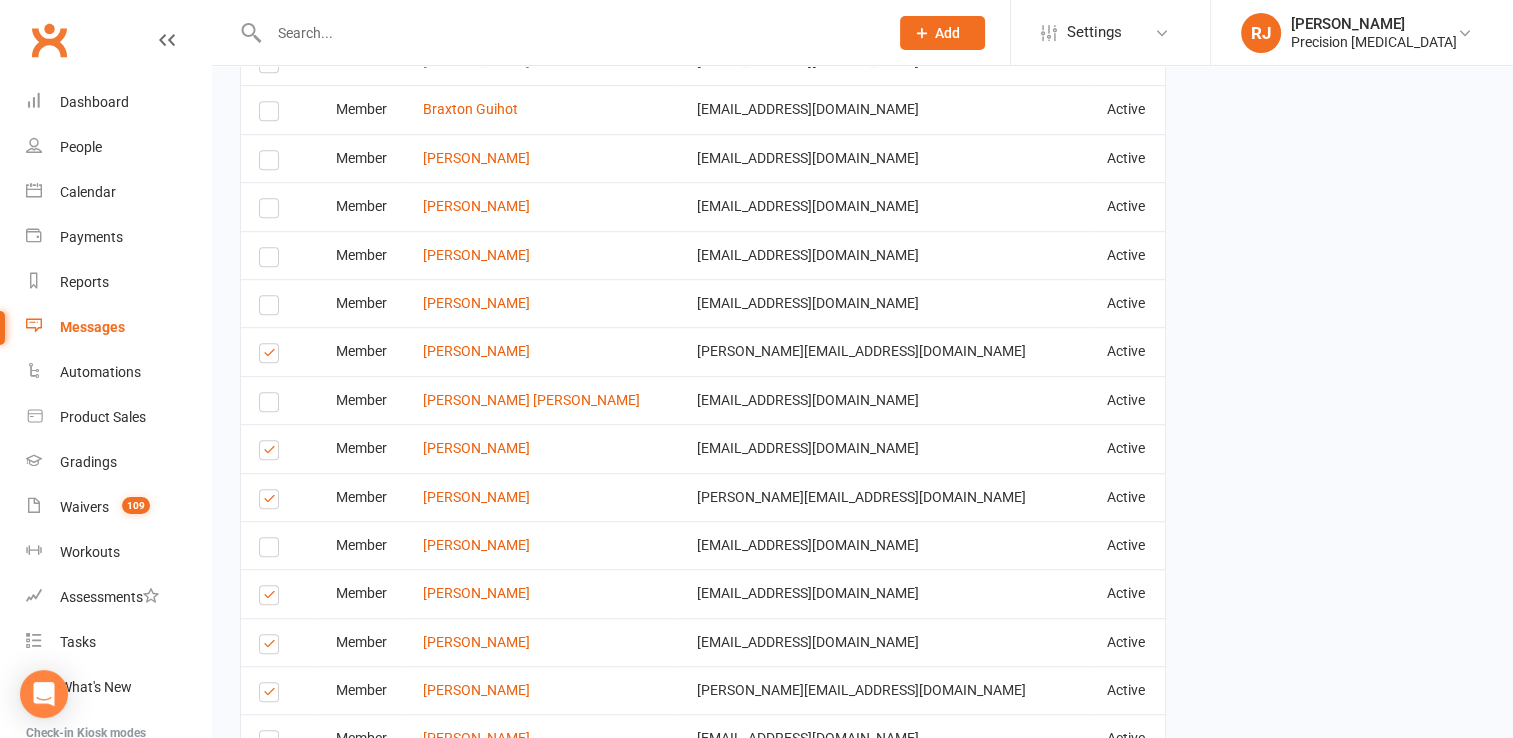 click at bounding box center [272, 453] 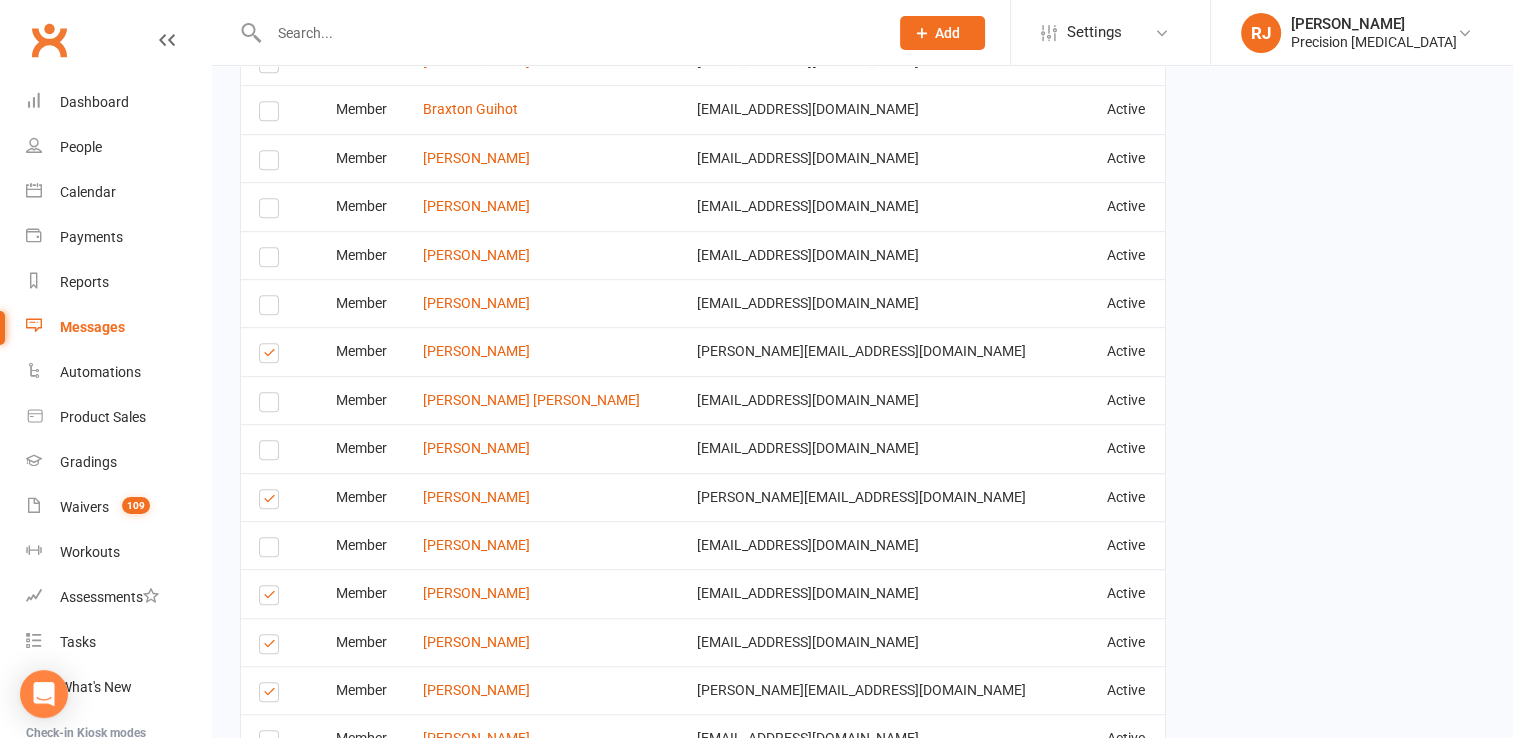 click at bounding box center (272, 502) 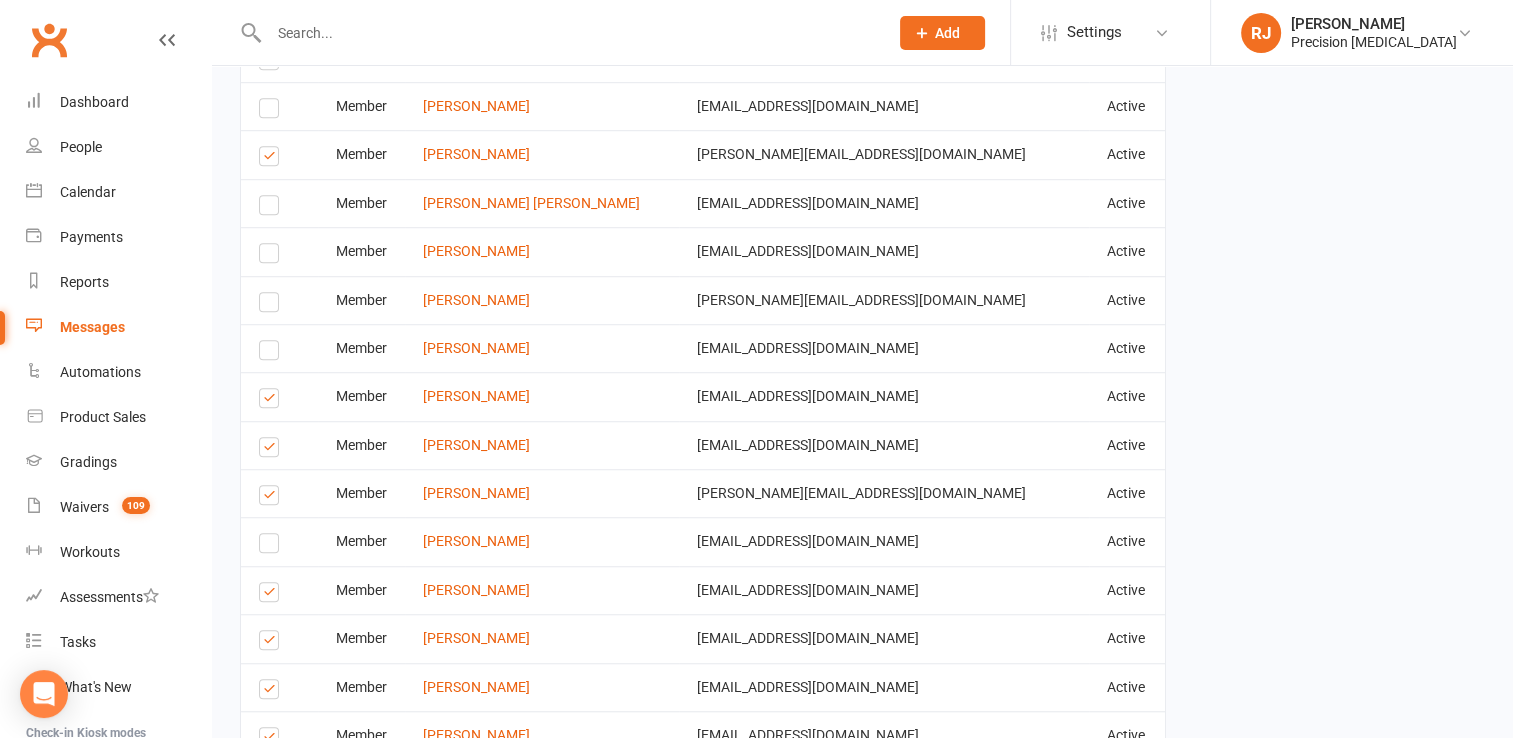 scroll, scrollTop: 1390, scrollLeft: 0, axis: vertical 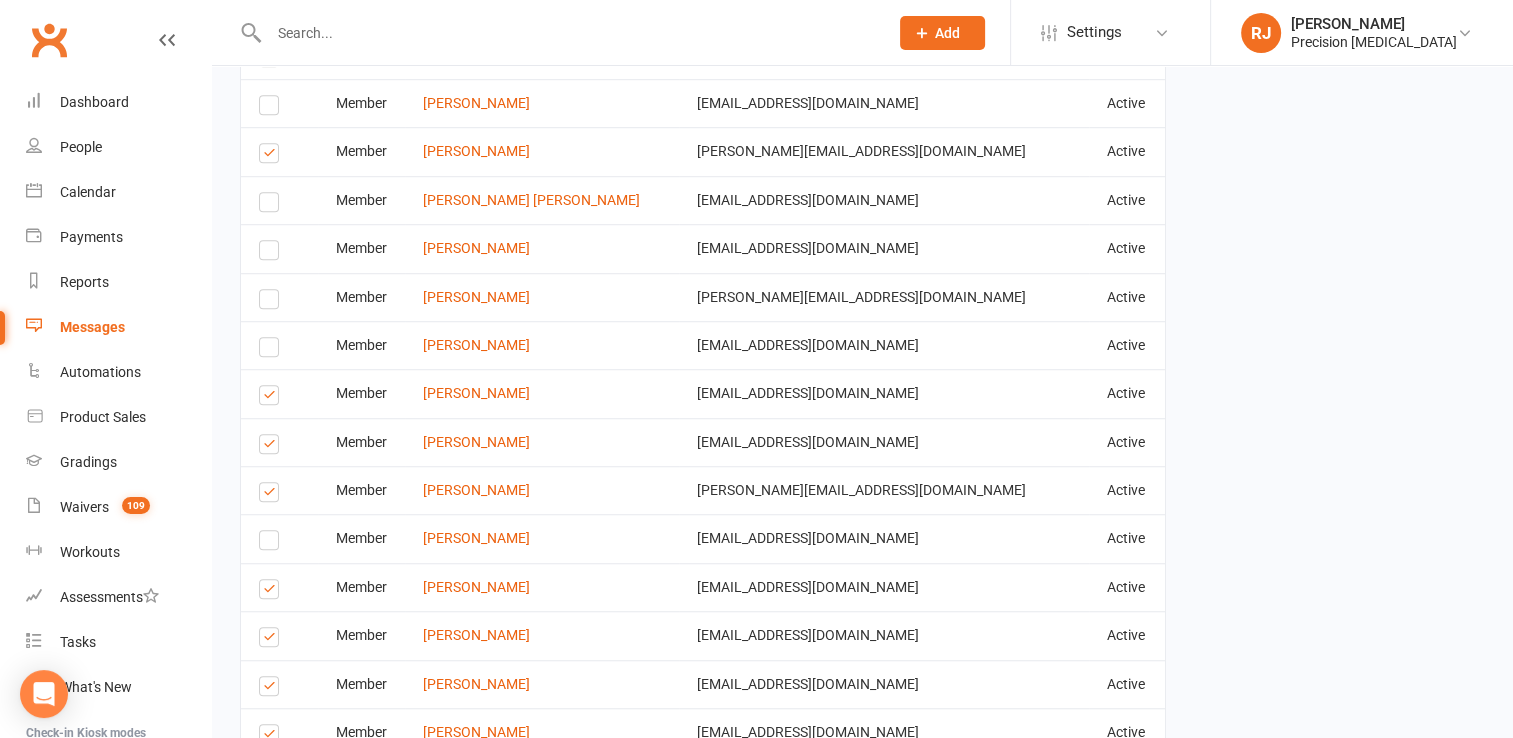 click at bounding box center [272, 398] 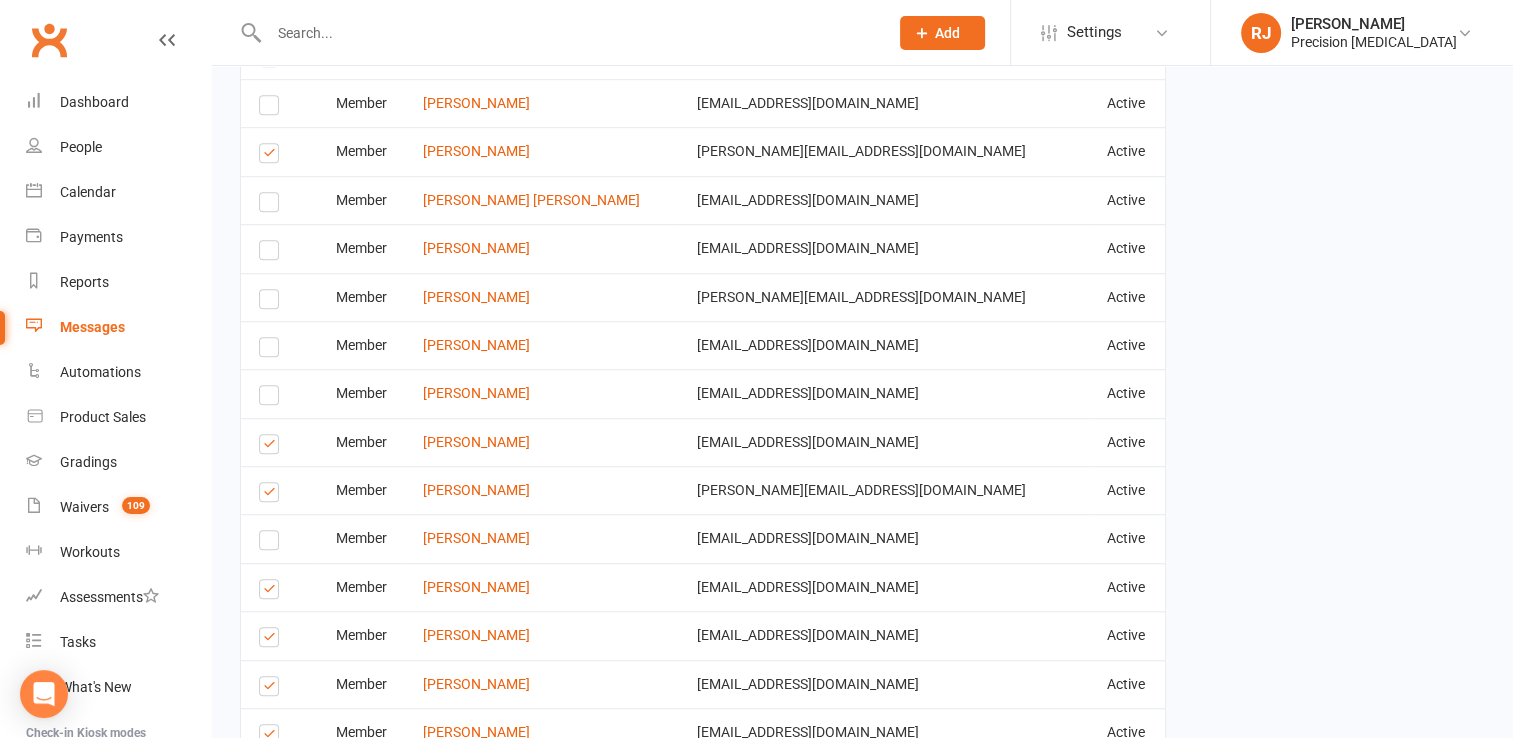 click at bounding box center (272, 447) 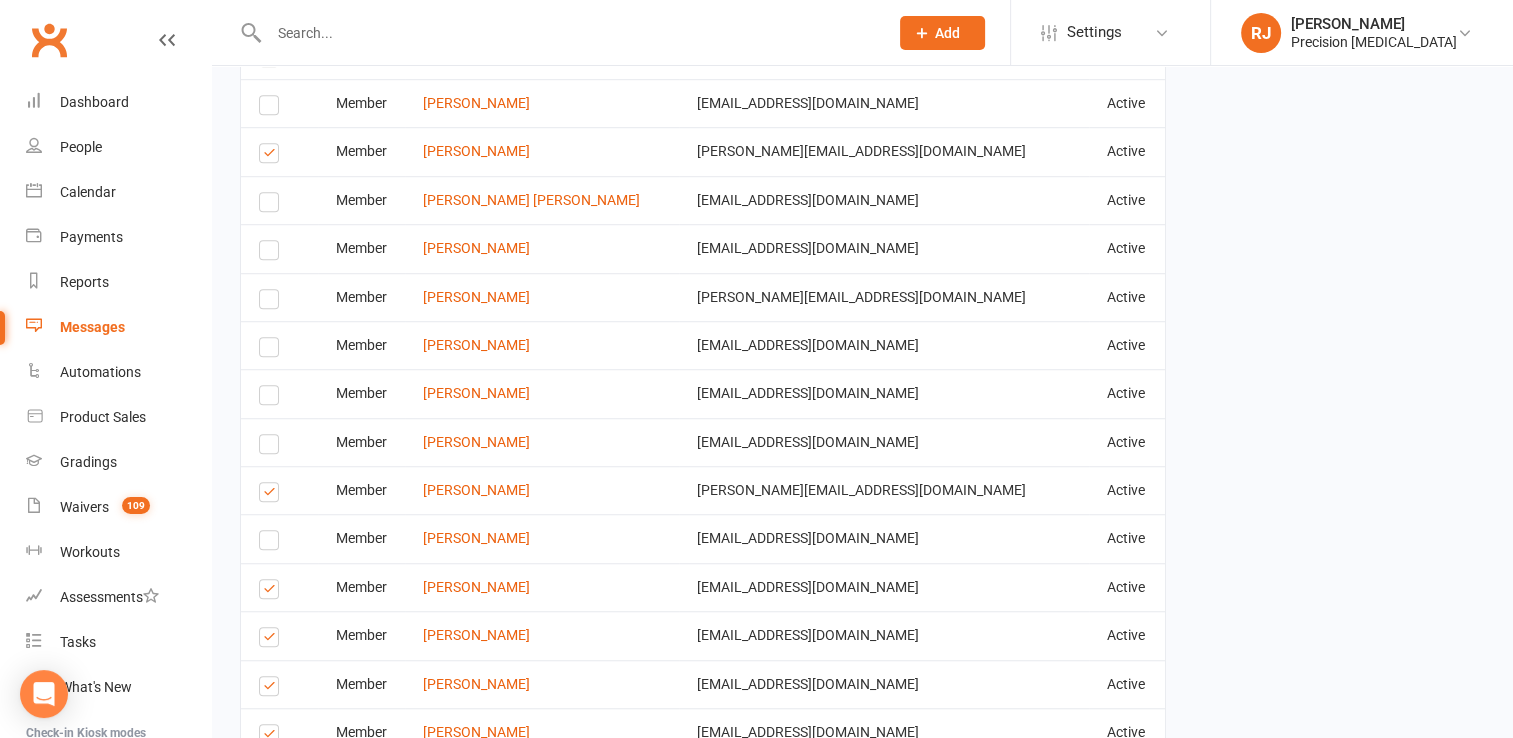 click at bounding box center (272, 495) 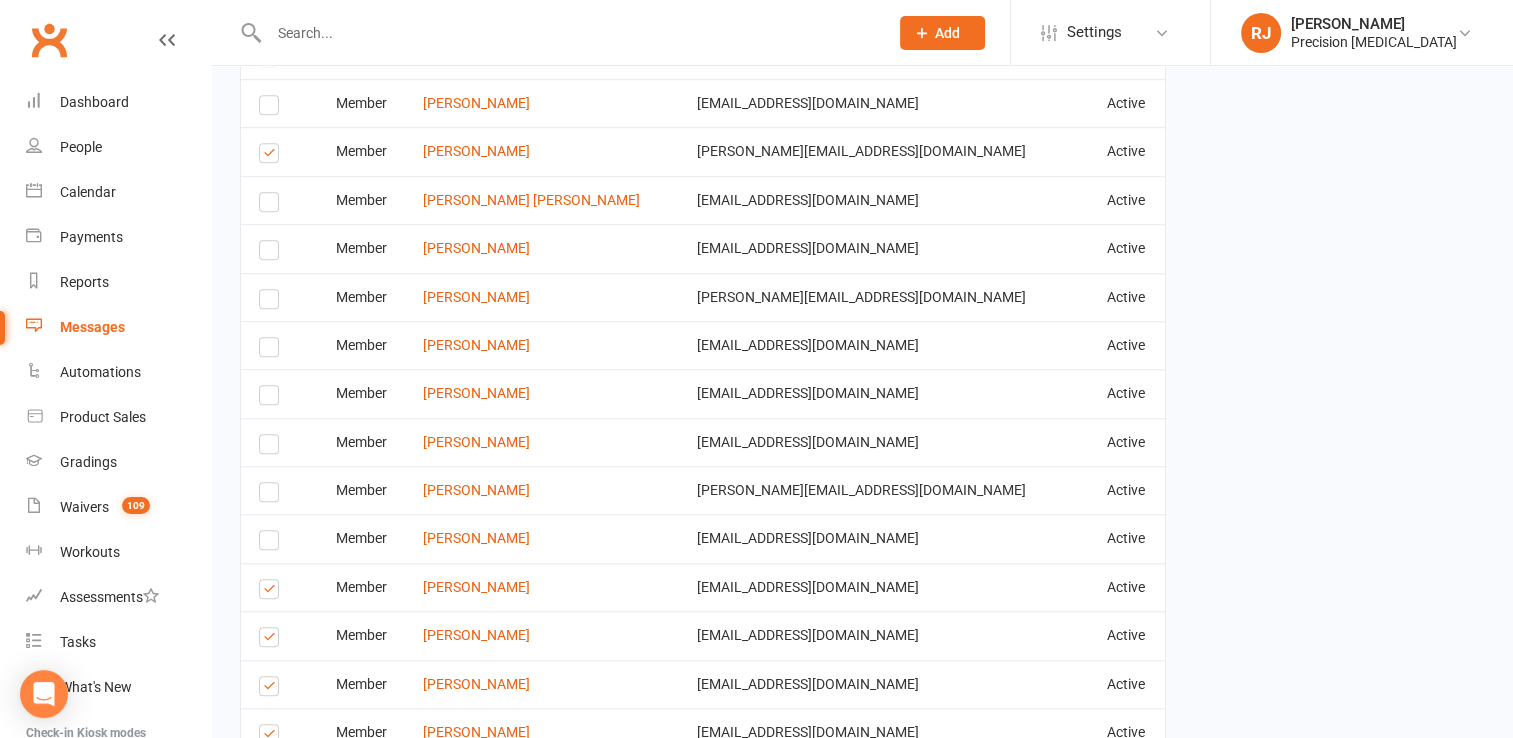 click at bounding box center [272, 737] 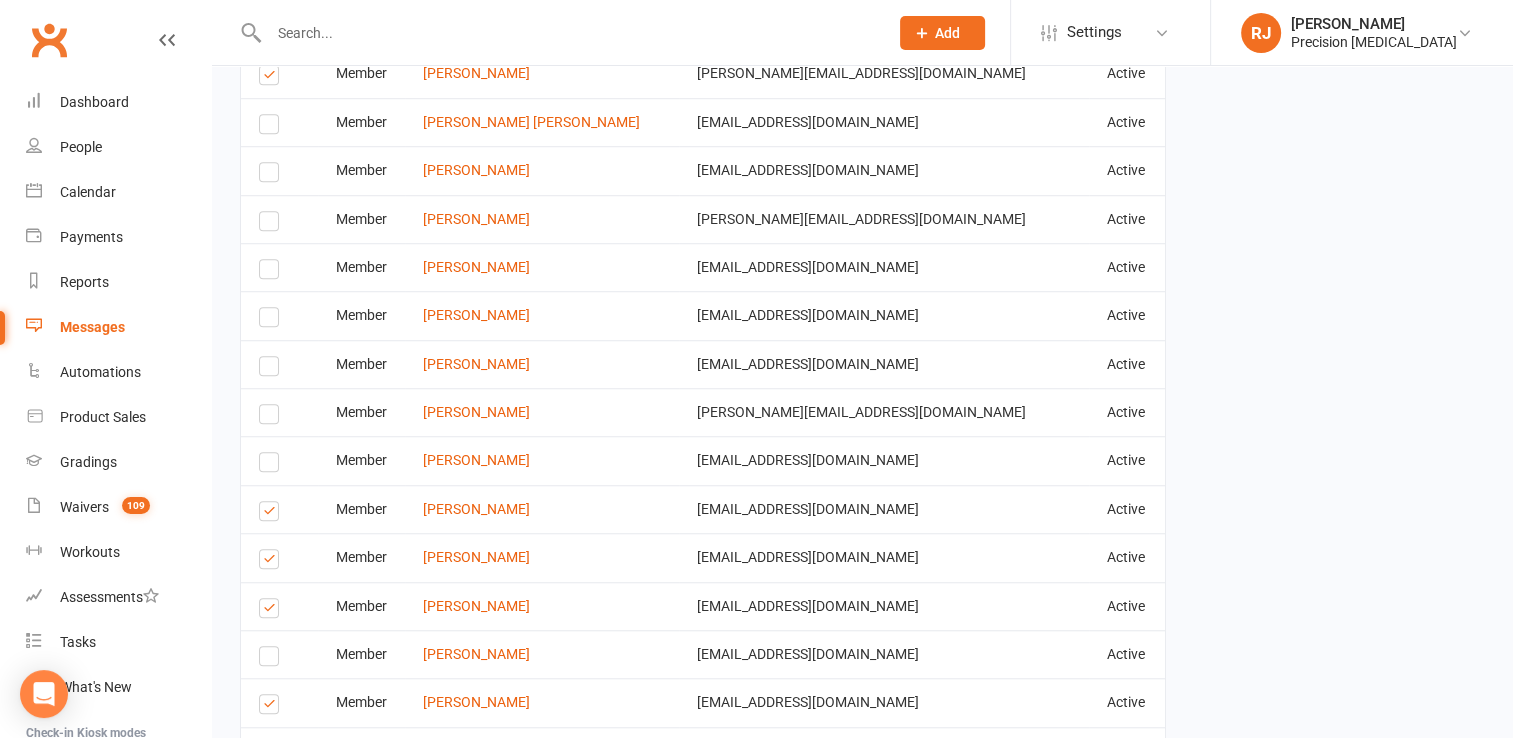 scroll, scrollTop: 1470, scrollLeft: 0, axis: vertical 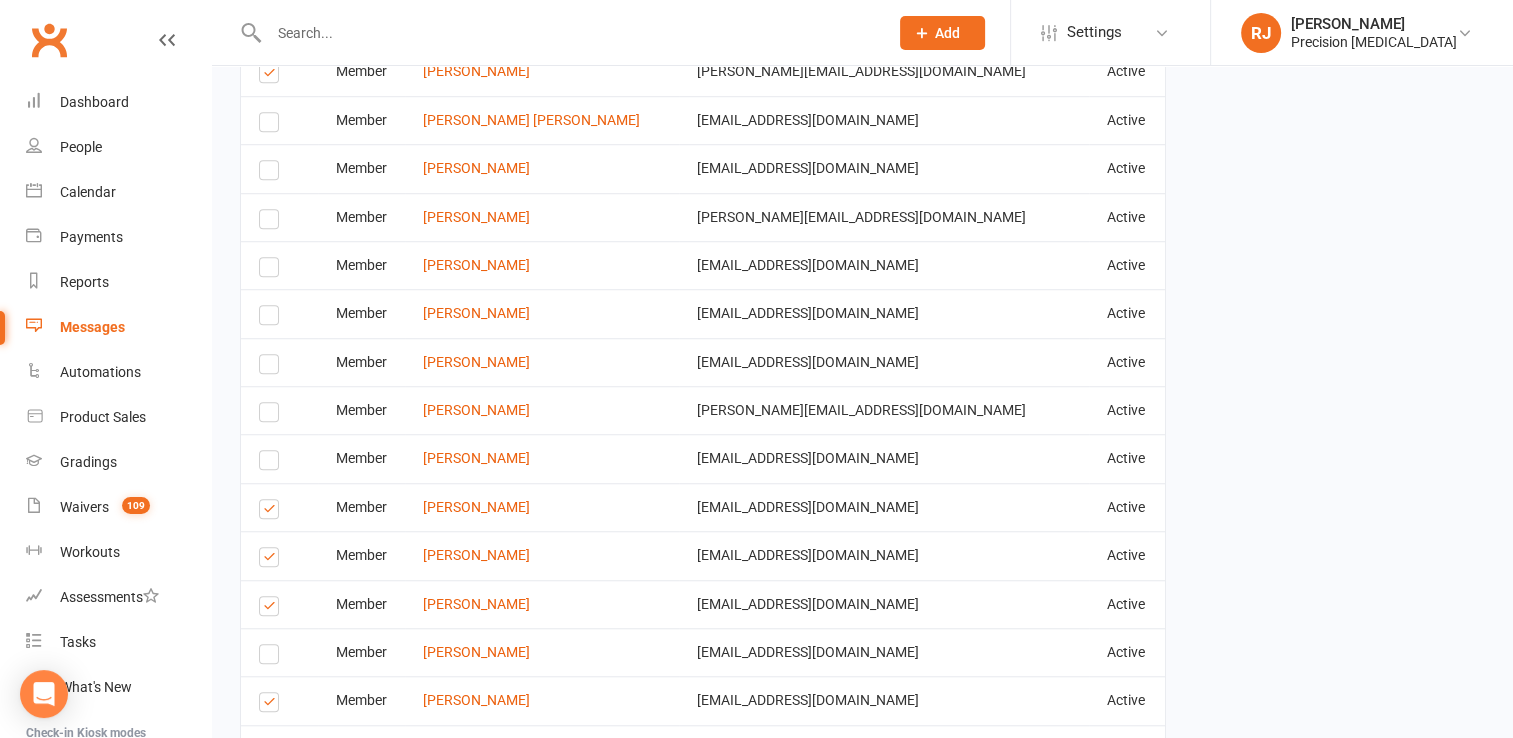 click at bounding box center (272, 705) 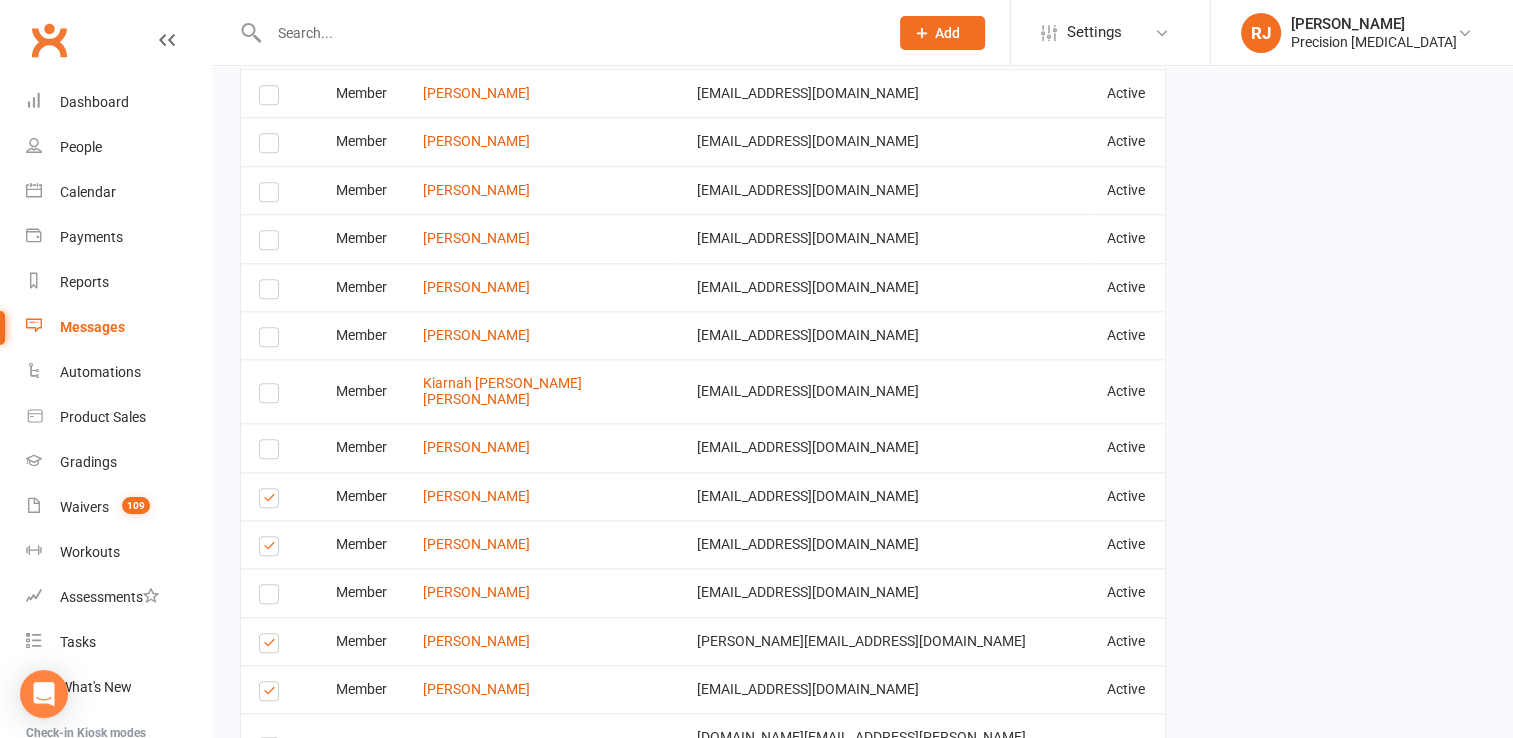scroll, scrollTop: 2030, scrollLeft: 0, axis: vertical 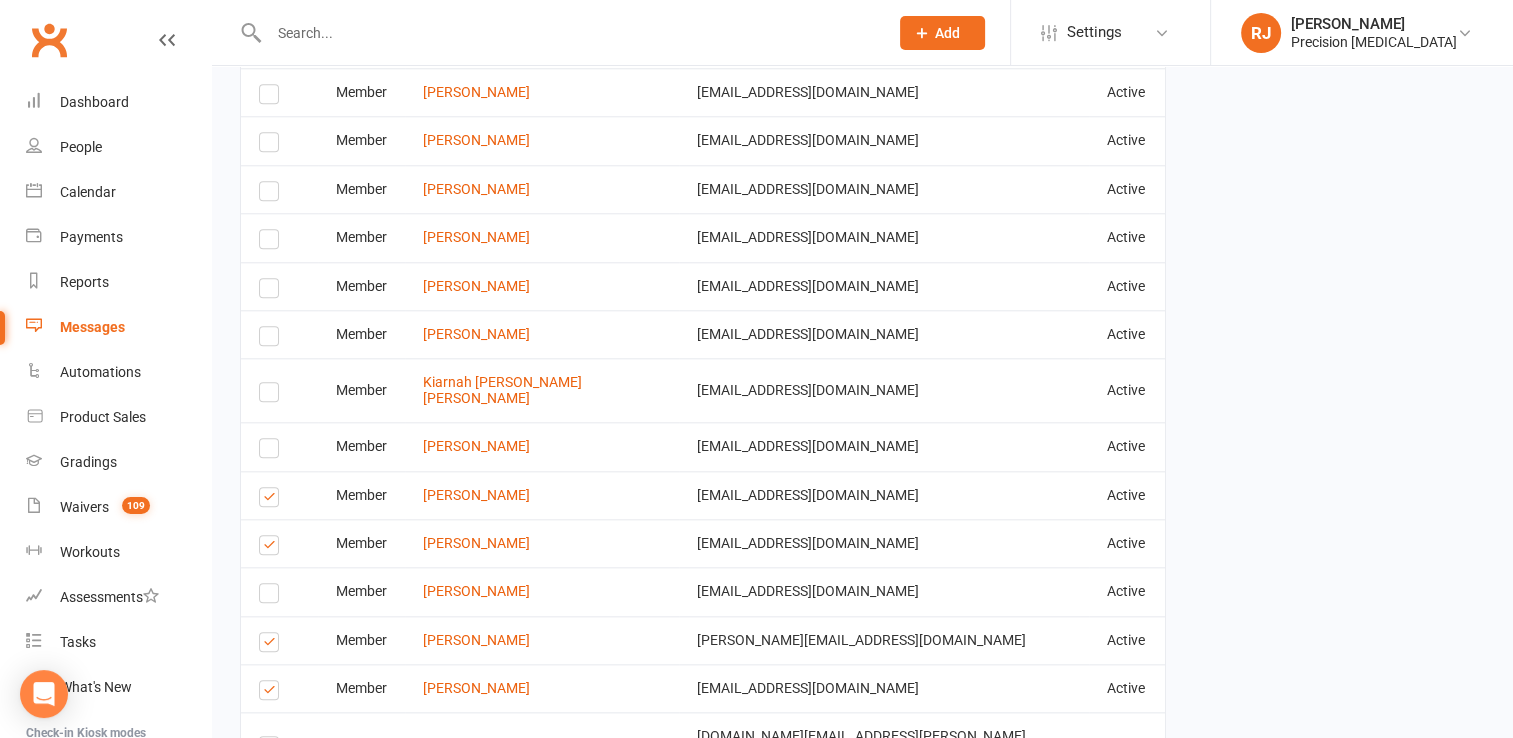 drag, startPoint x: 274, startPoint y: 429, endPoint x: 271, endPoint y: 482, distance: 53.08484 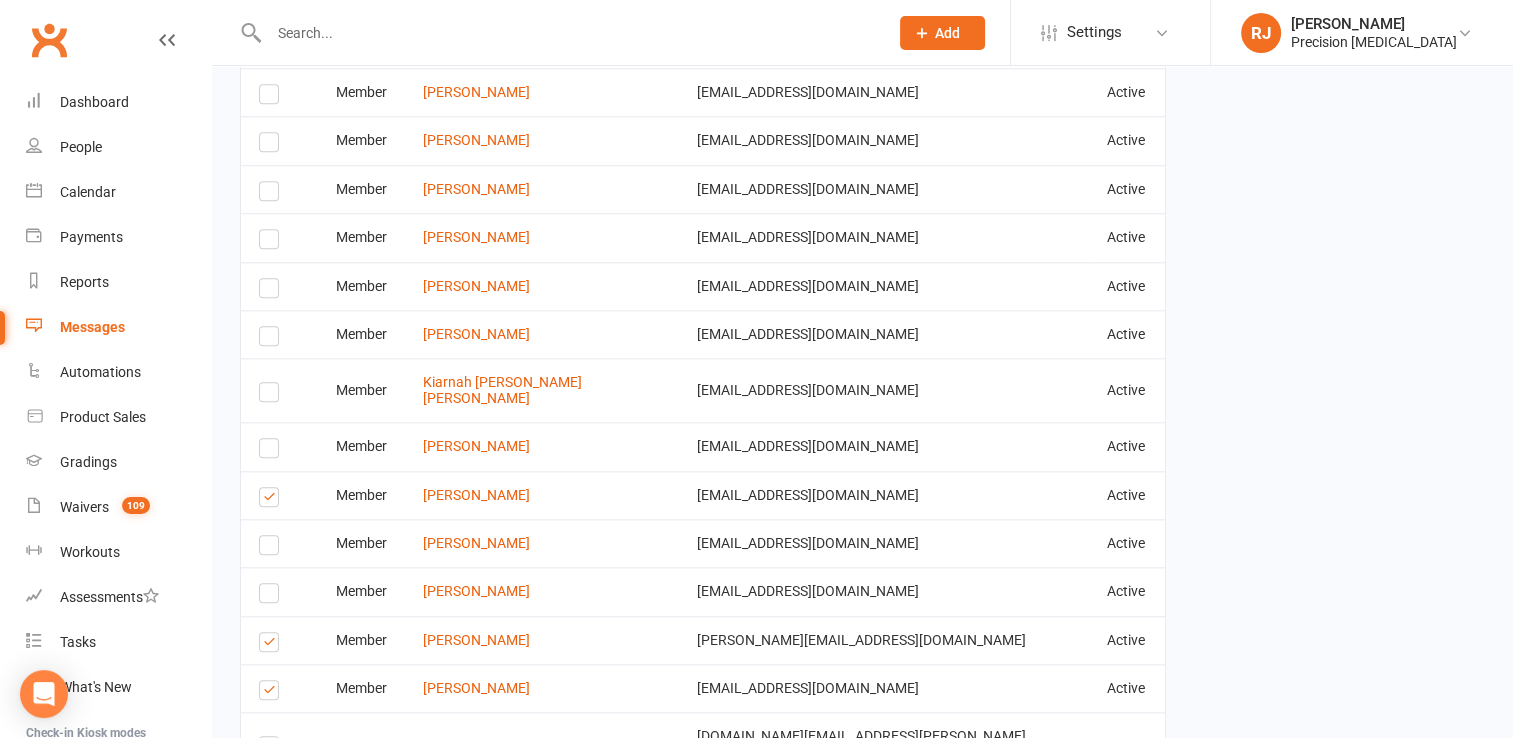 click at bounding box center (272, 500) 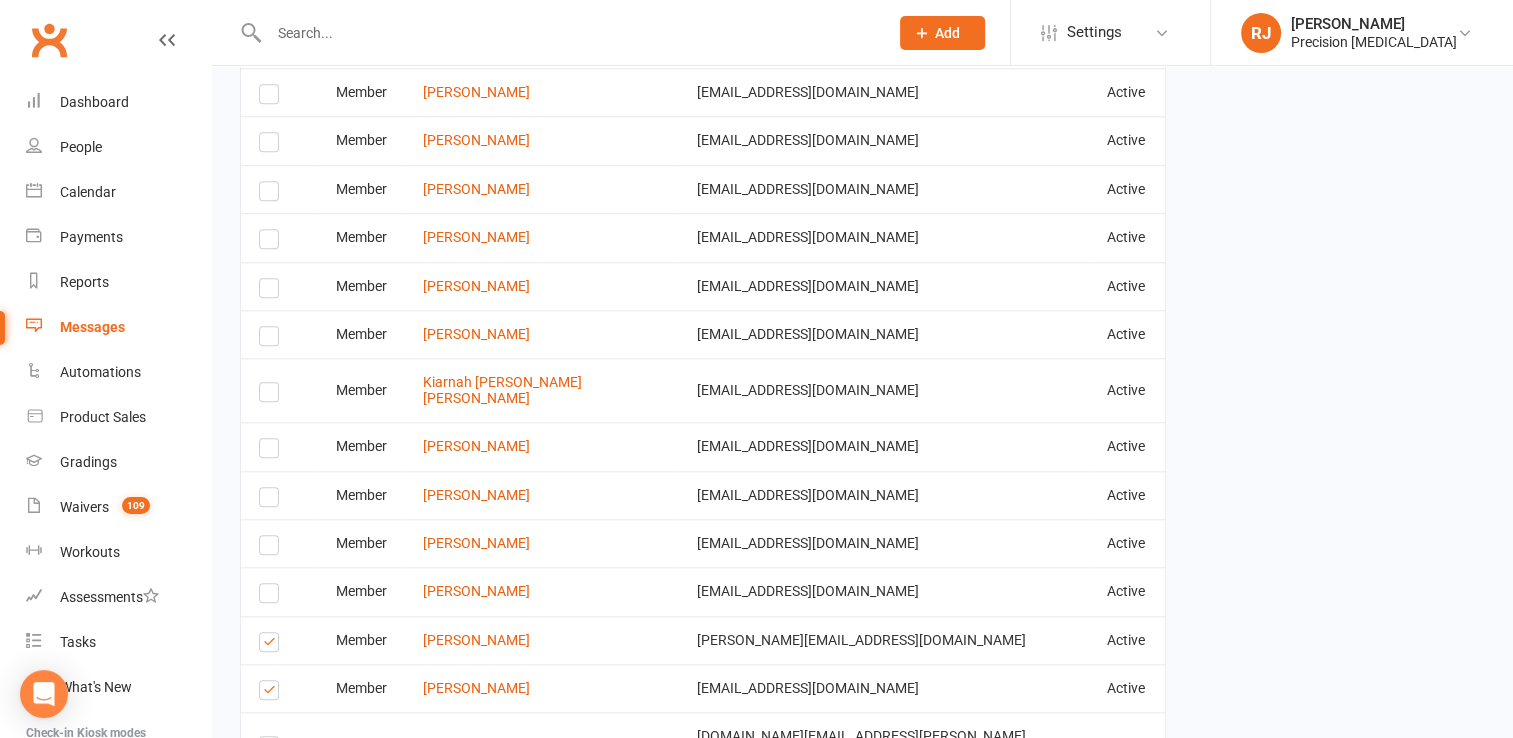 click at bounding box center [272, 645] 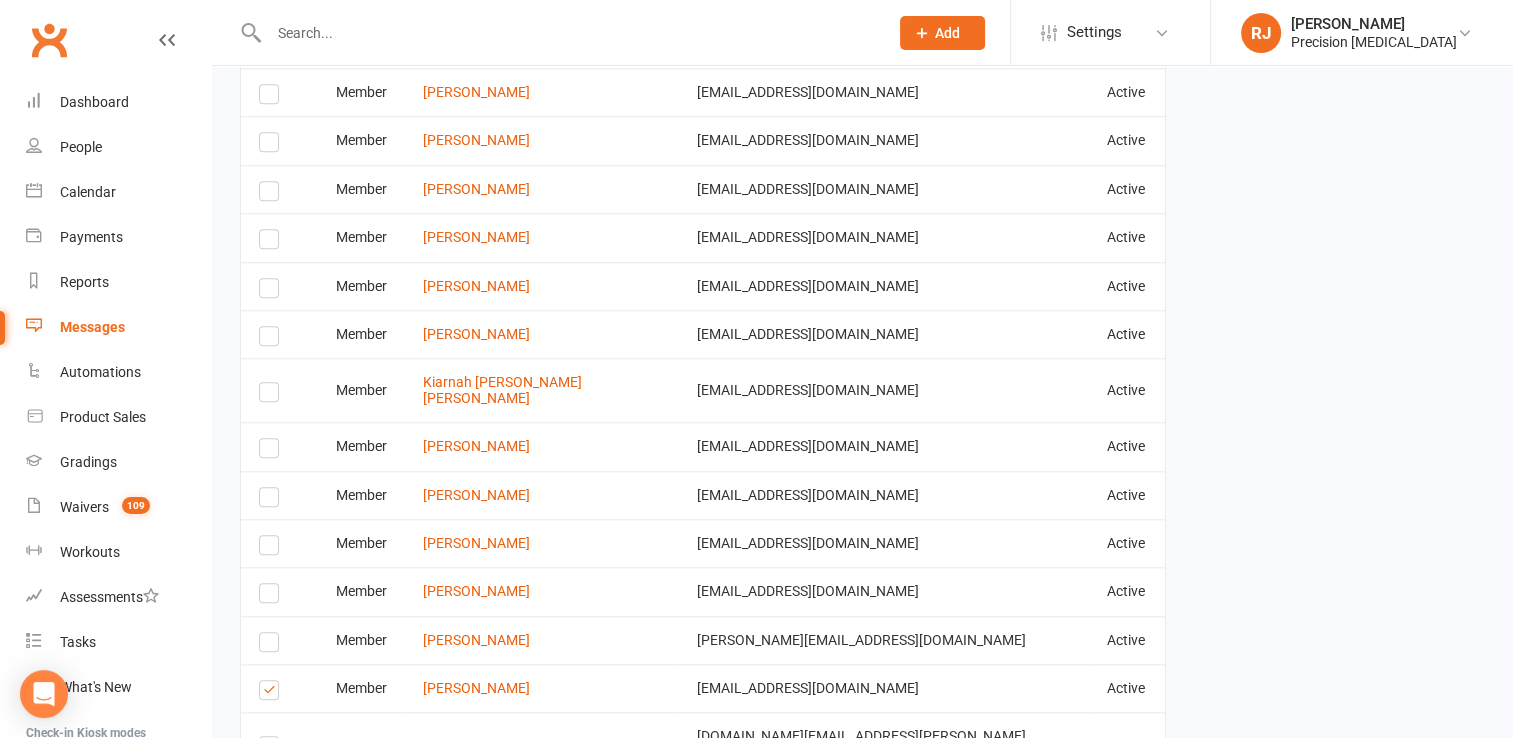 click at bounding box center [272, 693] 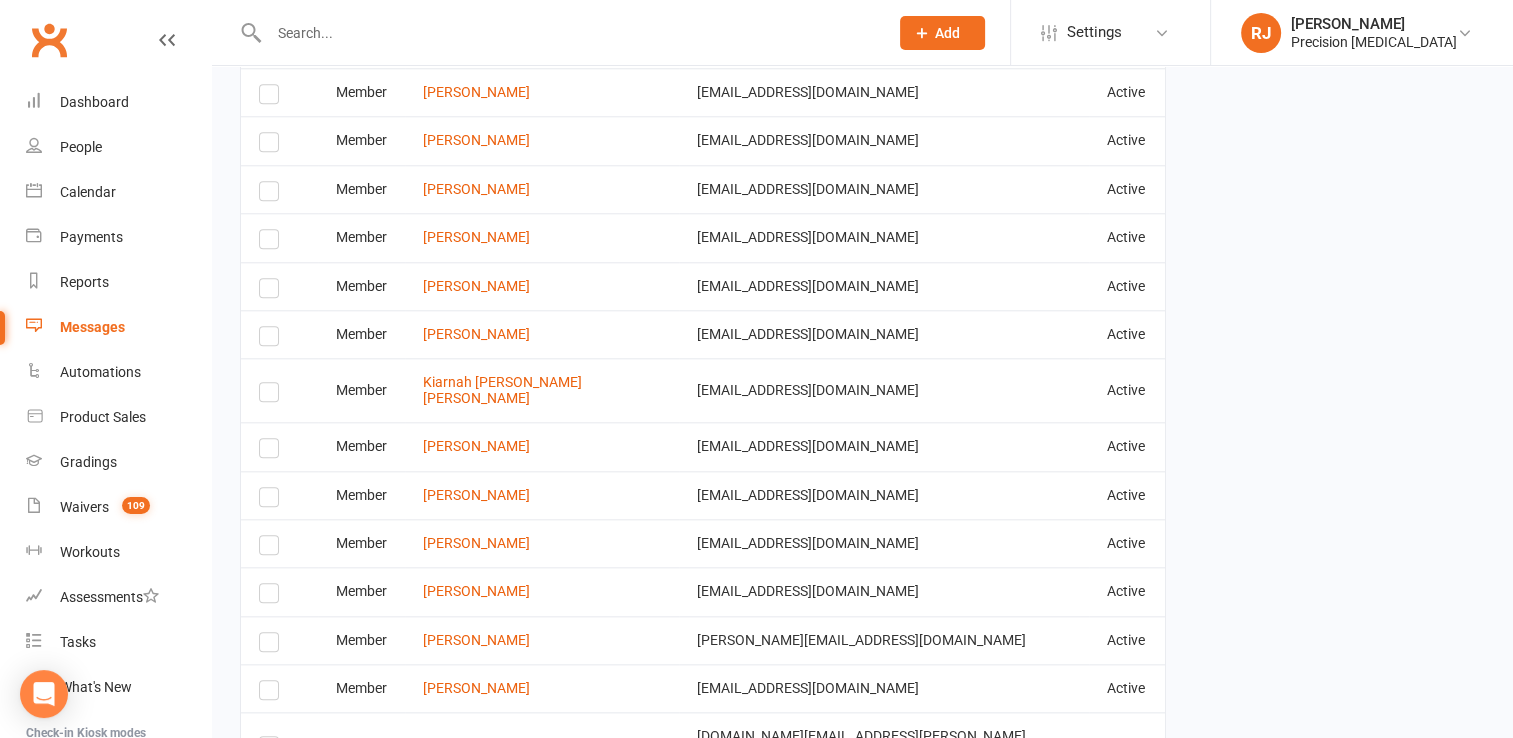 click at bounding box center (272, 693) 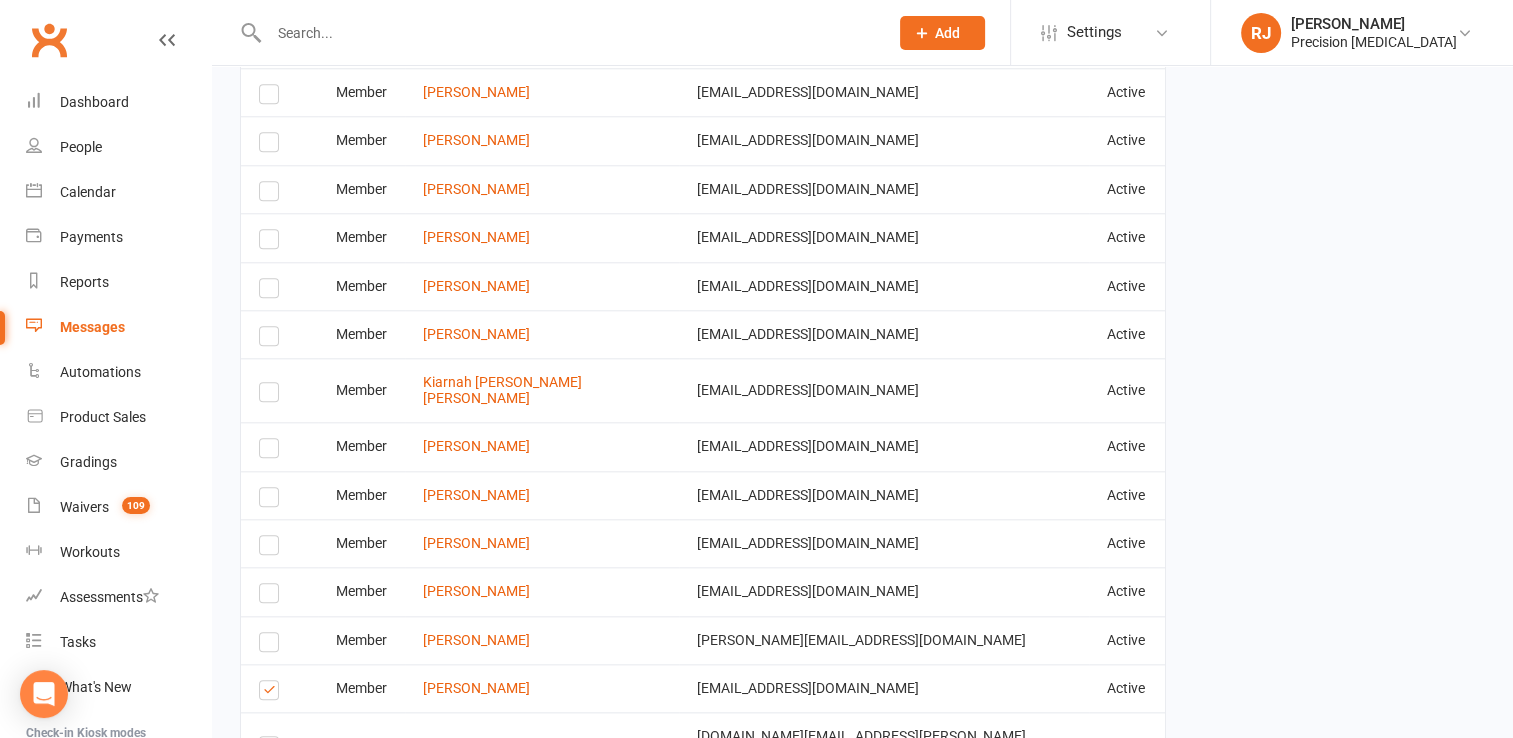 click at bounding box center (272, 749) 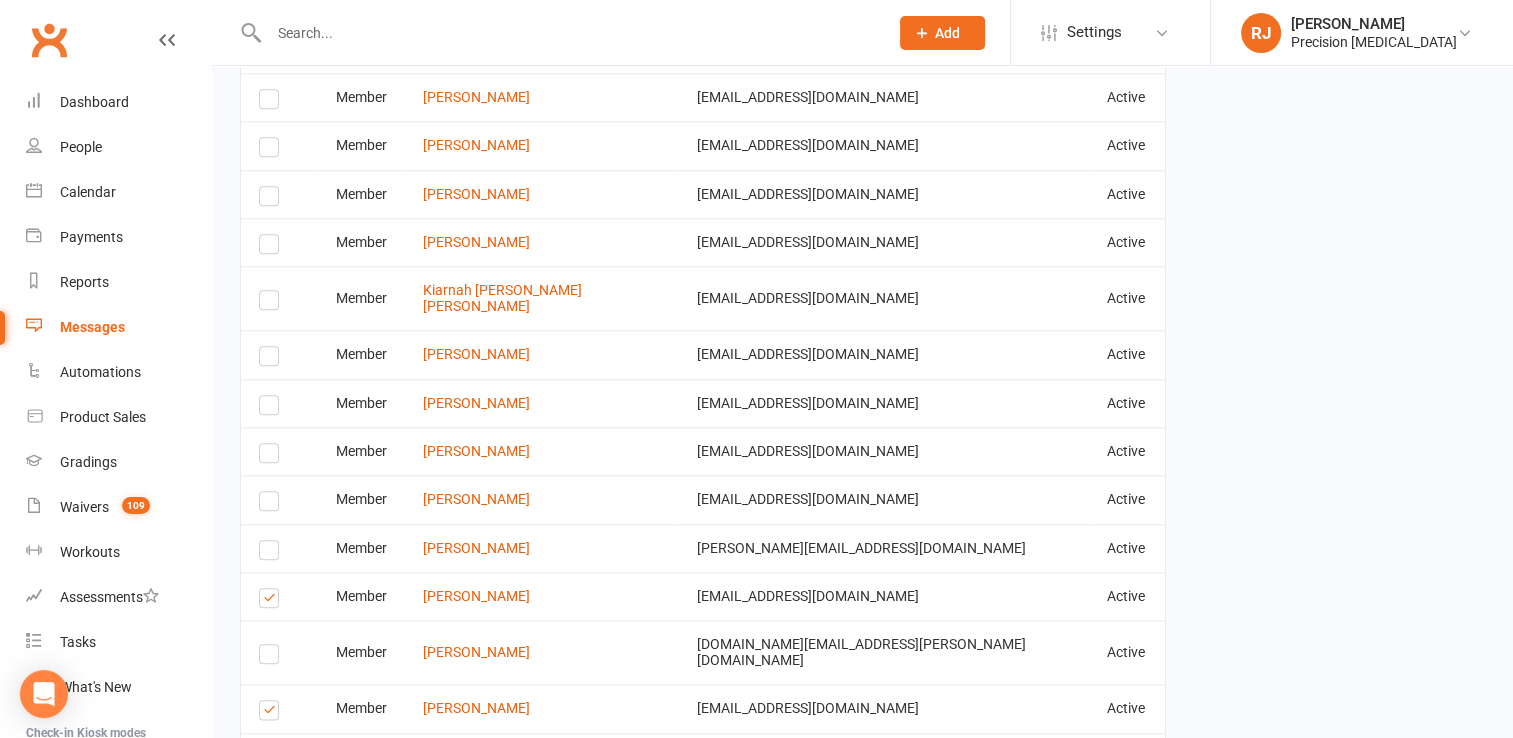 scroll, scrollTop: 2150, scrollLeft: 0, axis: vertical 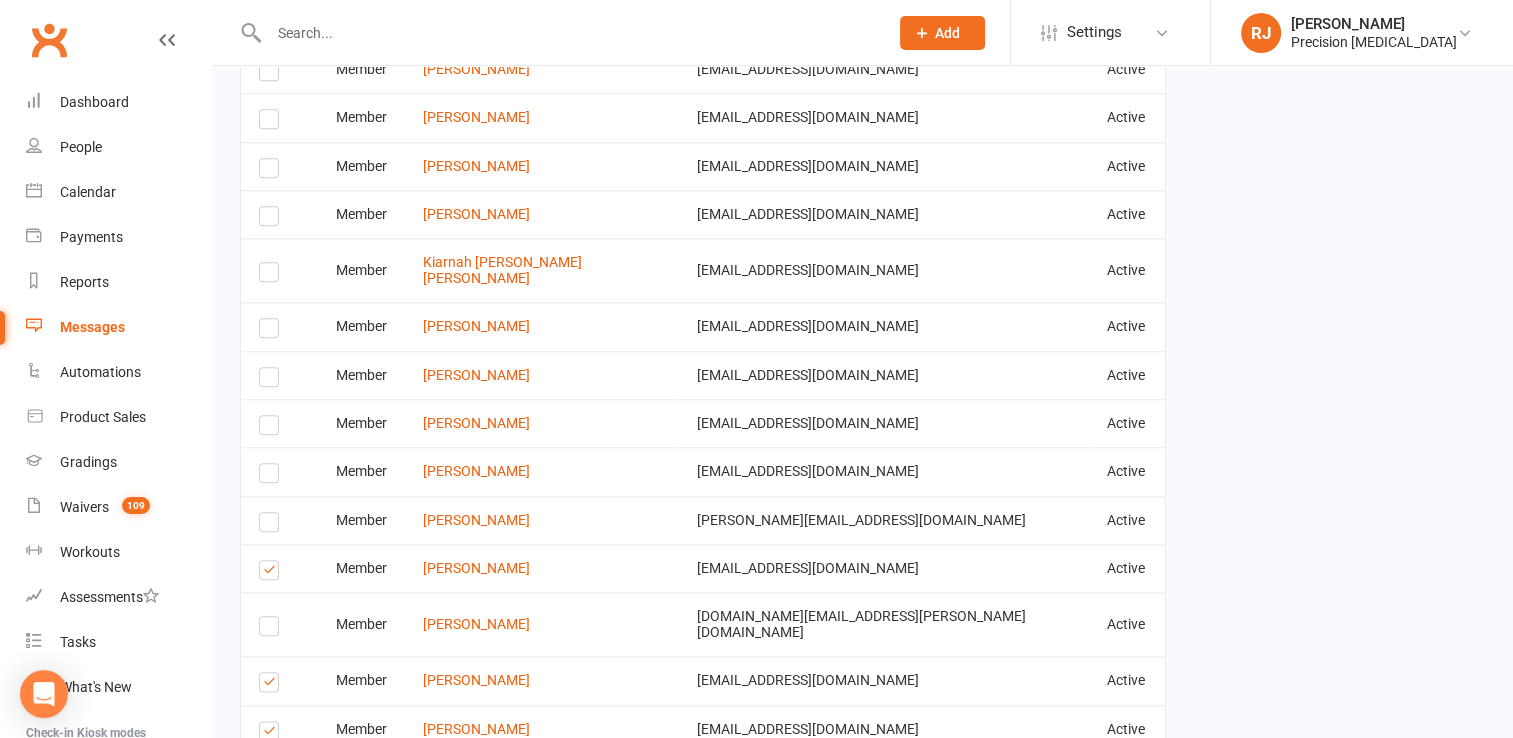 click at bounding box center [272, 685] 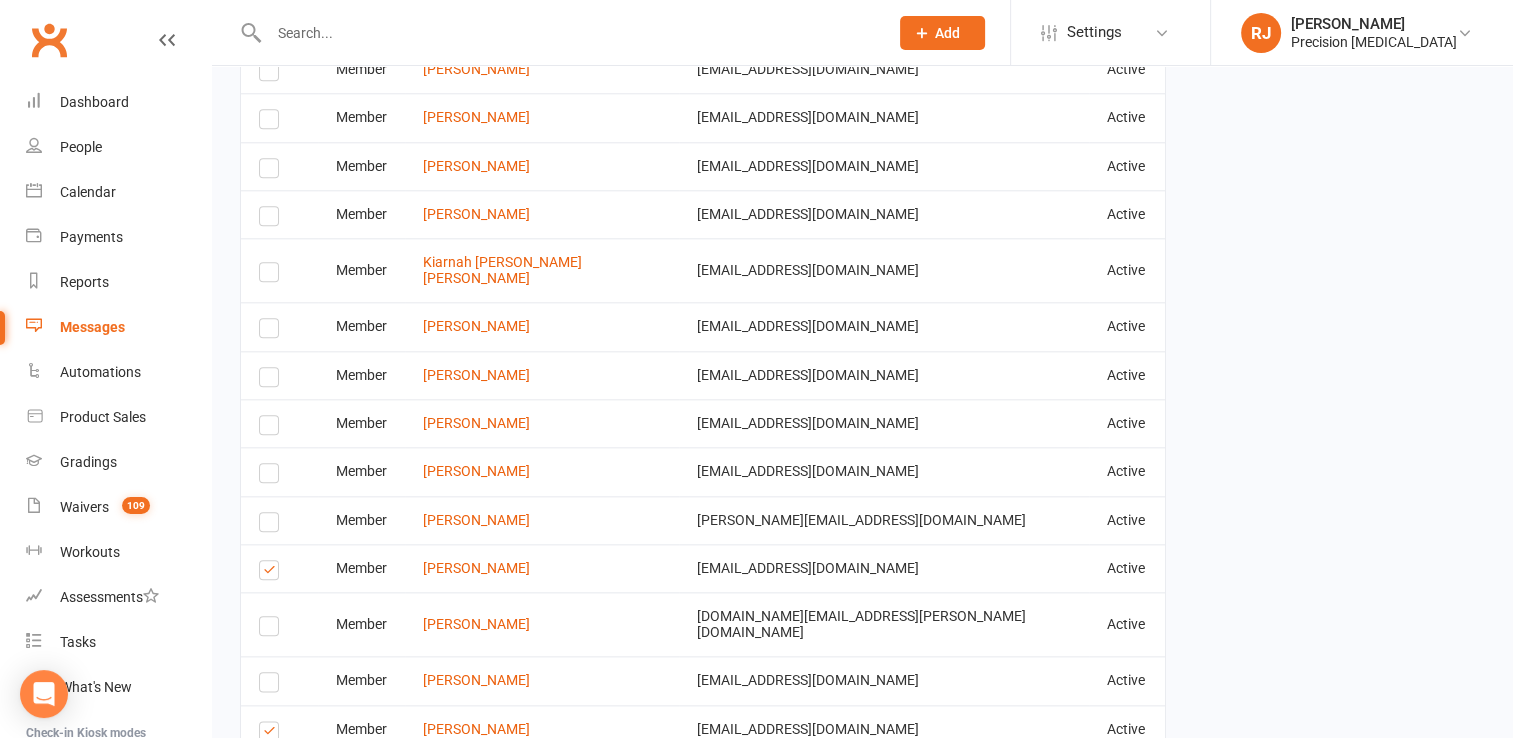 click at bounding box center (272, 734) 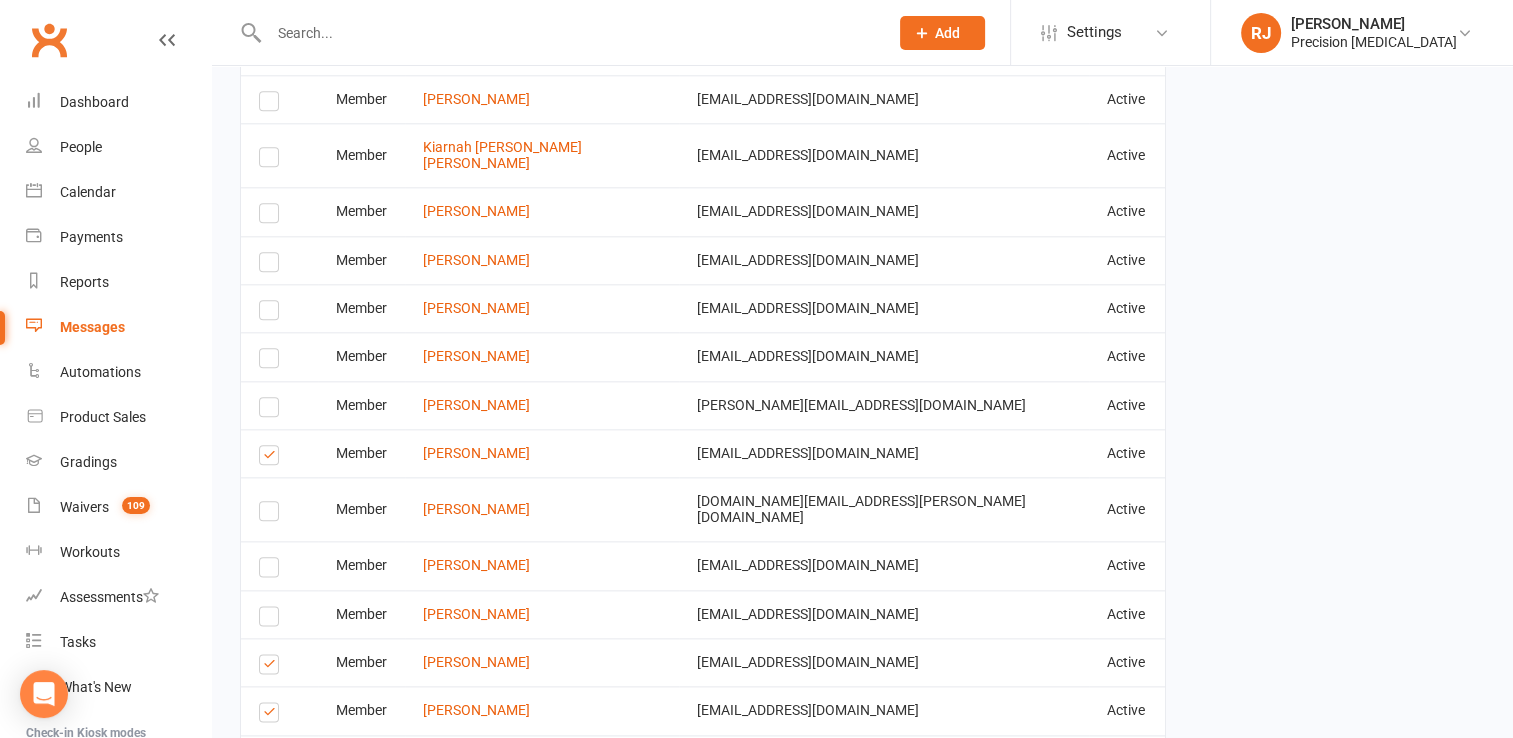 scroll, scrollTop: 2470, scrollLeft: 0, axis: vertical 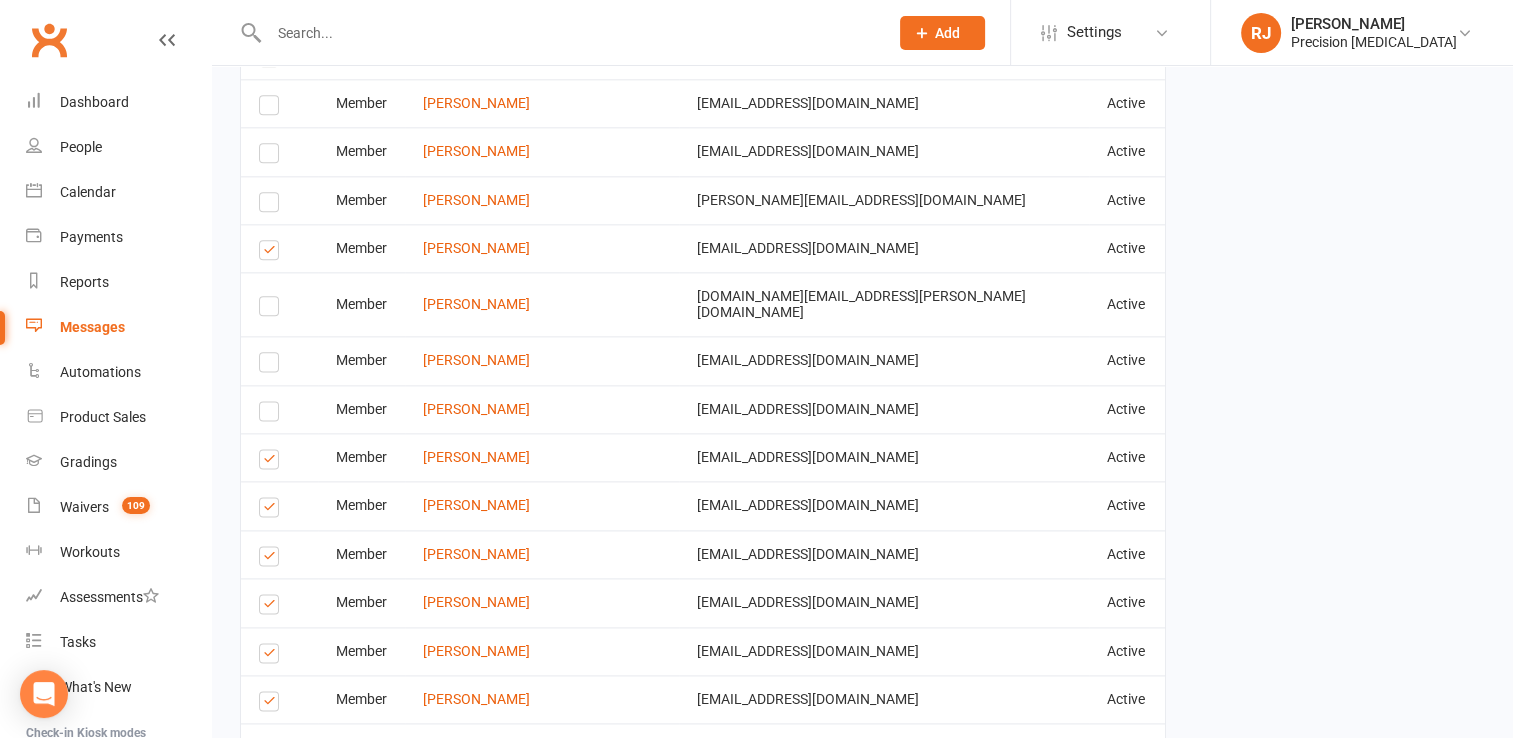 click at bounding box center (272, 510) 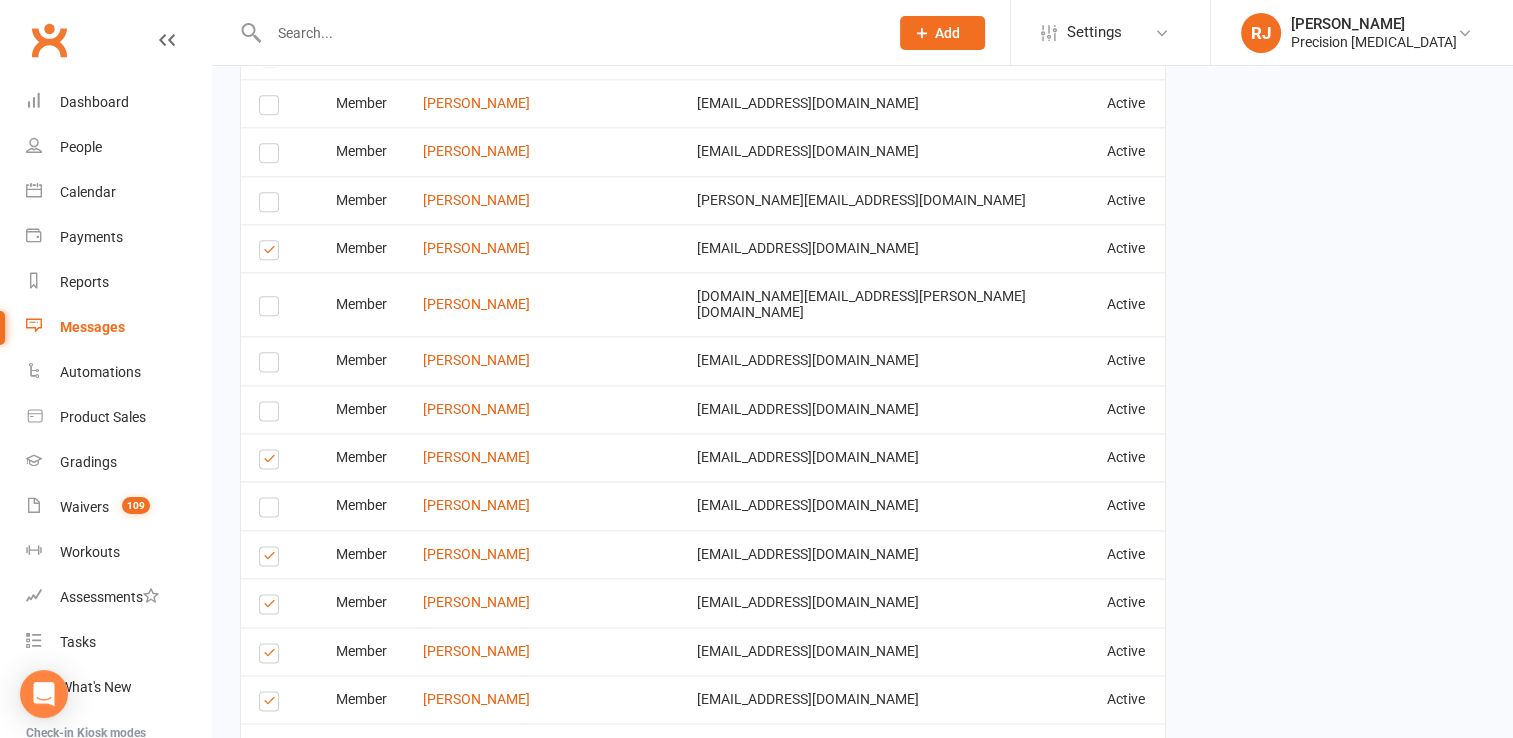 click at bounding box center (272, 559) 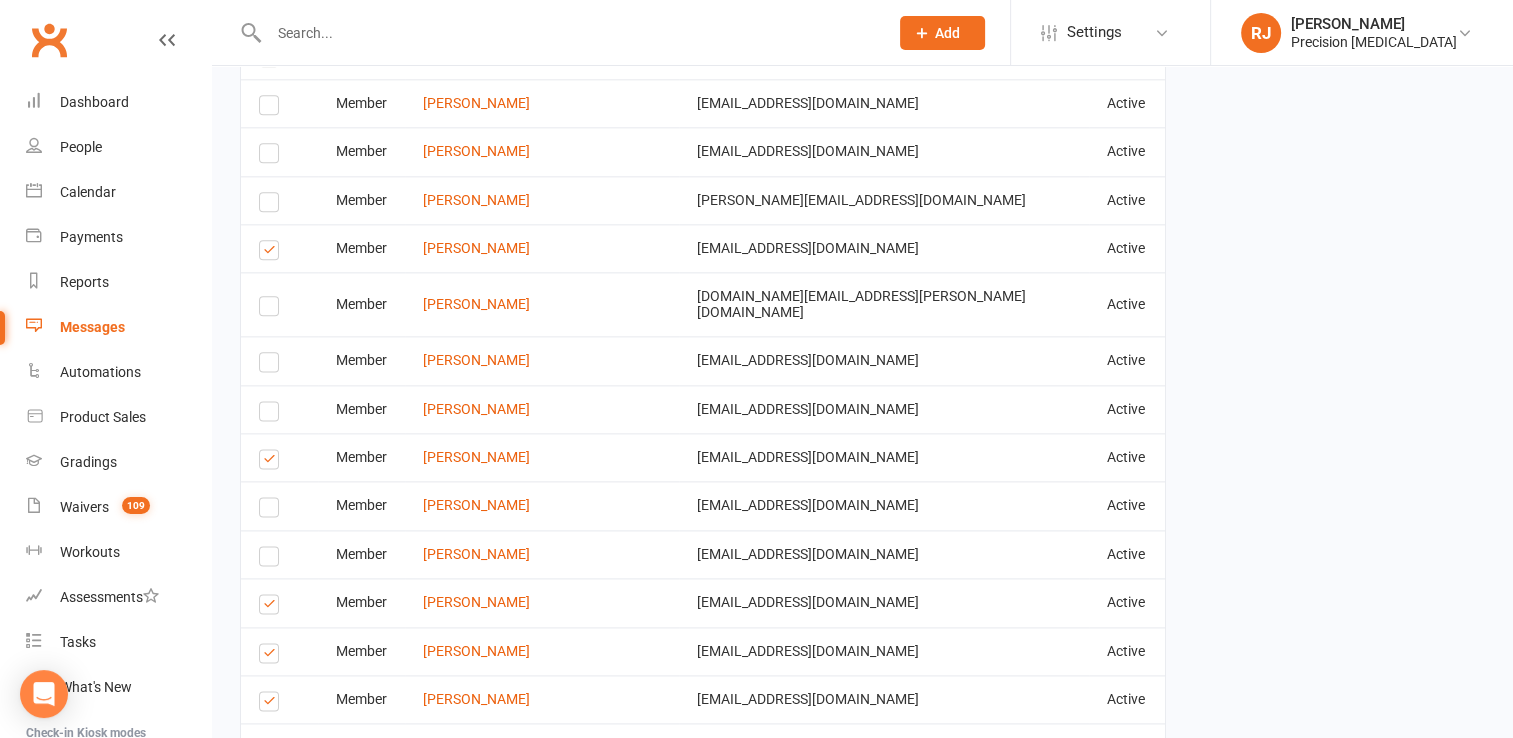 click at bounding box center (272, 607) 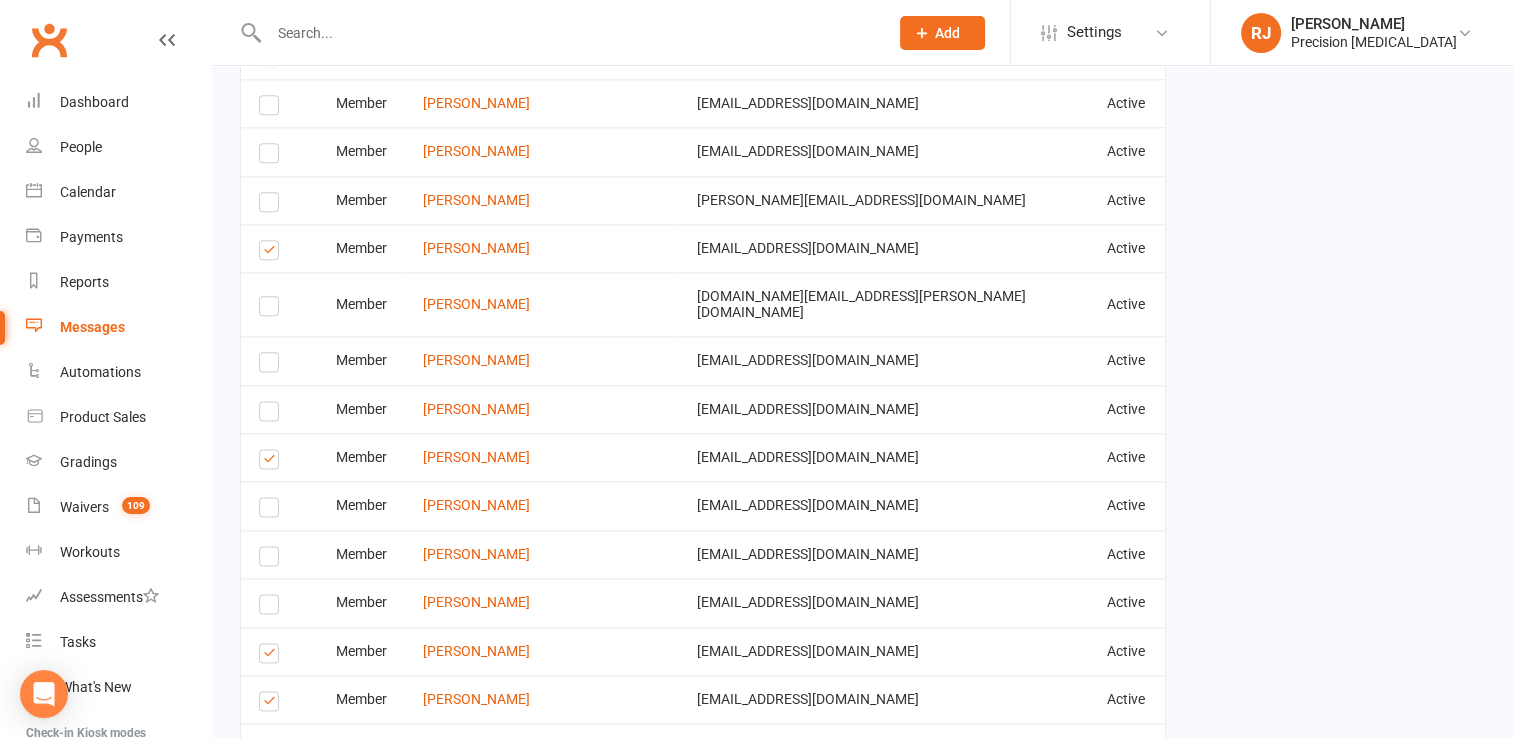 click at bounding box center [272, 656] 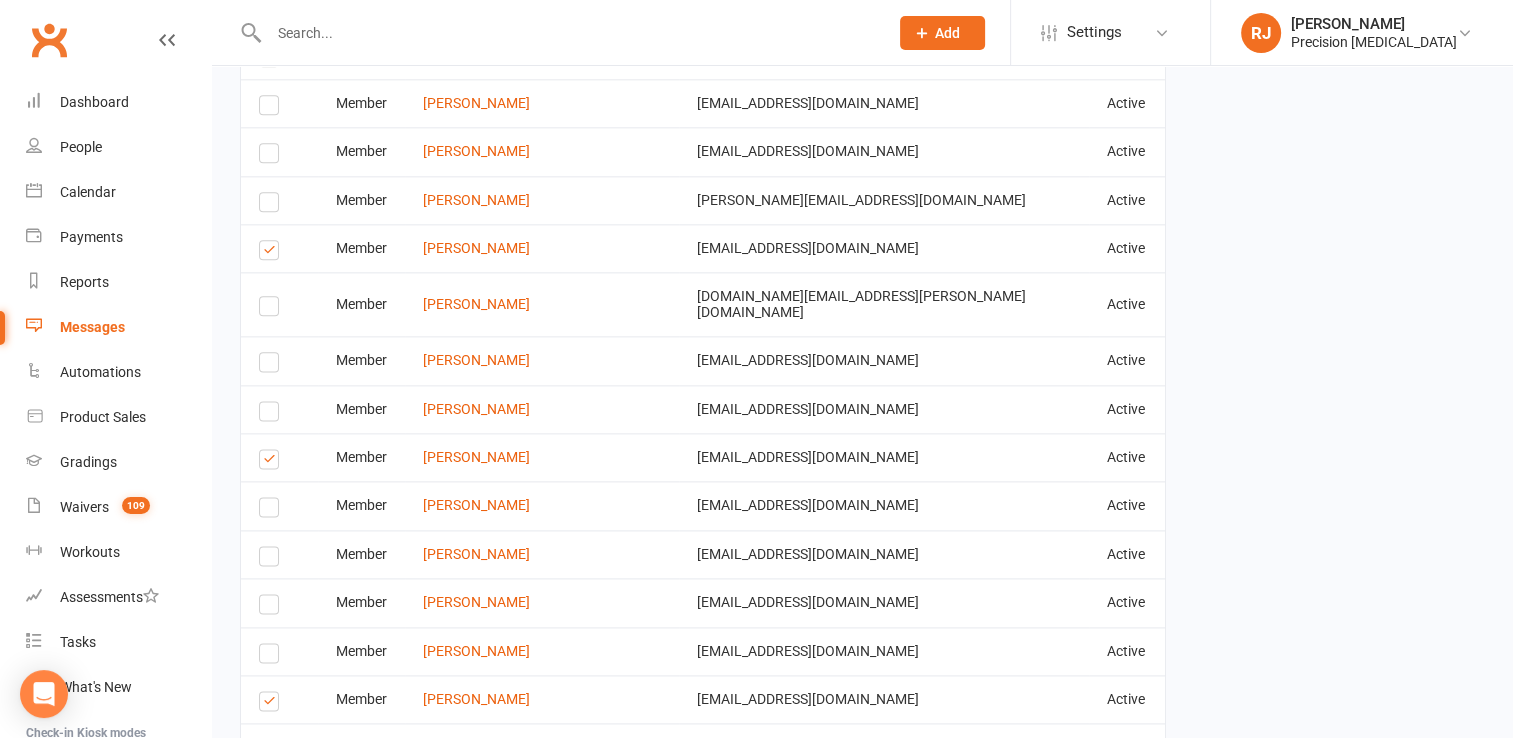 click at bounding box center (272, 704) 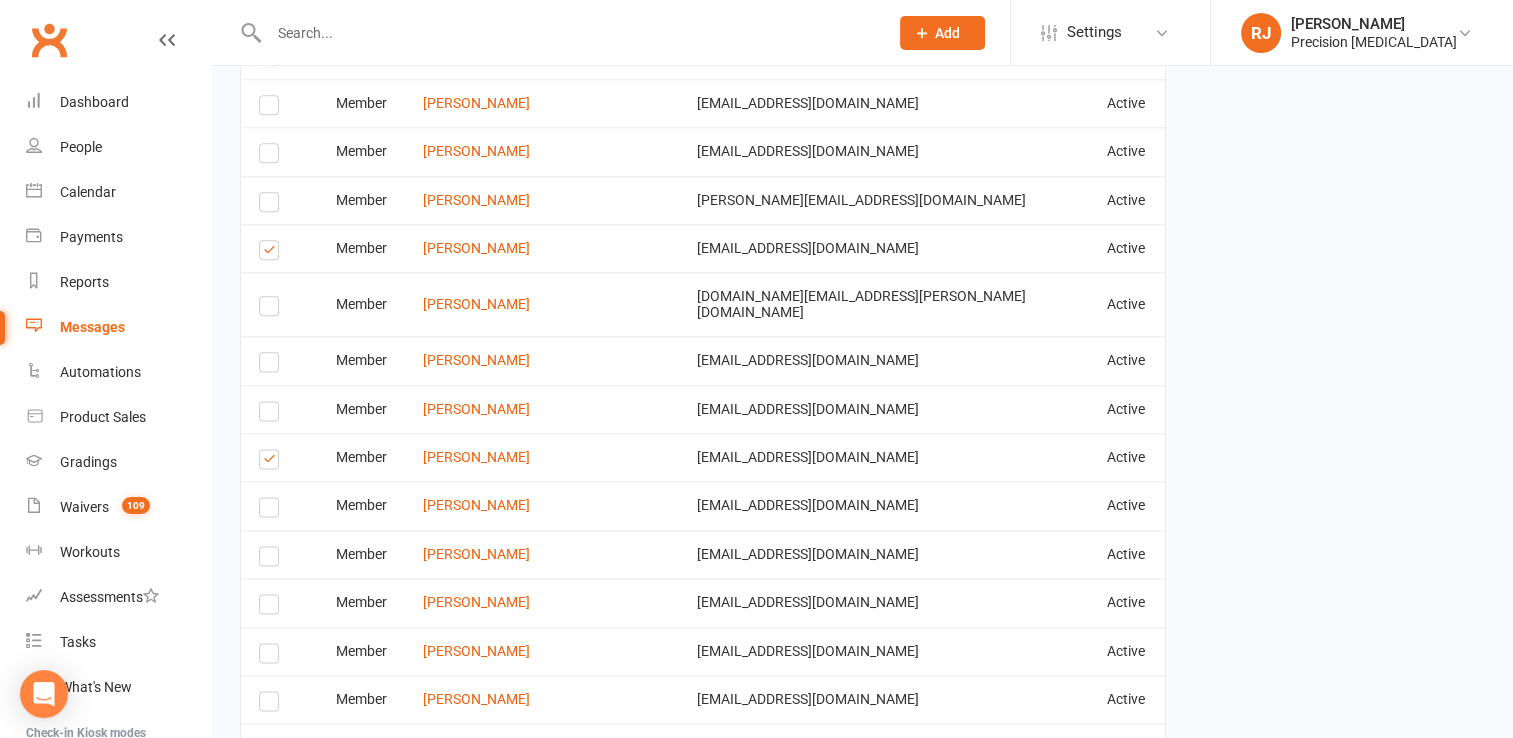 click at bounding box center [272, 752] 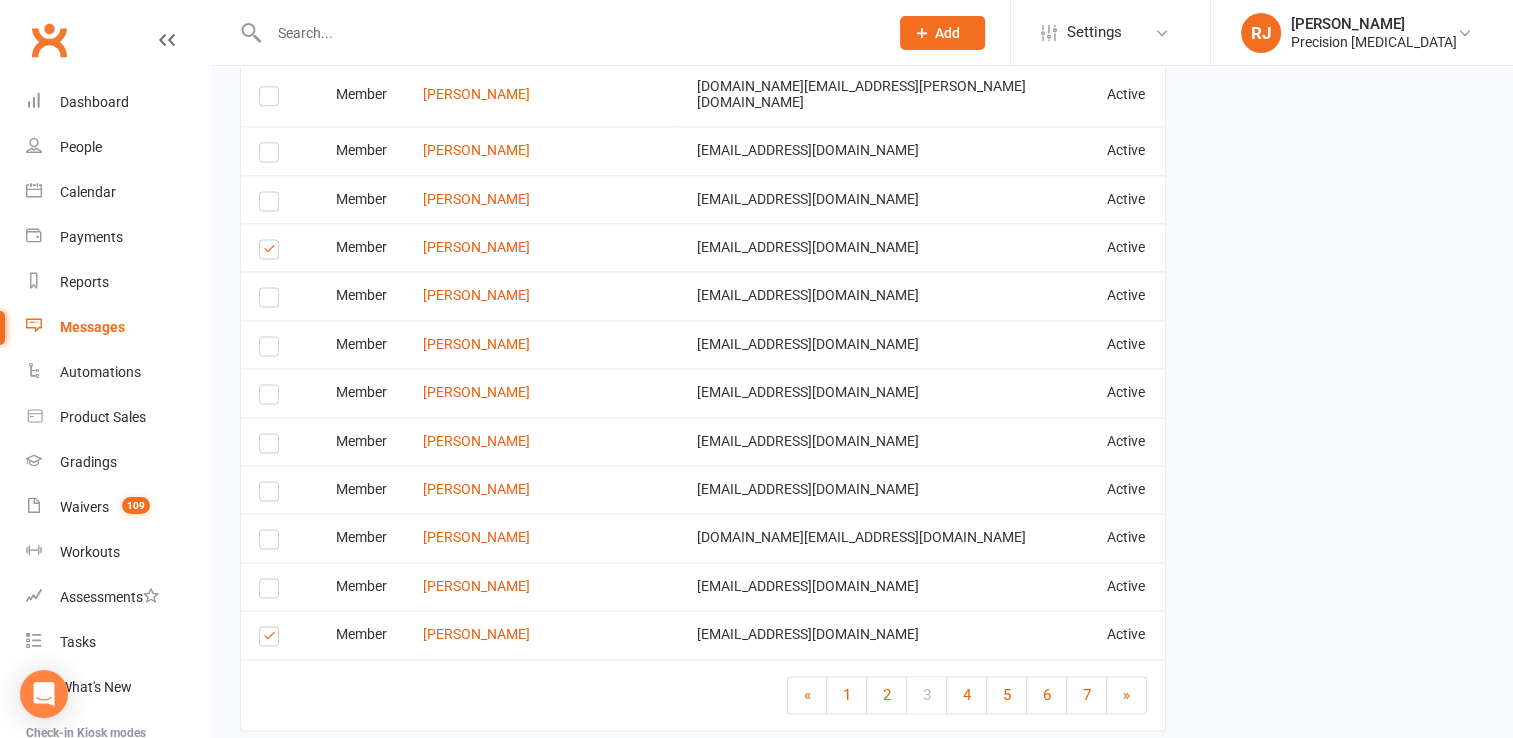 scroll, scrollTop: 2710, scrollLeft: 0, axis: vertical 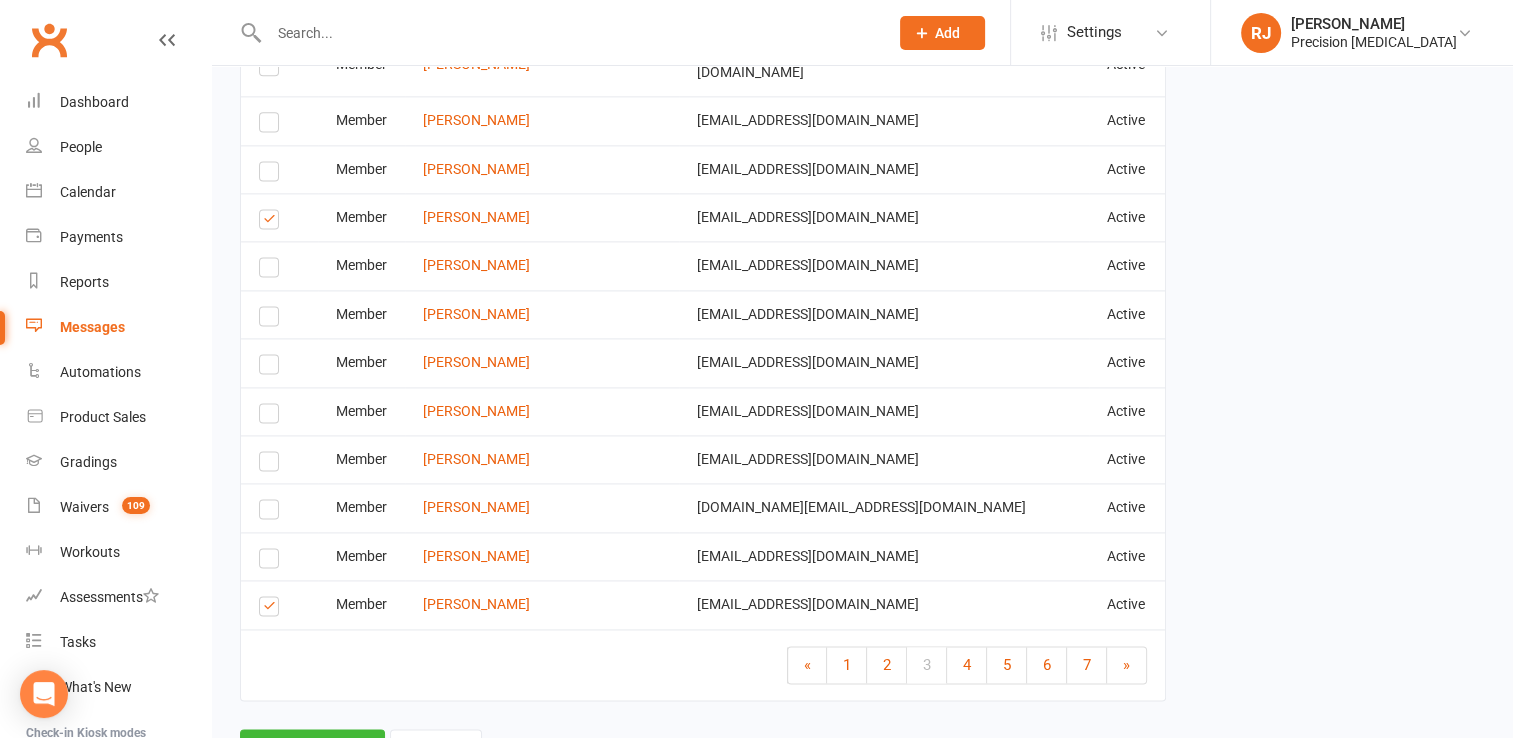 click at bounding box center [272, 609] 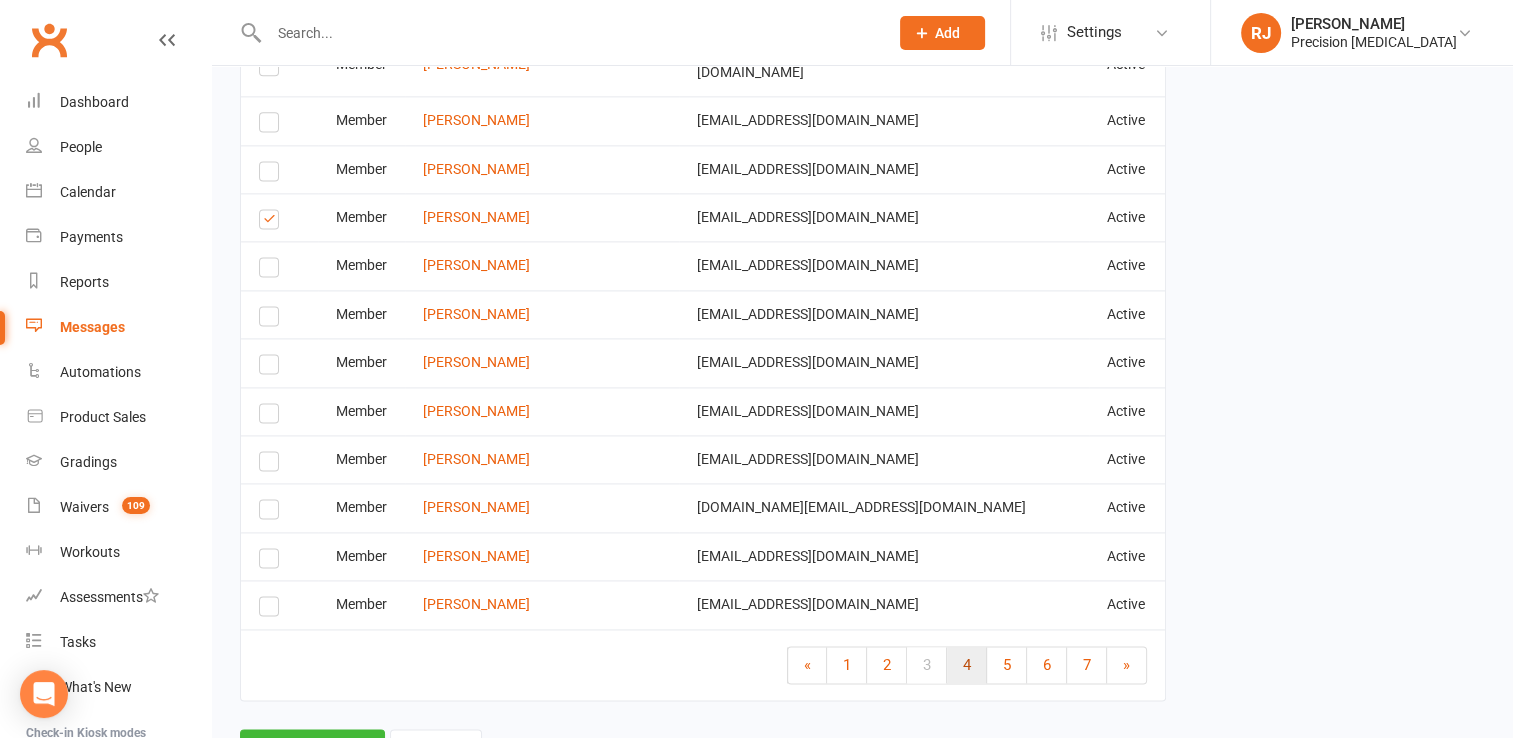 click on "4" at bounding box center [967, 665] 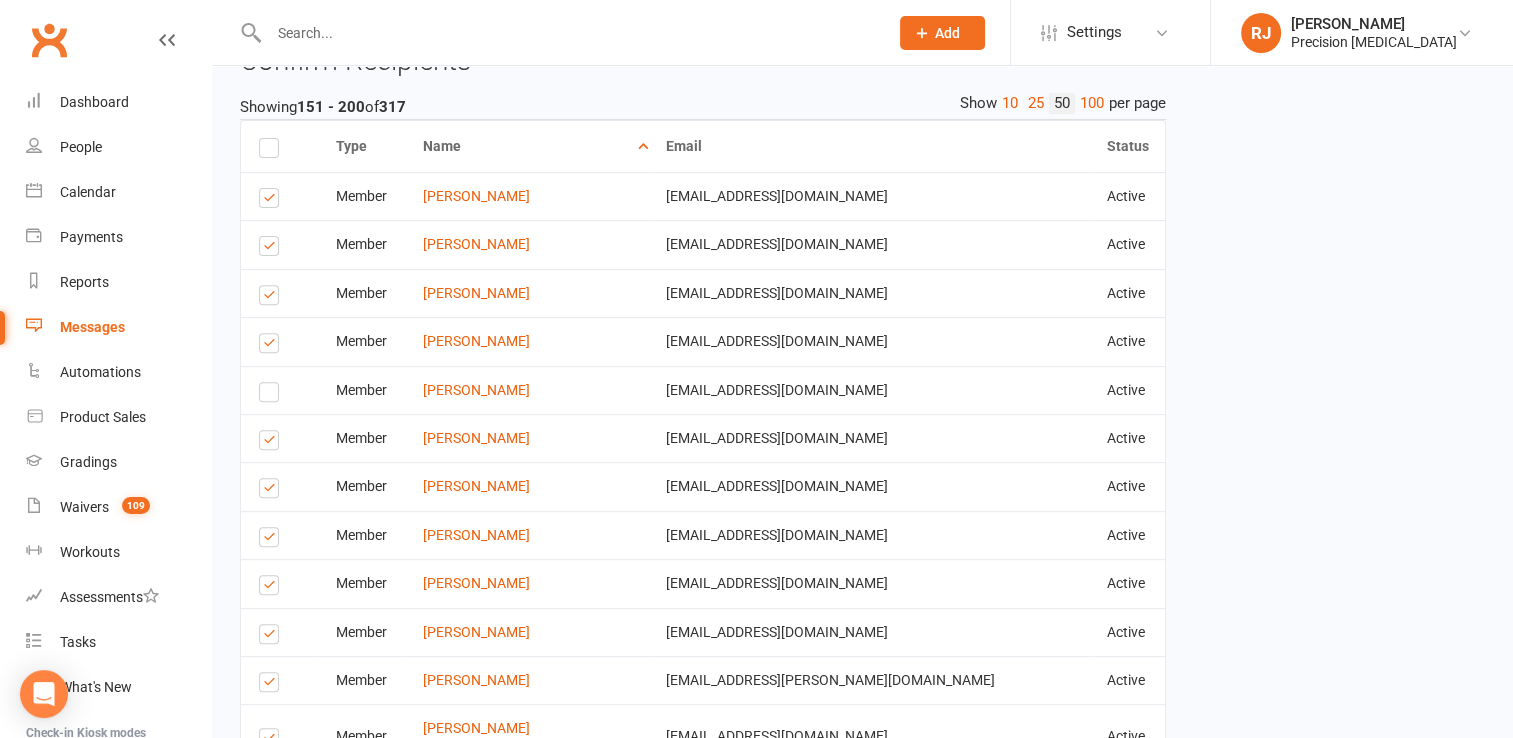 scroll, scrollTop: 710, scrollLeft: 0, axis: vertical 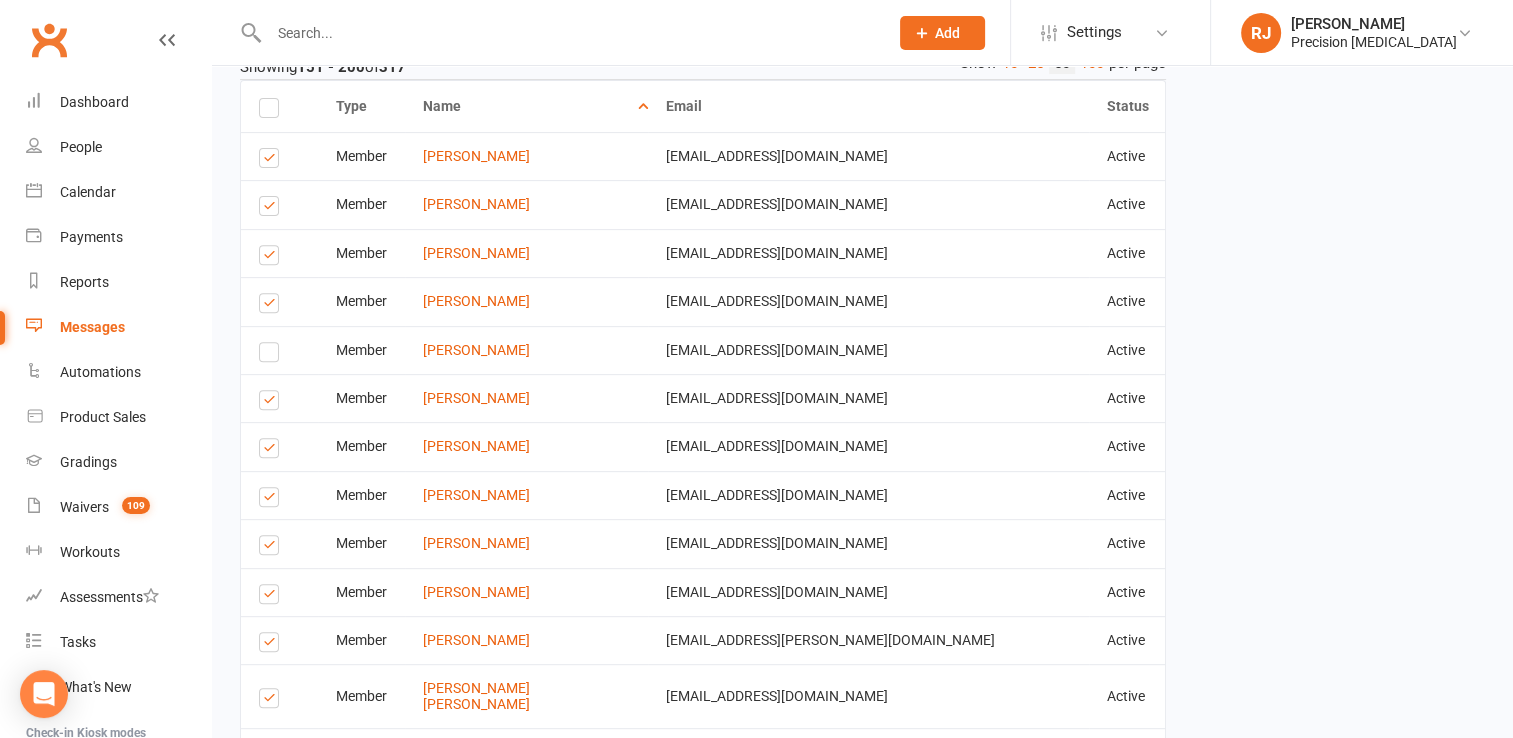 click at bounding box center [272, 209] 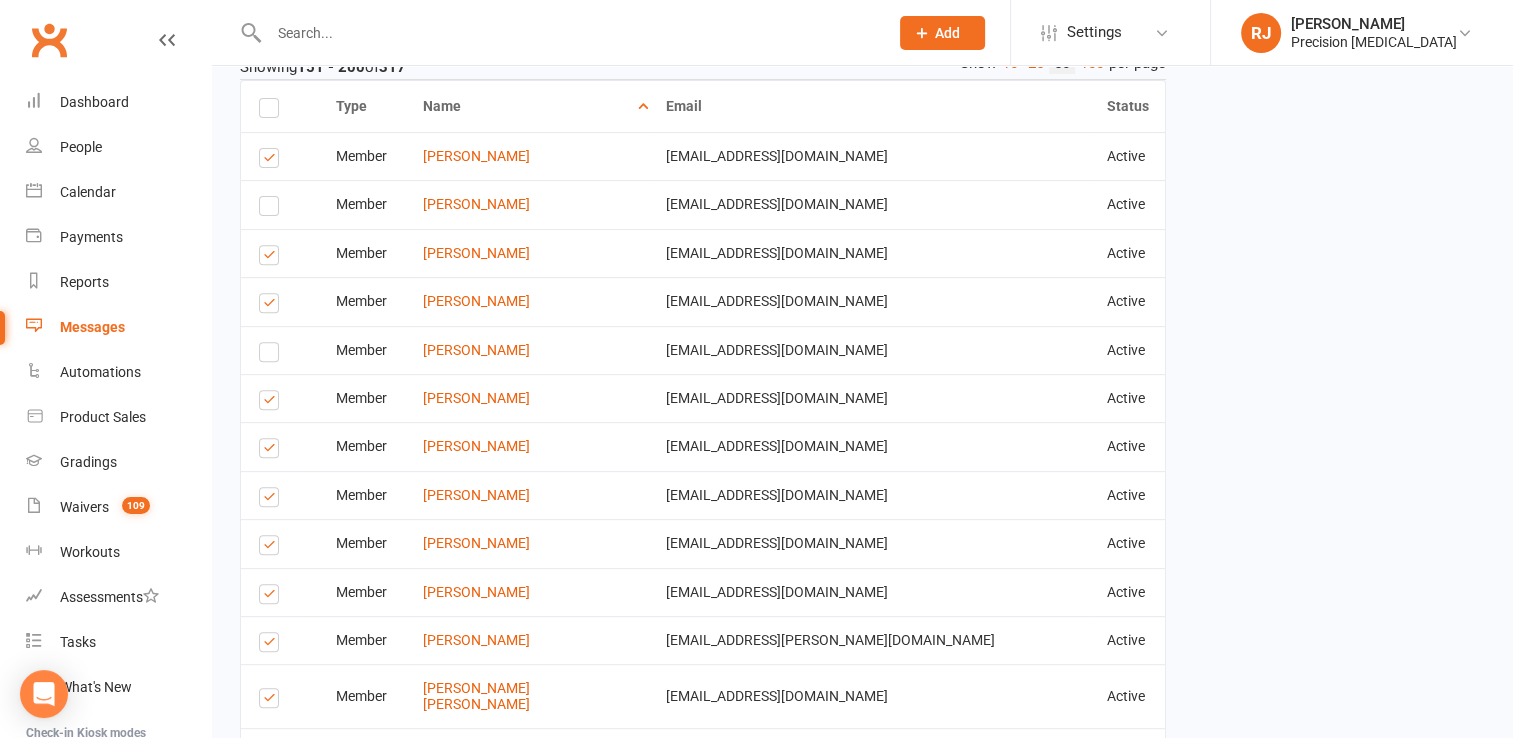 click at bounding box center (272, 306) 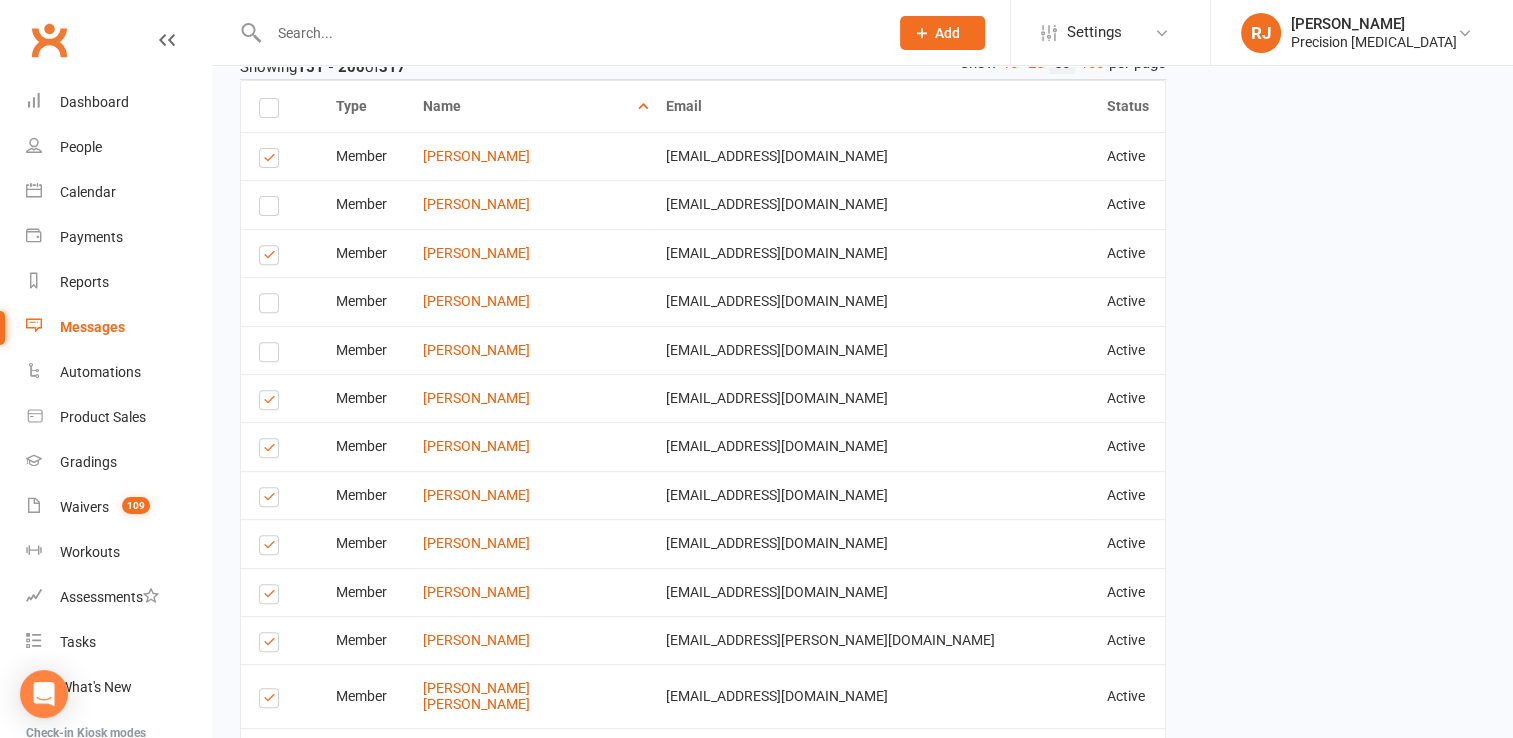 click at bounding box center [272, 403] 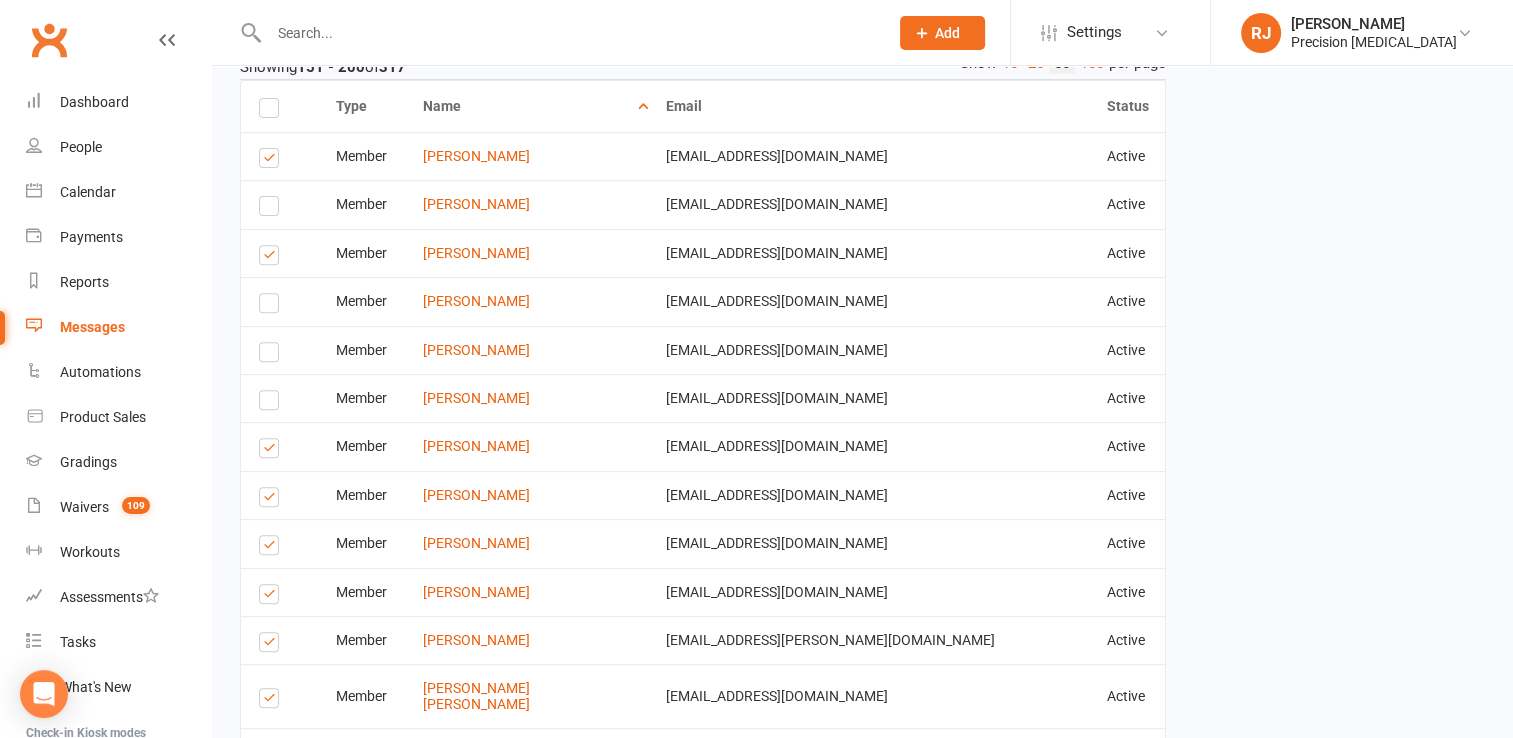 click at bounding box center (272, 451) 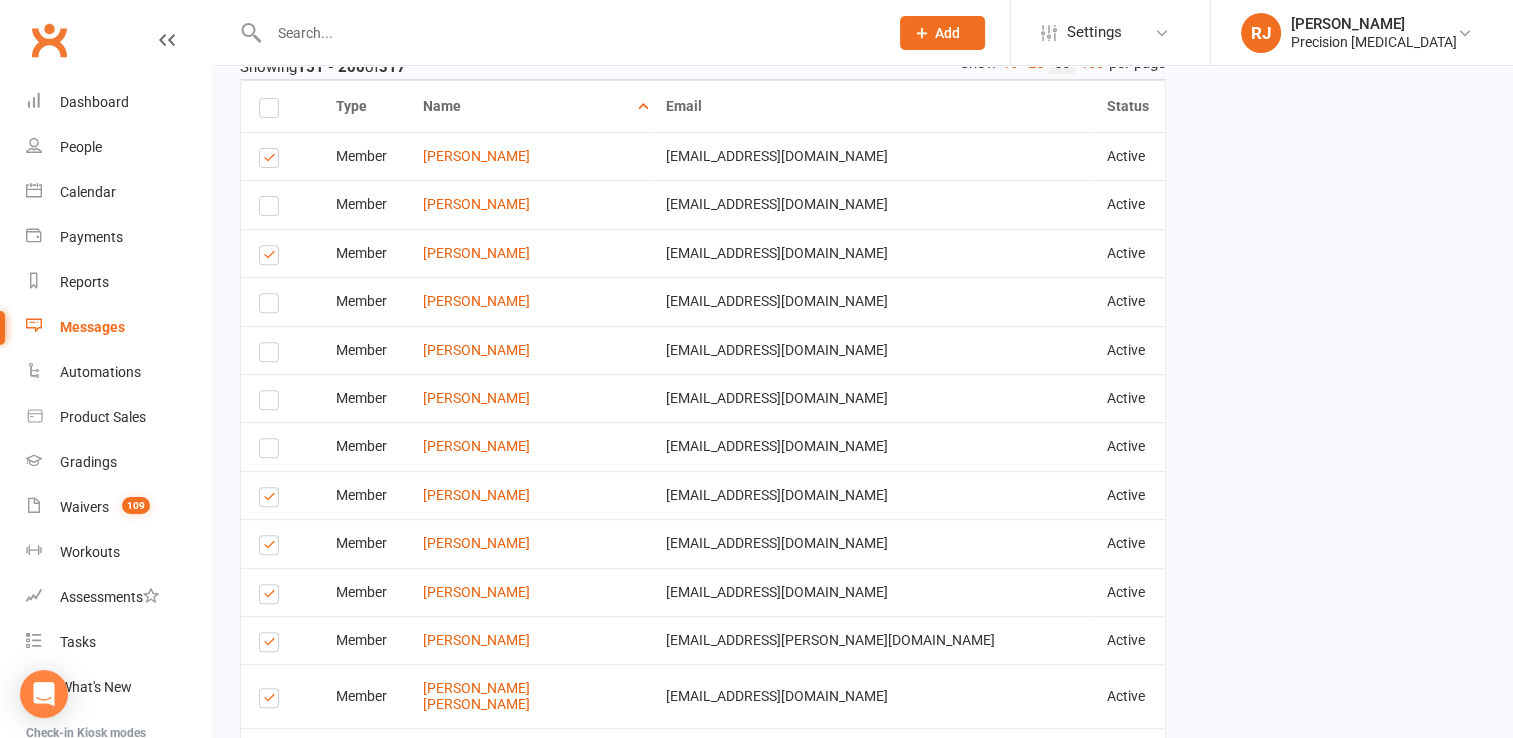 click at bounding box center (272, 500) 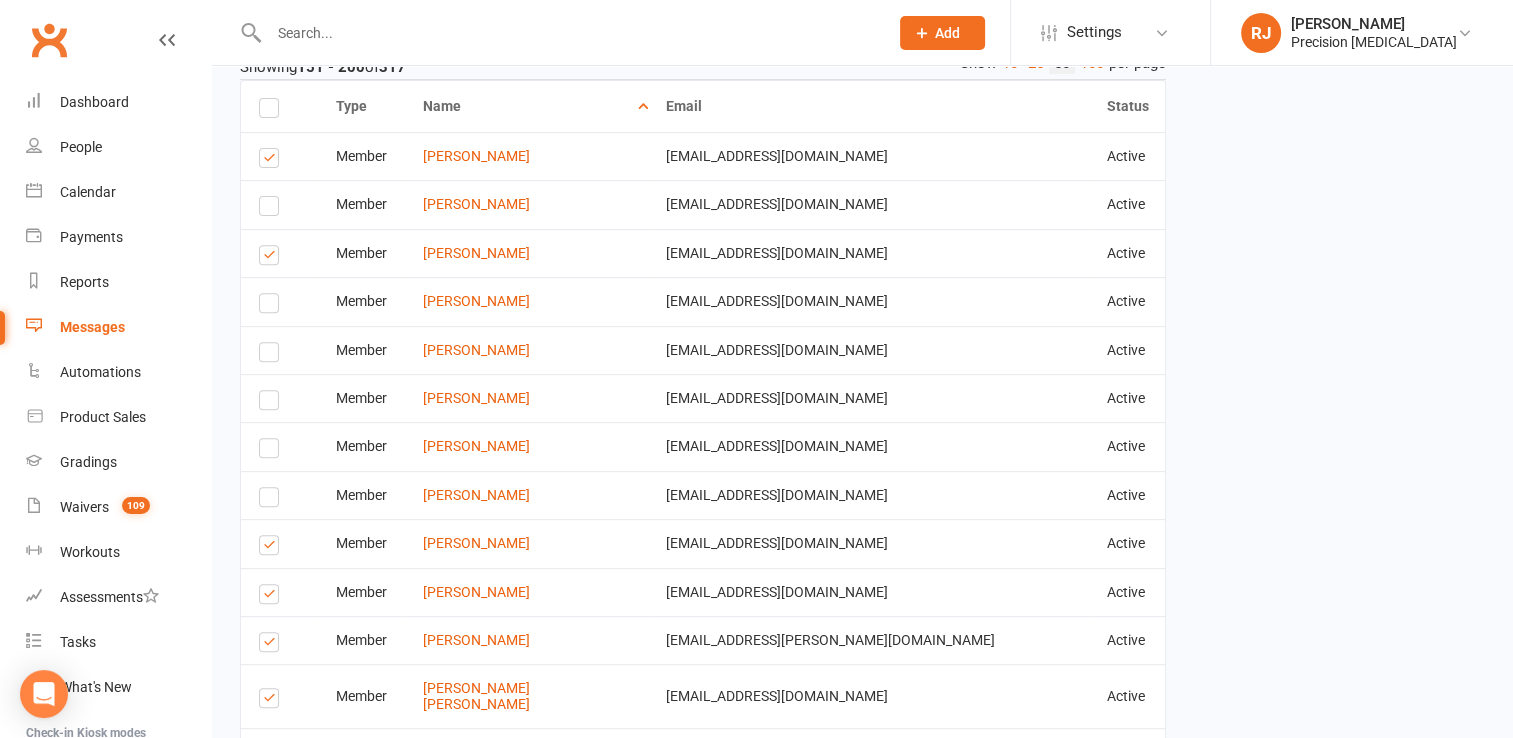click at bounding box center (272, 548) 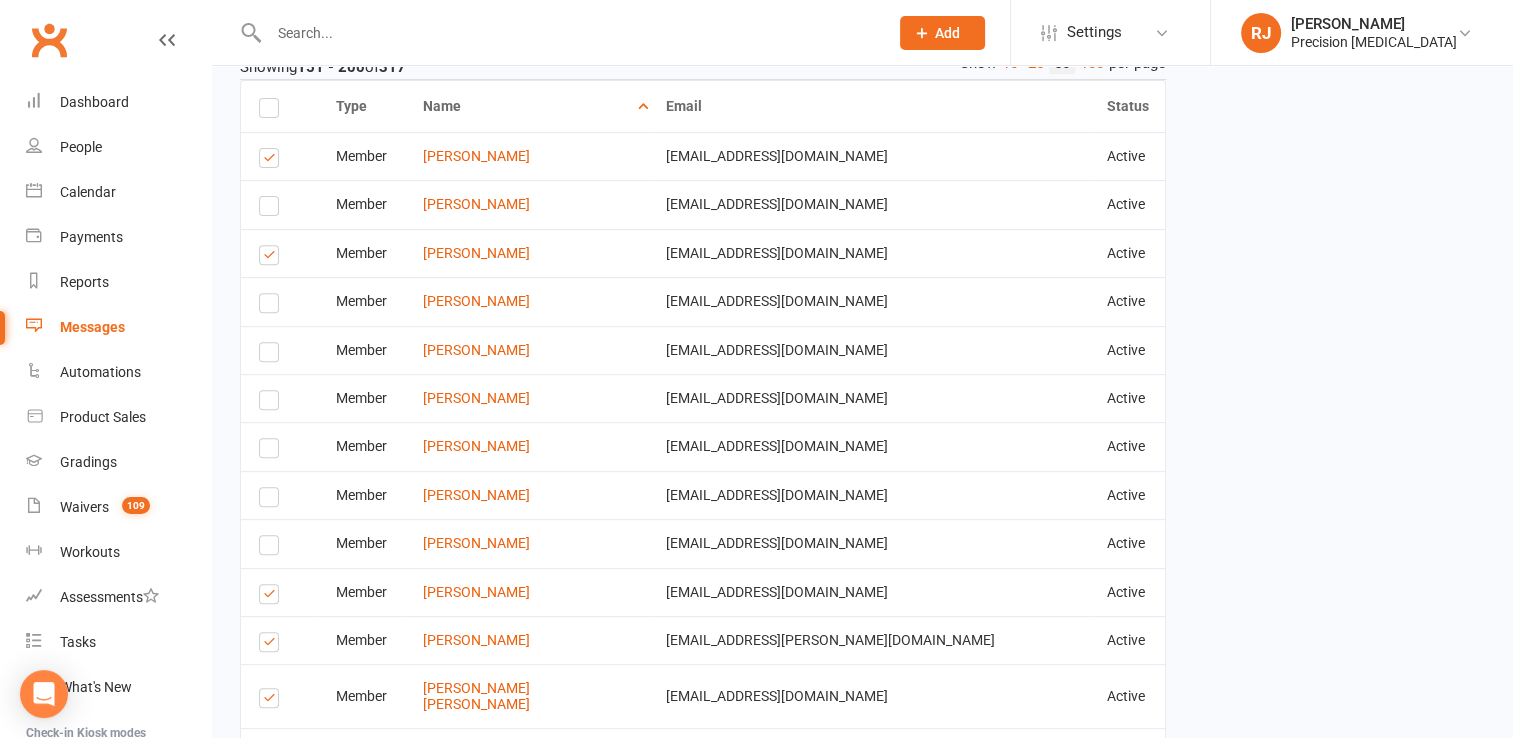 click at bounding box center [272, 597] 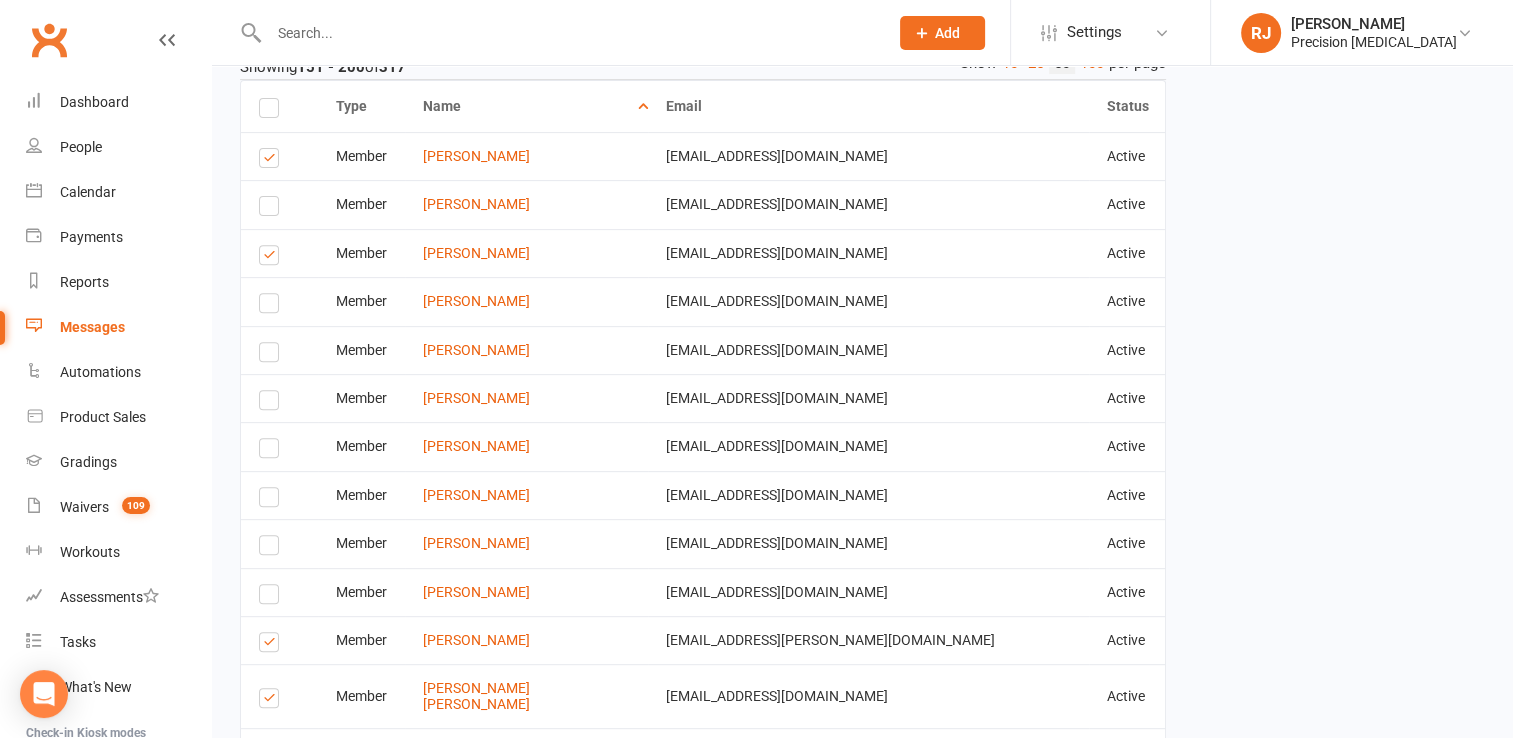 click at bounding box center [272, 645] 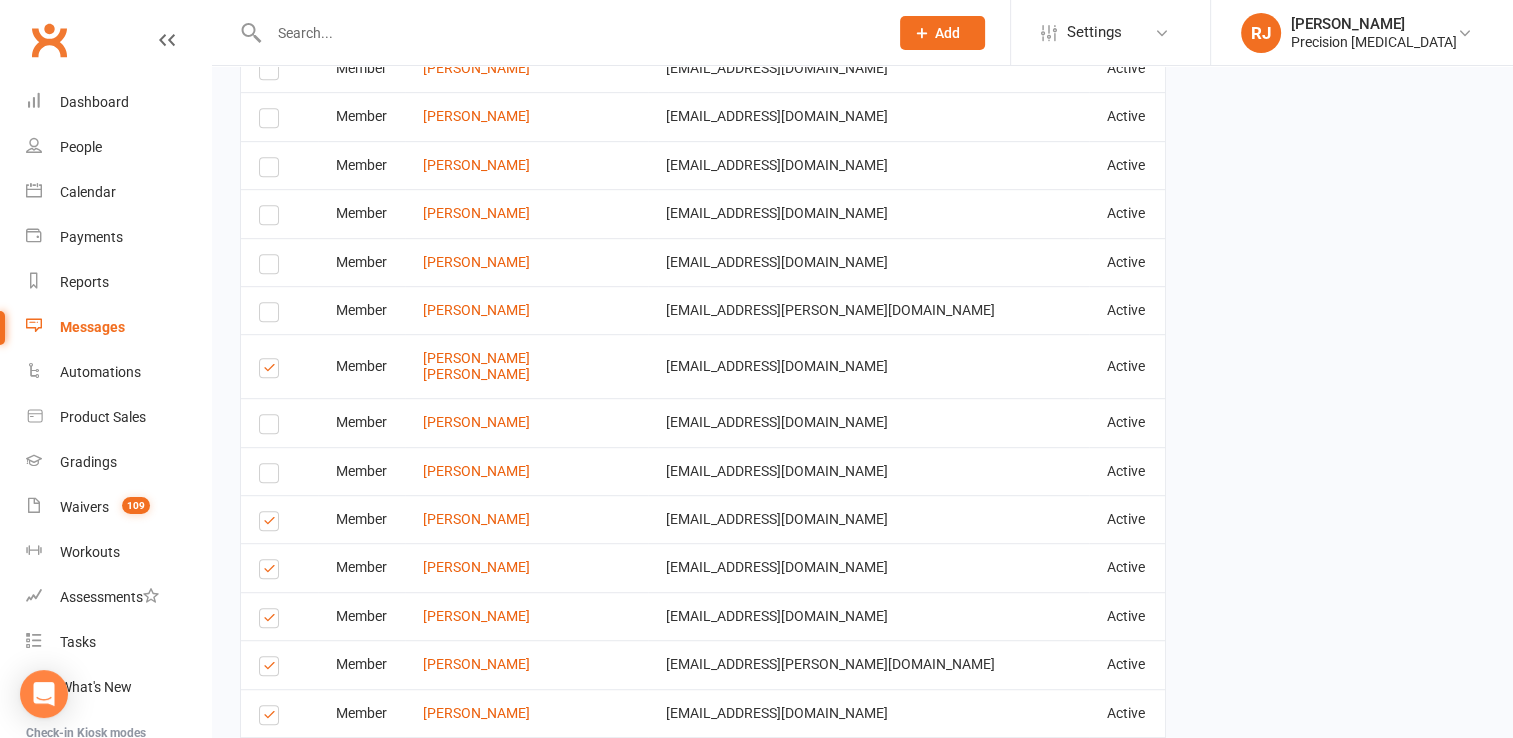 scroll, scrollTop: 1070, scrollLeft: 0, axis: vertical 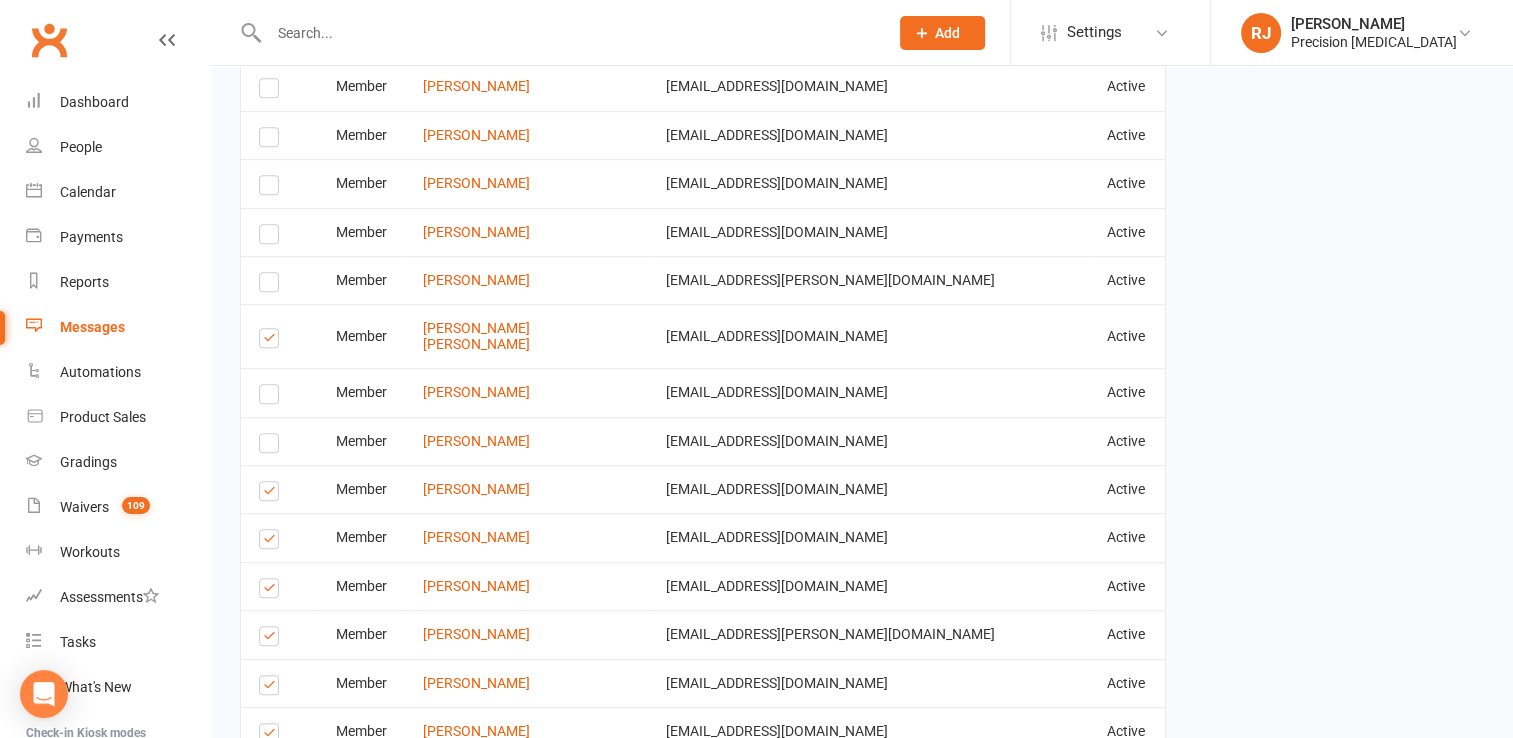 click at bounding box center [272, 494] 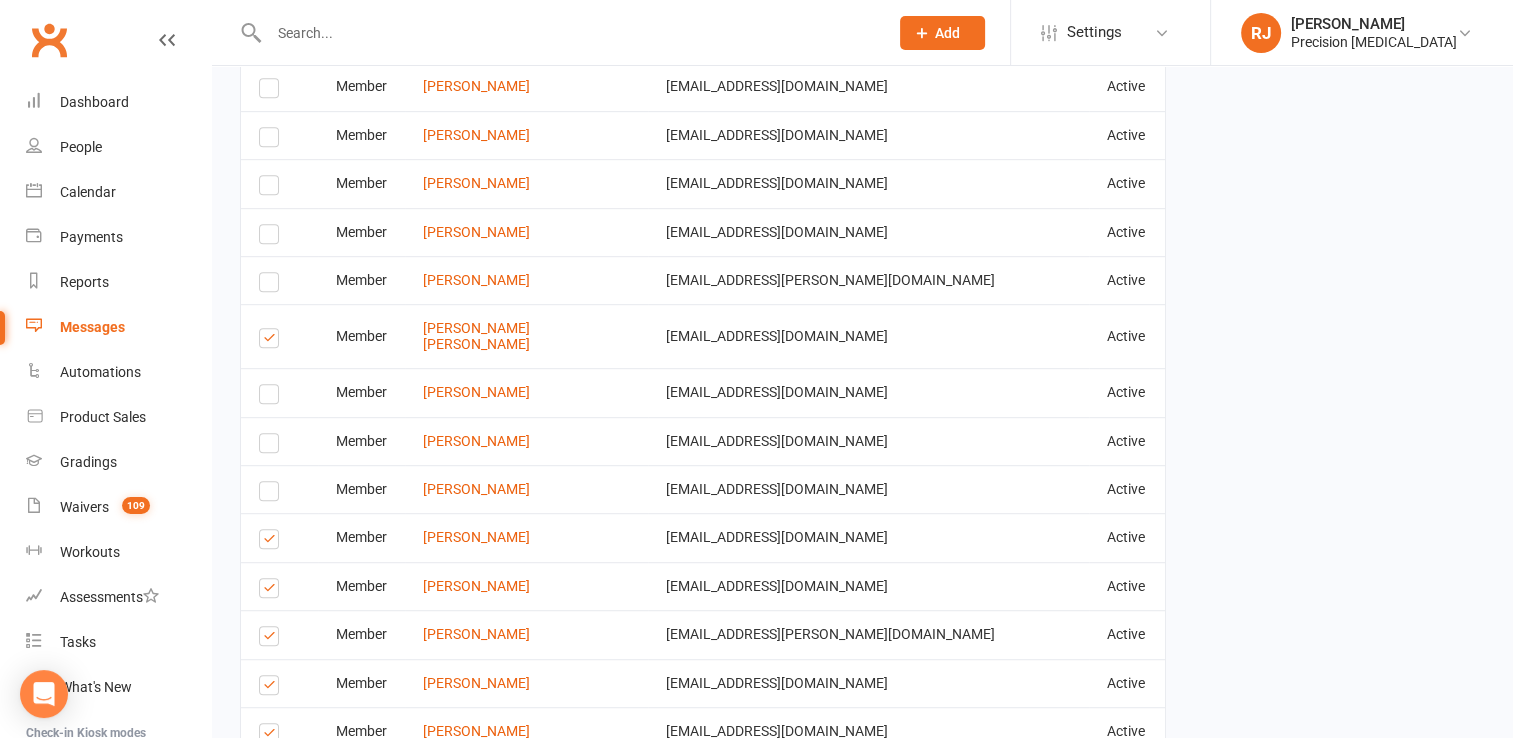 click at bounding box center [272, 542] 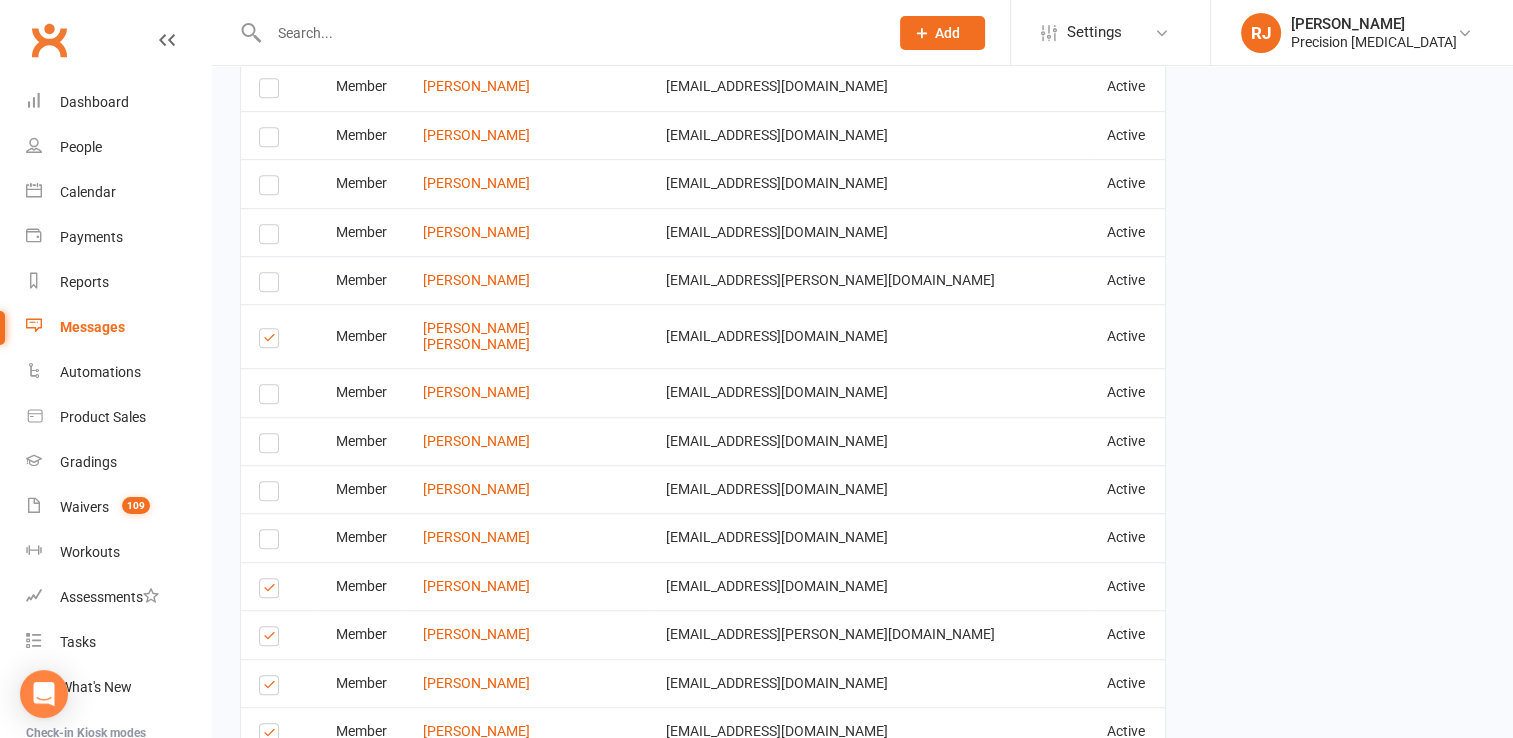 click at bounding box center [272, 591] 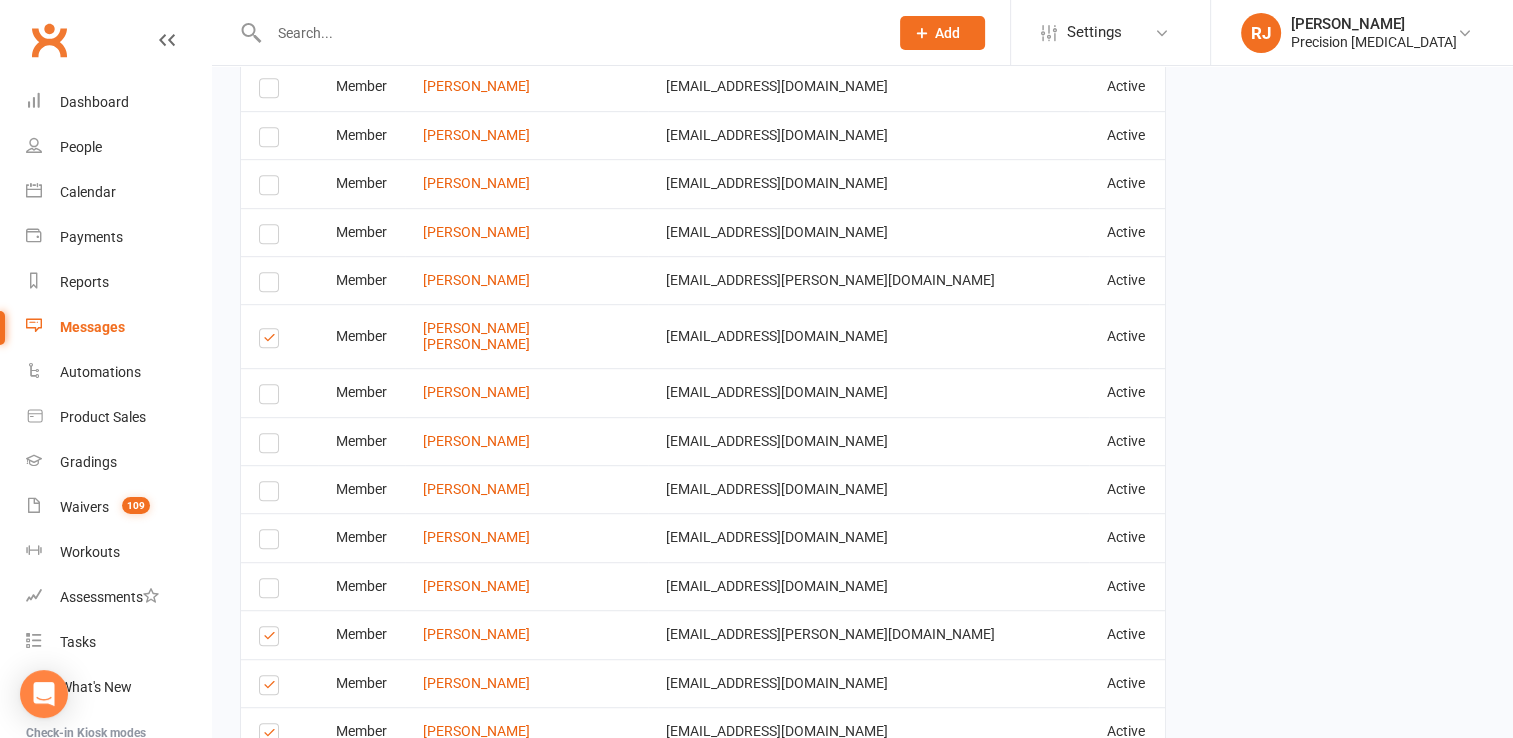 click at bounding box center [272, 639] 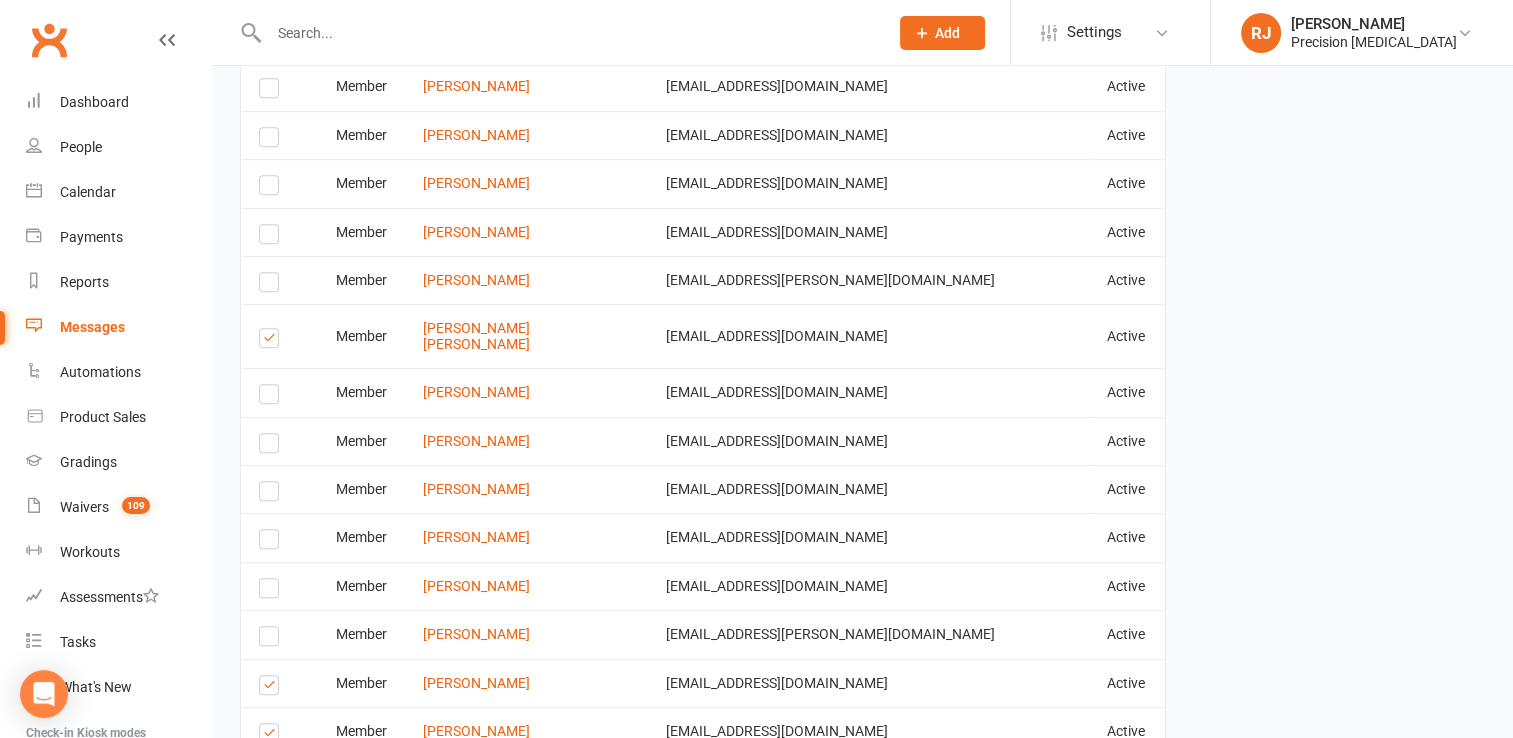click at bounding box center (272, 688) 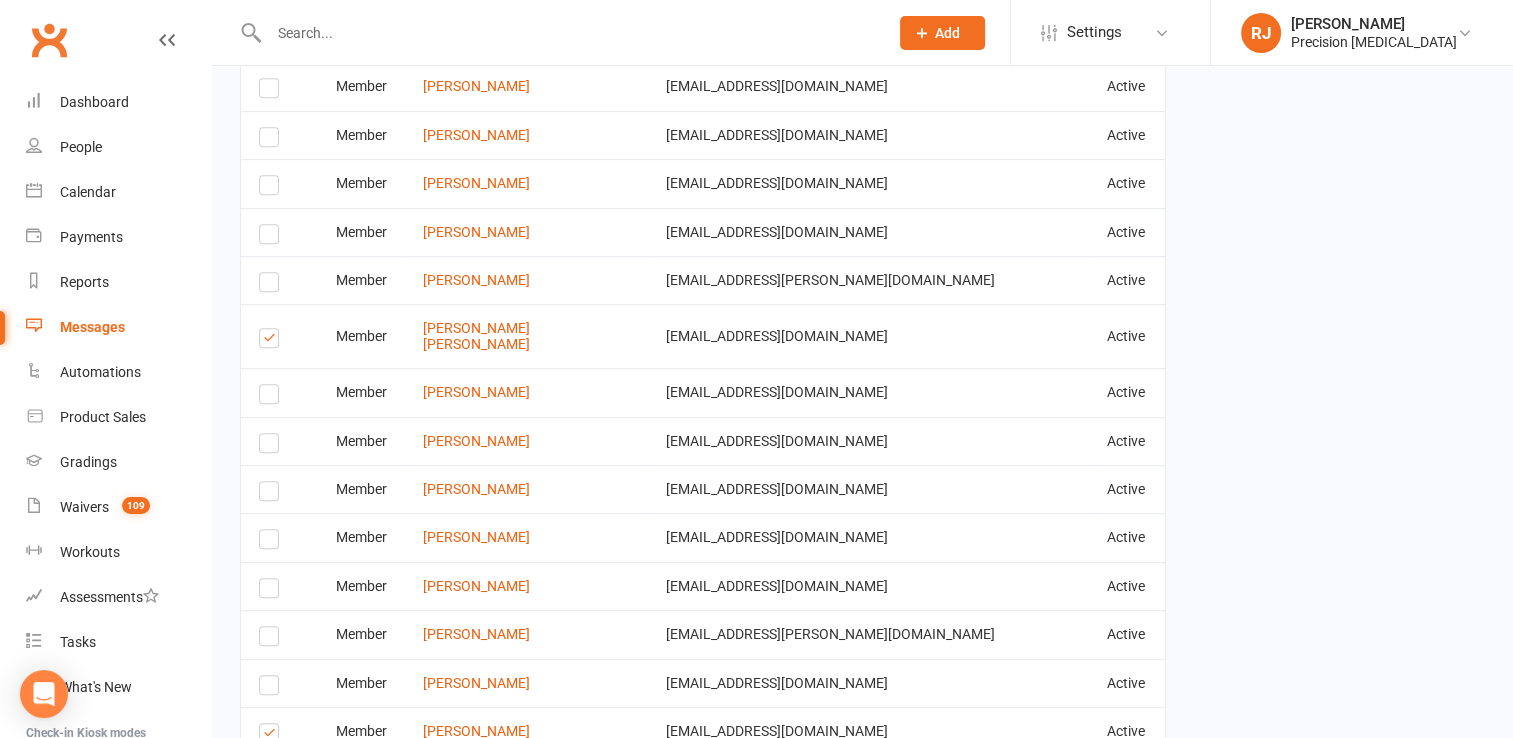click at bounding box center [272, 688] 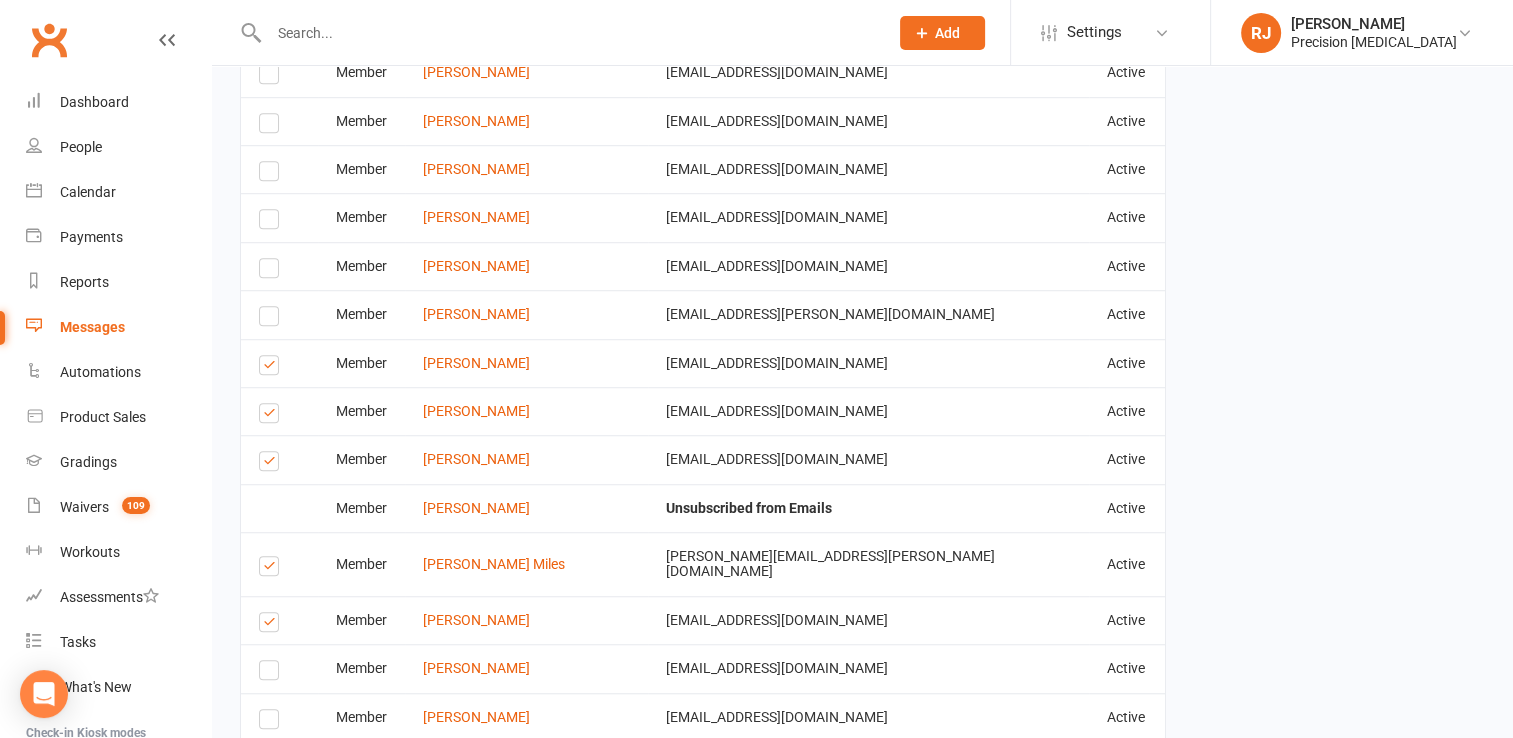 scroll, scrollTop: 1430, scrollLeft: 0, axis: vertical 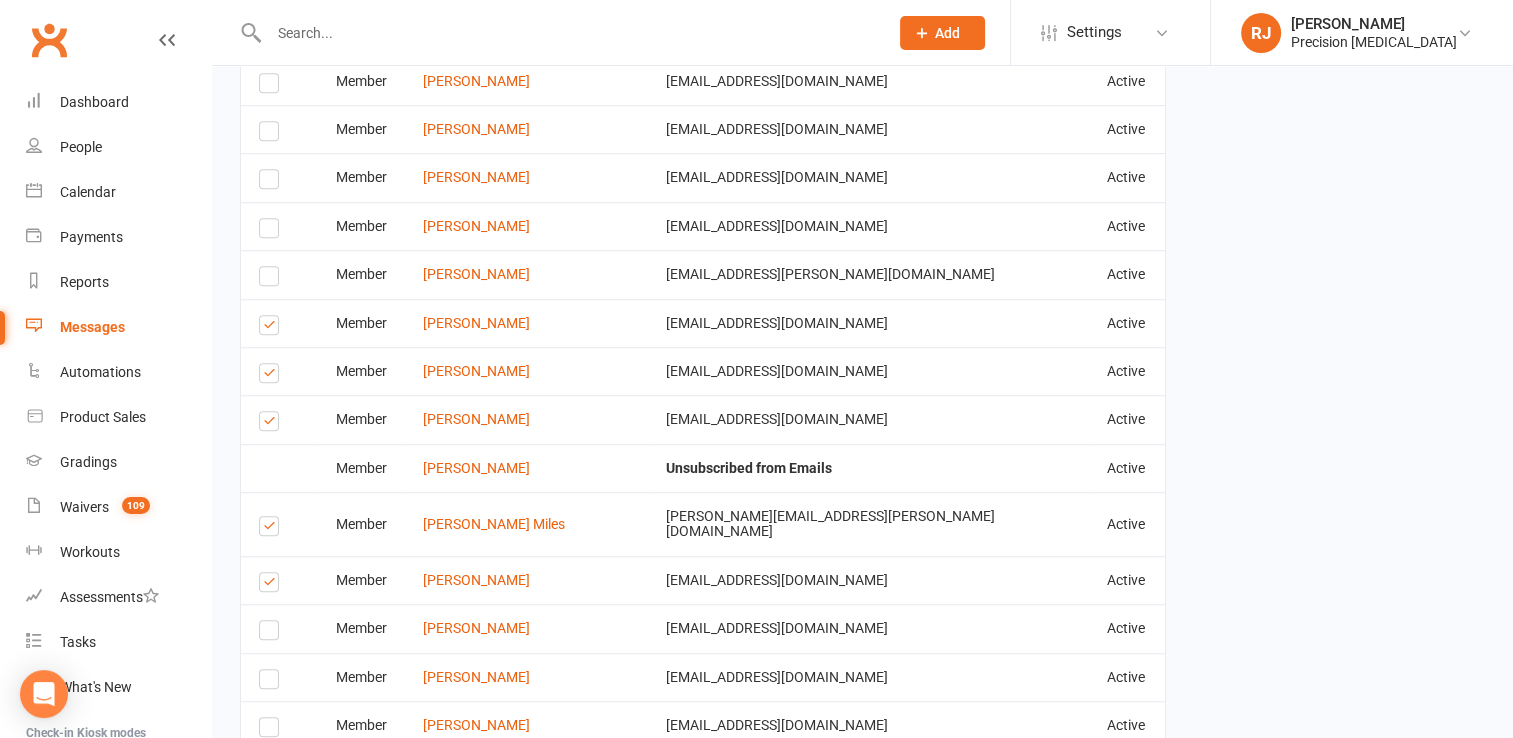 click at bounding box center [272, 529] 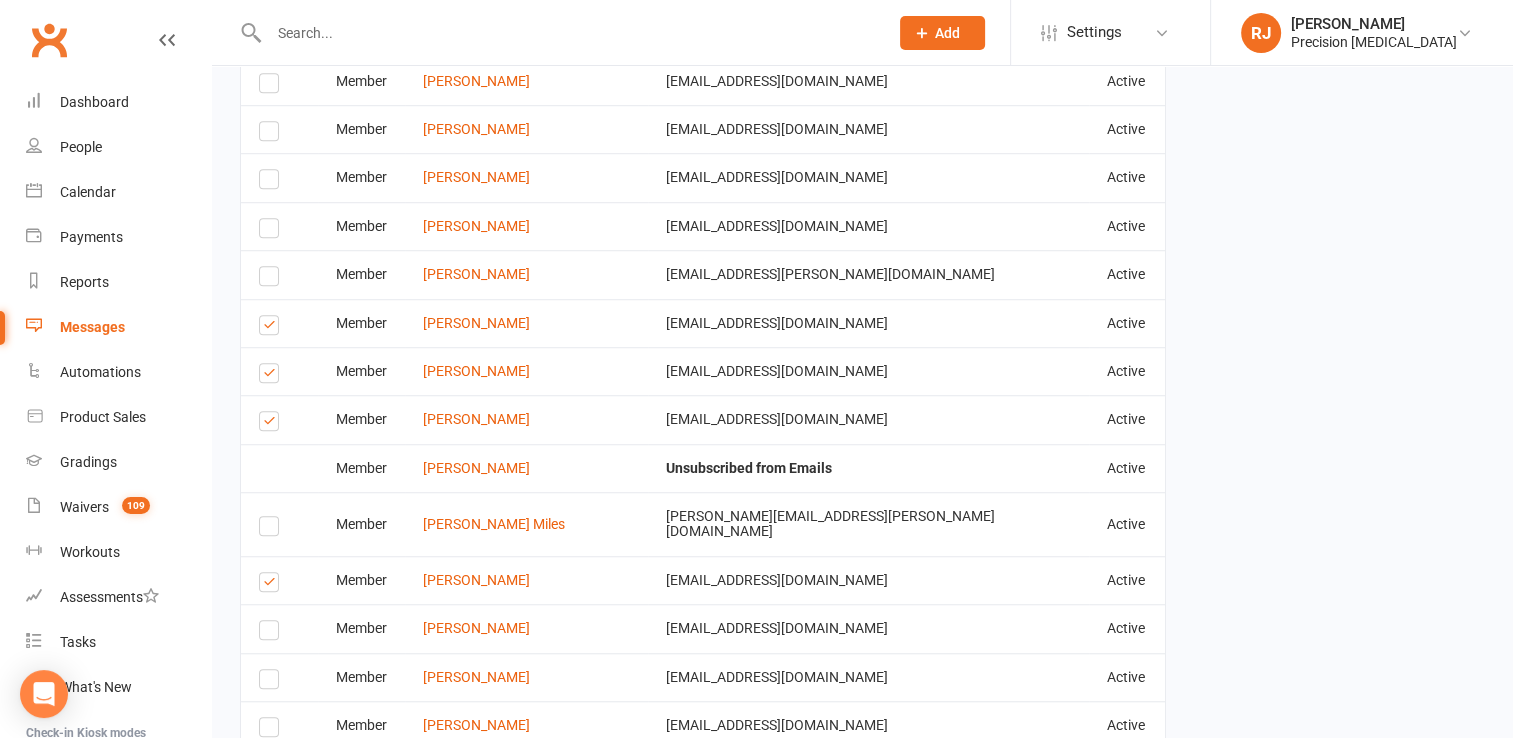 click at bounding box center [272, 585] 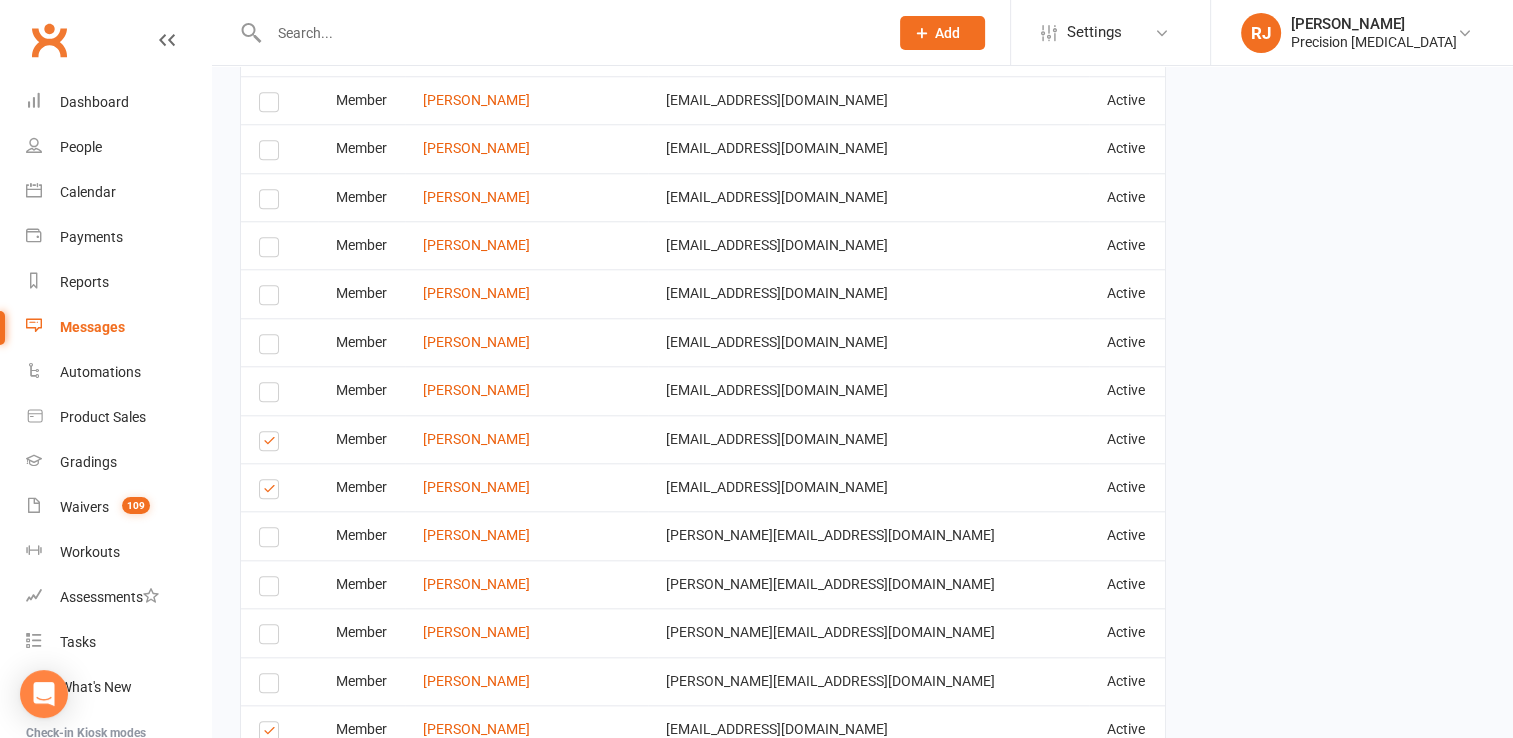 scroll, scrollTop: 1950, scrollLeft: 0, axis: vertical 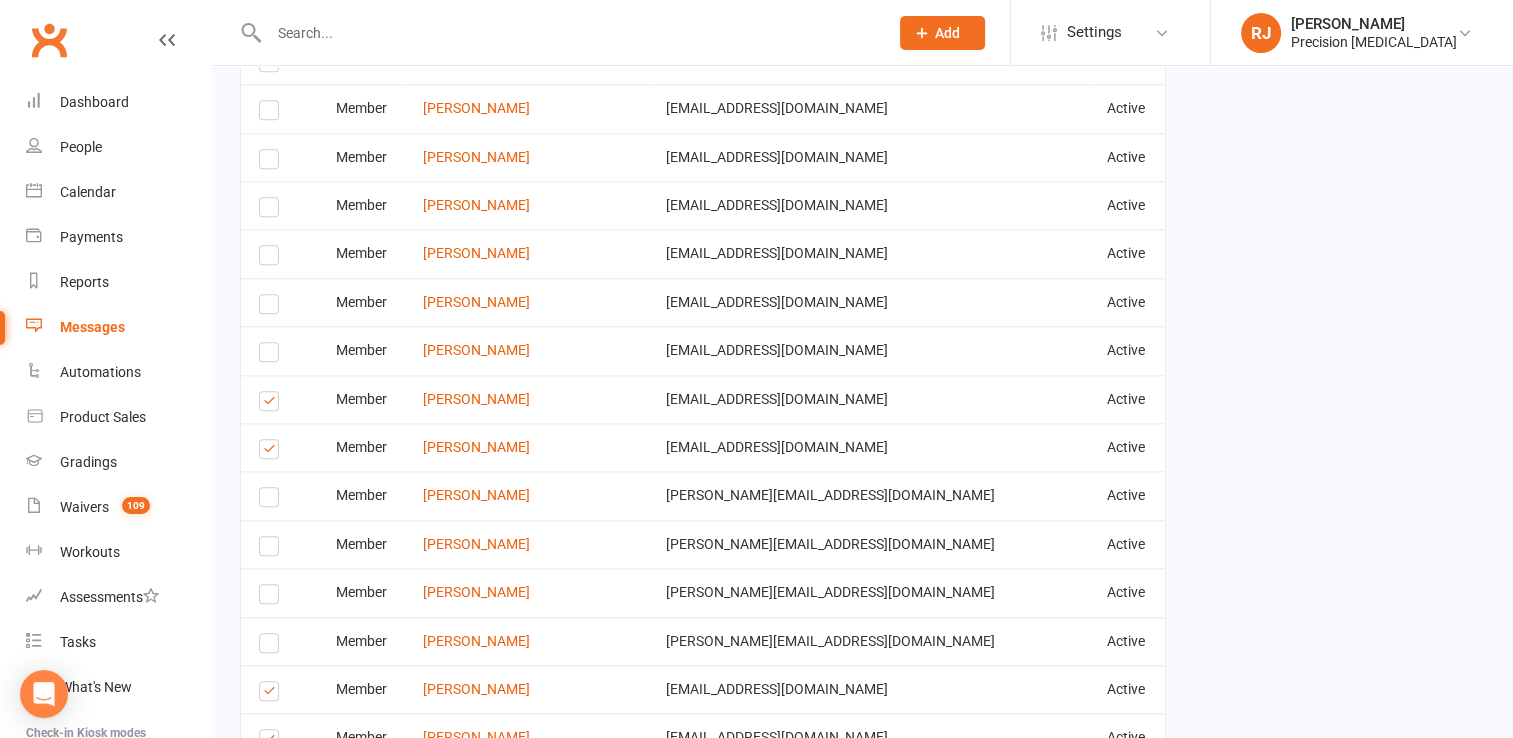 click at bounding box center [272, 404] 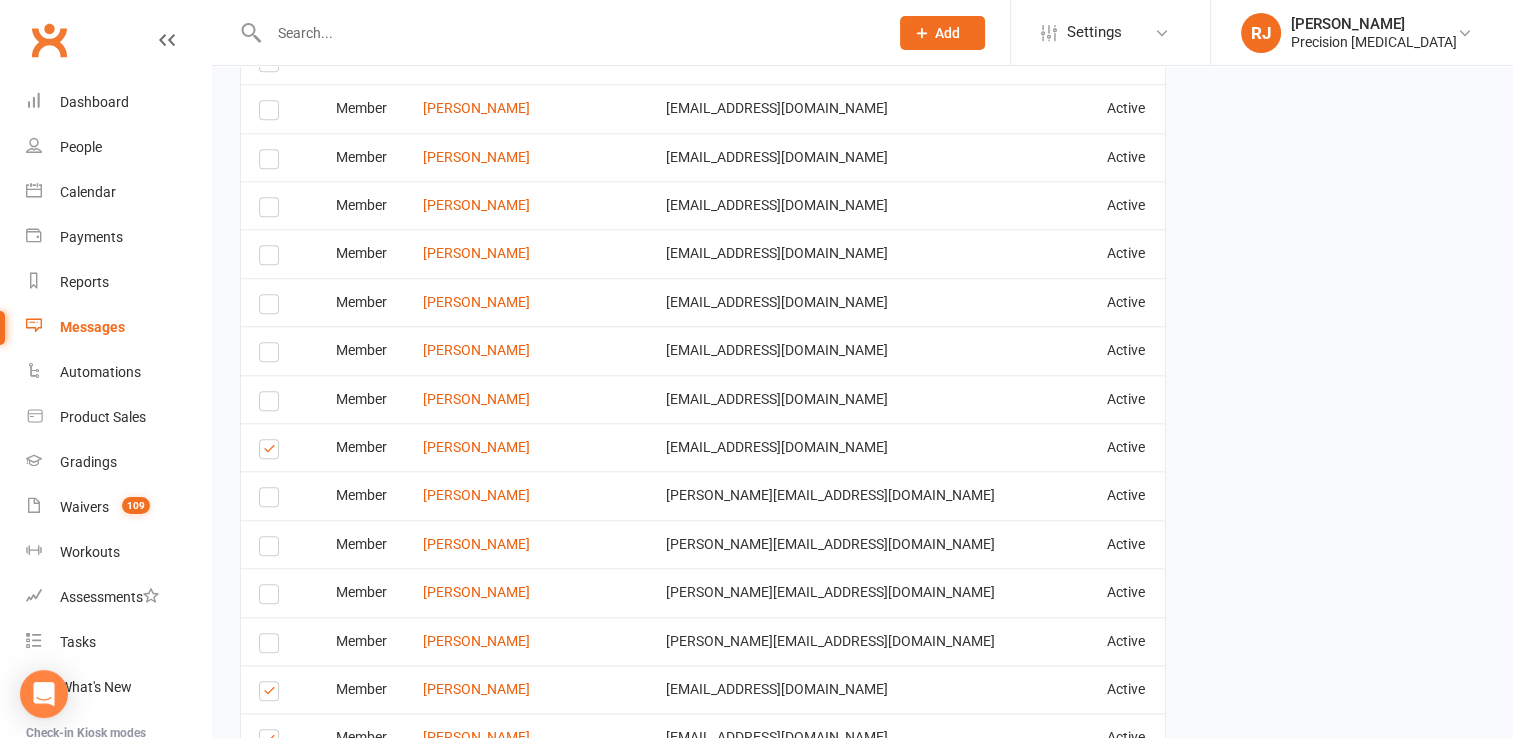 click at bounding box center [272, 452] 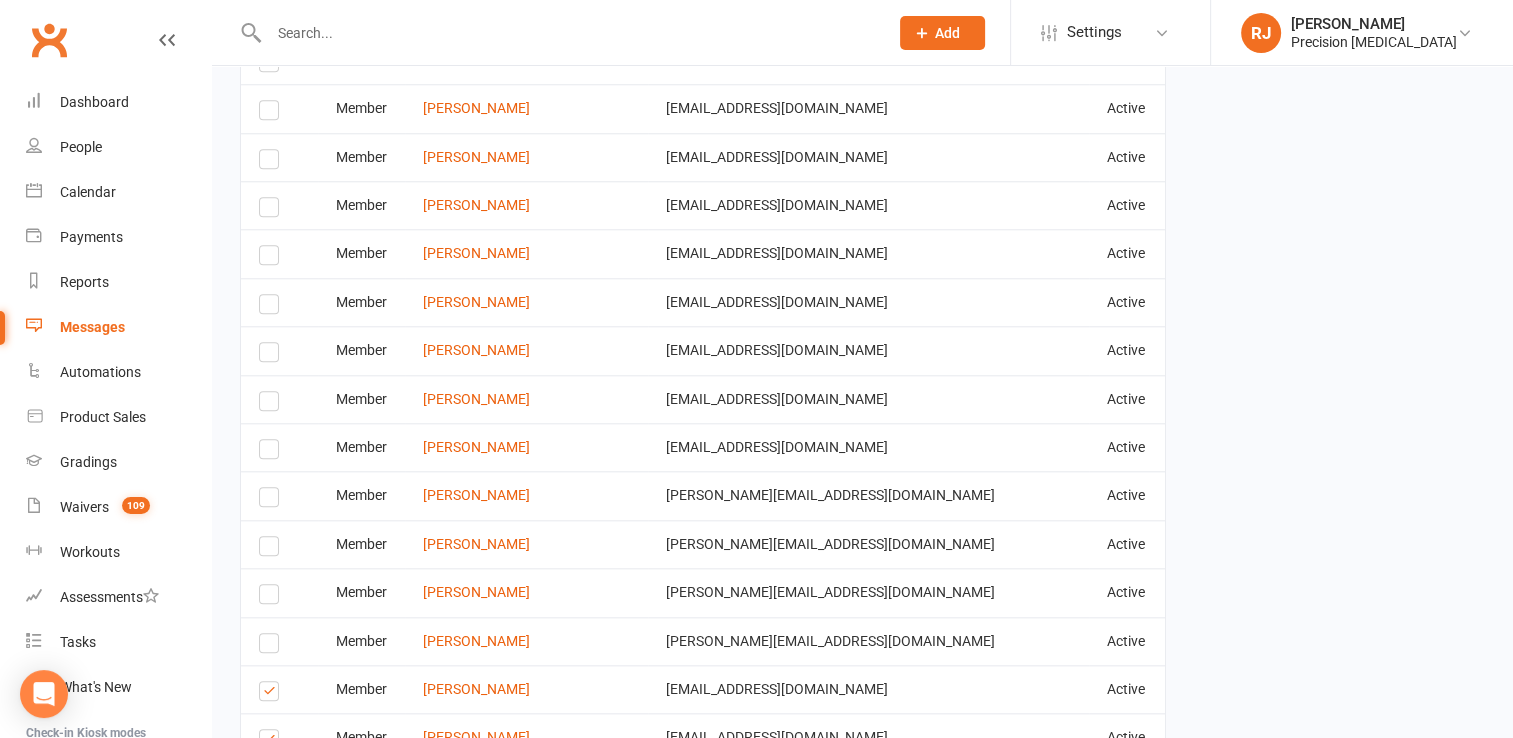 click at bounding box center [272, 694] 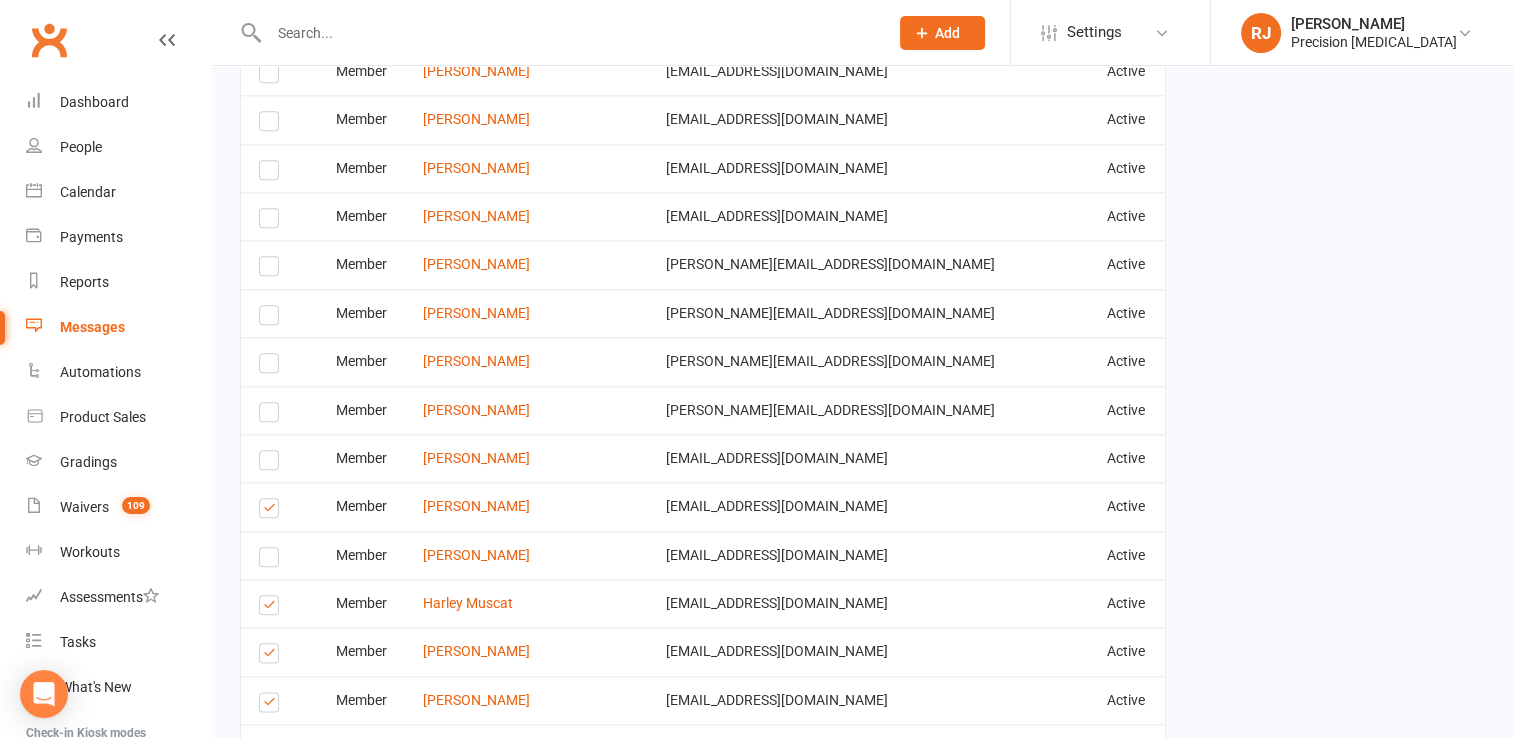 scroll, scrollTop: 2190, scrollLeft: 0, axis: vertical 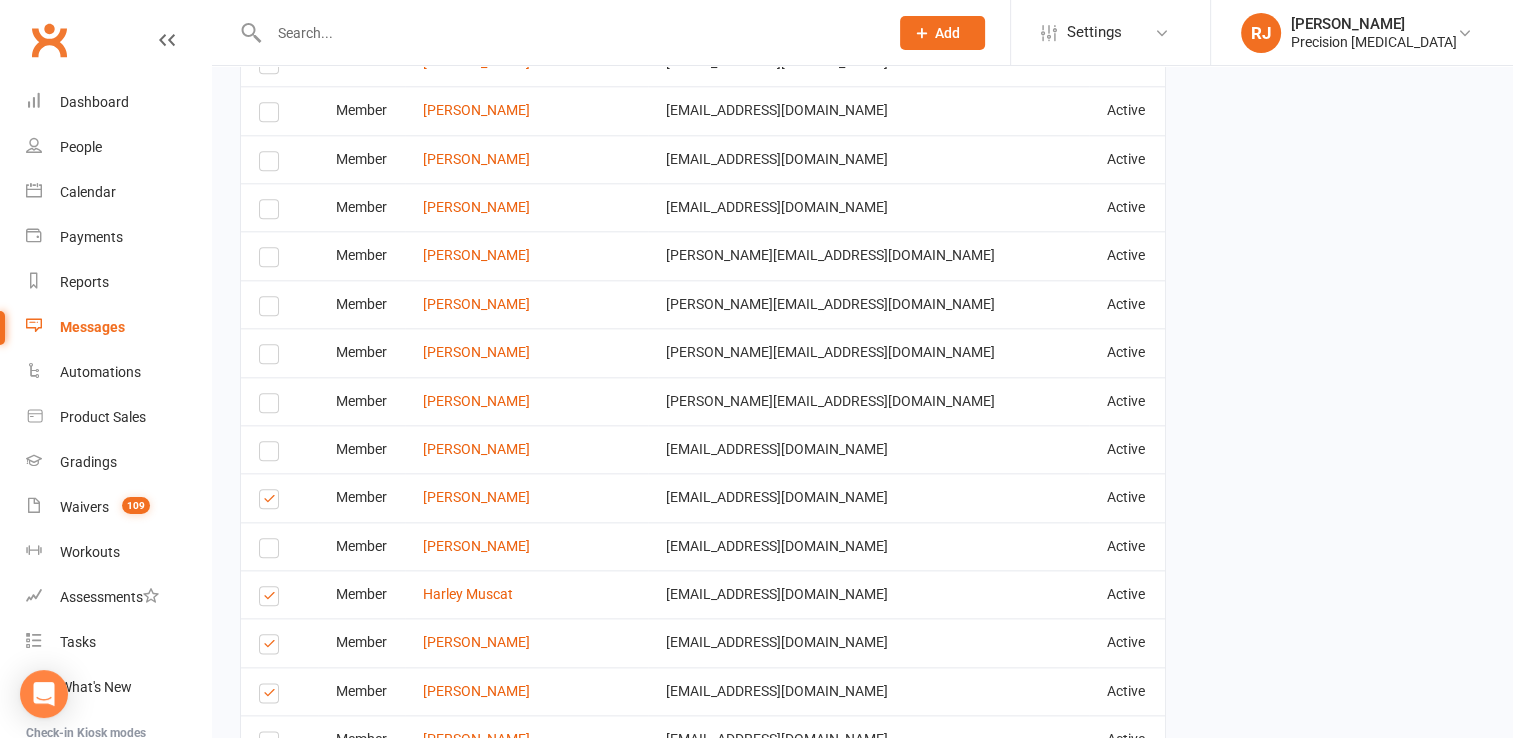 click at bounding box center [272, 502] 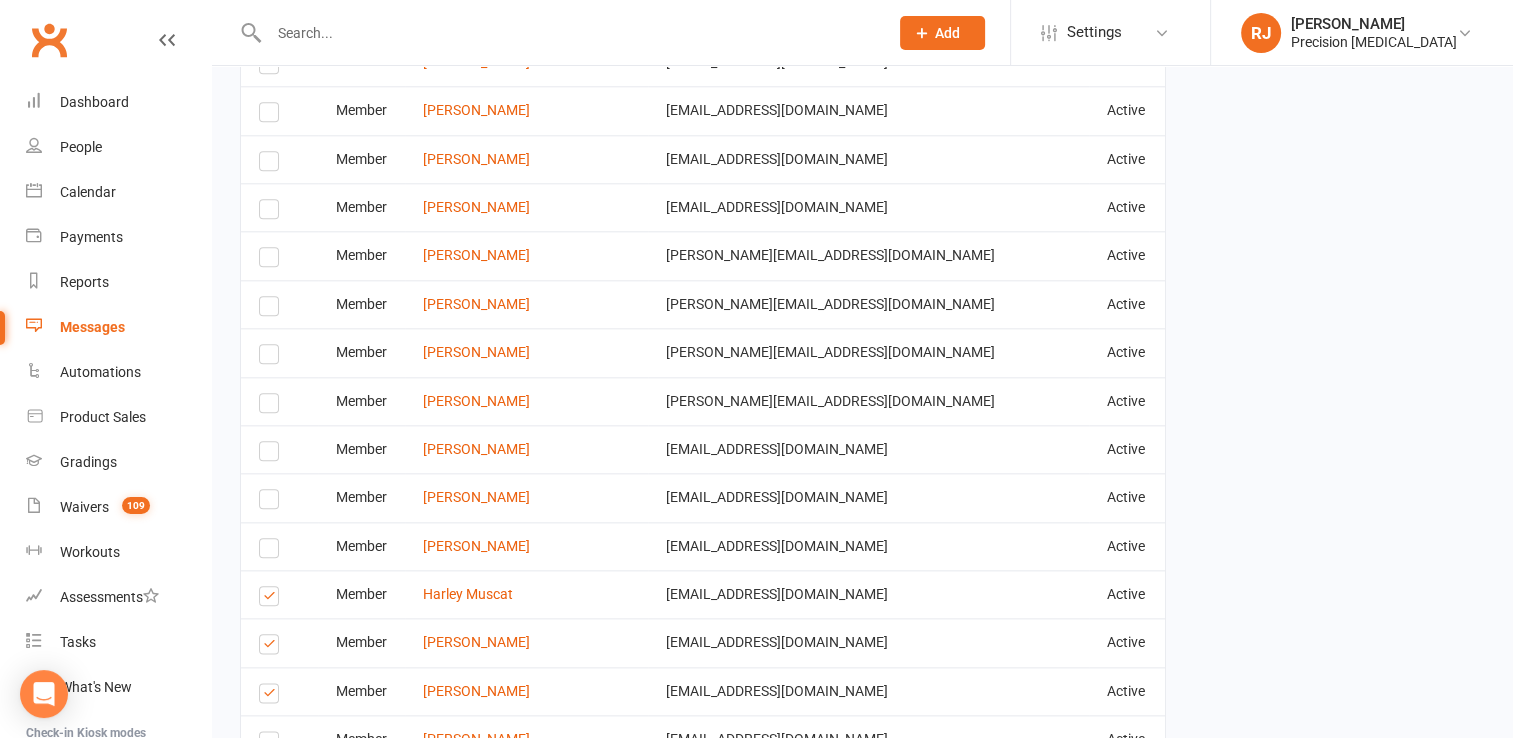 click at bounding box center [272, 599] 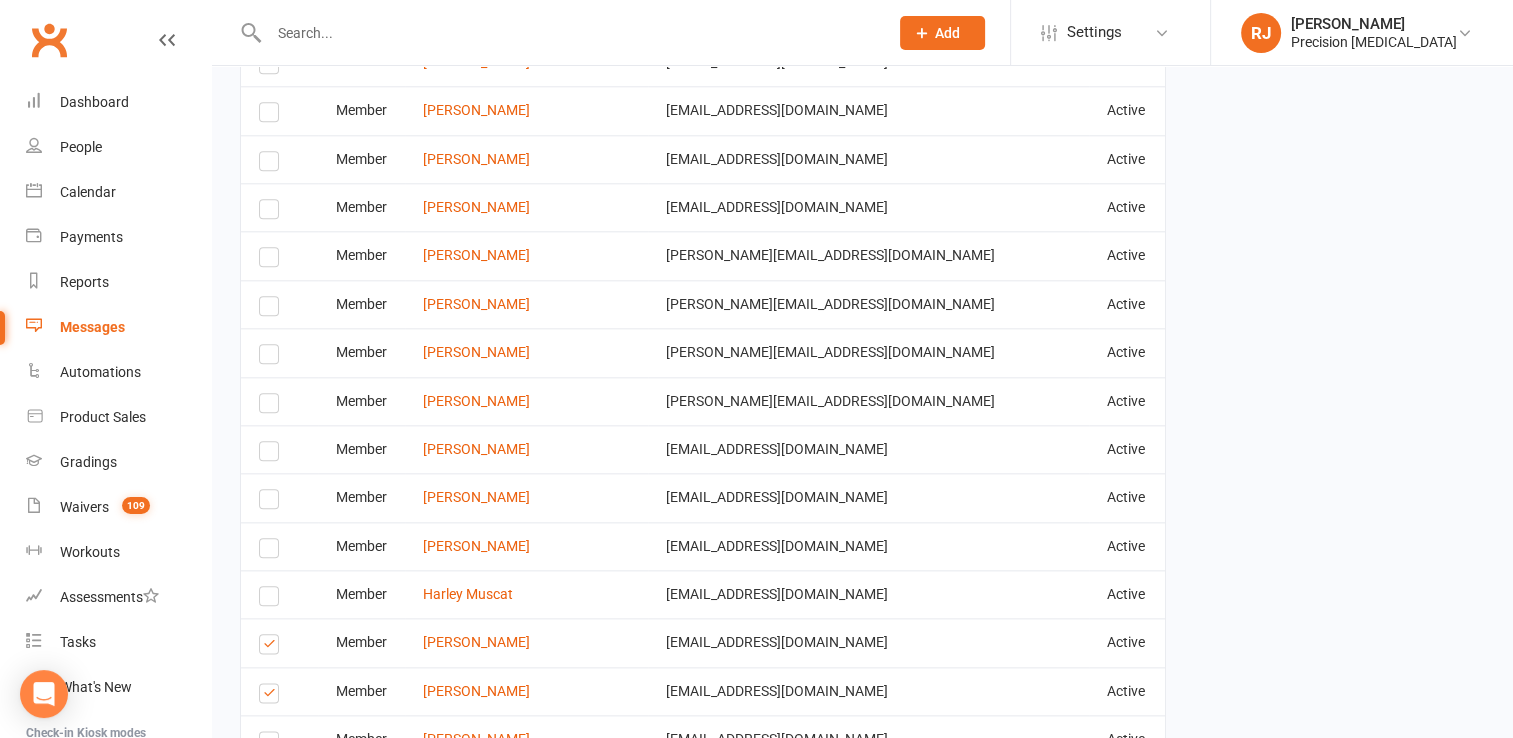 click at bounding box center [272, 647] 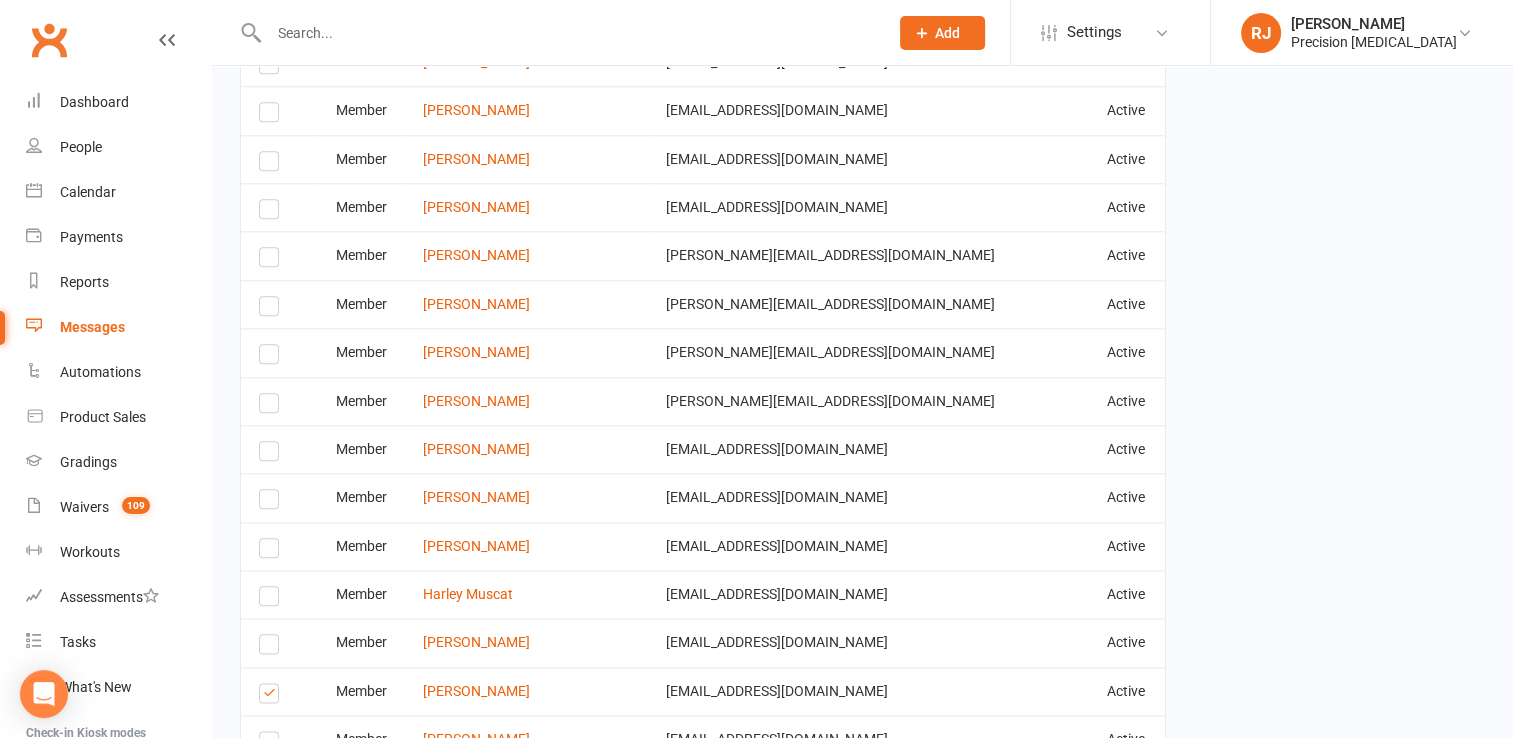 click at bounding box center [272, 696] 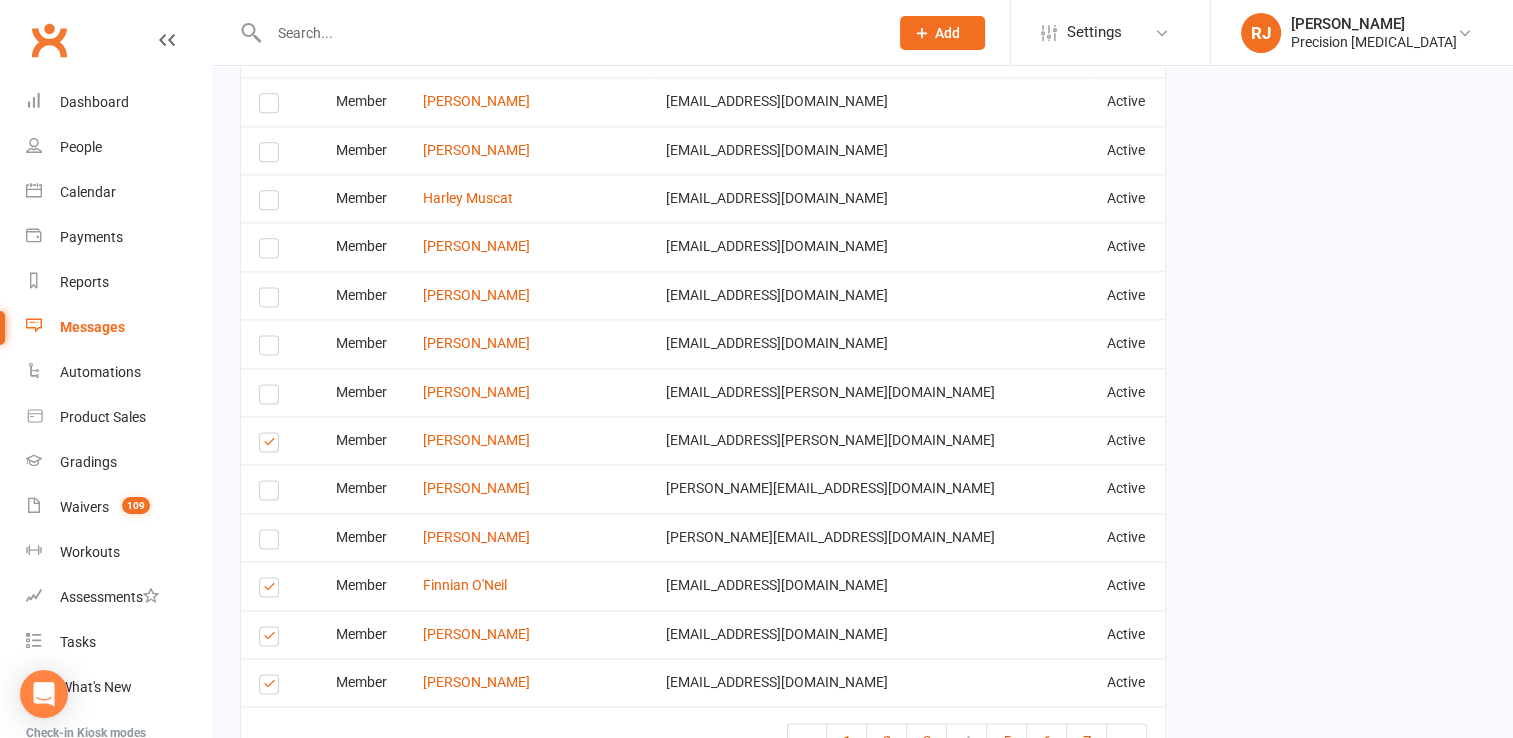 scroll, scrollTop: 2590, scrollLeft: 0, axis: vertical 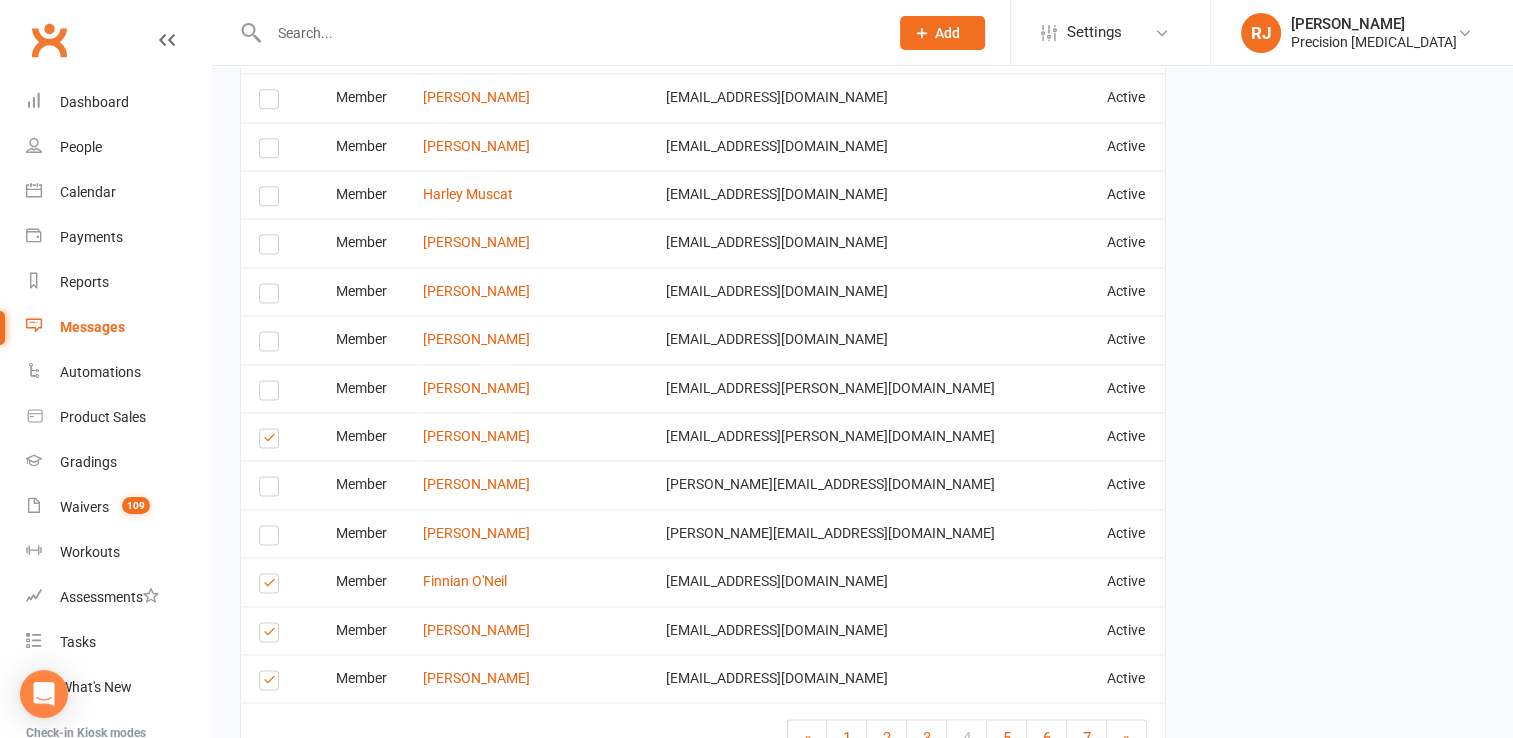click at bounding box center (272, 441) 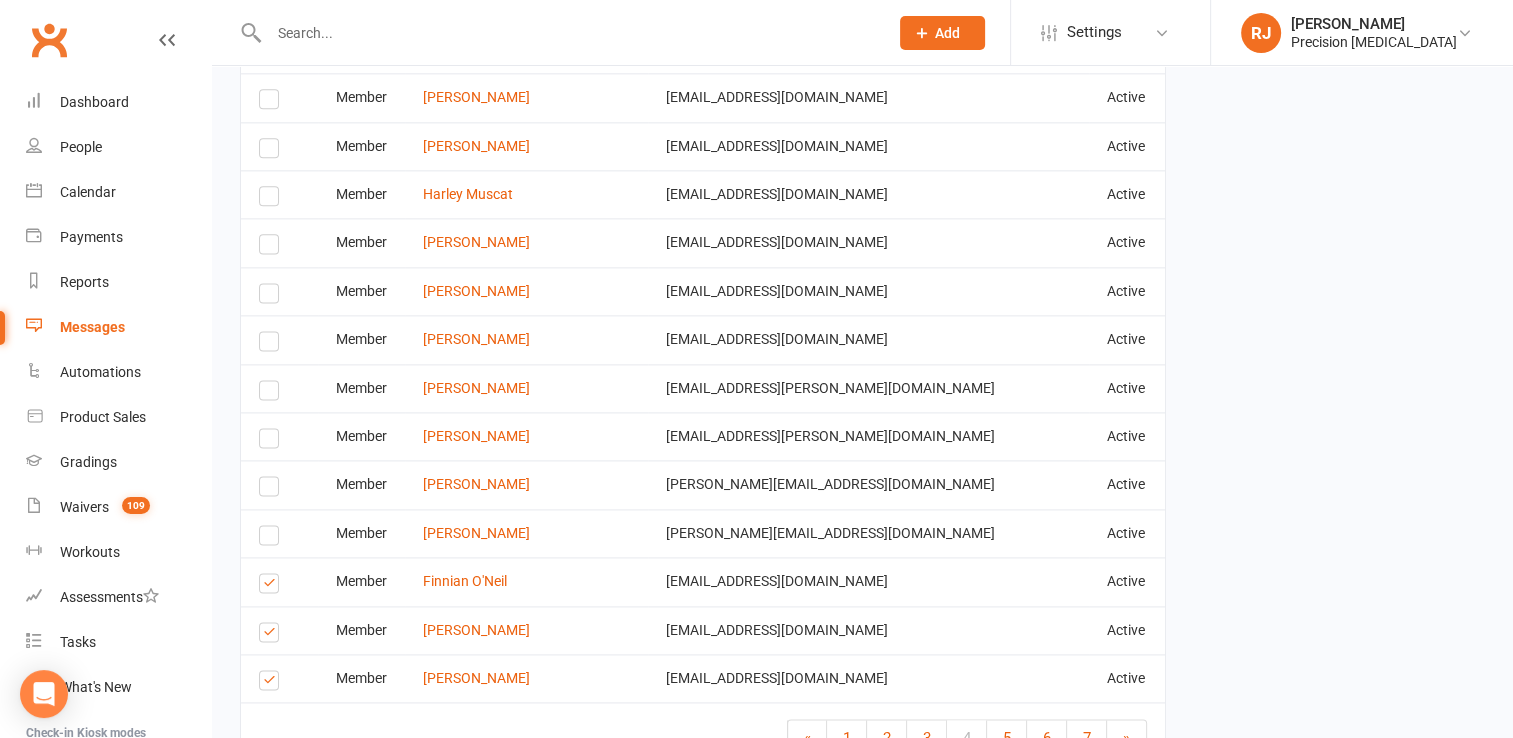 click at bounding box center [272, 586] 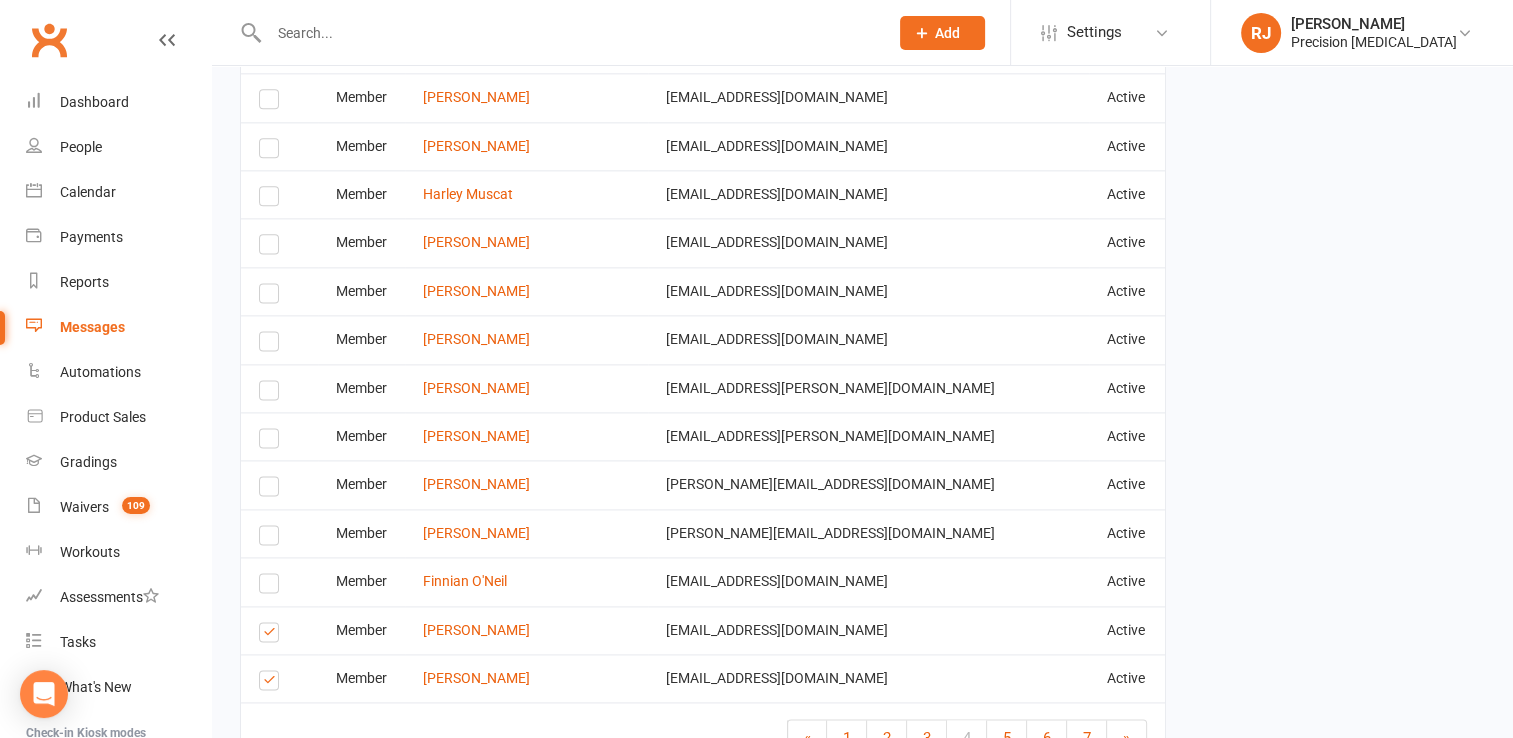 click at bounding box center [272, 635] 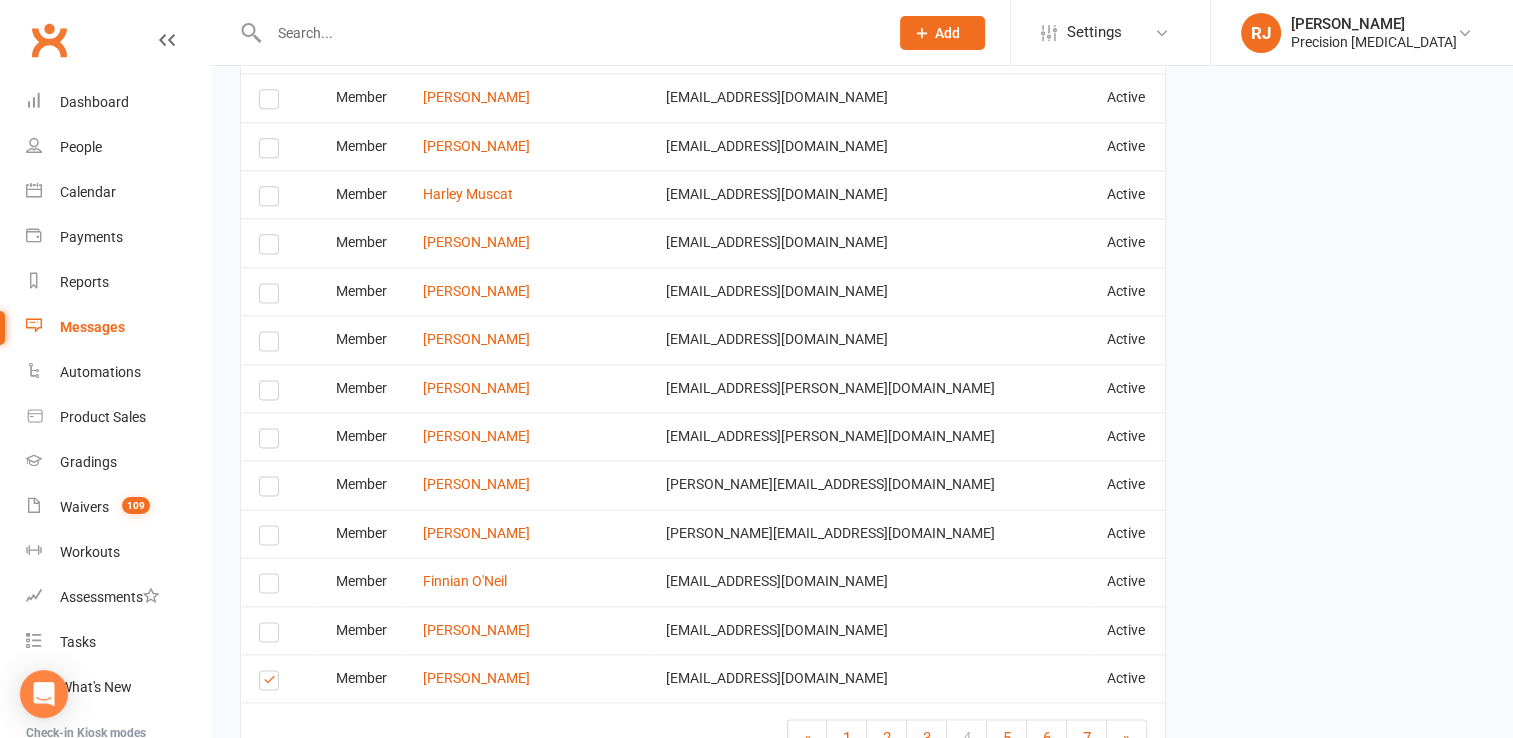 click at bounding box center (272, 683) 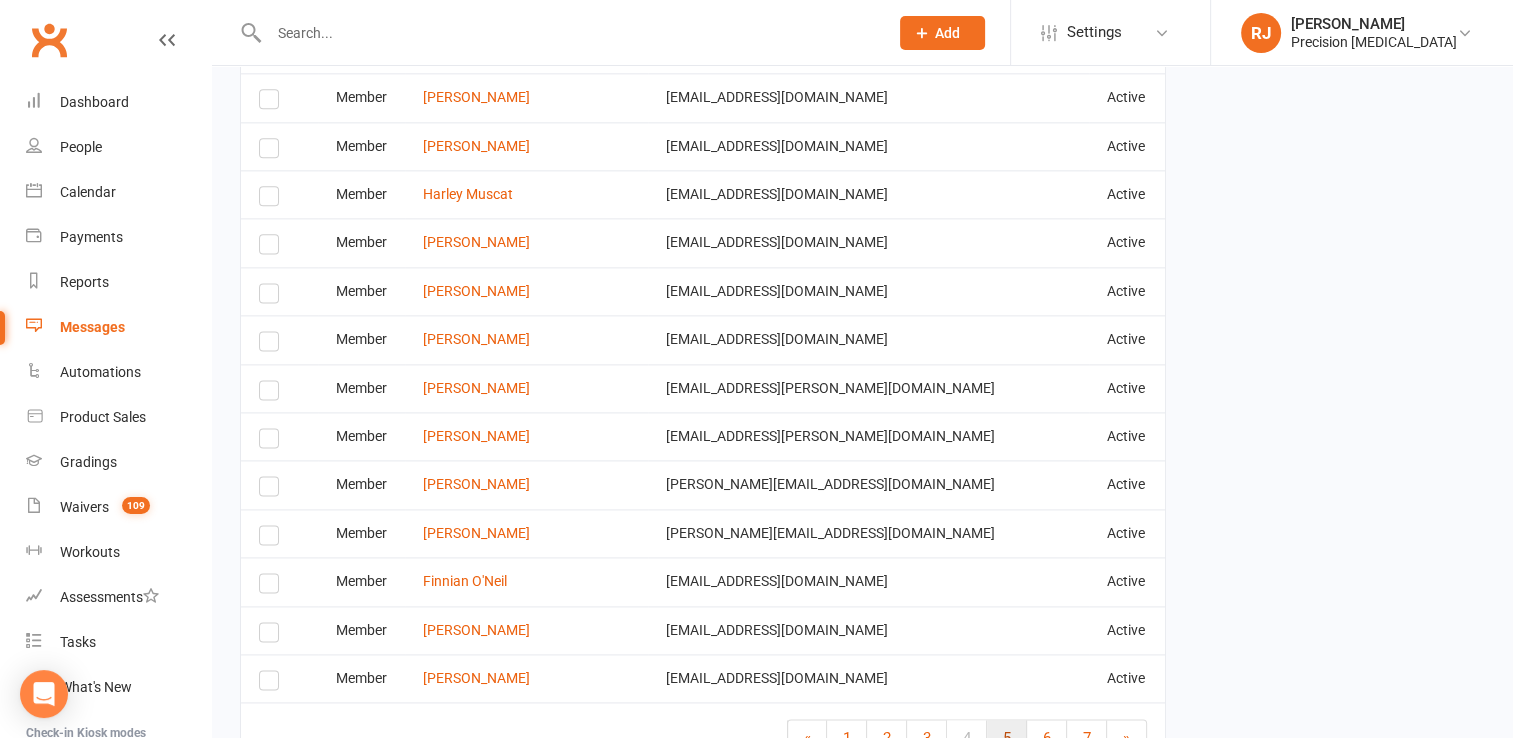 click on "5" at bounding box center (1007, 738) 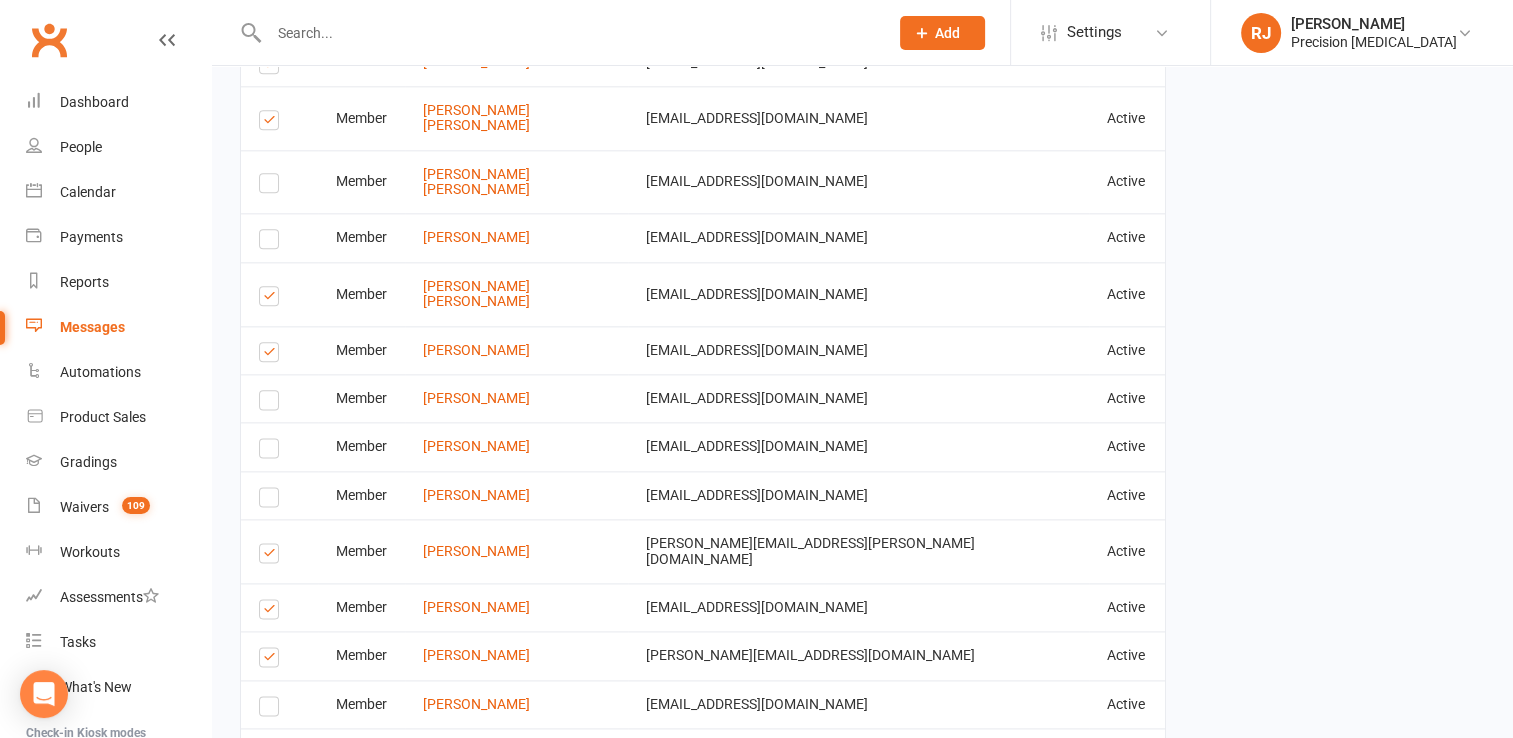 scroll, scrollTop: 2390, scrollLeft: 0, axis: vertical 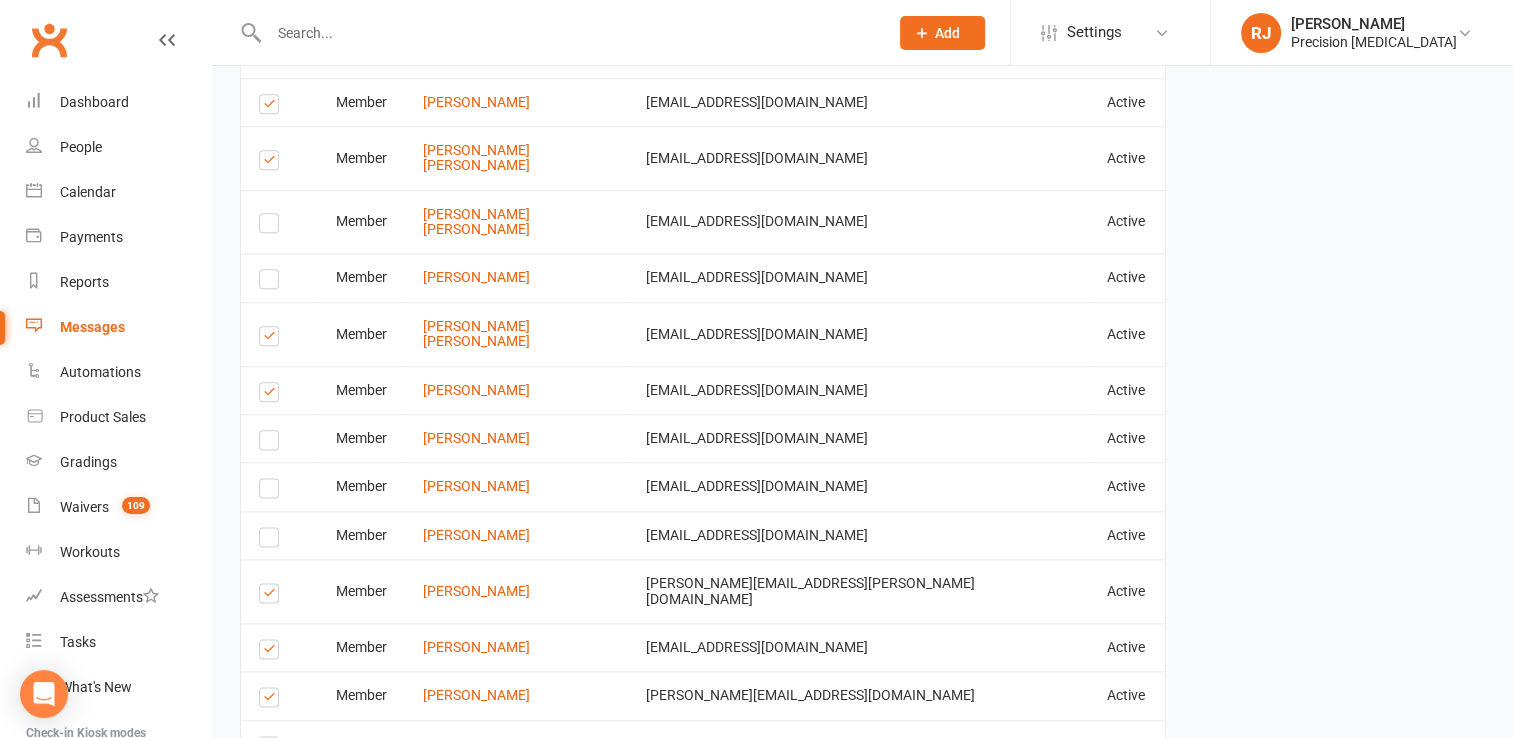click at bounding box center (272, 700) 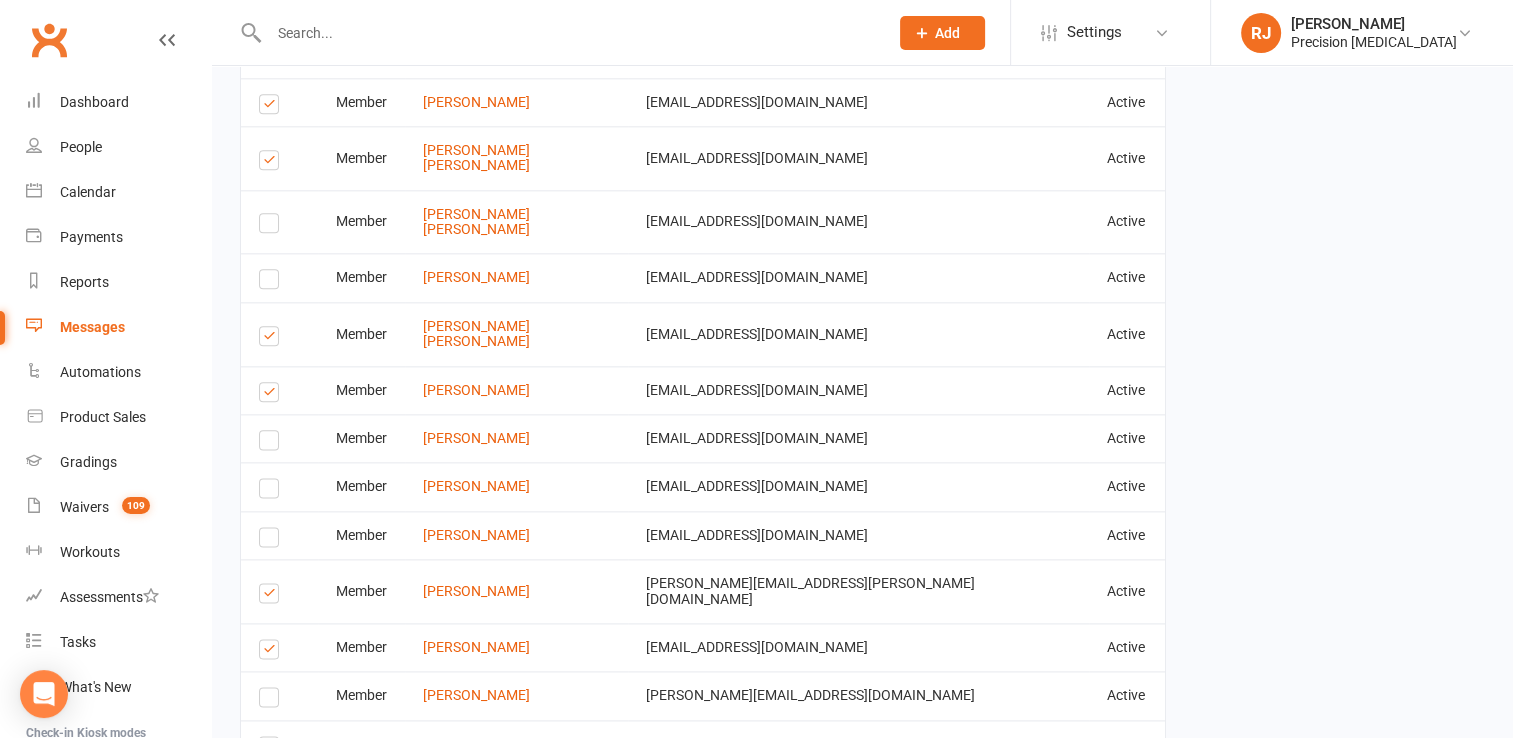 click at bounding box center (272, 652) 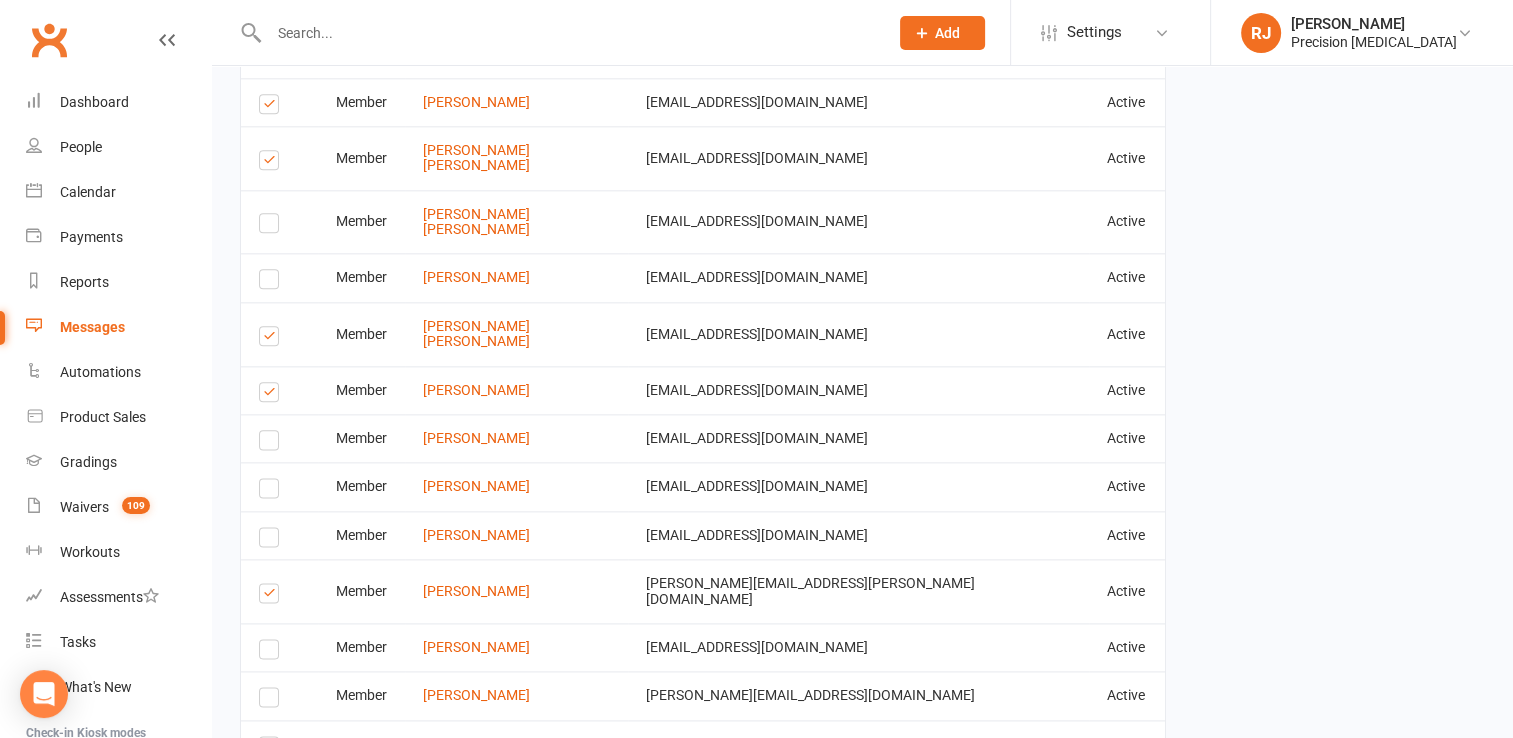 click on "Select this" at bounding box center [279, 591] 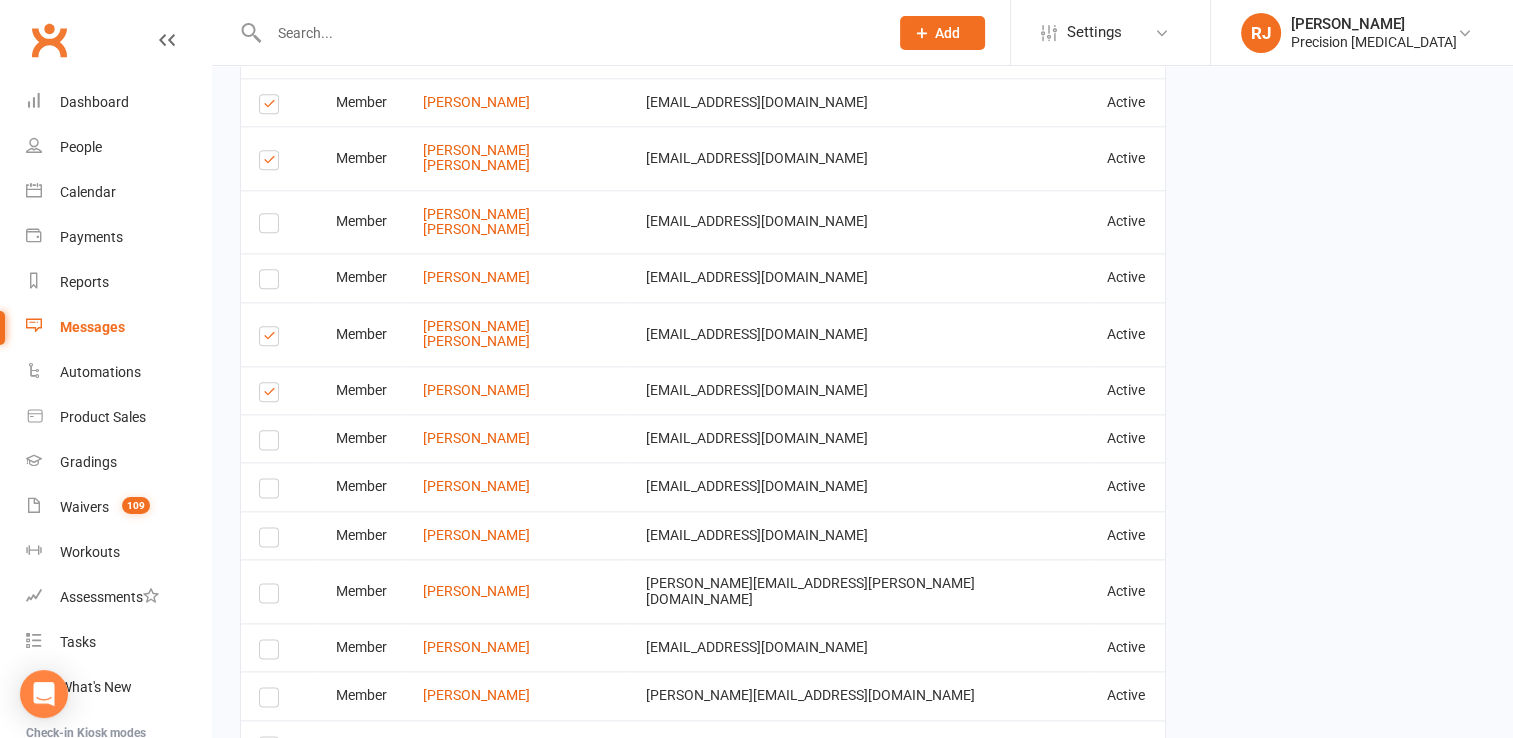 click at bounding box center (272, 395) 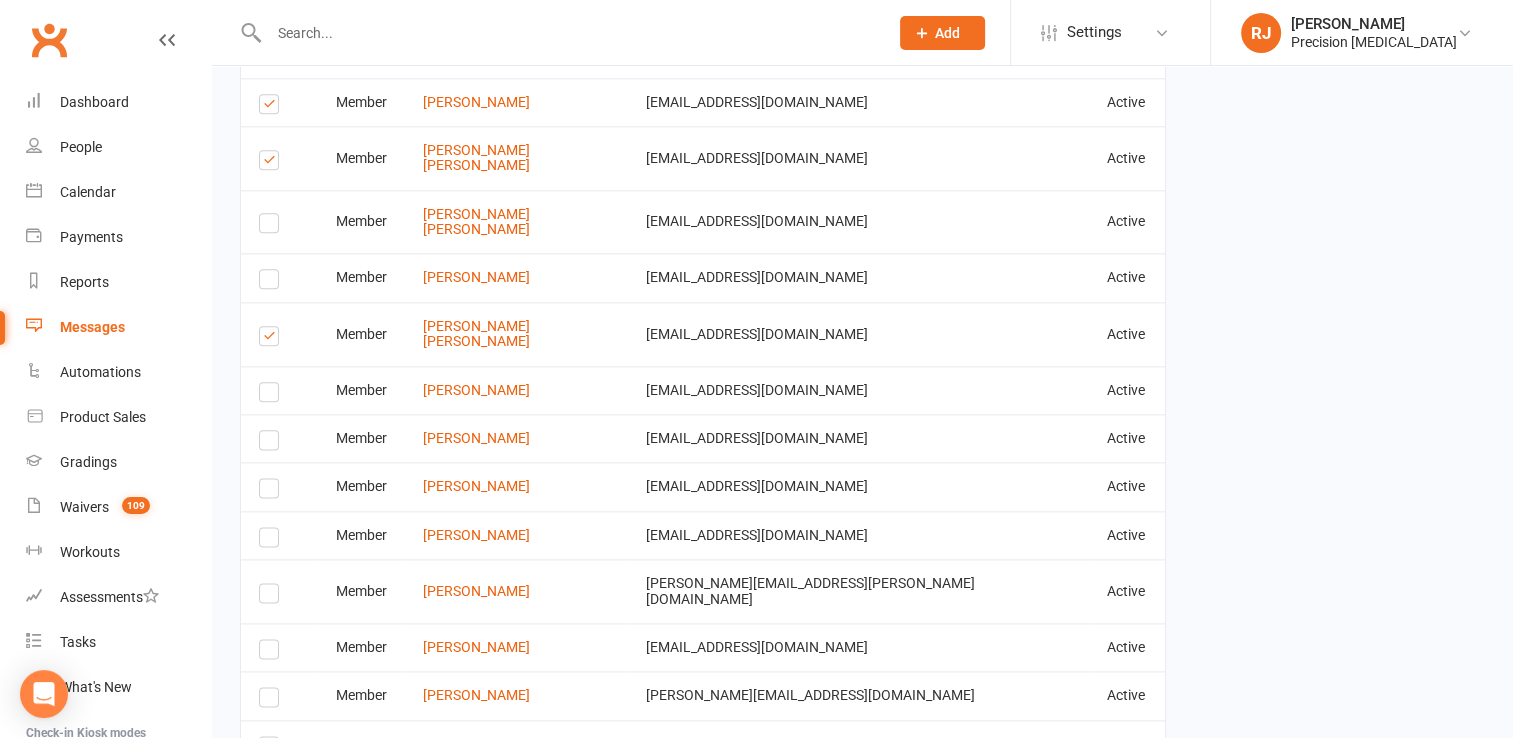 click at bounding box center [272, 339] 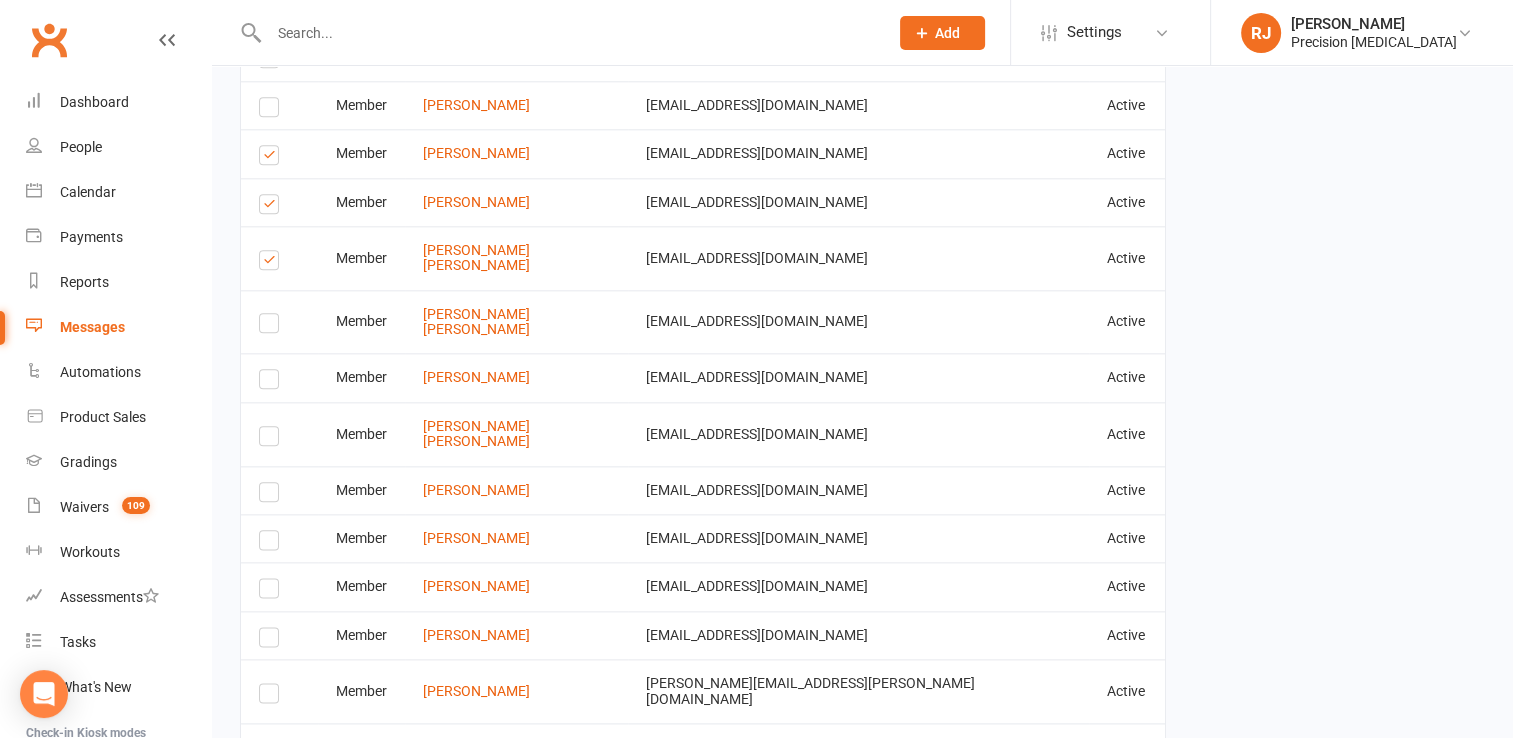 scroll, scrollTop: 2190, scrollLeft: 0, axis: vertical 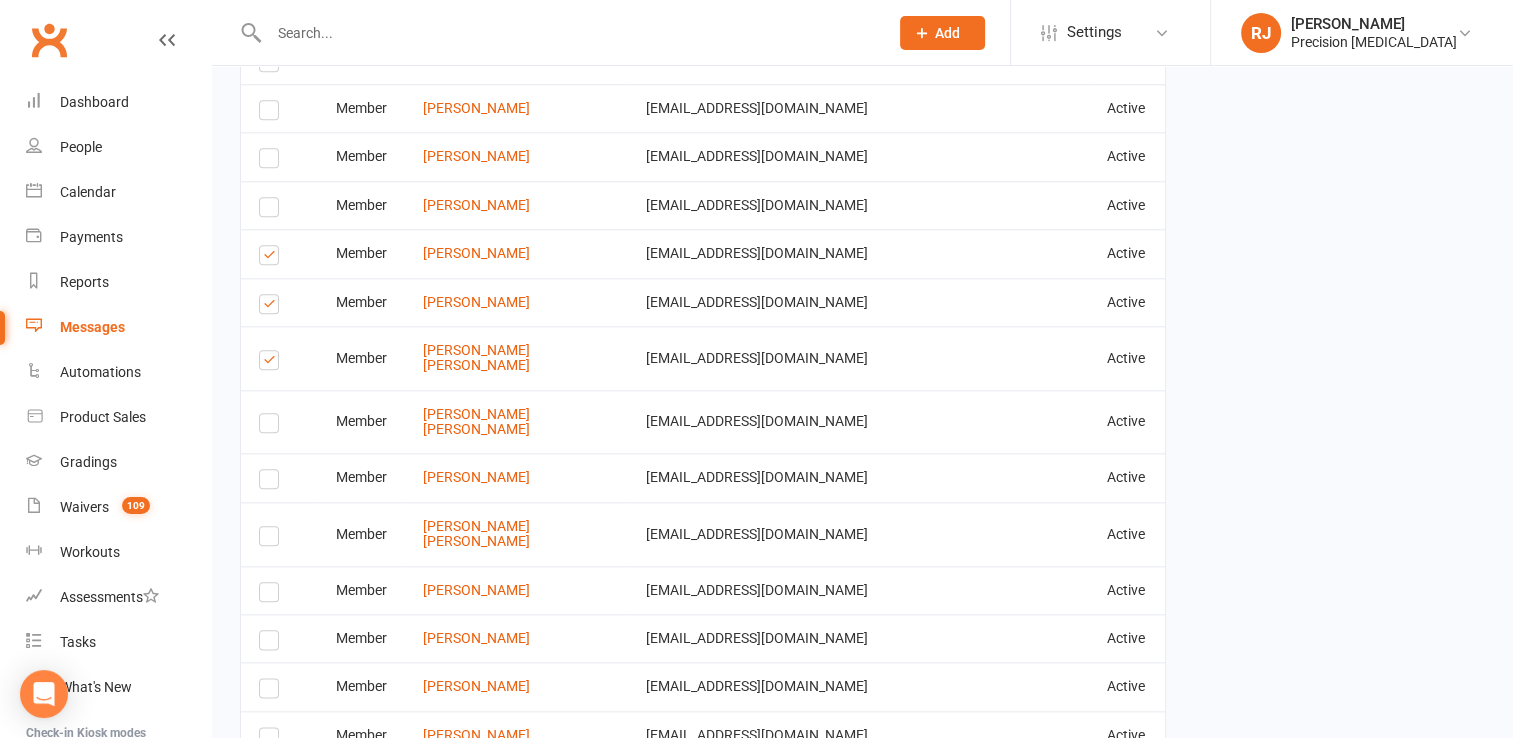 click at bounding box center (272, 363) 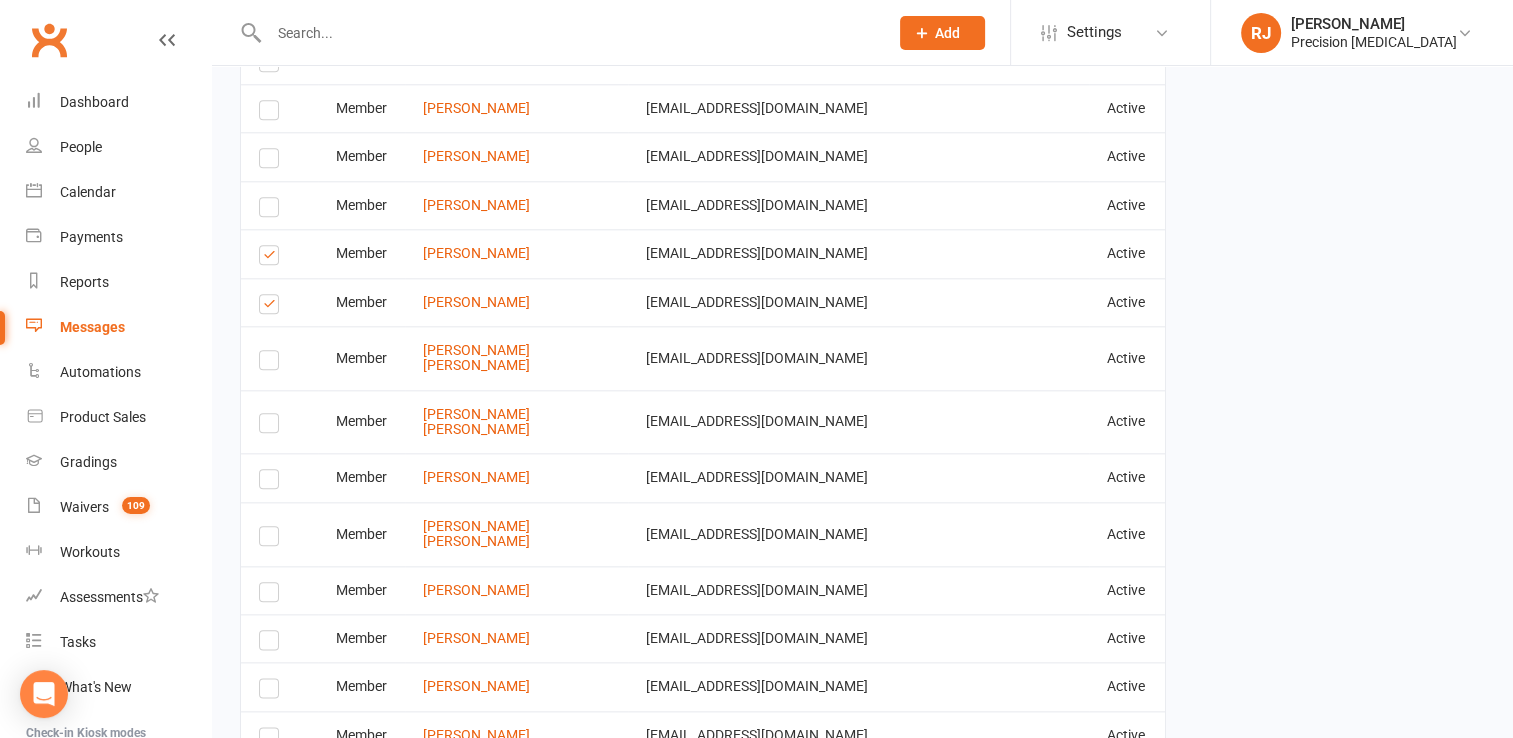 click at bounding box center [272, 307] 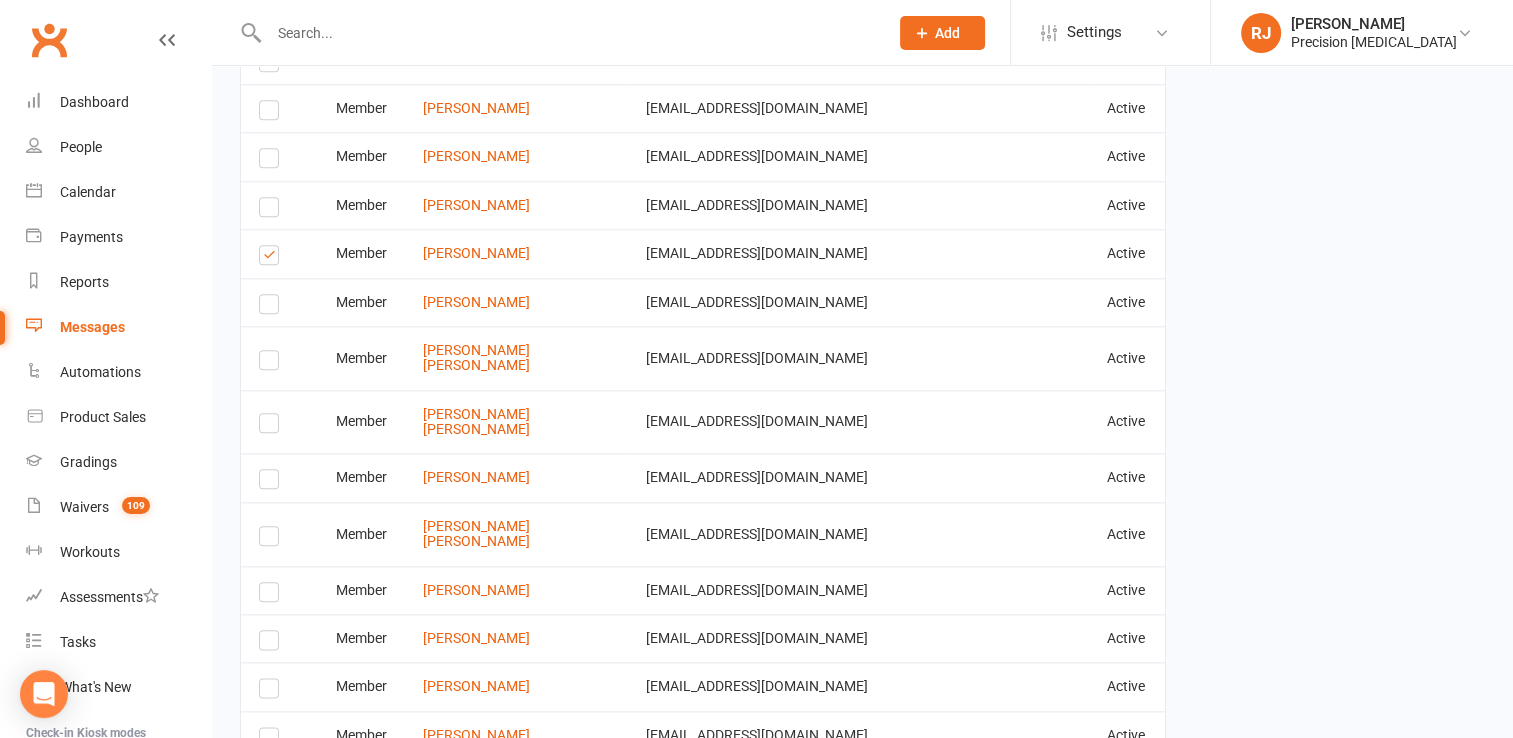 click at bounding box center [272, 258] 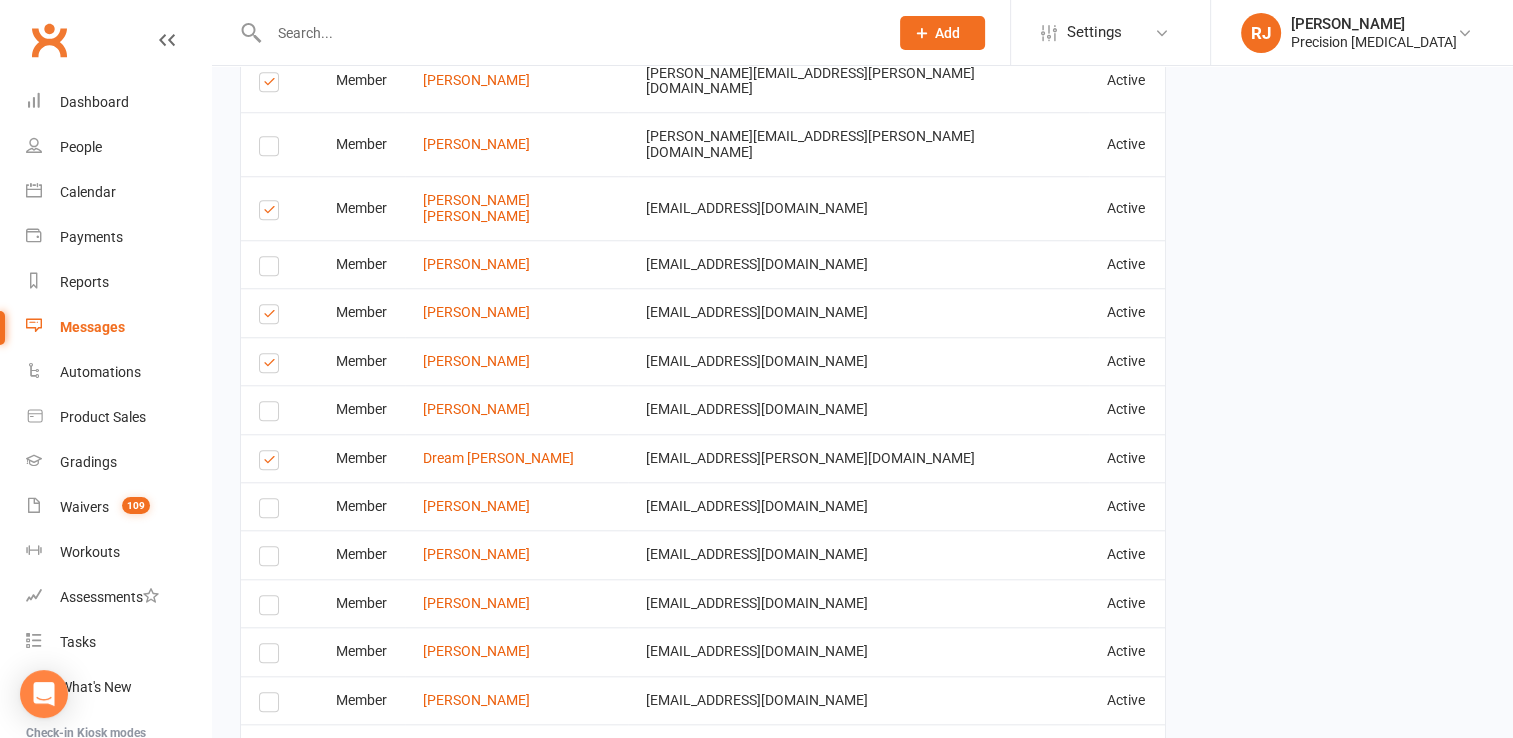 scroll, scrollTop: 1790, scrollLeft: 0, axis: vertical 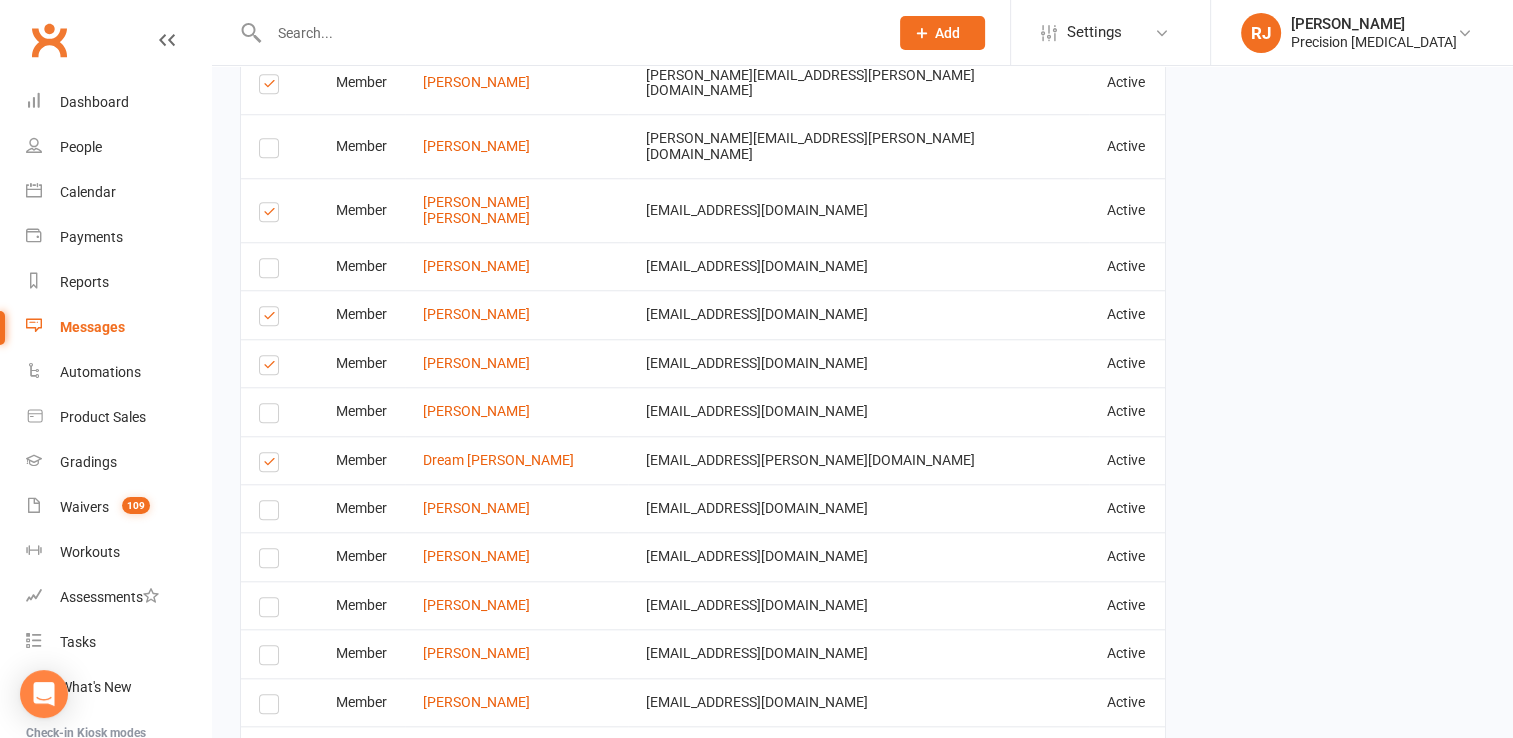 click at bounding box center [272, 465] 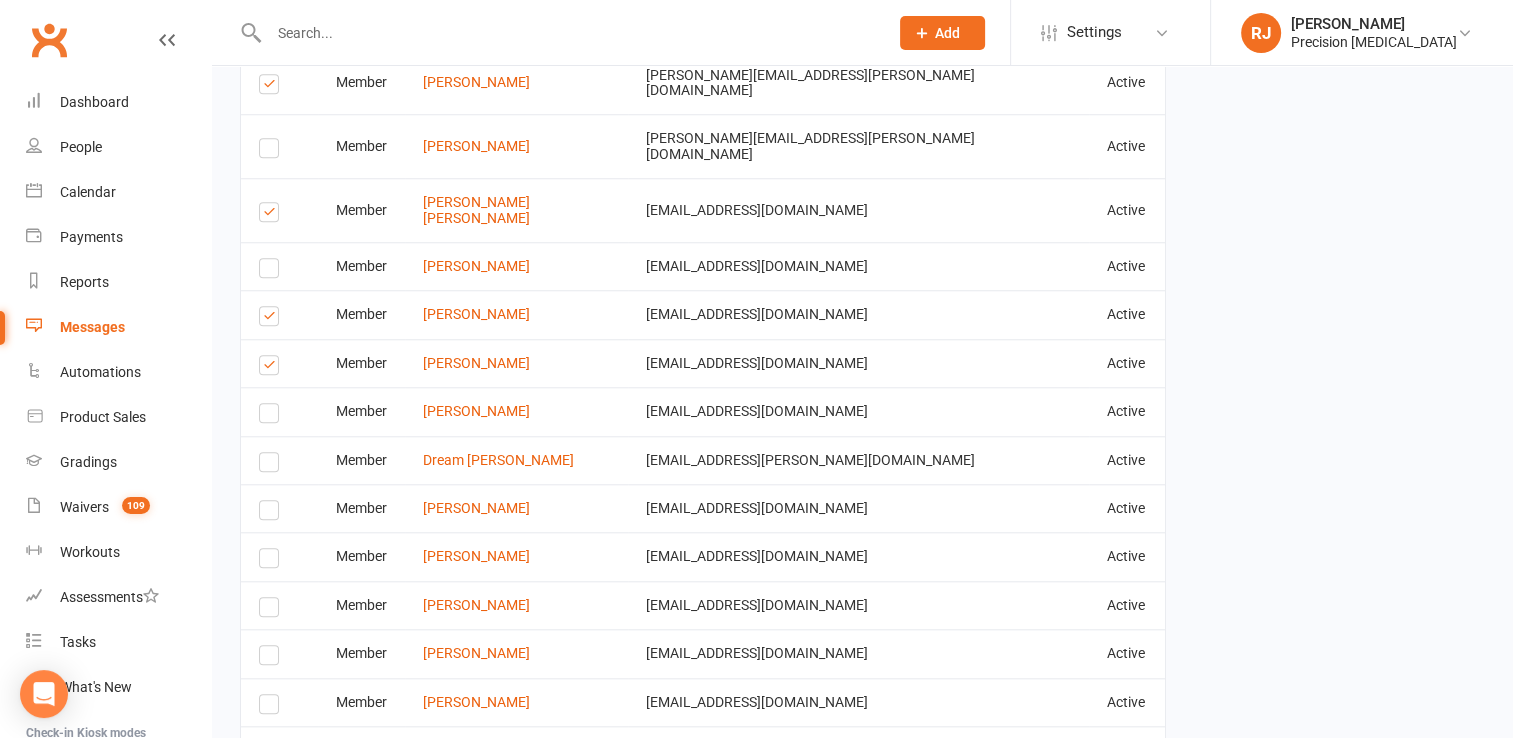 click at bounding box center [272, 319] 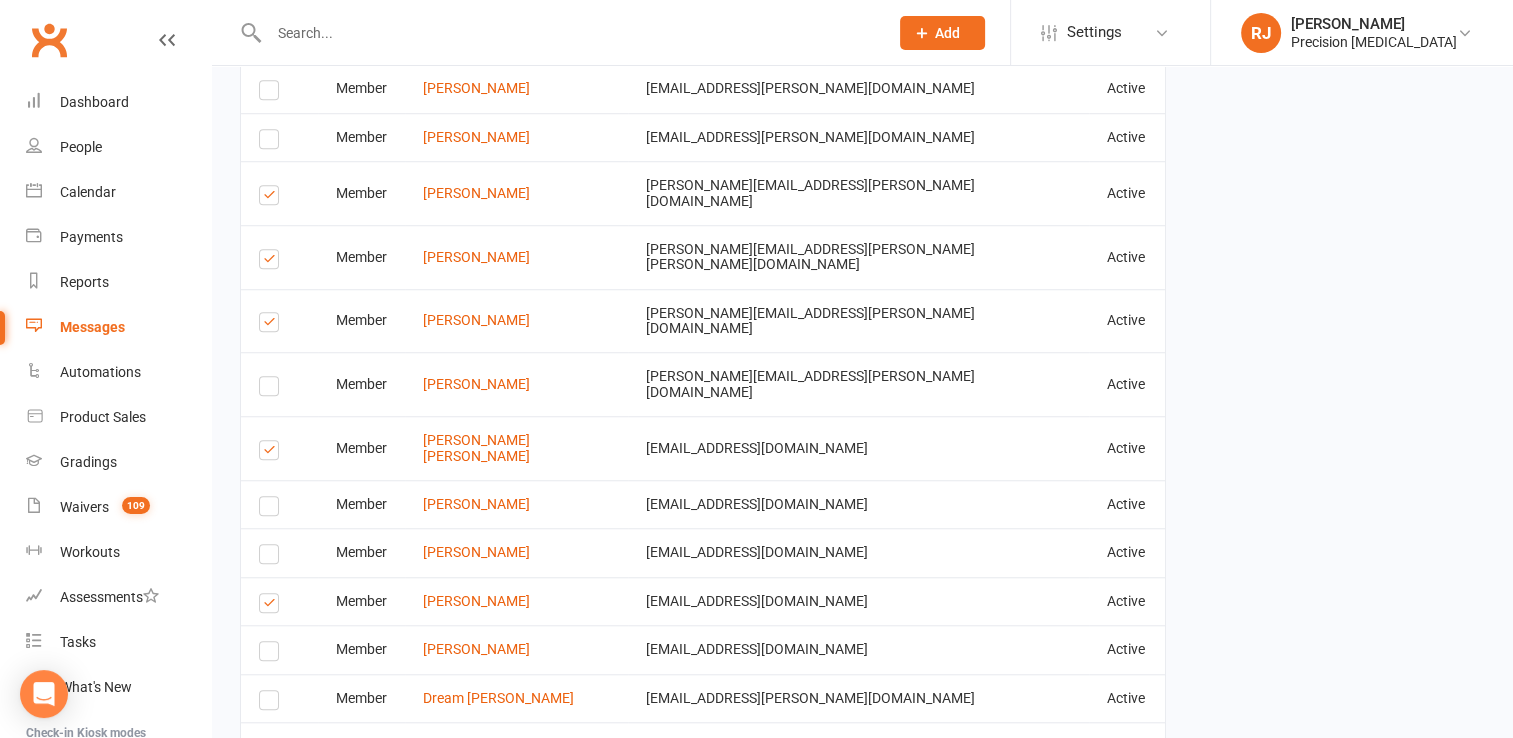scroll, scrollTop: 1550, scrollLeft: 0, axis: vertical 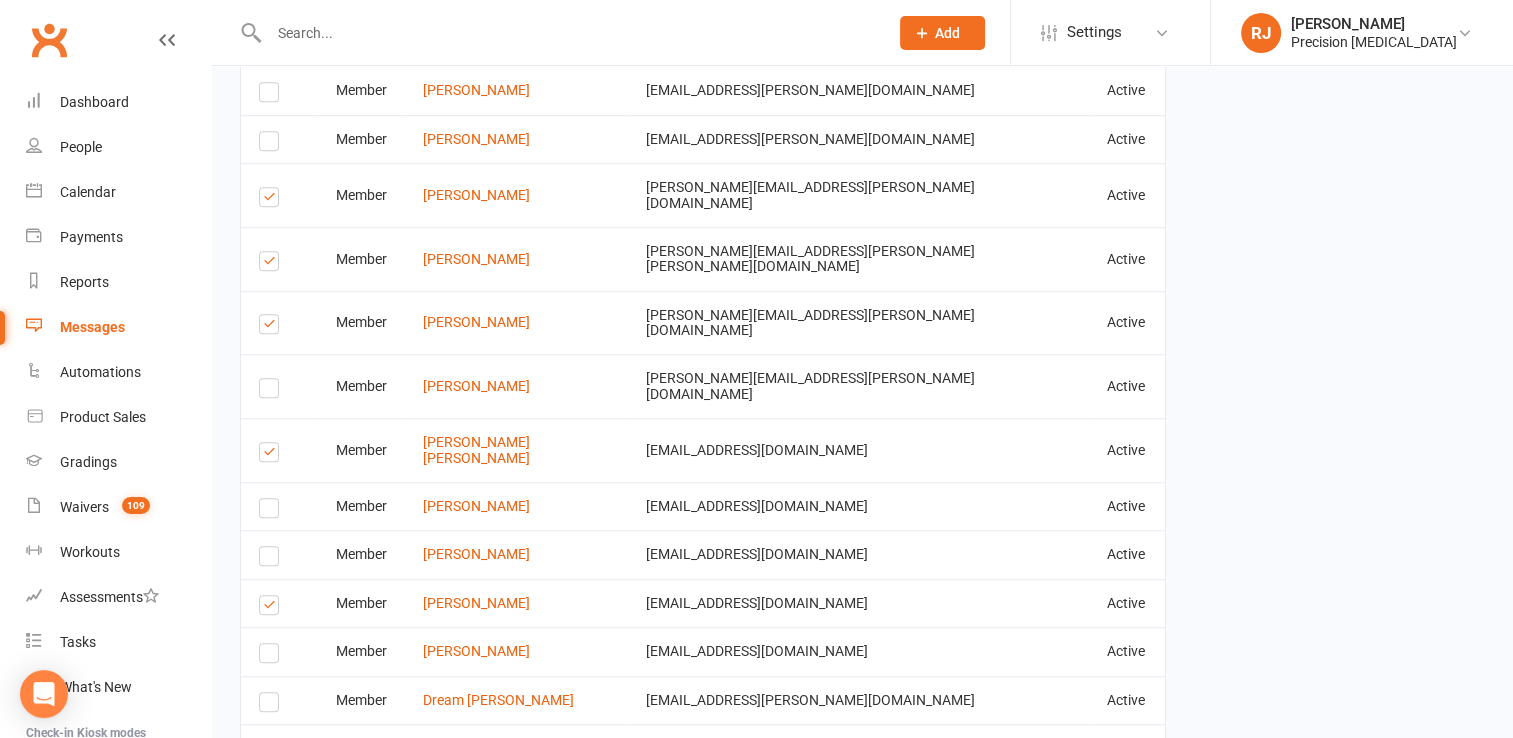 click at bounding box center [272, 327] 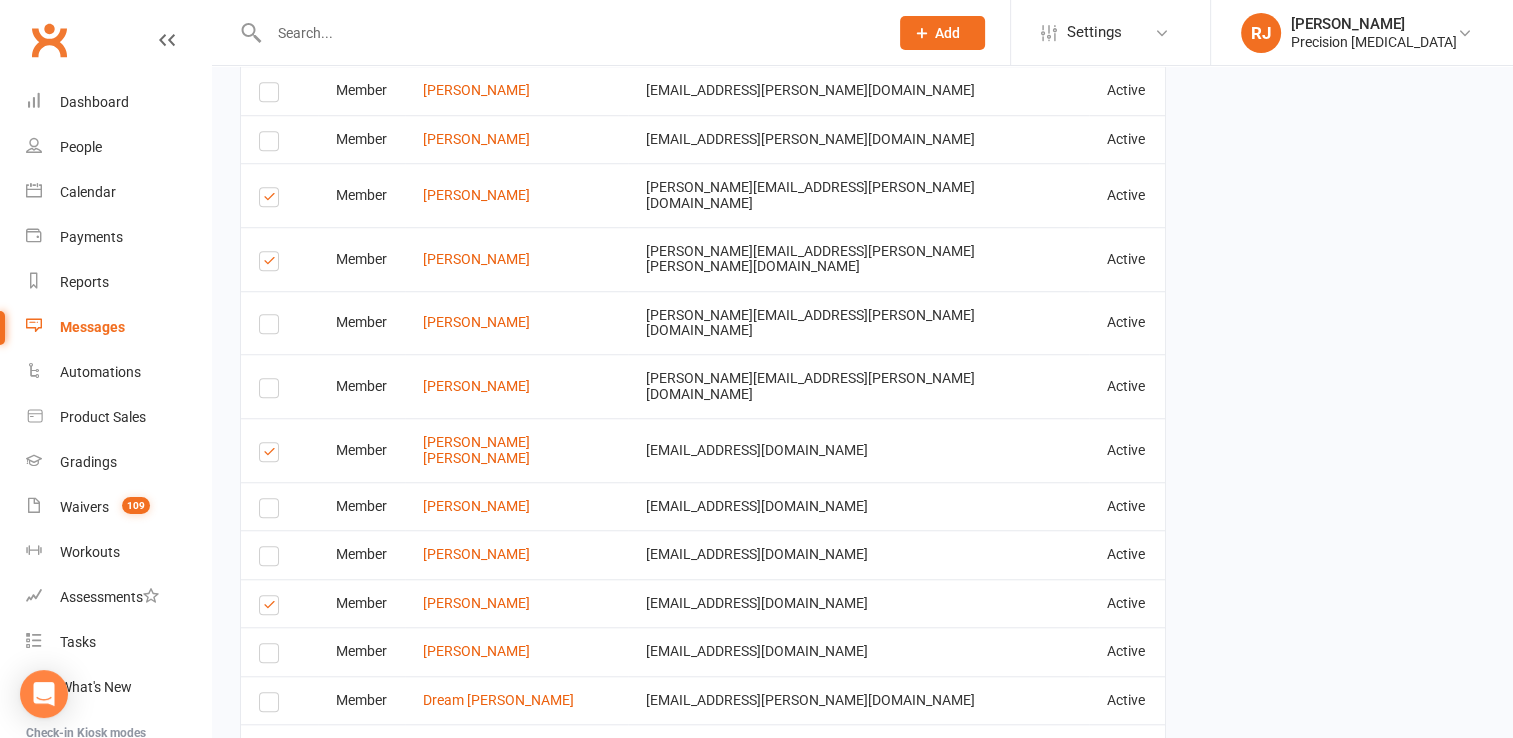 click at bounding box center [272, 264] 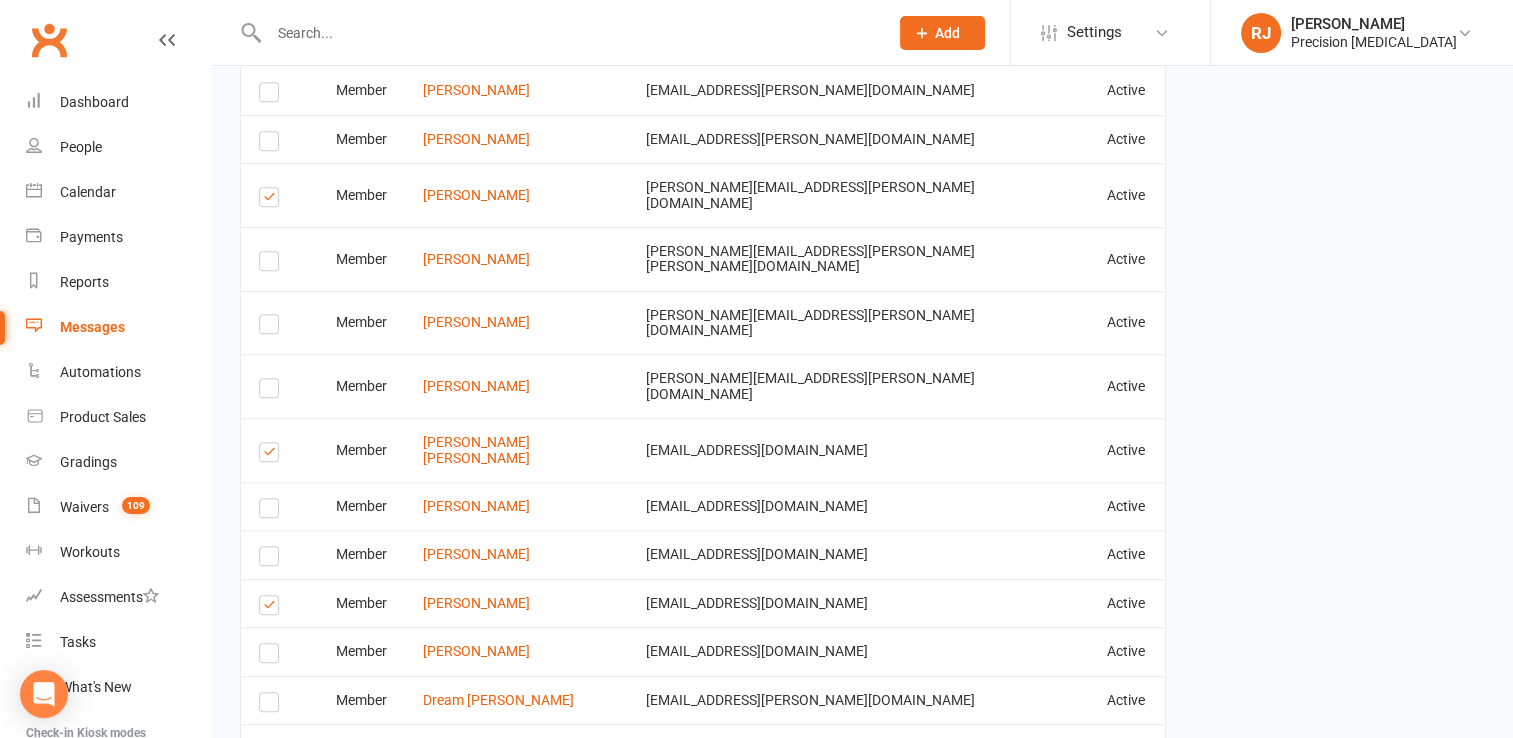click at bounding box center (272, 200) 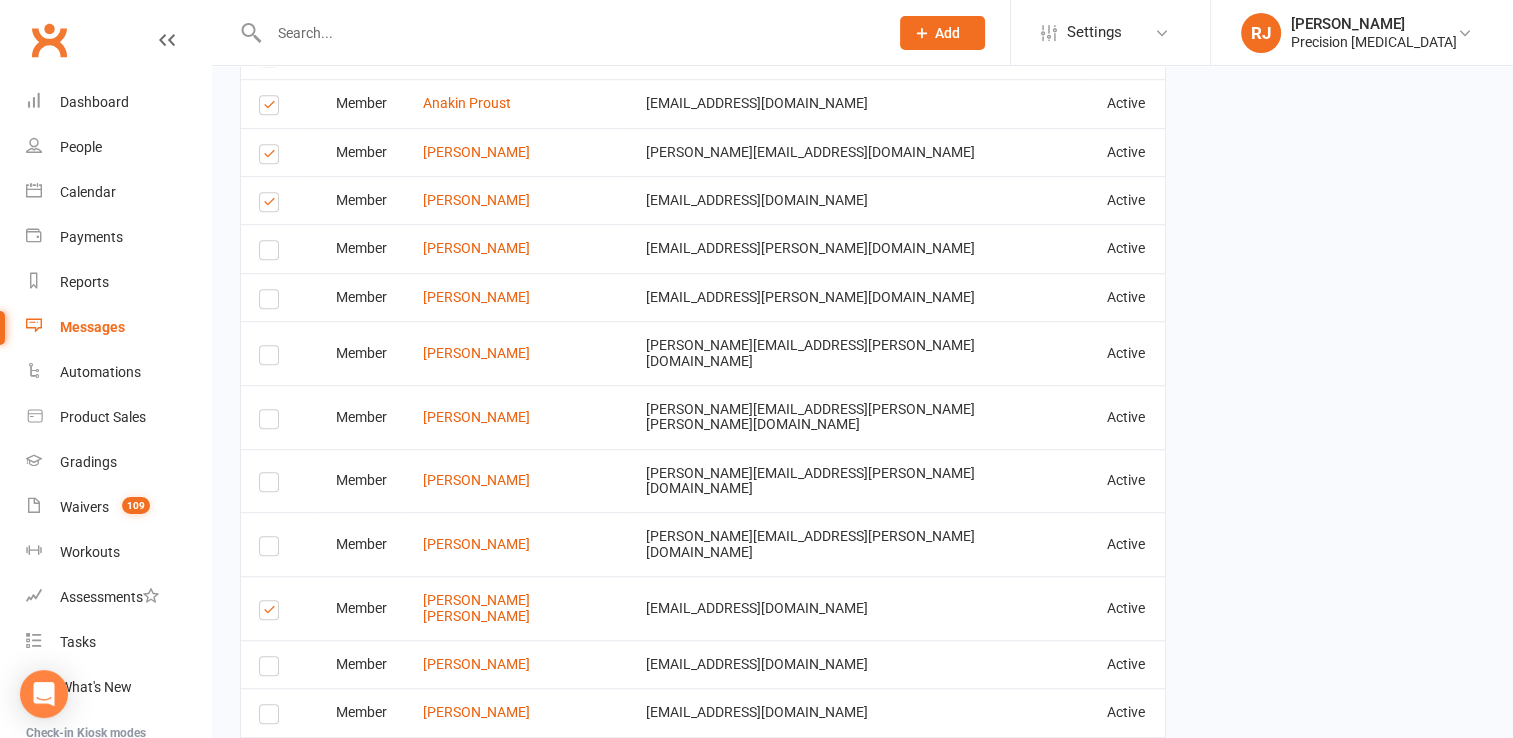 scroll, scrollTop: 1390, scrollLeft: 0, axis: vertical 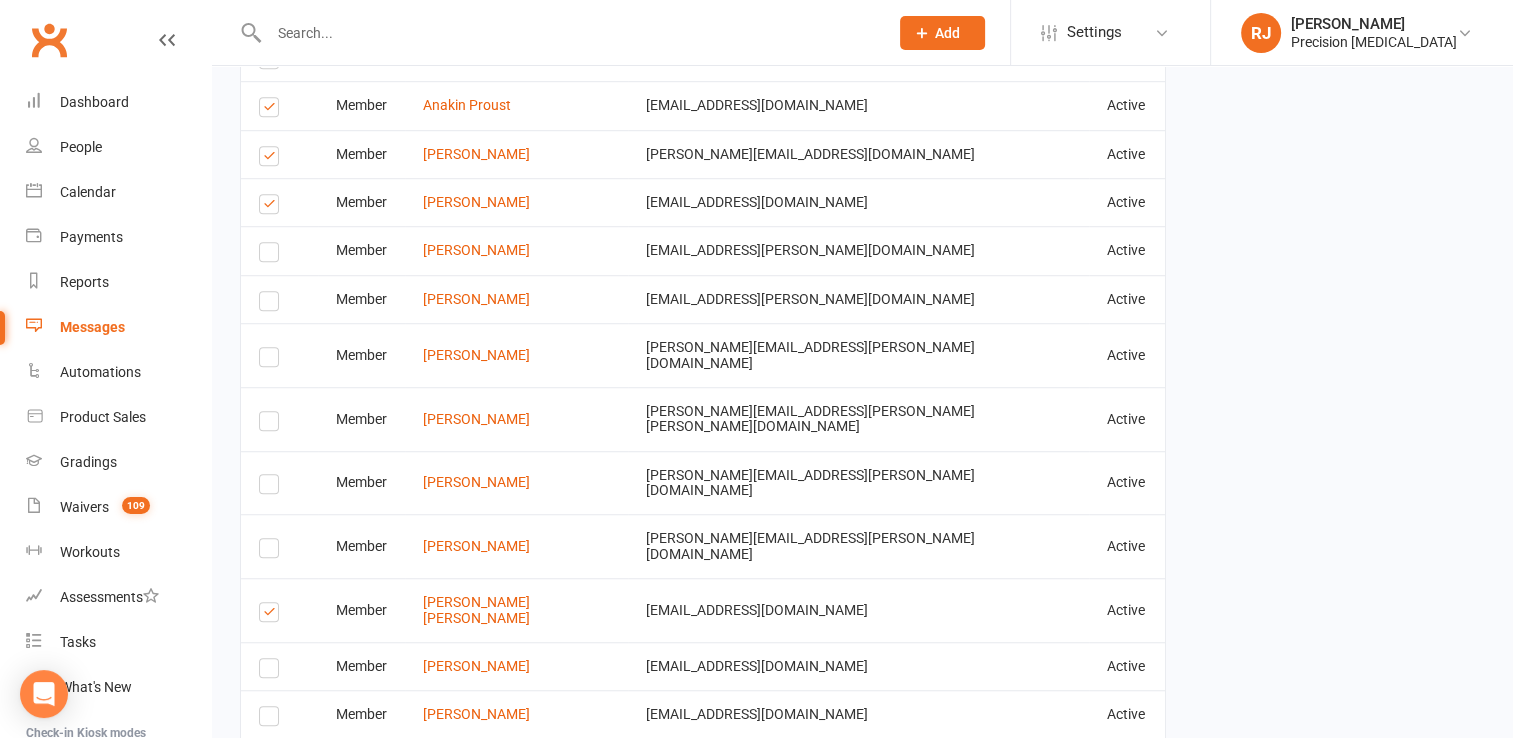 click at bounding box center [272, 207] 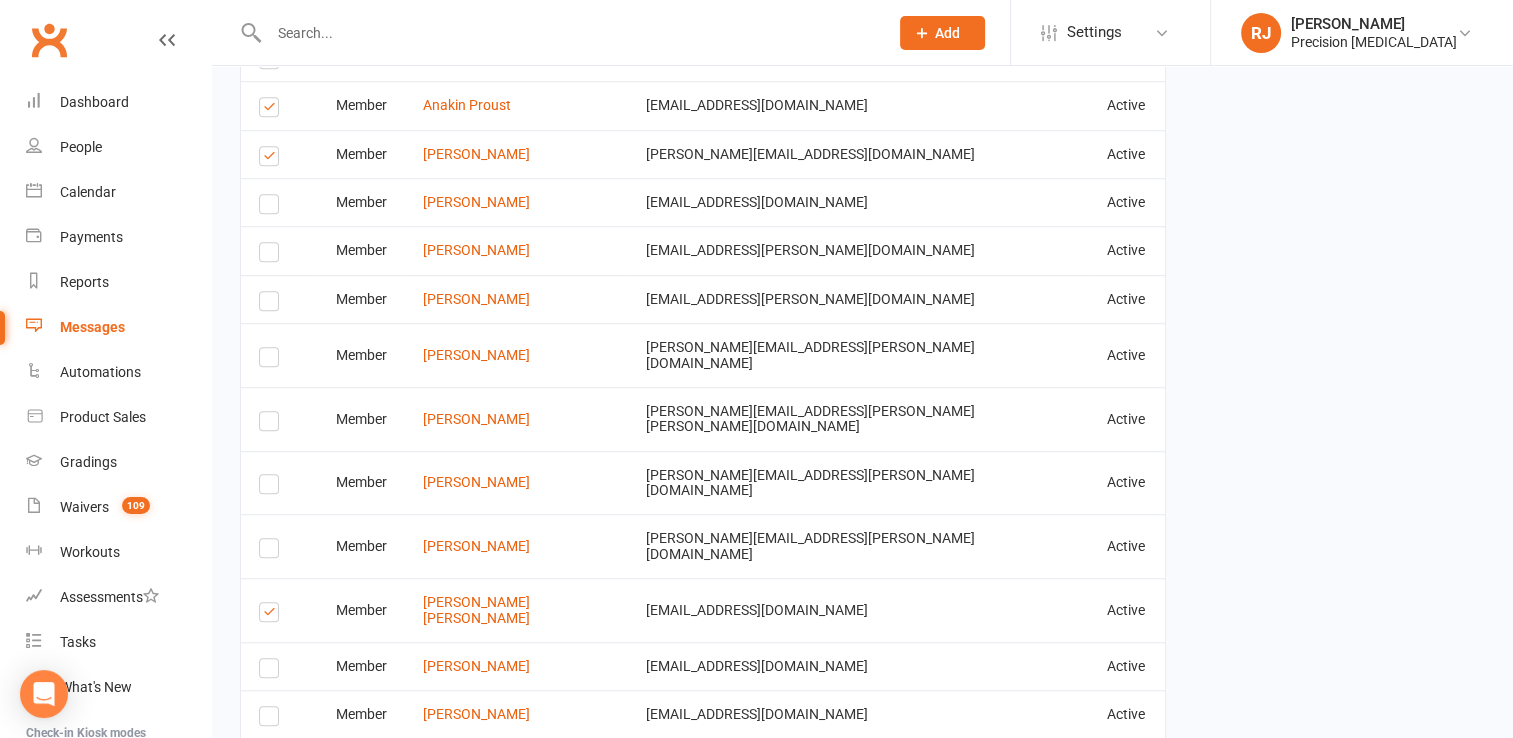 click at bounding box center [272, 159] 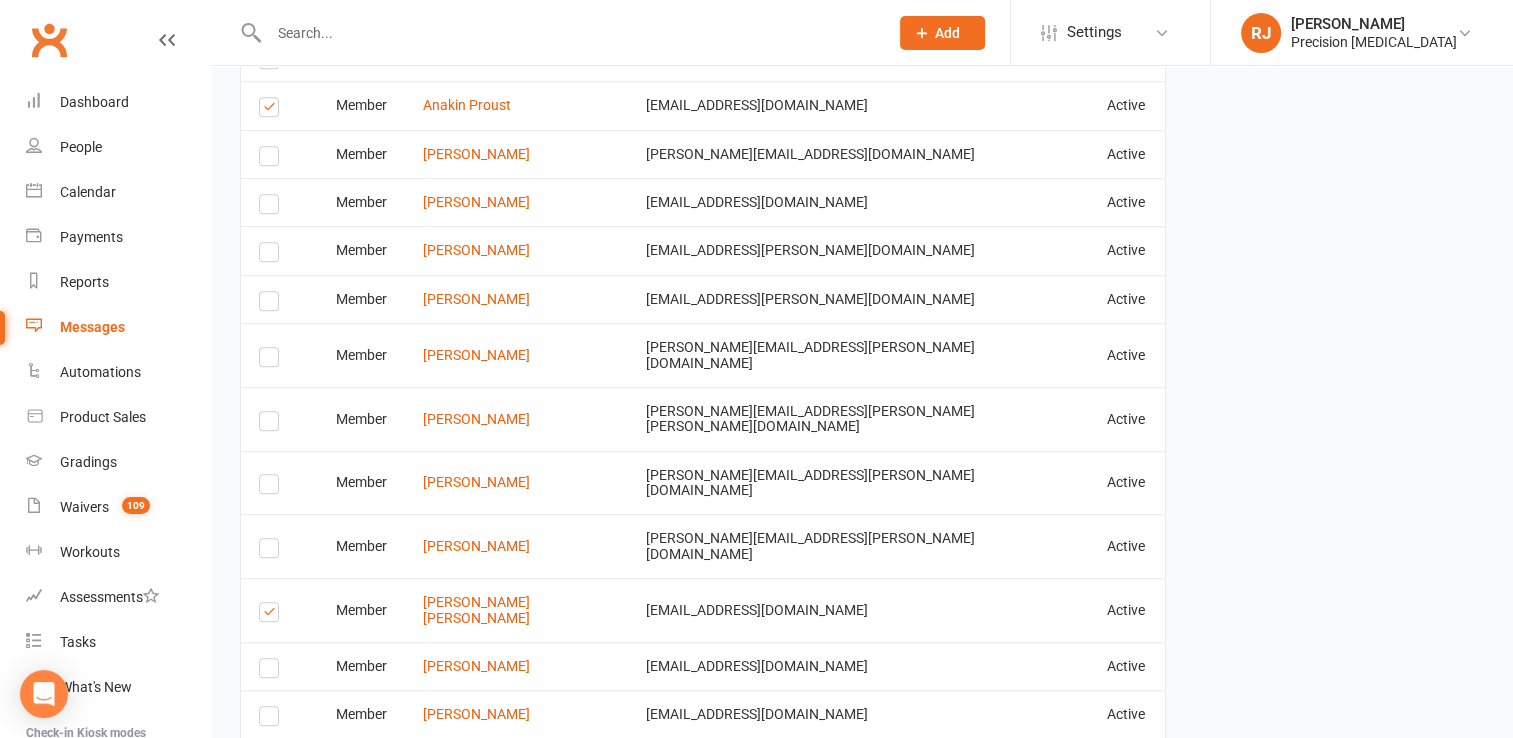 click at bounding box center [272, 110] 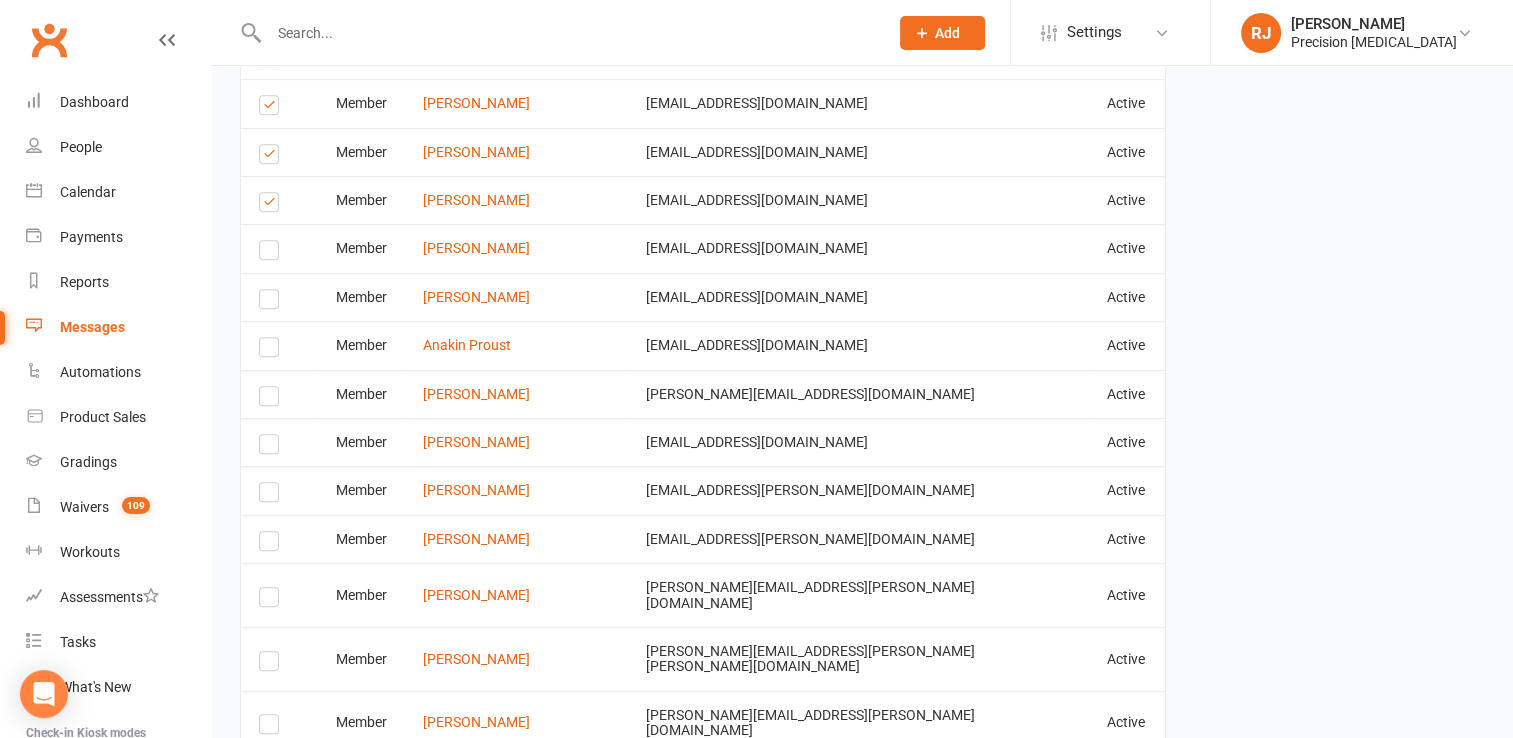 scroll, scrollTop: 1110, scrollLeft: 0, axis: vertical 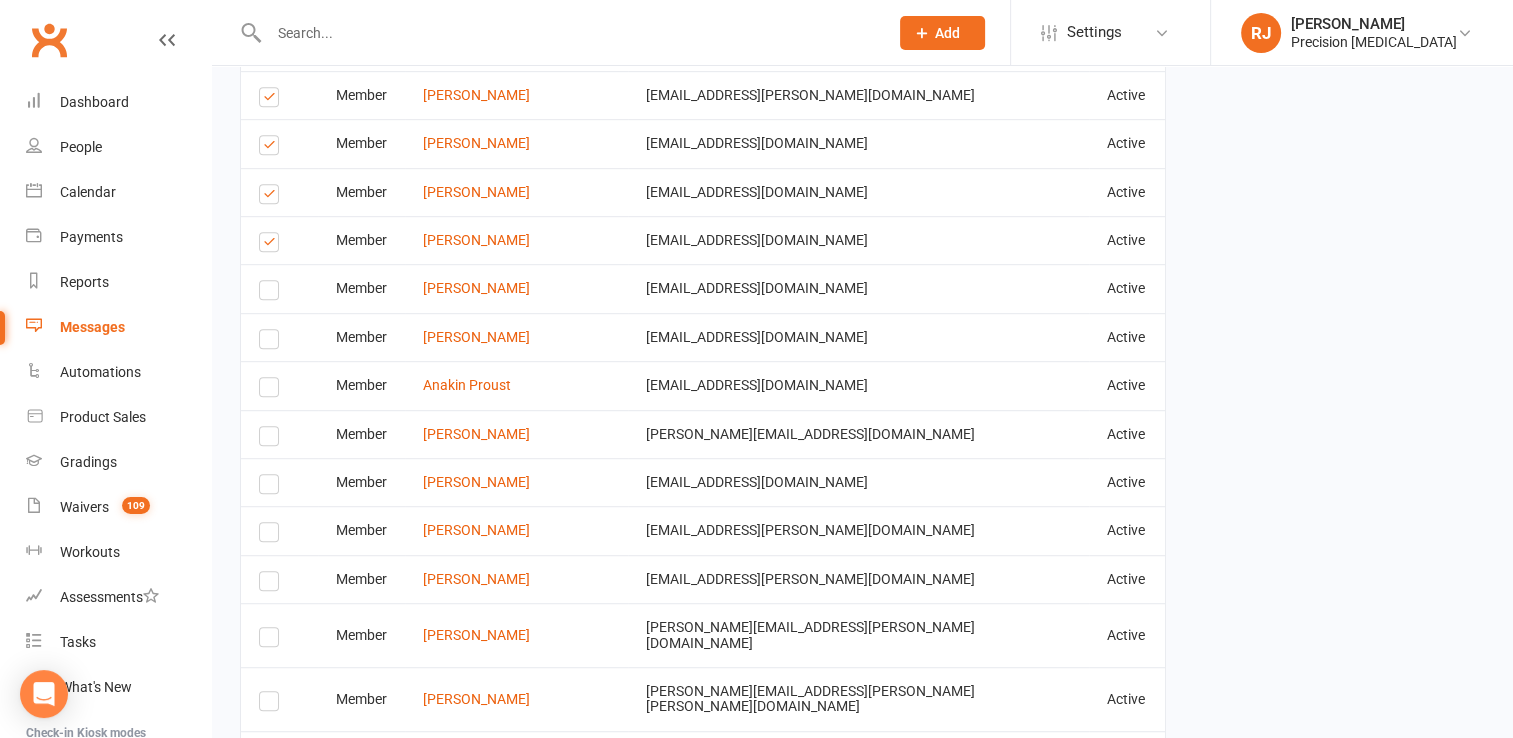 click at bounding box center [272, 245] 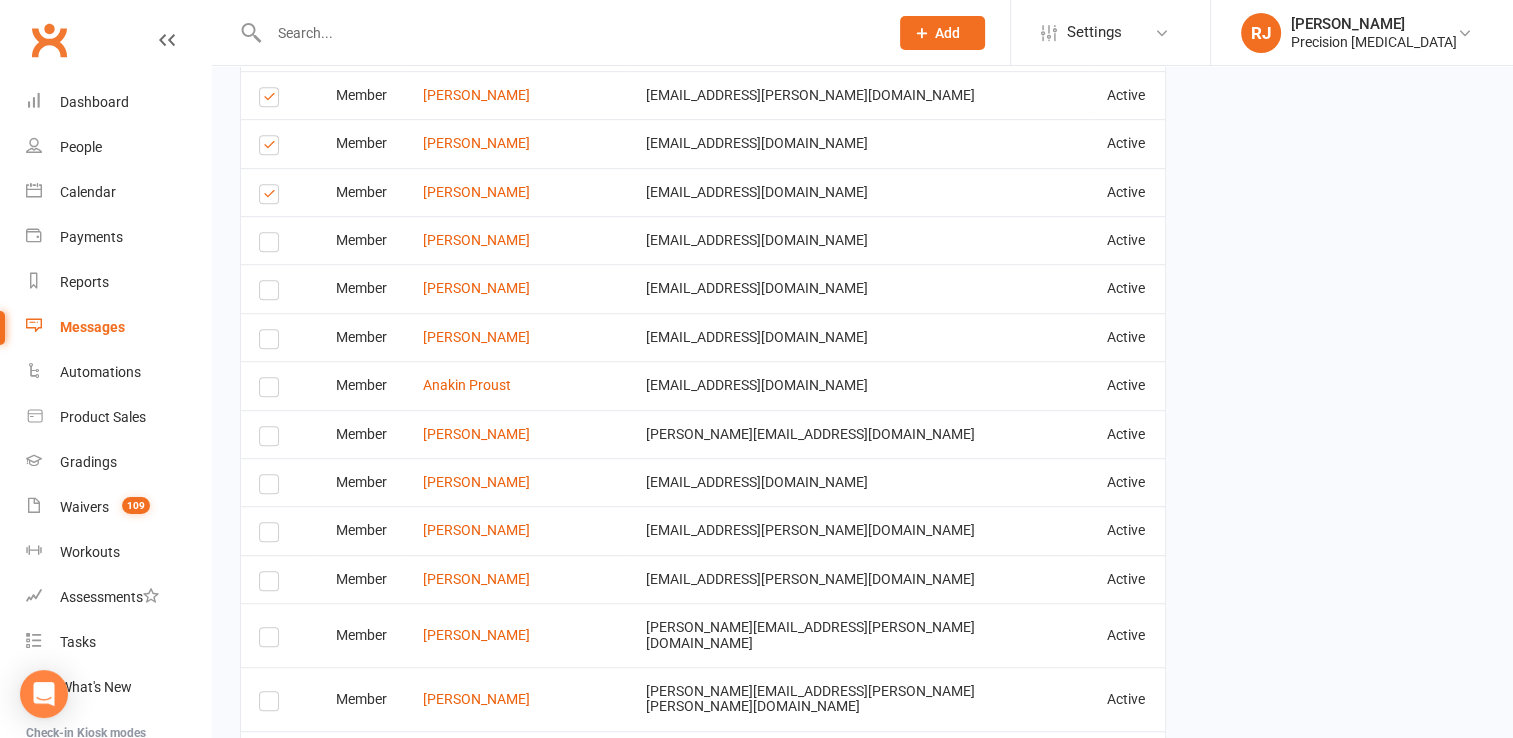 click at bounding box center (272, 197) 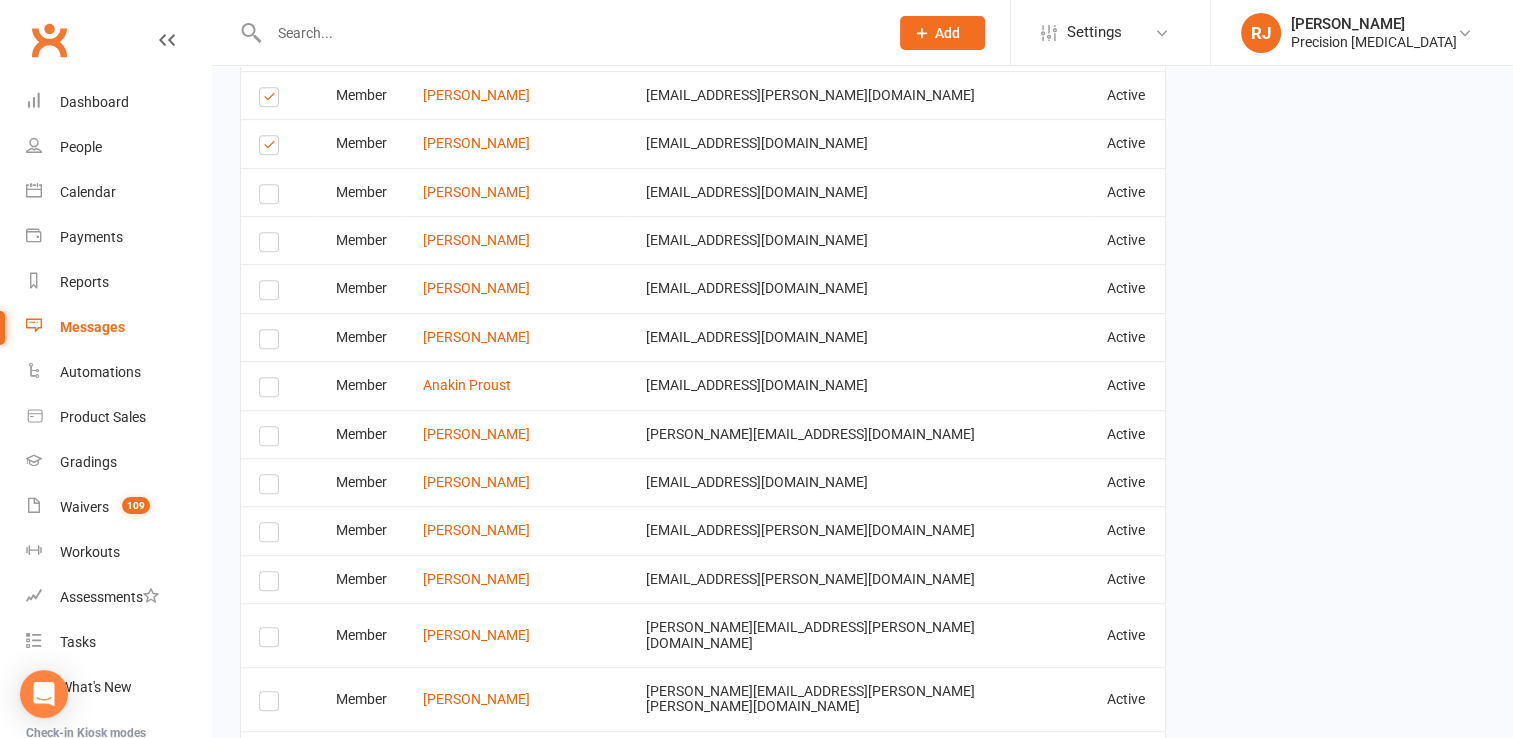 click at bounding box center (272, 148) 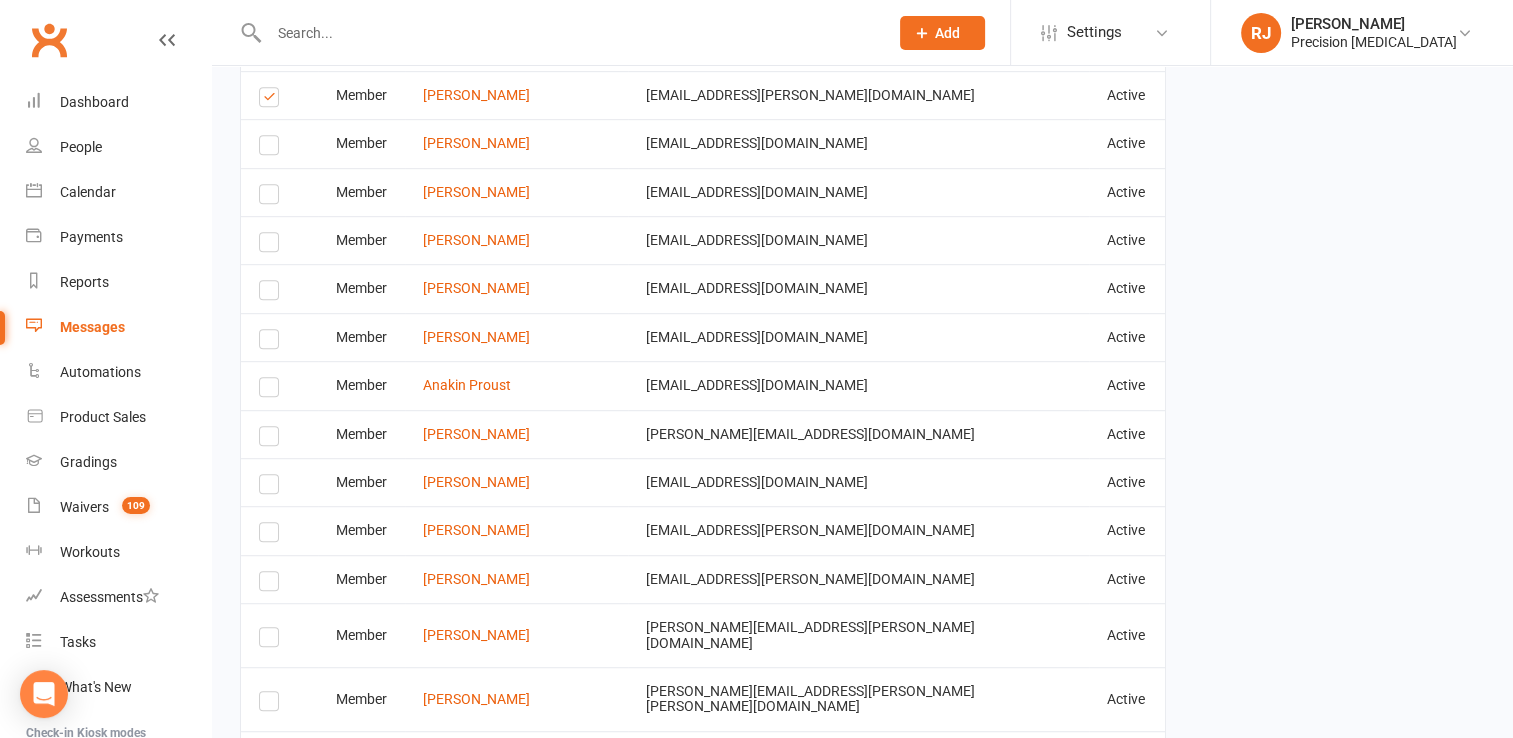 click at bounding box center [272, 100] 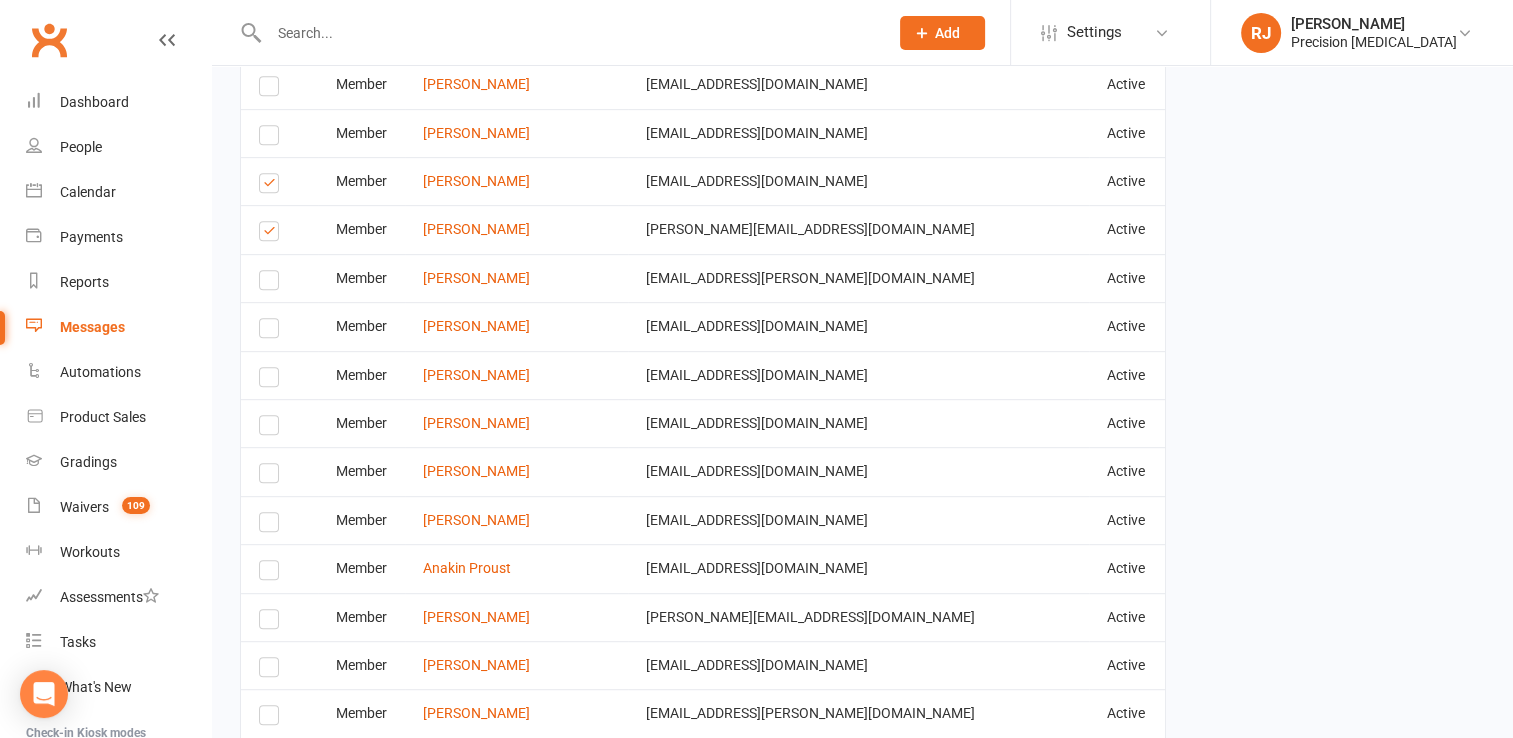 scroll, scrollTop: 910, scrollLeft: 0, axis: vertical 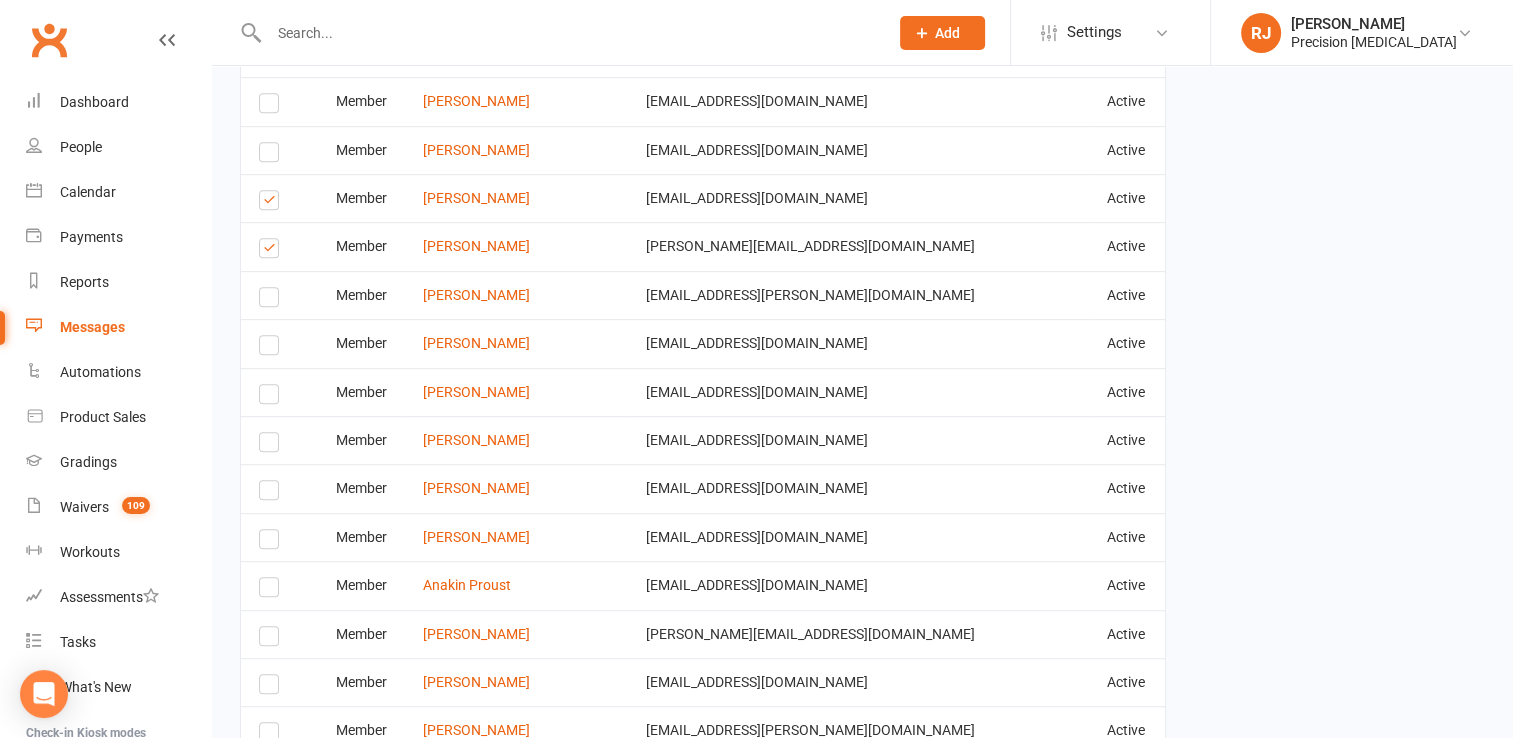 click at bounding box center [272, 251] 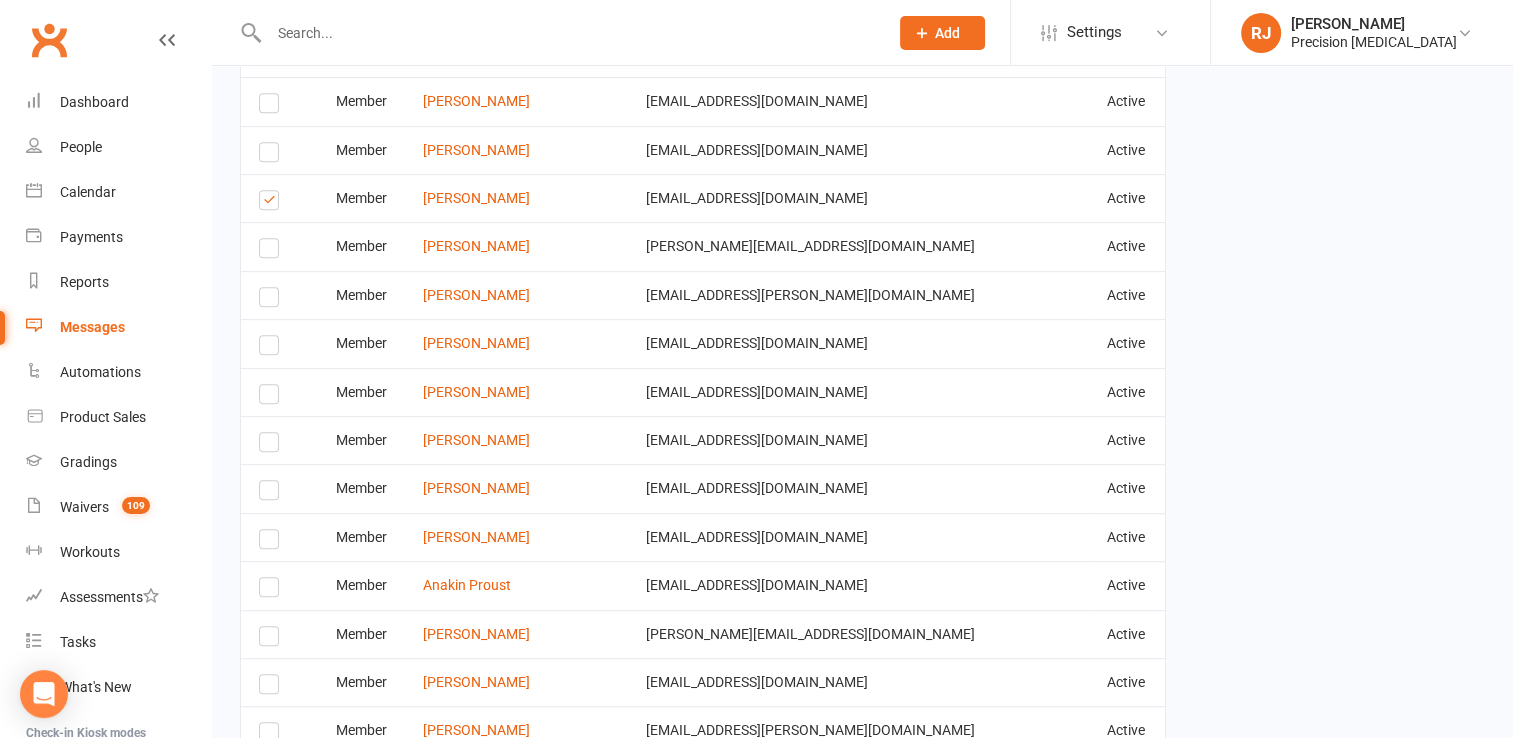 click at bounding box center [272, 203] 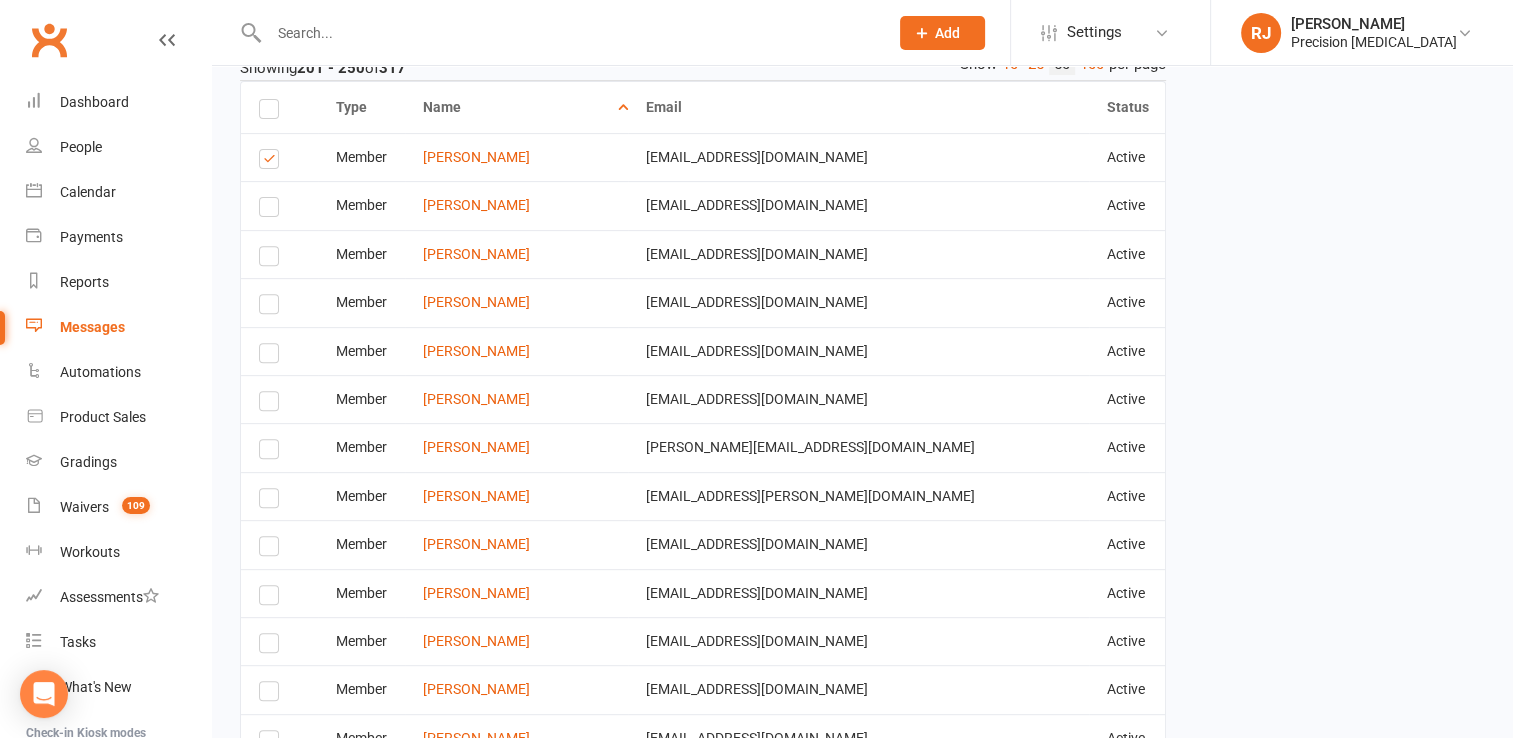 scroll, scrollTop: 670, scrollLeft: 0, axis: vertical 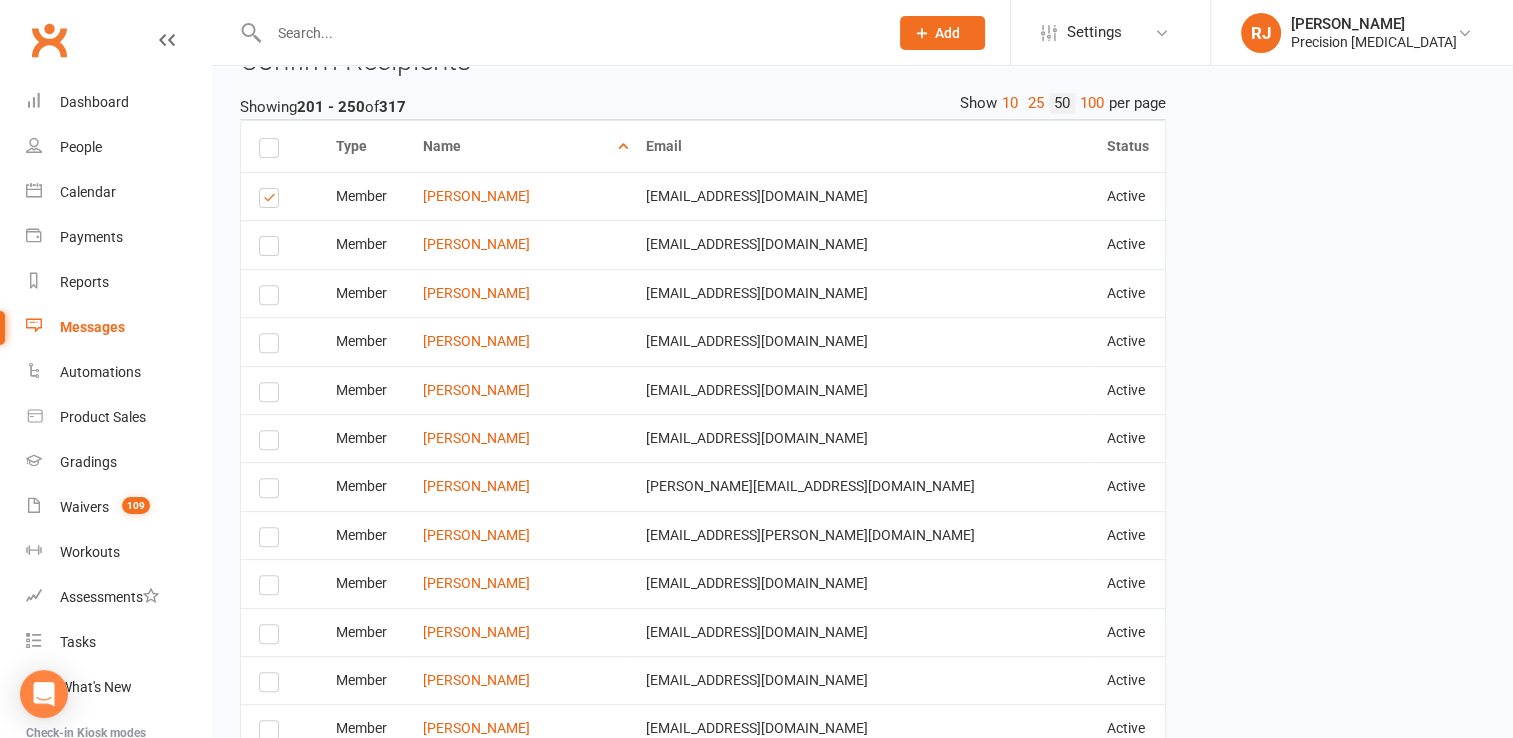 click at bounding box center [272, 201] 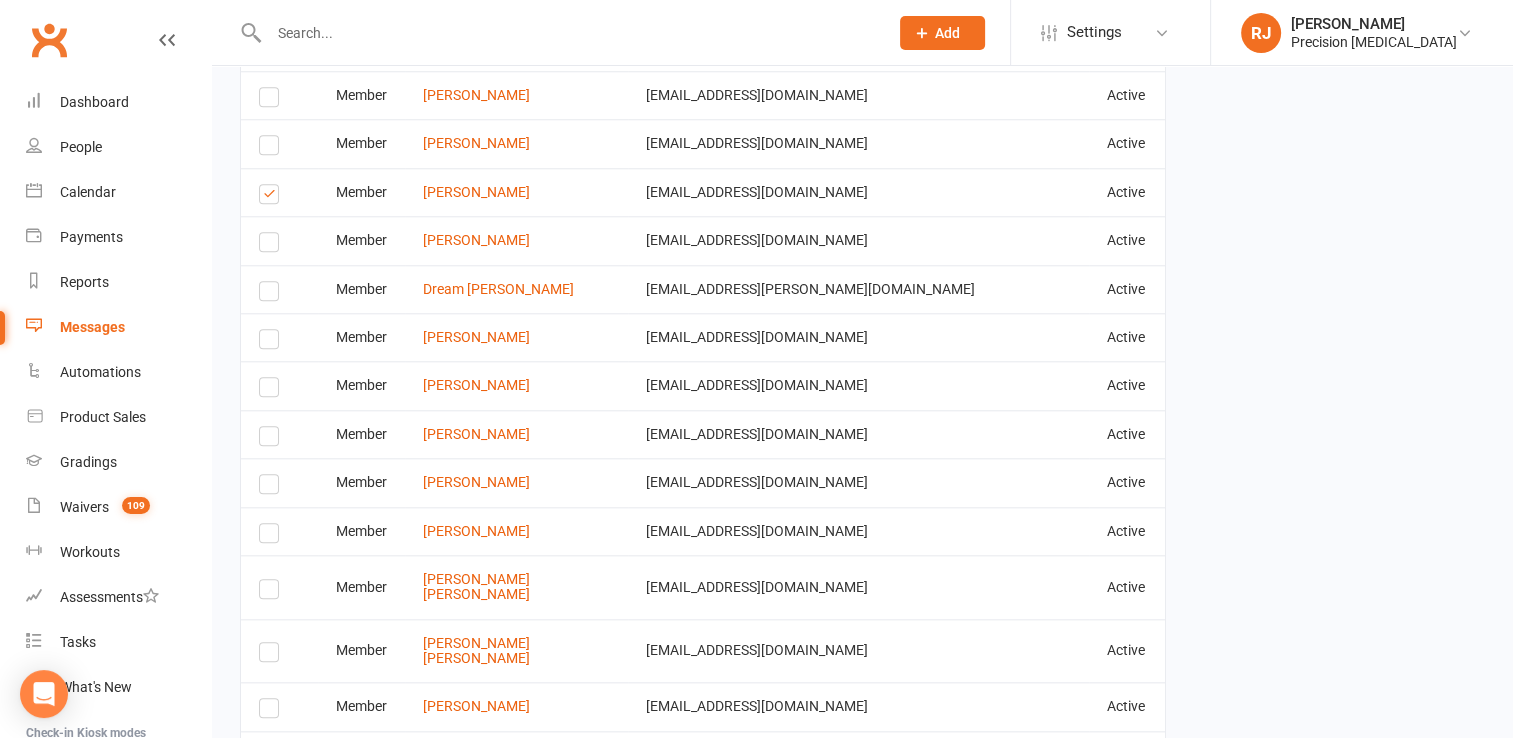 scroll, scrollTop: 2607, scrollLeft: 0, axis: vertical 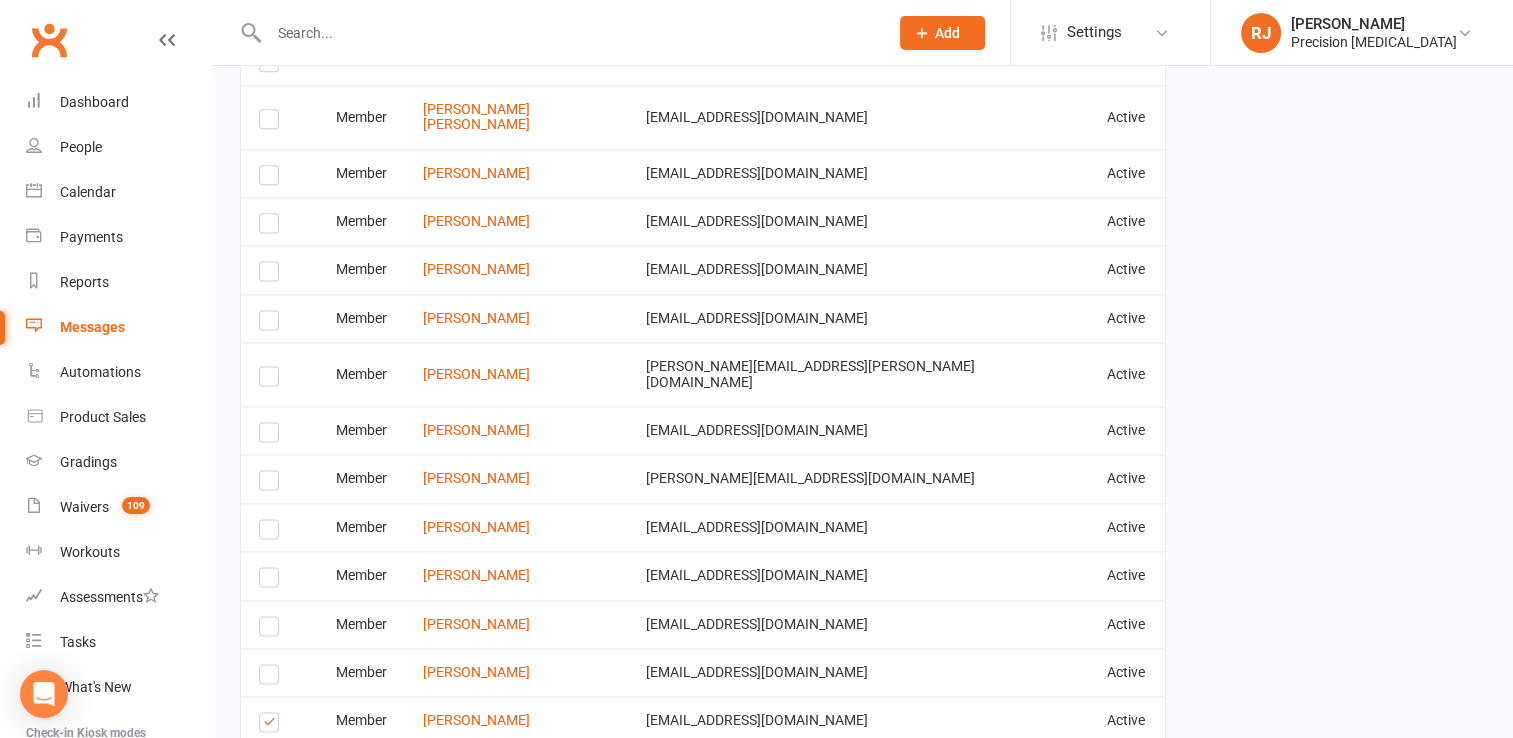 click on "6" at bounding box center (1047, 829) 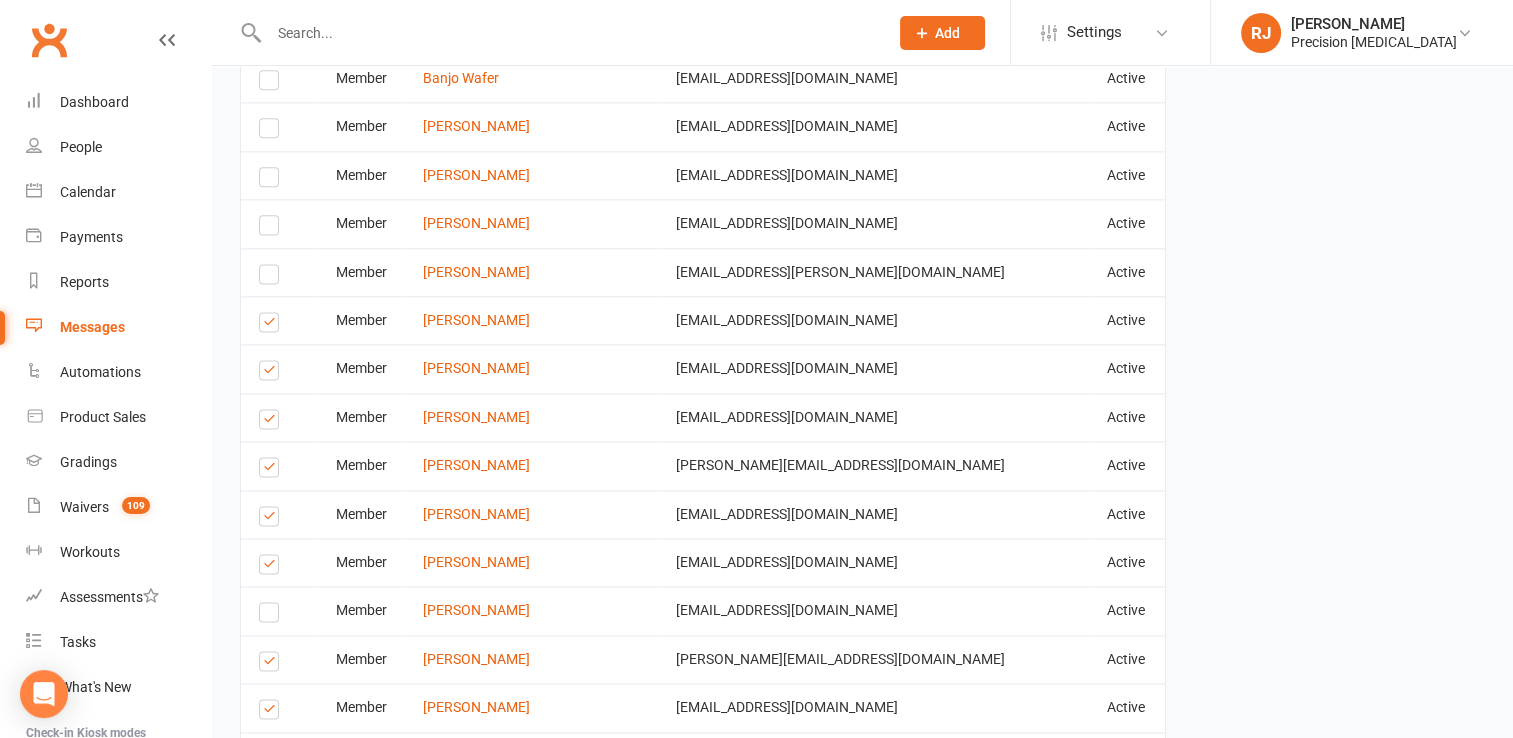 click at bounding box center (272, 712) 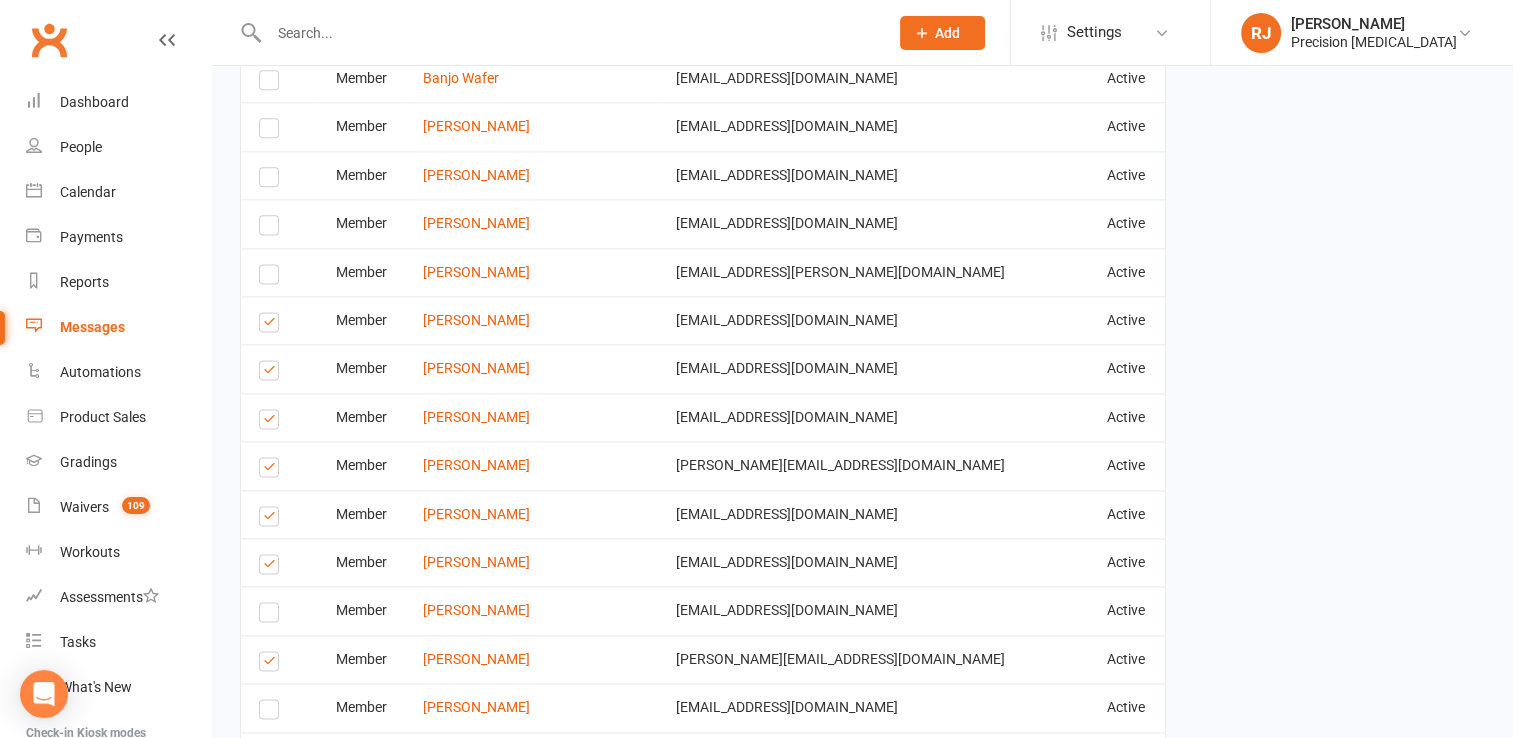 click at bounding box center [272, 664] 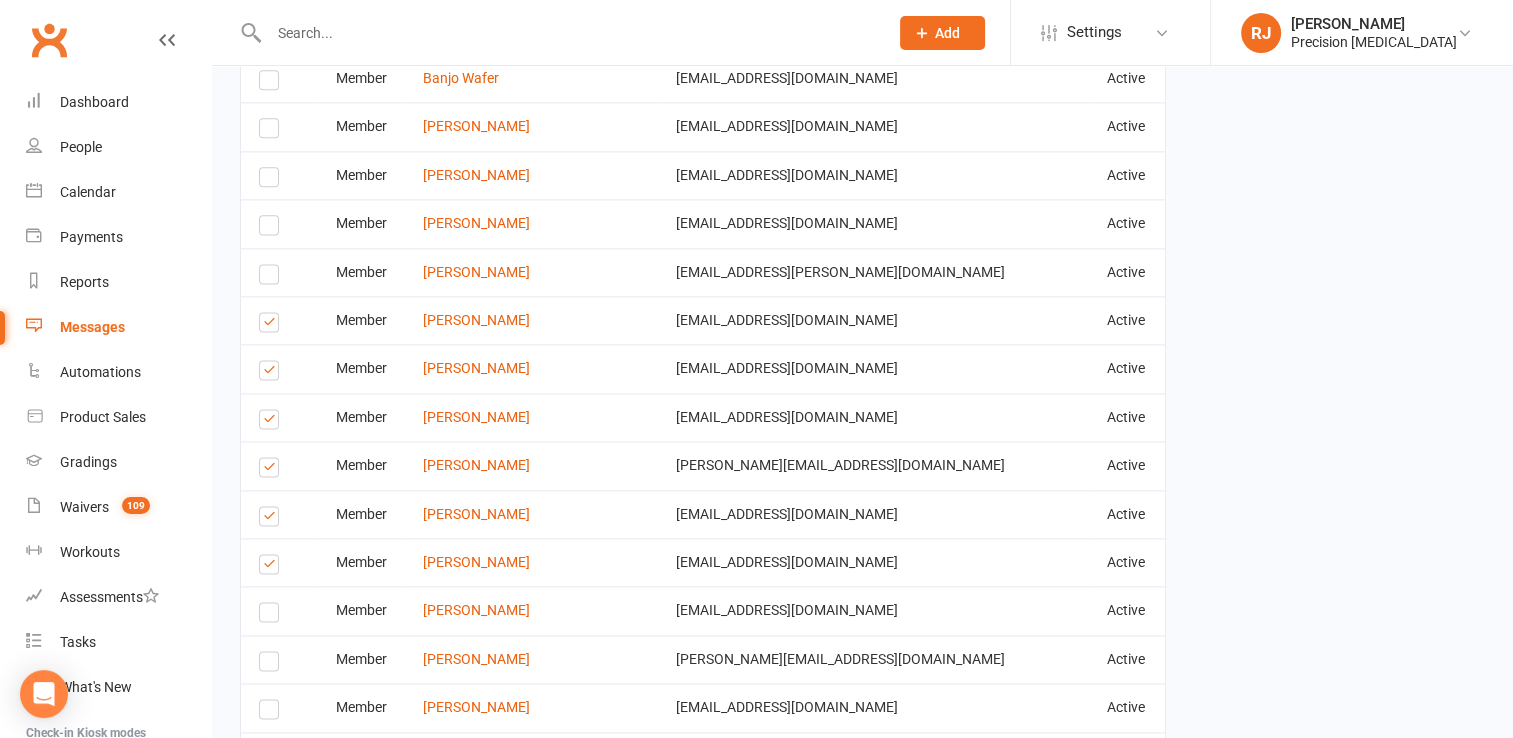 click at bounding box center [272, 519] 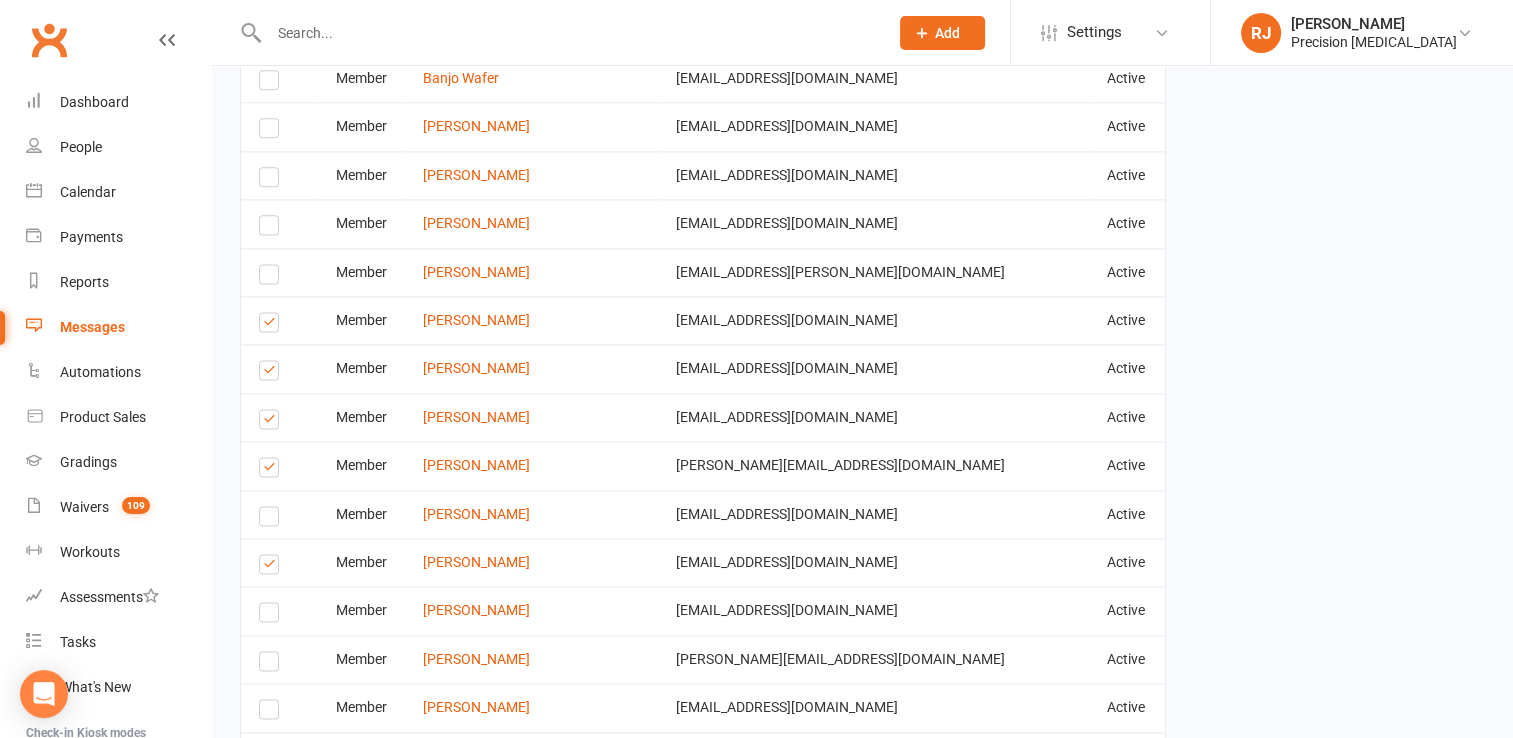 click at bounding box center [272, 470] 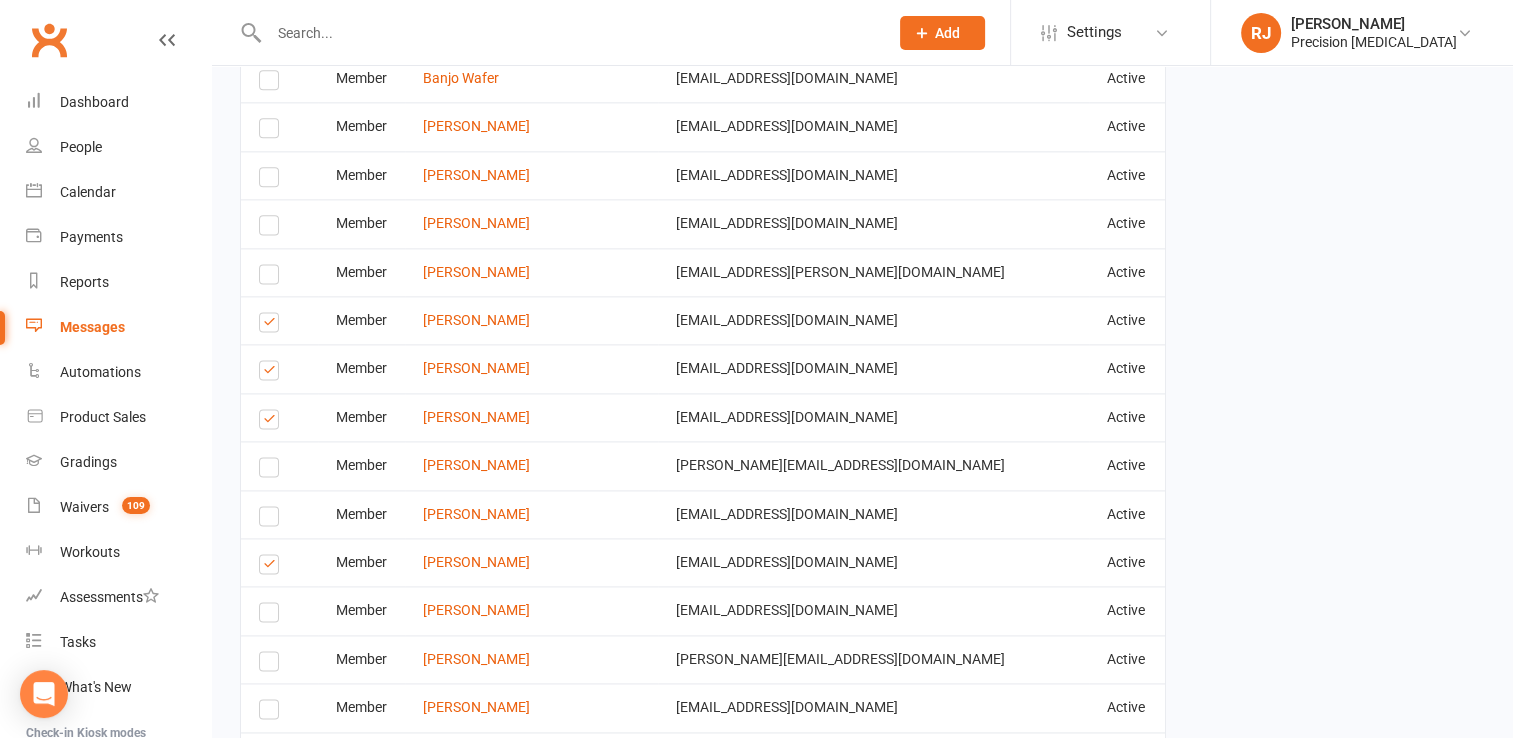 click at bounding box center [272, 422] 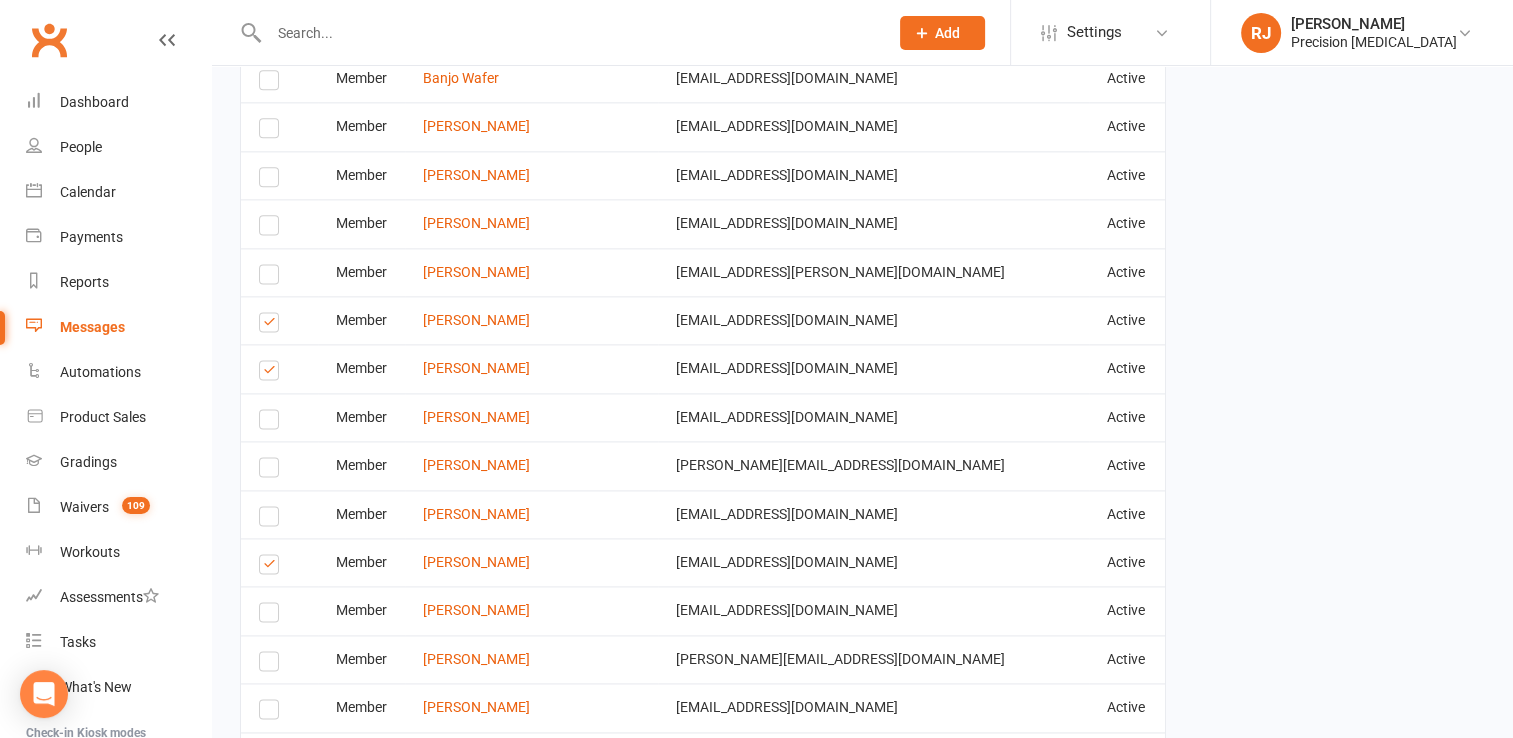 click at bounding box center (272, 373) 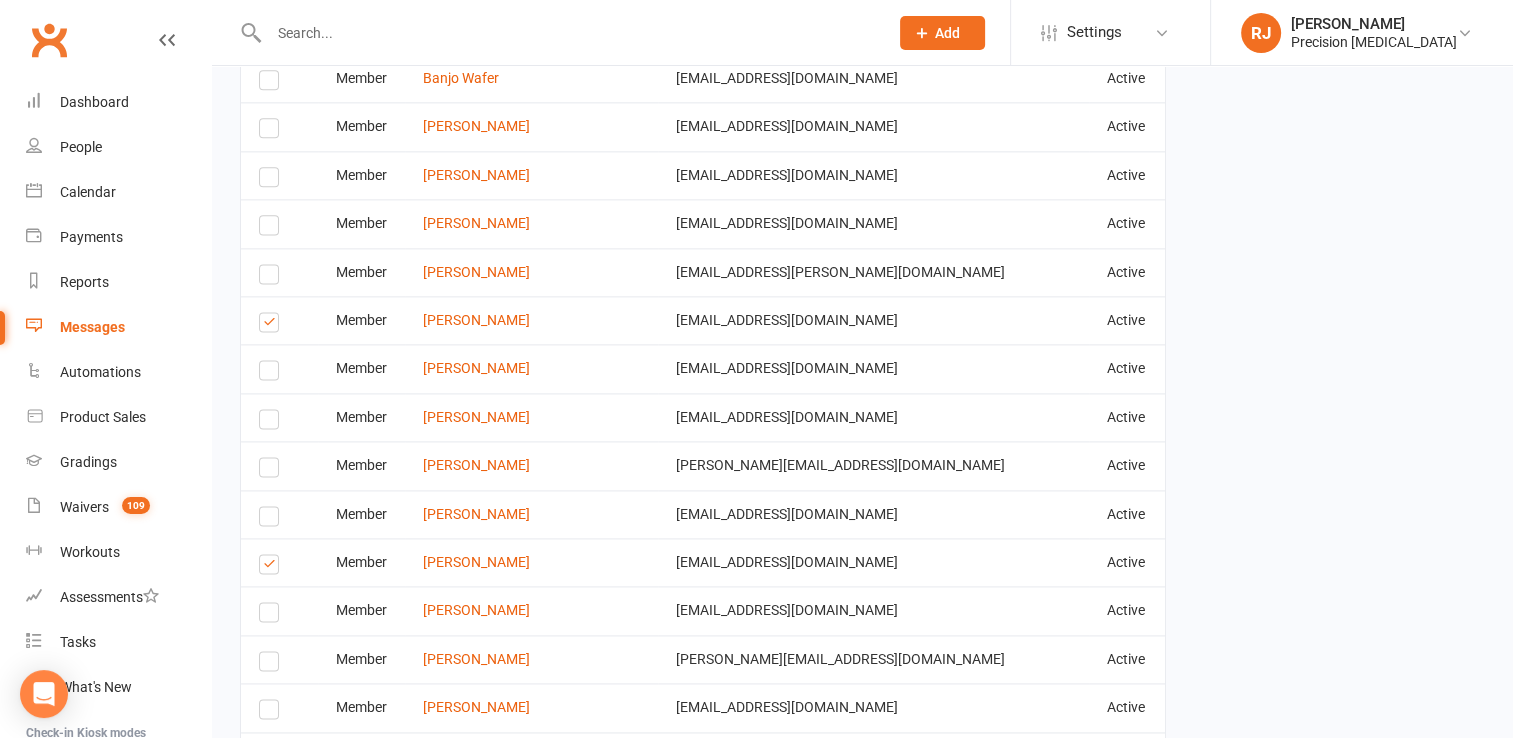 click at bounding box center [272, 325] 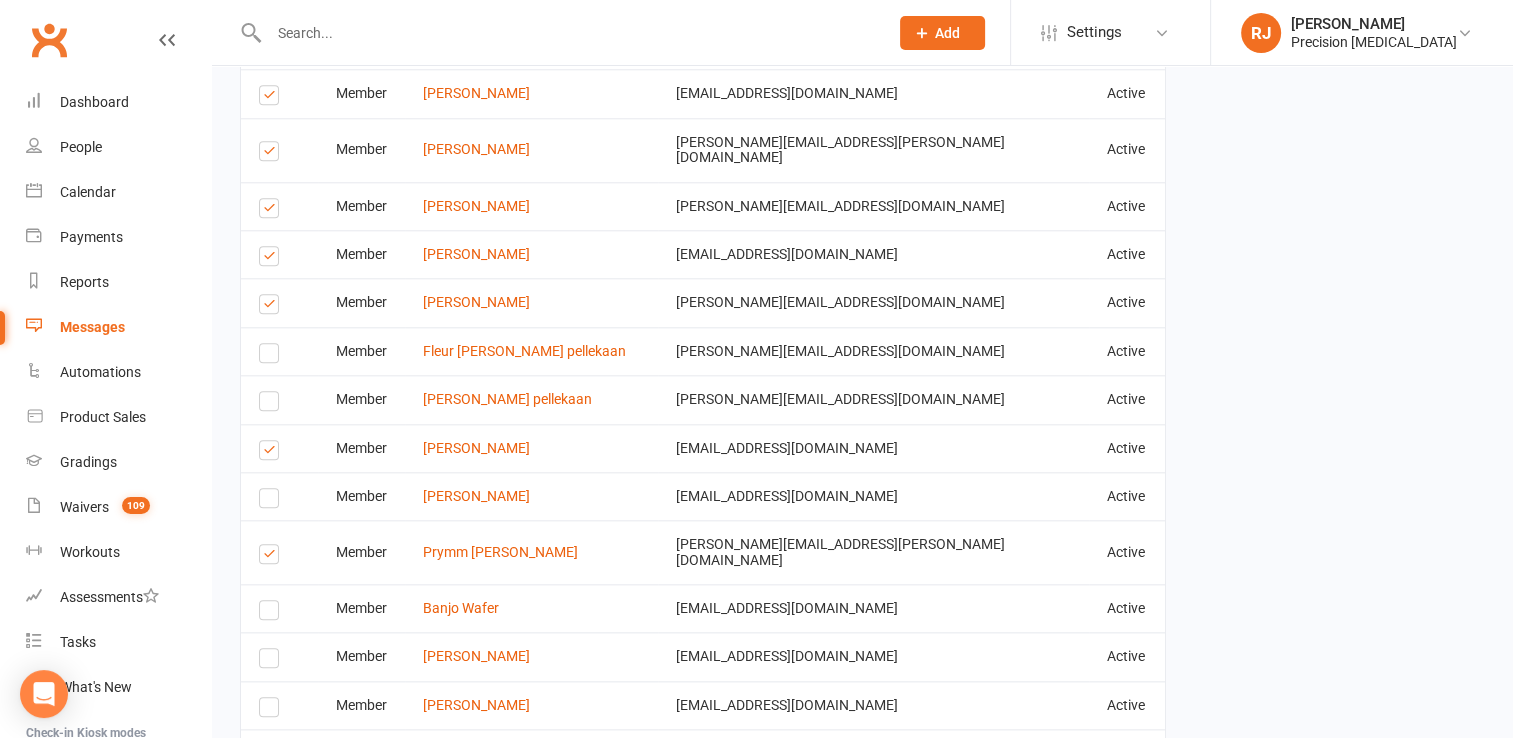 scroll, scrollTop: 2047, scrollLeft: 0, axis: vertical 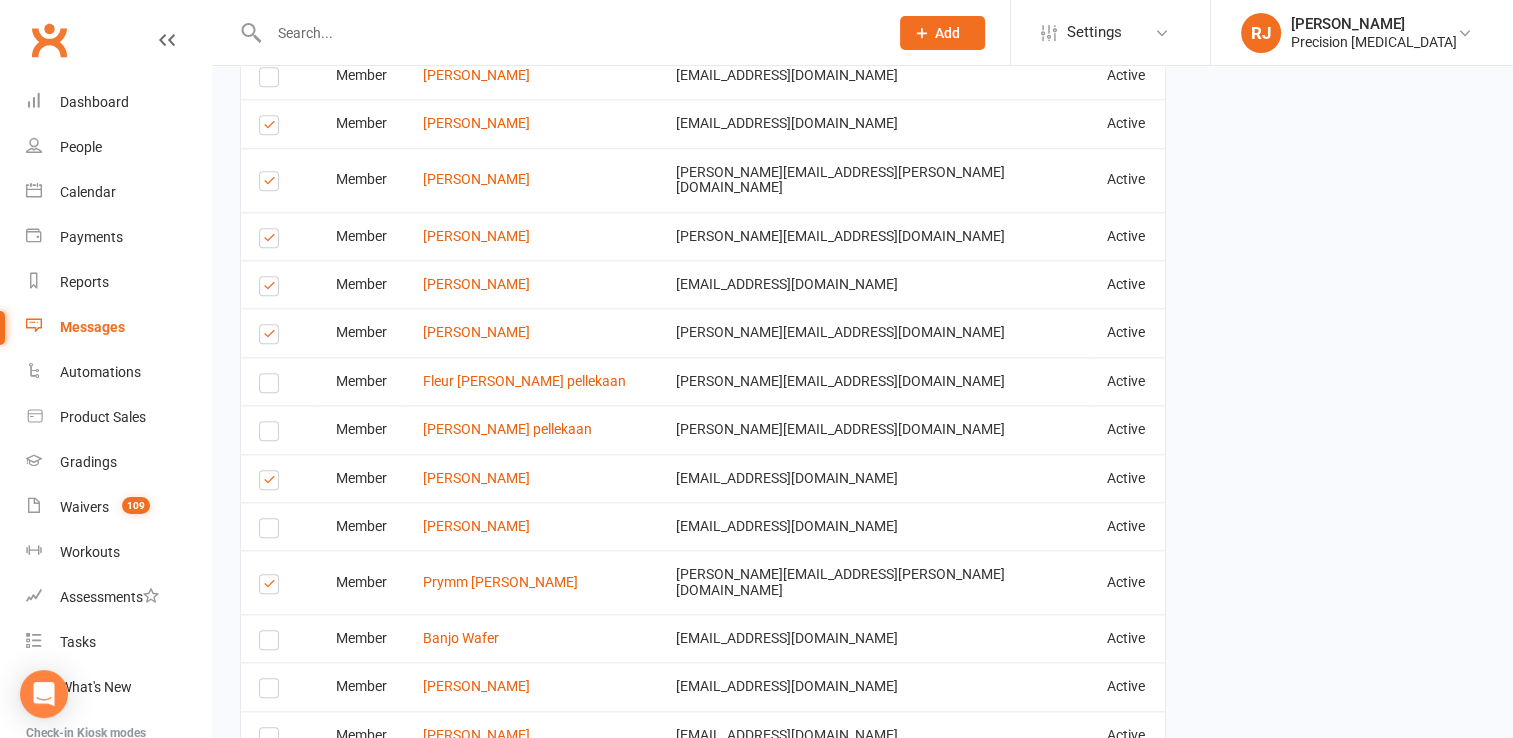 click at bounding box center [272, 337] 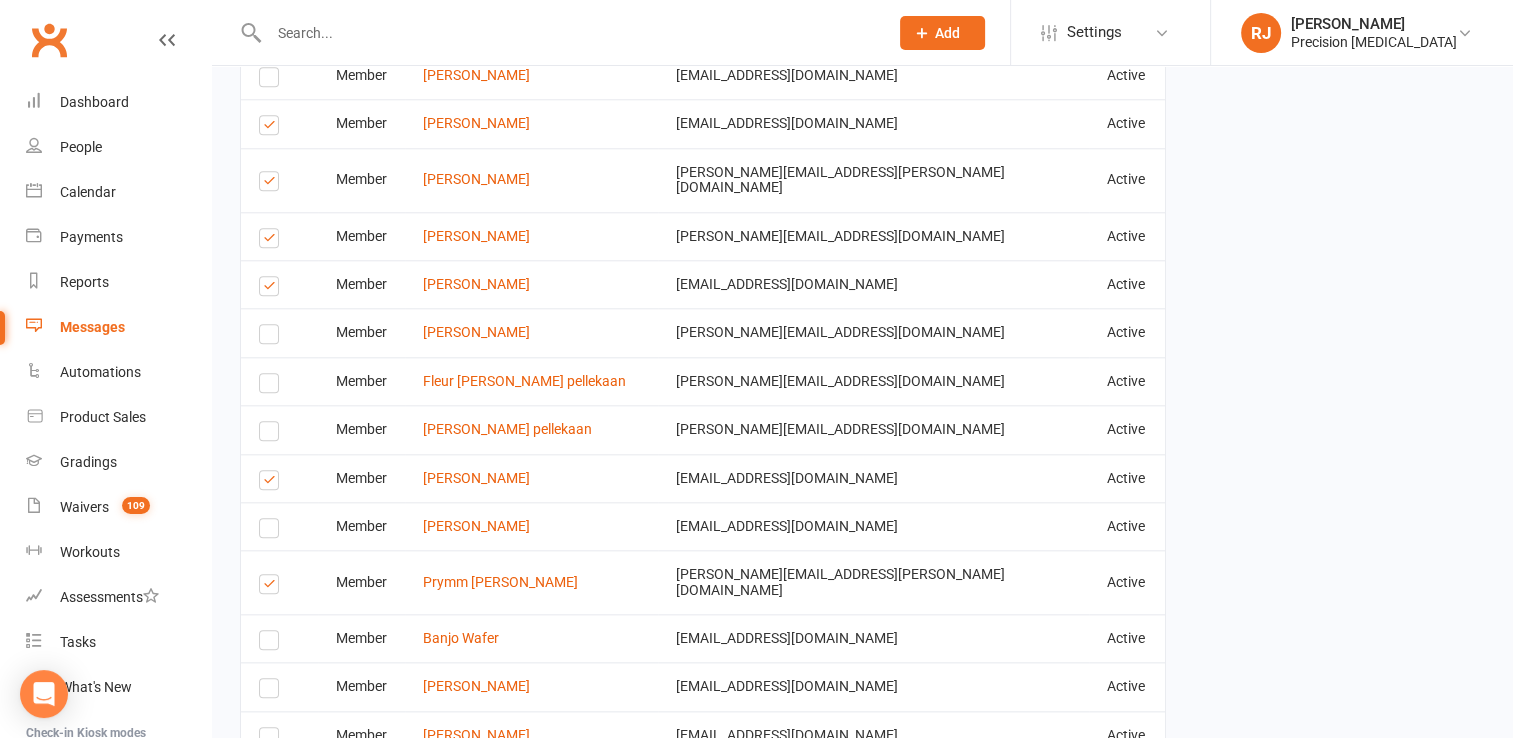 click at bounding box center (272, 289) 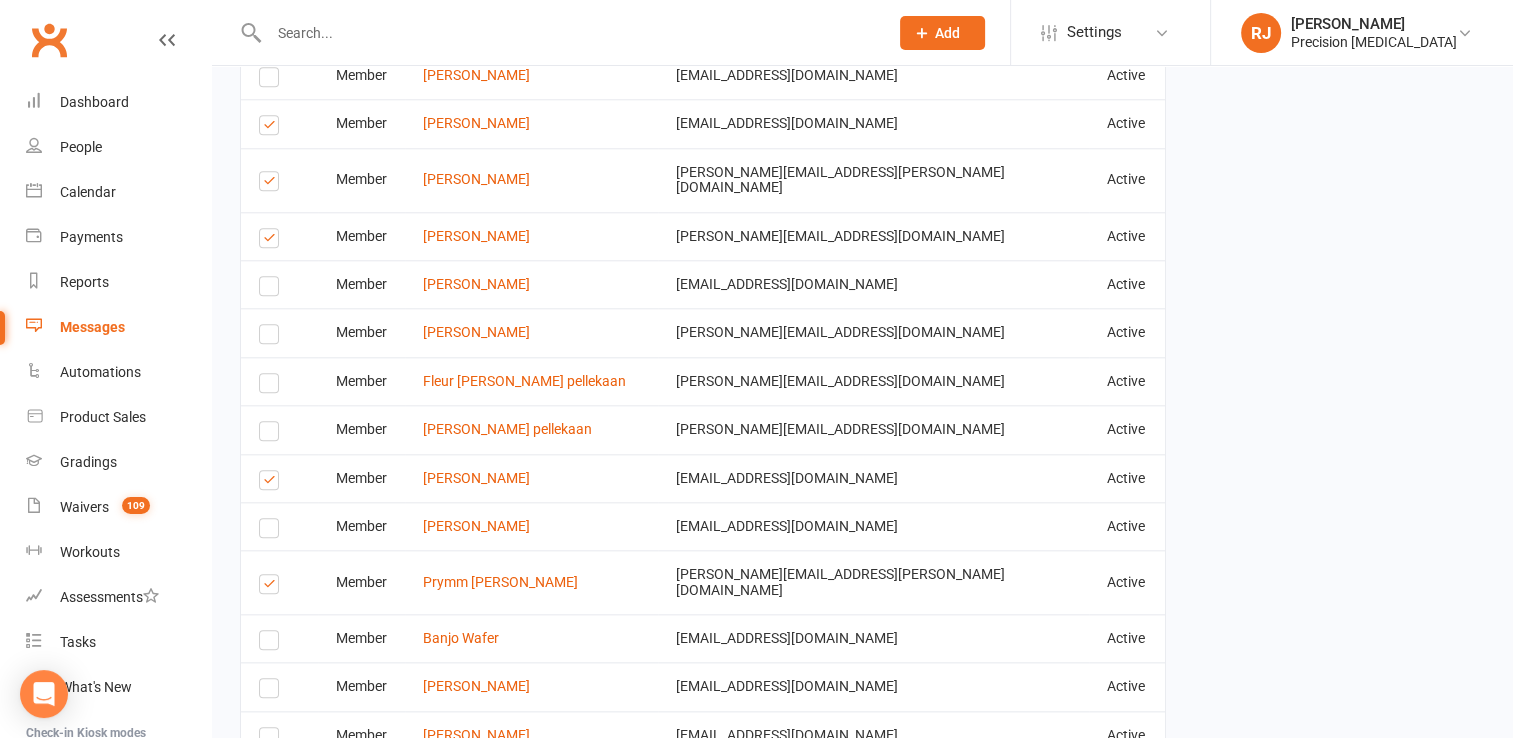 click at bounding box center [272, 241] 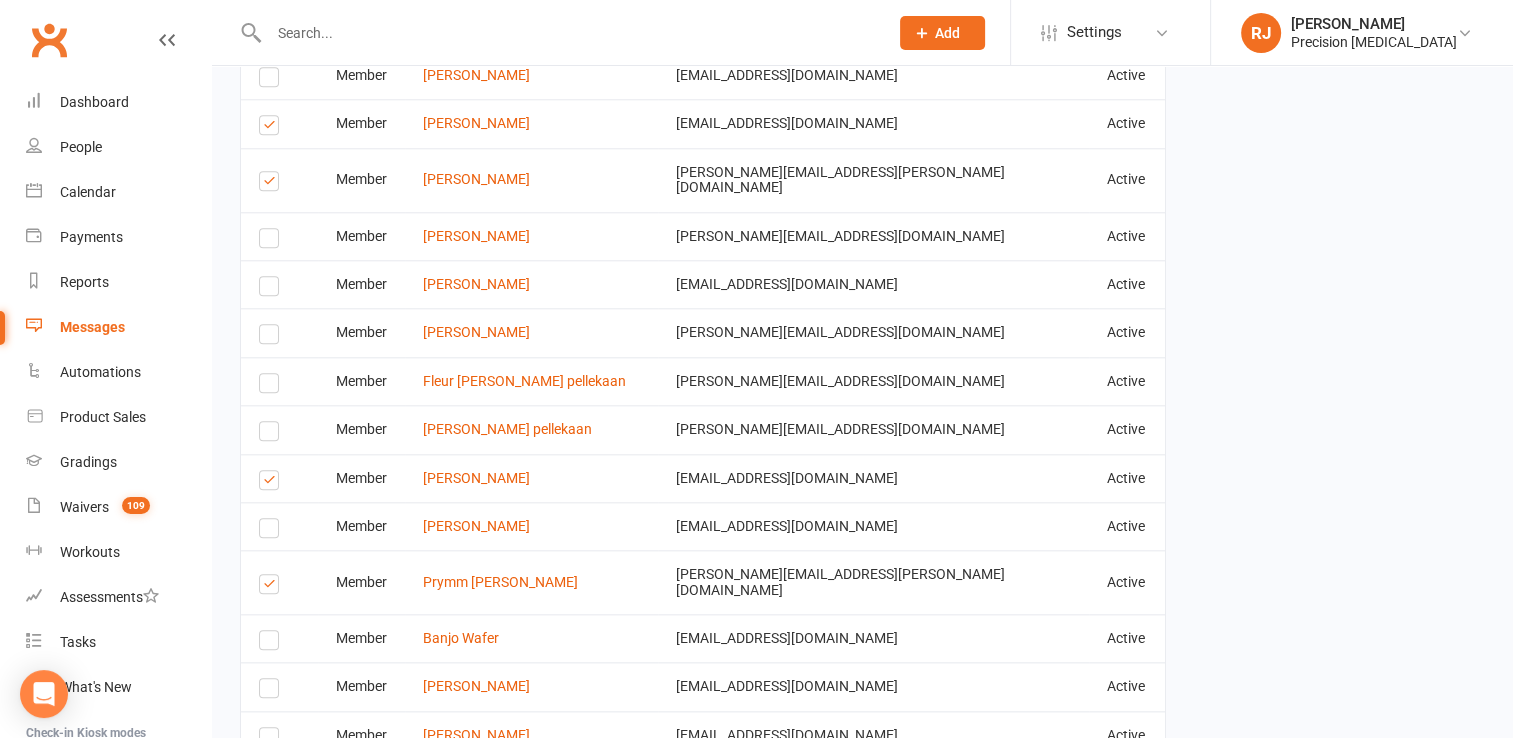 click at bounding box center (272, 184) 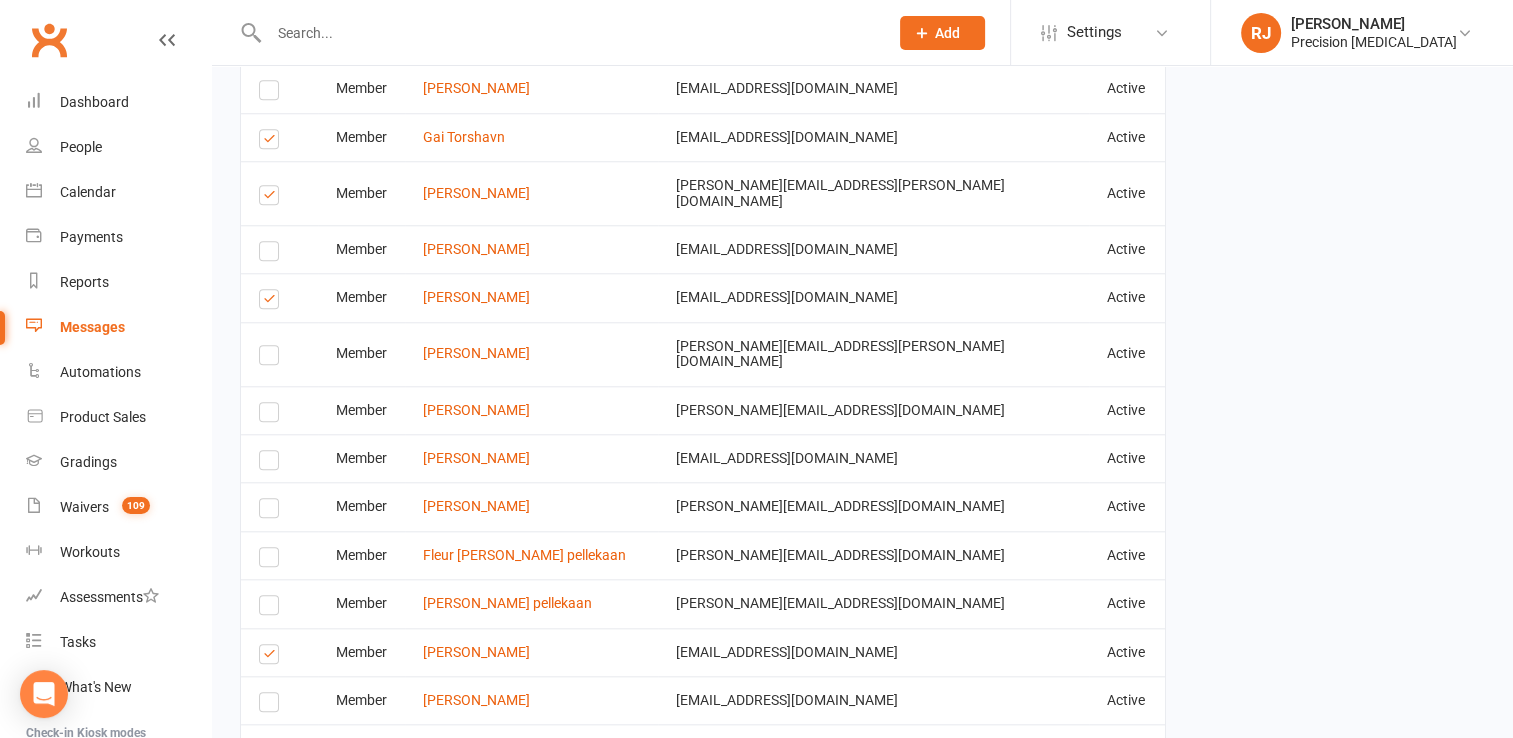 scroll, scrollTop: 1847, scrollLeft: 0, axis: vertical 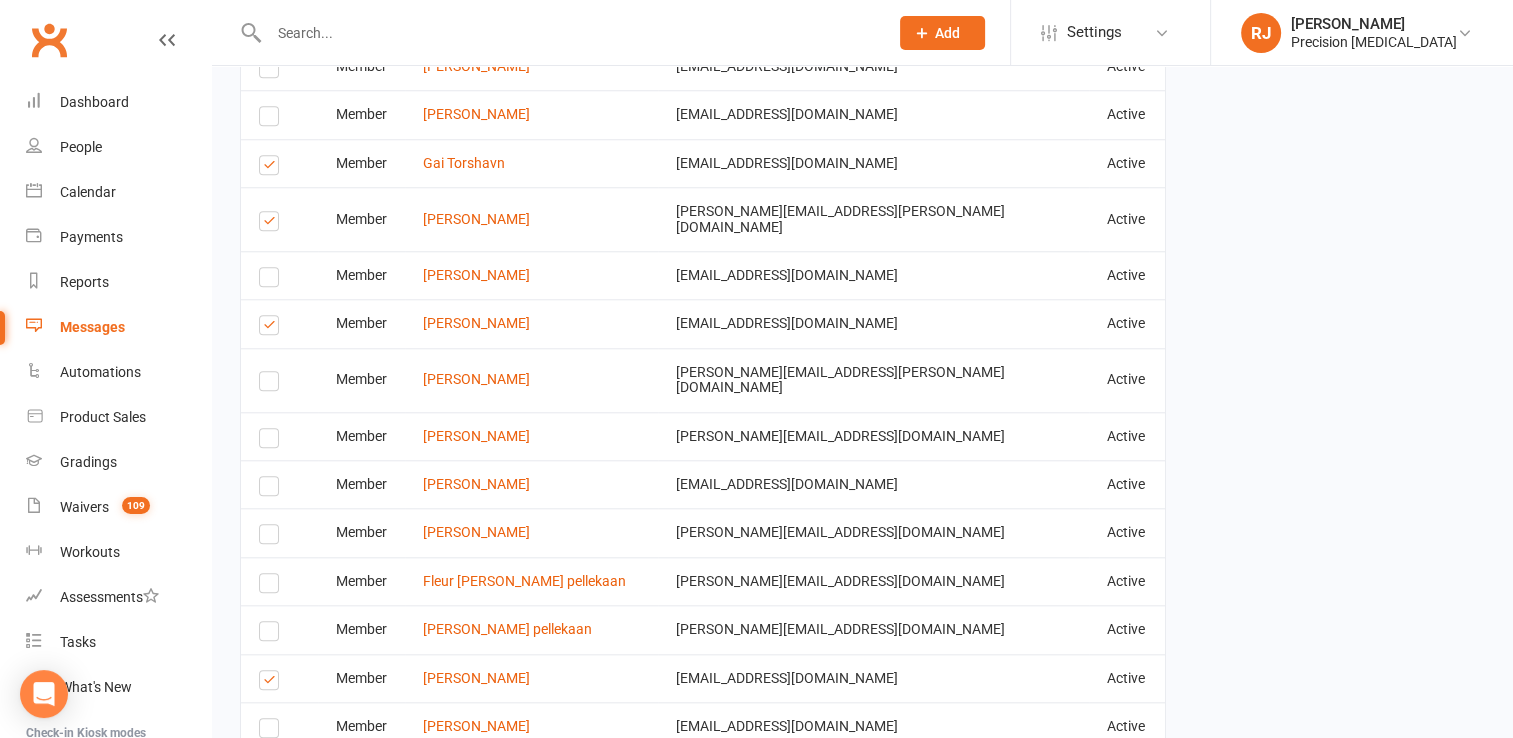 click at bounding box center (272, 328) 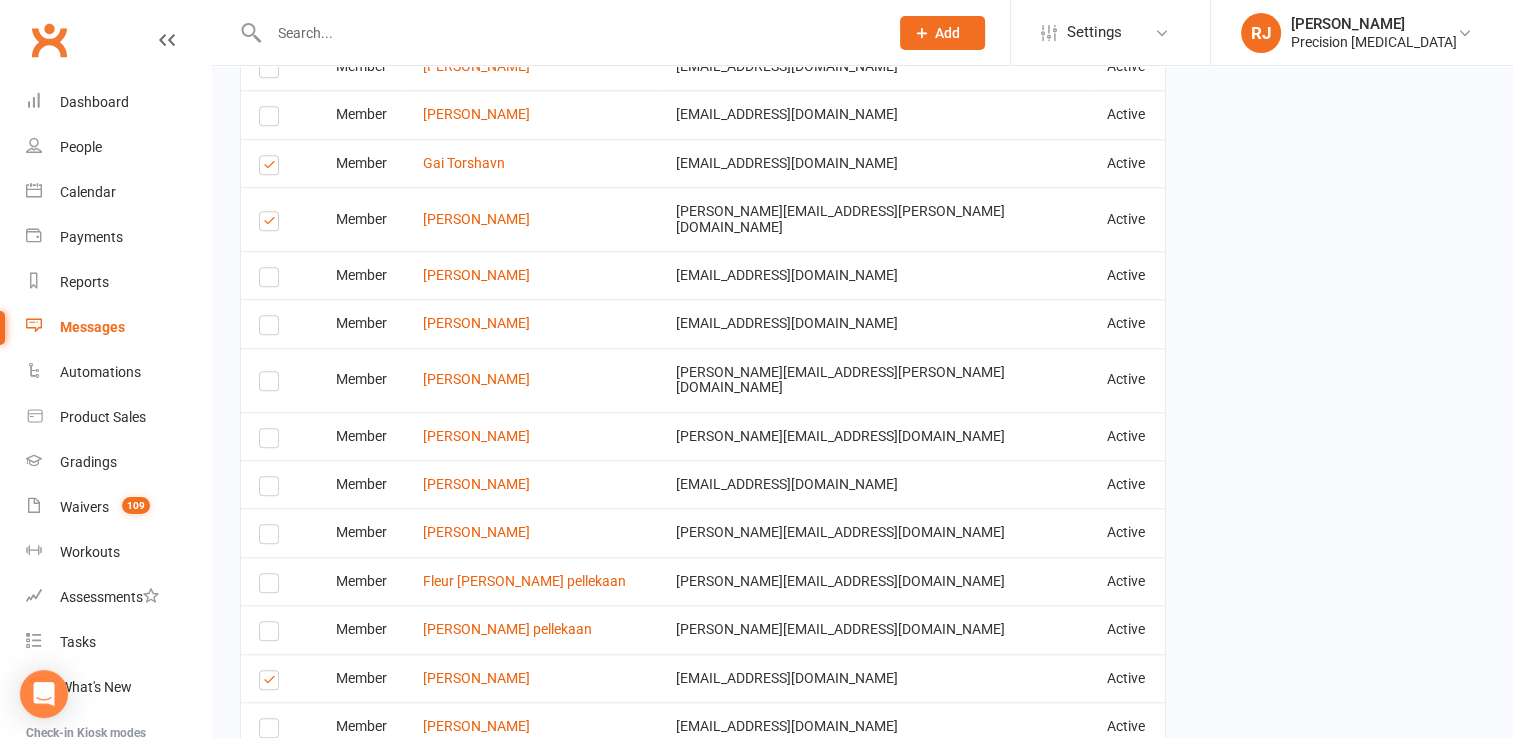 click at bounding box center [272, 224] 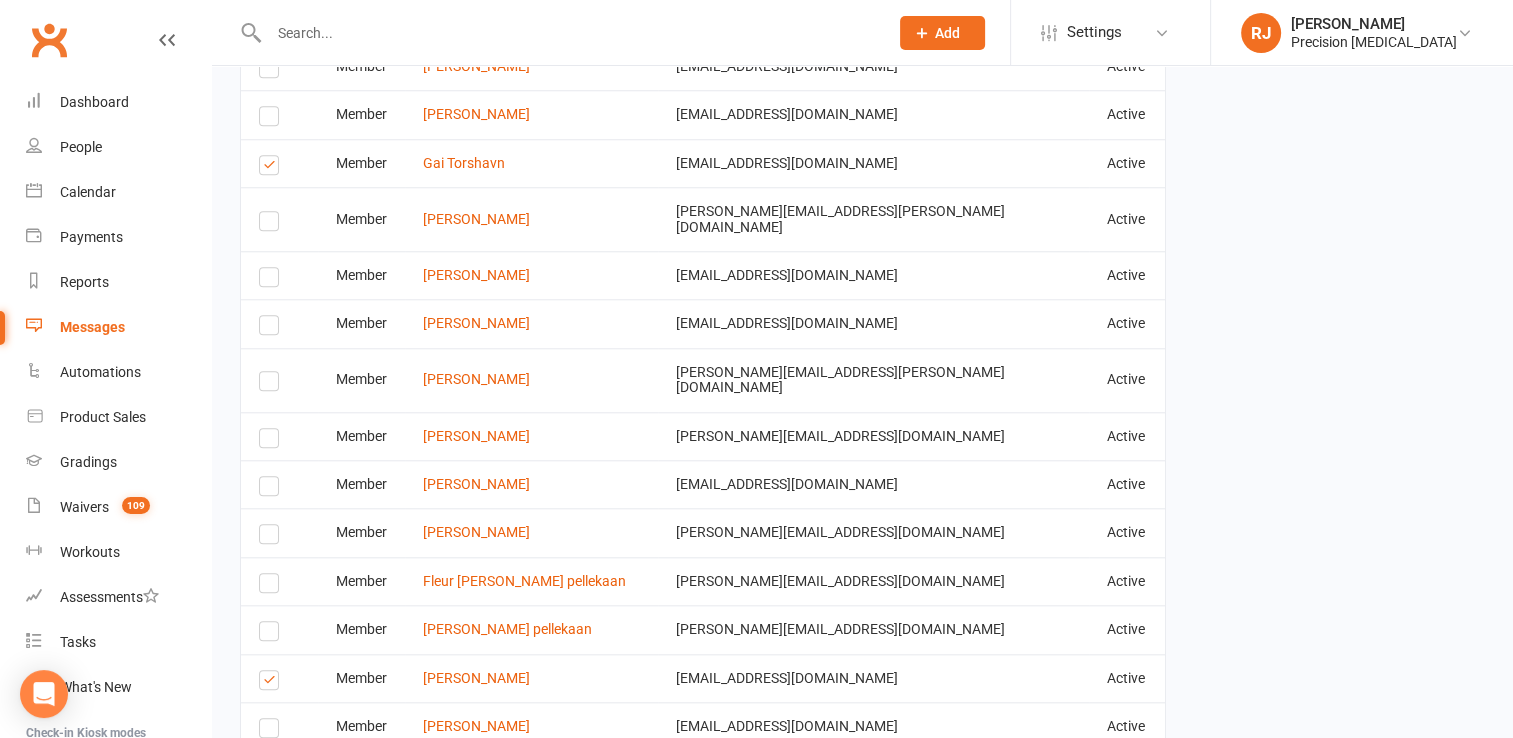 click at bounding box center [272, 168] 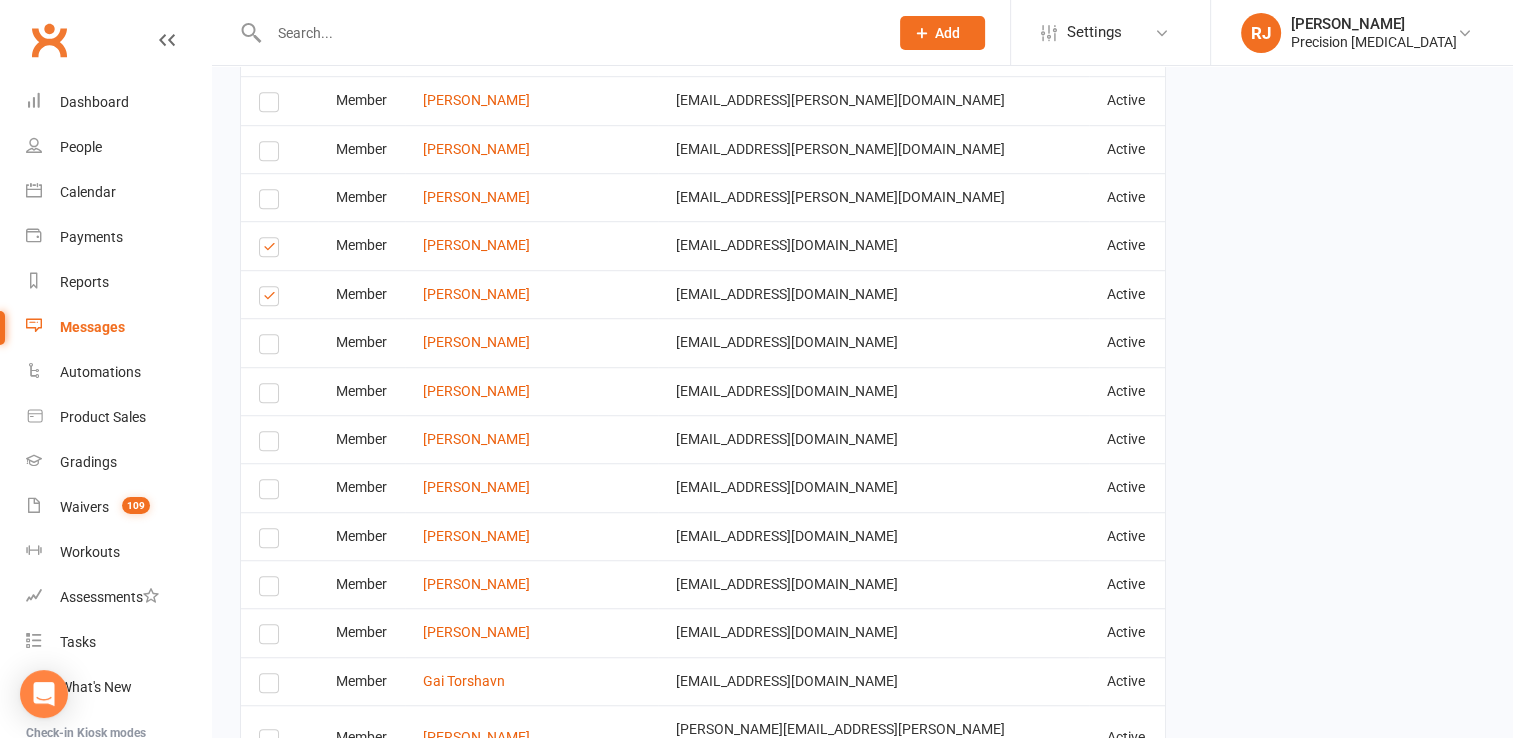 scroll, scrollTop: 1327, scrollLeft: 0, axis: vertical 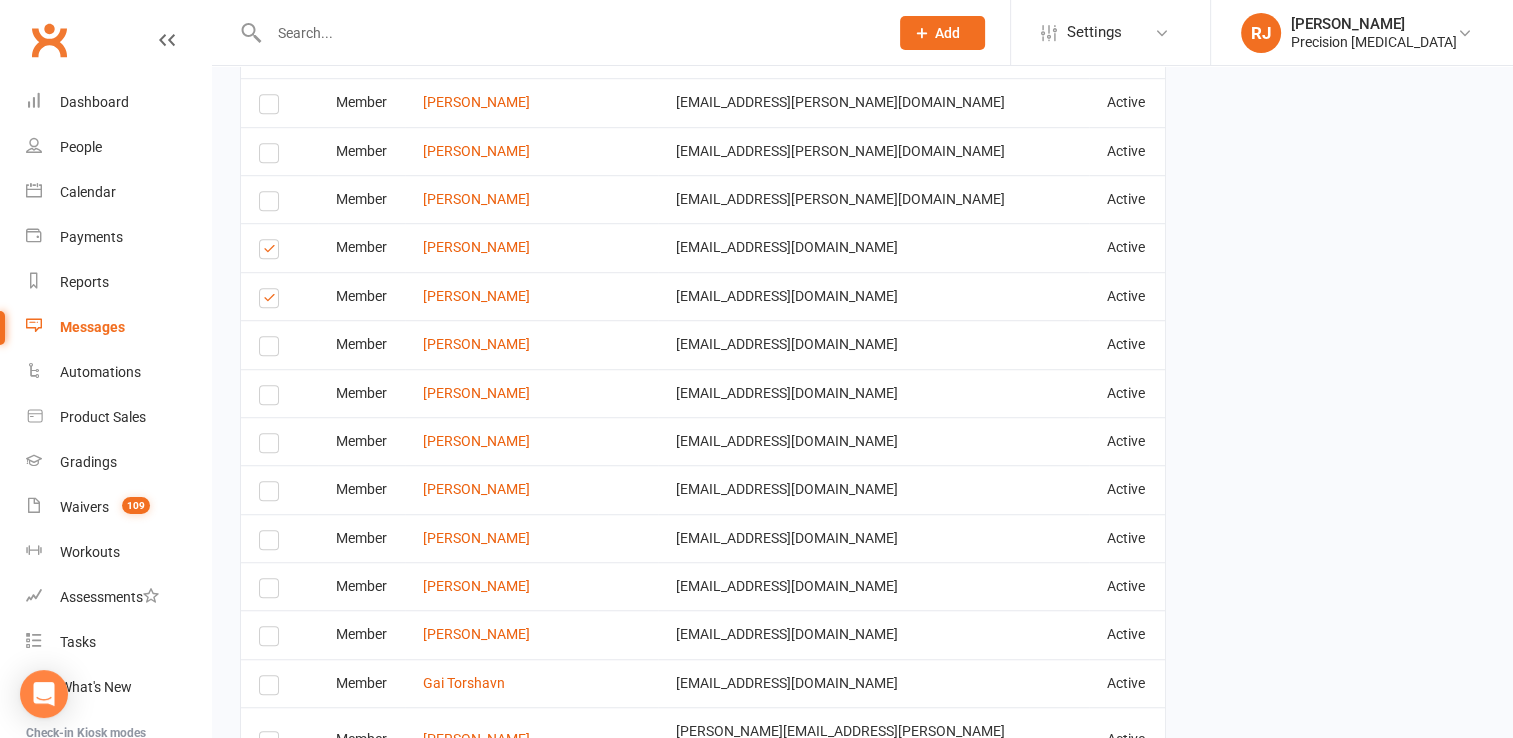 click at bounding box center [272, 301] 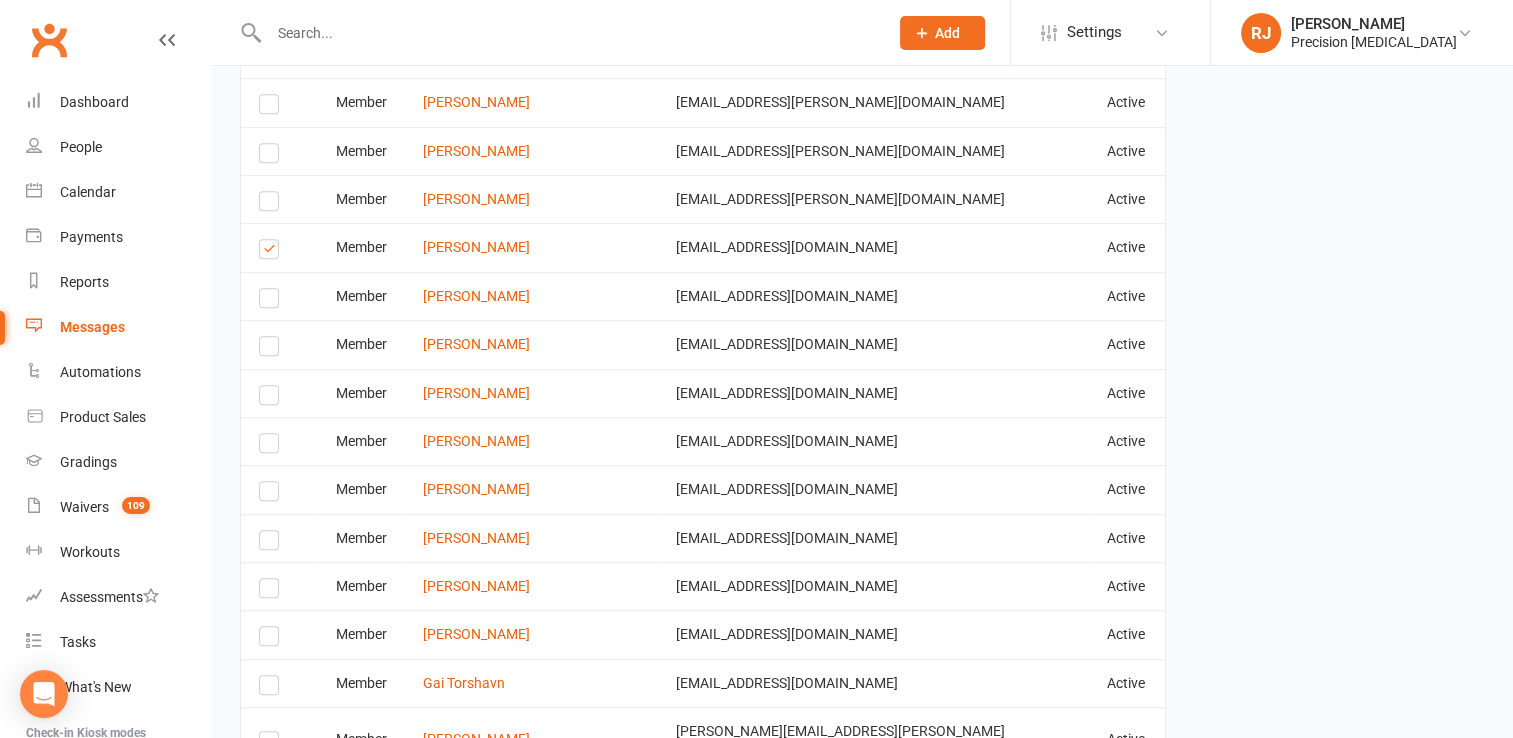 click at bounding box center [272, 252] 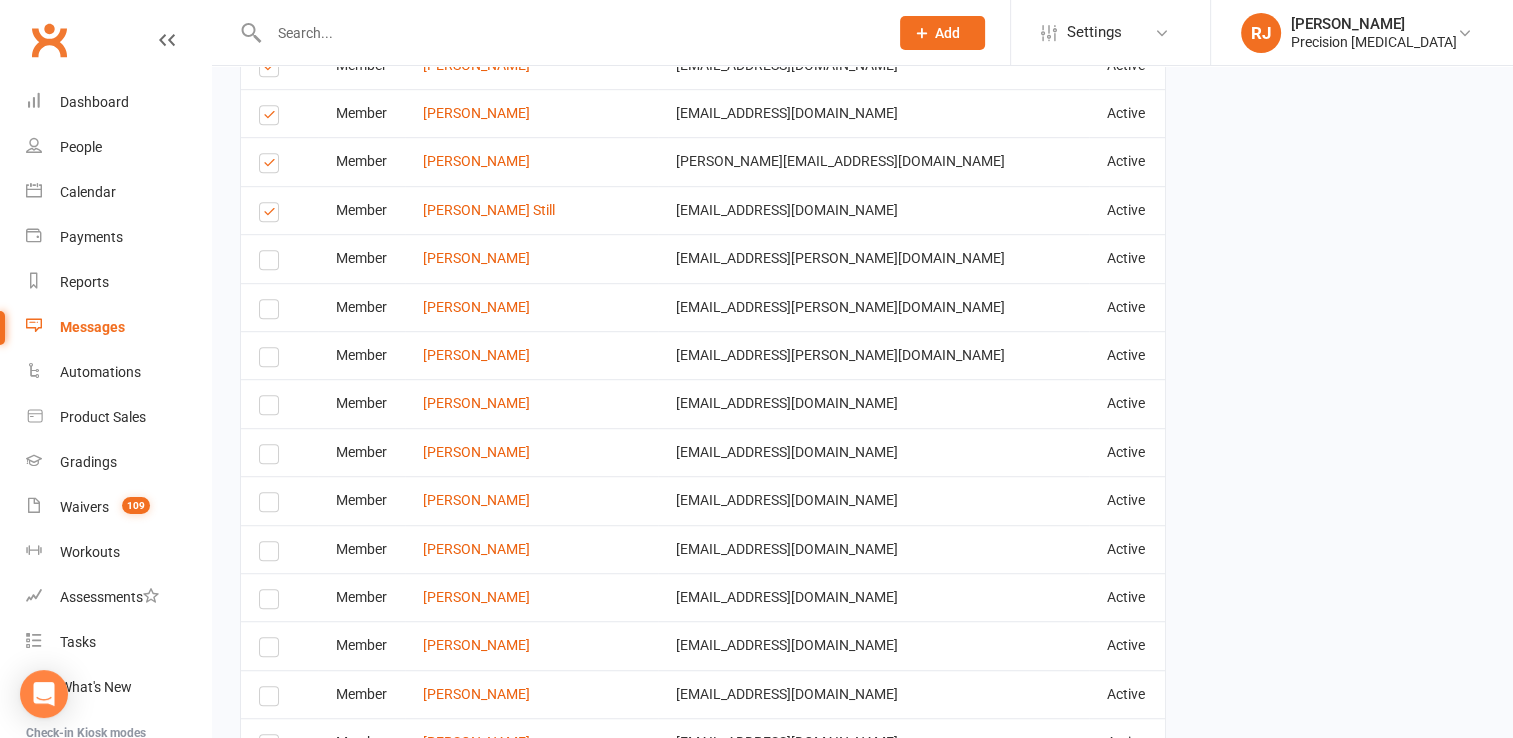 scroll, scrollTop: 1167, scrollLeft: 0, axis: vertical 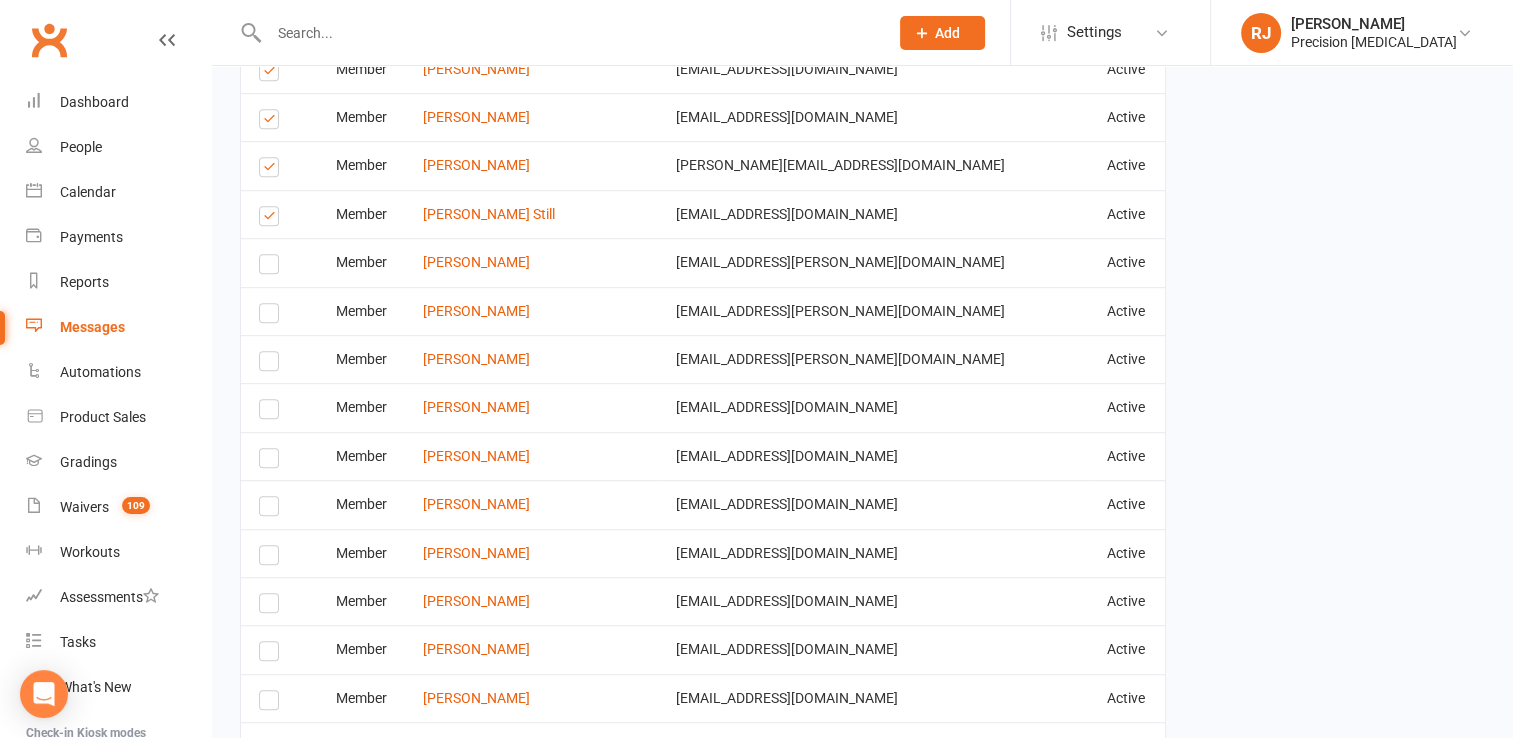 click at bounding box center [272, 219] 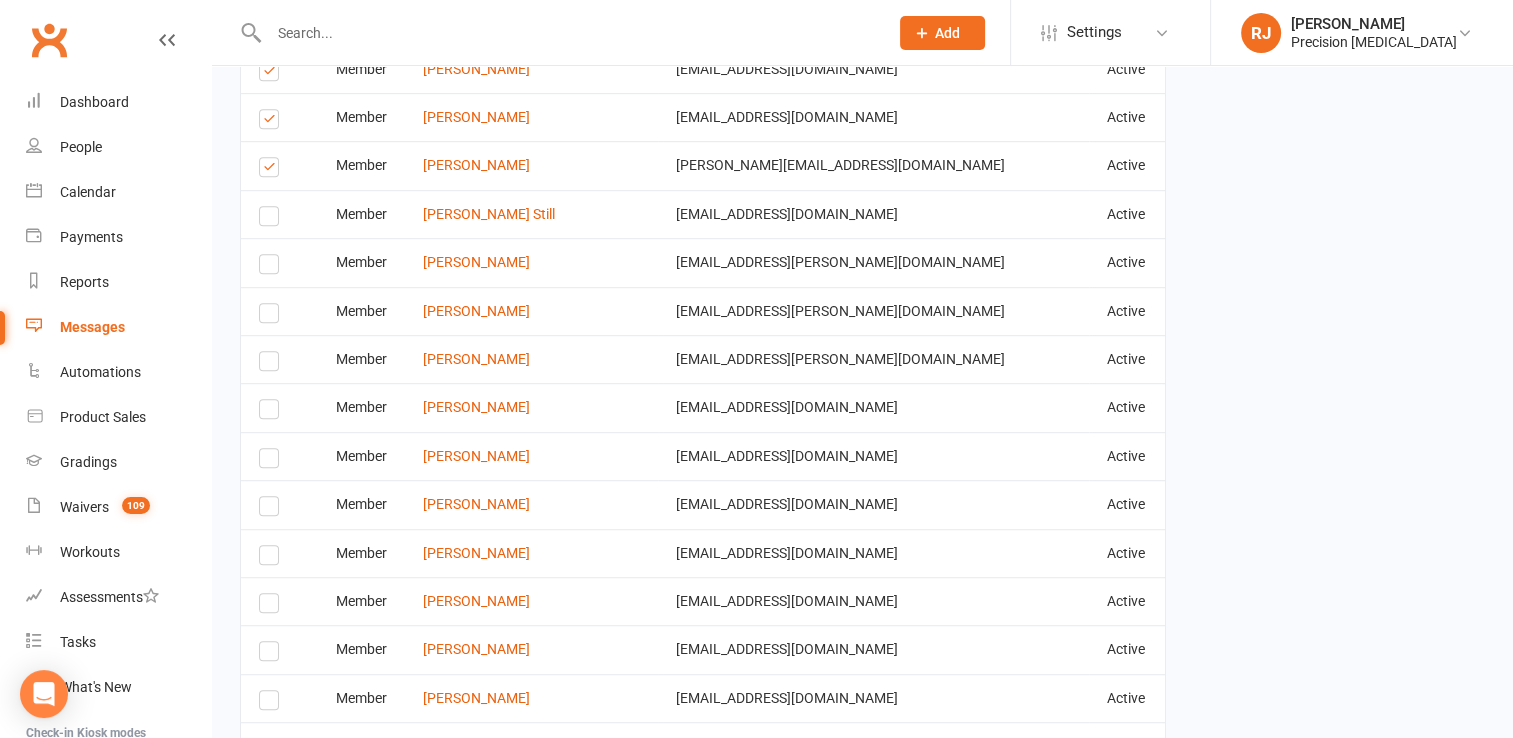 click at bounding box center (272, 122) 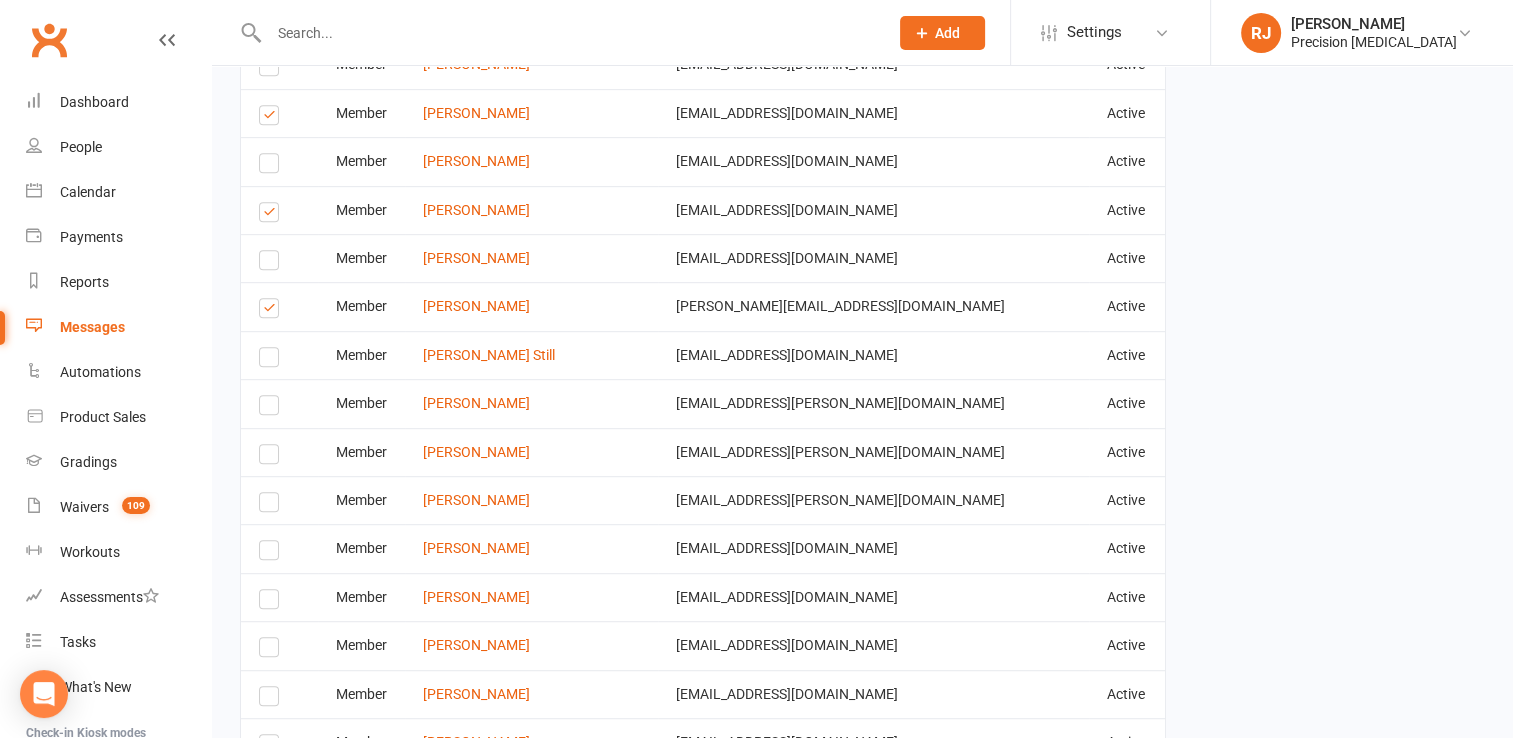 scroll, scrollTop: 1007, scrollLeft: 0, axis: vertical 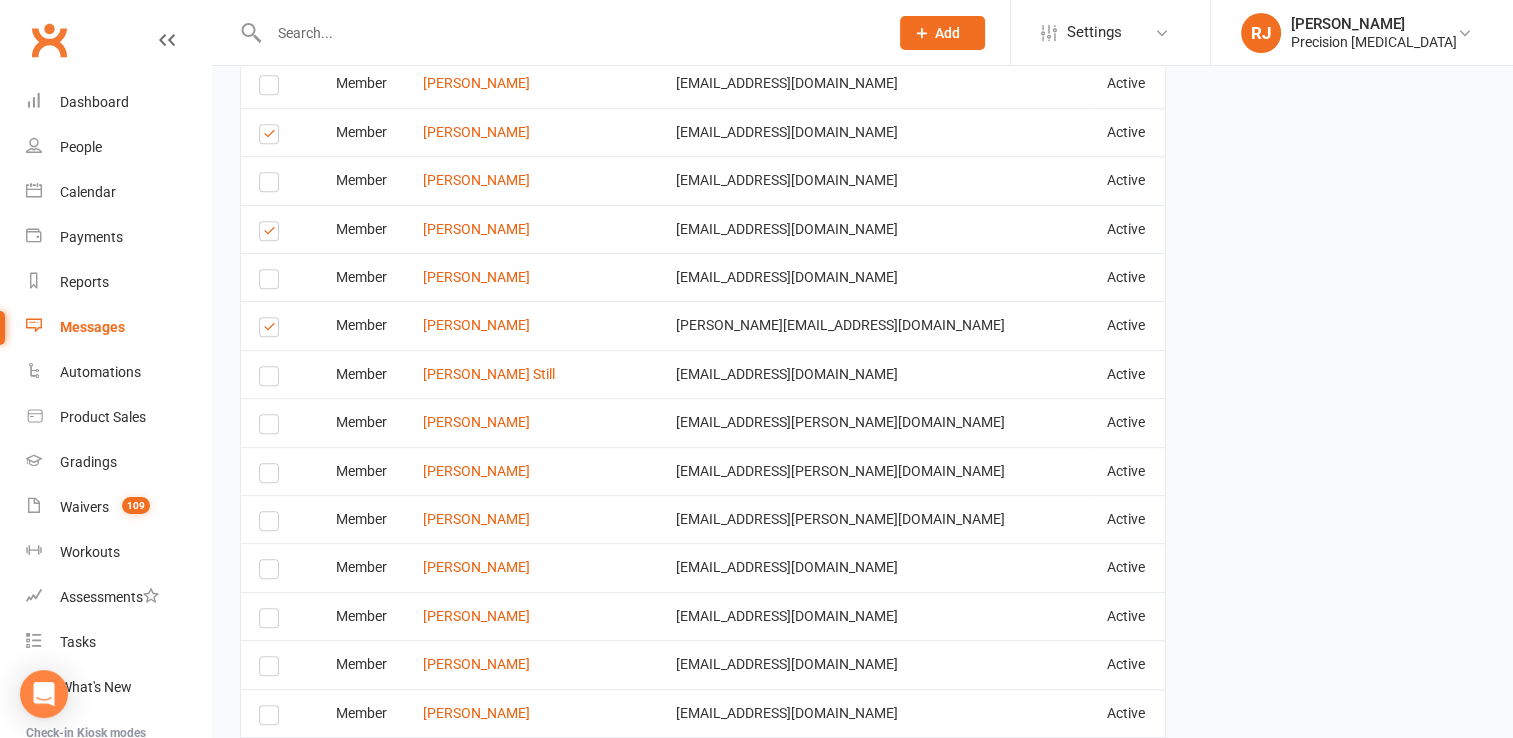 click at bounding box center (272, 234) 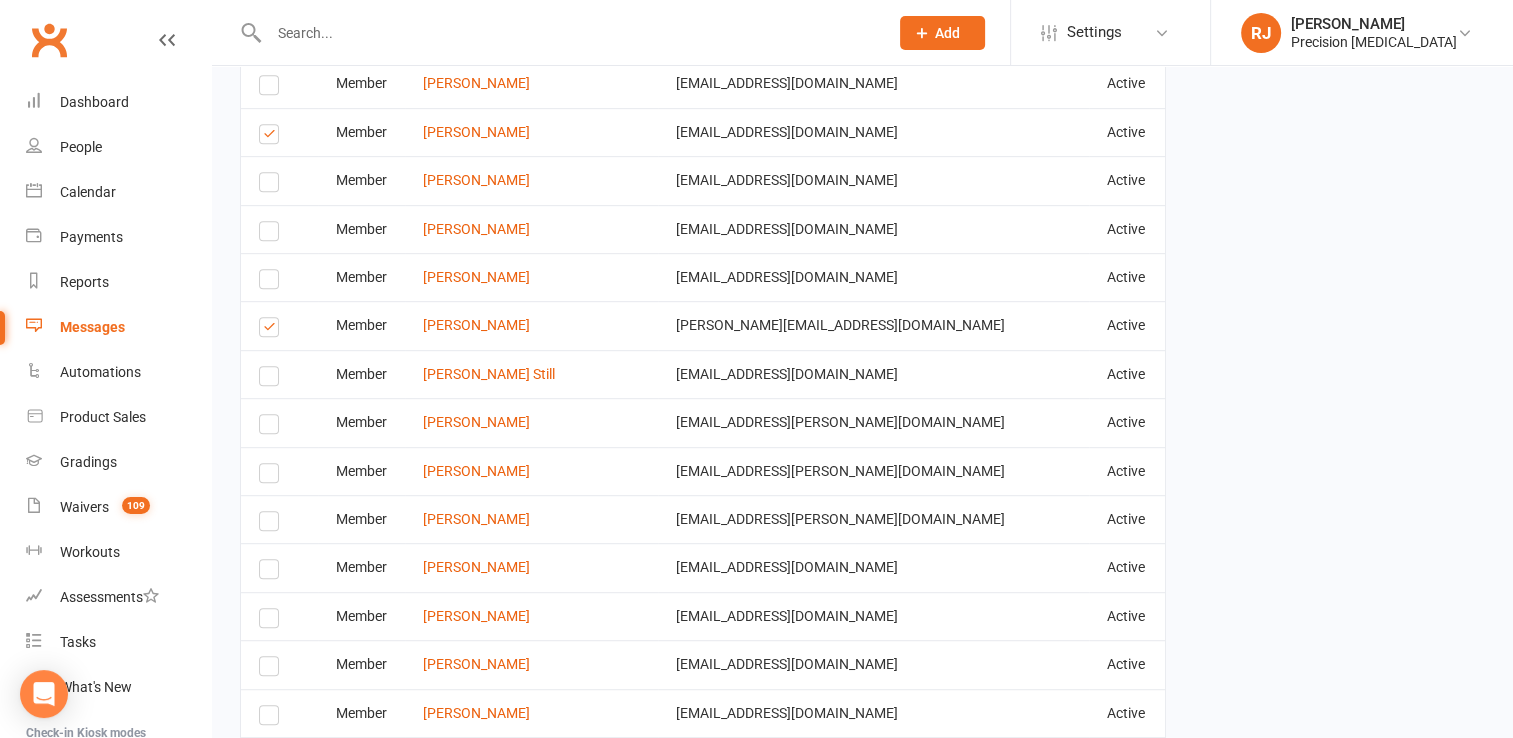 click at bounding box center (272, 137) 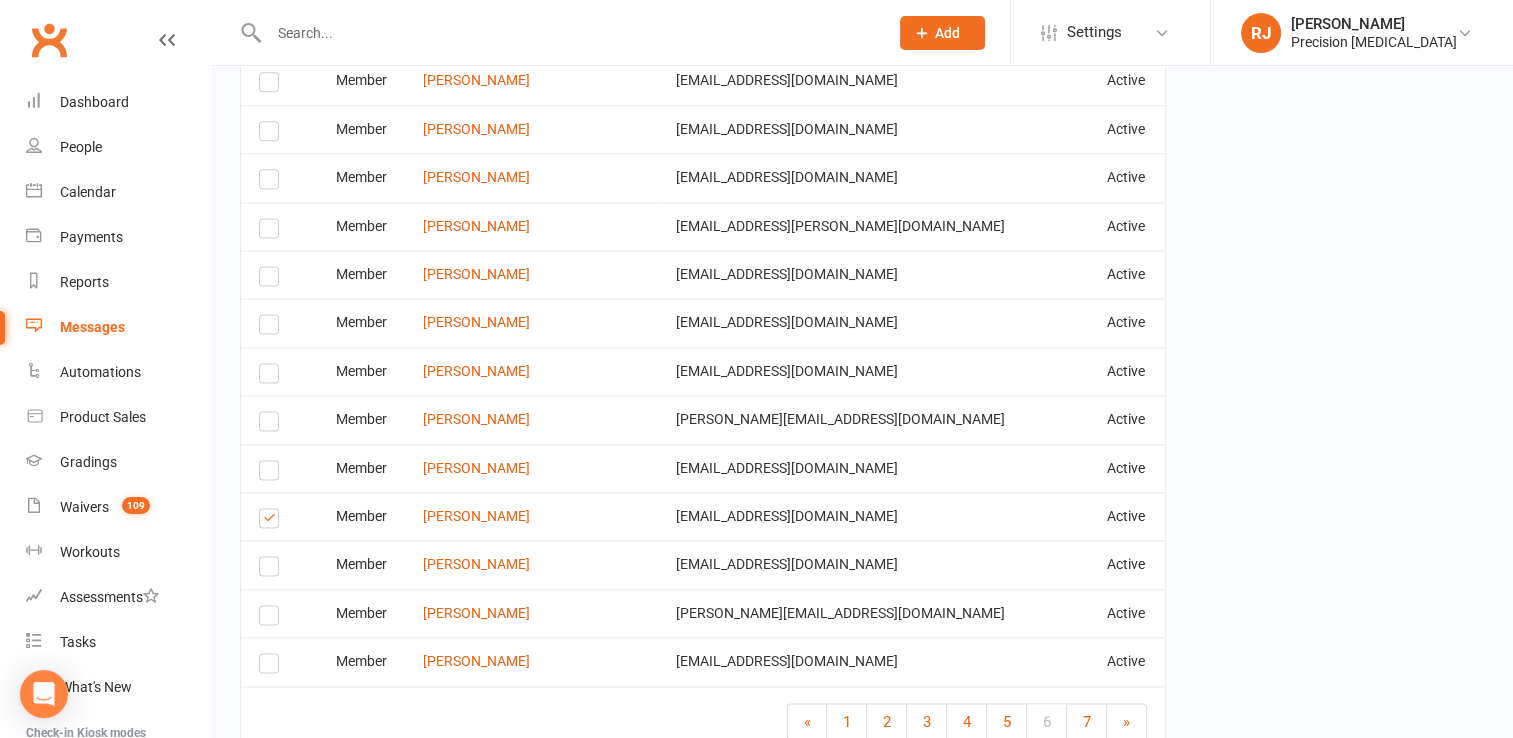 scroll, scrollTop: 2710, scrollLeft: 0, axis: vertical 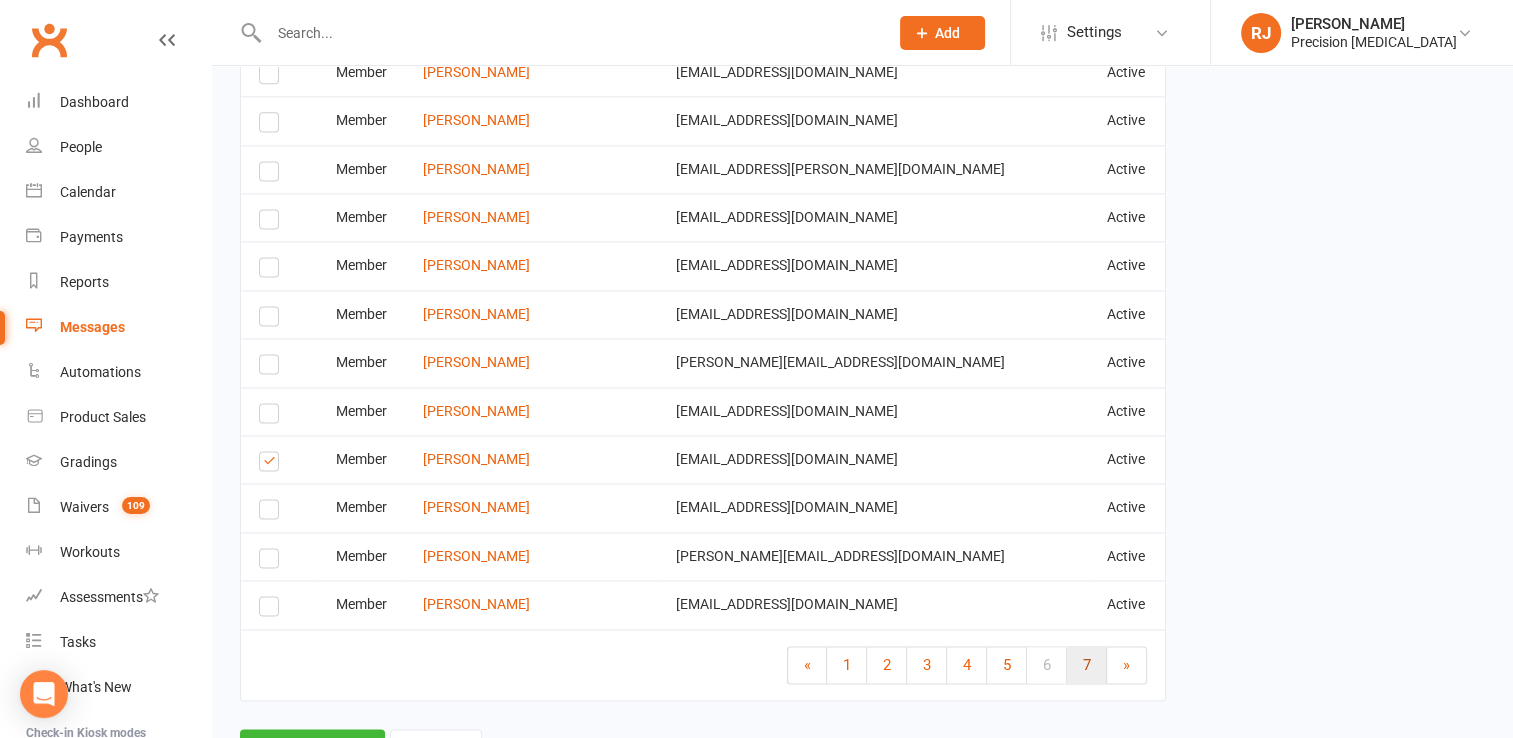 click on "7" at bounding box center (1087, 665) 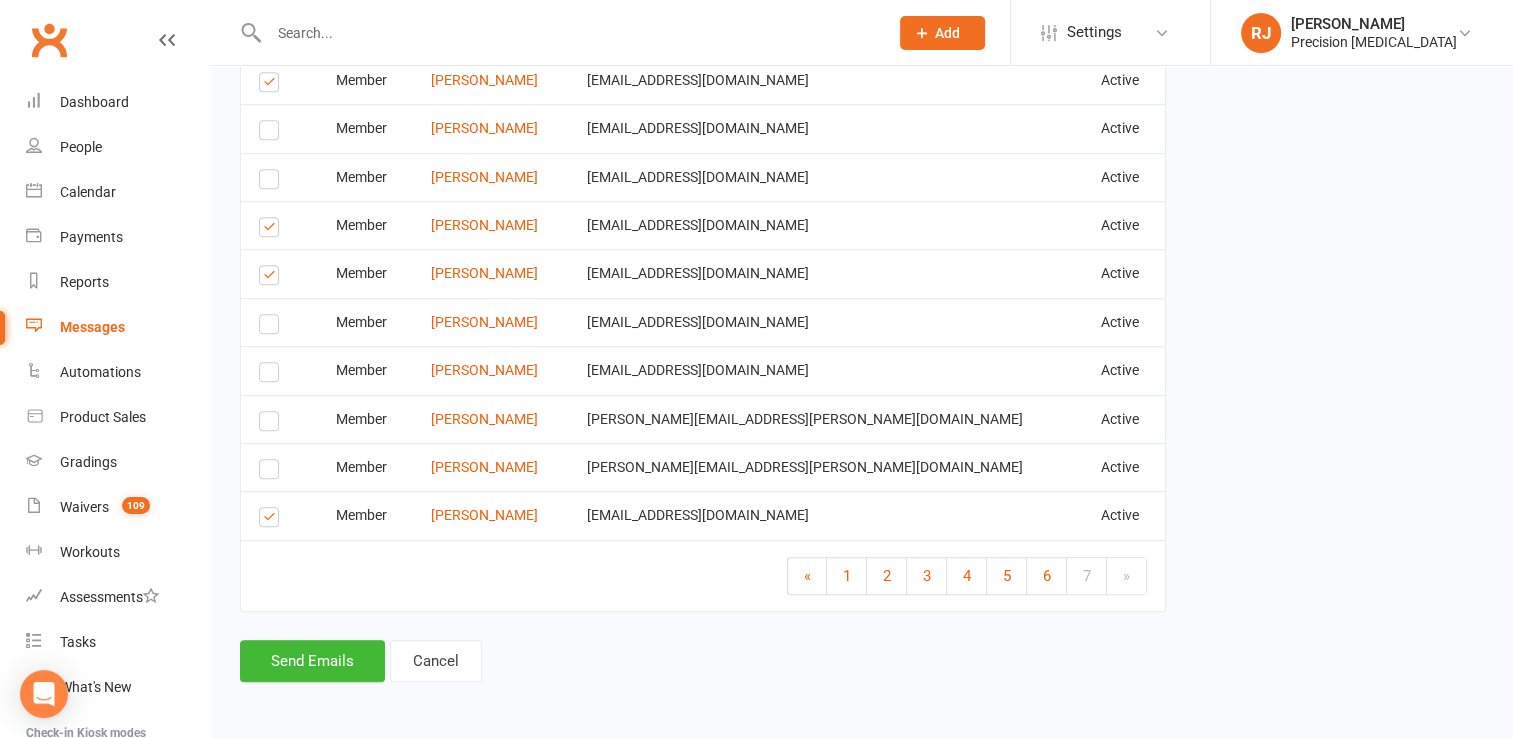 scroll, scrollTop: 1120, scrollLeft: 0, axis: vertical 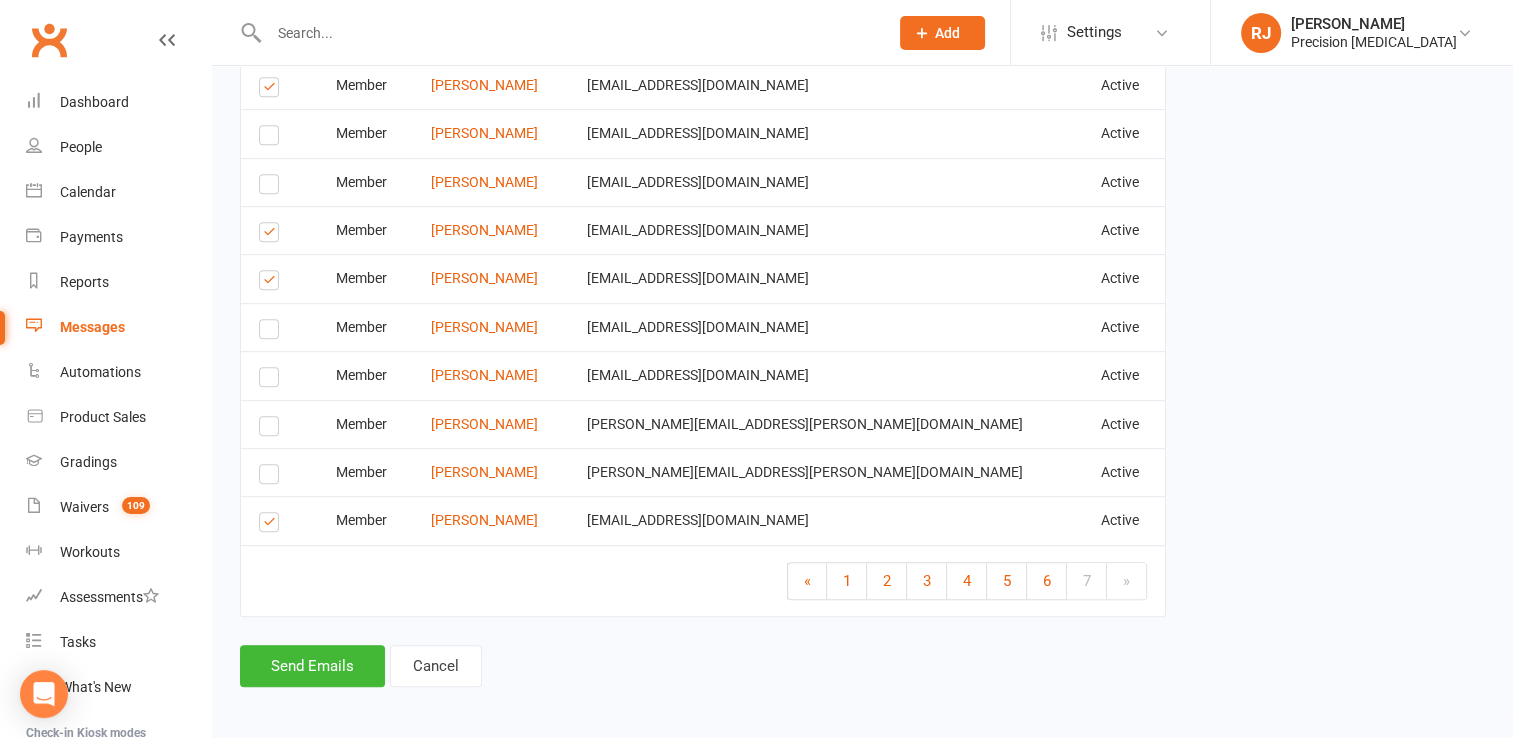 click at bounding box center [272, 525] 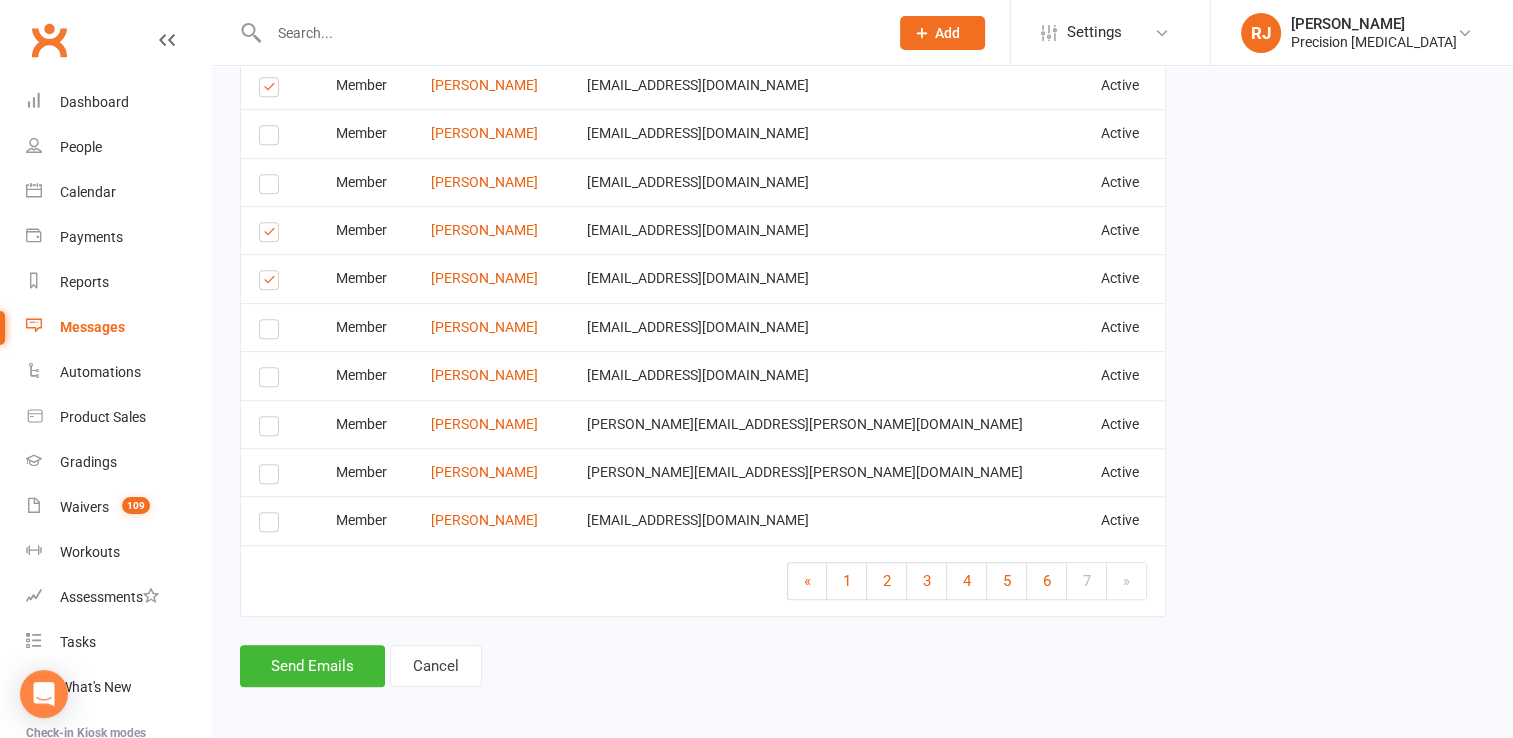 click at bounding box center (272, 283) 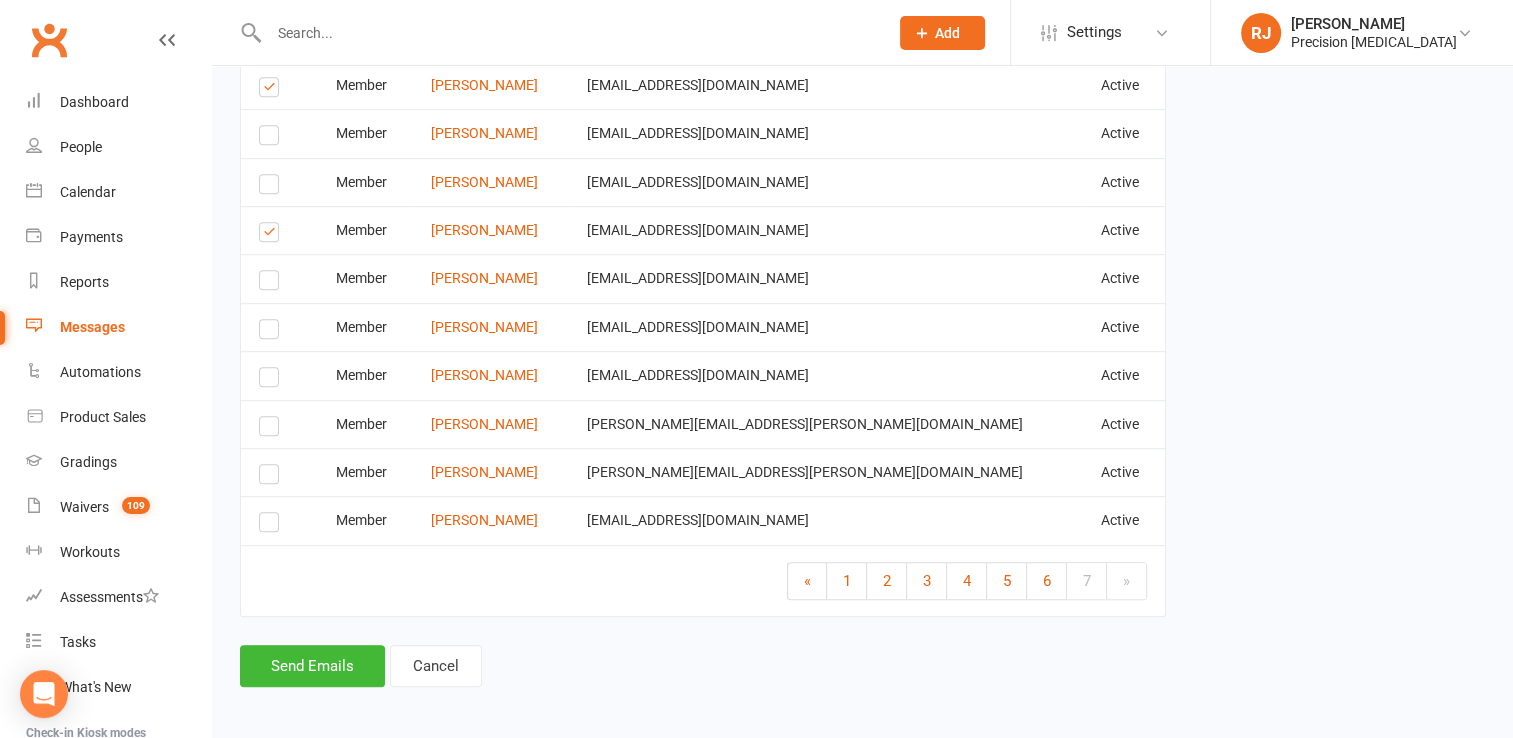 click at bounding box center (272, 235) 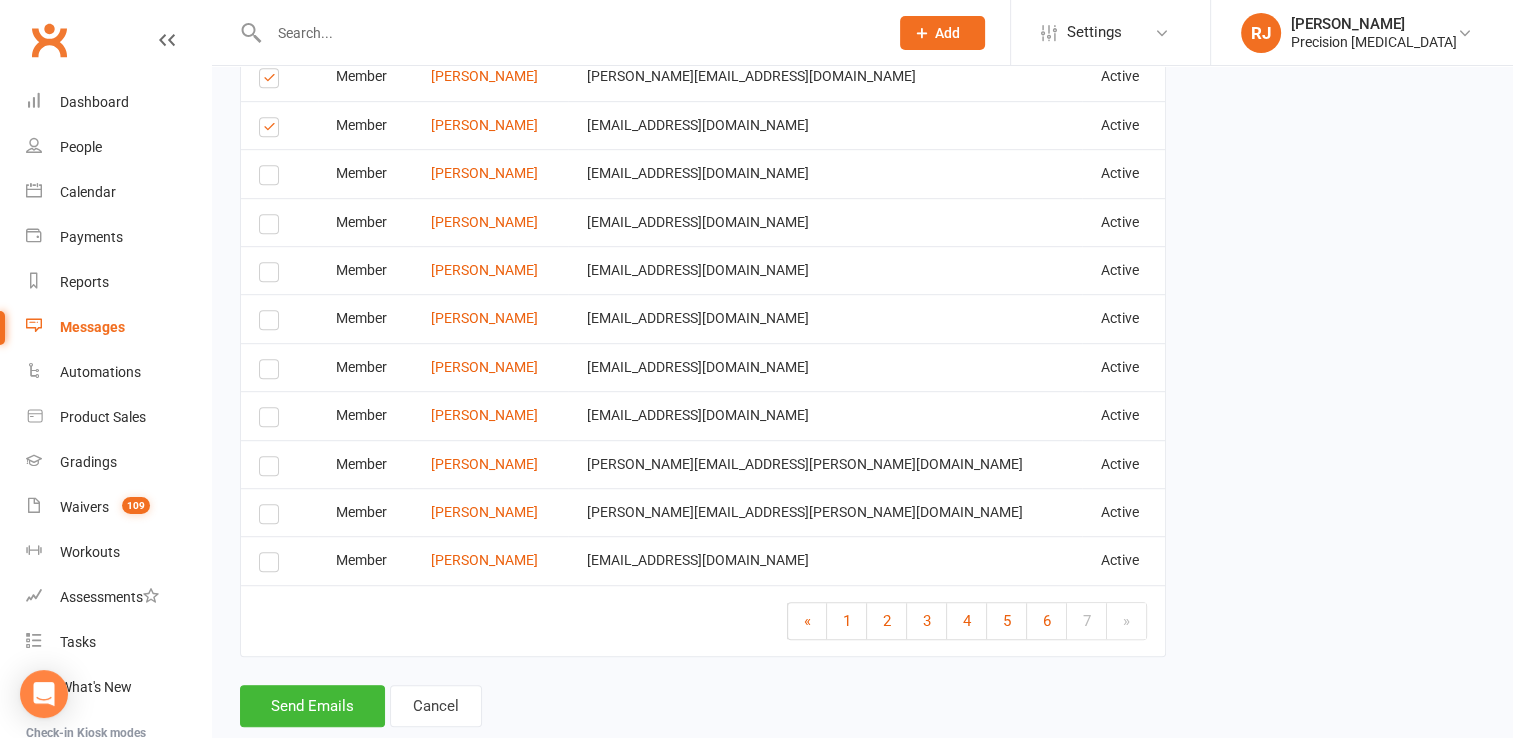scroll, scrollTop: 1000, scrollLeft: 0, axis: vertical 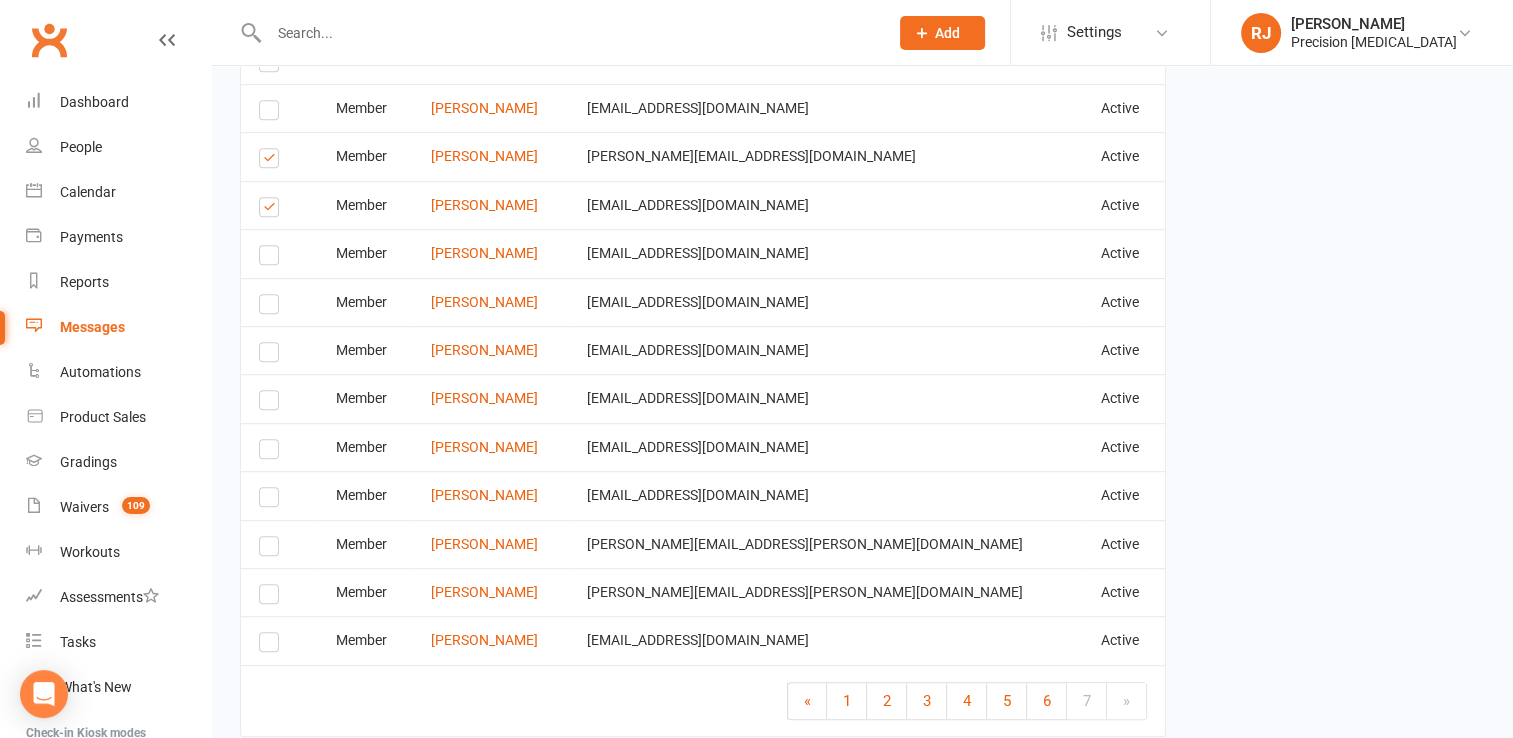 click on "Select this" at bounding box center (279, 205) 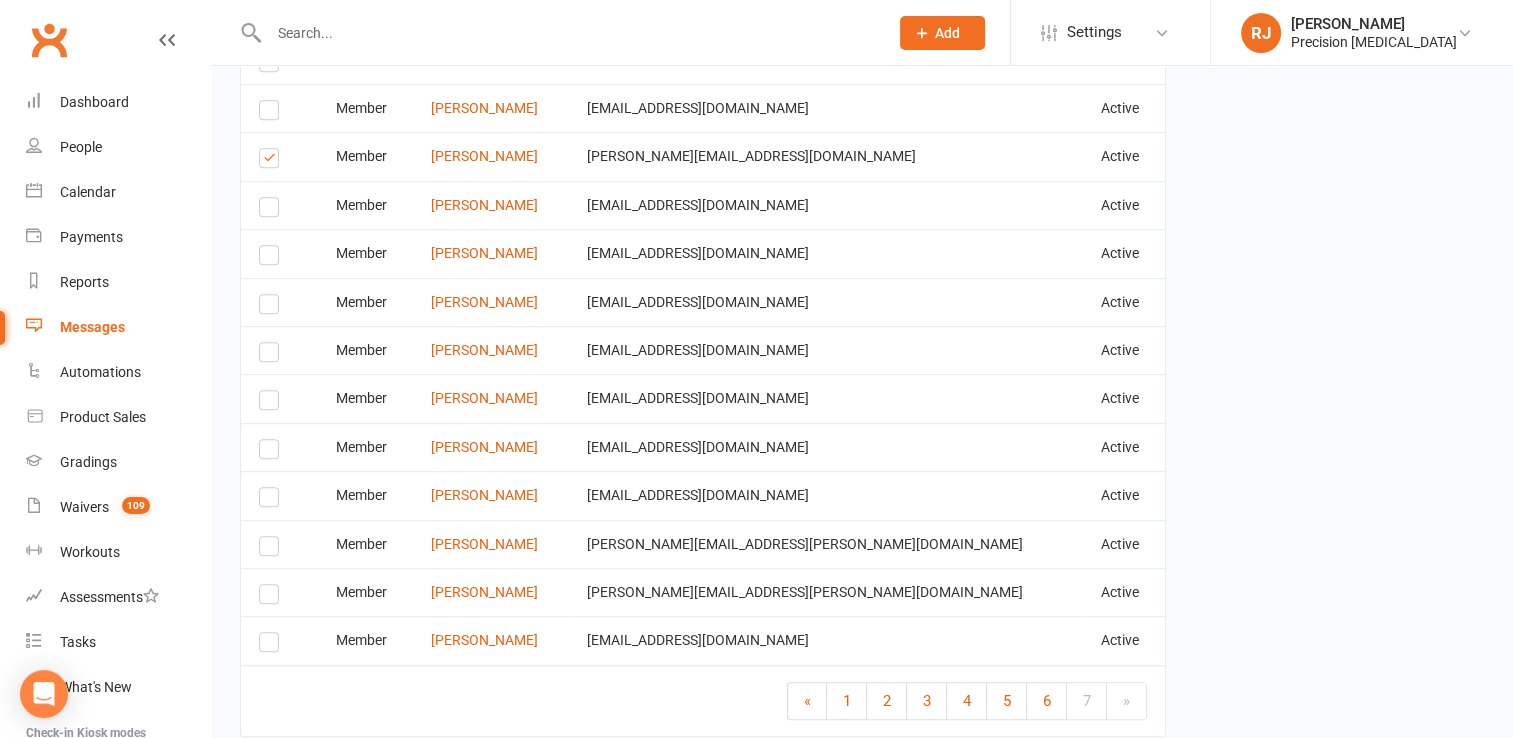 click at bounding box center [272, 161] 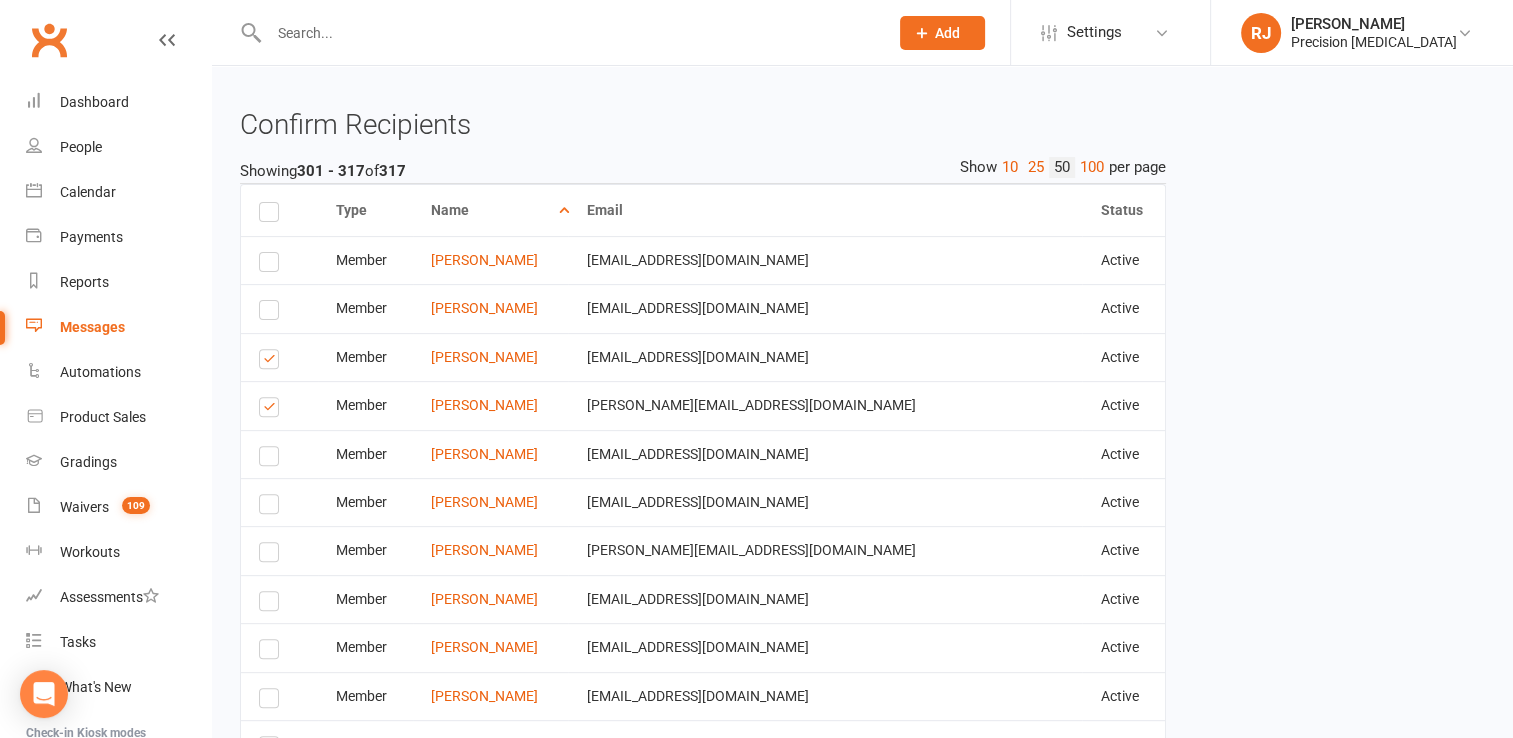 scroll, scrollTop: 600, scrollLeft: 0, axis: vertical 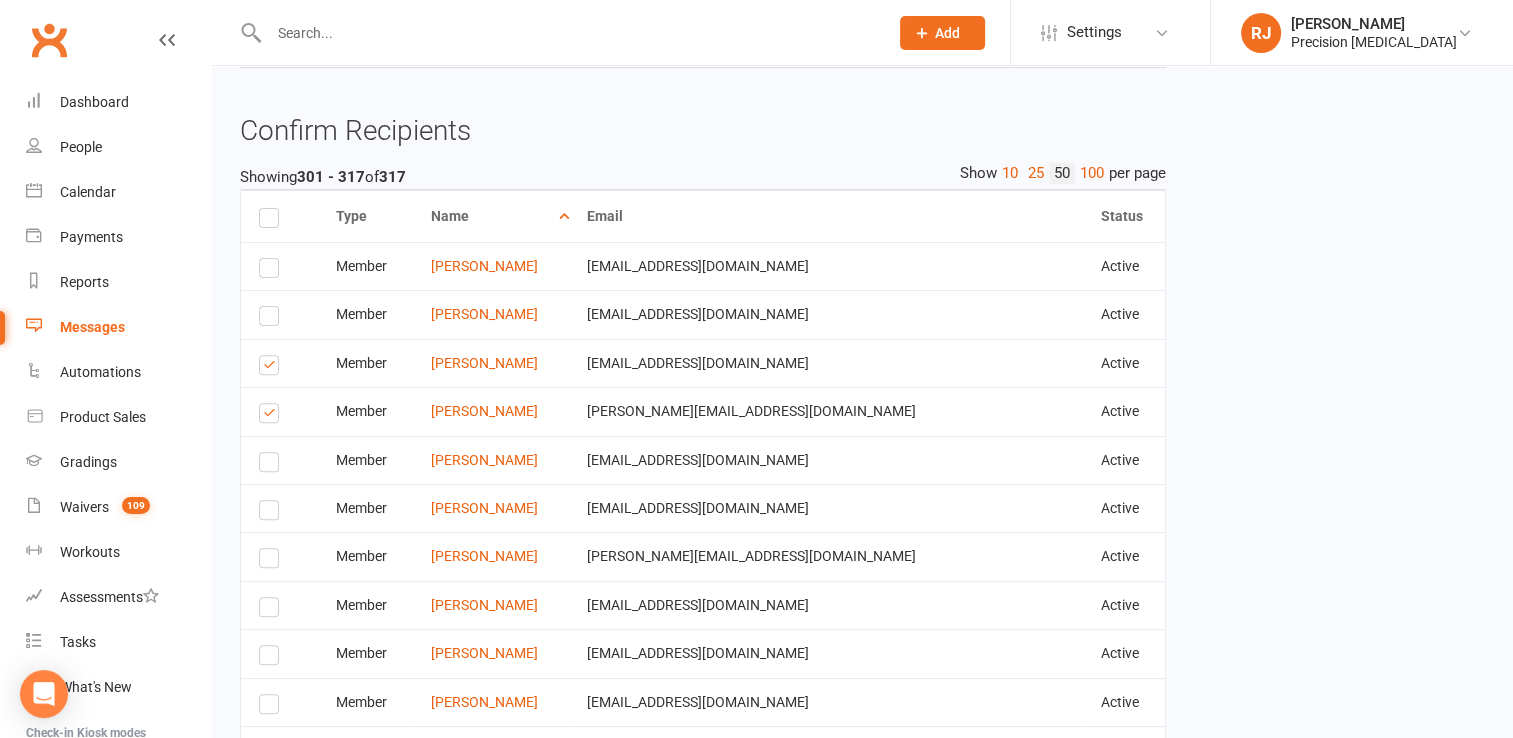 click at bounding box center [272, 416] 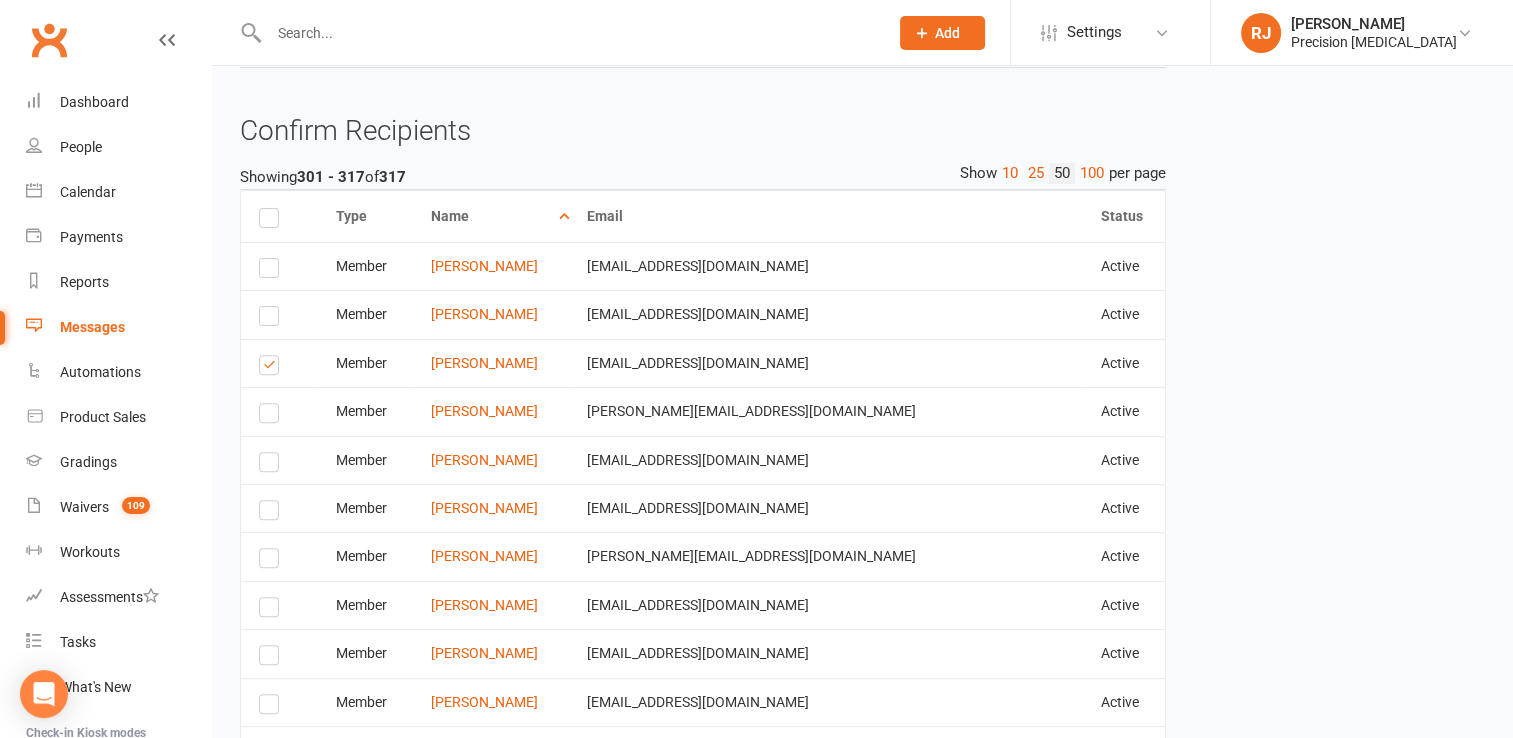 click at bounding box center [272, 368] 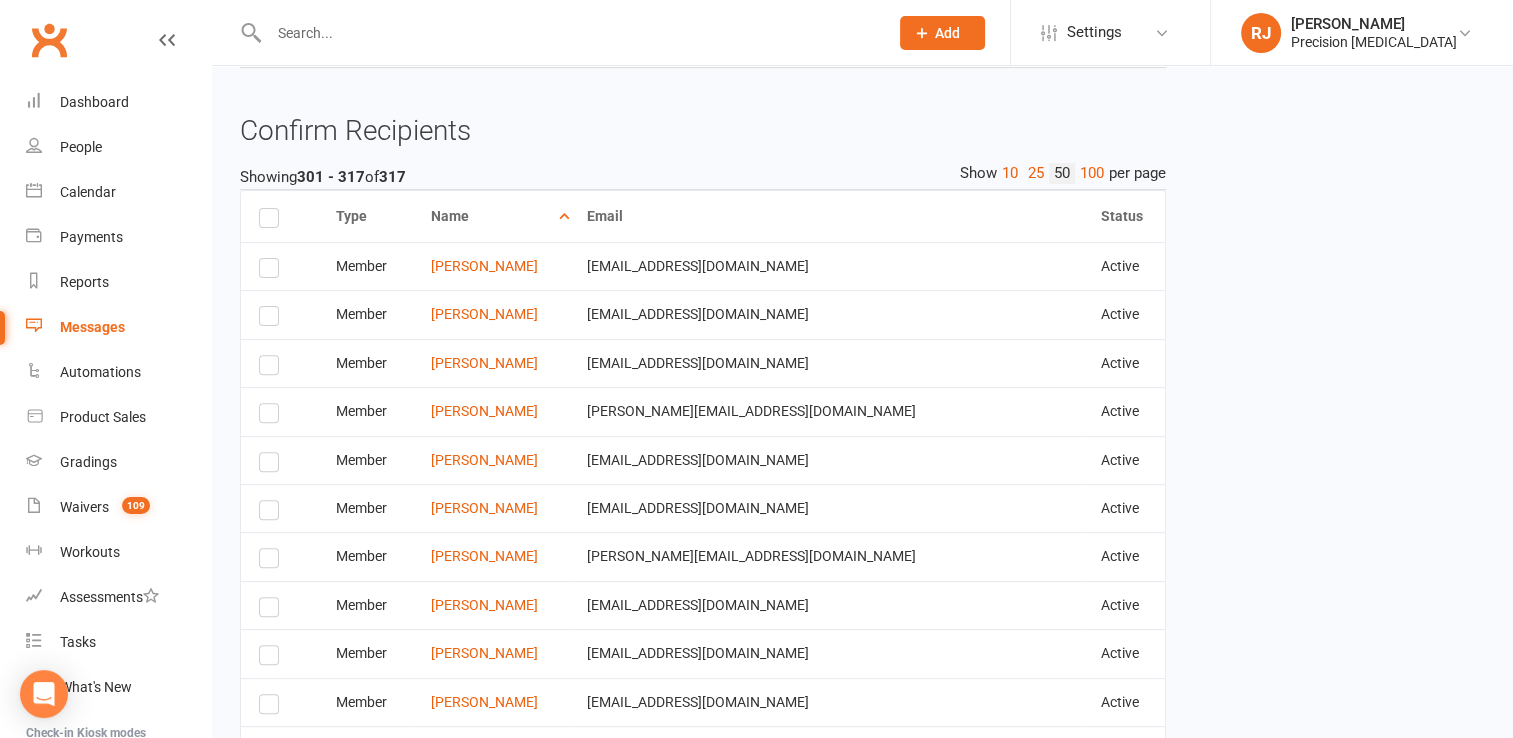 scroll, scrollTop: 1120, scrollLeft: 0, axis: vertical 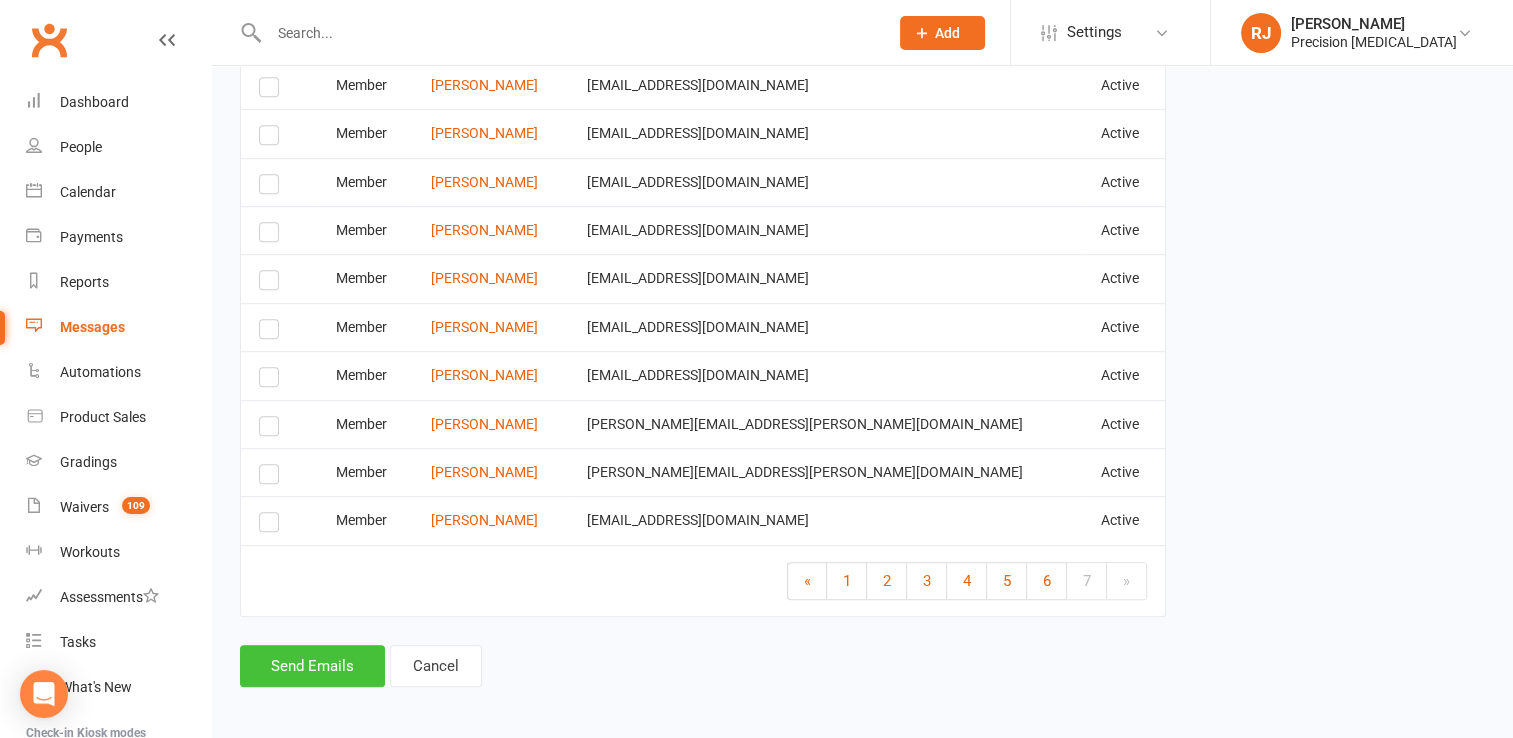 click on "Send Emails" at bounding box center (312, 666) 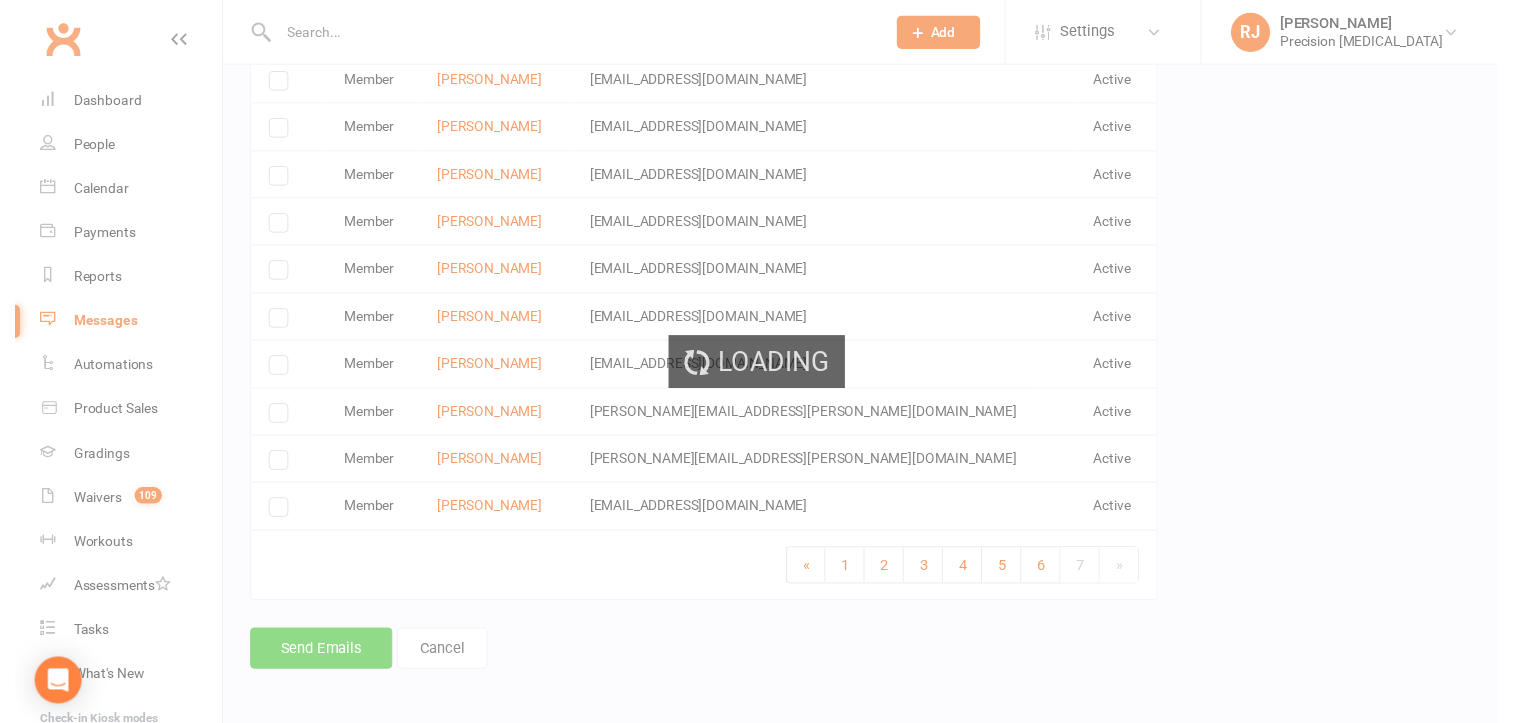 scroll, scrollTop: 1110, scrollLeft: 0, axis: vertical 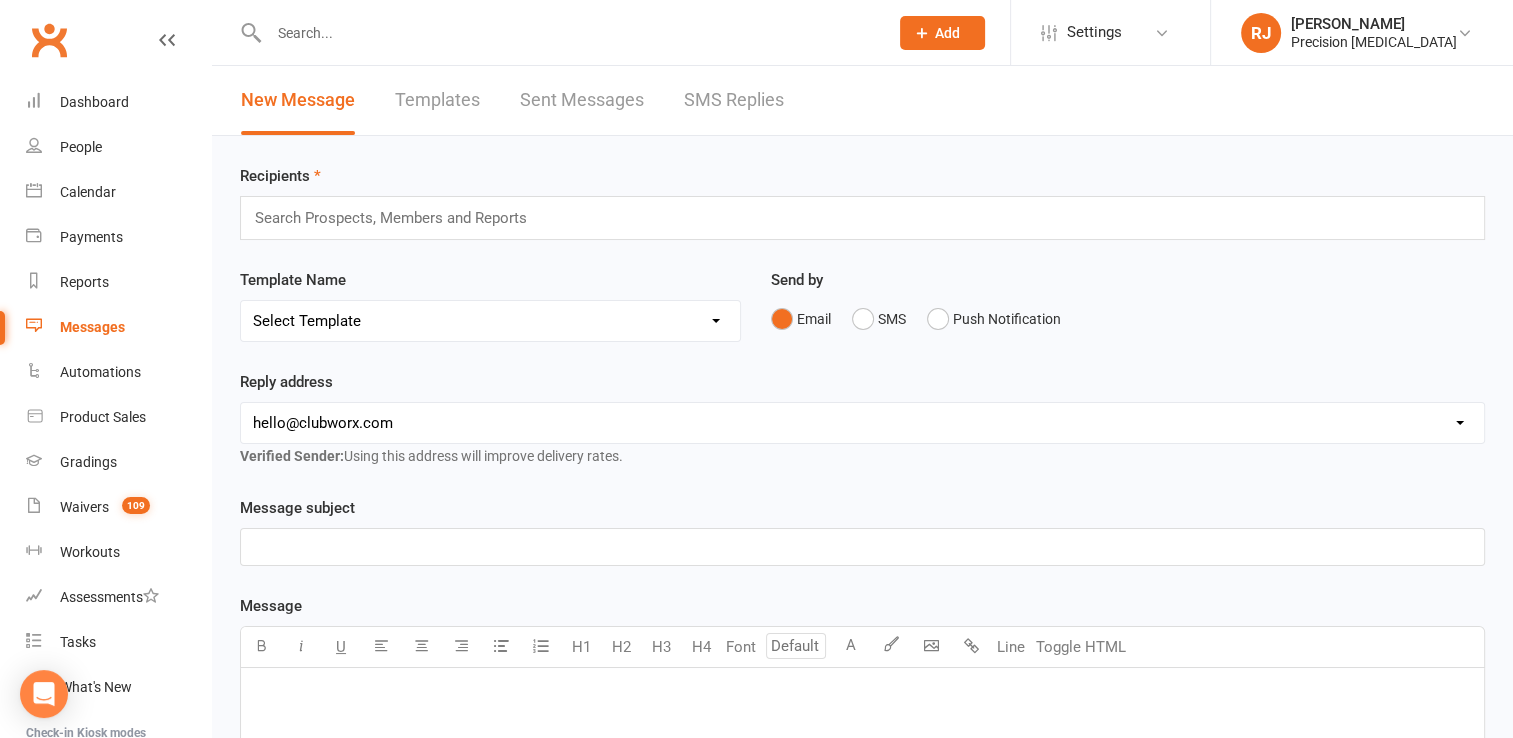 click on "× Messages were sent successfully" at bounding box center (743, 1298) 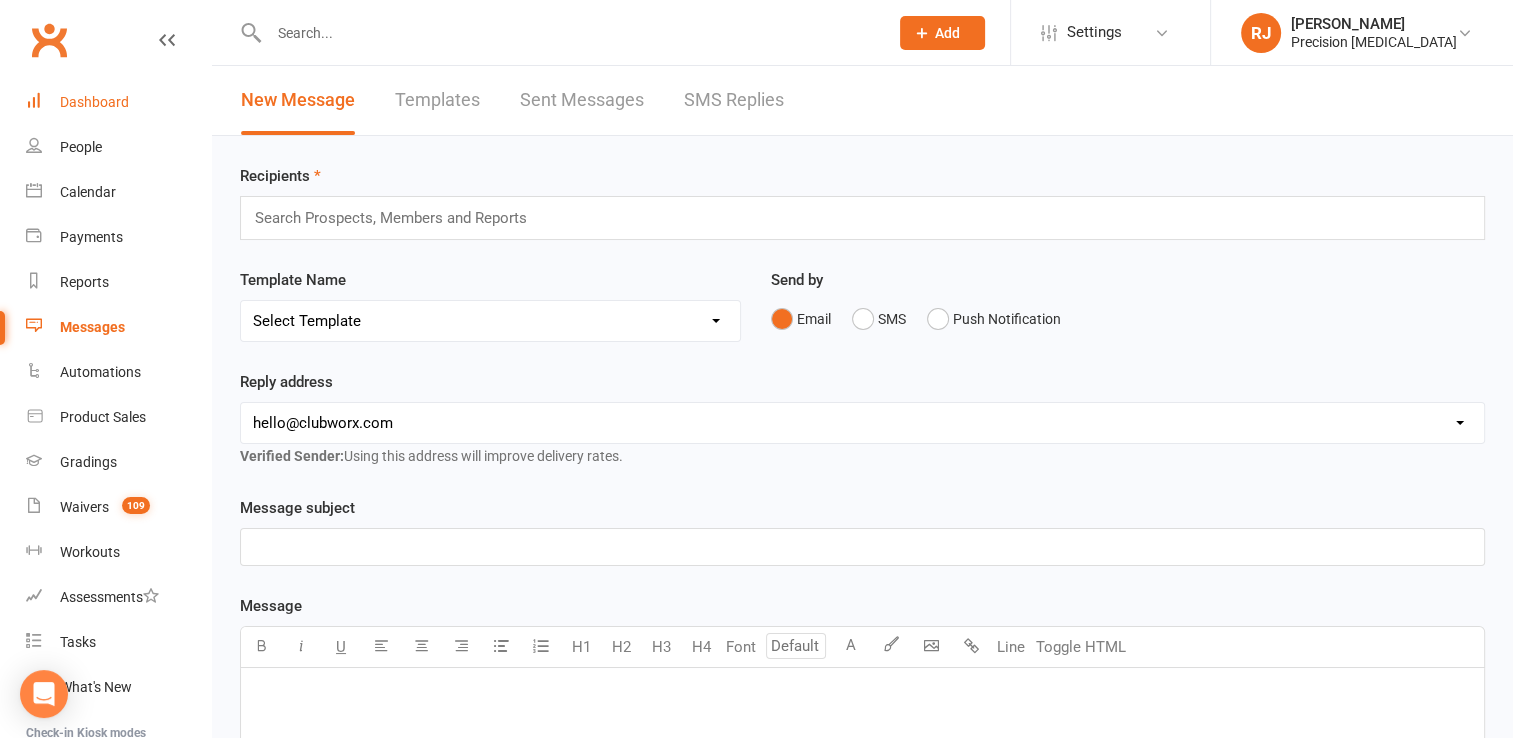 click on "Dashboard" at bounding box center [118, 102] 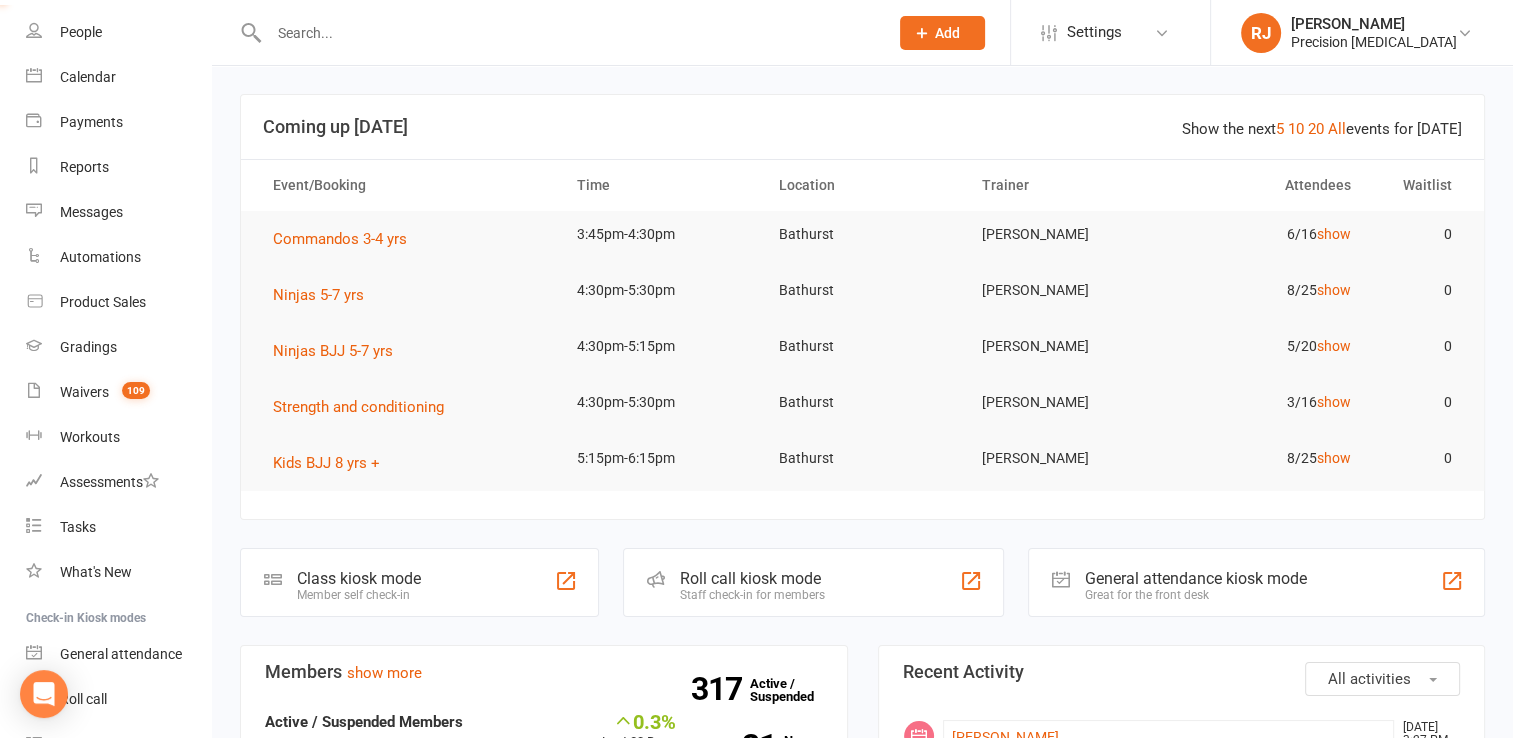 scroll, scrollTop: 224, scrollLeft: 0, axis: vertical 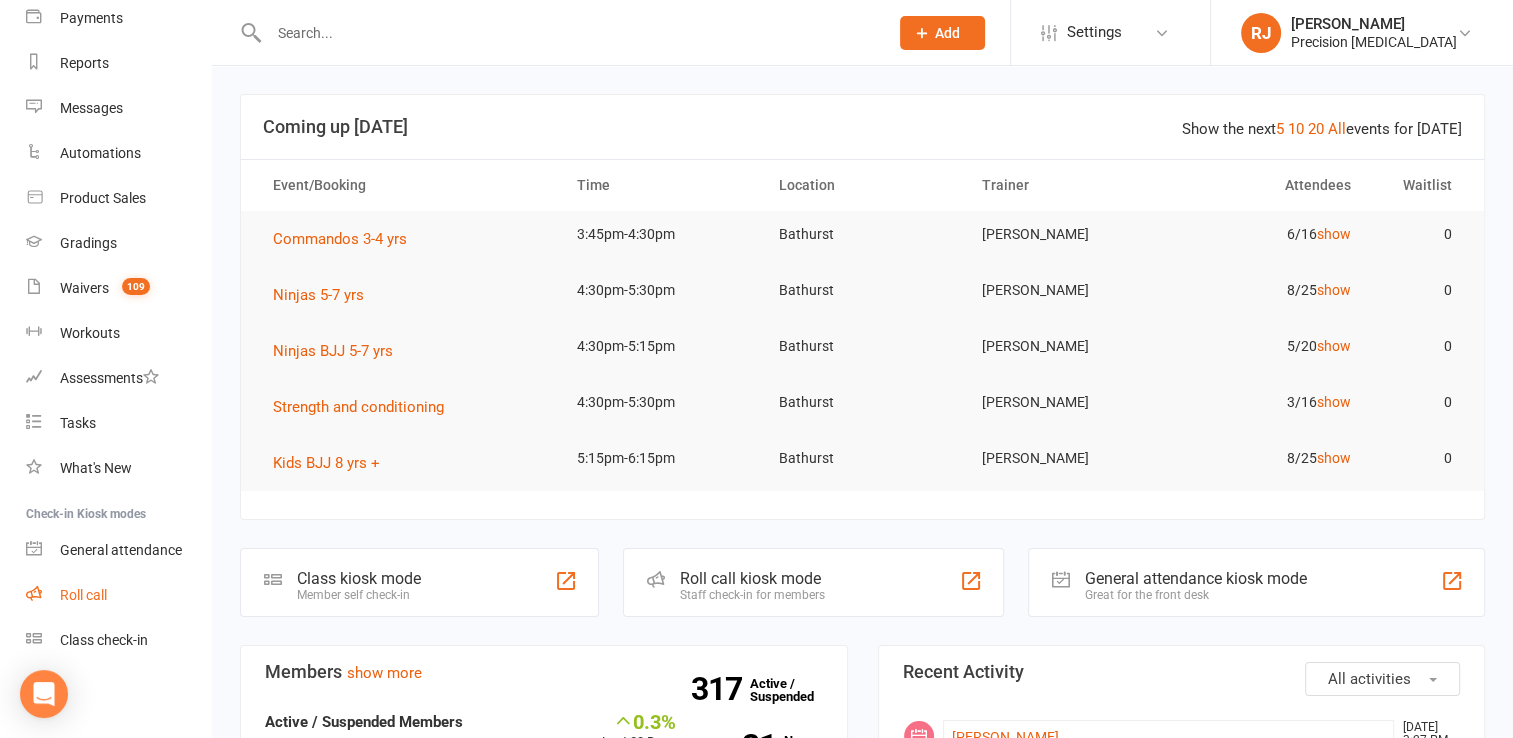 click on "Roll call" at bounding box center (118, 595) 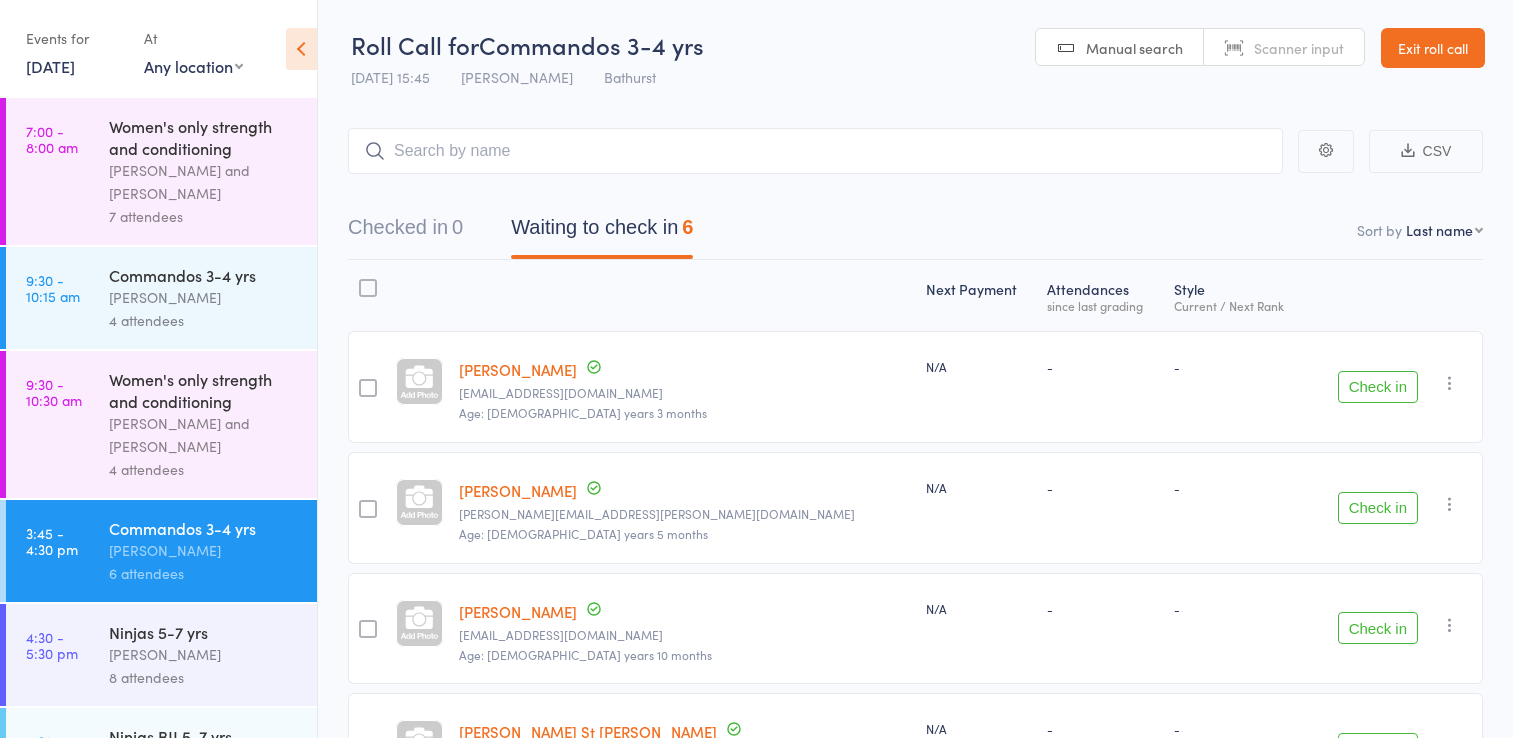 scroll, scrollTop: 0, scrollLeft: 0, axis: both 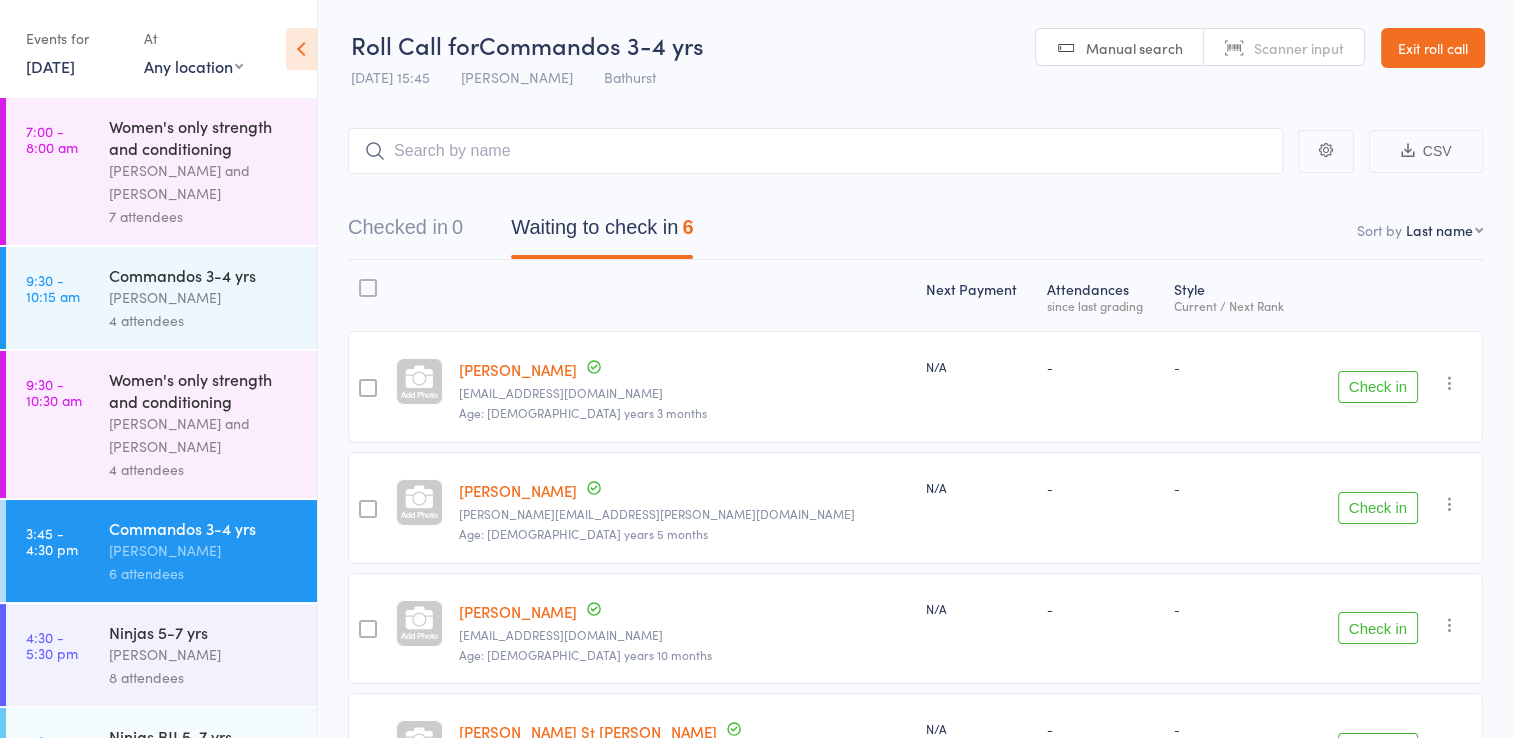 click on "[PERSON_NAME]" at bounding box center (204, 550) 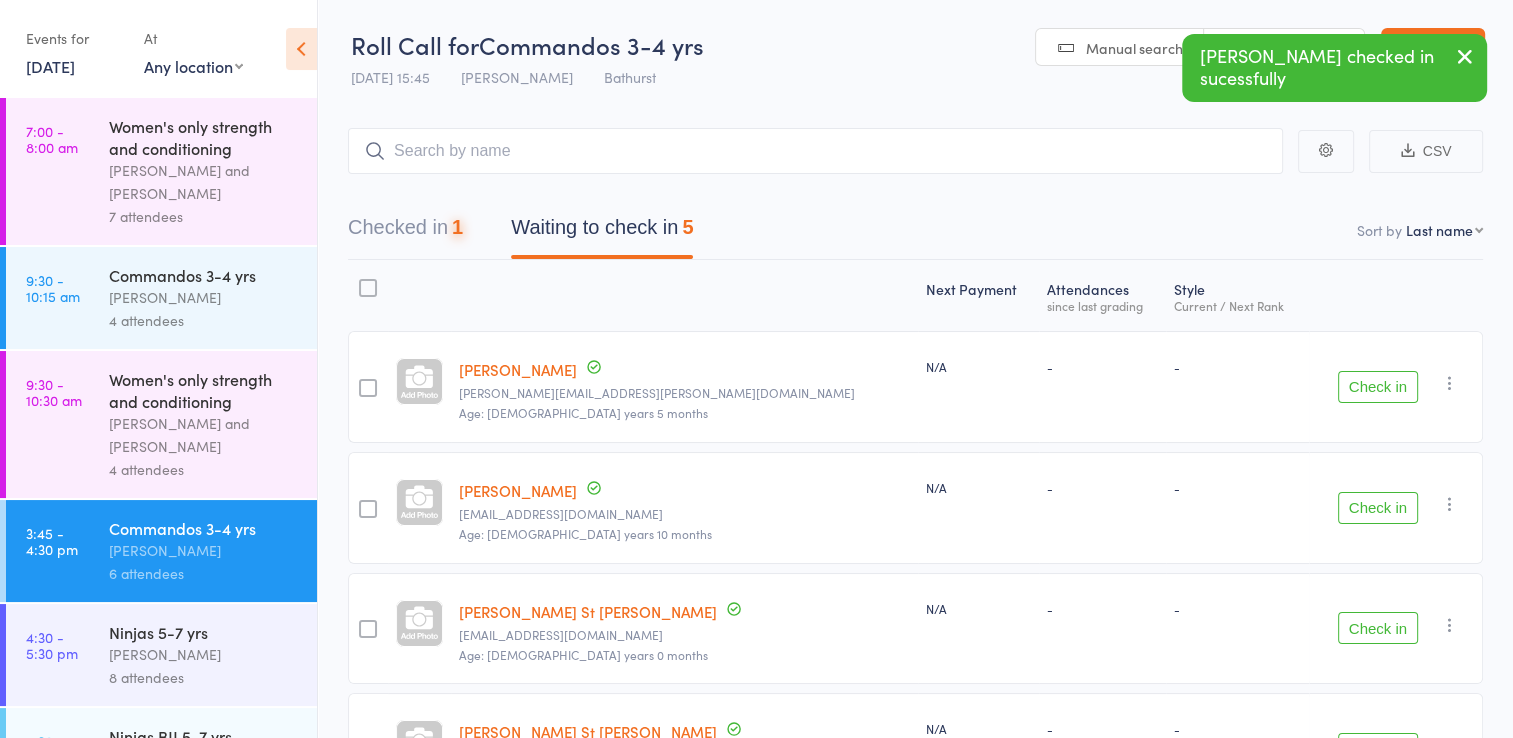 click on "Check in" at bounding box center (1378, 387) 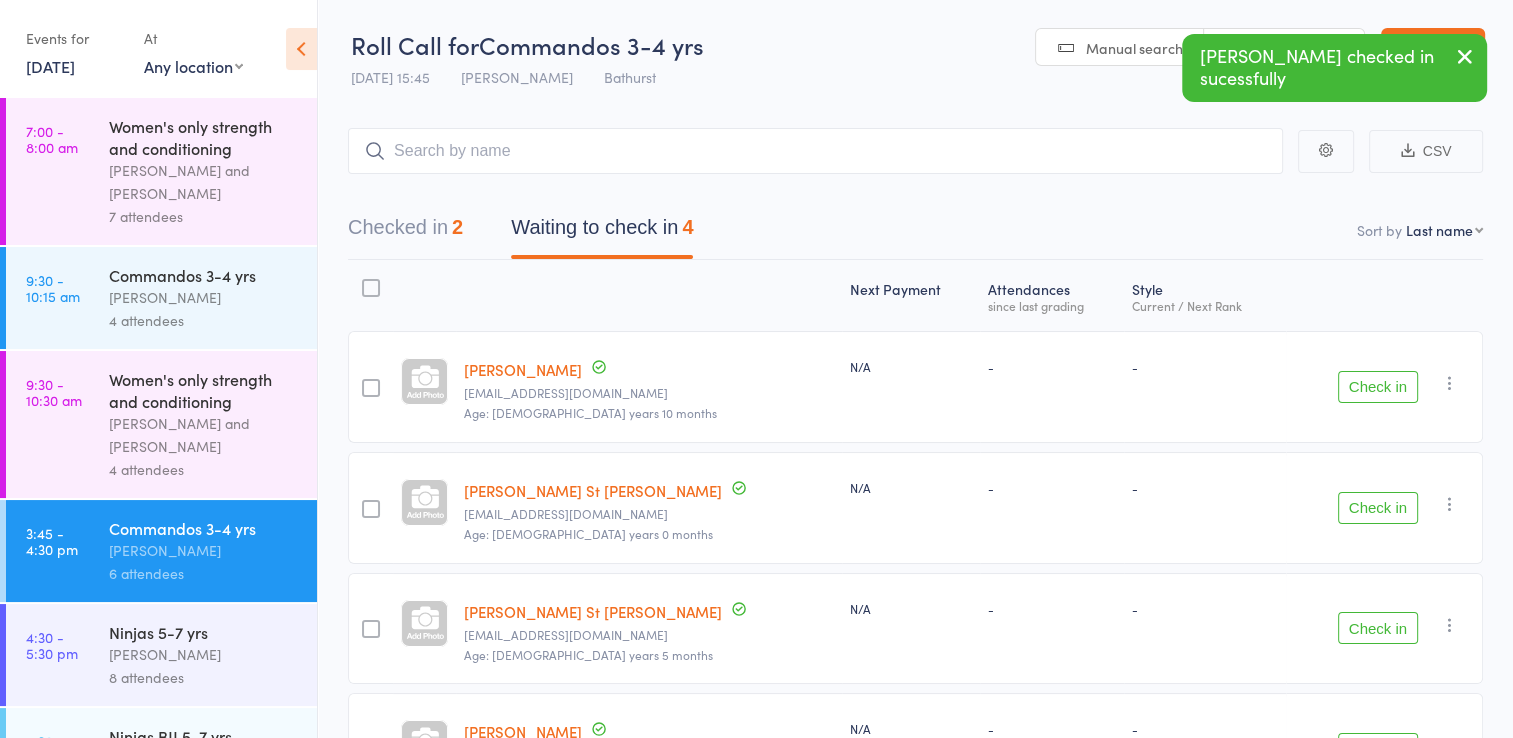 click on "Check in" at bounding box center [1378, 508] 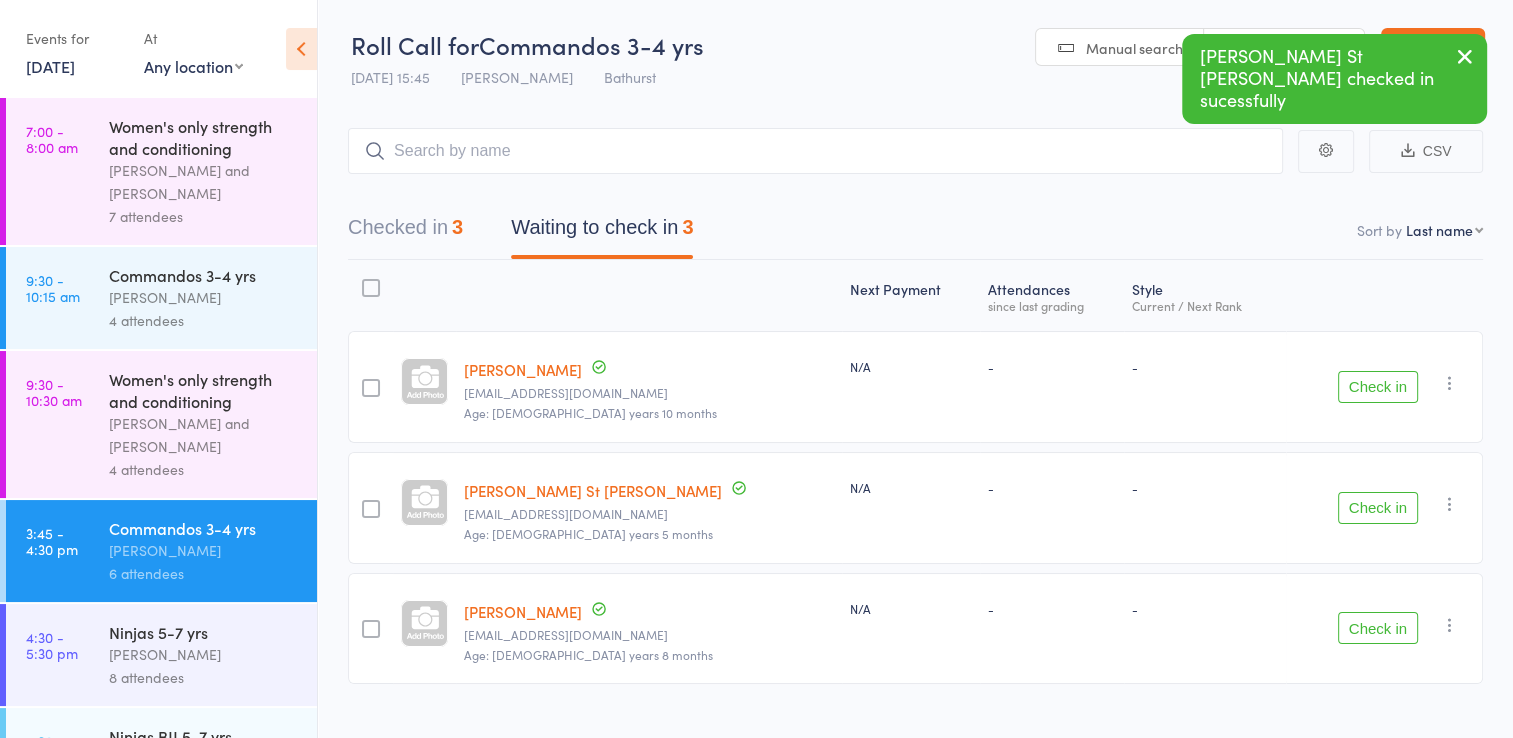 click on "Check in" at bounding box center (1378, 508) 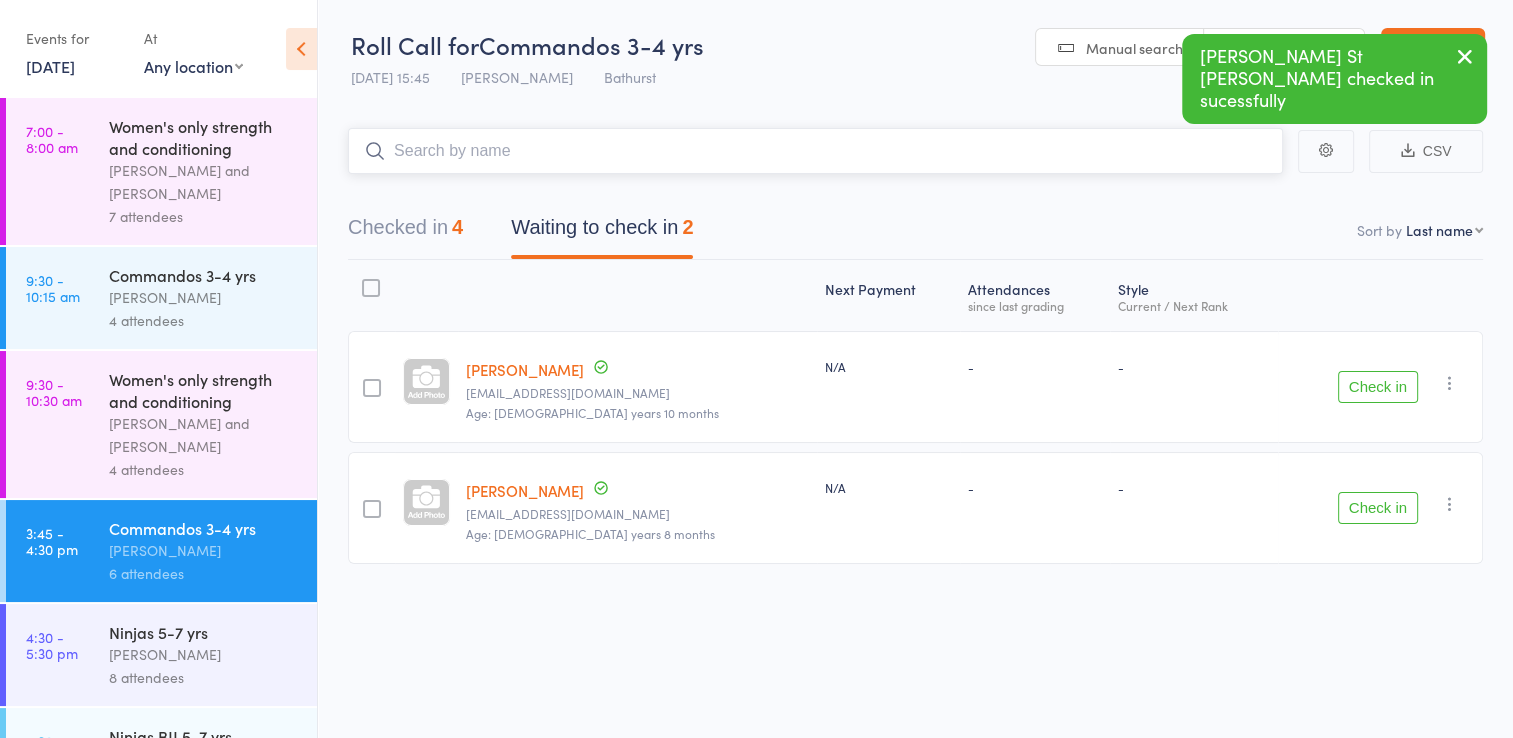 click at bounding box center [815, 151] 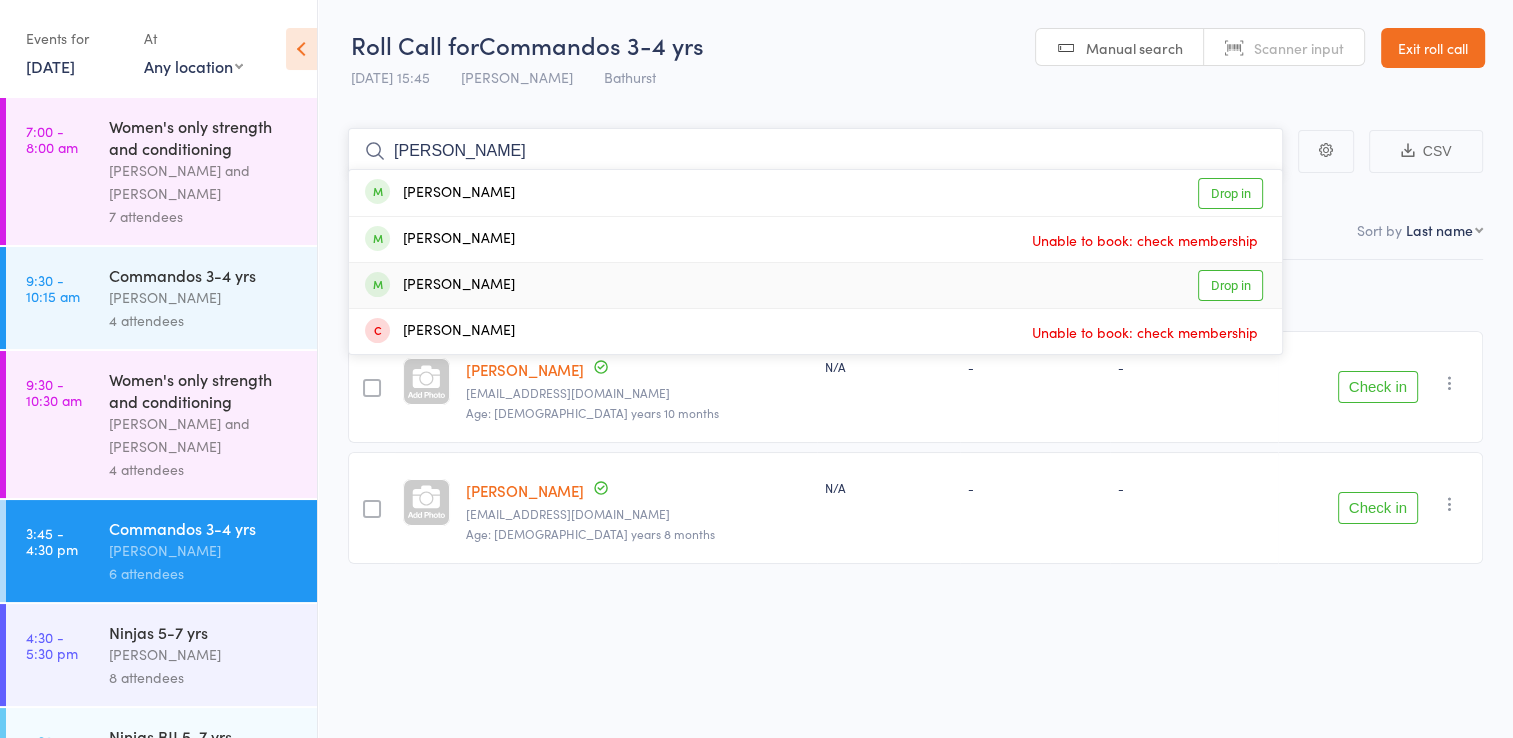 type on "eric" 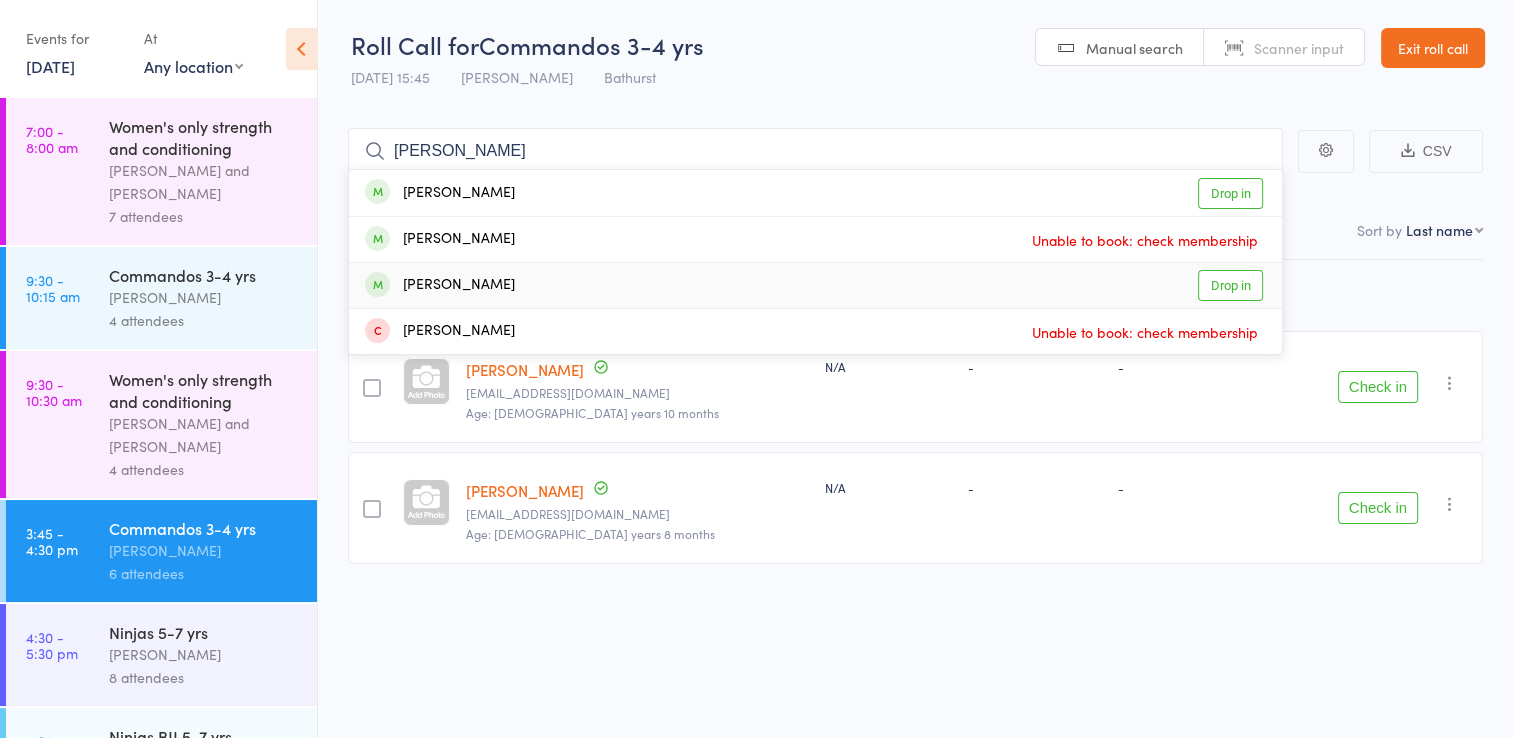 click on "Drop in" at bounding box center (1230, 285) 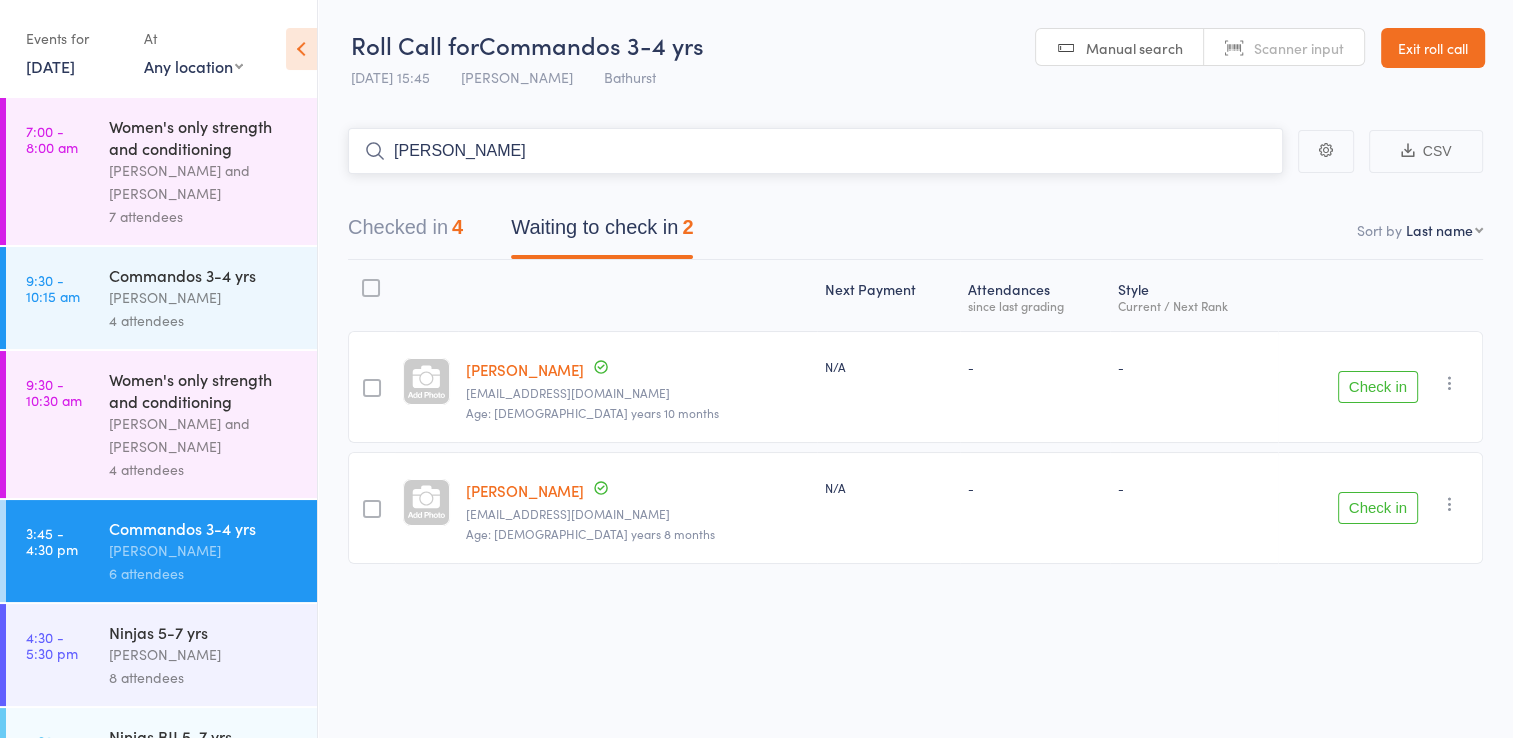 type 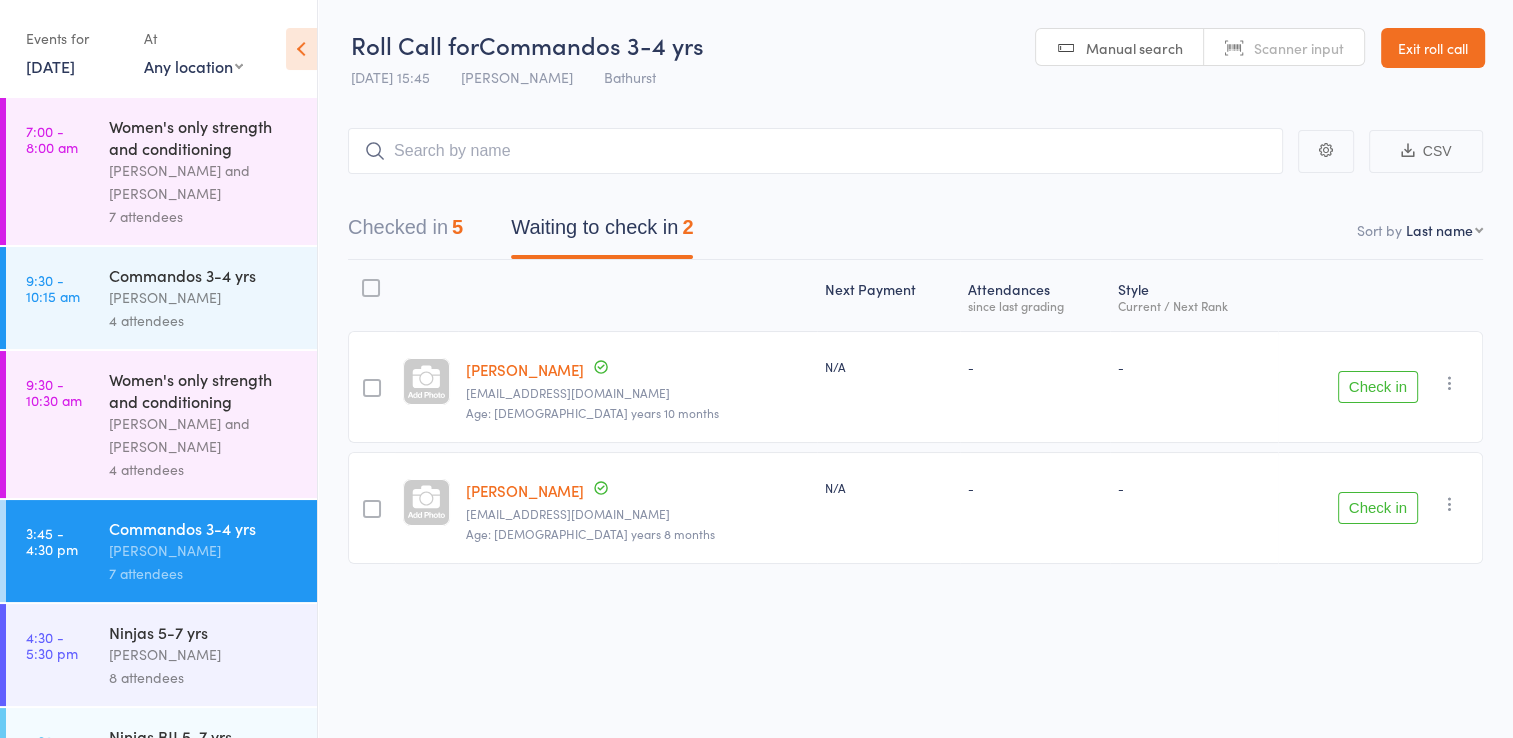 click on "Roll Call for  Commandos 3-4 yrs 10 Jul 15:45  Jordan Hickey  Bathurst  Manual search Scanner input Exit roll call" at bounding box center [915, 49] 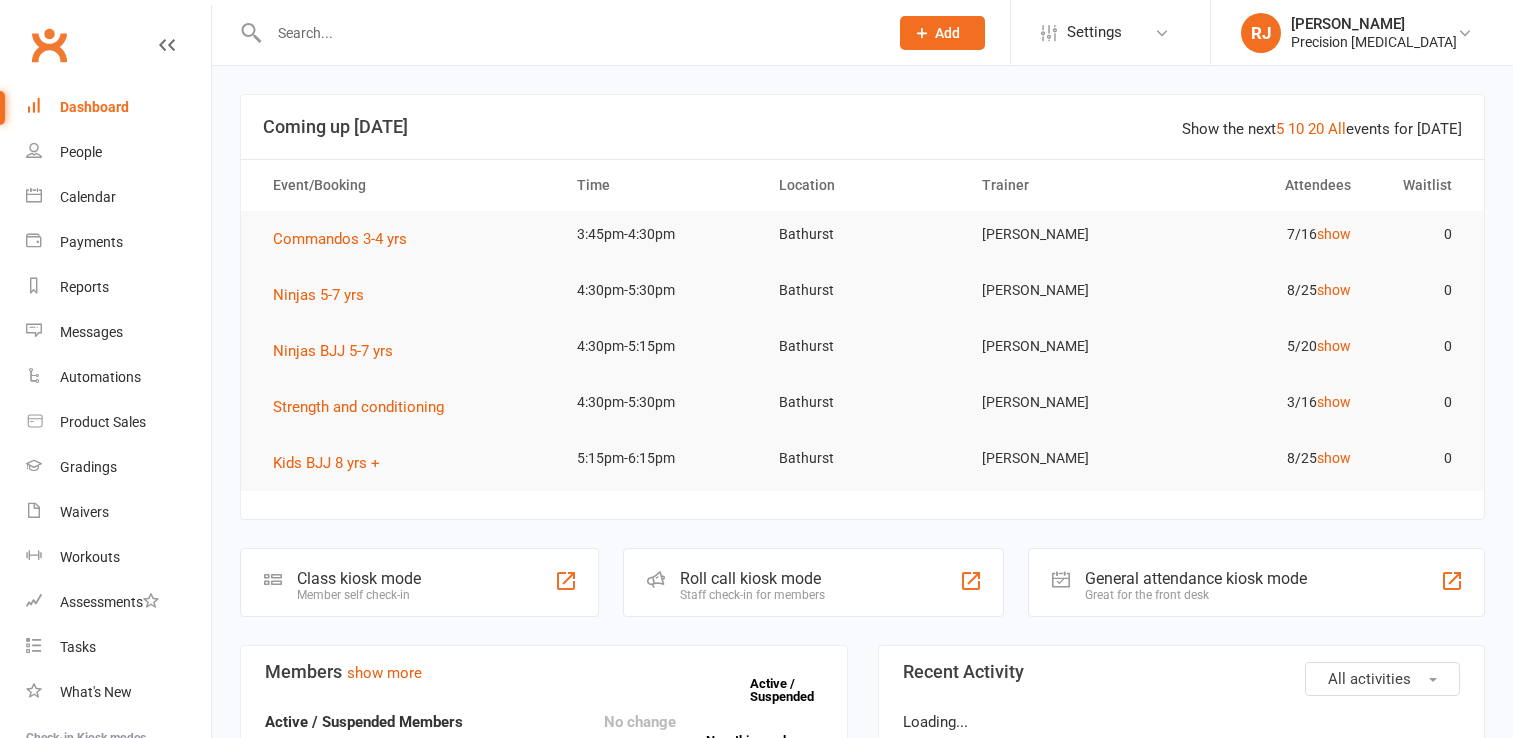 scroll, scrollTop: 0, scrollLeft: 0, axis: both 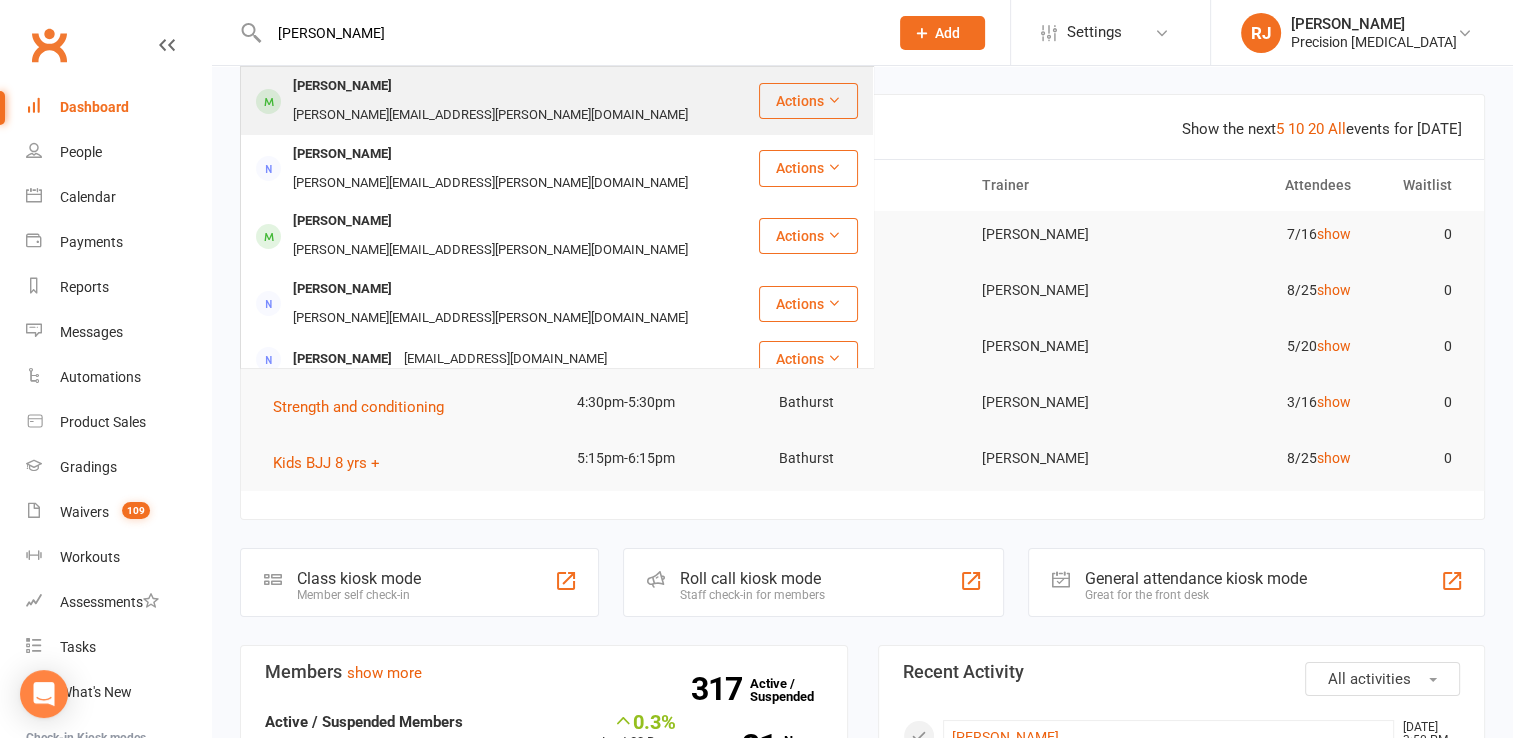 type on "chelsea" 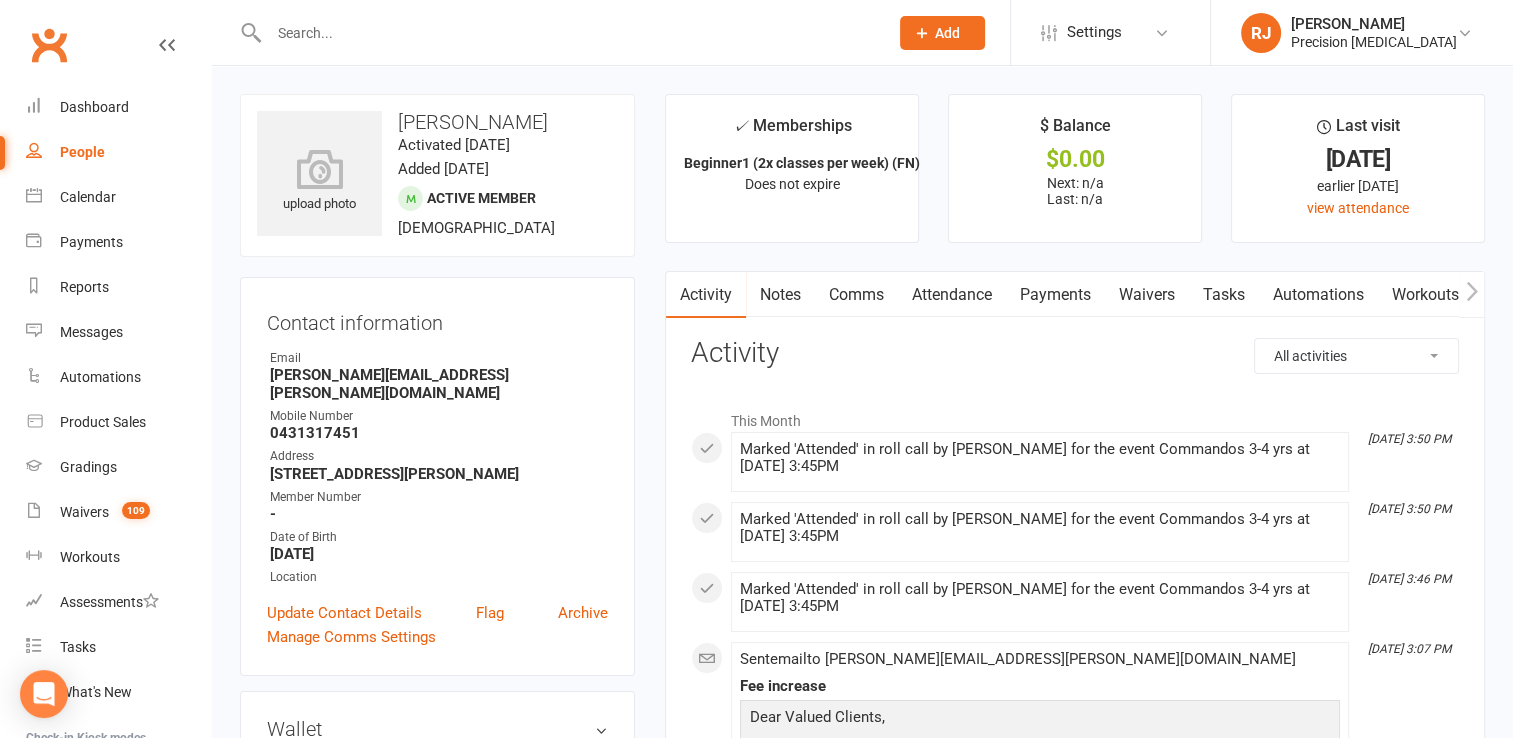 click on "upload photo Chelsey Formann Activated 24 February, 2025 Added 24 February, 2025   Active member 3 years old  Contact information Owner   Email  Eviston.michelle@gmail.com
Mobile Number  0431317451
Address  63 edgell st West bathurst New South Wales 2795
Member Number  -
Date of Birth  February 2, 2022
Location
Update Contact Details Flag Archive Manage Comms Settings
Wallet No payment methods added
Add / Edit Payment Method
Membership      Beginner1 (2x classes per week) (FN) Mar 13 2025 — Never This  week Booked: 2 Attended: 2 0 classes remaining    (+ 2 make-up classes) Cancel membership Upgrade / Downgrade Show expired memberships Add new membership
Family Members   Michelle Ryan - Parent / Guardian Add link to existing contact  Add link to new contact
Suspensions  No active suspensions found. Add new suspension
Email / SMS Subscriptions  edit Unsubscribed from Emails No
Unsubscribed from SMSes No
Member Portal Login Details  Styles & Ranks  Emergency Contact Details  edit" at bounding box center [437, 1122] 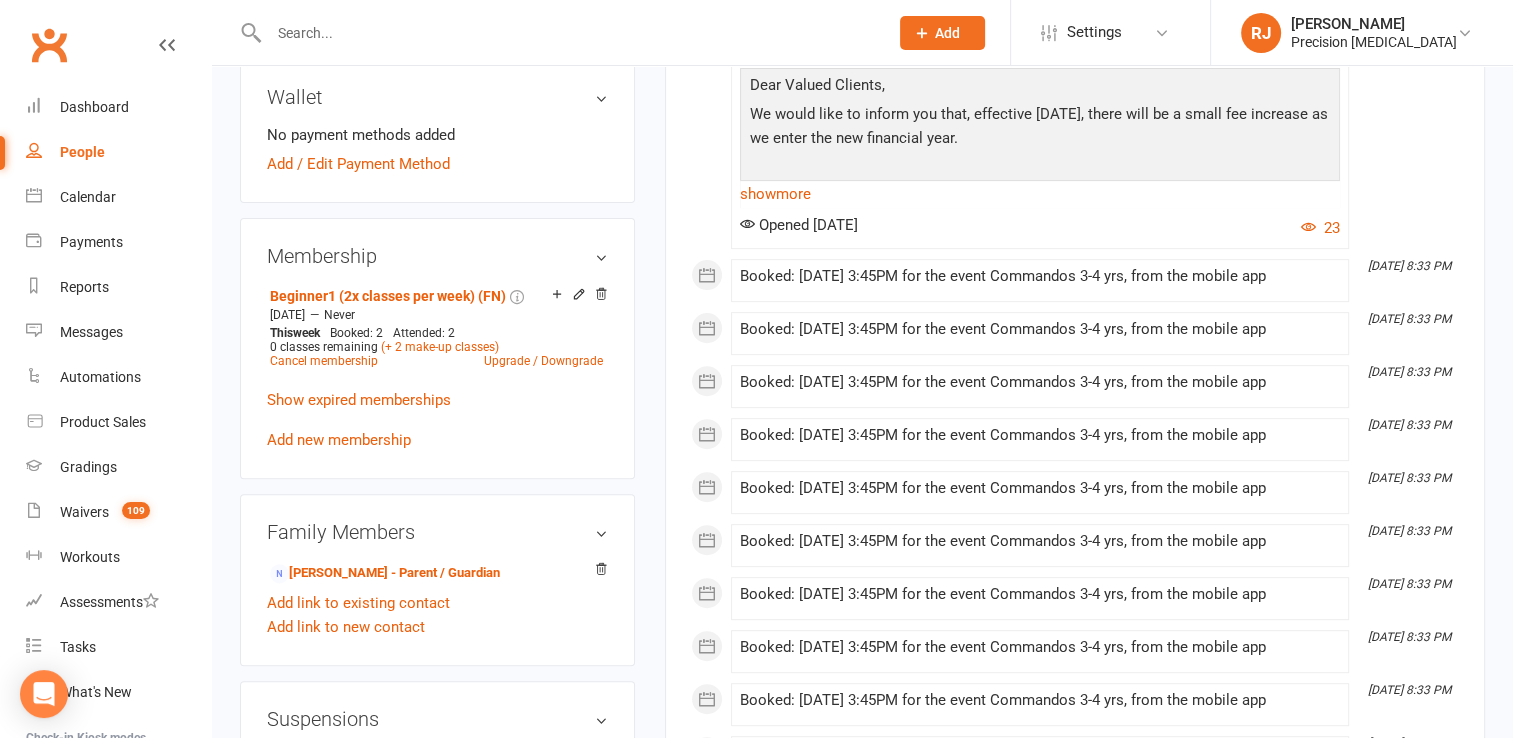 scroll, scrollTop: 640, scrollLeft: 0, axis: vertical 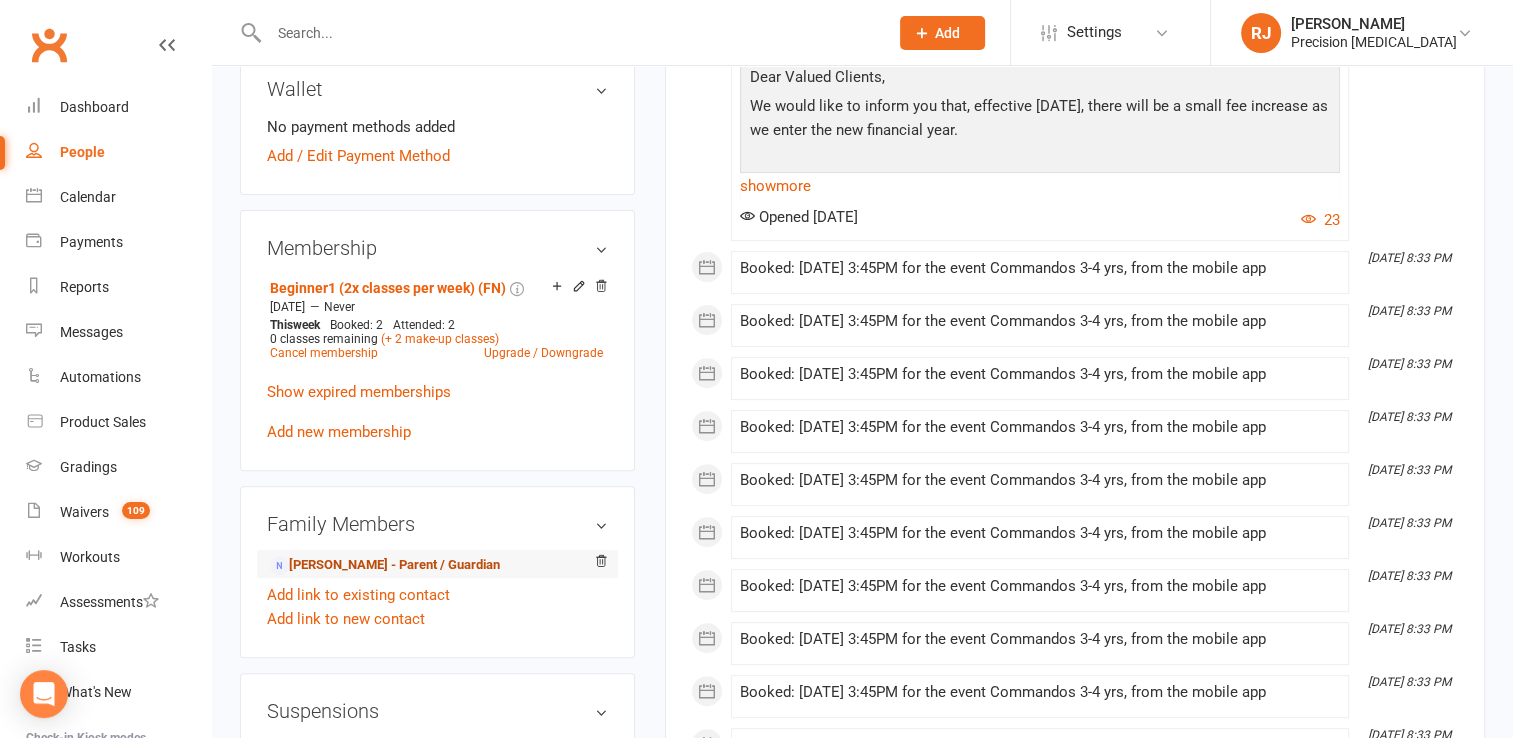 click on "Michelle Ryan - Parent / Guardian" at bounding box center [385, 565] 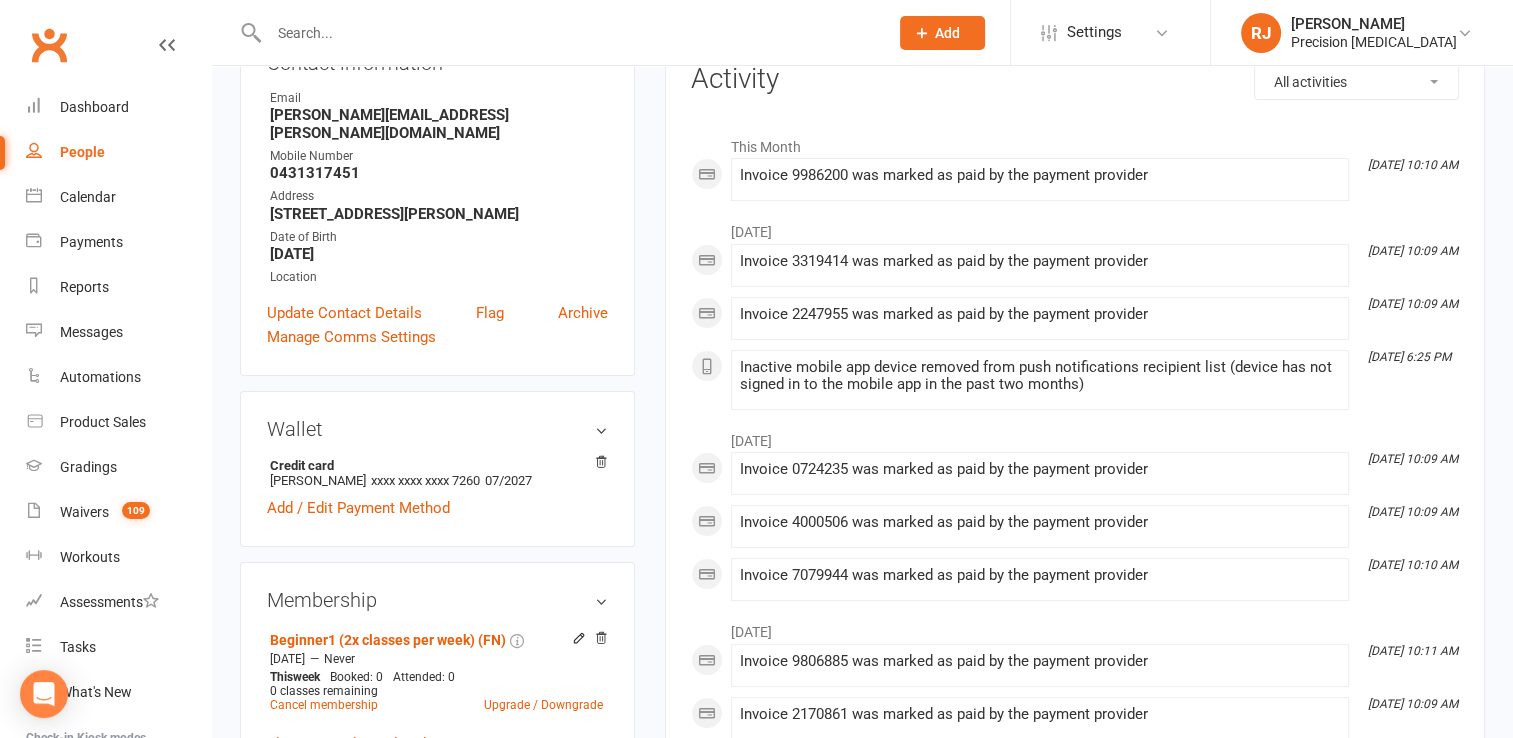 scroll, scrollTop: 320, scrollLeft: 0, axis: vertical 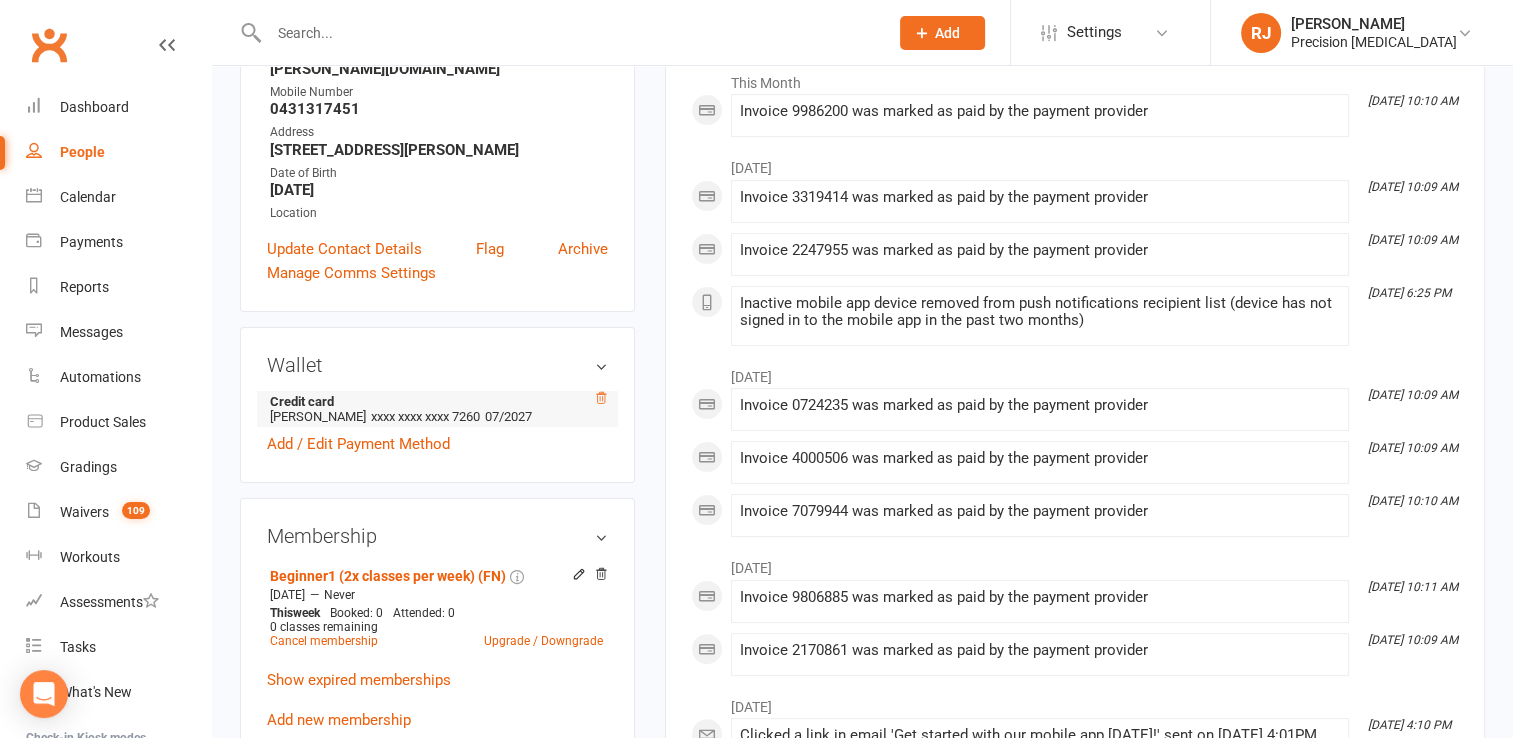 click 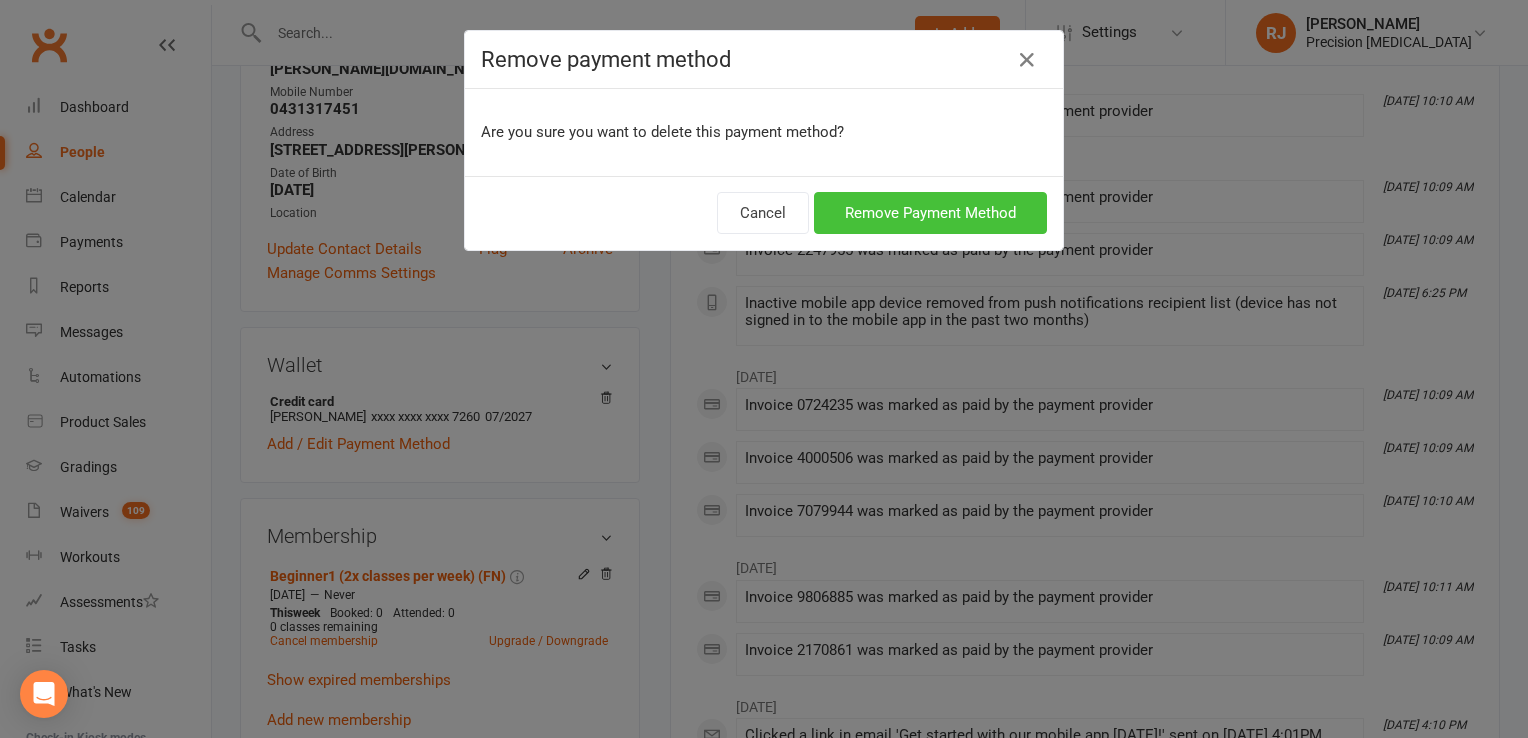 click on "Remove Payment Method" at bounding box center (930, 213) 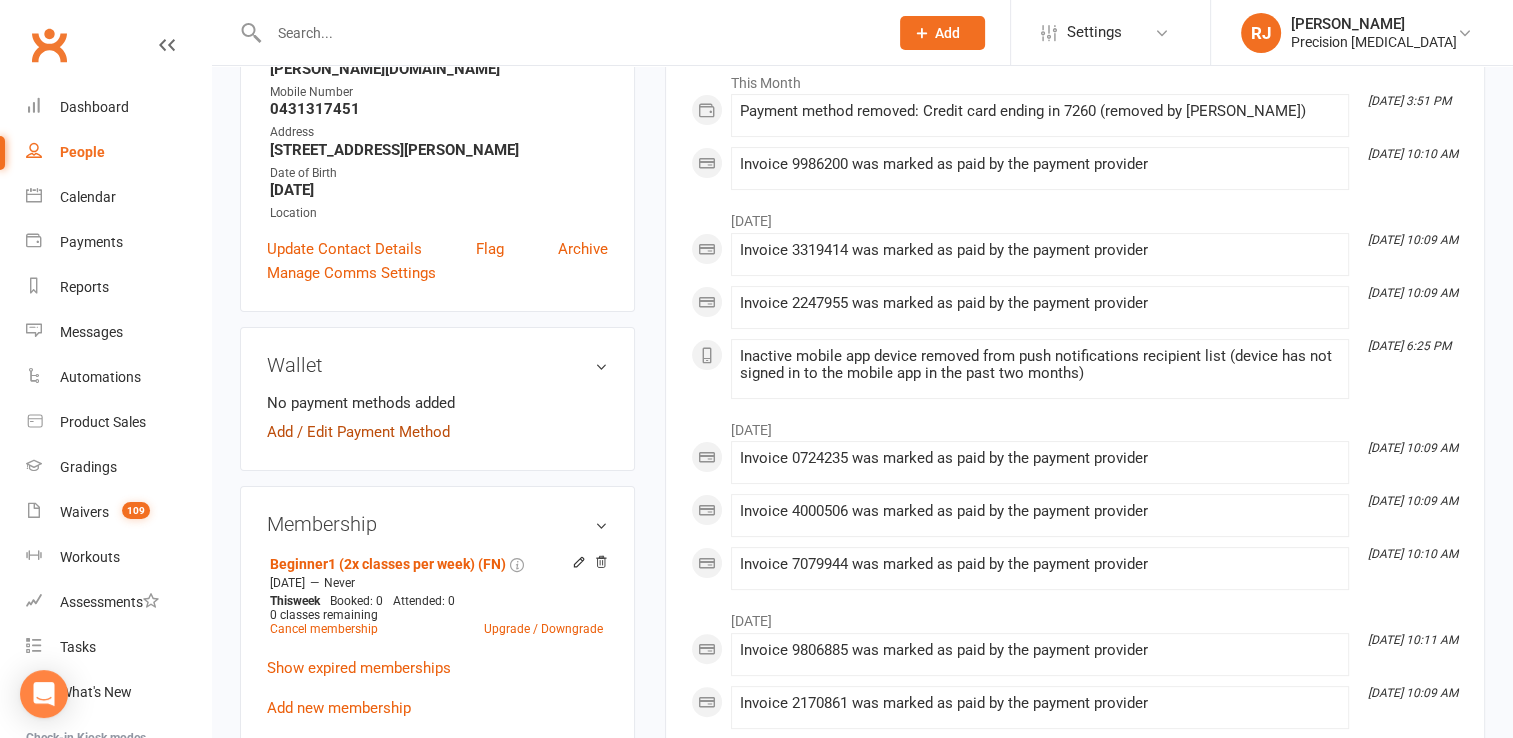 click on "Add / Edit Payment Method" at bounding box center (358, 432) 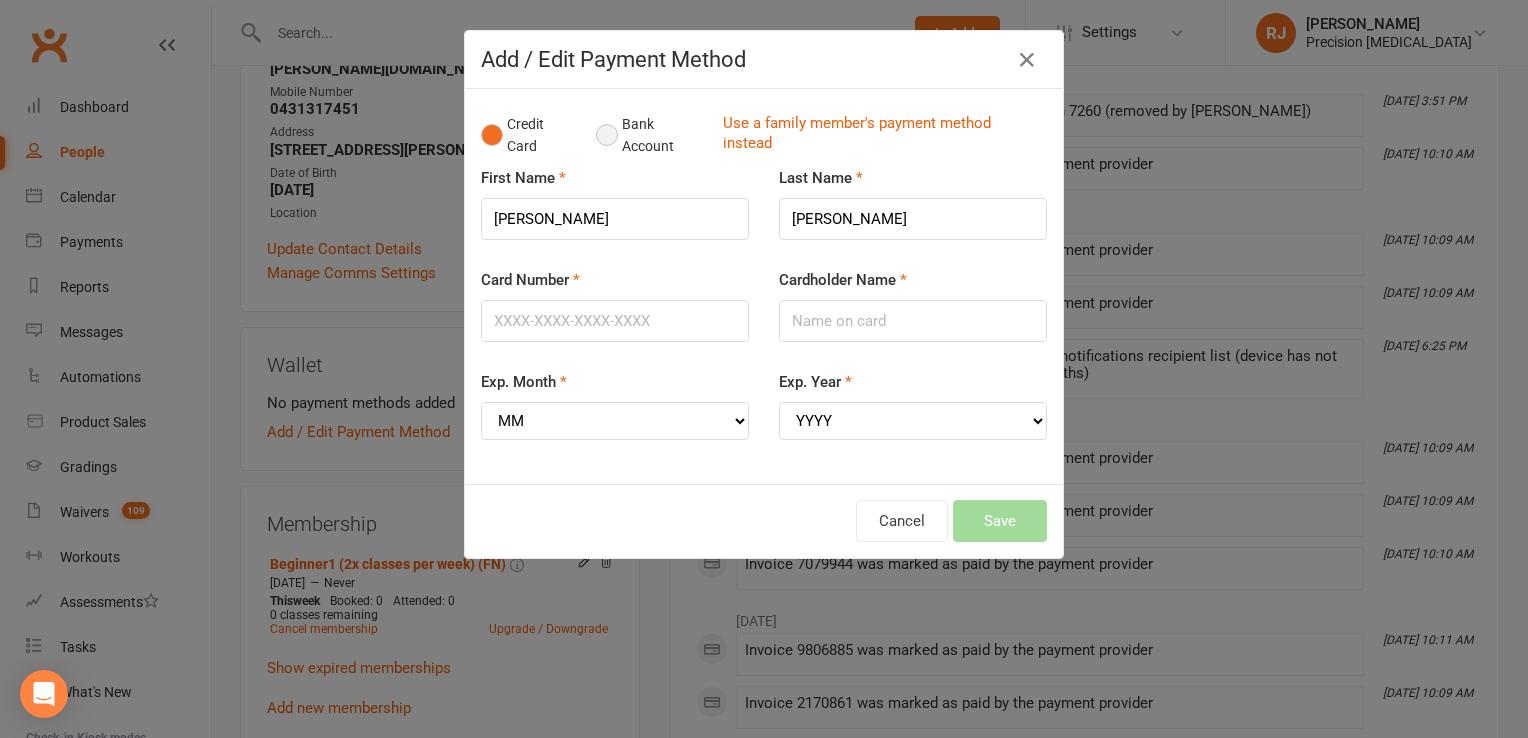 click on "Bank Account" at bounding box center [651, 135] 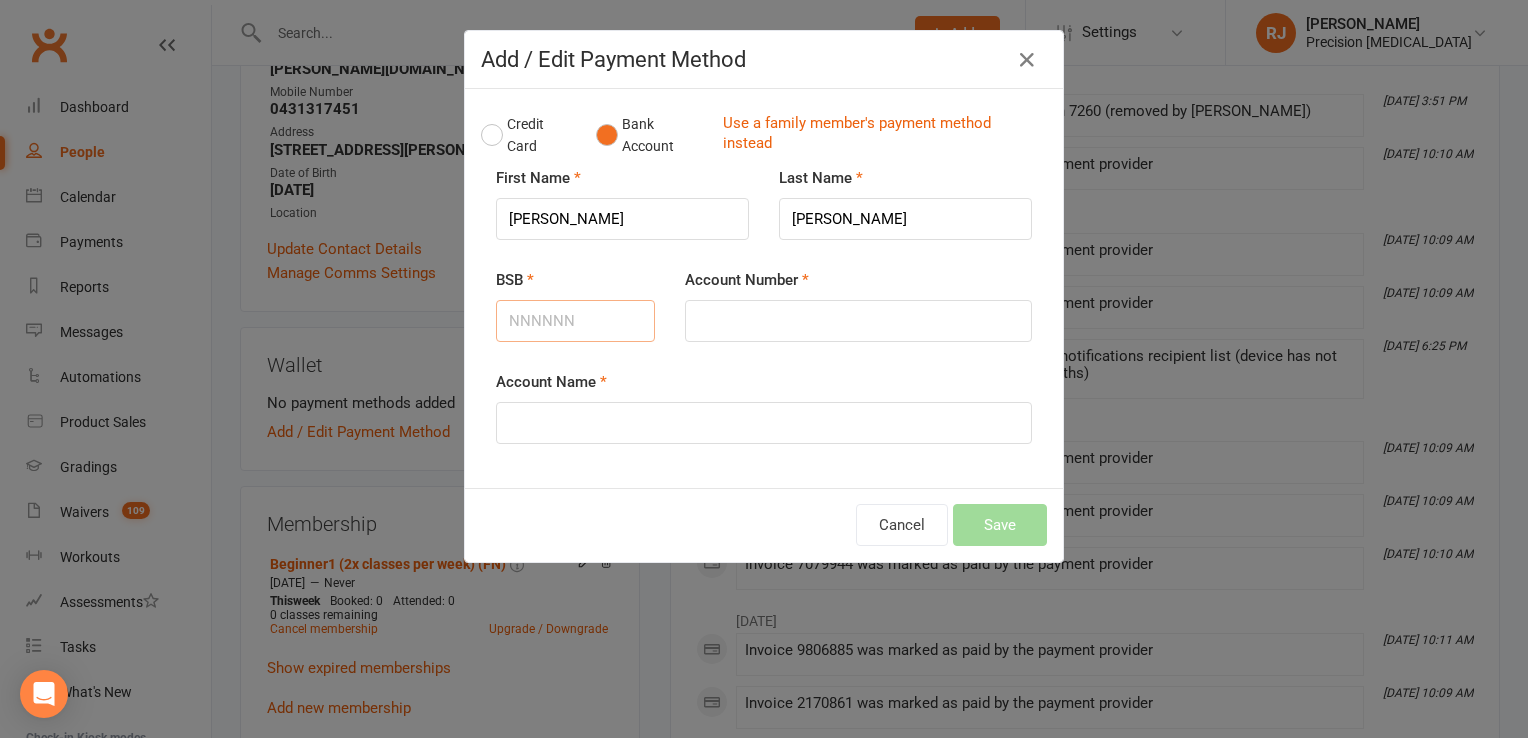 click on "BSB" at bounding box center [575, 321] 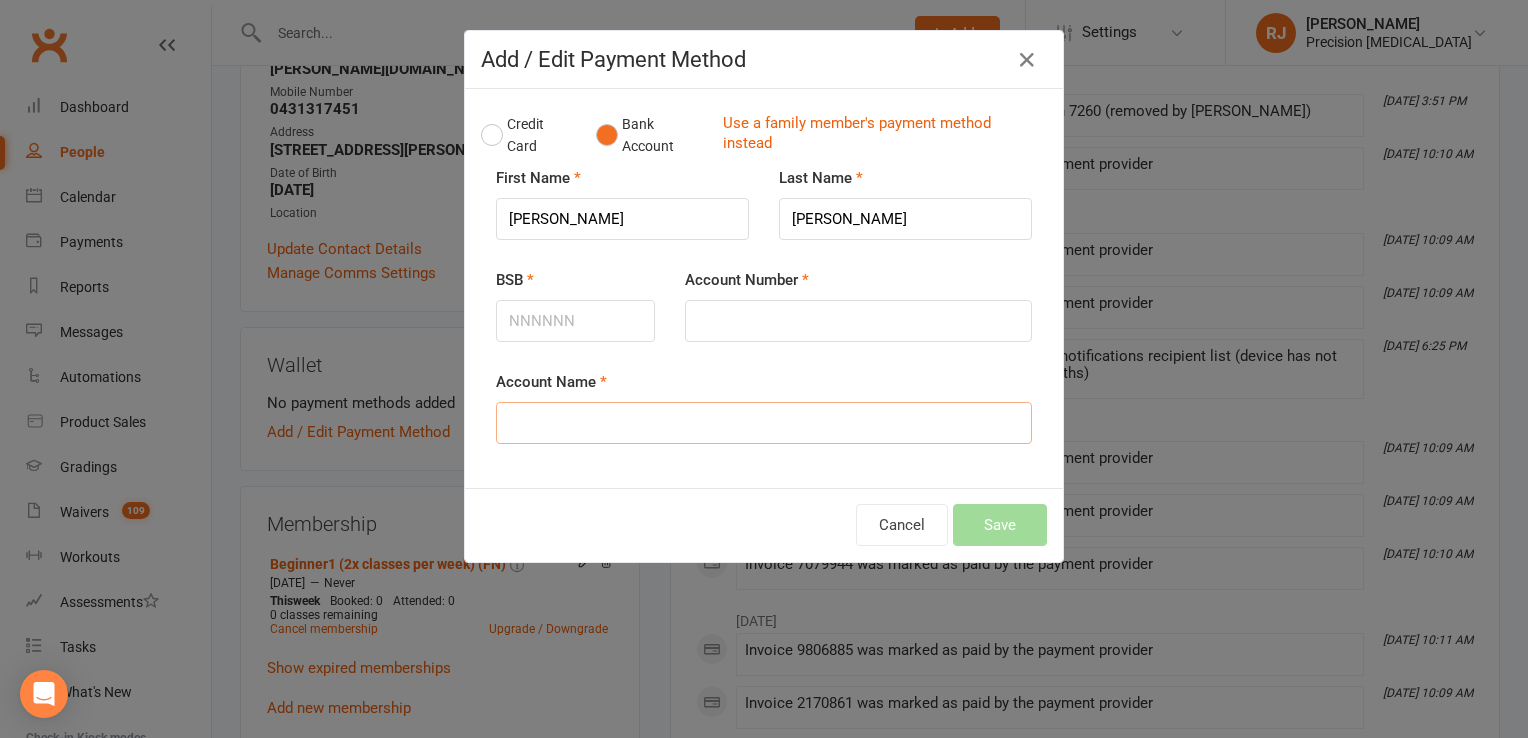 click on "Account Name" at bounding box center [764, 423] 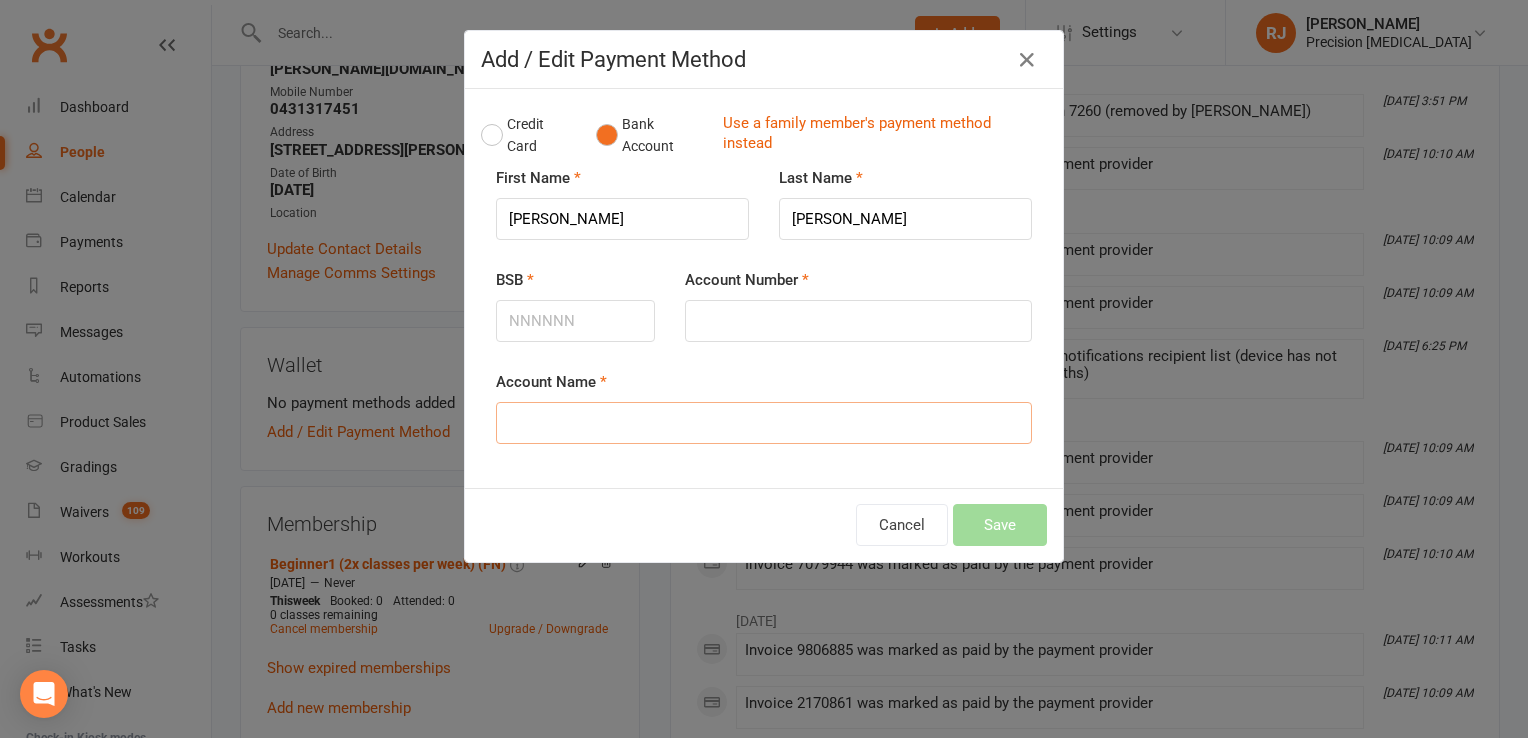 click on "Account Name" at bounding box center (764, 423) 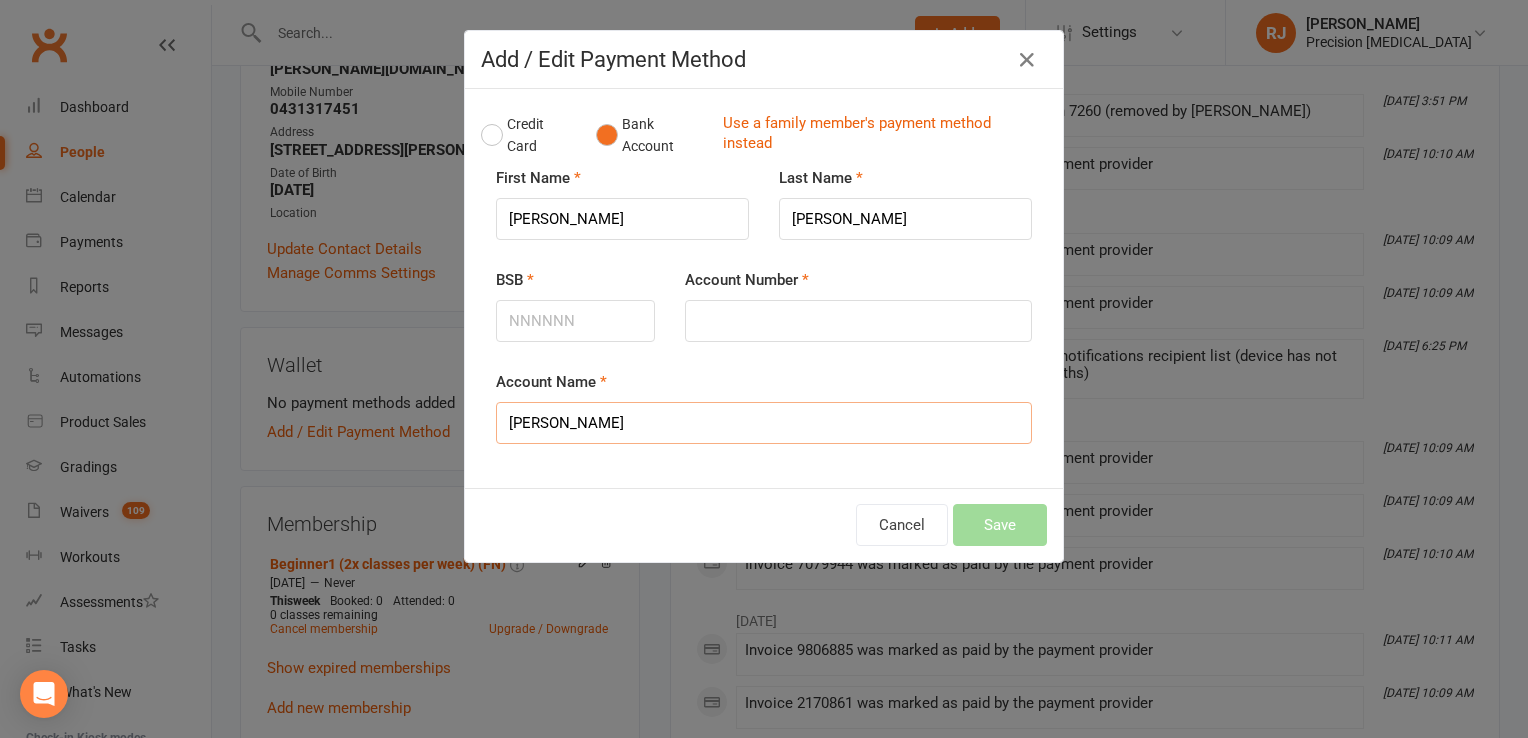 type on "Ms Michelle L Ryan" 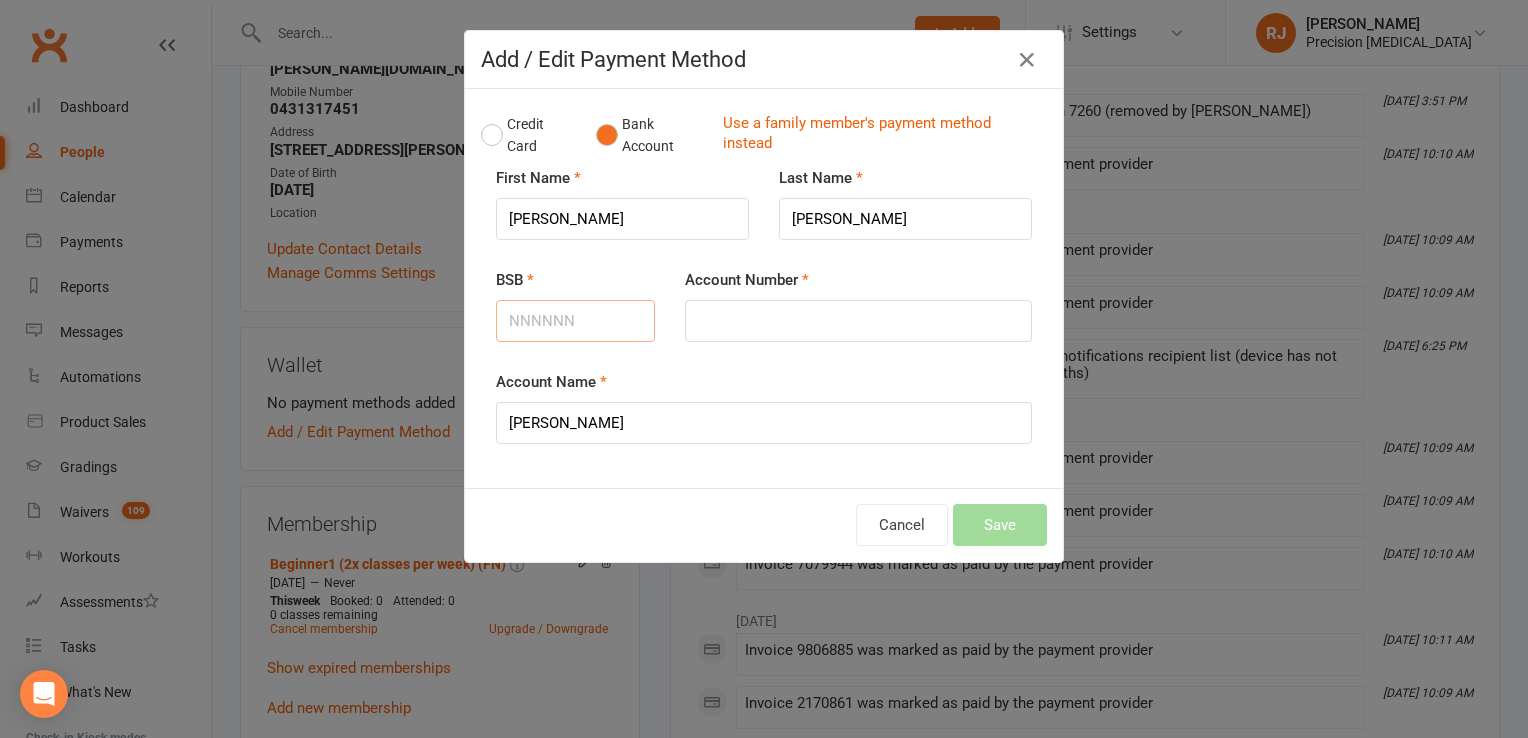 click on "BSB" at bounding box center (575, 321) 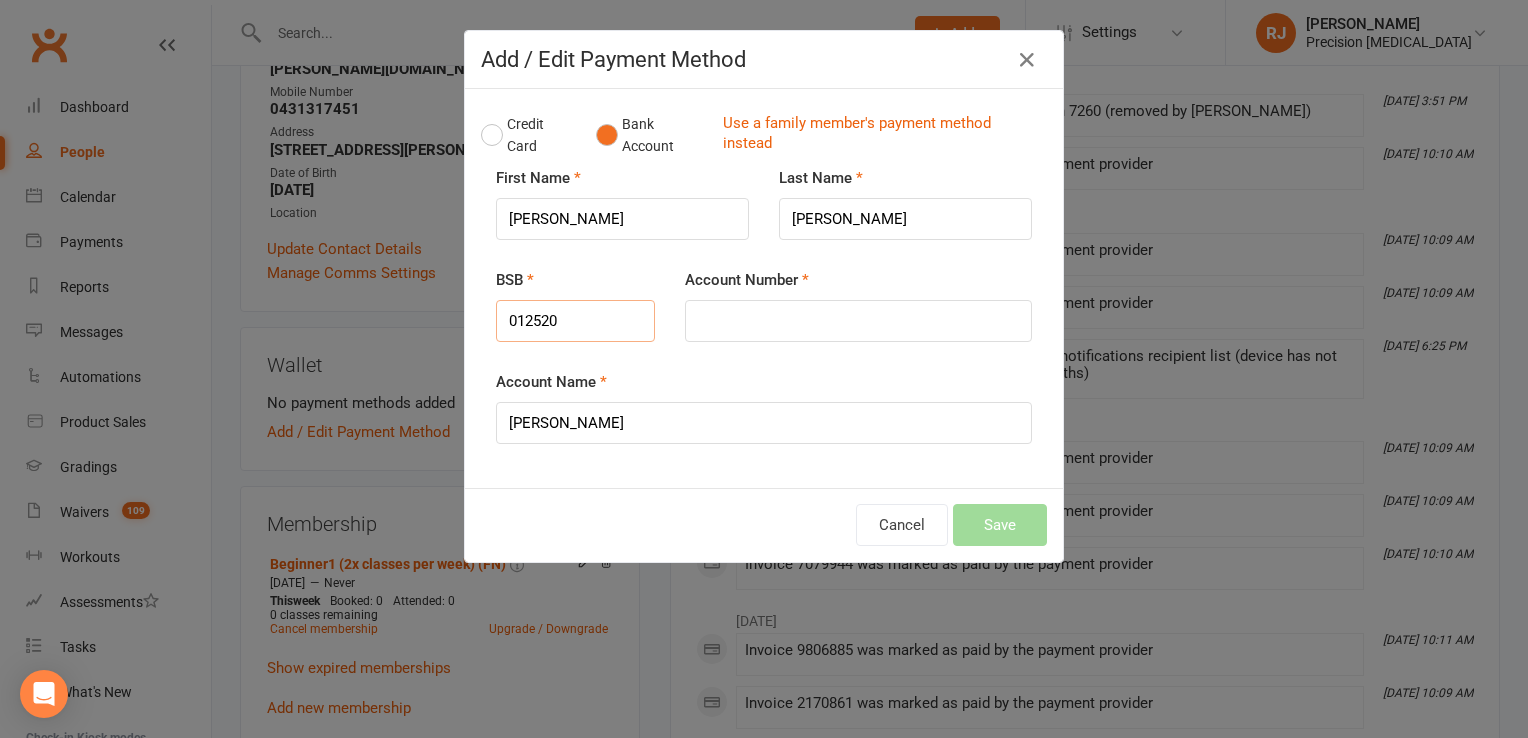 type on "012520" 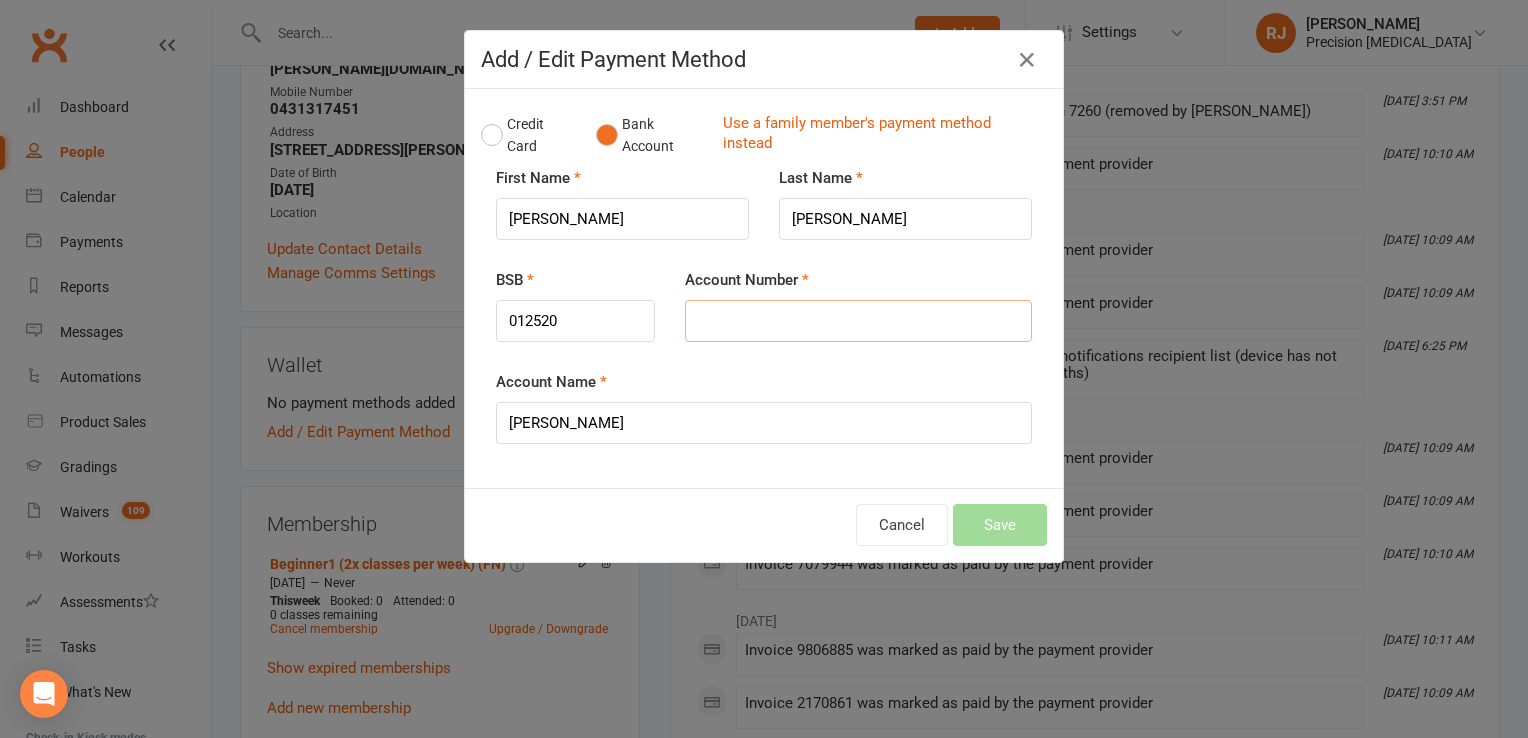 click on "Account Number" at bounding box center [858, 321] 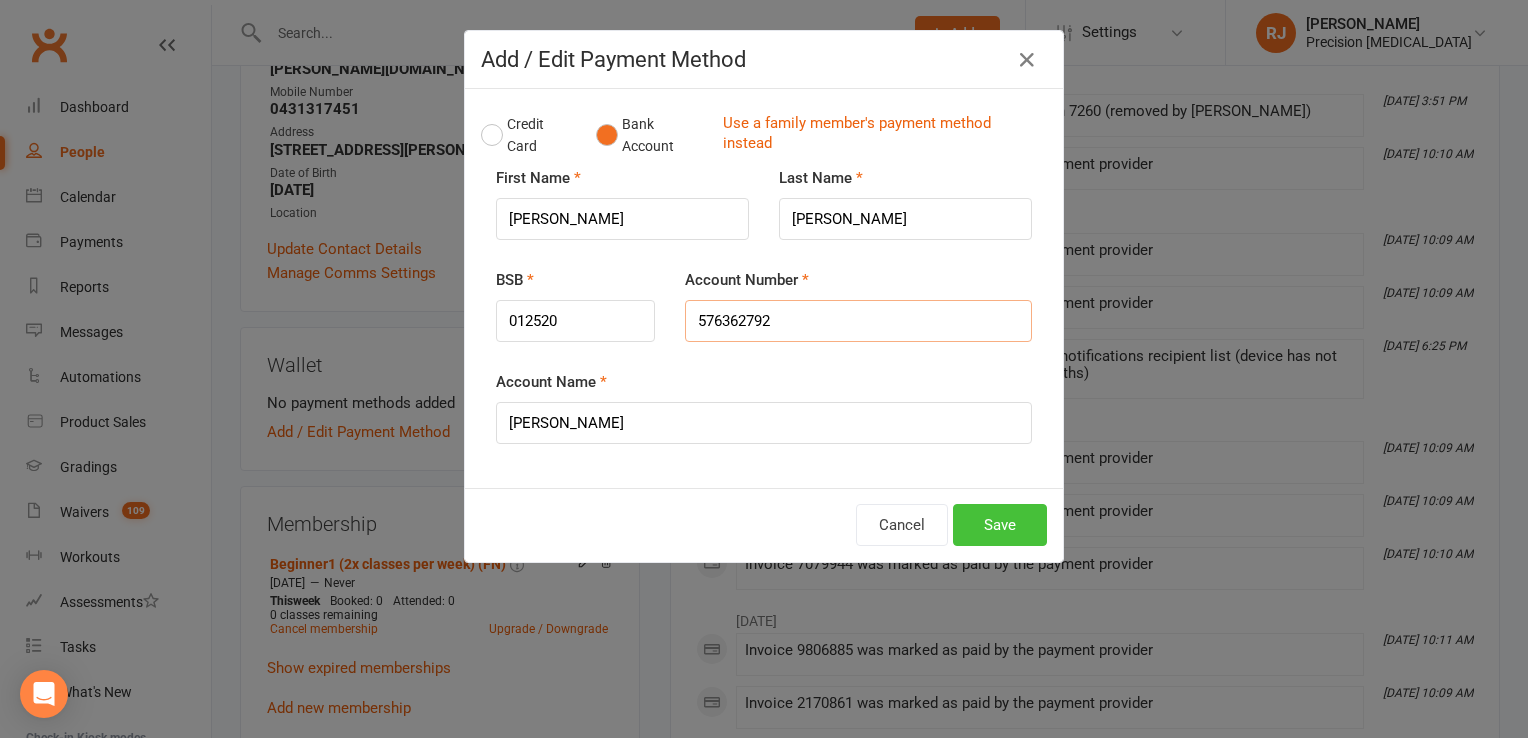 type on "576362792" 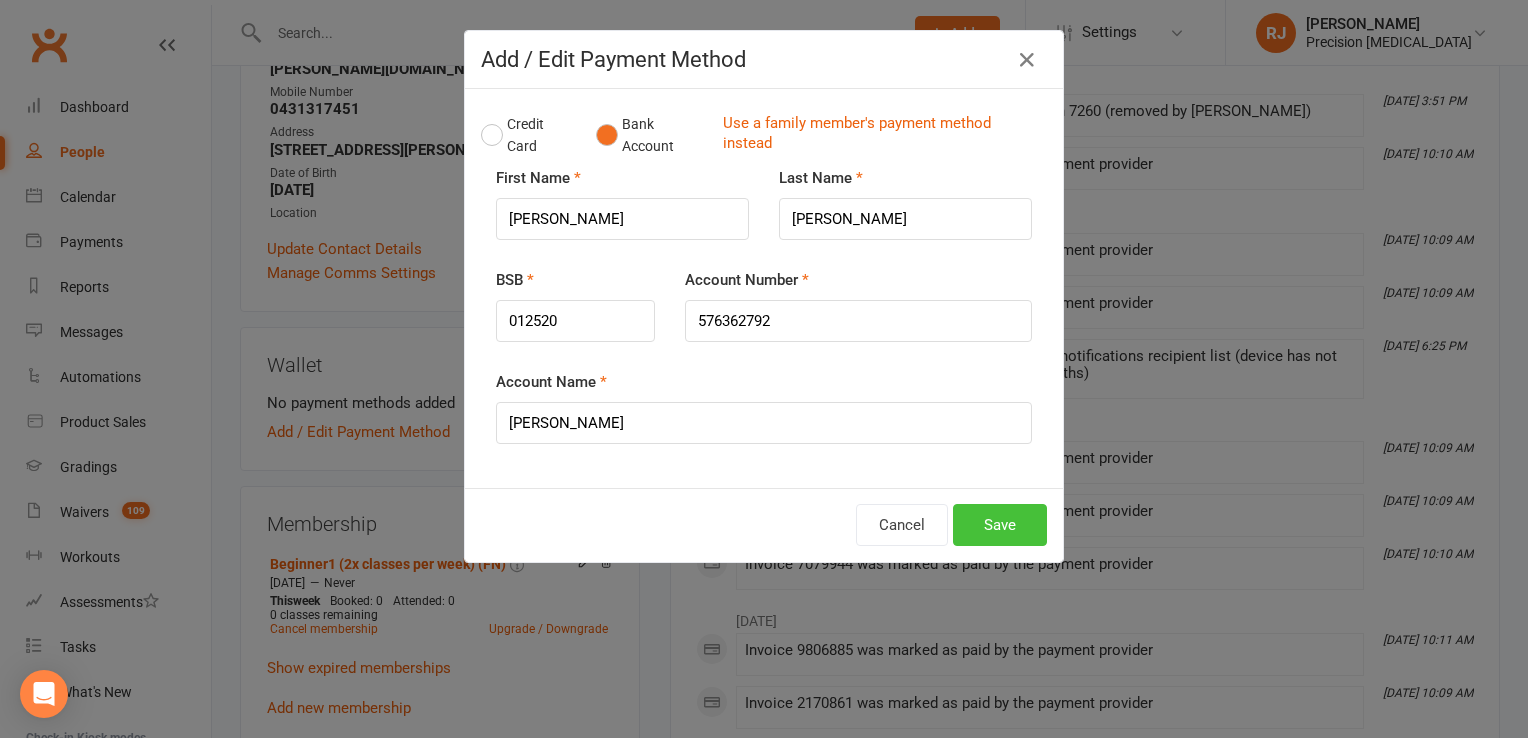 click on "Save" at bounding box center [1000, 525] 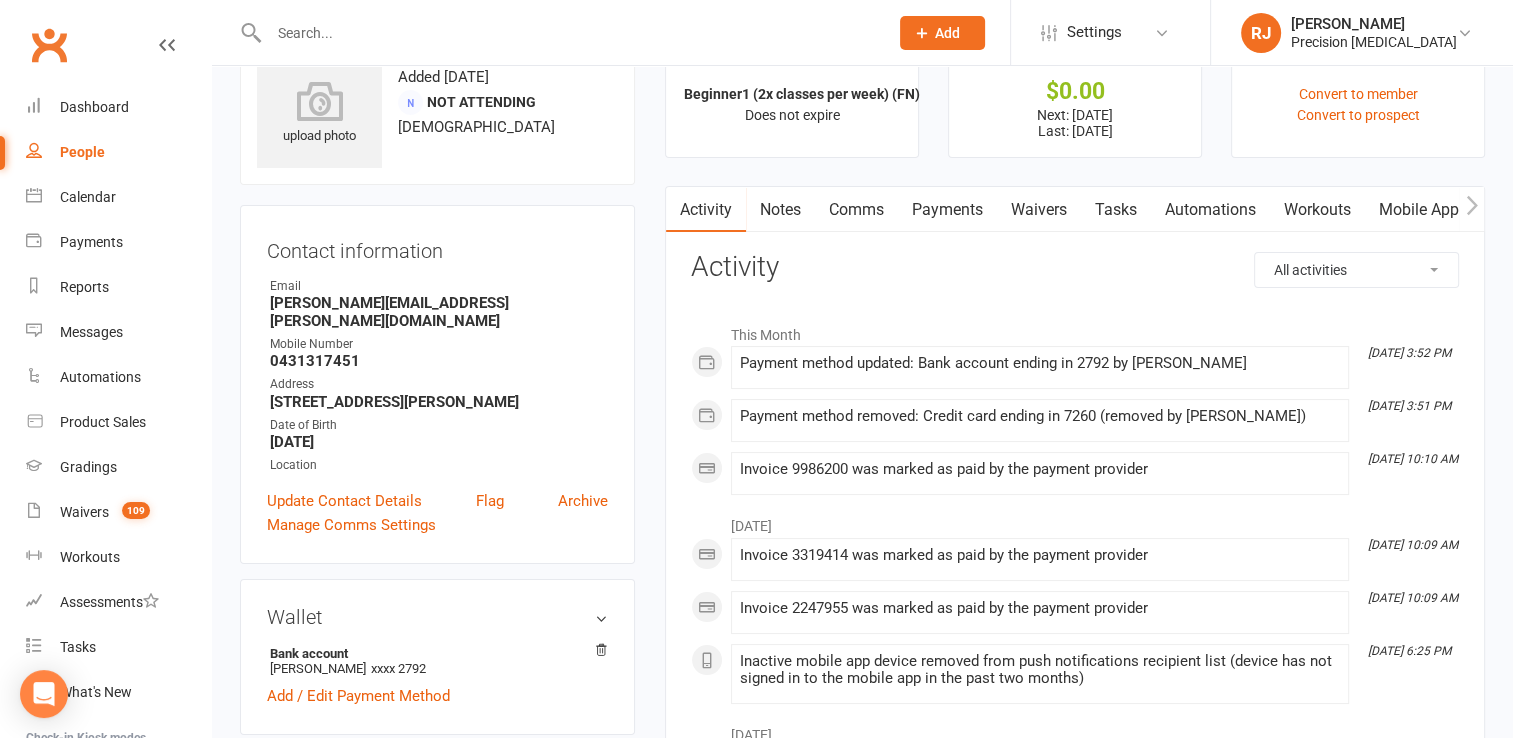 scroll, scrollTop: 31, scrollLeft: 0, axis: vertical 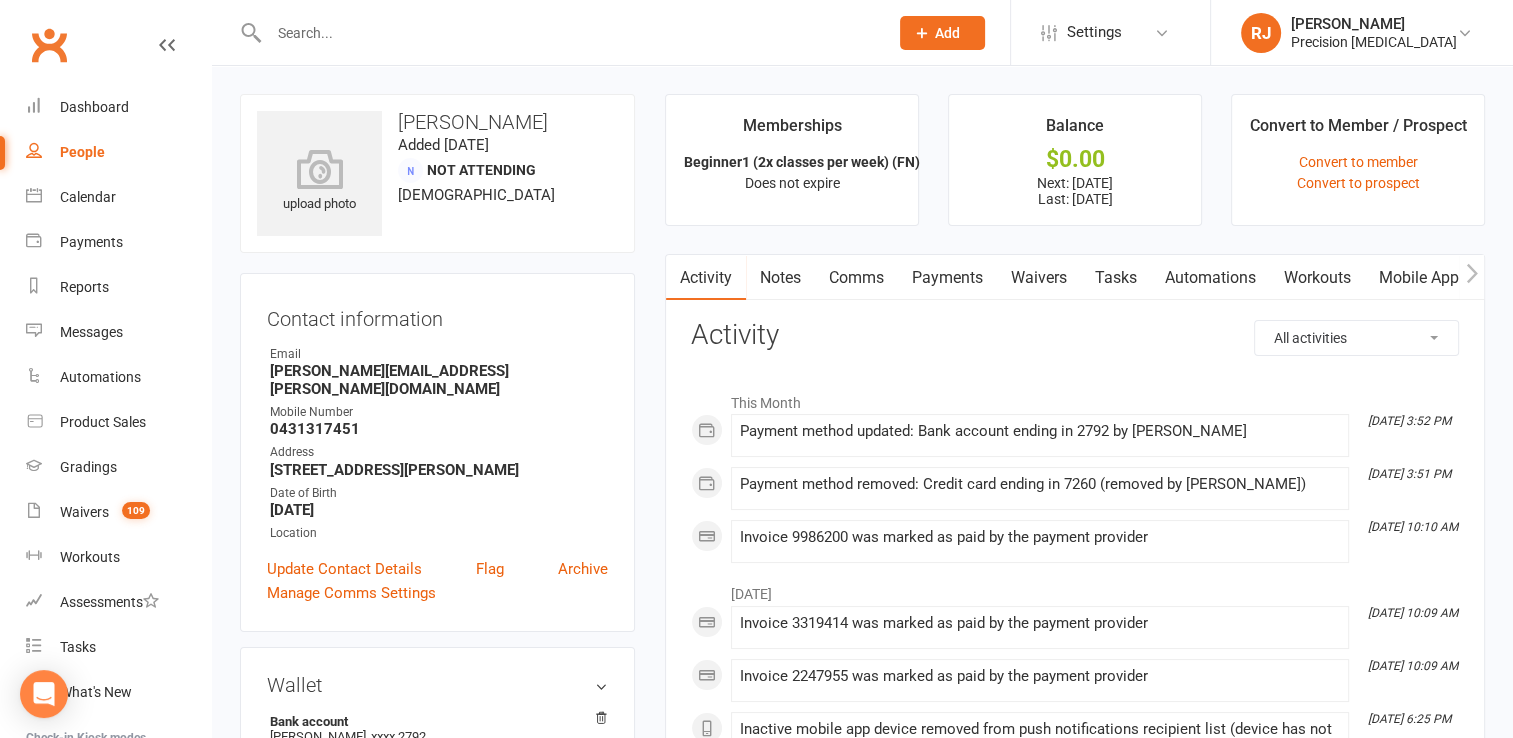 click on "Payments" at bounding box center (947, 278) 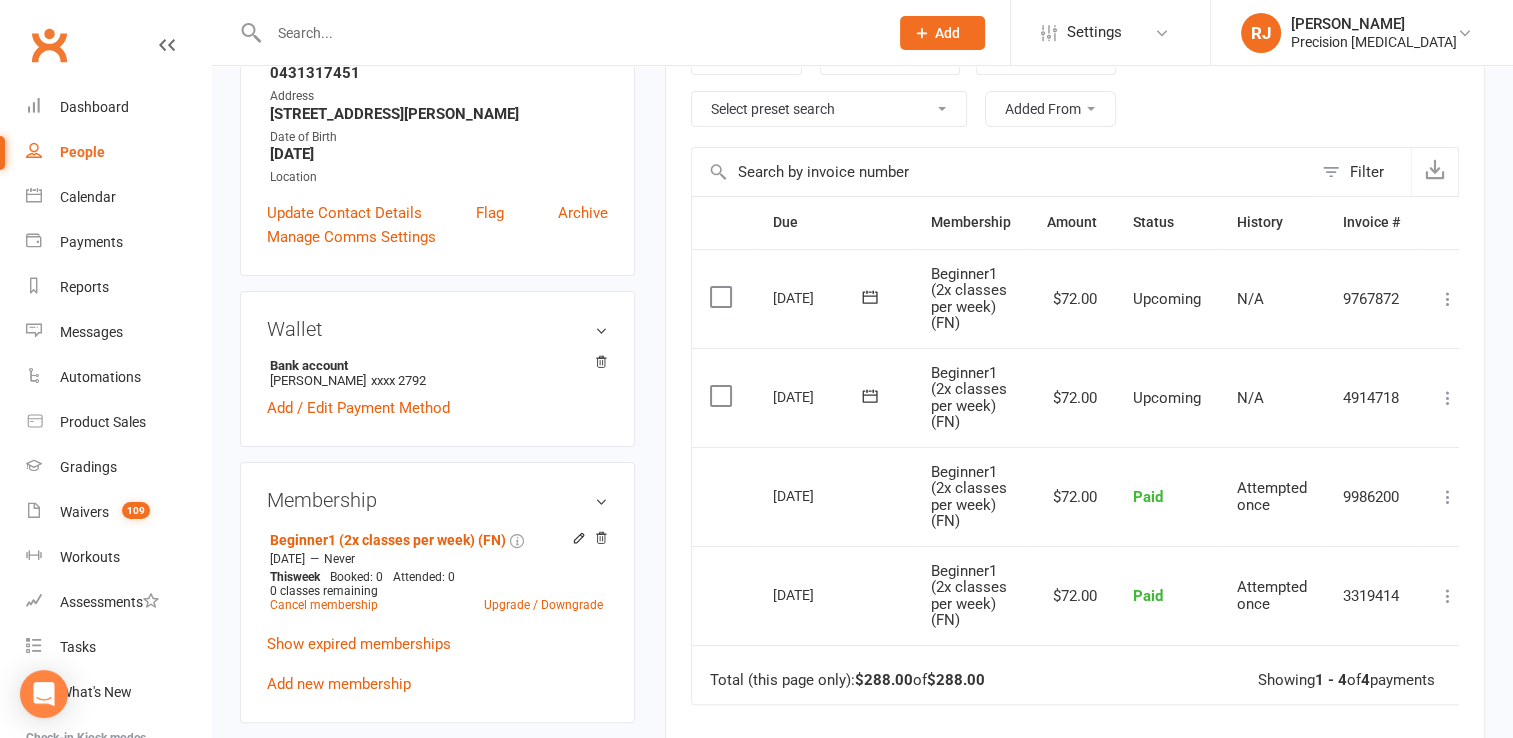 scroll, scrollTop: 0, scrollLeft: 0, axis: both 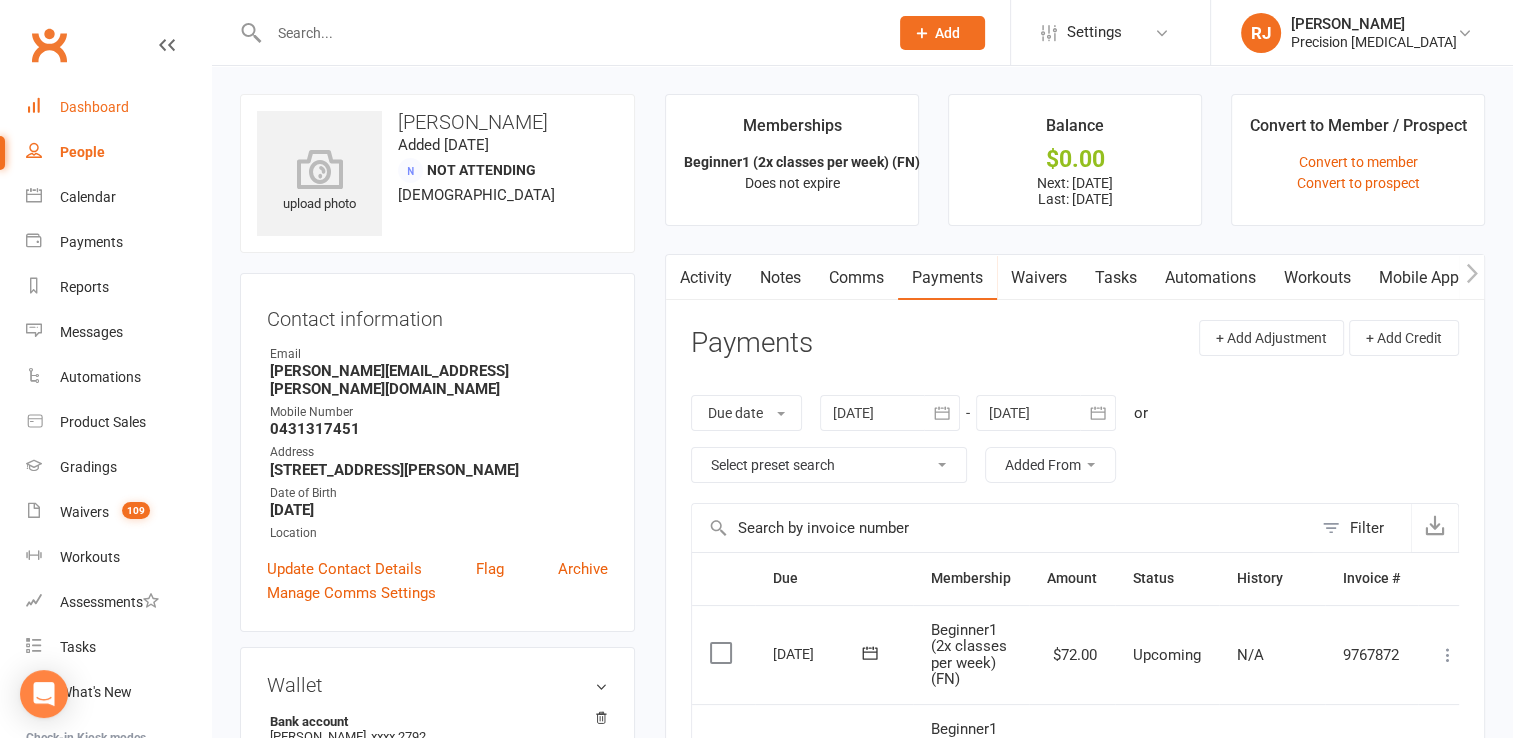 click on "Dashboard" at bounding box center (94, 107) 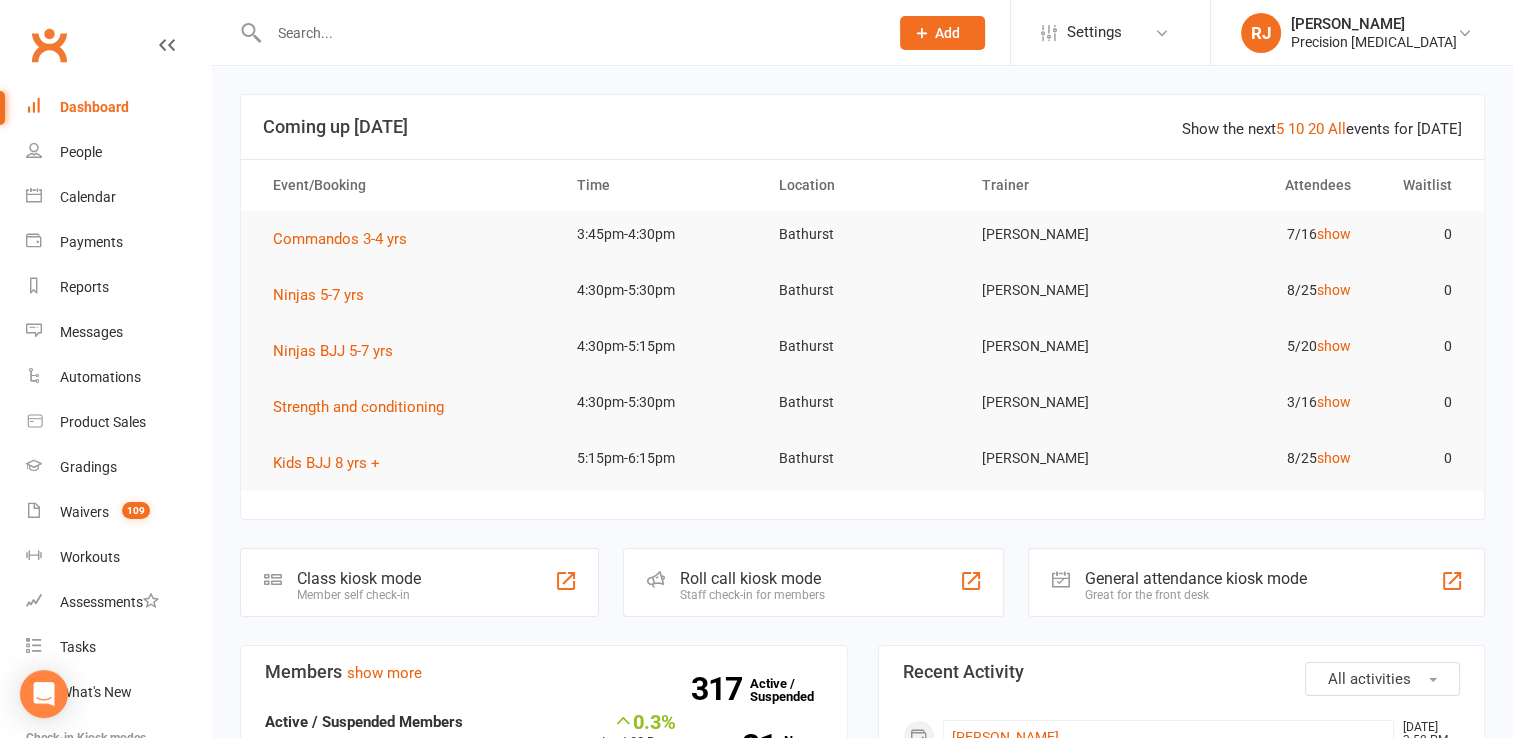 click on "Show the next  5   10   20   All  events for today Coming up Today Event/Booking Time Location Trainer Attendees Waitlist Commandos 3-4 yrs  3:45pm-4:30pm Bathurst Jordan Hickey 7/16  show 0  Ninjas 5-7 yrs  4:30pm-5:30pm Bathurst Warren Hickey 8/25  show 0  Ninjas BJJ 5-7 yrs  4:30pm-5:15pm Bathurst Jordan Hickey 5/20  show 0  Strength and conditioning  4:30pm-5:30pm Bathurst taylor sargent 3/16  show 0  Kids BJJ 8 yrs +  5:15pm-6:15pm Bathurst Jordan Hickey 8/25  show 0
Class kiosk mode Member self check-in Roll call kiosk mode Staff check-in for members General attendance kiosk mode Great for the front desk Kiosk modes:  General attendance  General attendance Class Roll call
Members  show more 0.3% Last 30 Days Active / Suspended Members Apr Month 10-Jan 10-Jul  0 100 200 300 317 Active / Suspended 21 New this week 31 New this month 22 Canx. this month
Attendance 0 Right Now (in session) show more 15 Today (so far)  -65.9 %  from yesterday  show more 84 Absent (last 30 days) show more" at bounding box center [862, 1571] 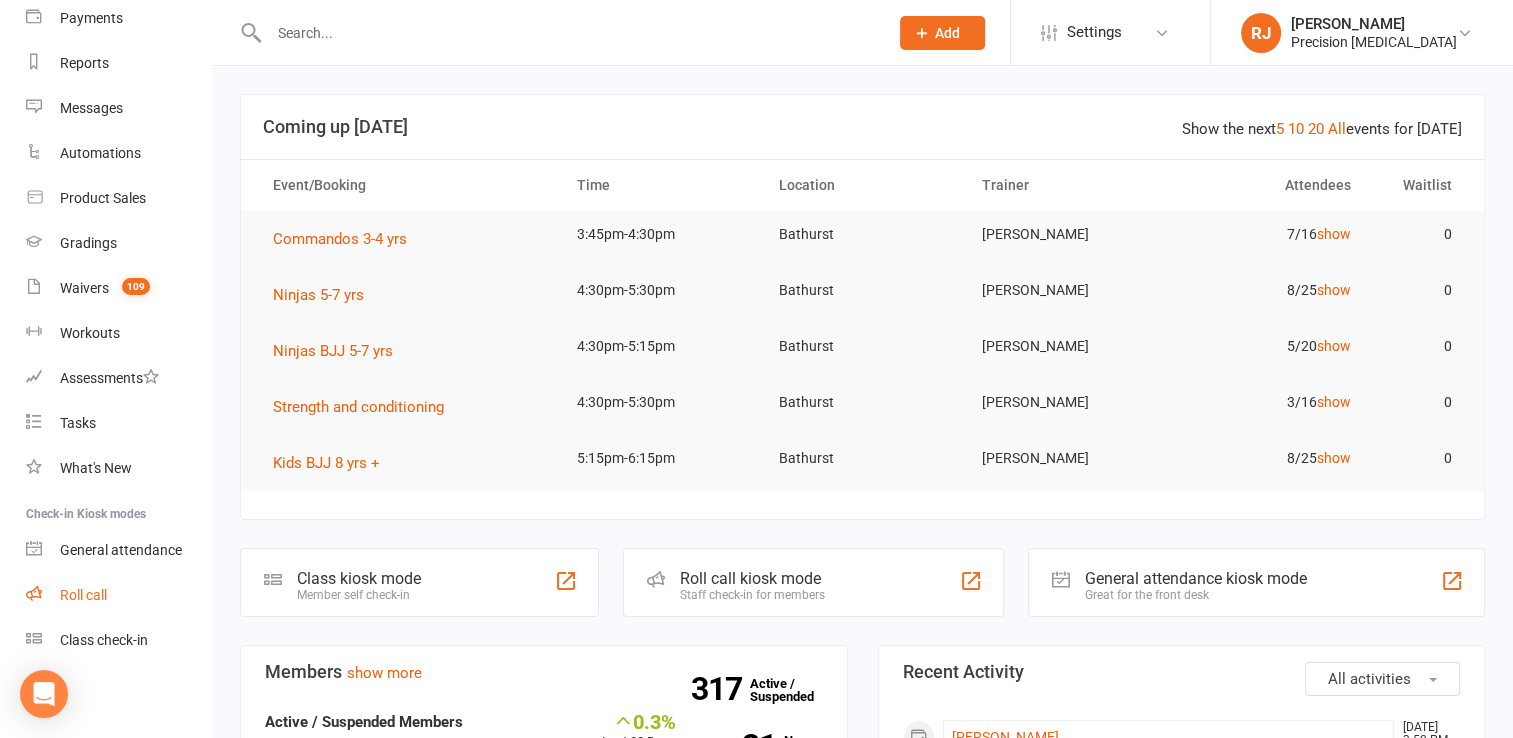 click on "Roll call" at bounding box center (118, 595) 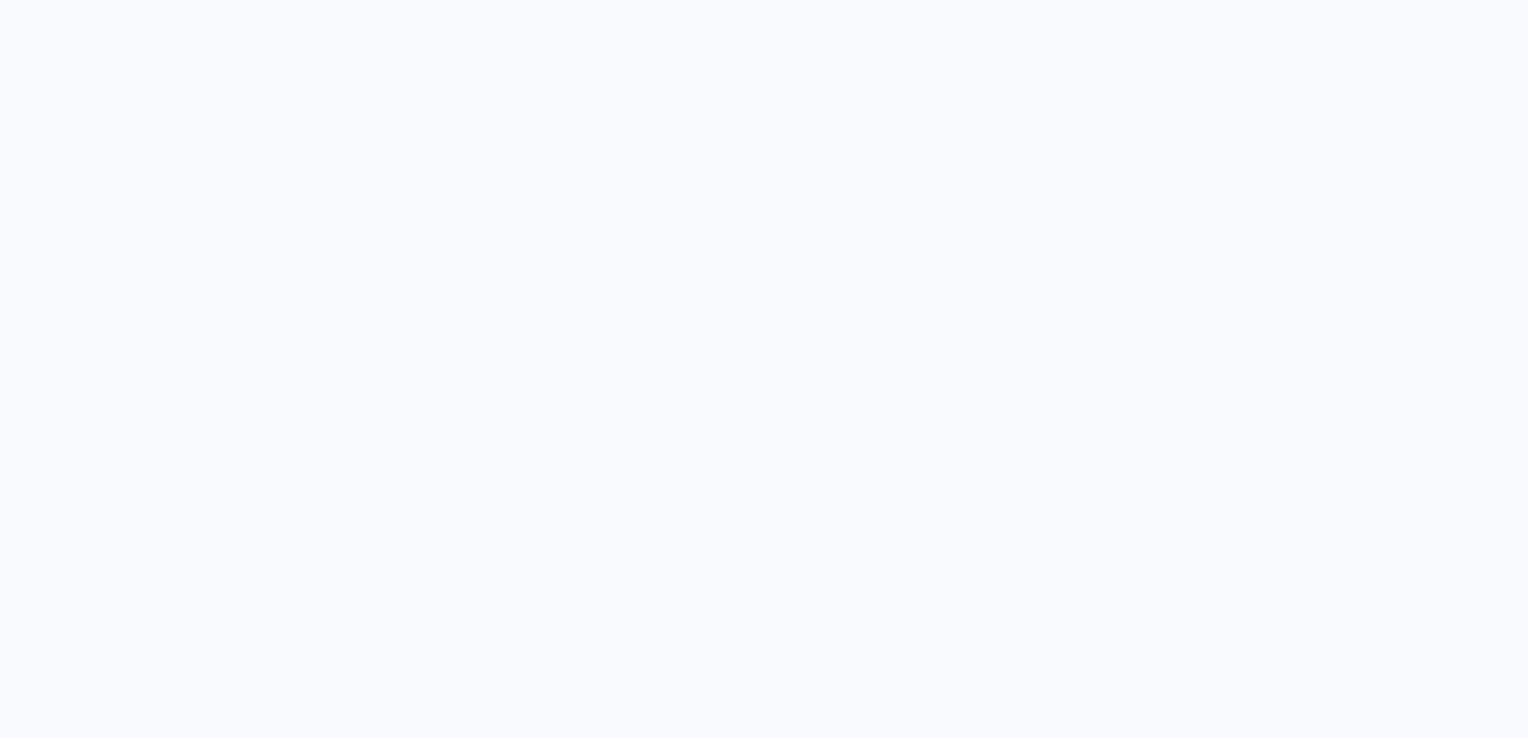 scroll, scrollTop: 0, scrollLeft: 0, axis: both 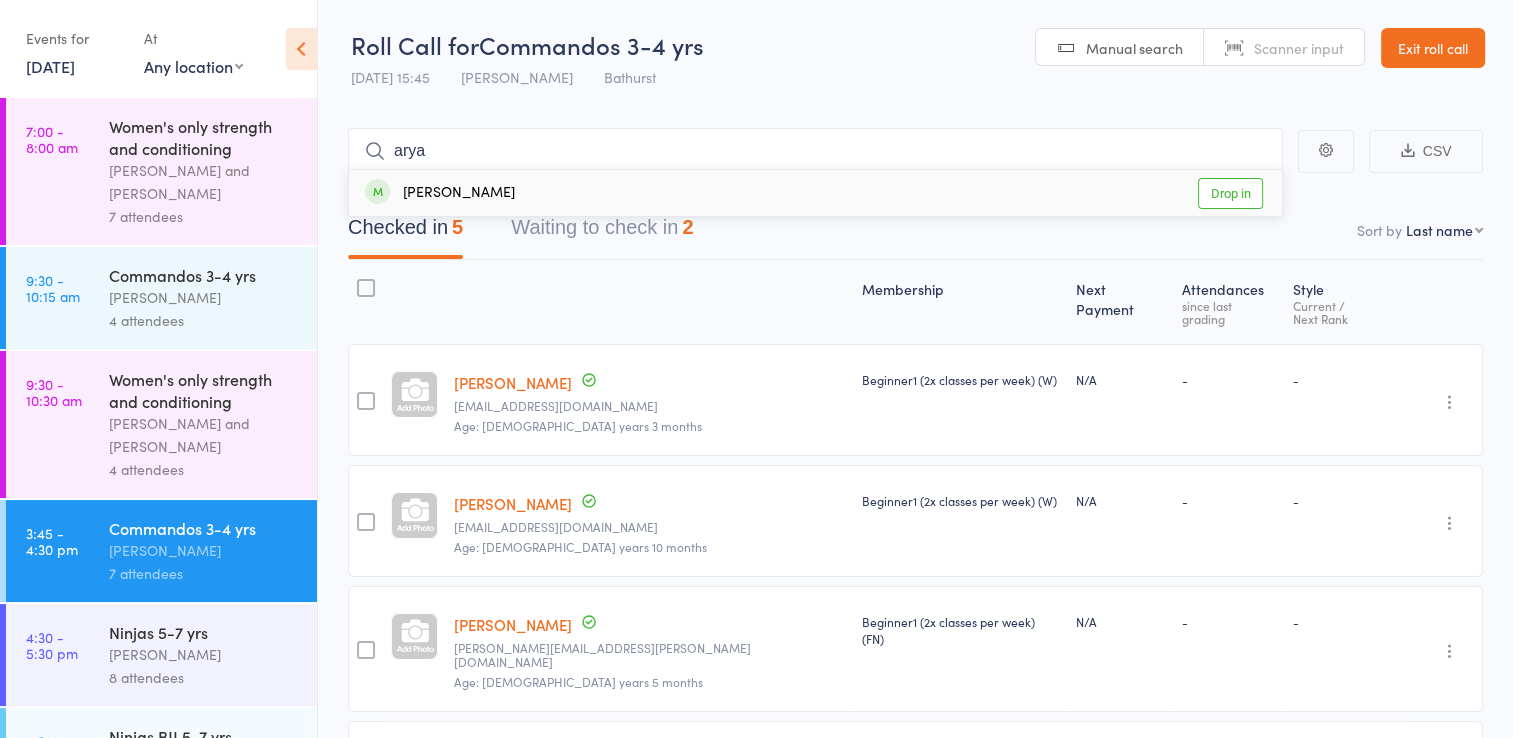 type on "arya" 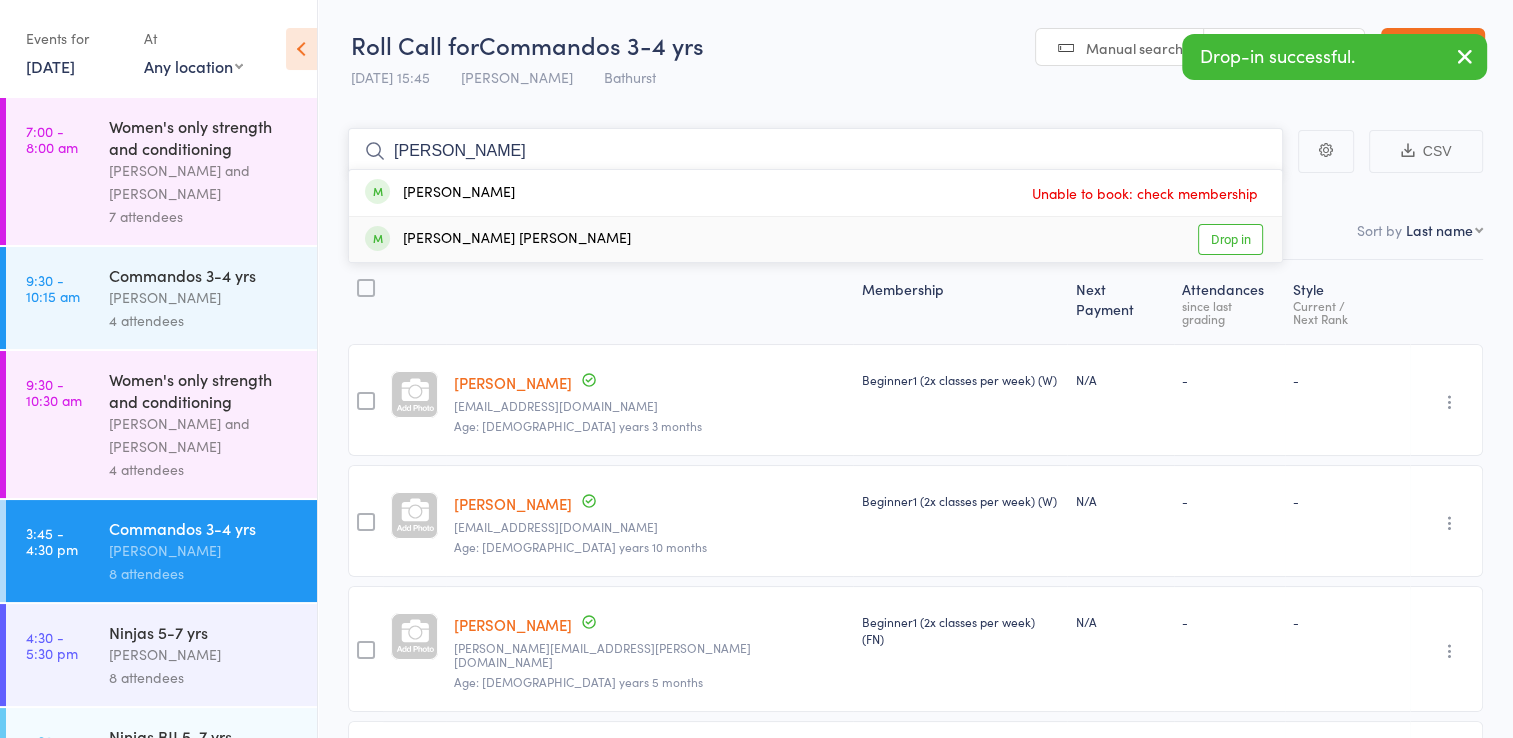 type on "[PERSON_NAME]" 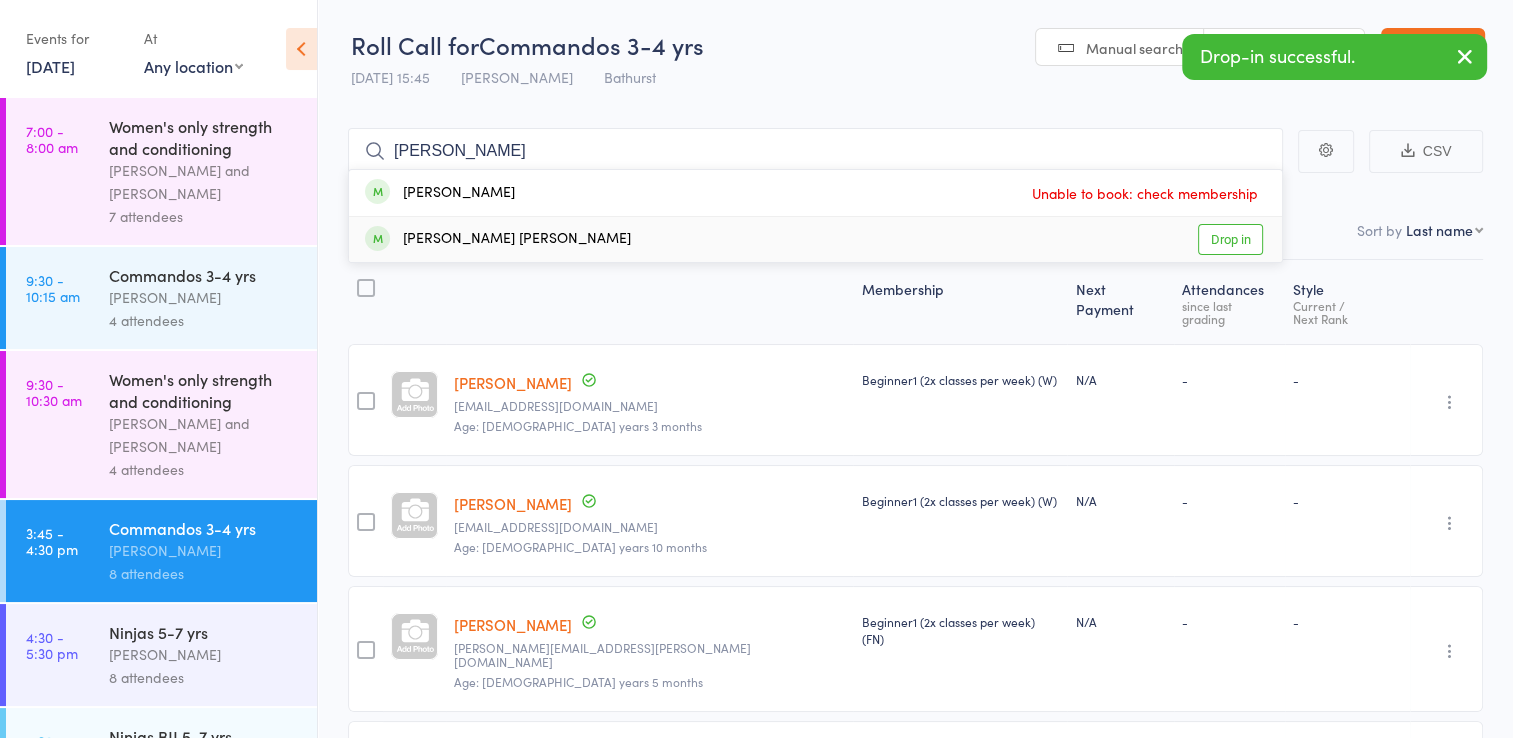 click on "Drop in" at bounding box center (1230, 239) 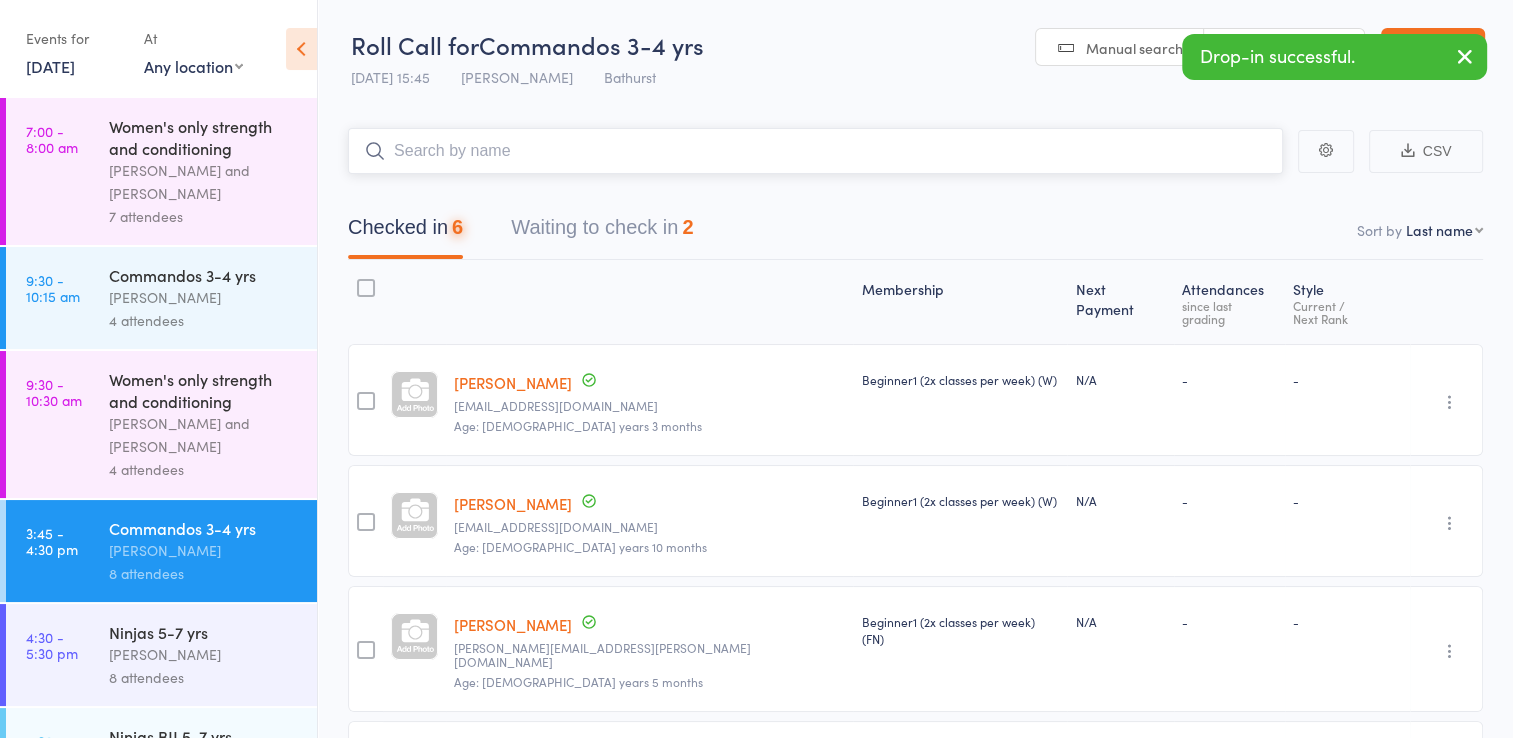 click at bounding box center (815, 151) 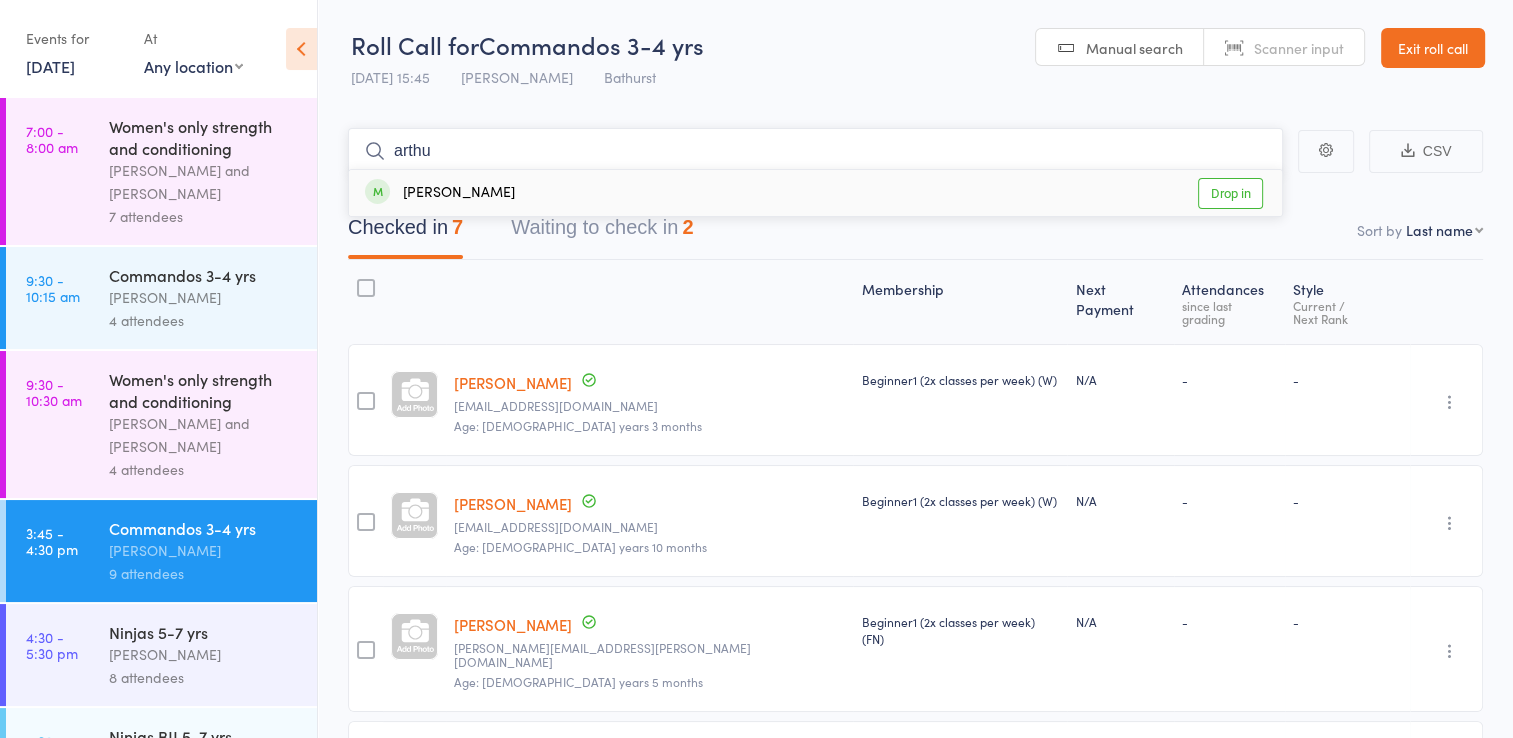 type on "arthu" 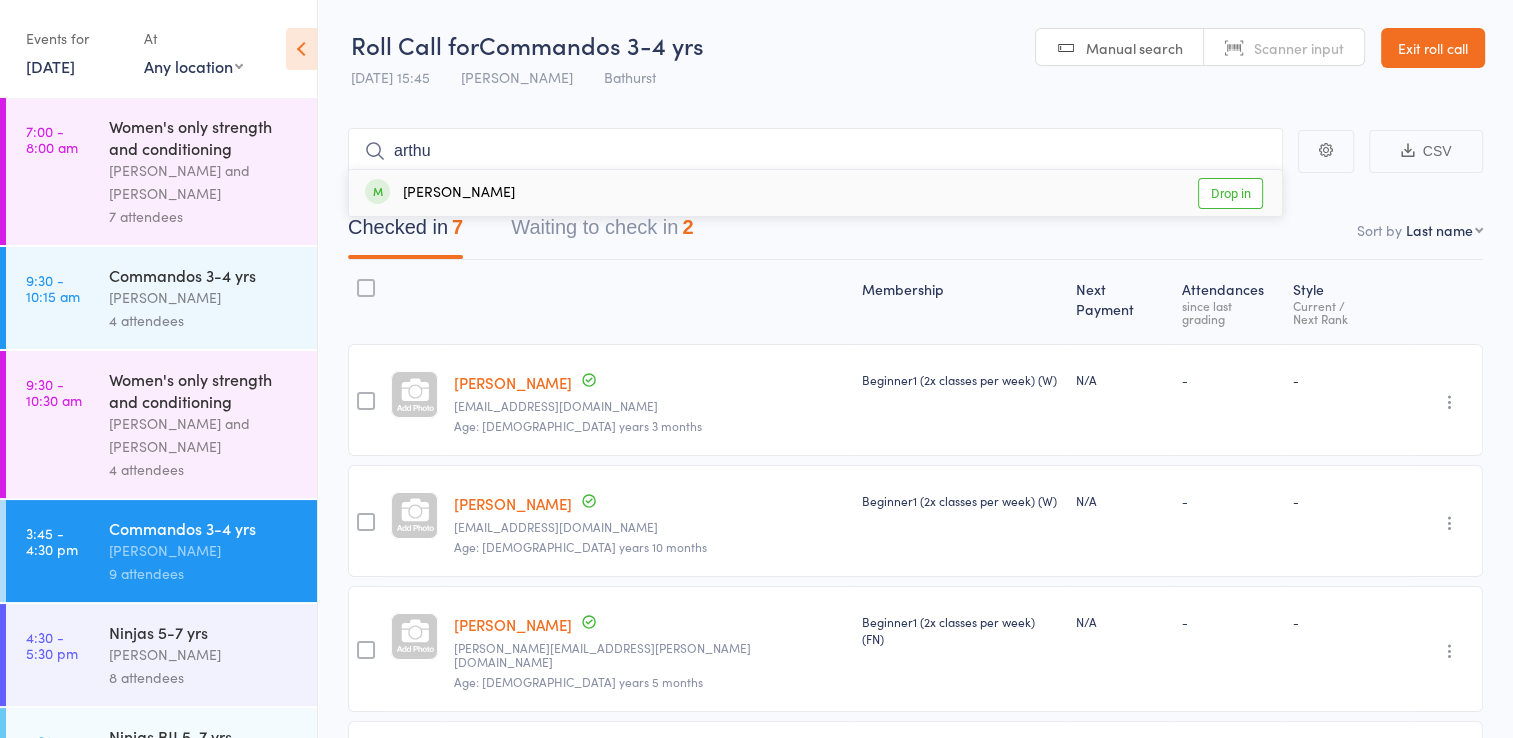 click on "Drop in" at bounding box center (1230, 193) 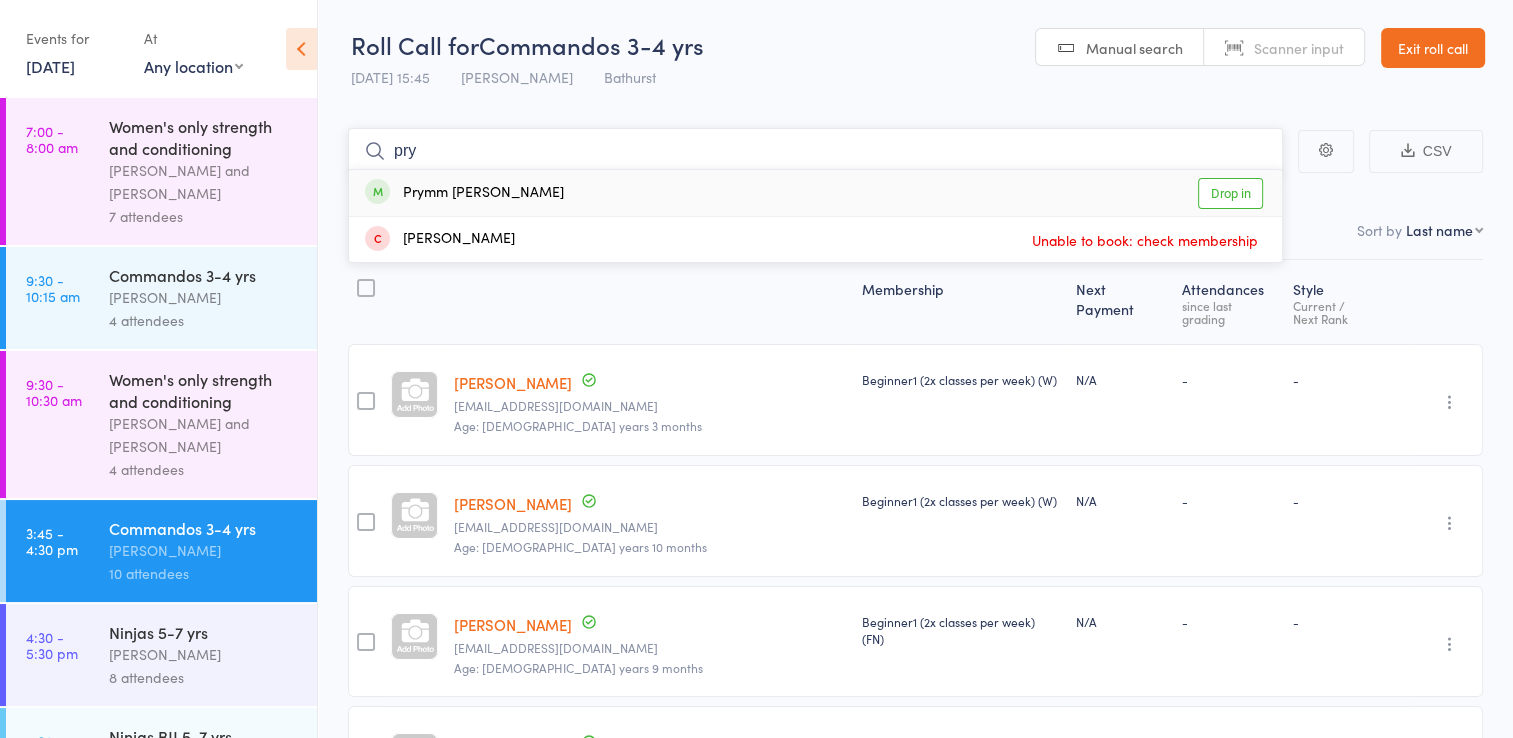 type on "pry" 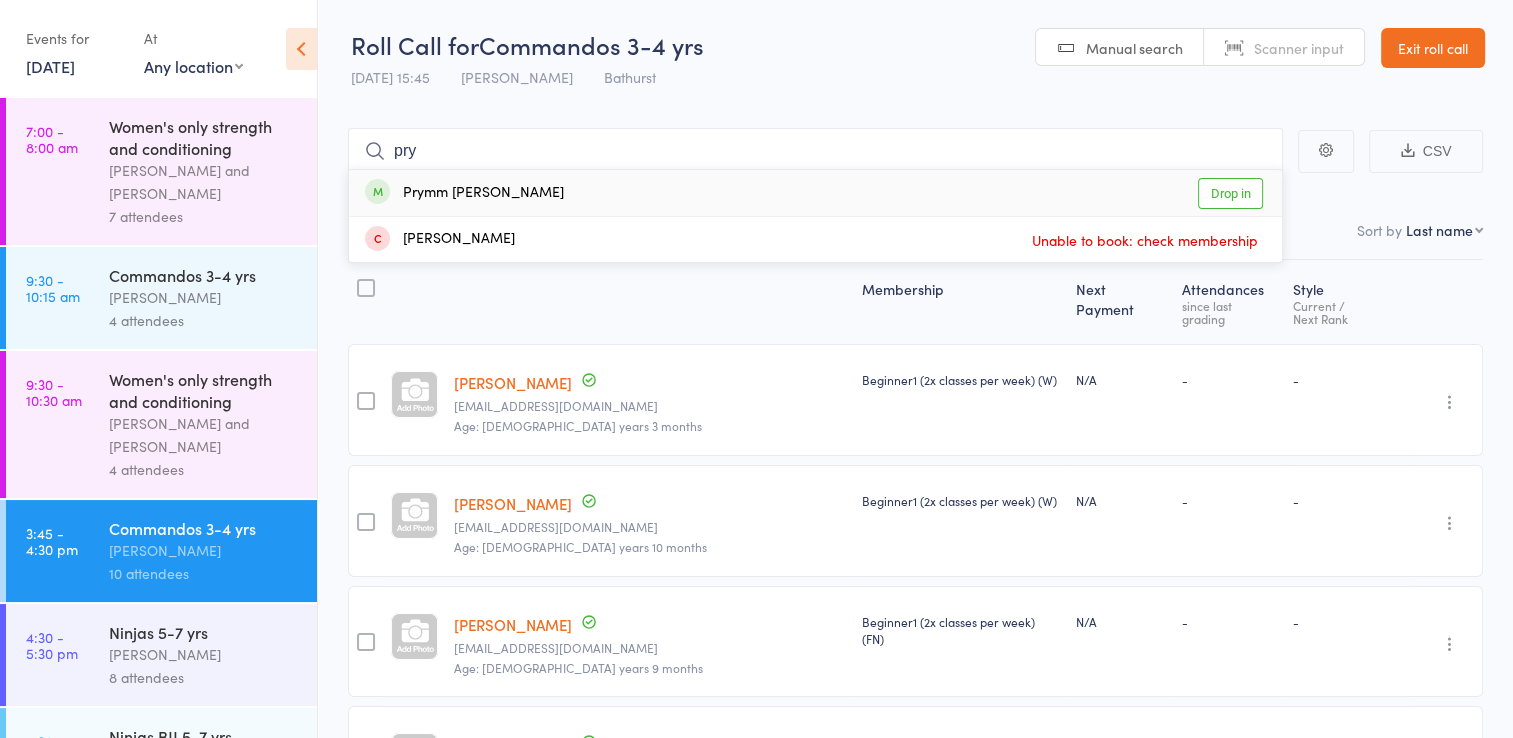 click on "Drop in" at bounding box center [1230, 193] 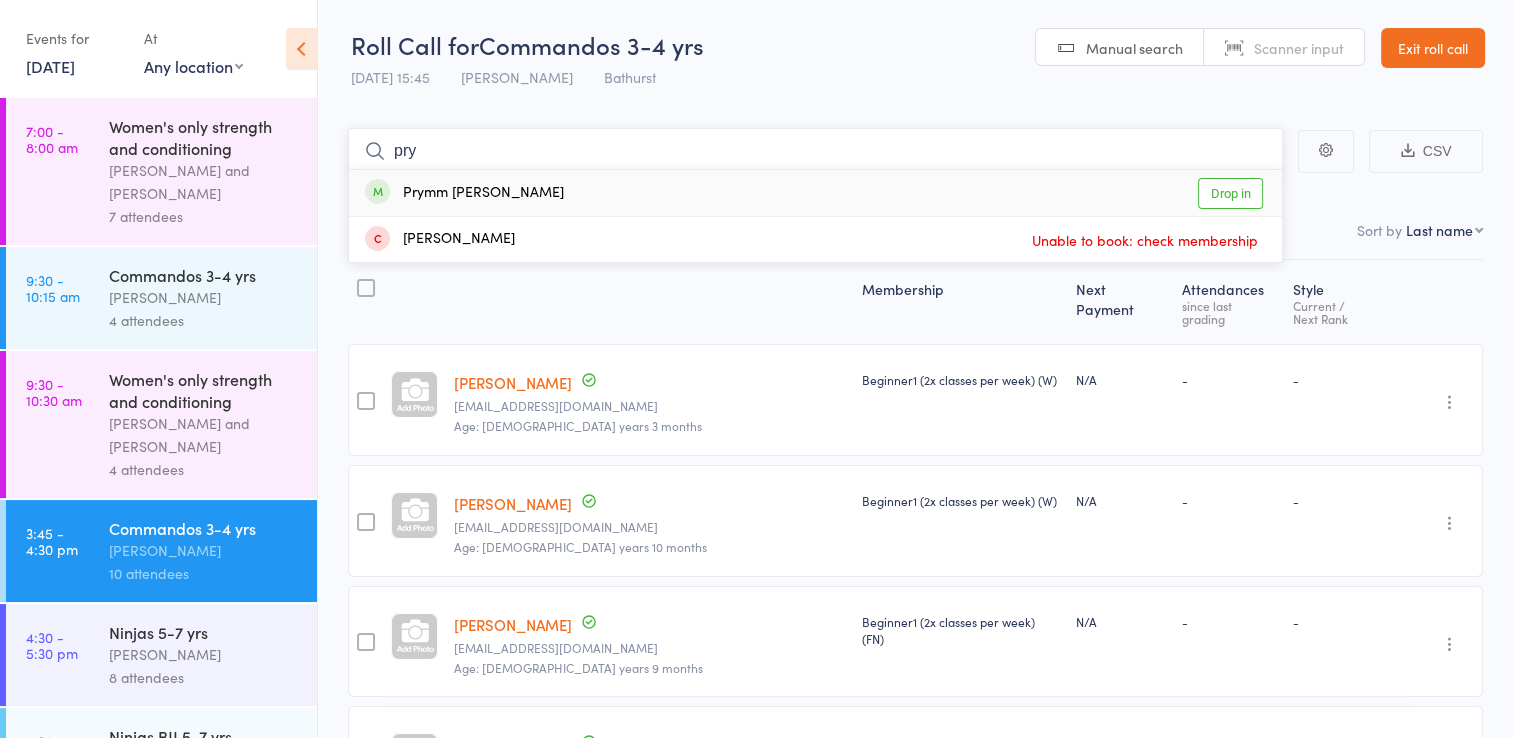 type 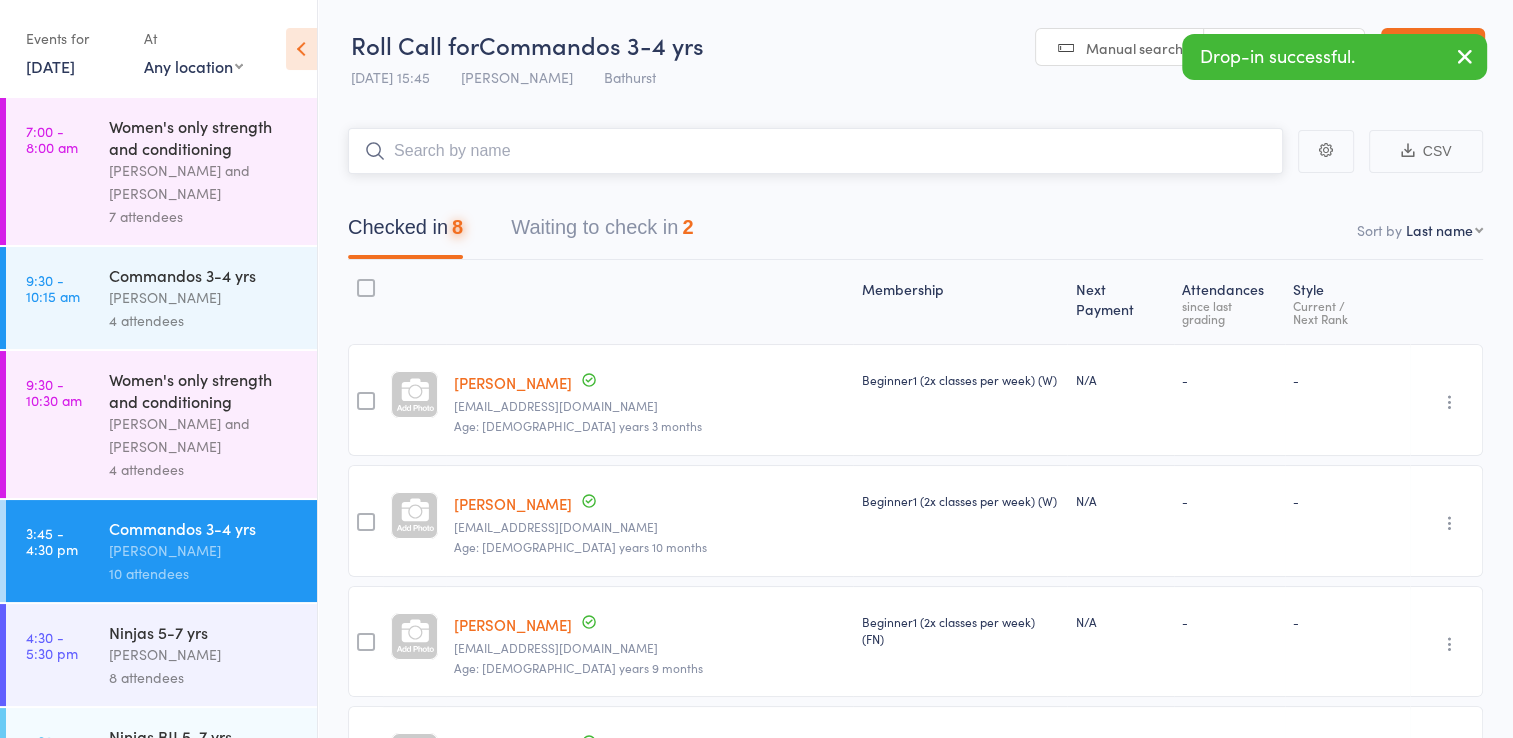 click at bounding box center [815, 151] 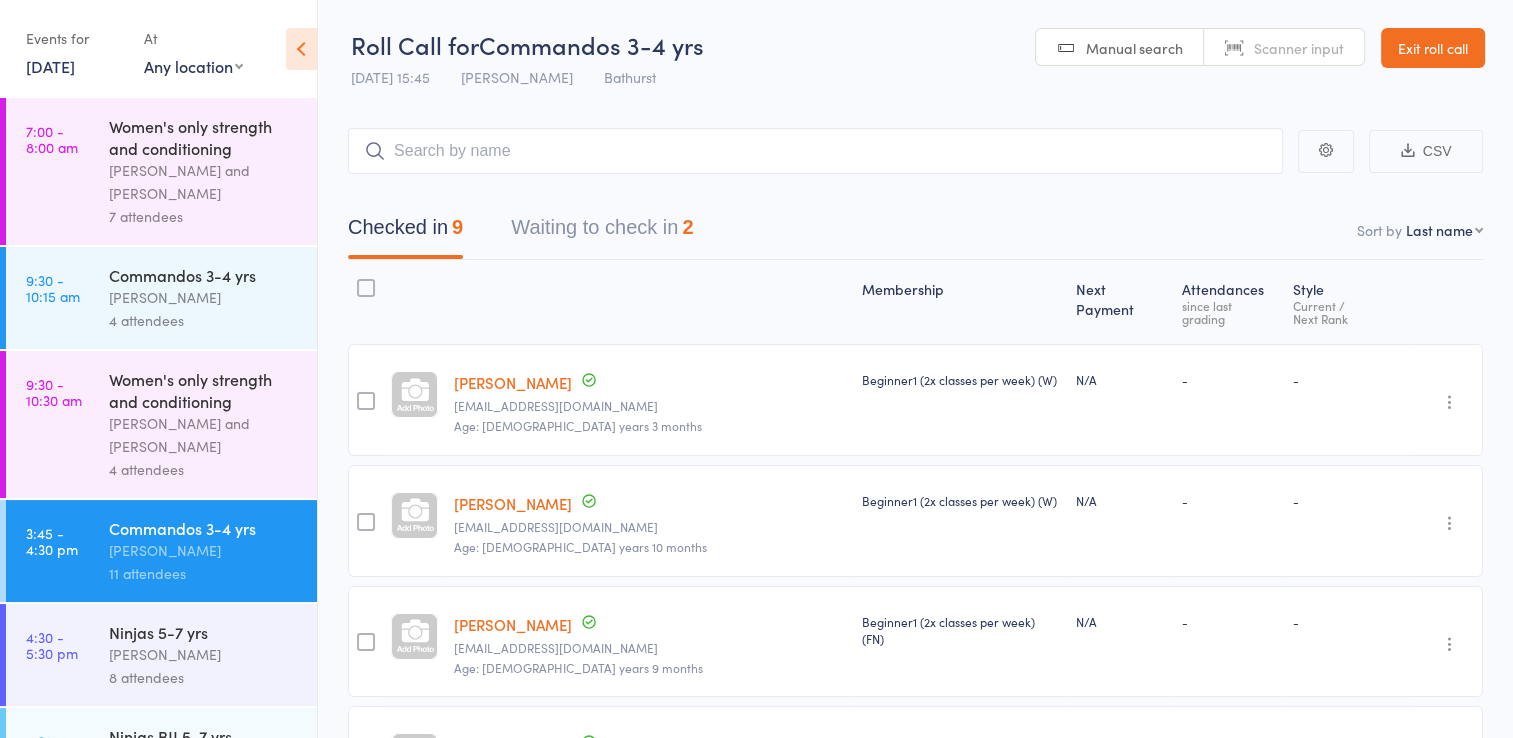 click on "Exit roll call" at bounding box center (1433, 48) 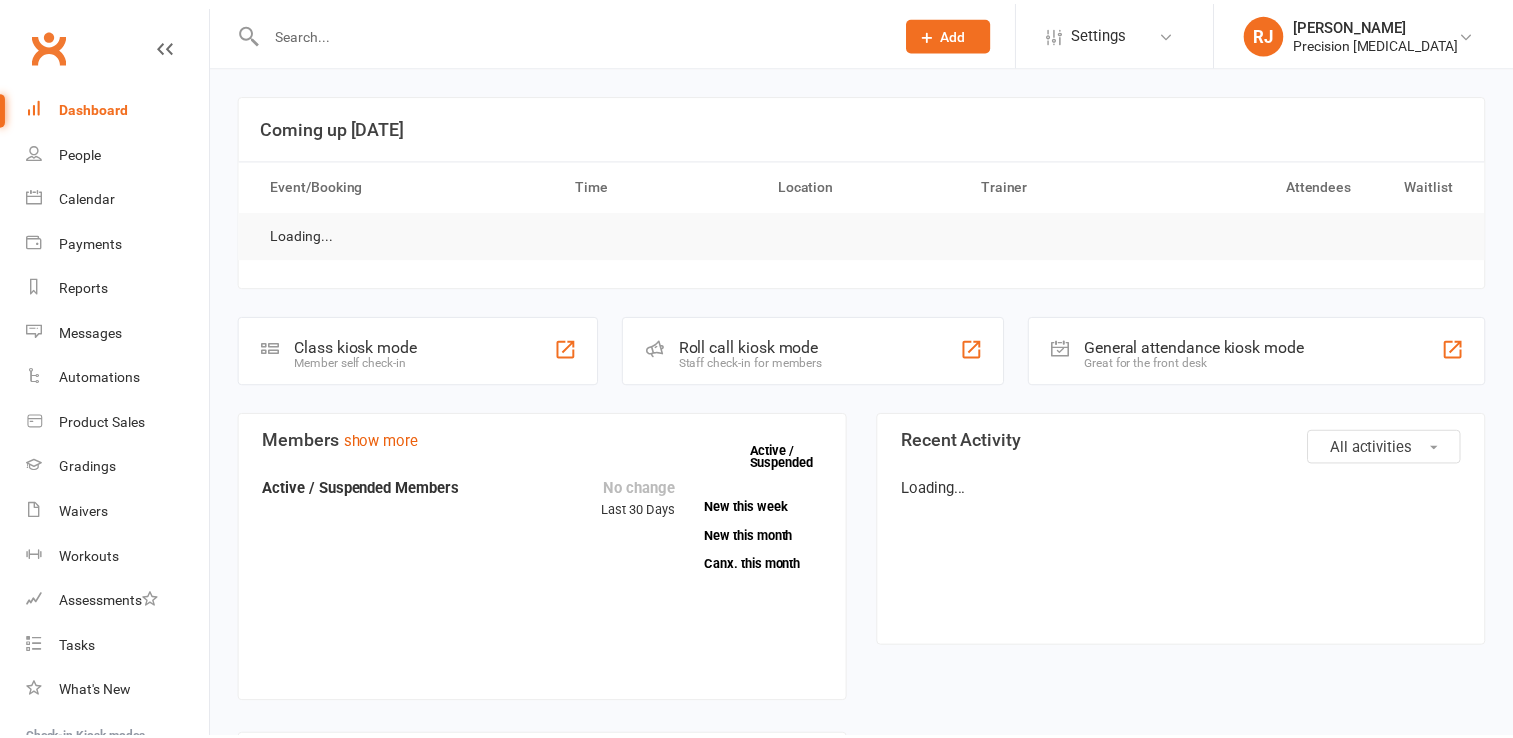 scroll, scrollTop: 0, scrollLeft: 0, axis: both 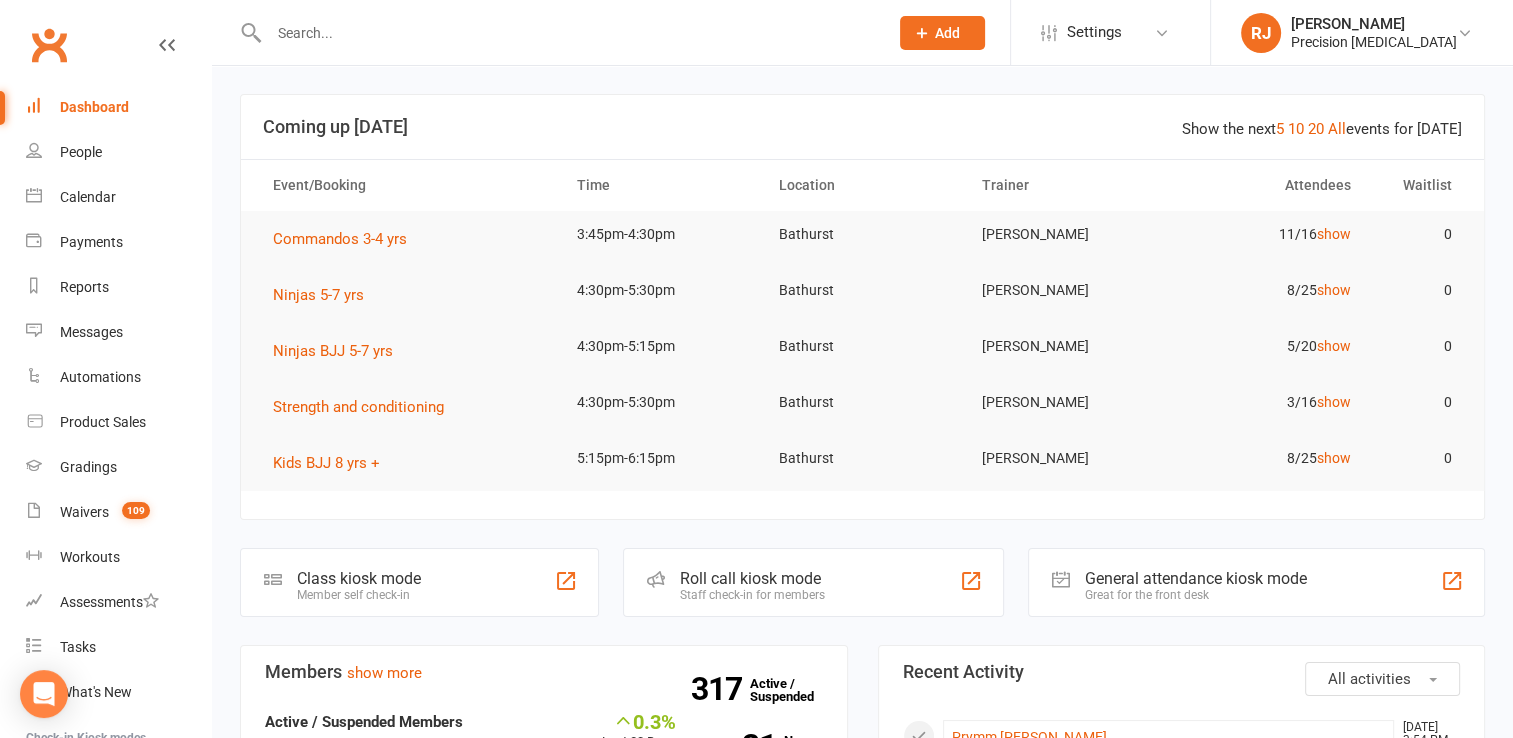 click at bounding box center [568, 33] 